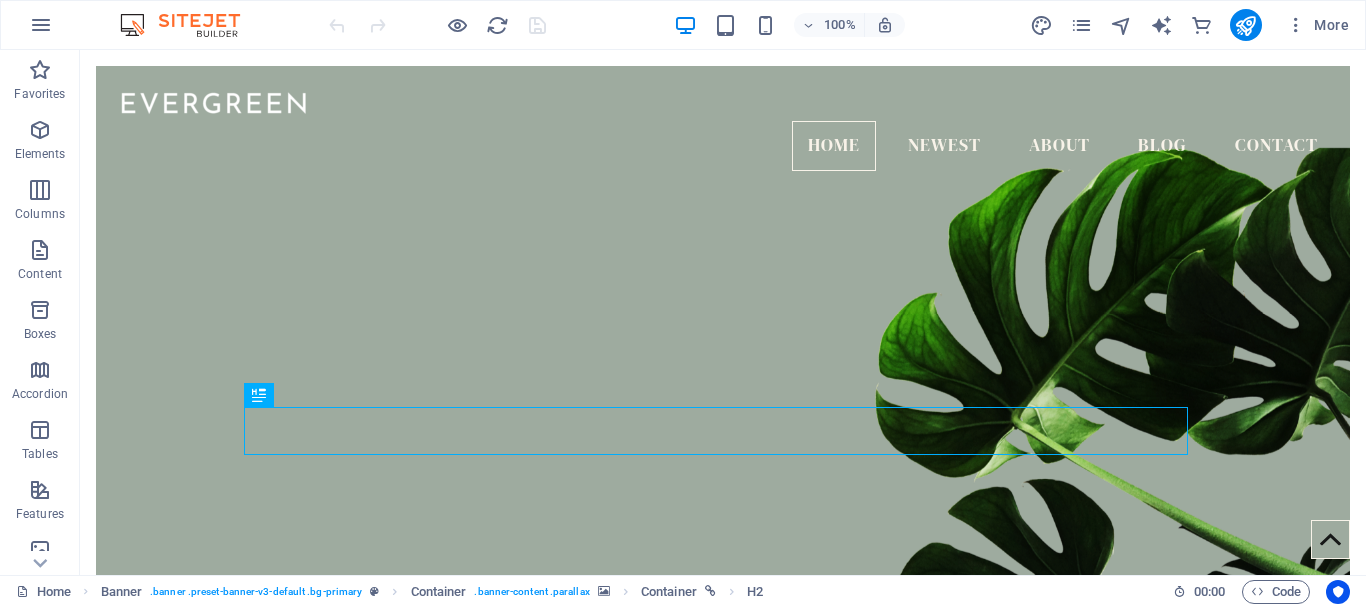 scroll, scrollTop: 0, scrollLeft: 0, axis: both 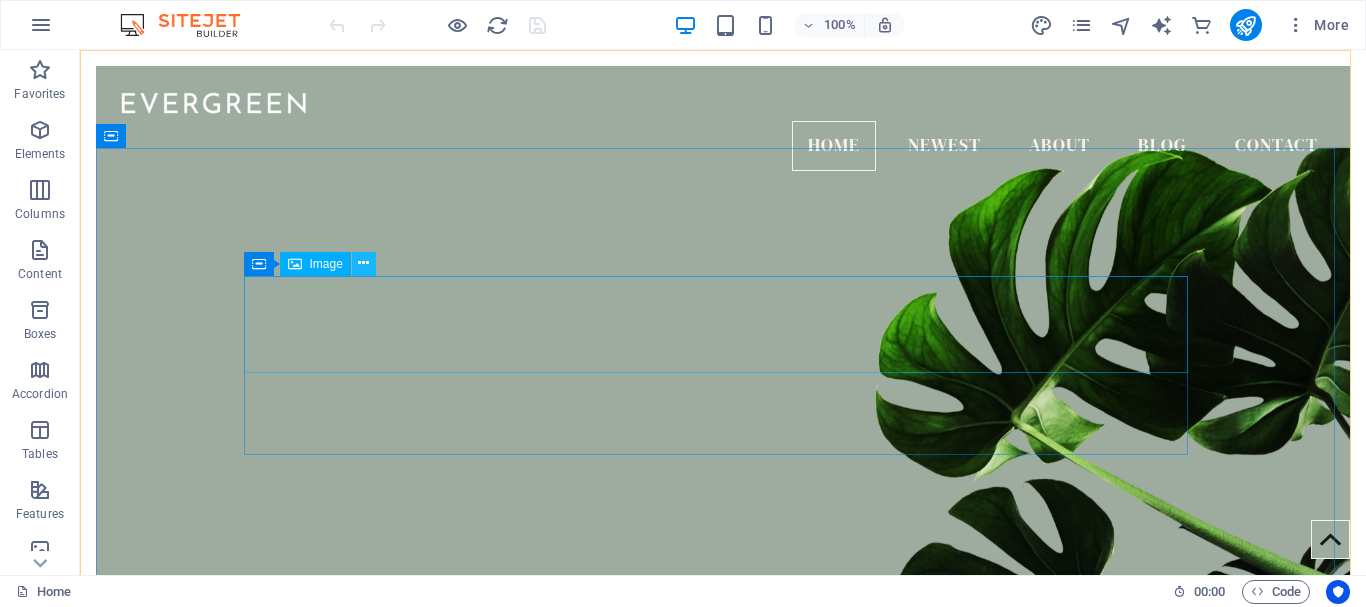 click at bounding box center [363, 263] 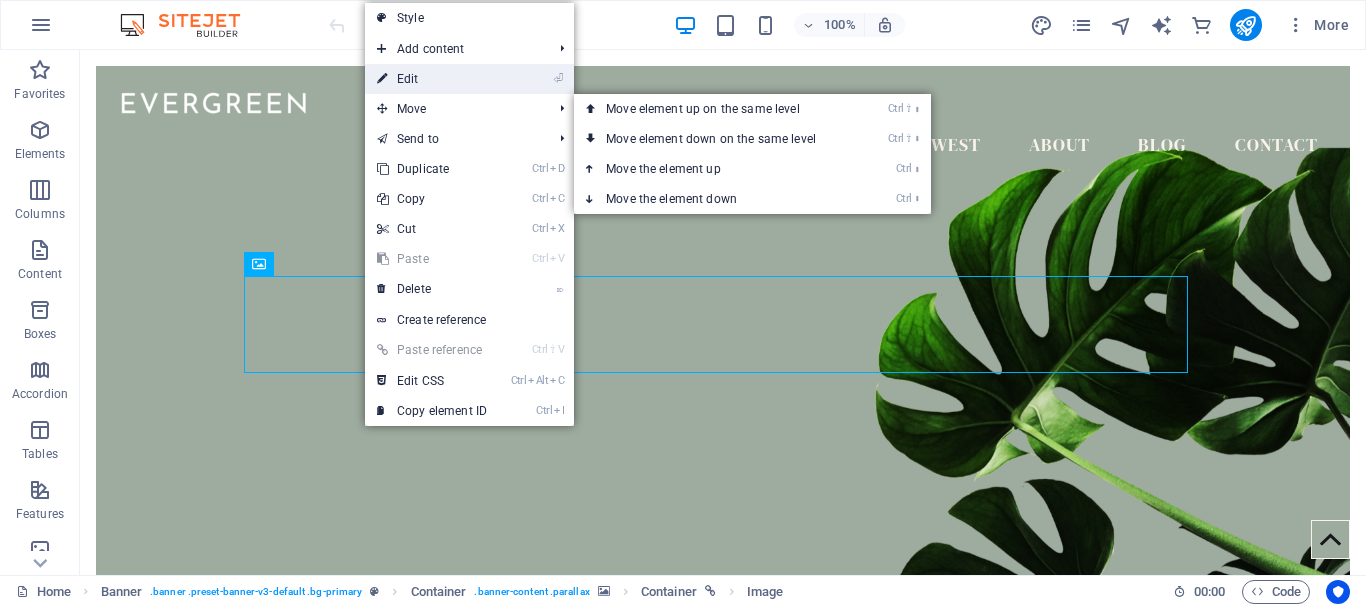 click on "⏎  Edit" at bounding box center [432, 79] 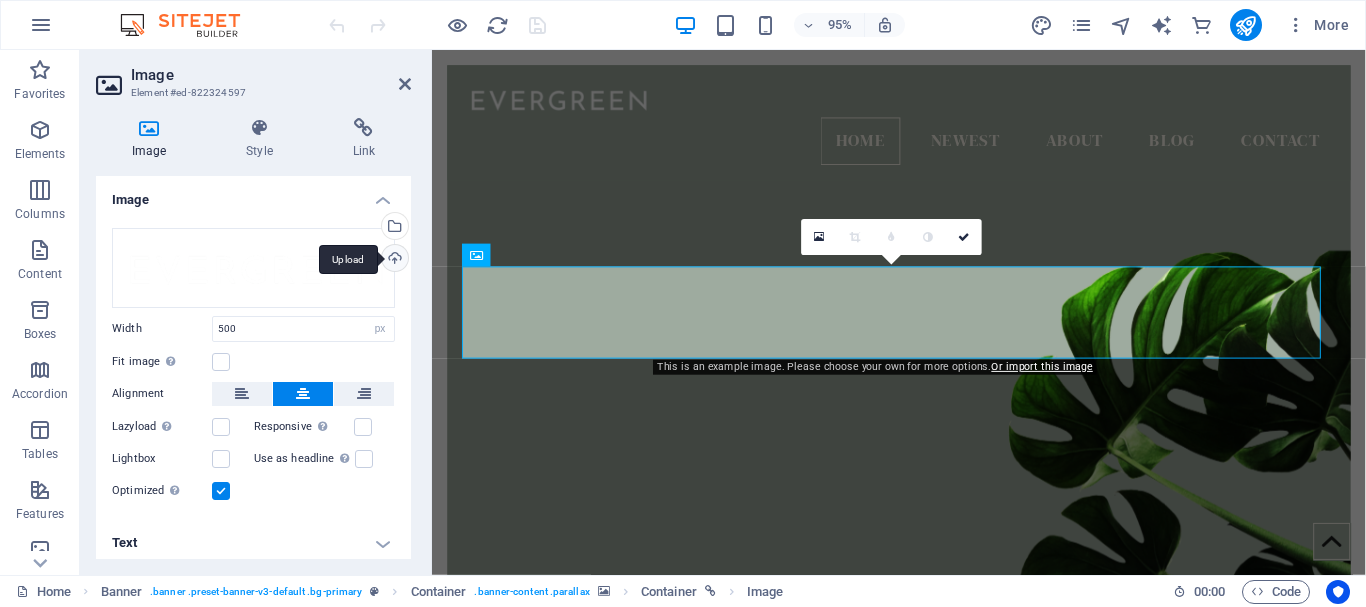 click on "Upload" at bounding box center [393, 260] 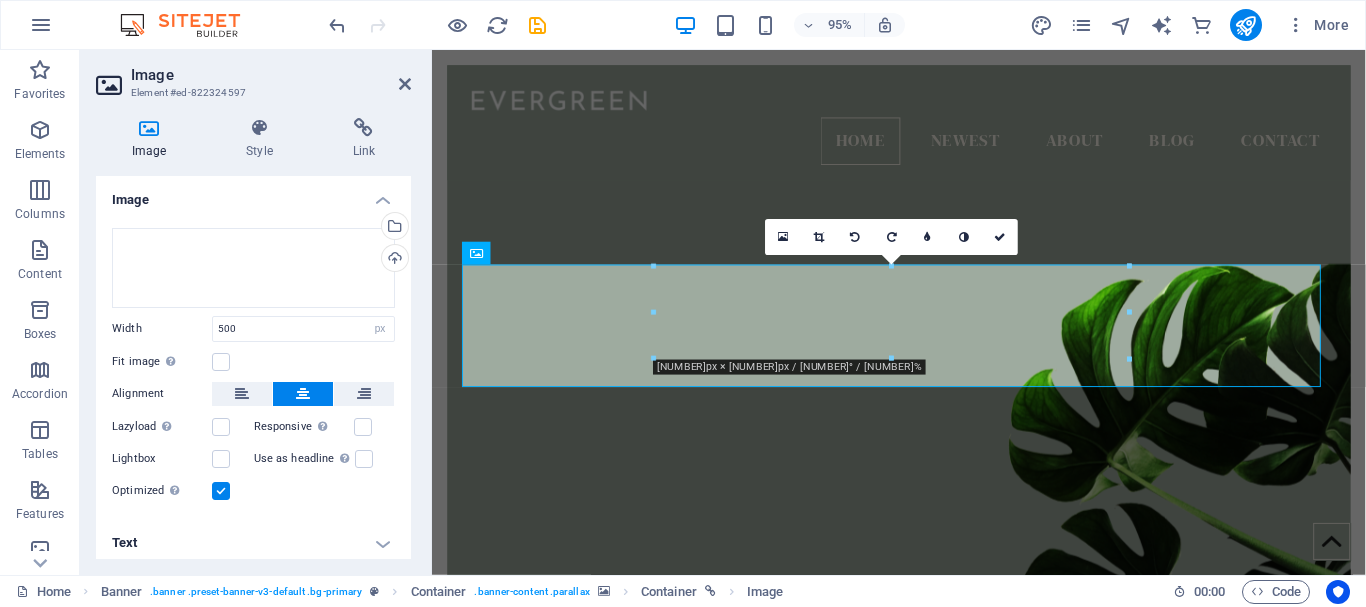 click on "Image" at bounding box center [271, 75] 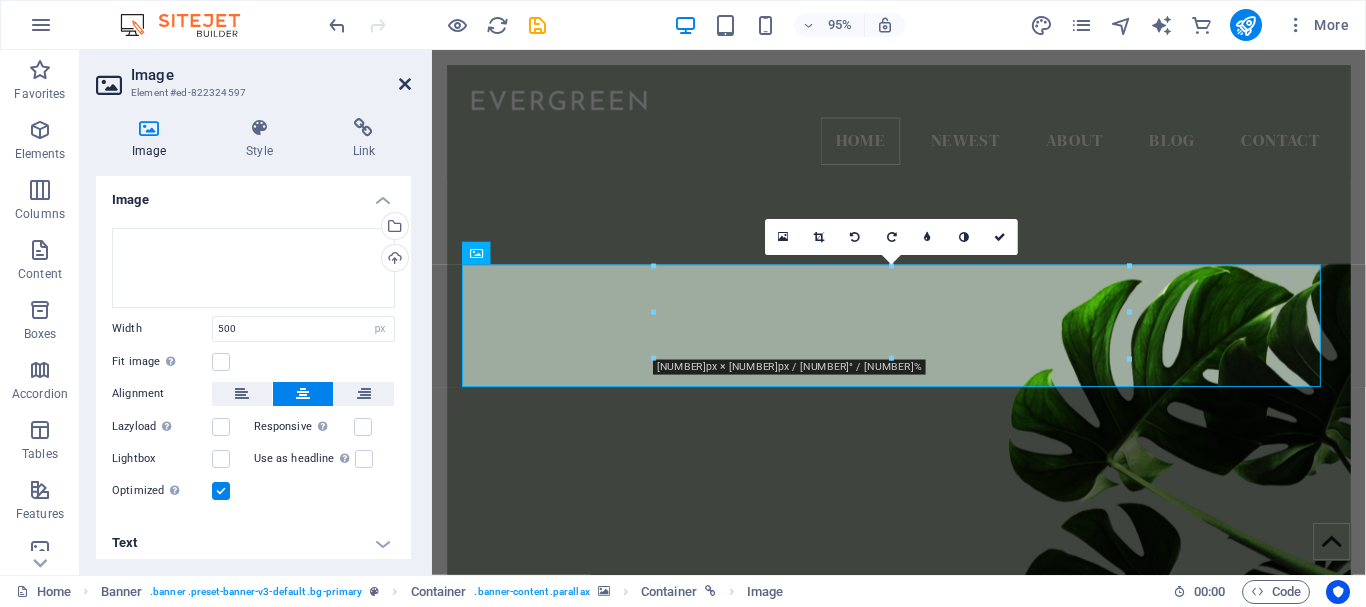 click at bounding box center [405, 84] 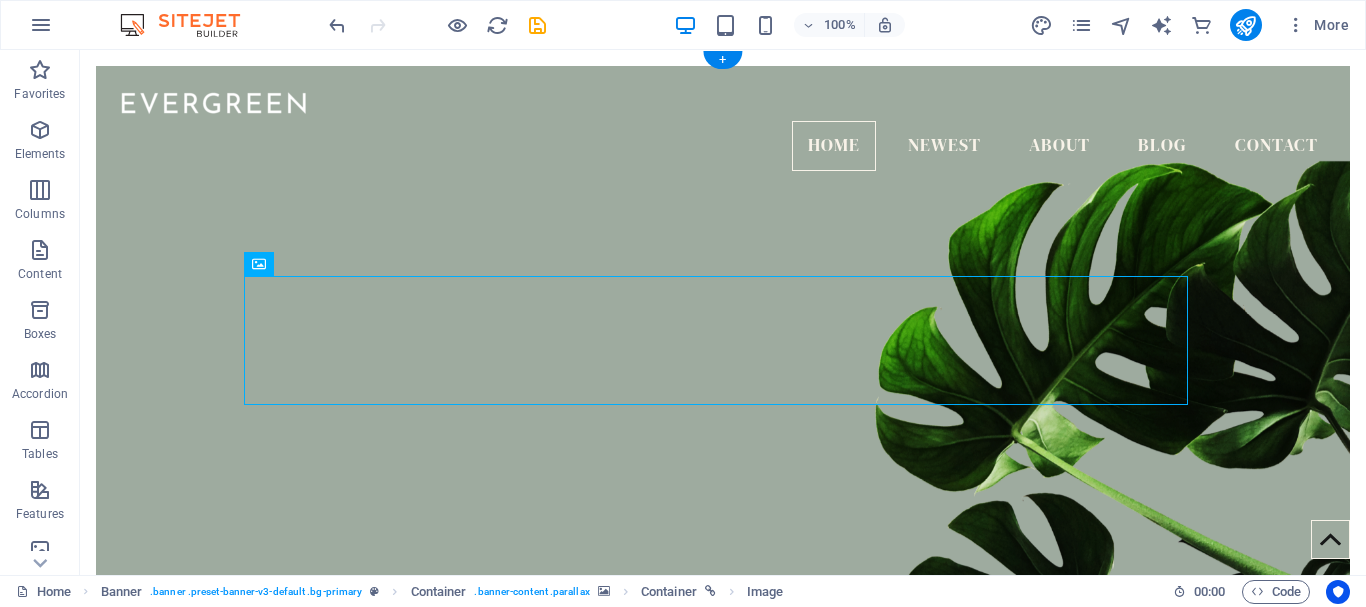 click at bounding box center [723, 390] 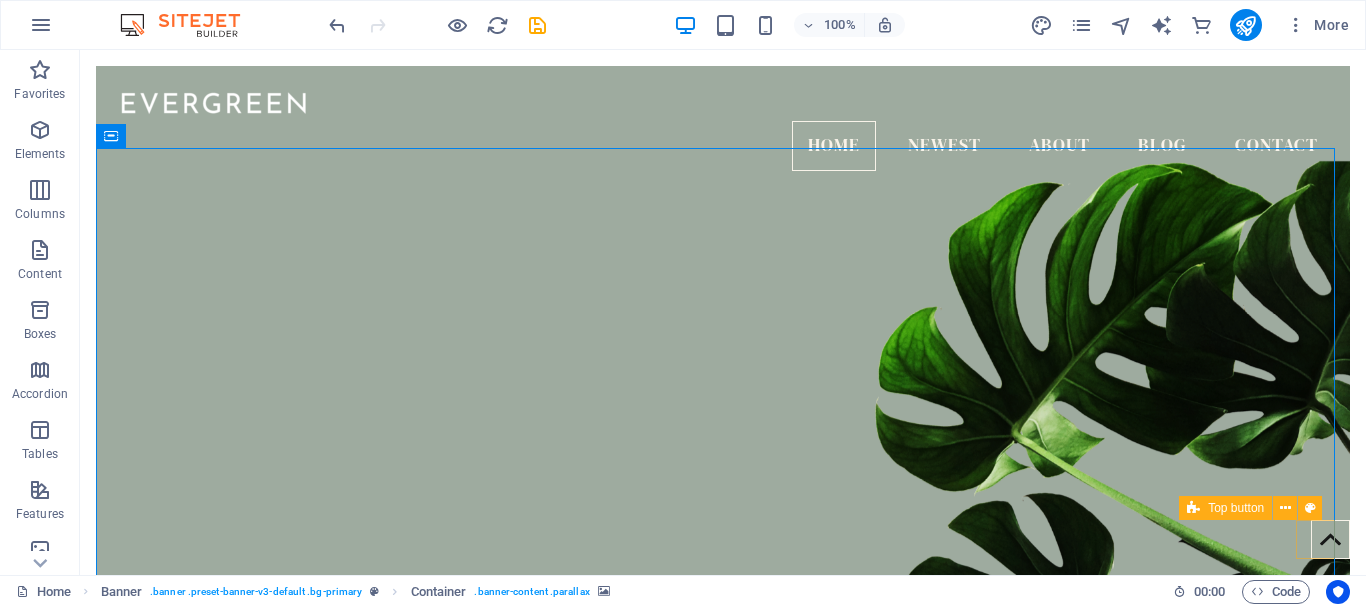 click at bounding box center (1330, 539) 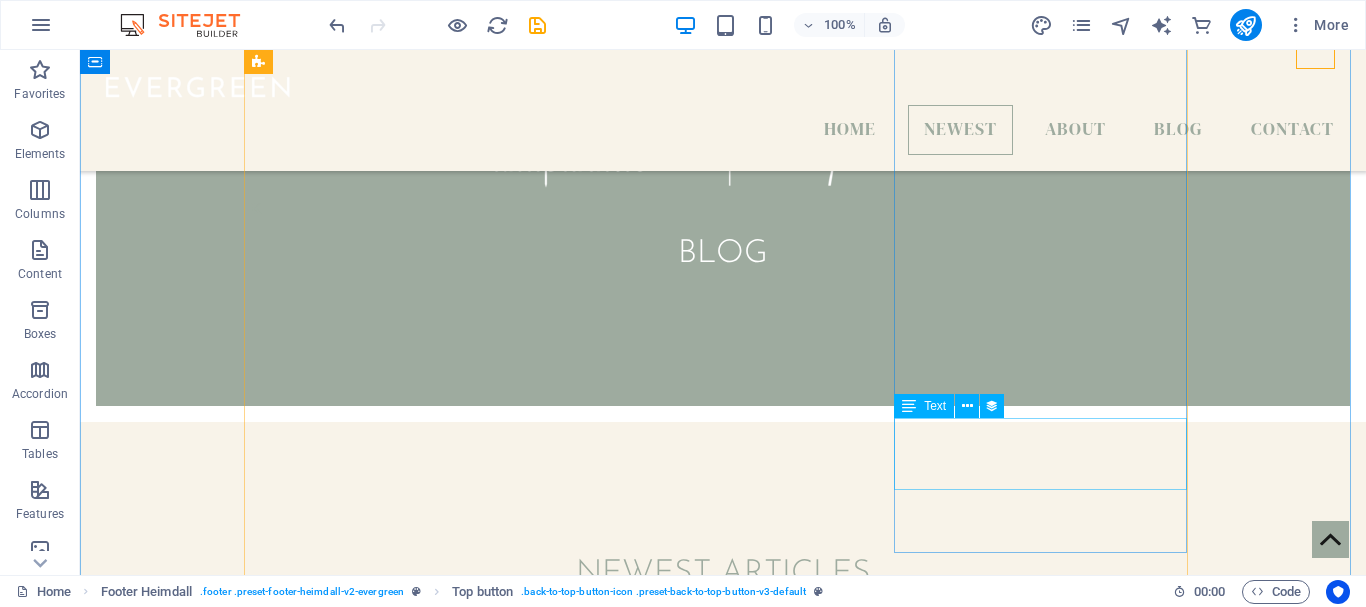 scroll, scrollTop: 1100, scrollLeft: 0, axis: vertical 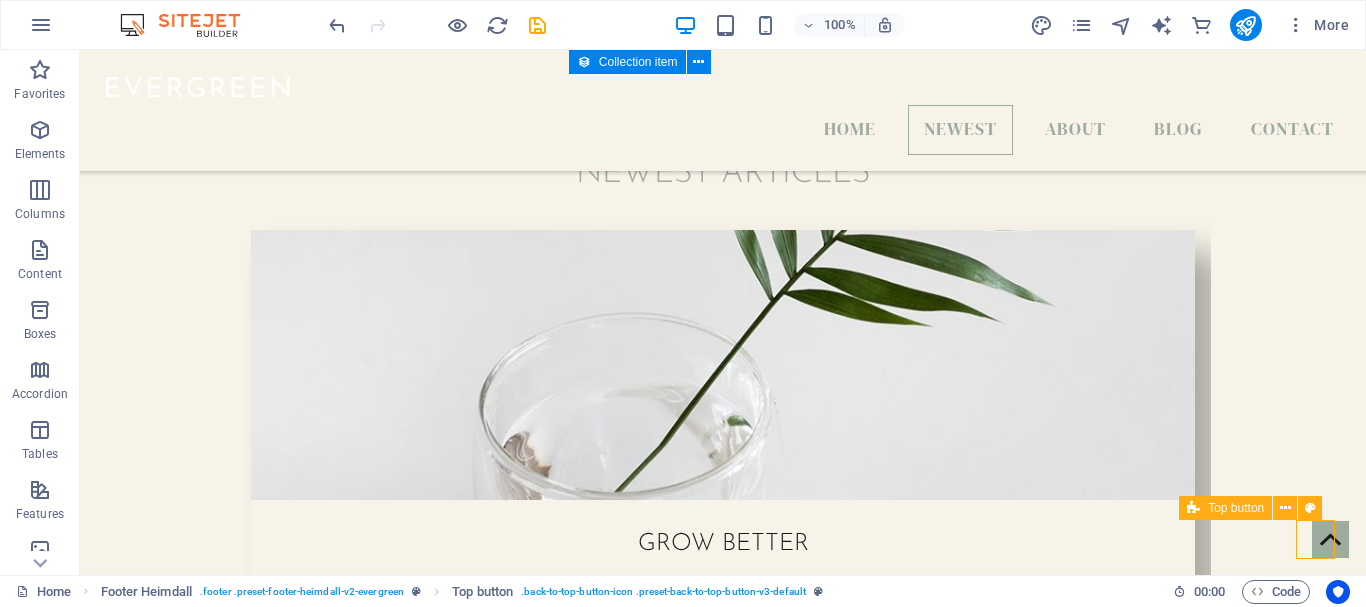 click at bounding box center [1330, 539] 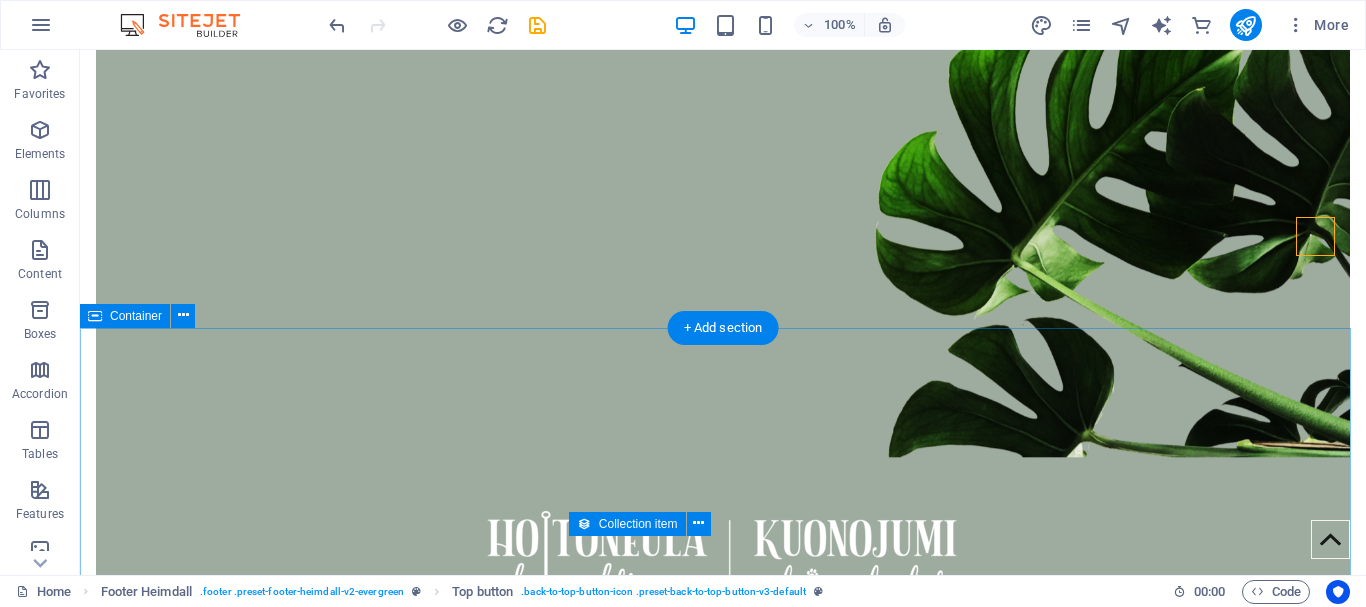 scroll, scrollTop: 300, scrollLeft: 0, axis: vertical 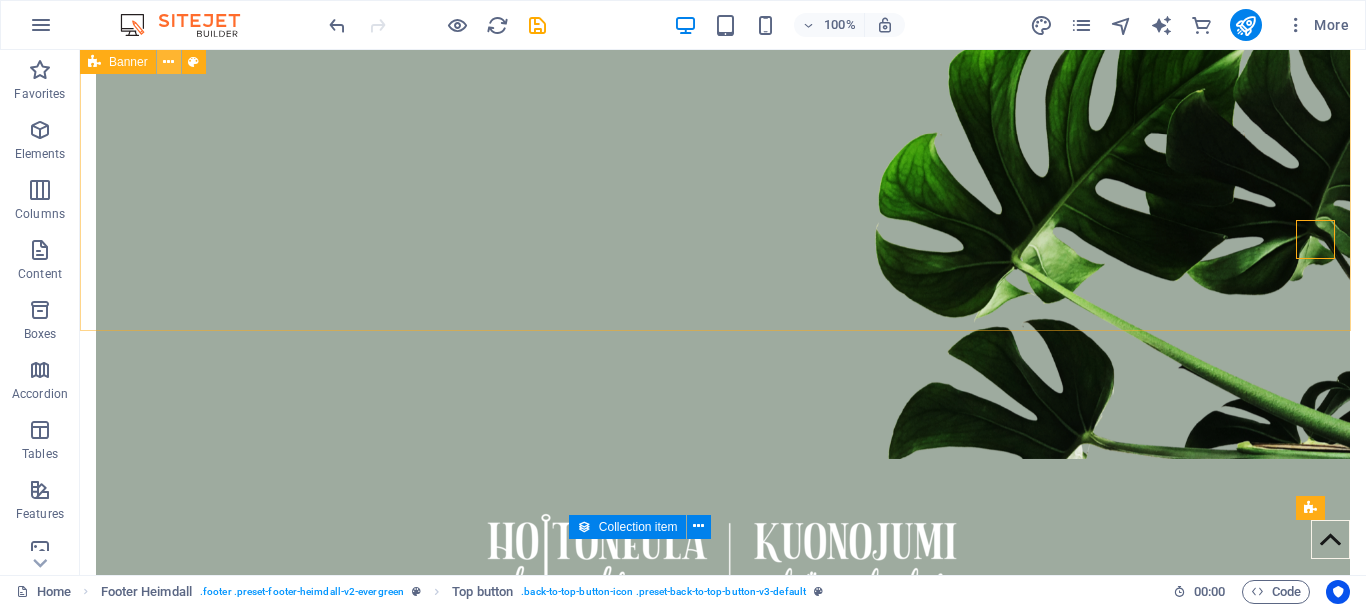 click at bounding box center (168, 62) 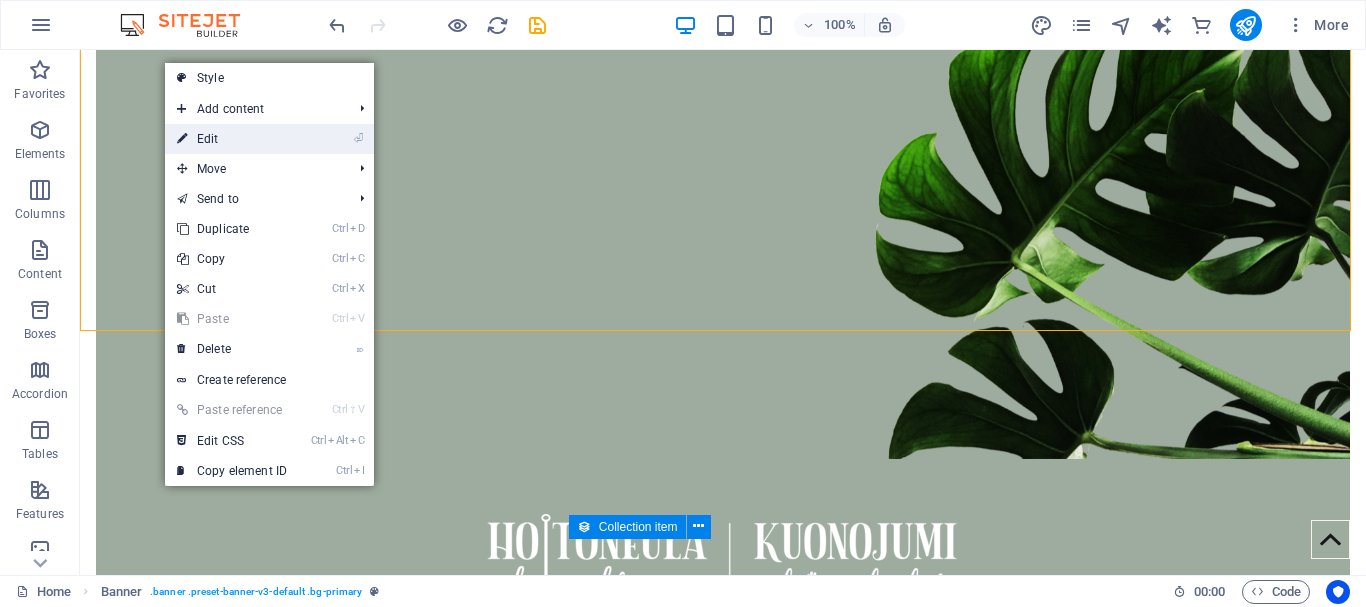 click at bounding box center [182, 139] 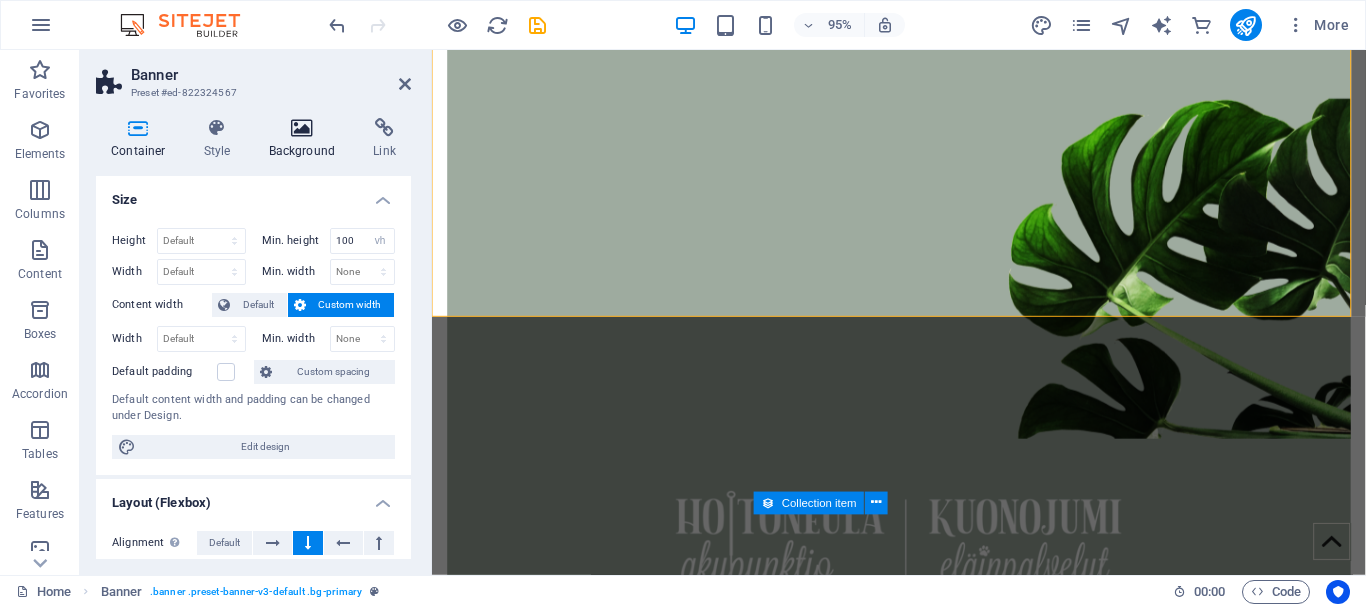 click at bounding box center (302, 128) 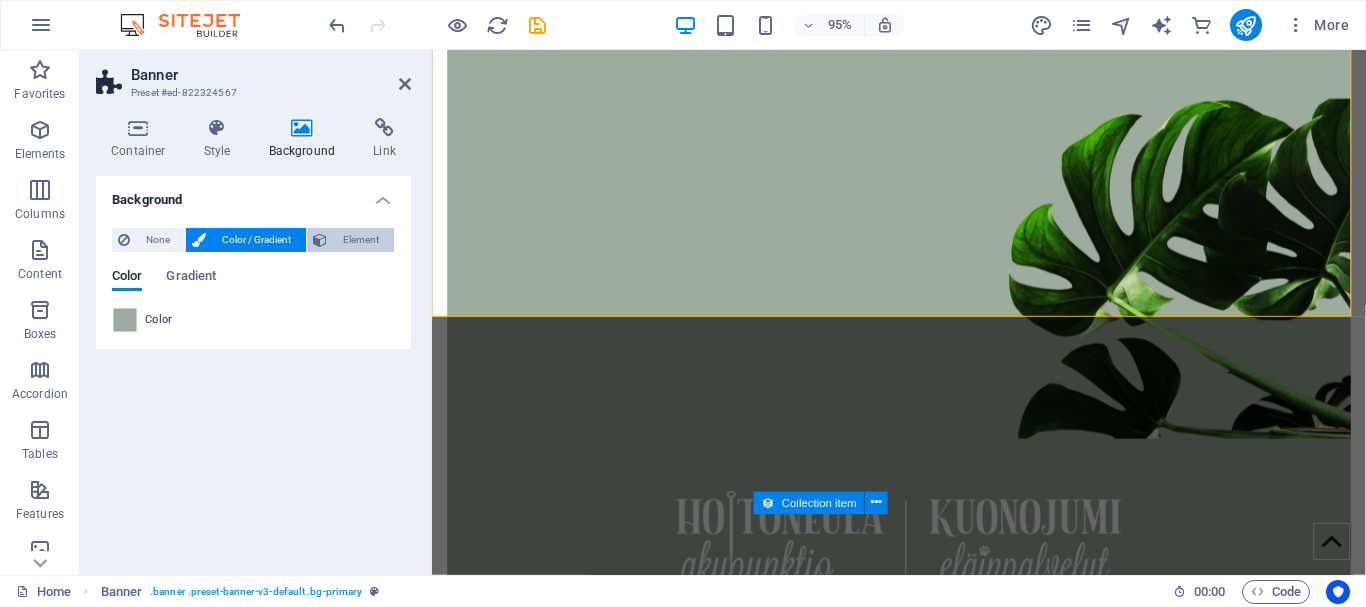 click on "Element" at bounding box center [360, 240] 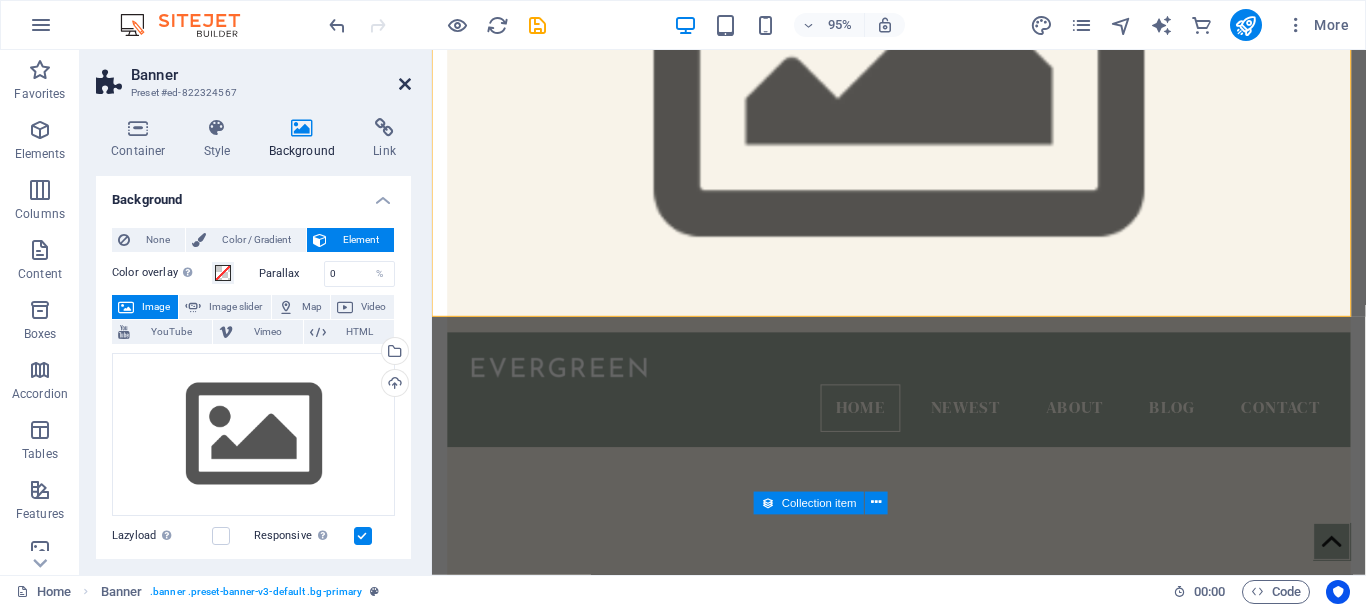 click at bounding box center (405, 84) 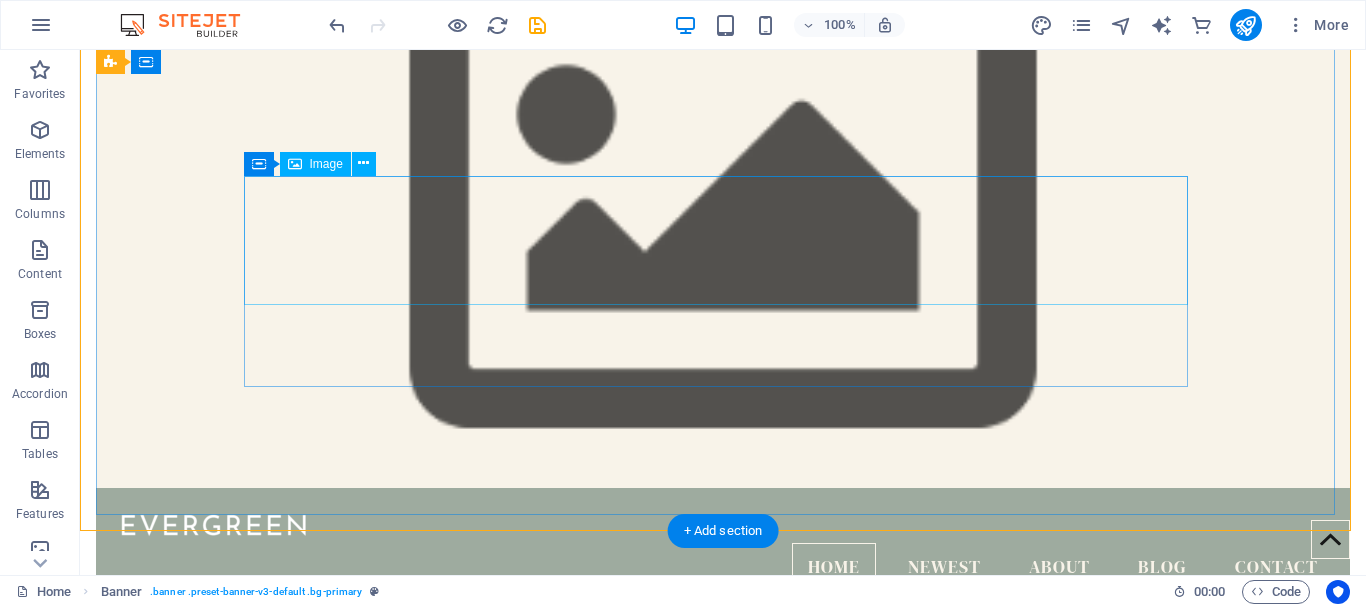 scroll, scrollTop: 100, scrollLeft: 0, axis: vertical 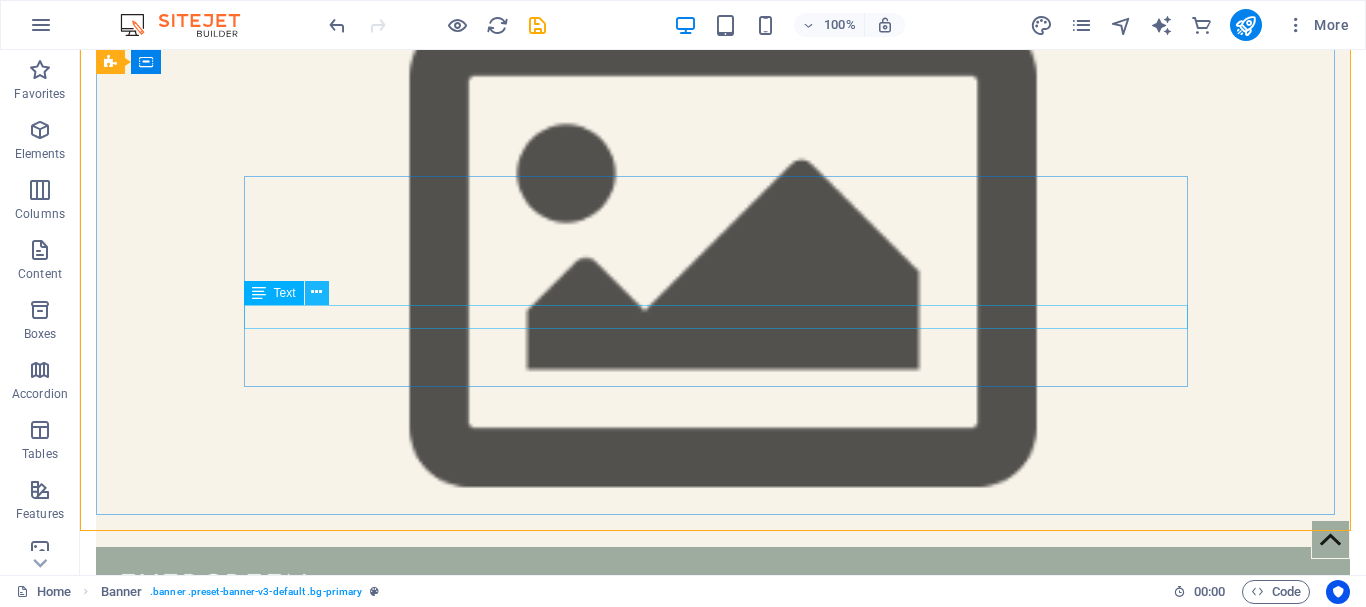 click at bounding box center (316, 292) 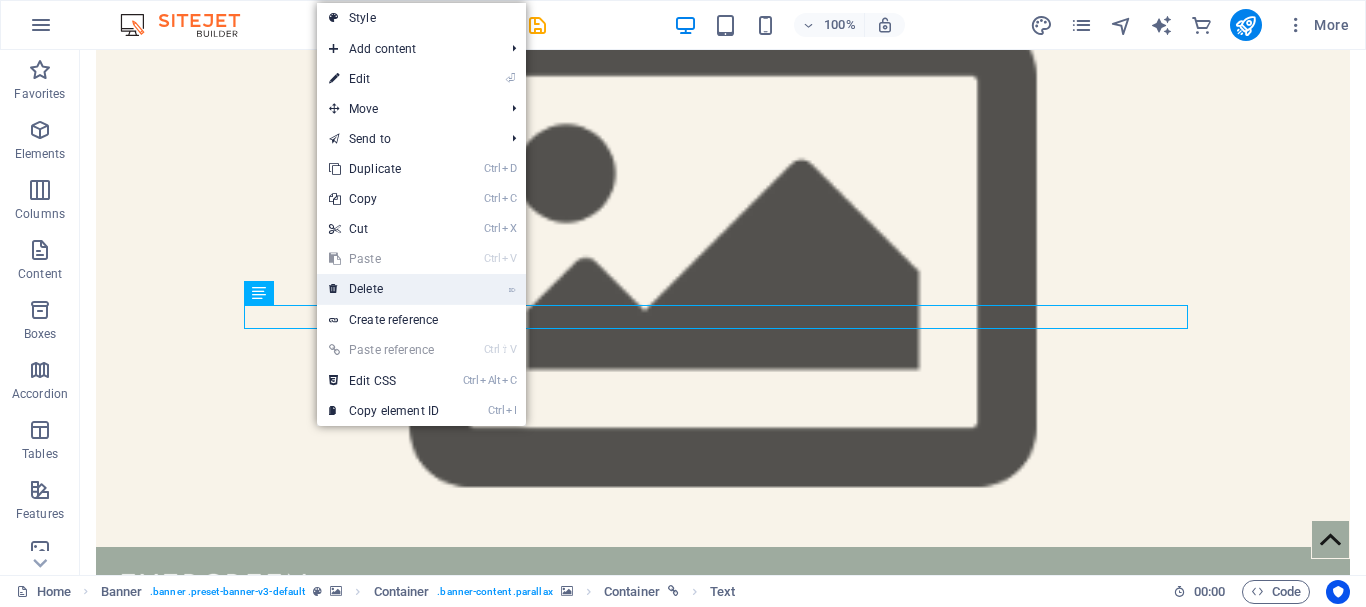 click on "⌦  Delete" at bounding box center (384, 289) 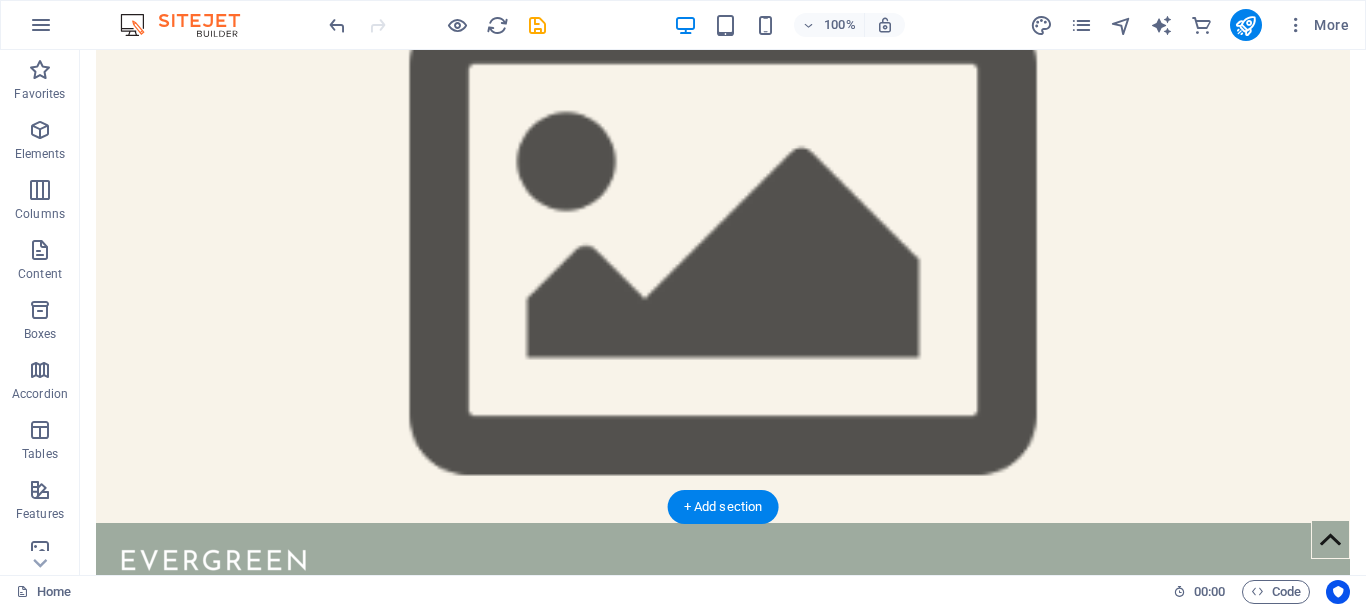 click at bounding box center [723, 883] 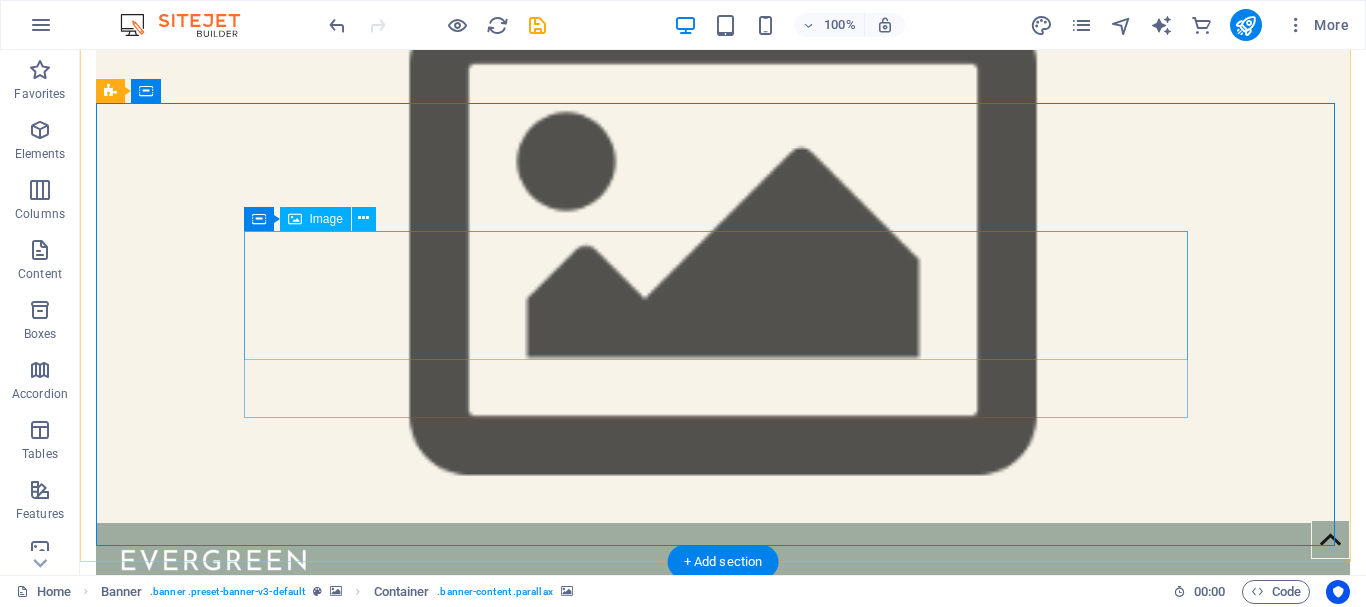 scroll, scrollTop: 0, scrollLeft: 0, axis: both 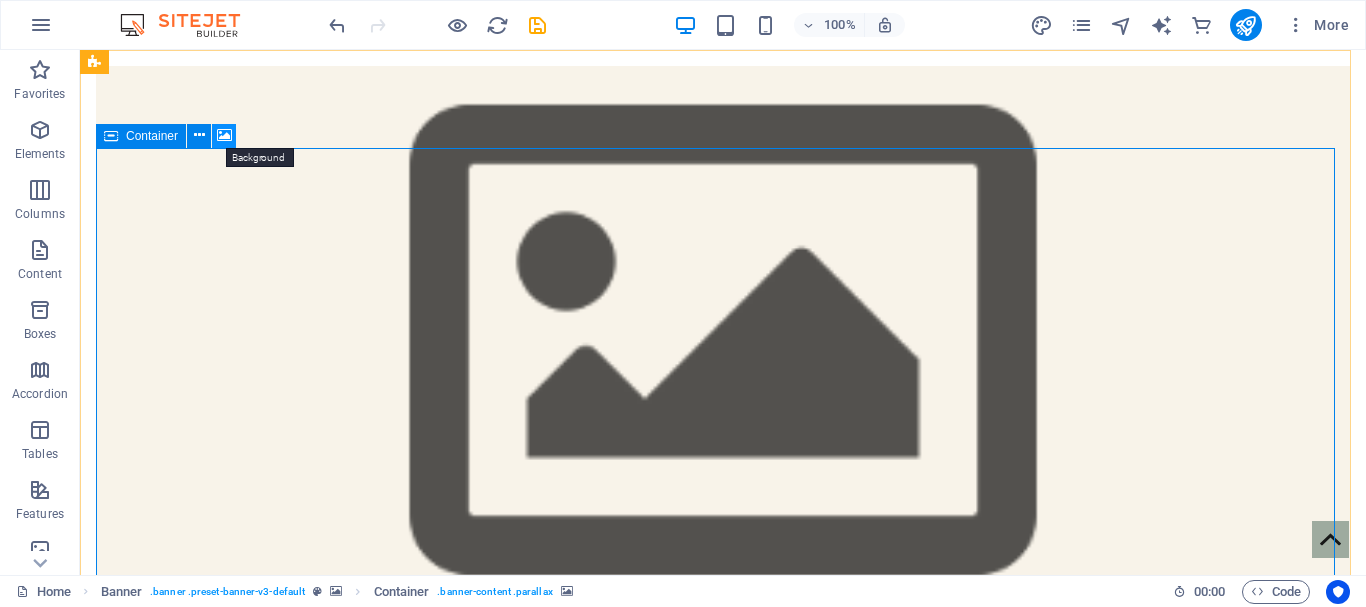 click at bounding box center [224, 135] 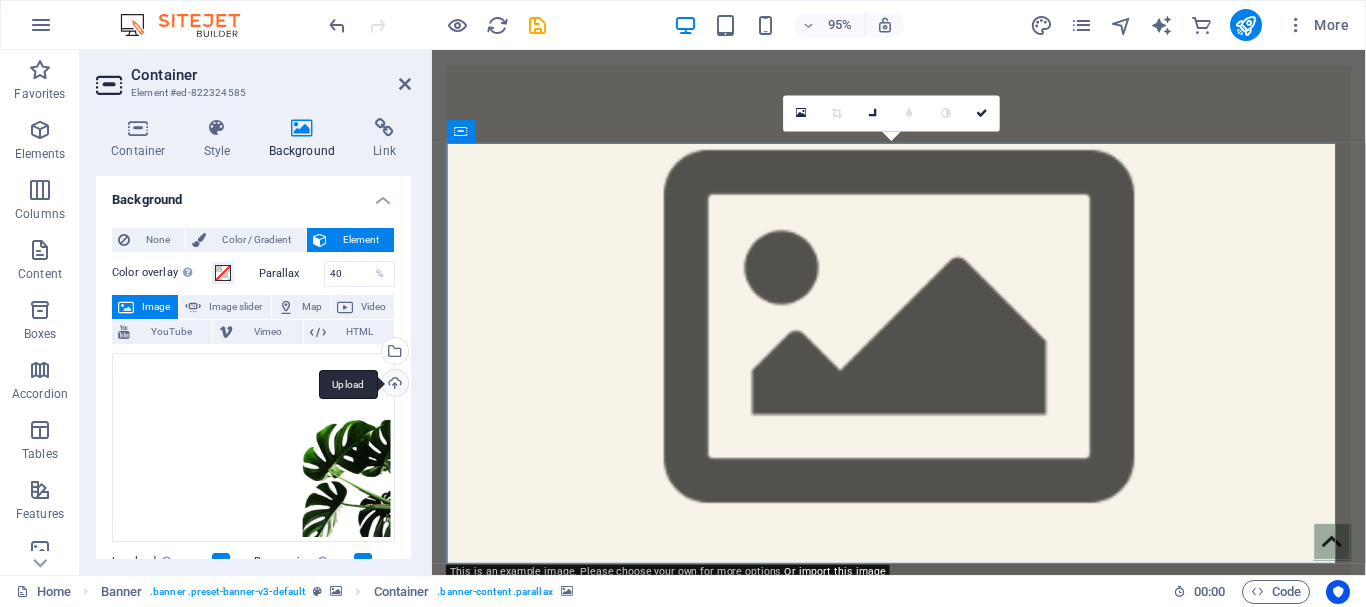 click on "Upload" at bounding box center (393, 385) 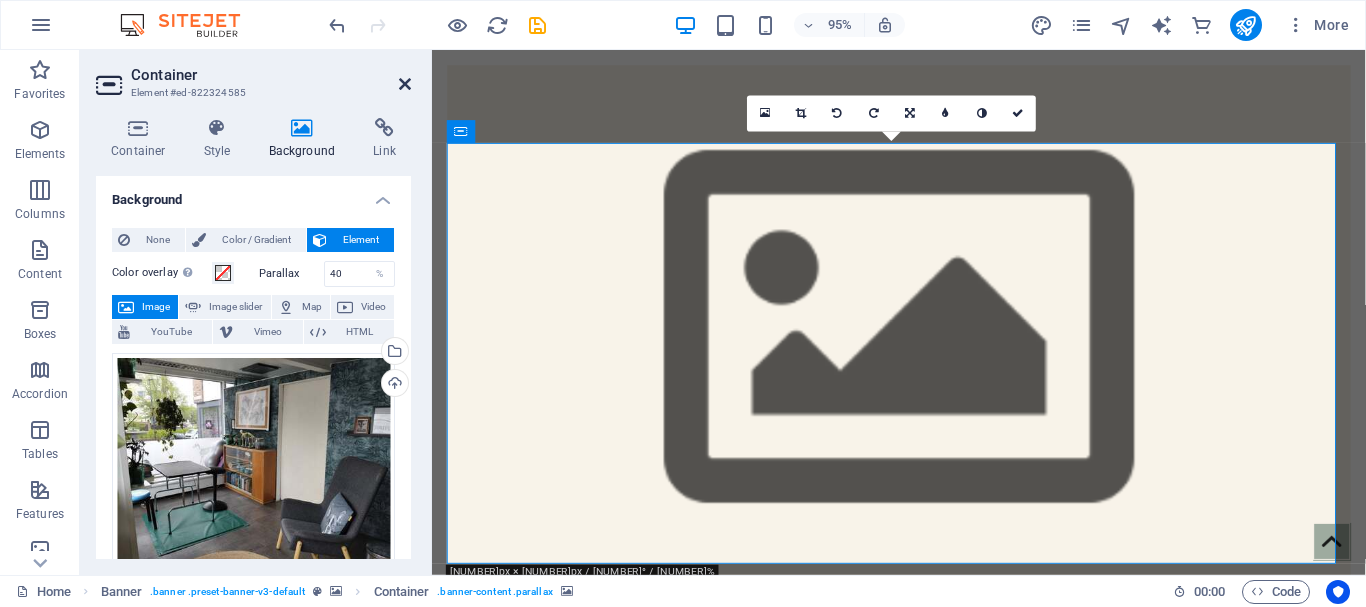 click at bounding box center [405, 84] 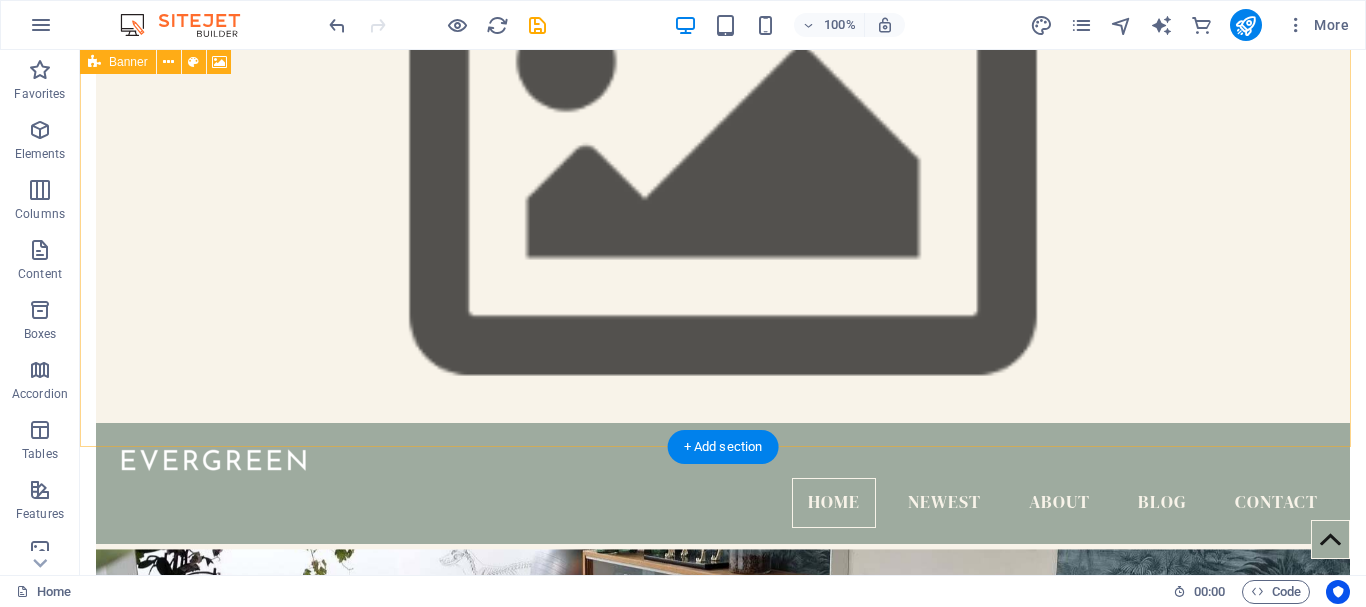 scroll, scrollTop: 0, scrollLeft: 0, axis: both 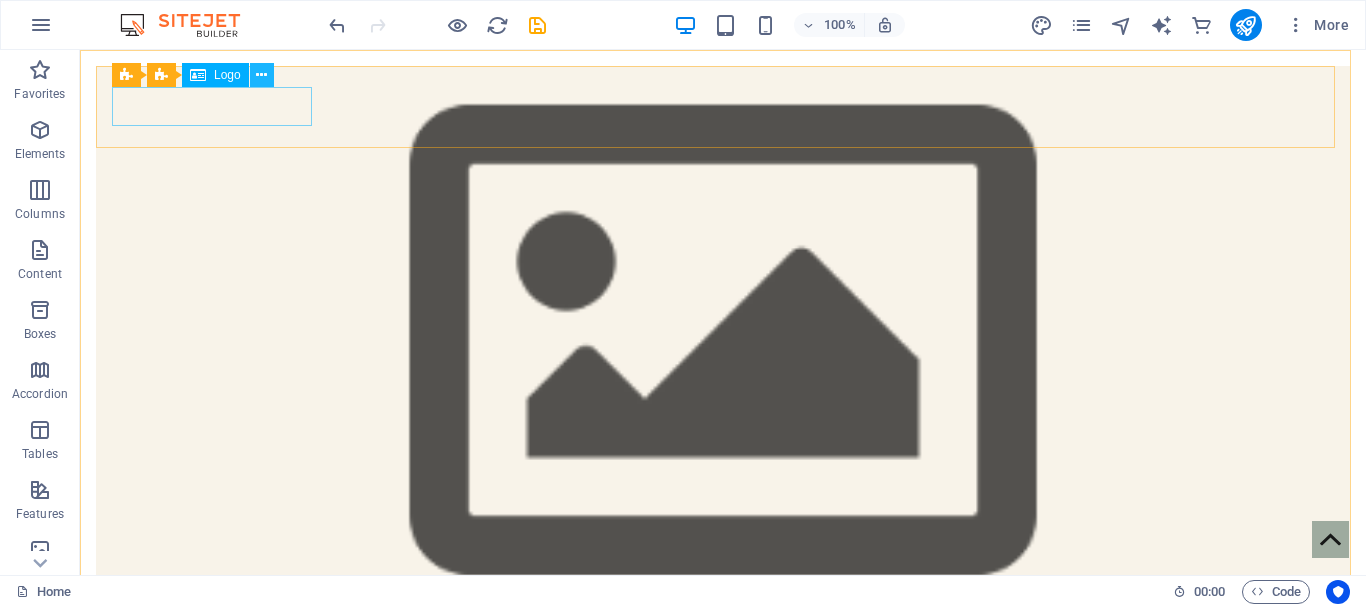 click at bounding box center (261, 75) 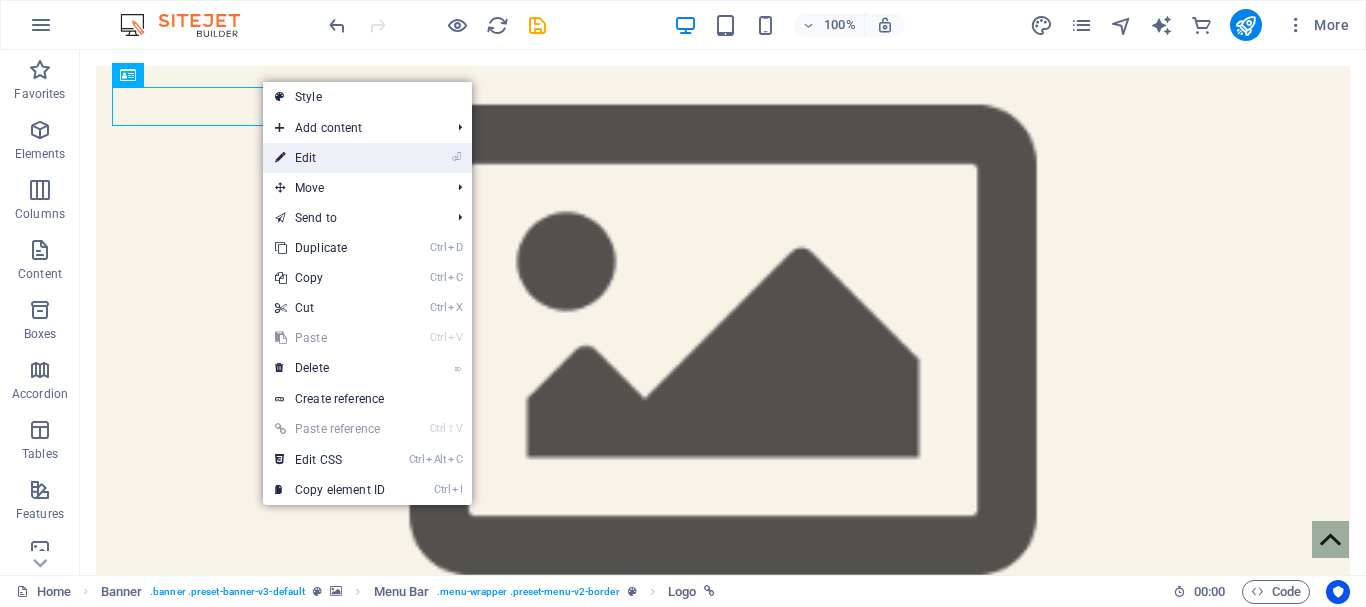 click on "⏎  Edit" at bounding box center [330, 158] 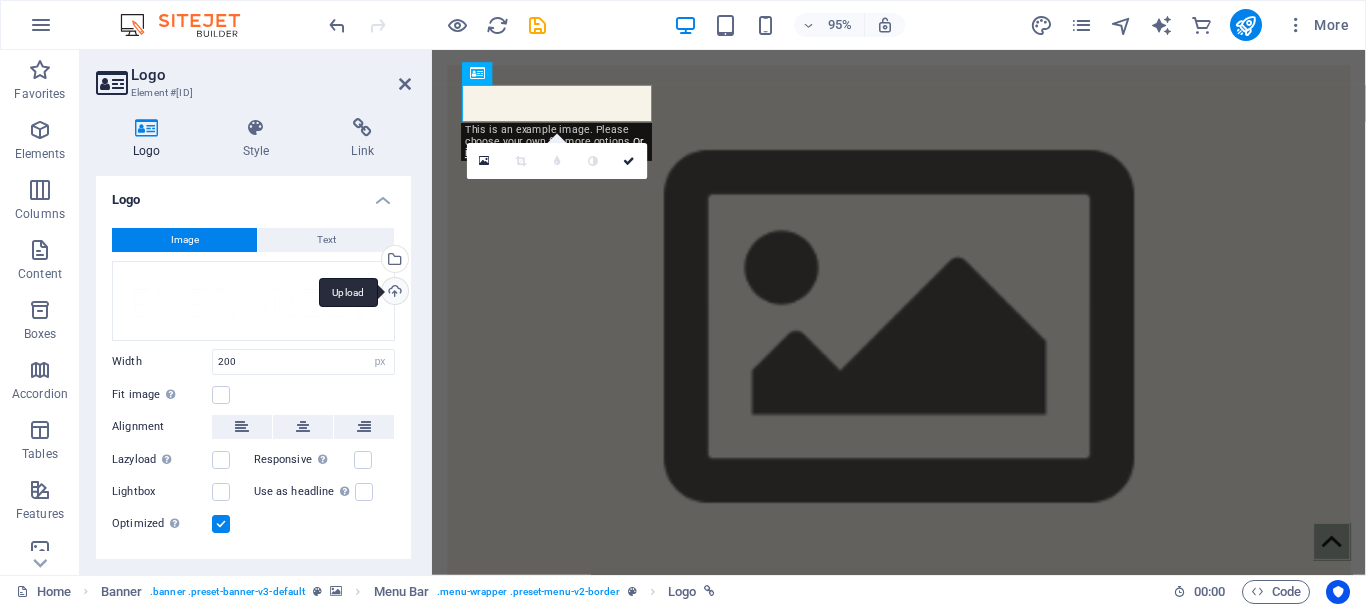 click on "Upload" at bounding box center [393, 293] 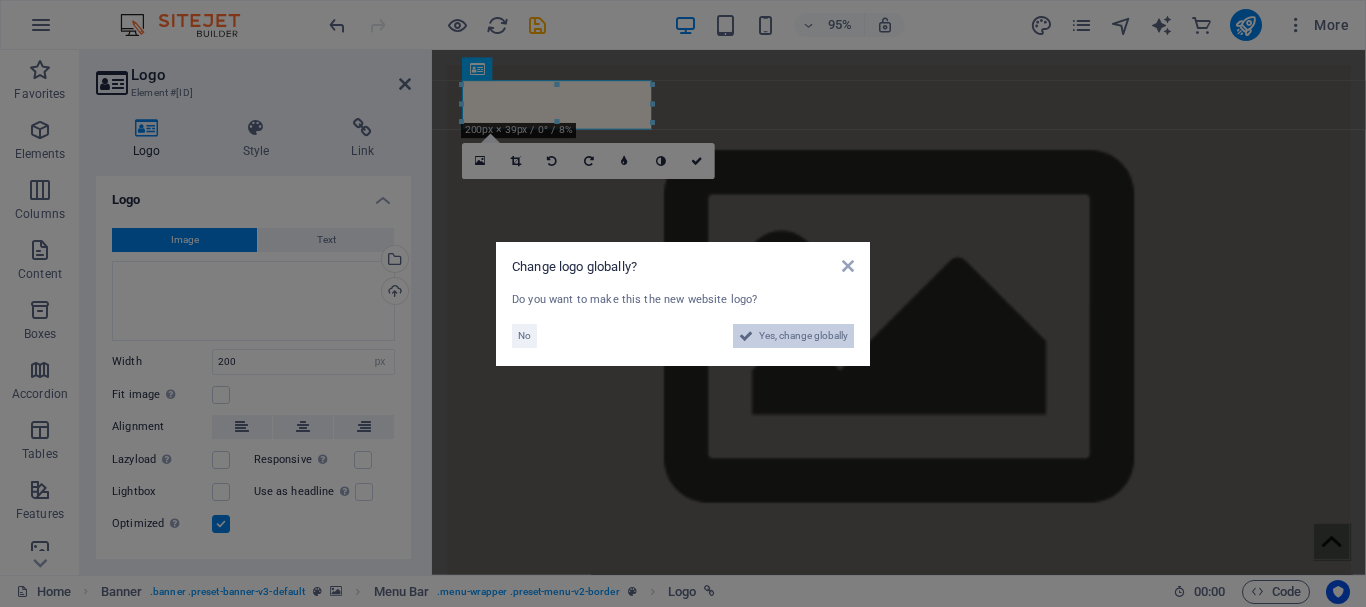 click on "Yes, change globally" at bounding box center (803, 336) 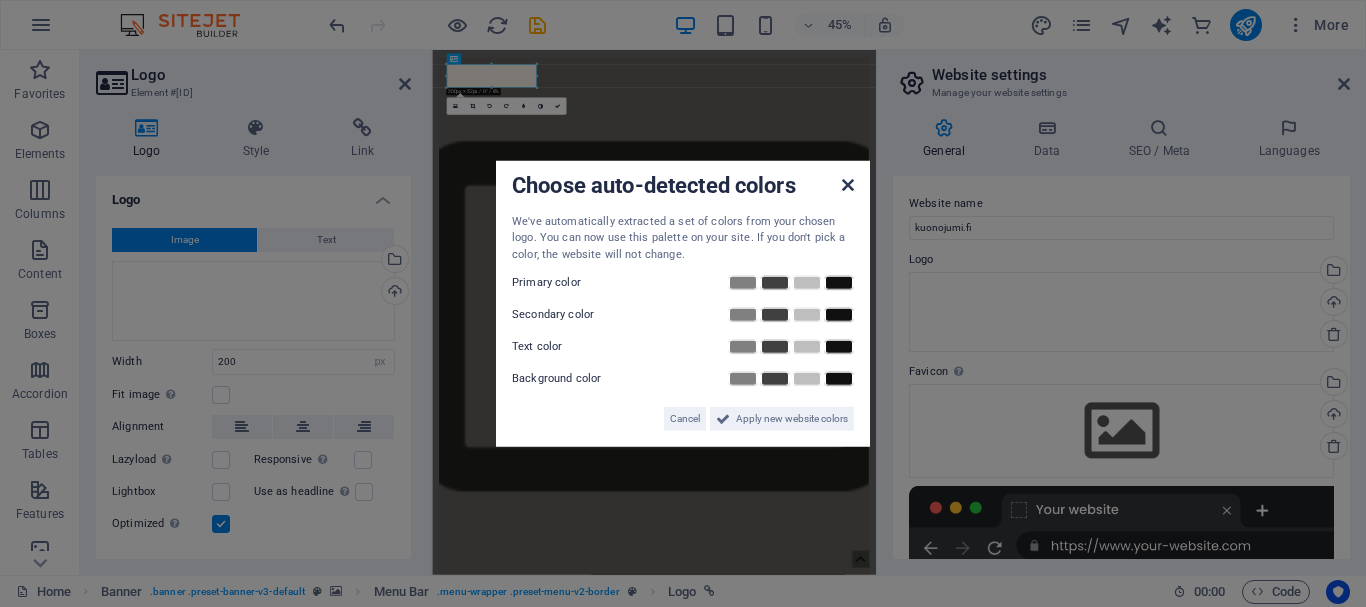 click at bounding box center [848, 184] 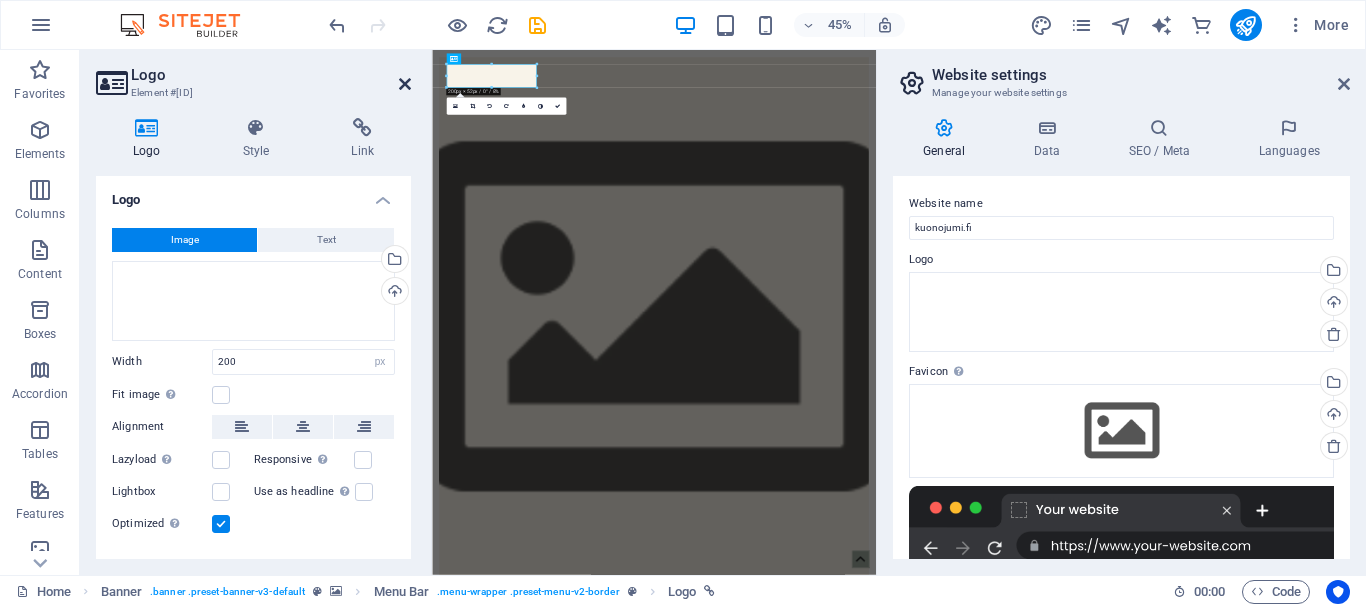 click at bounding box center (405, 84) 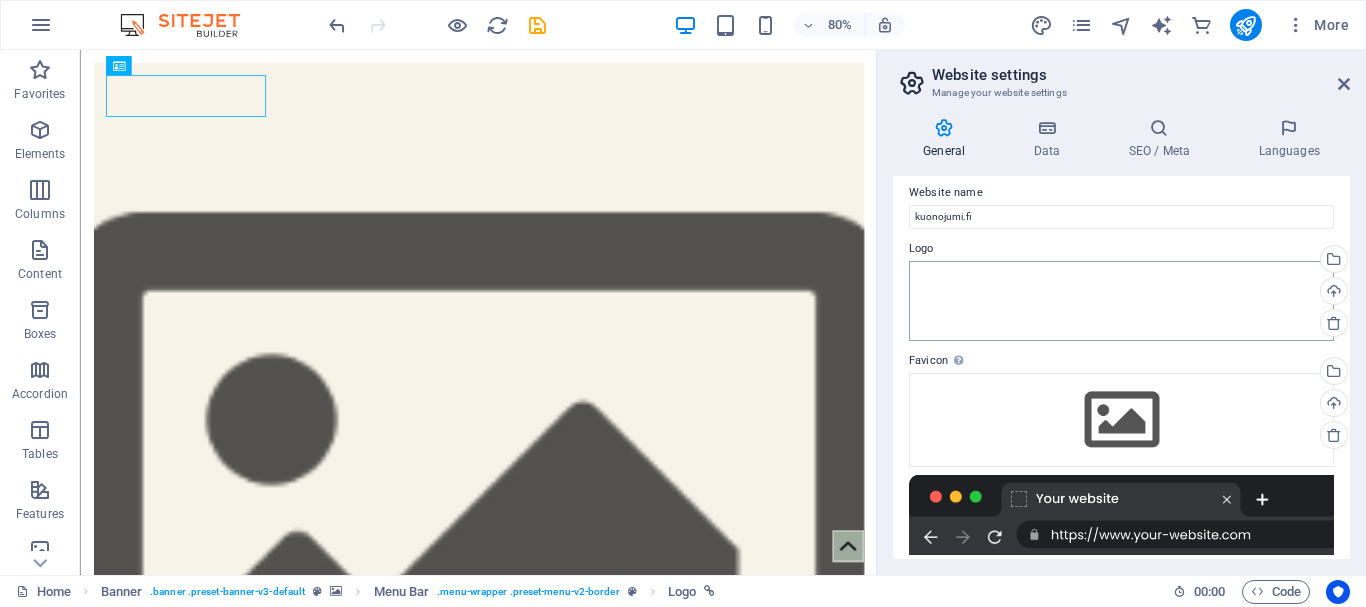 scroll, scrollTop: 0, scrollLeft: 0, axis: both 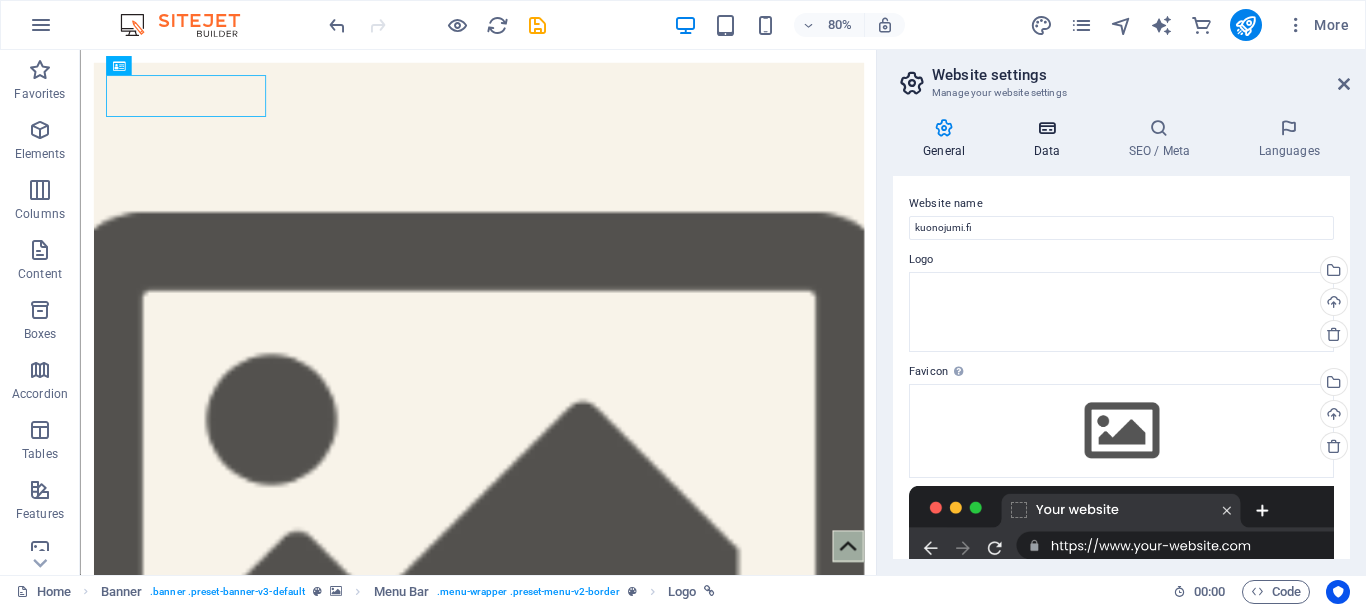 click at bounding box center (1046, 128) 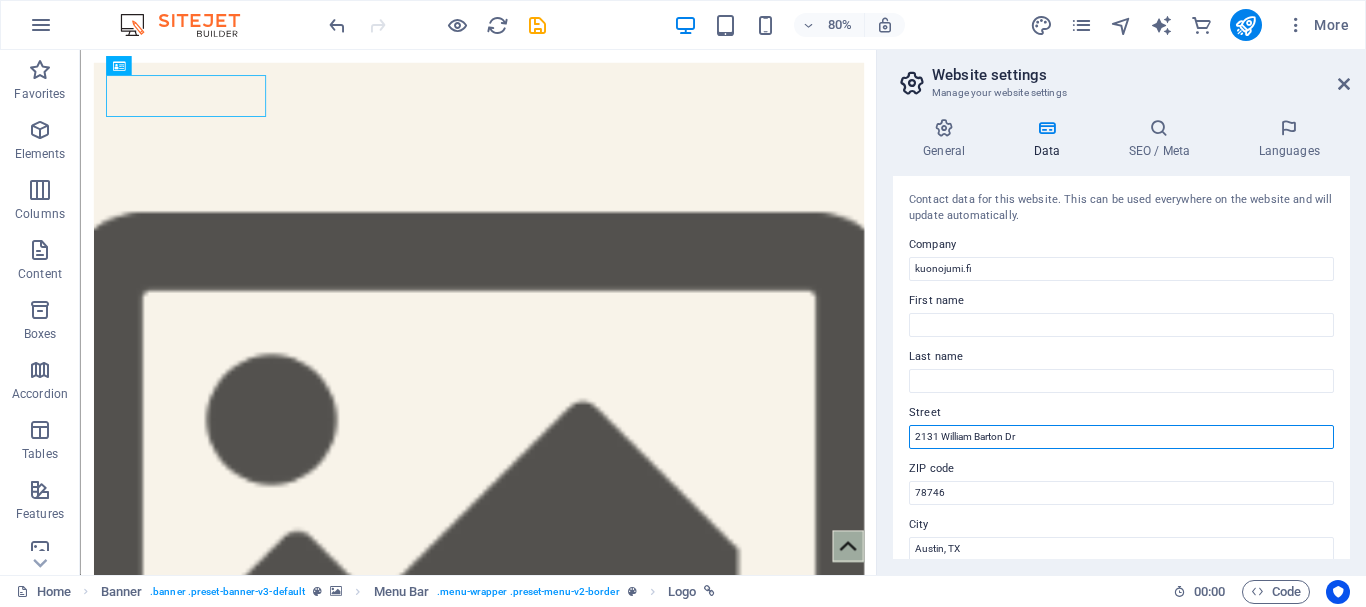 click on "2131 William Barton Dr" at bounding box center (1121, 437) 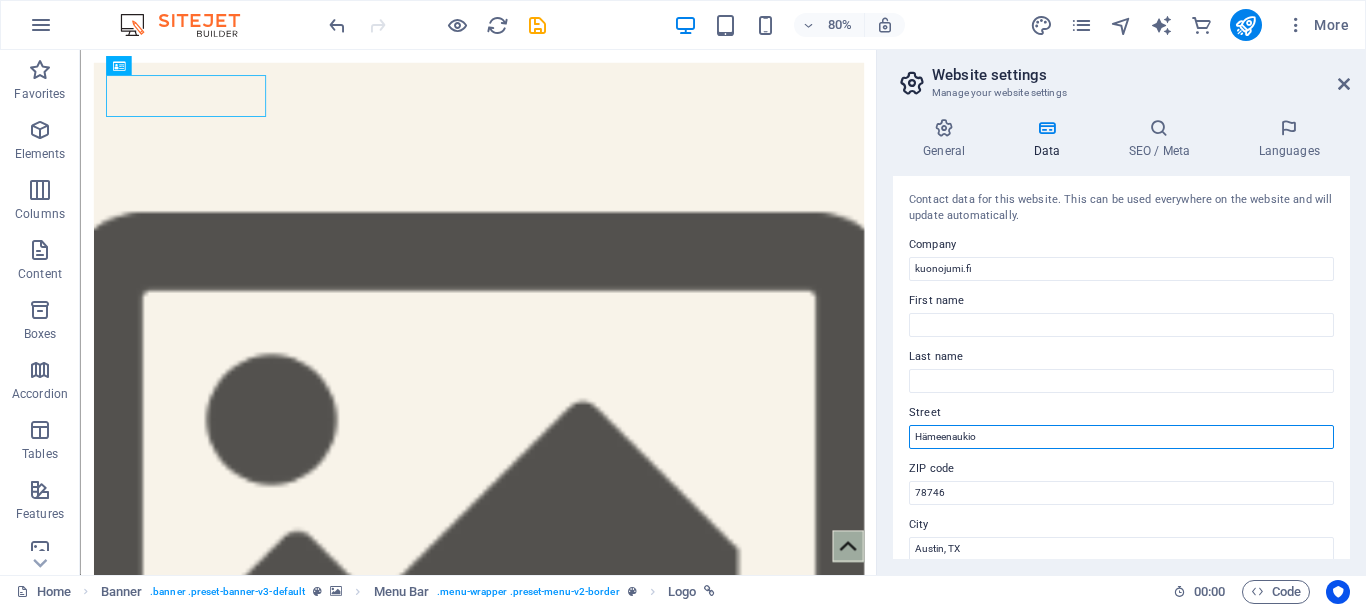 type on "Hämeenaukio" 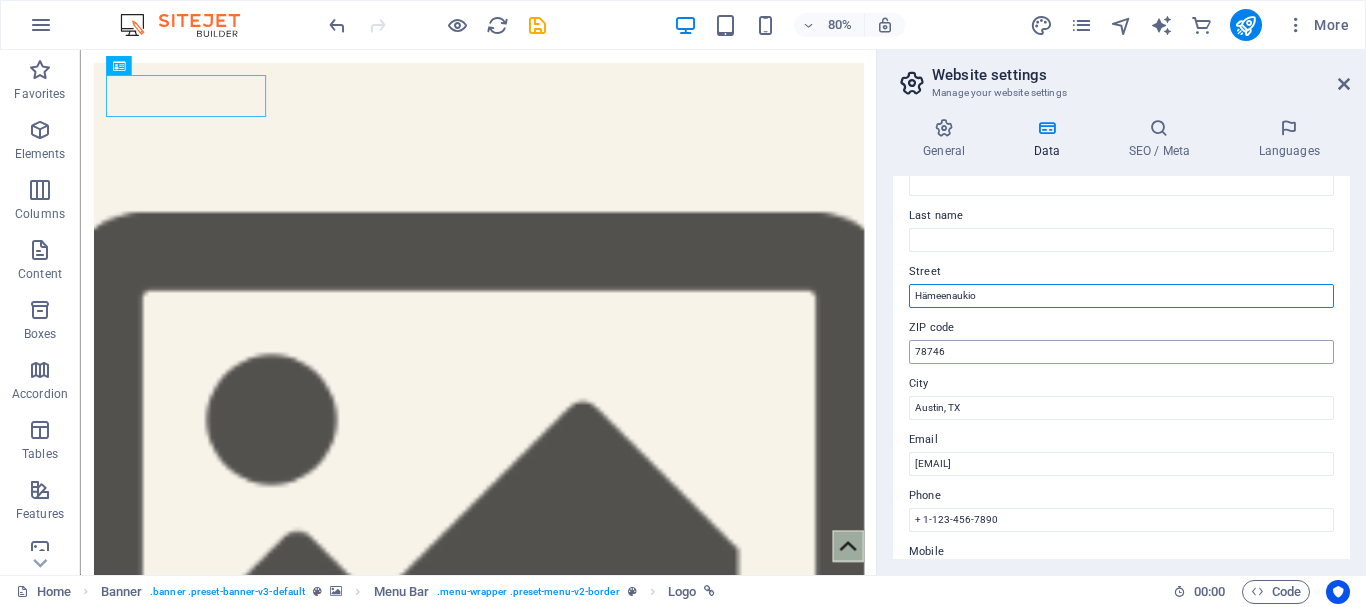 scroll, scrollTop: 200, scrollLeft: 0, axis: vertical 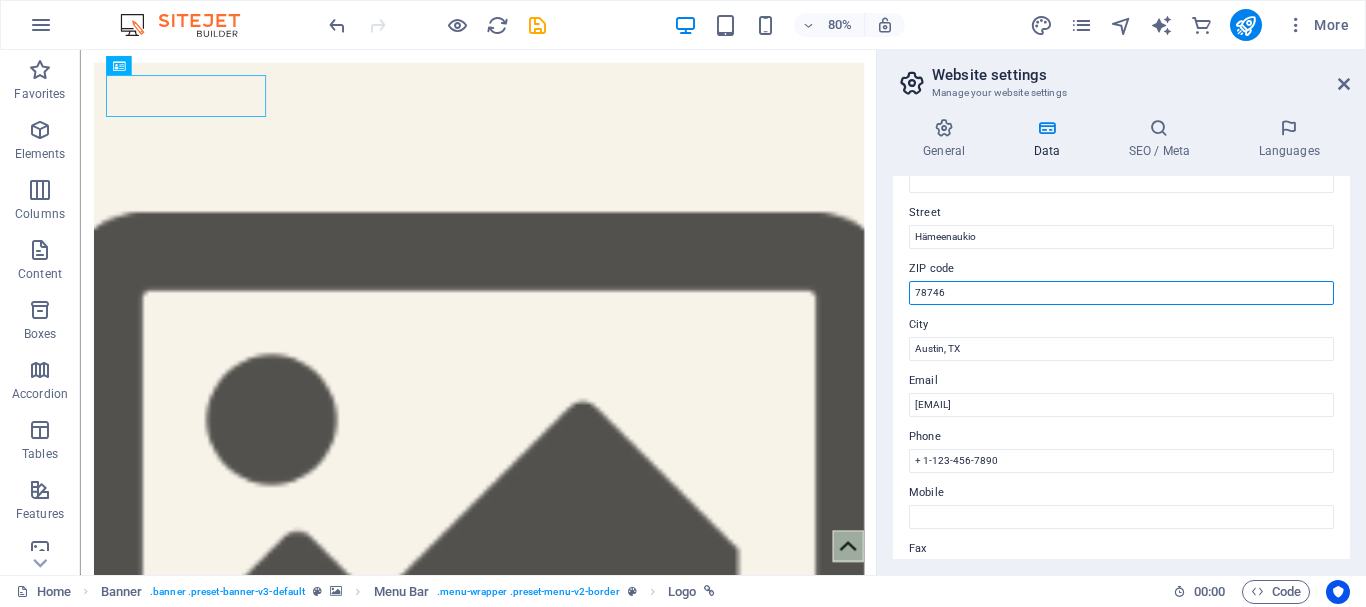 drag, startPoint x: 976, startPoint y: 292, endPoint x: 905, endPoint y: 296, distance: 71.11259 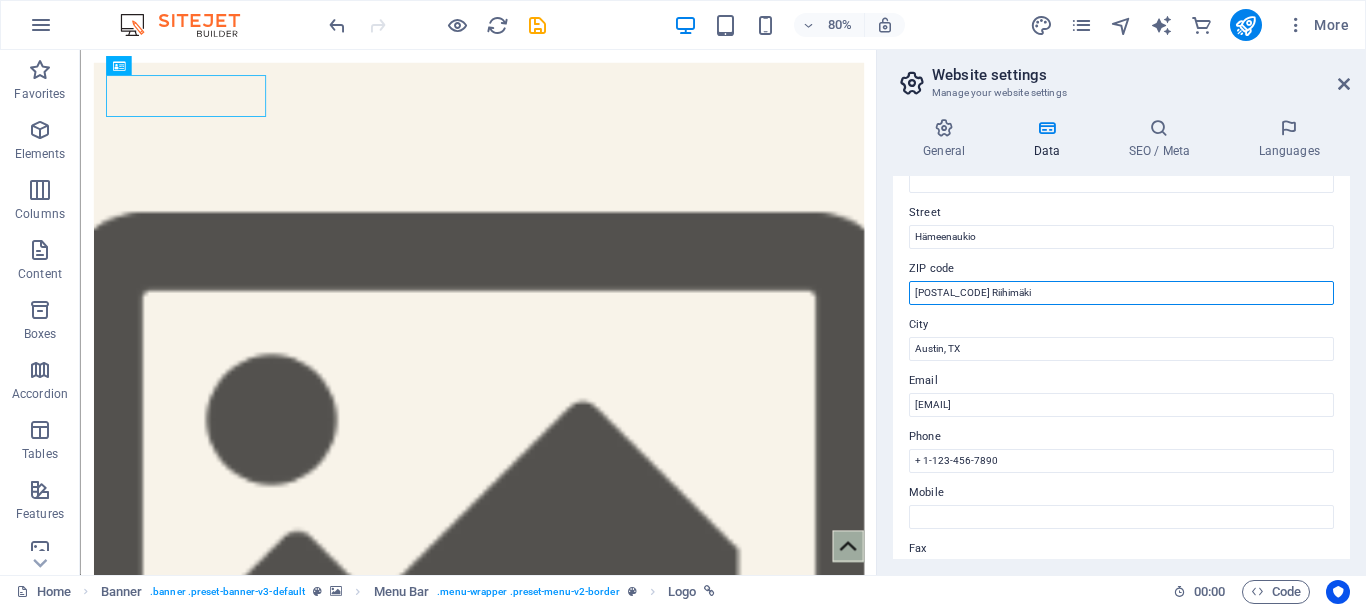 drag, startPoint x: 994, startPoint y: 297, endPoint x: 944, endPoint y: 297, distance: 50 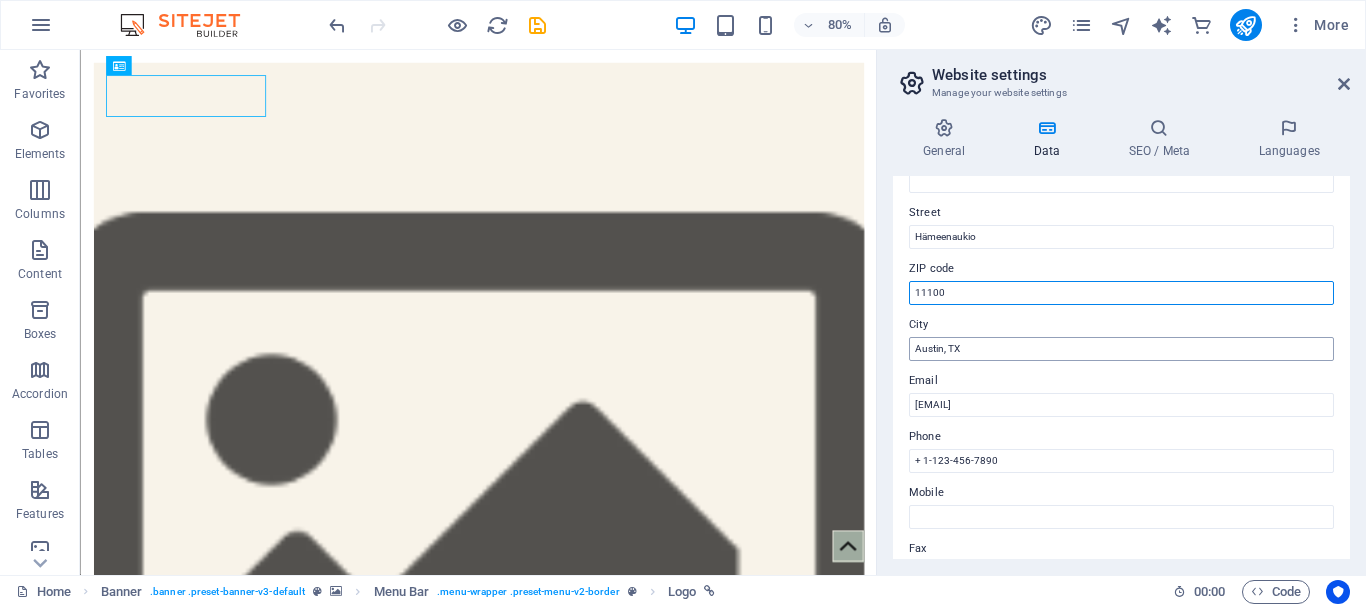 type on "11100" 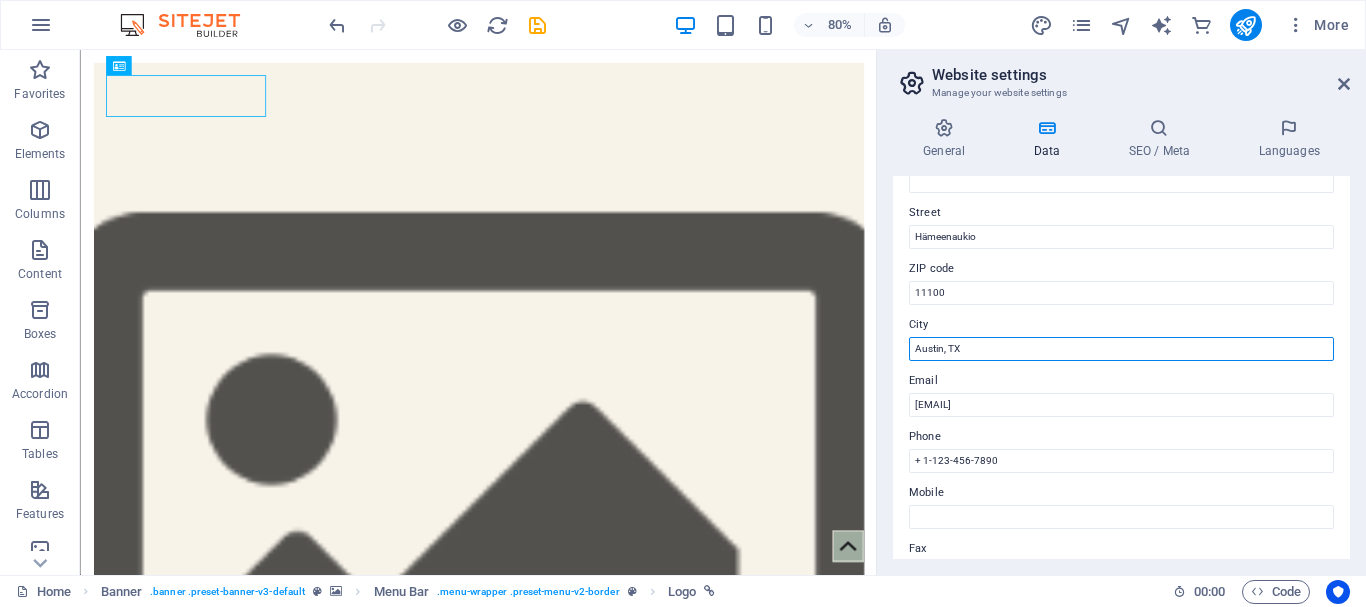 drag, startPoint x: 985, startPoint y: 347, endPoint x: 892, endPoint y: 344, distance: 93.04838 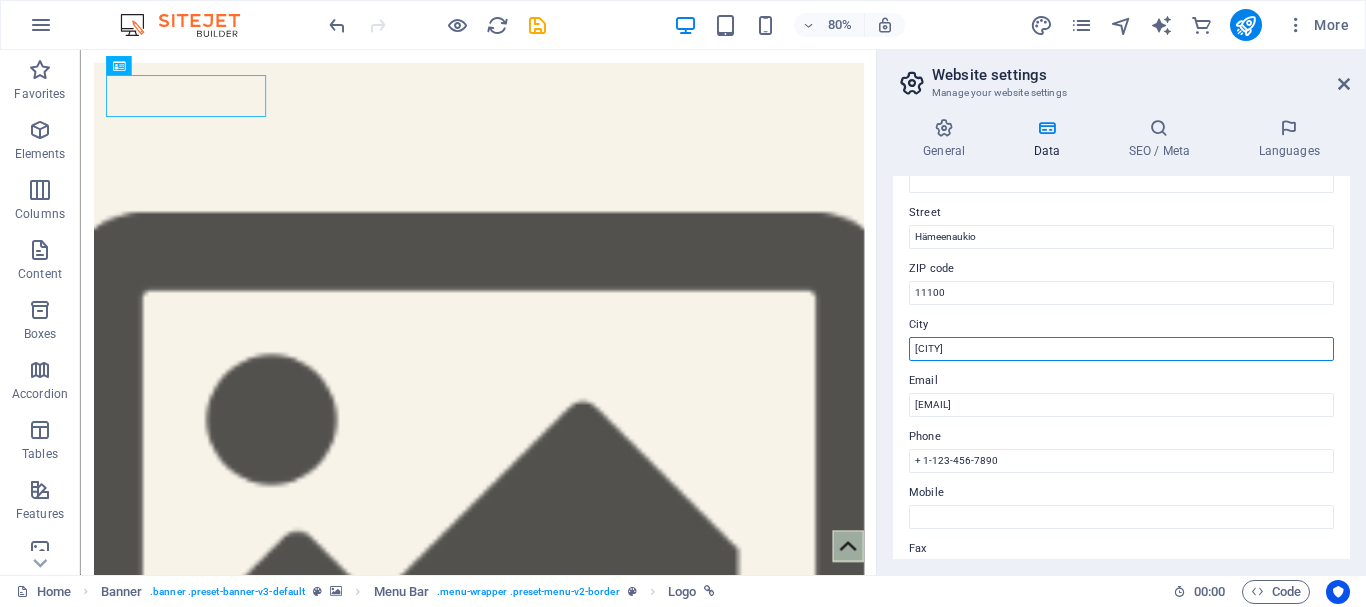 type on "[CITY]" 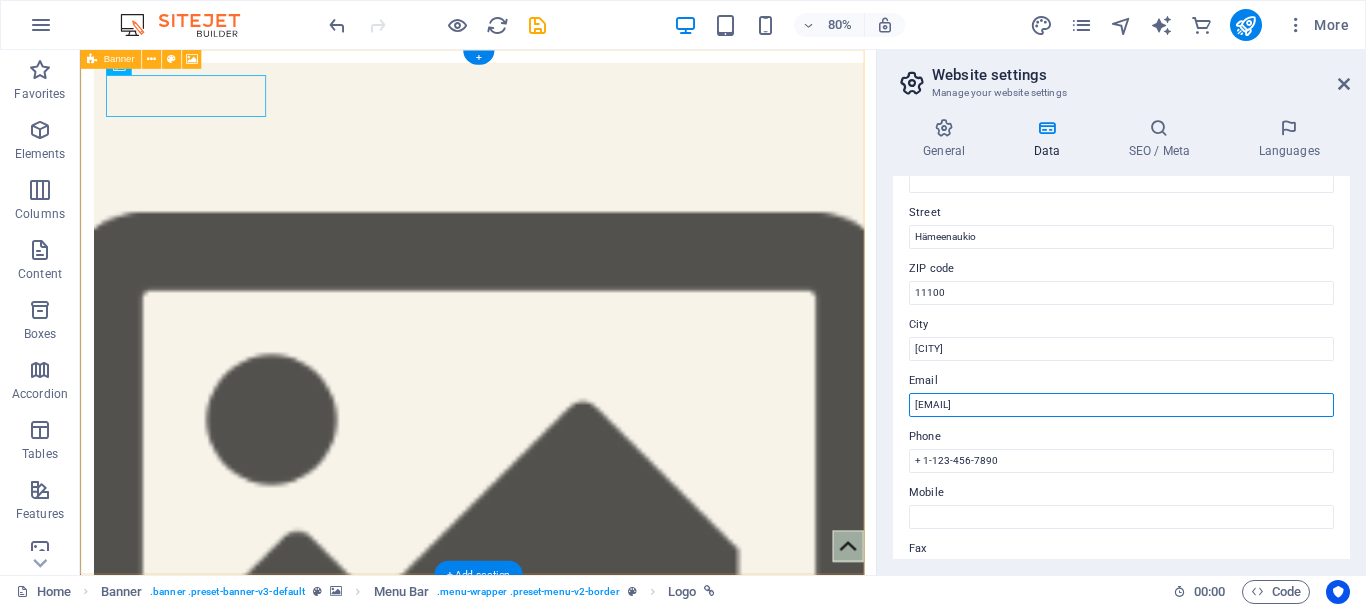 drag, startPoint x: 1221, startPoint y: 449, endPoint x: 1055, endPoint y: 481, distance: 169.0562 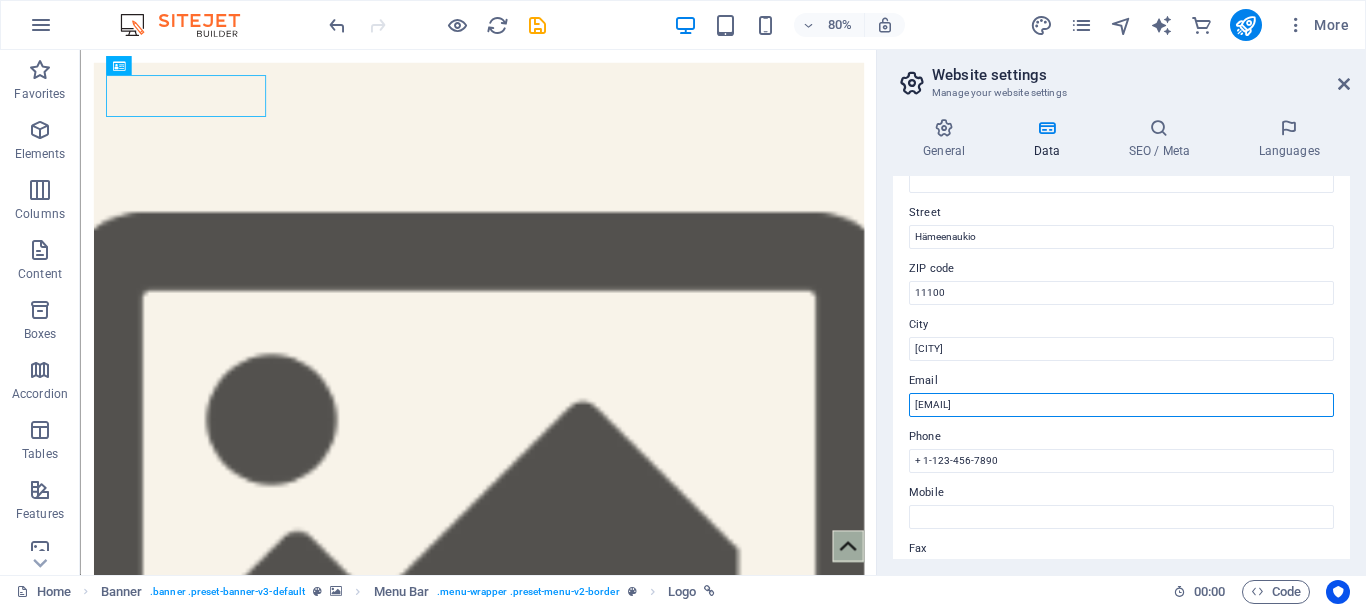 click on "[EMAIL]" at bounding box center [1121, 405] 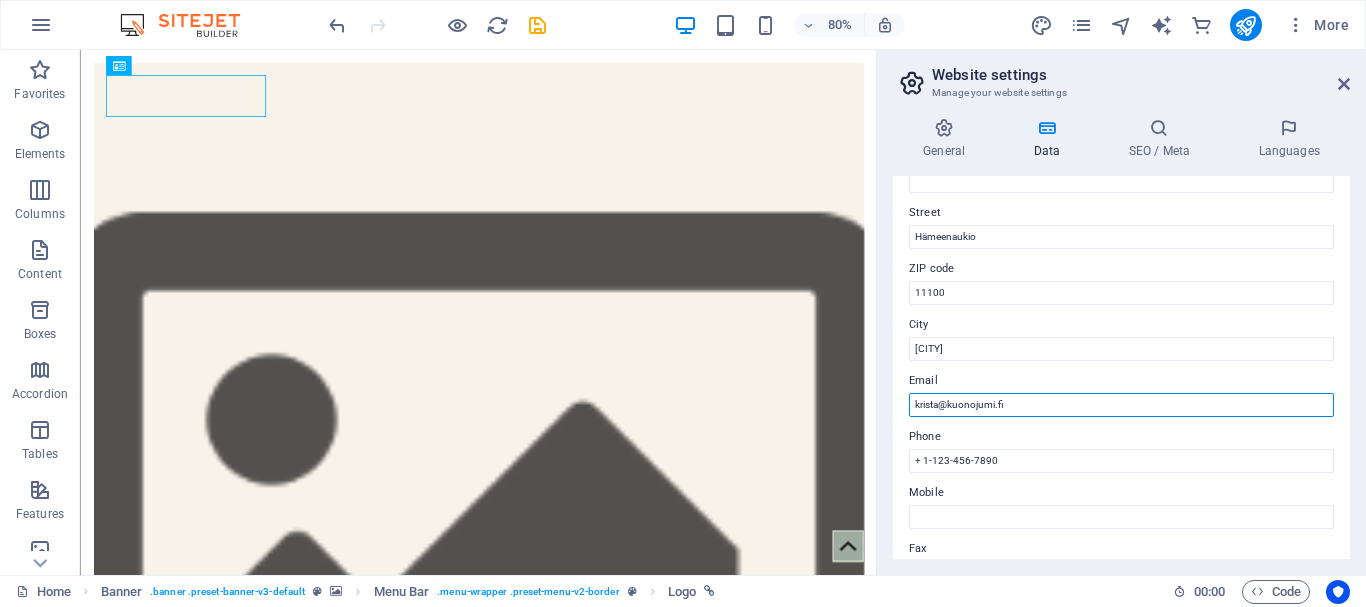 type on "krista@kuonojumi.fi" 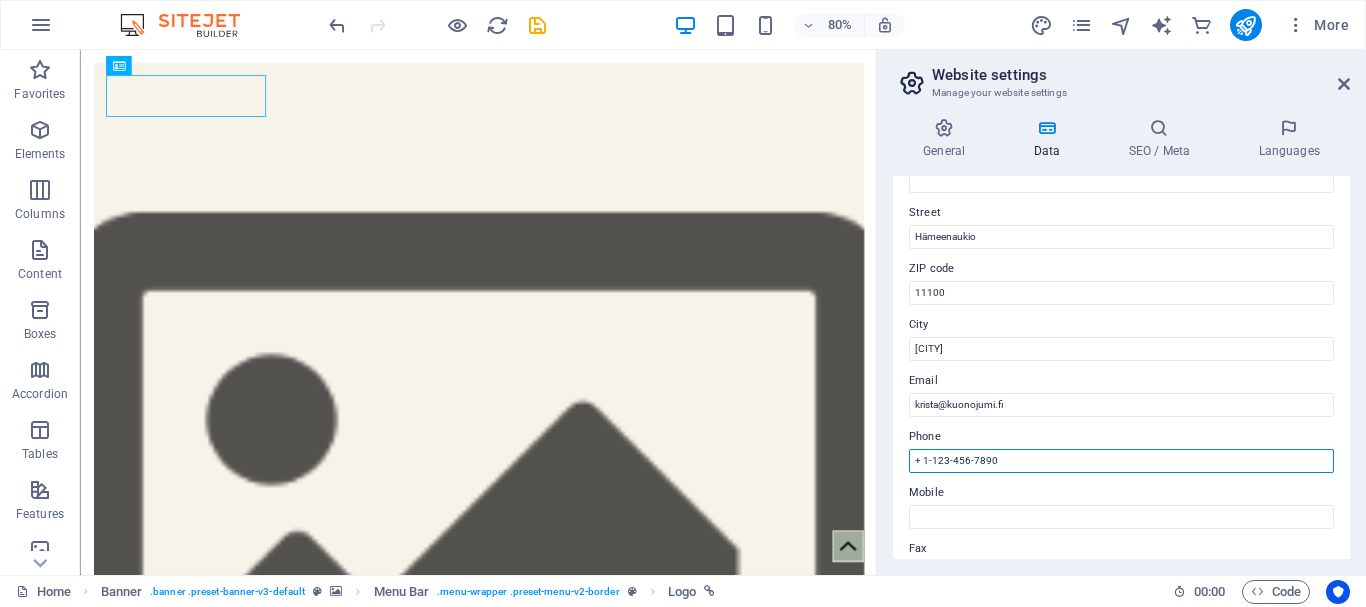 drag, startPoint x: 1014, startPoint y: 458, endPoint x: 904, endPoint y: 454, distance: 110.0727 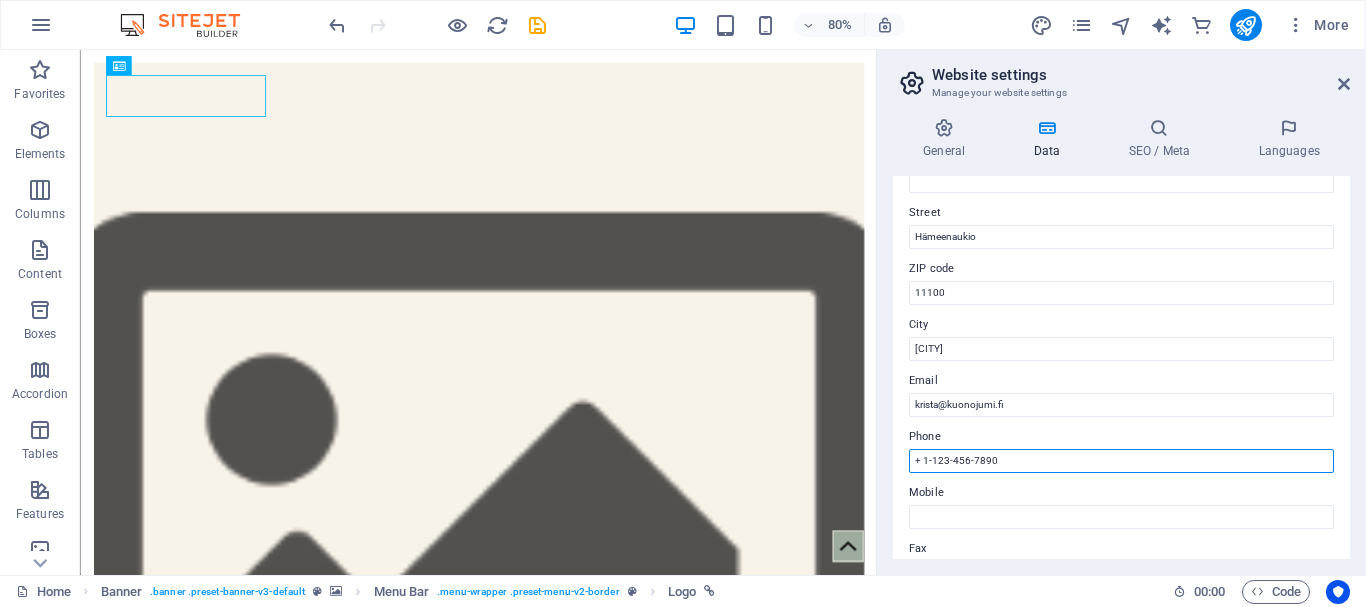 paste on "+ [PHONE]" 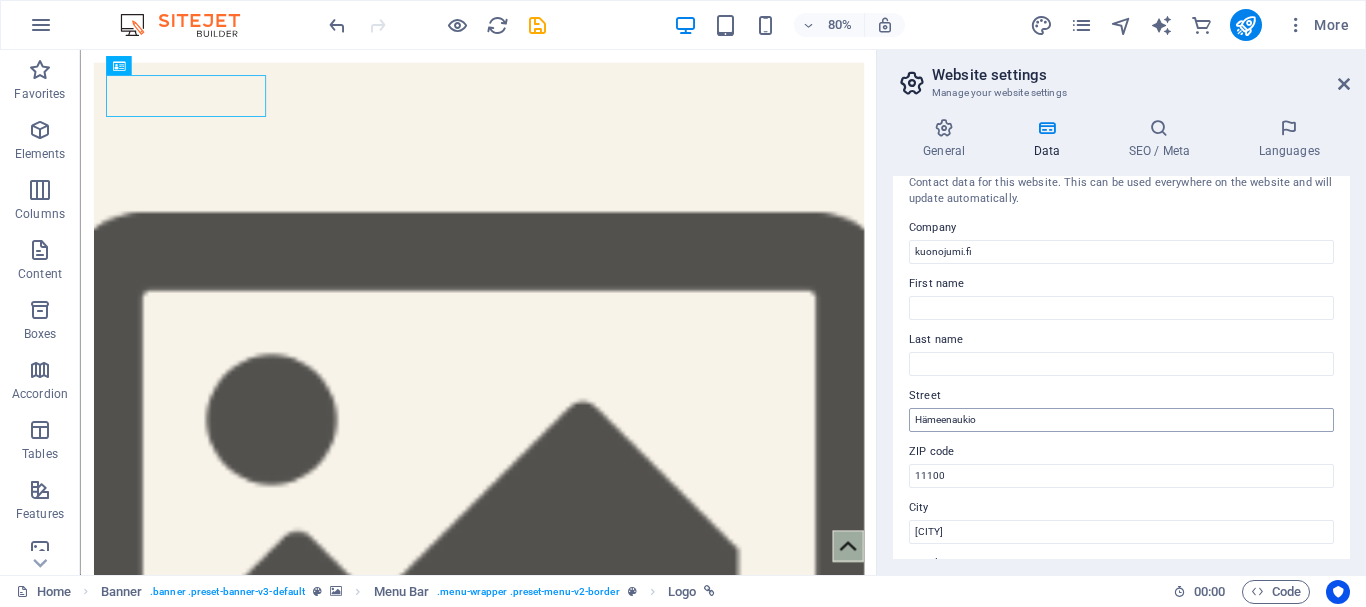 scroll, scrollTop: 0, scrollLeft: 0, axis: both 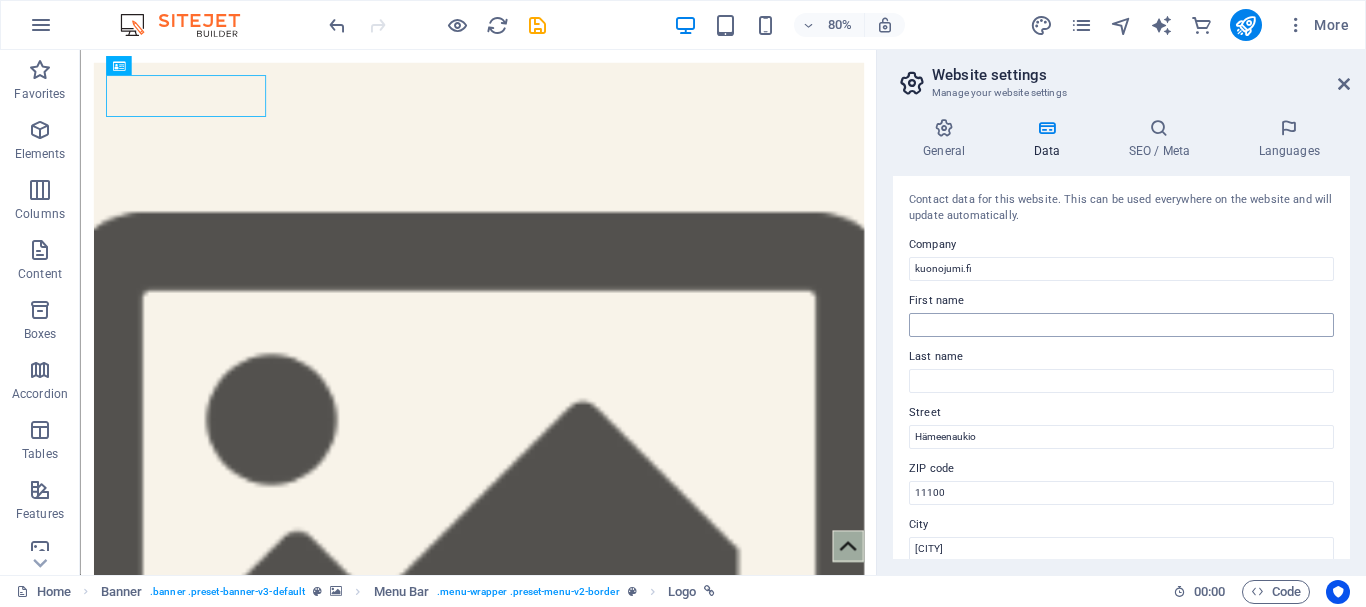 type on "+358 44 7717737" 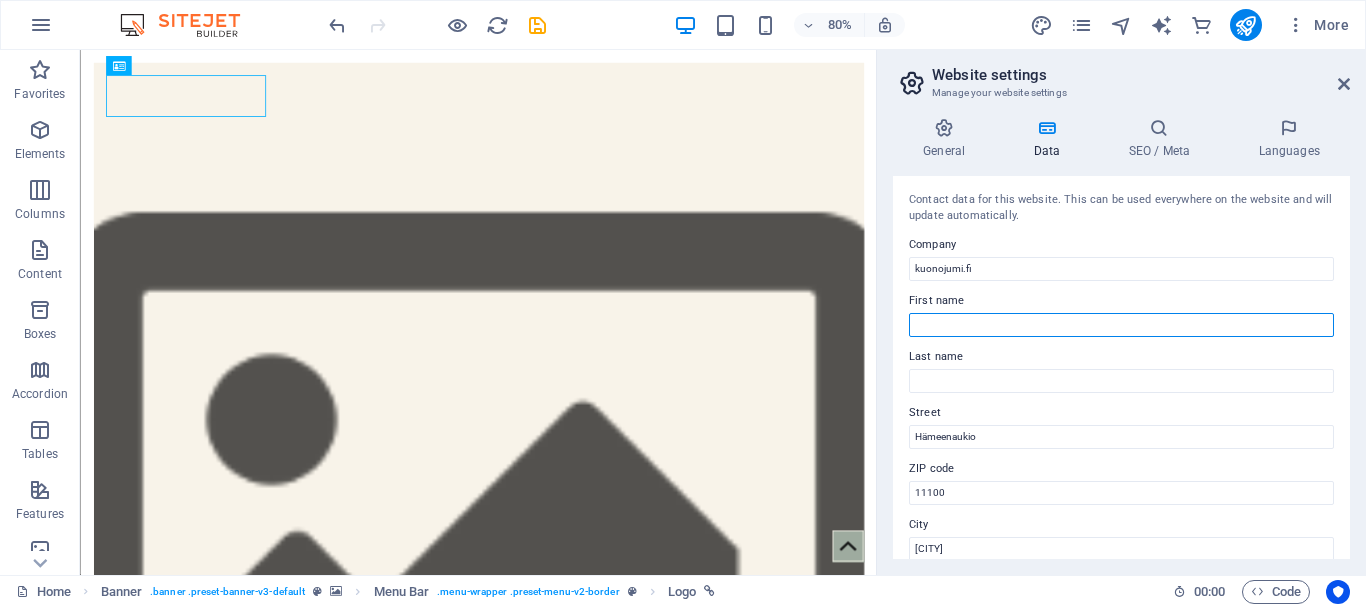 click on "First name" at bounding box center [1121, 325] 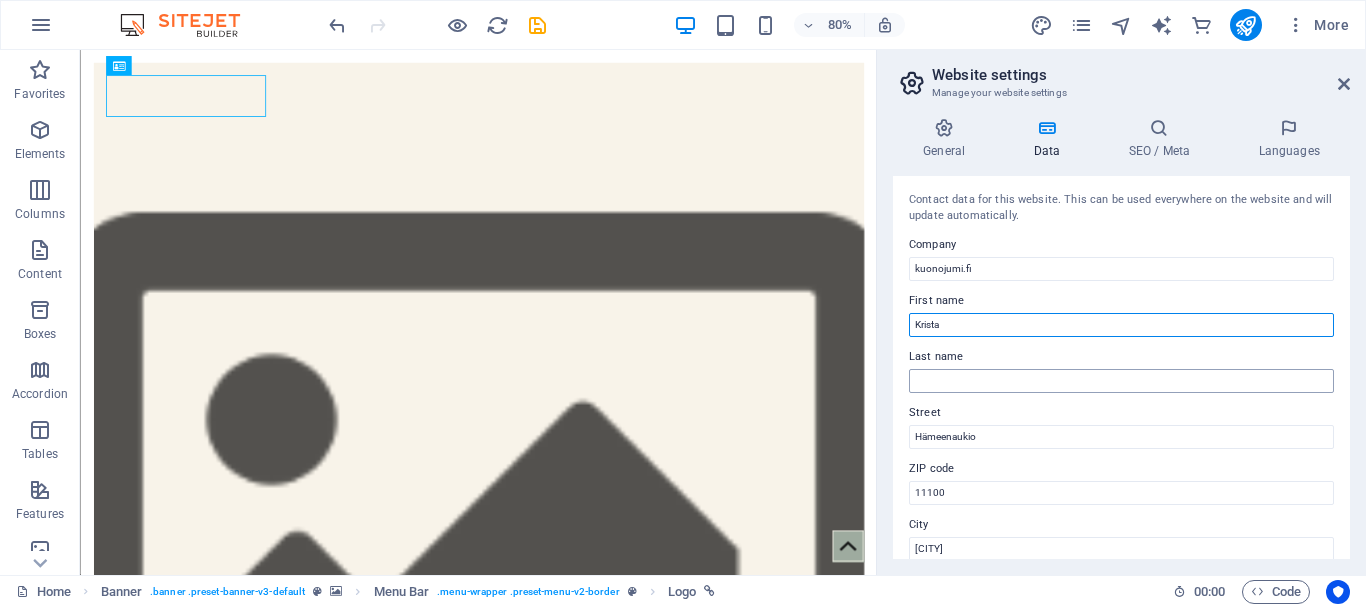 type on "Krista" 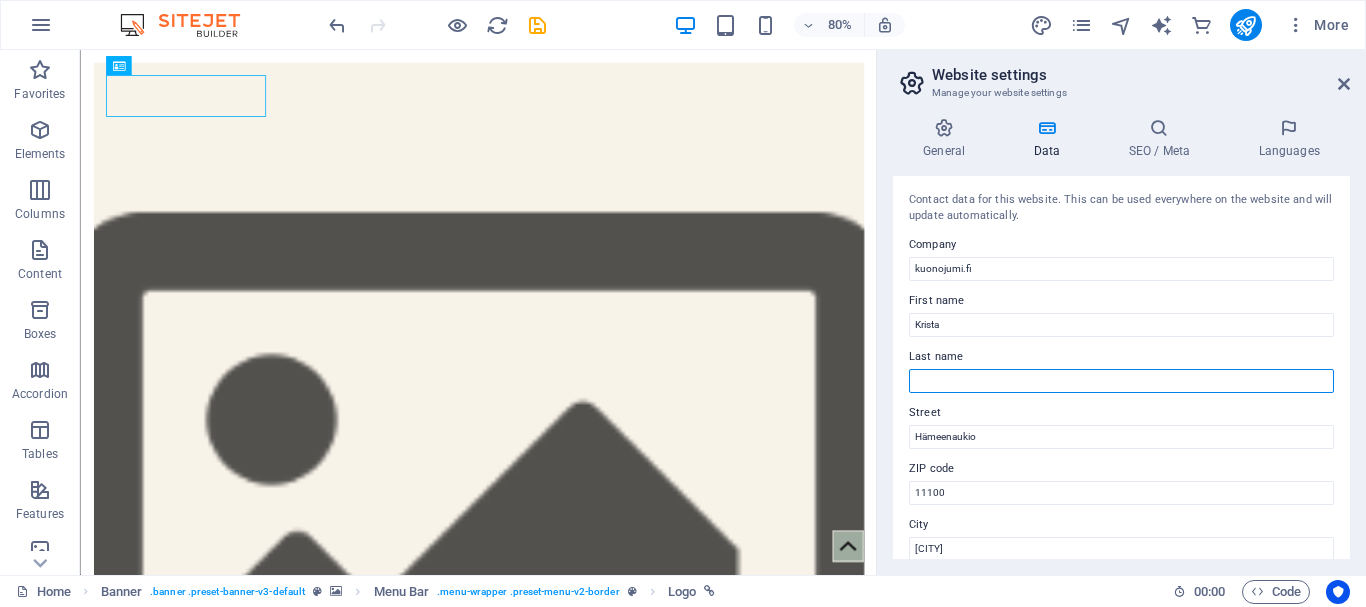 click on "Last name" at bounding box center [1121, 381] 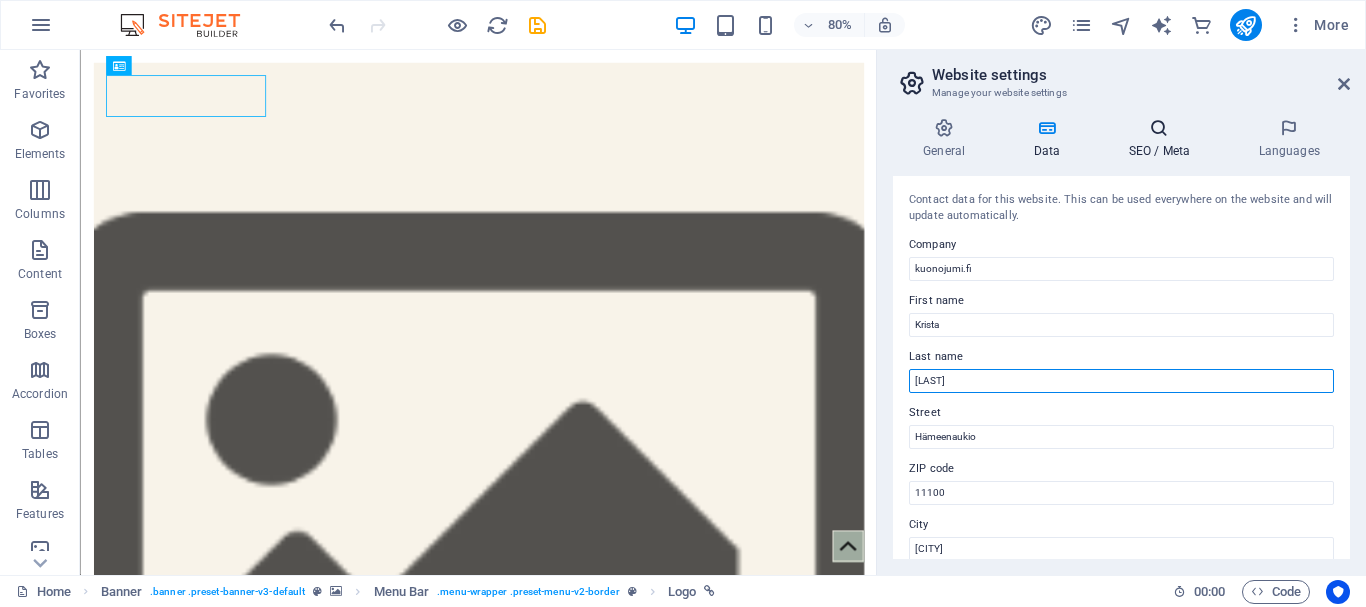type on "[LAST]" 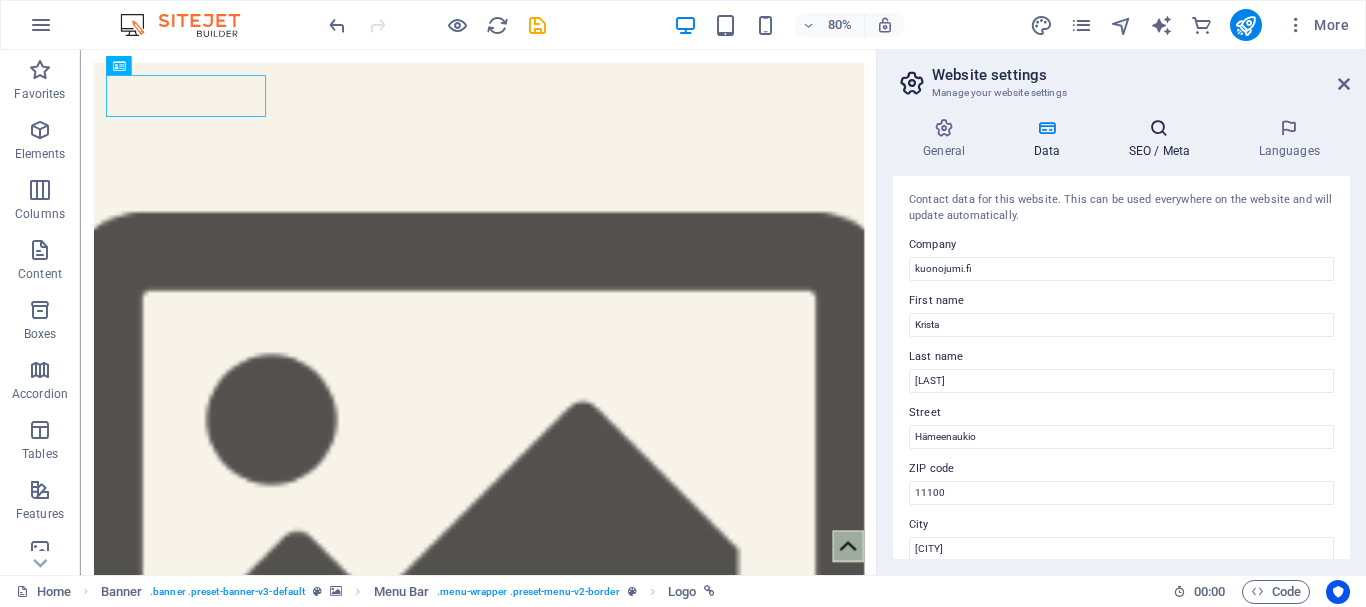 click at bounding box center (1159, 128) 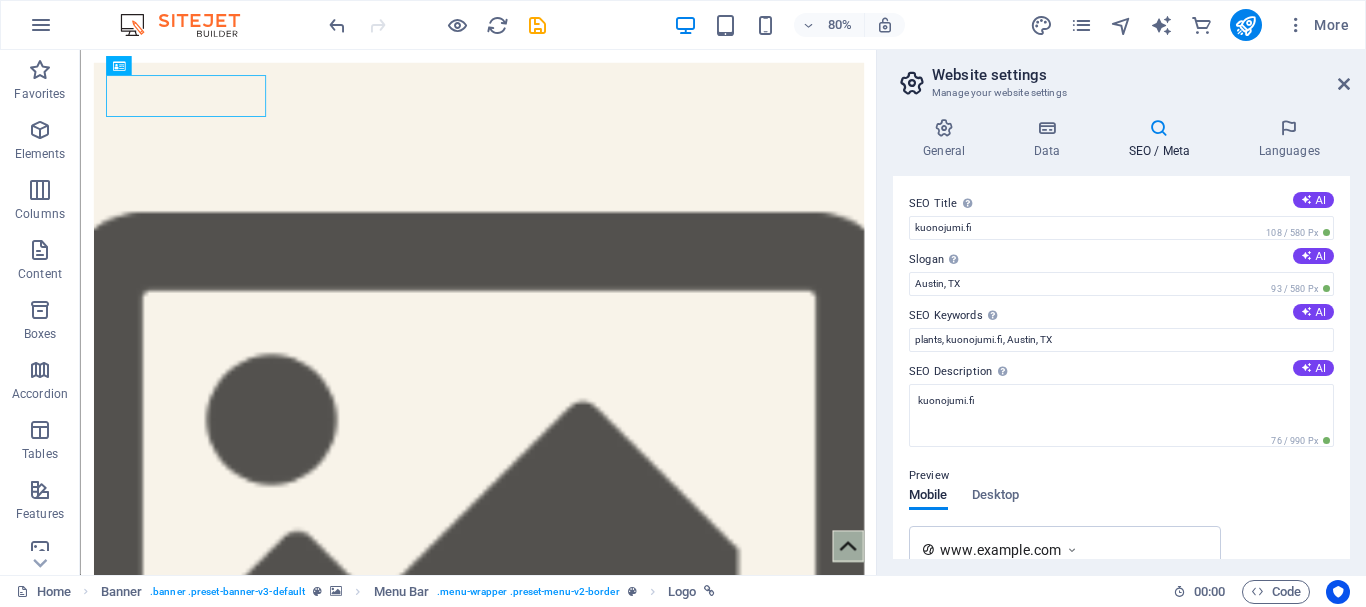 click at bounding box center [1159, 128] 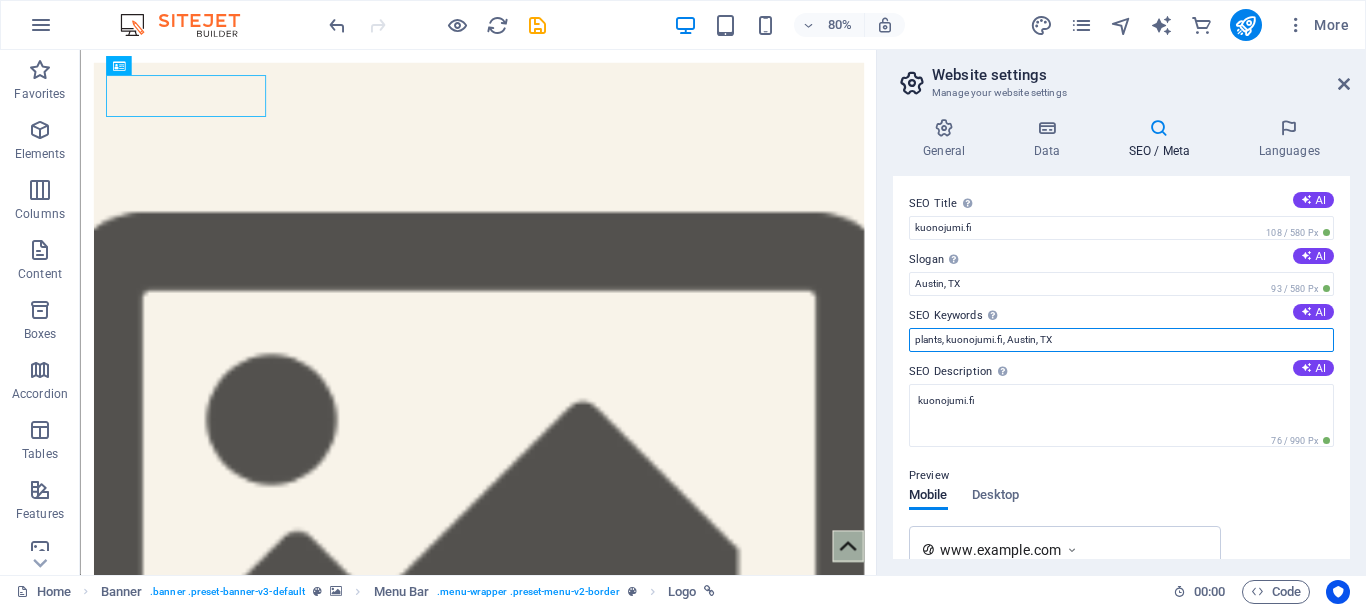 drag, startPoint x: 1079, startPoint y: 338, endPoint x: 898, endPoint y: 336, distance: 181.01105 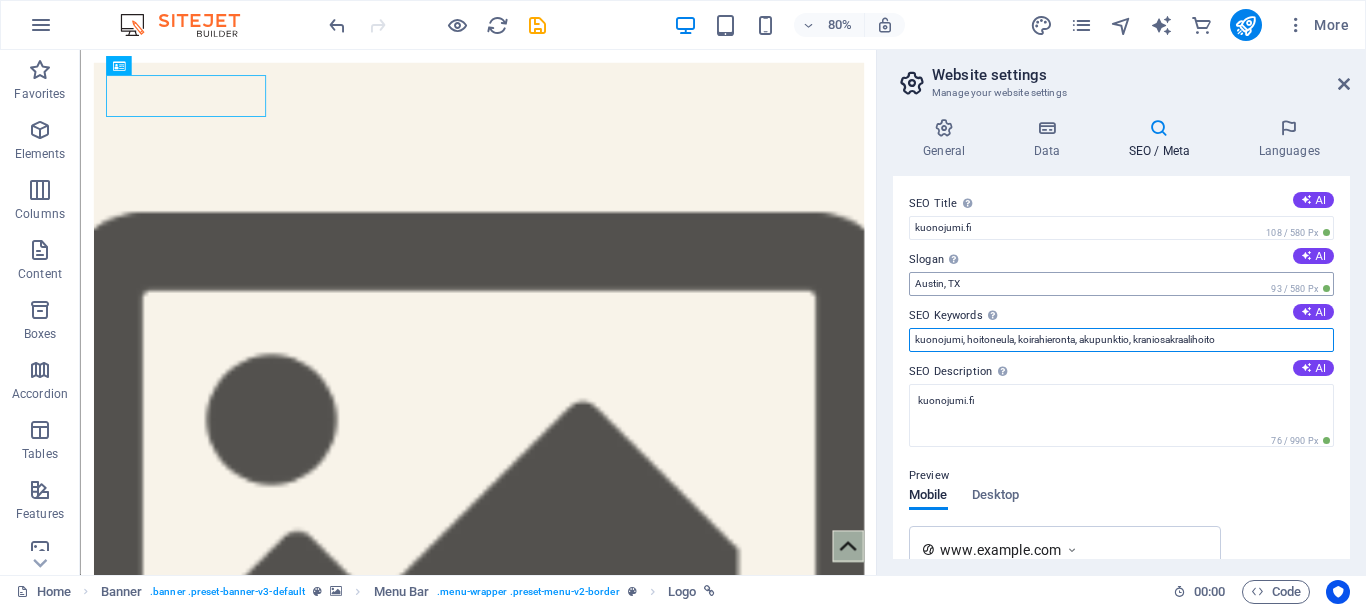 type on "kuonojumi, hoitoneula, koirahieronta, akupunktio, kraniosakraalihoito" 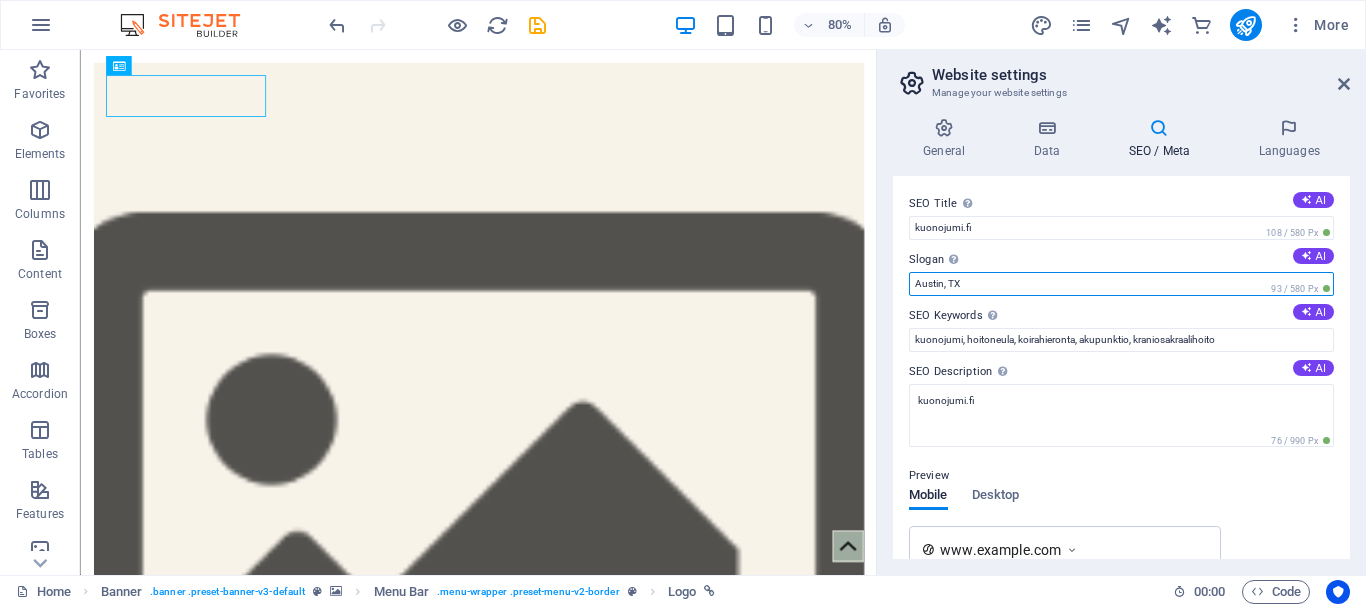 drag, startPoint x: 983, startPoint y: 275, endPoint x: 906, endPoint y: 282, distance: 77.31753 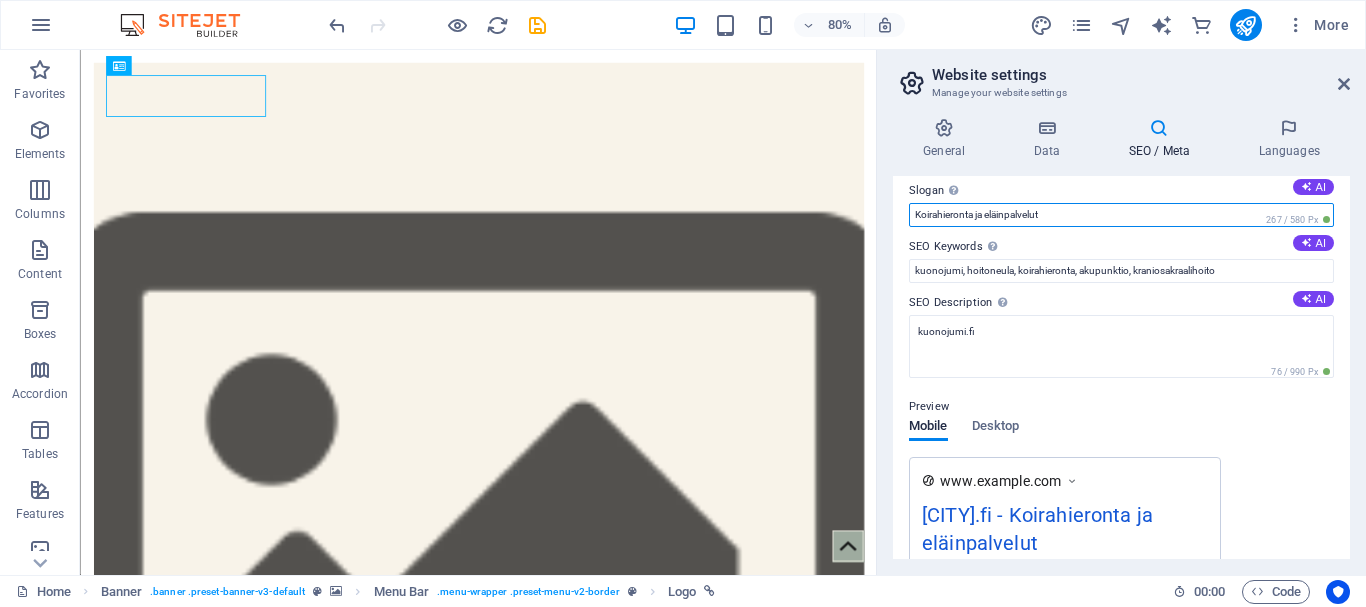 scroll, scrollTop: 0, scrollLeft: 0, axis: both 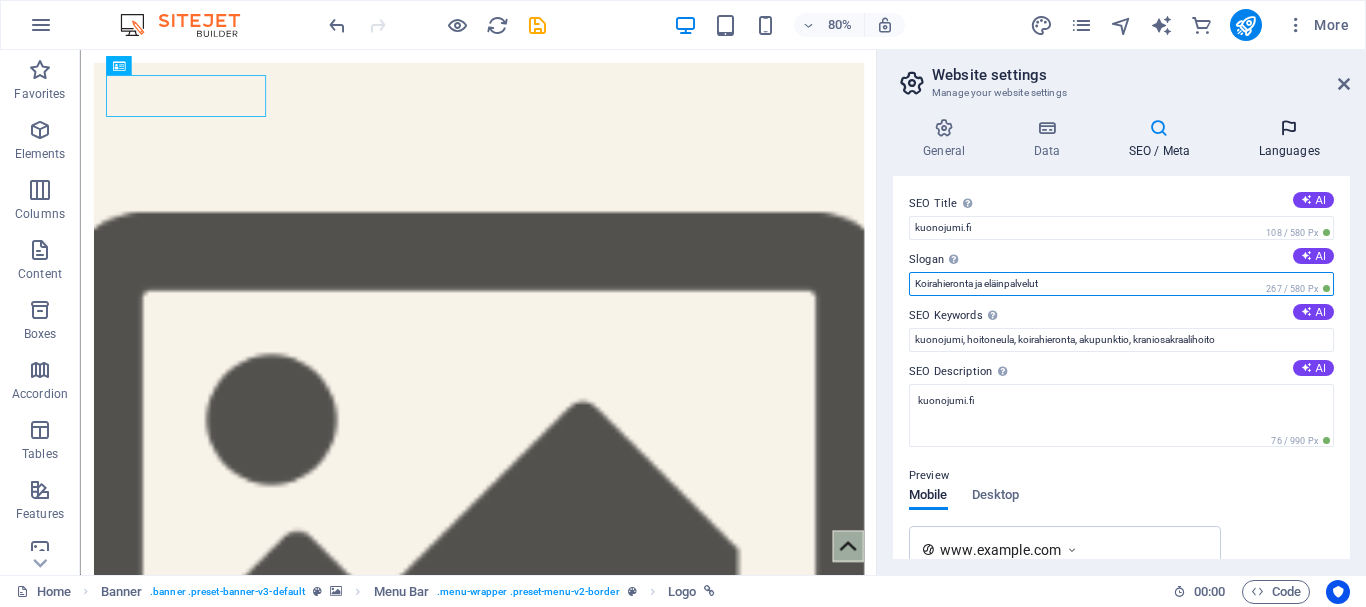 type on "Koirahieronta ja eläinpalvelut" 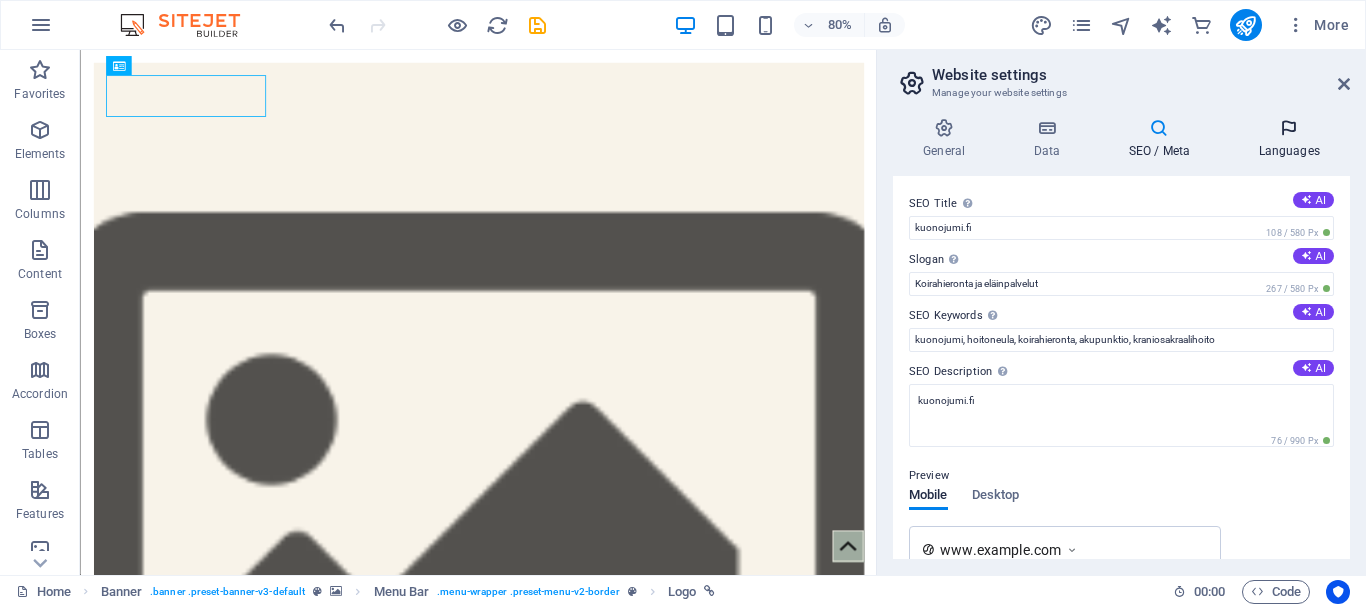 click at bounding box center [1289, 128] 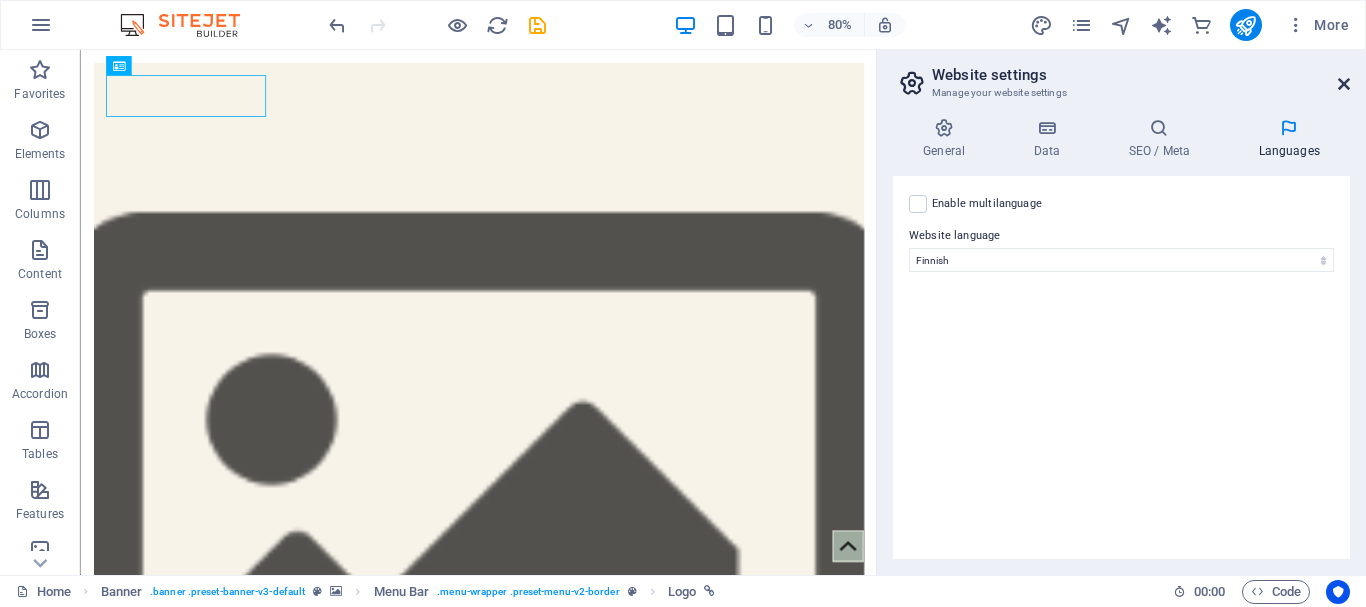 click at bounding box center (1344, 84) 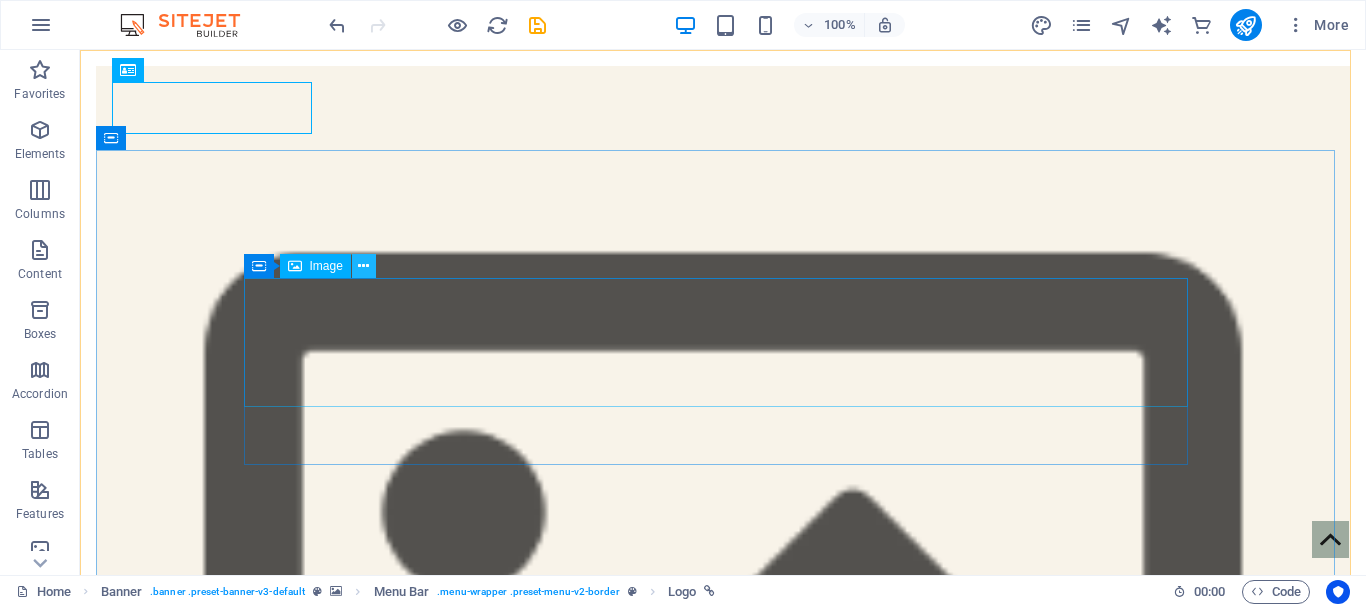 click at bounding box center (363, 266) 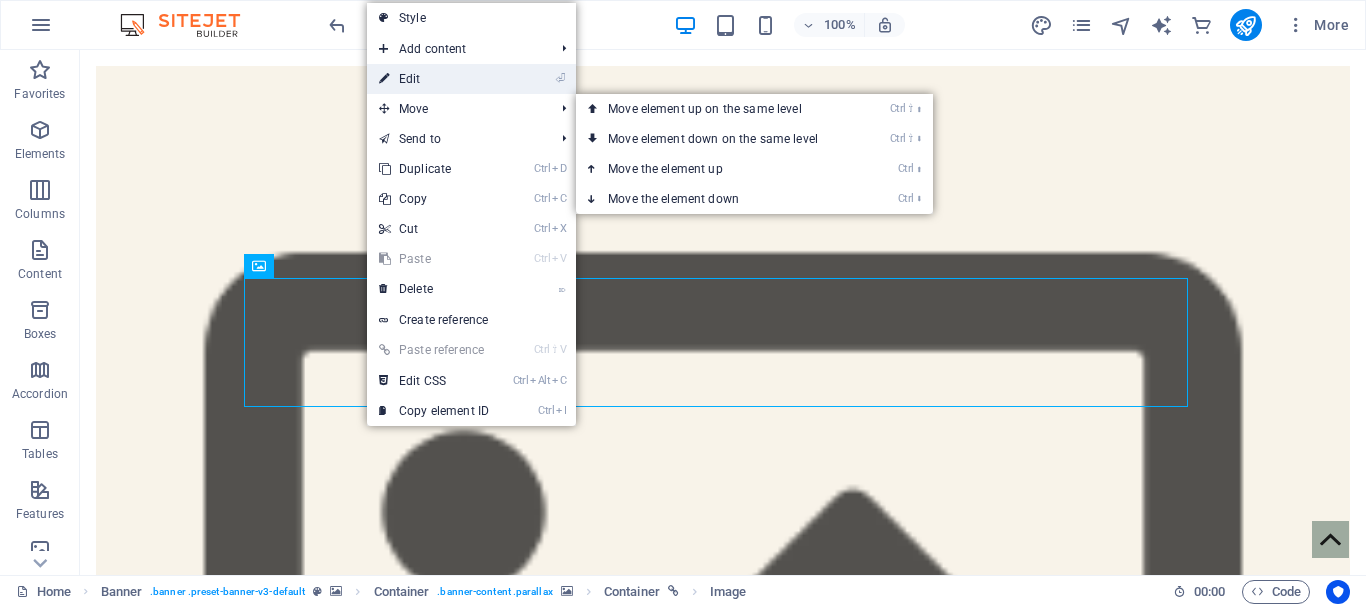 click on "⏎  Edit" at bounding box center [434, 79] 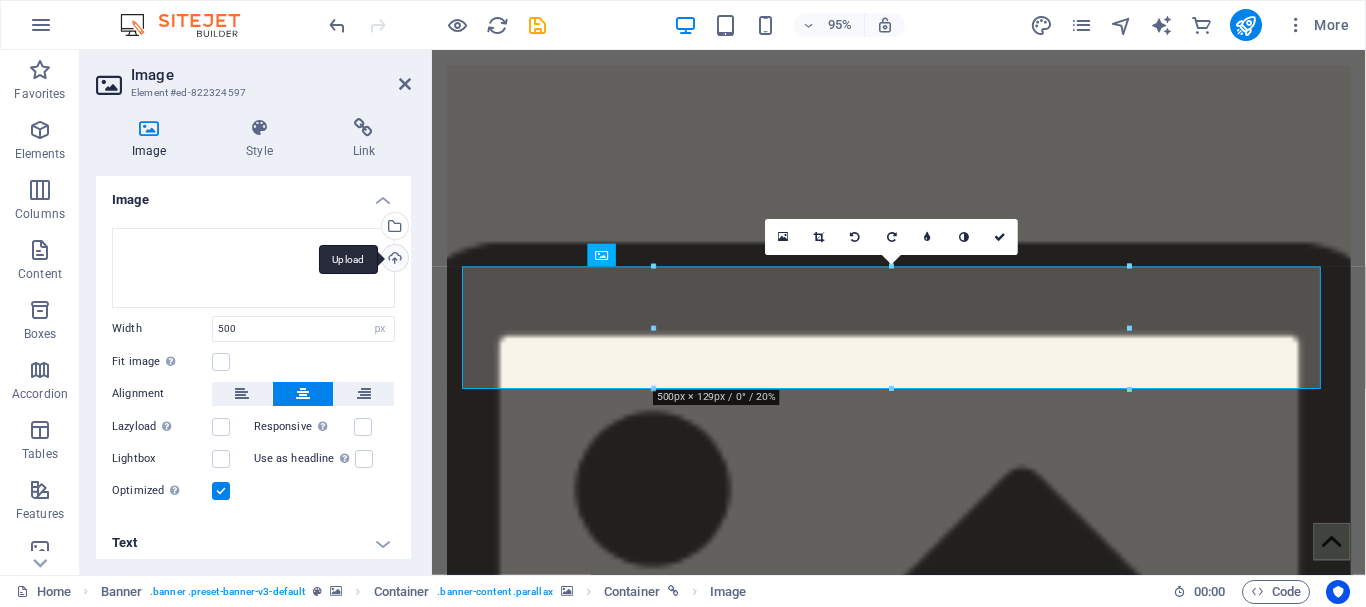 click on "Upload" at bounding box center (393, 260) 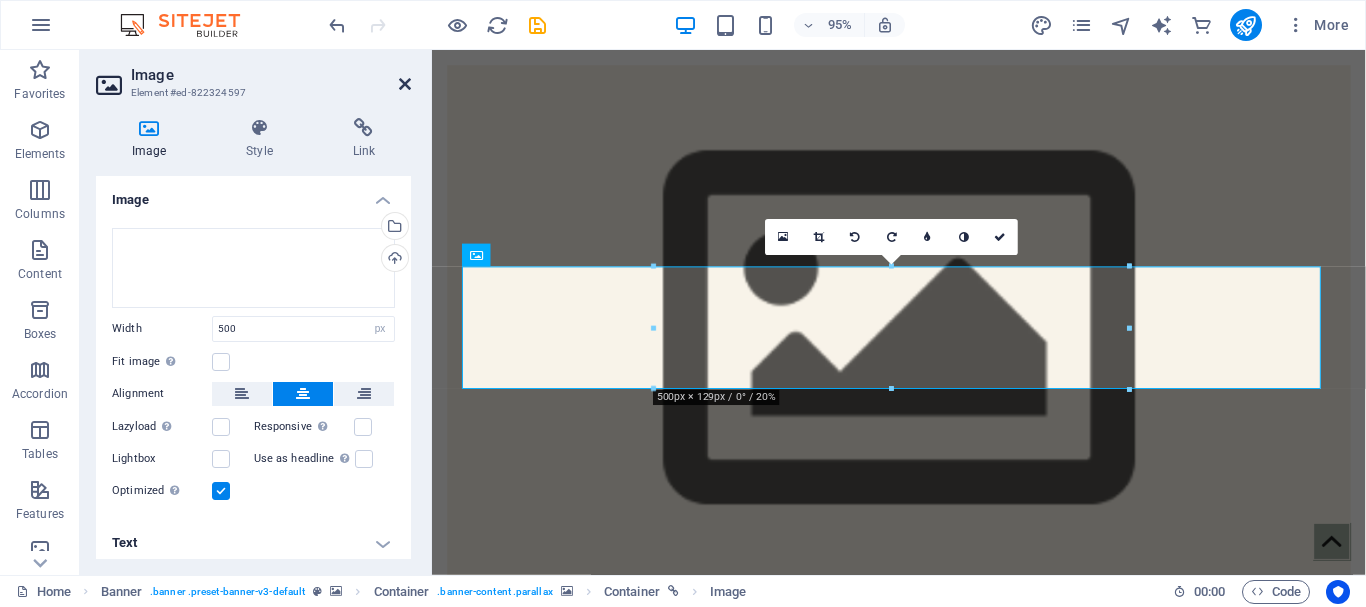 click at bounding box center [405, 84] 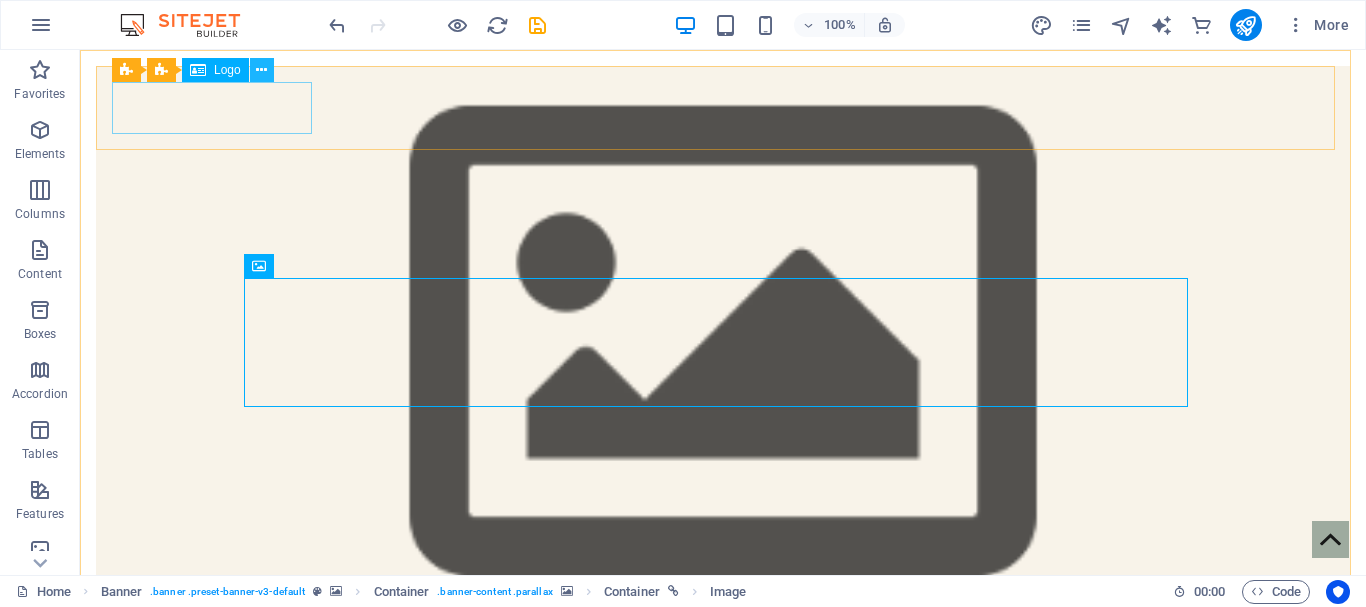 click at bounding box center [261, 70] 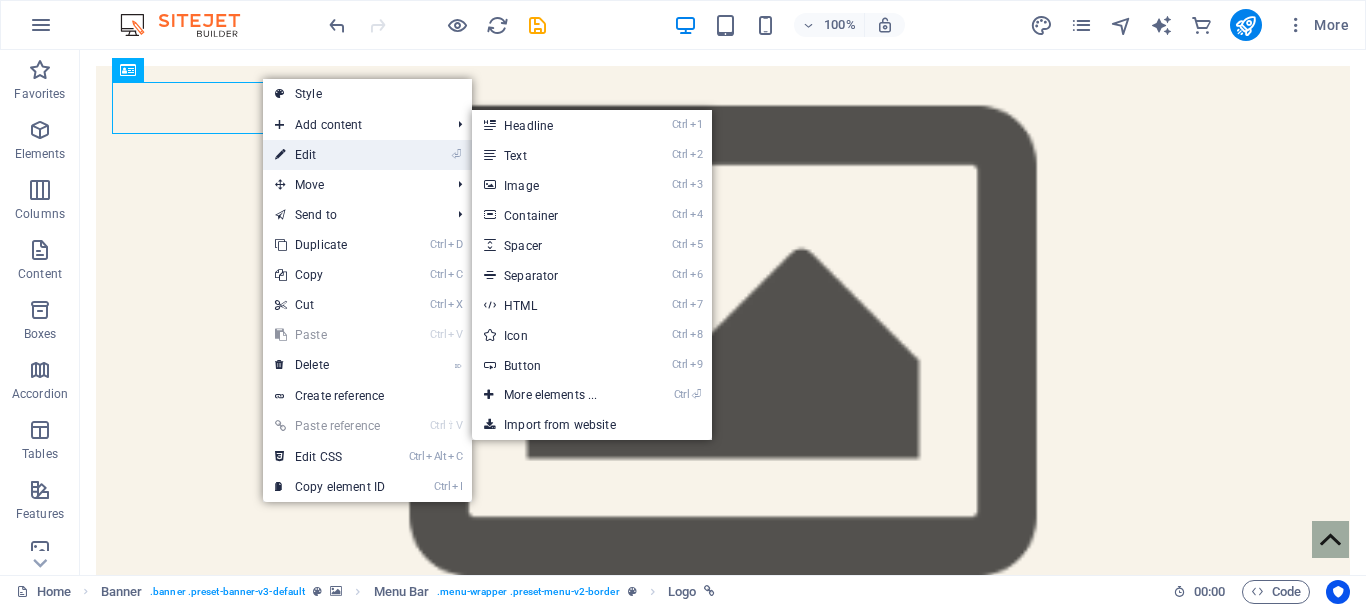 click on "⏎  Edit" at bounding box center (330, 155) 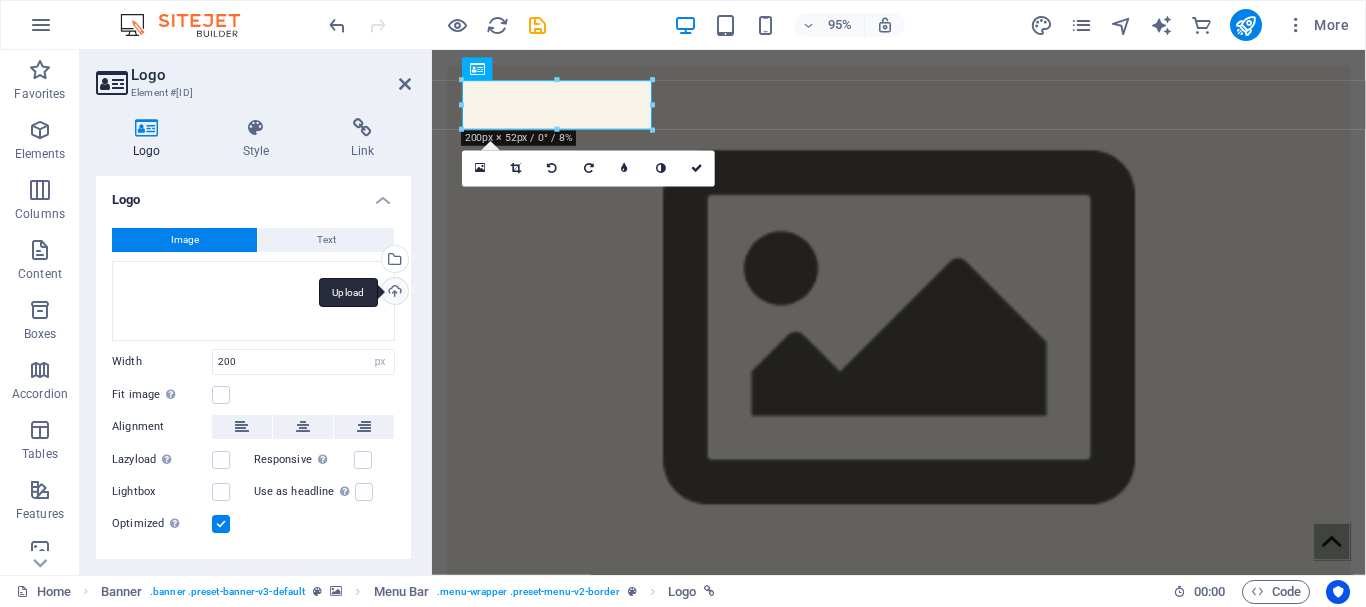 click on "Upload" at bounding box center [393, 293] 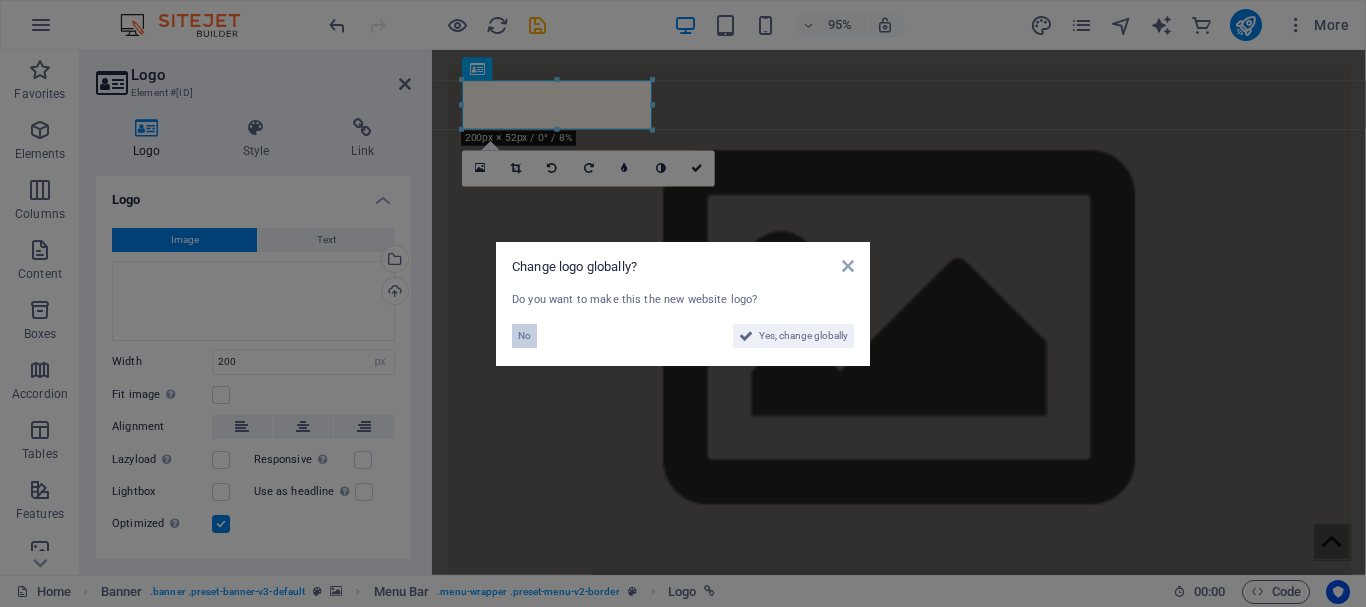 click on "No" at bounding box center (524, 336) 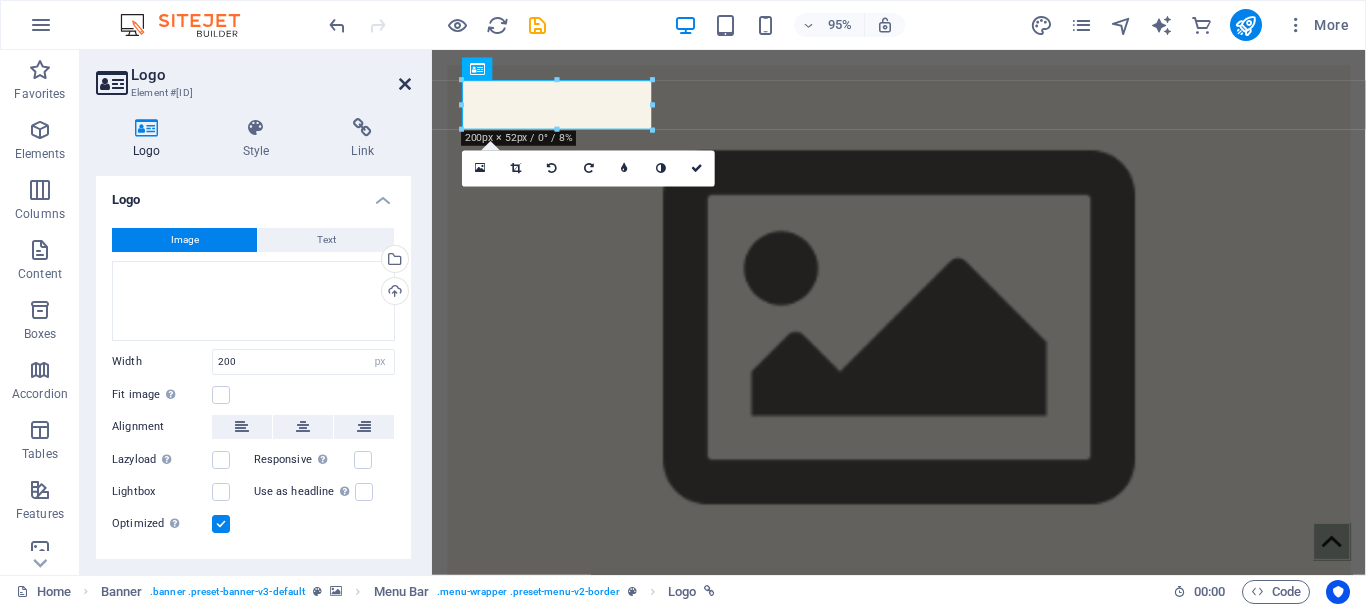 click at bounding box center (405, 84) 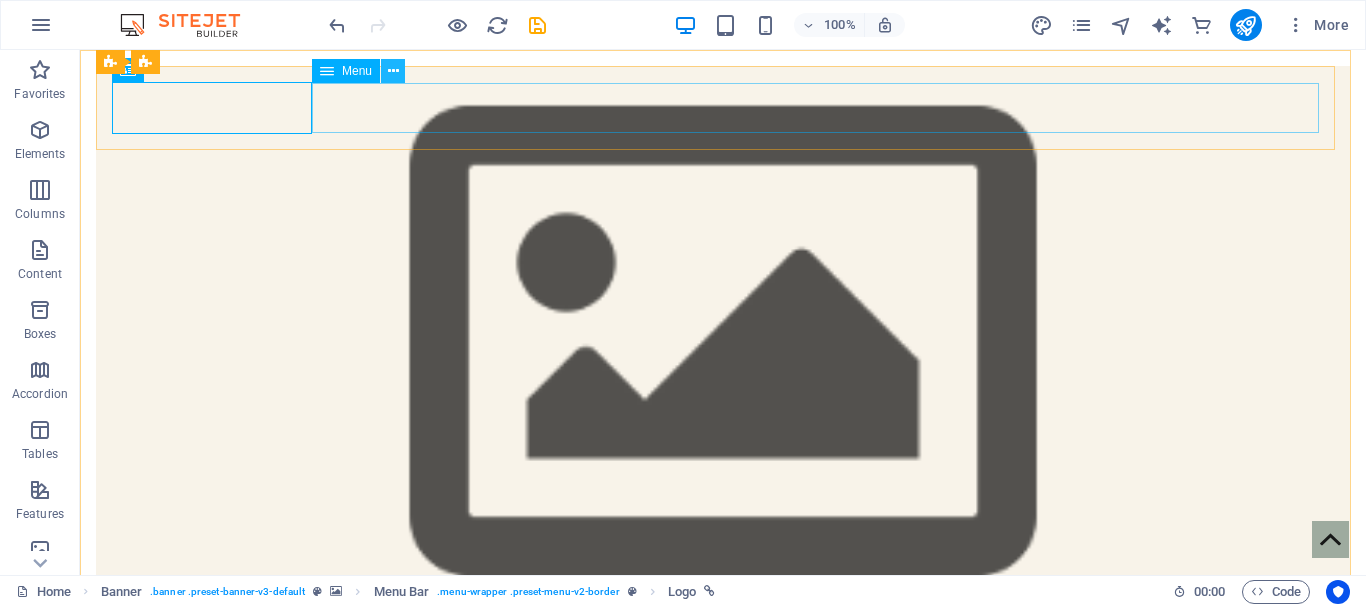 click at bounding box center [393, 71] 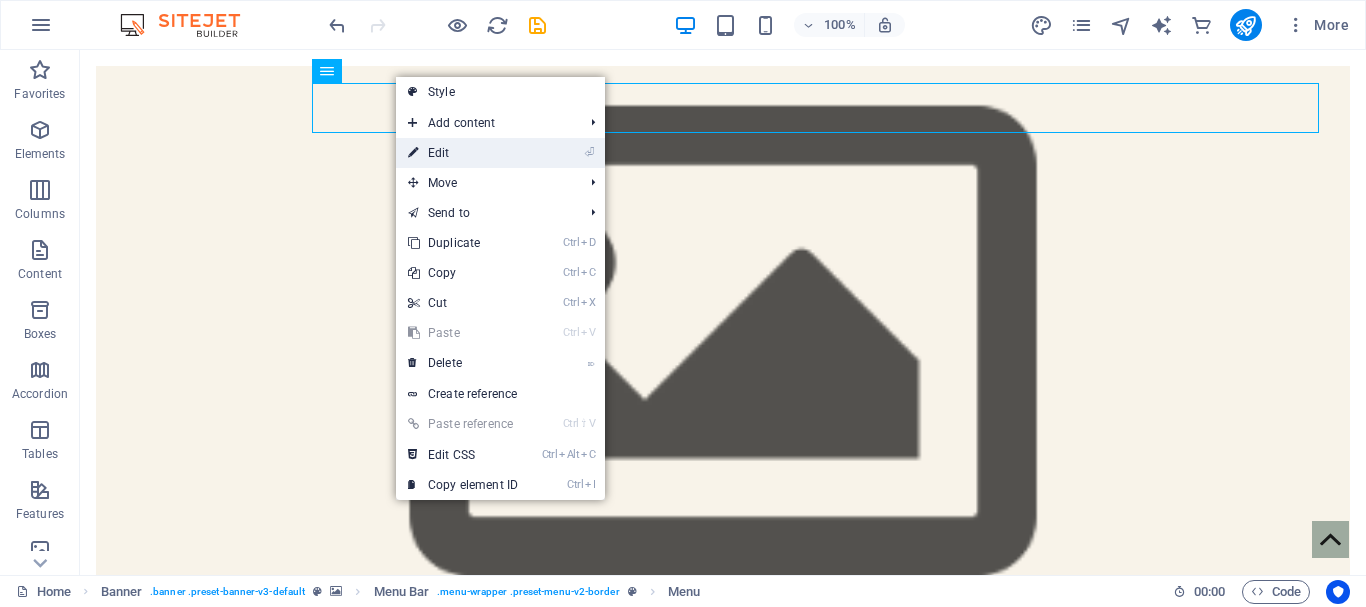 click on "⏎  Edit" at bounding box center [463, 153] 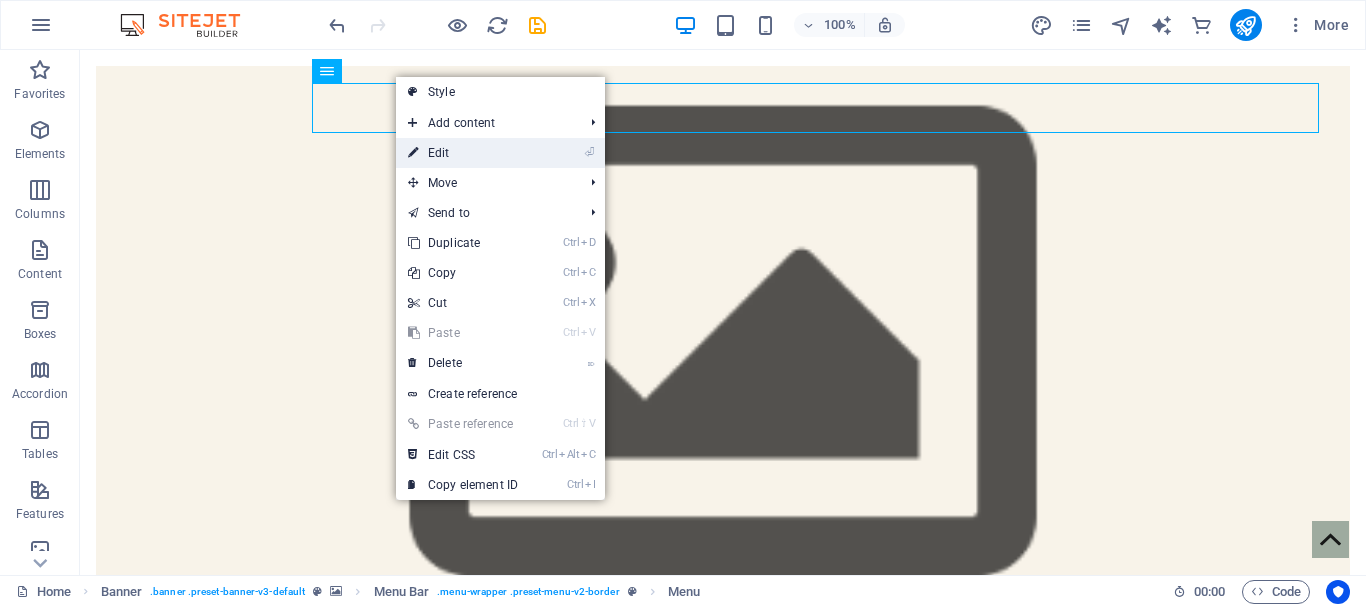 select 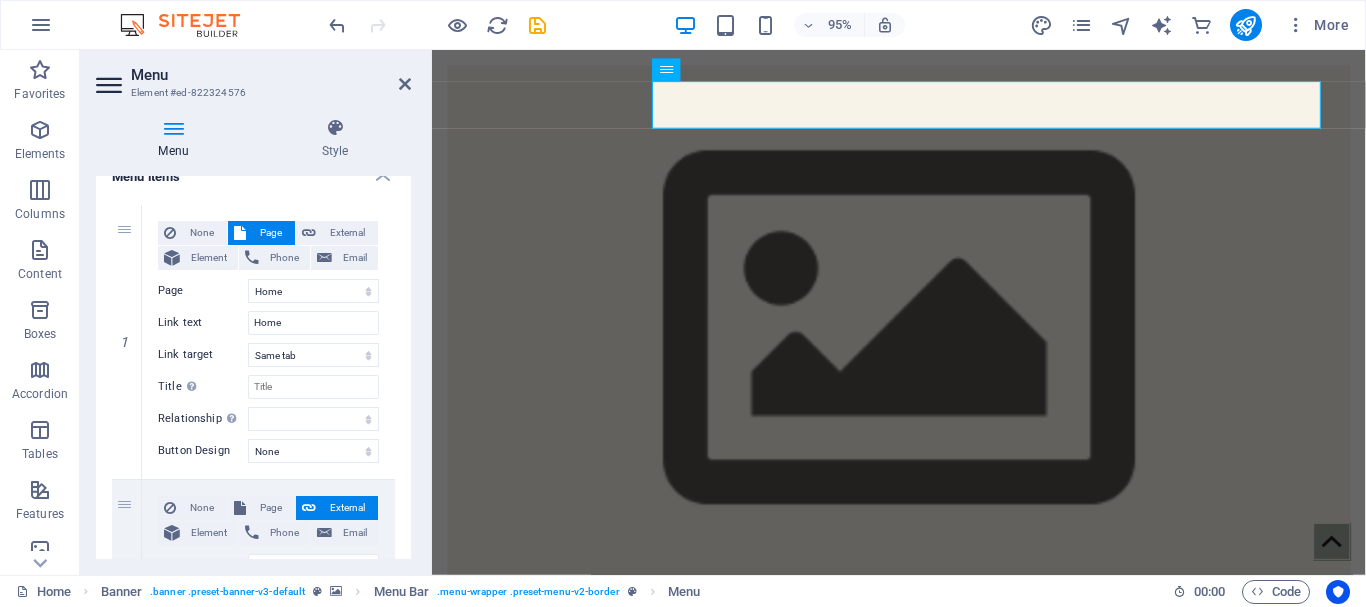 scroll, scrollTop: 200, scrollLeft: 0, axis: vertical 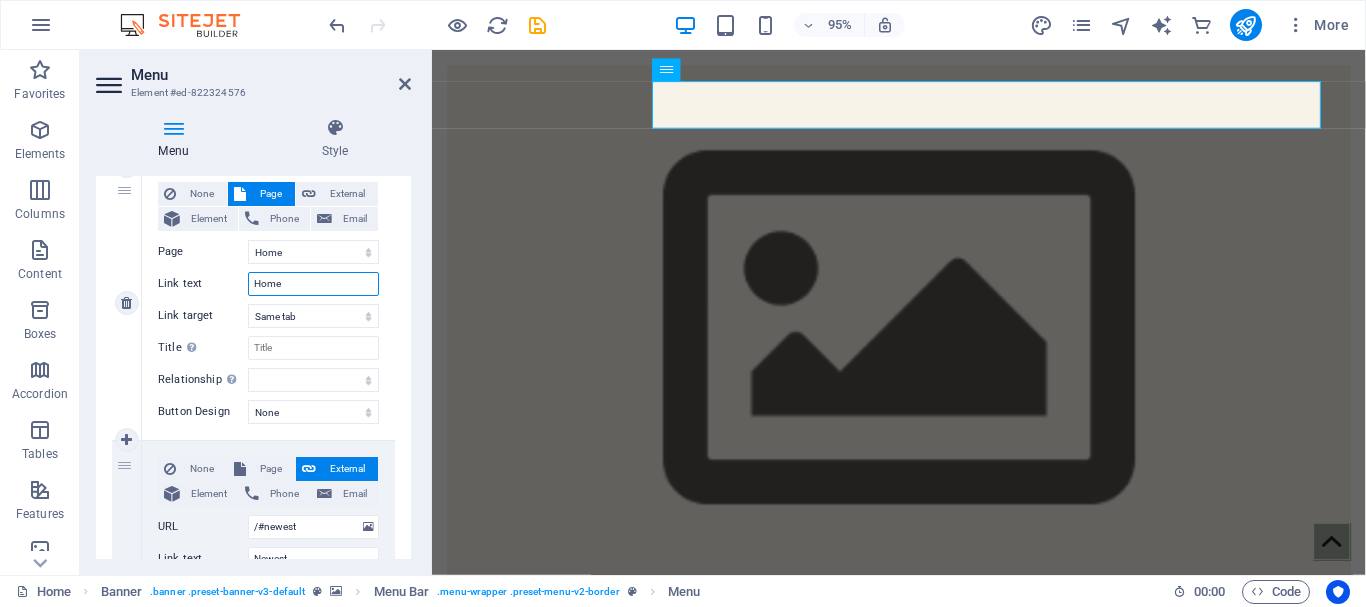 click on "Home" at bounding box center [313, 284] 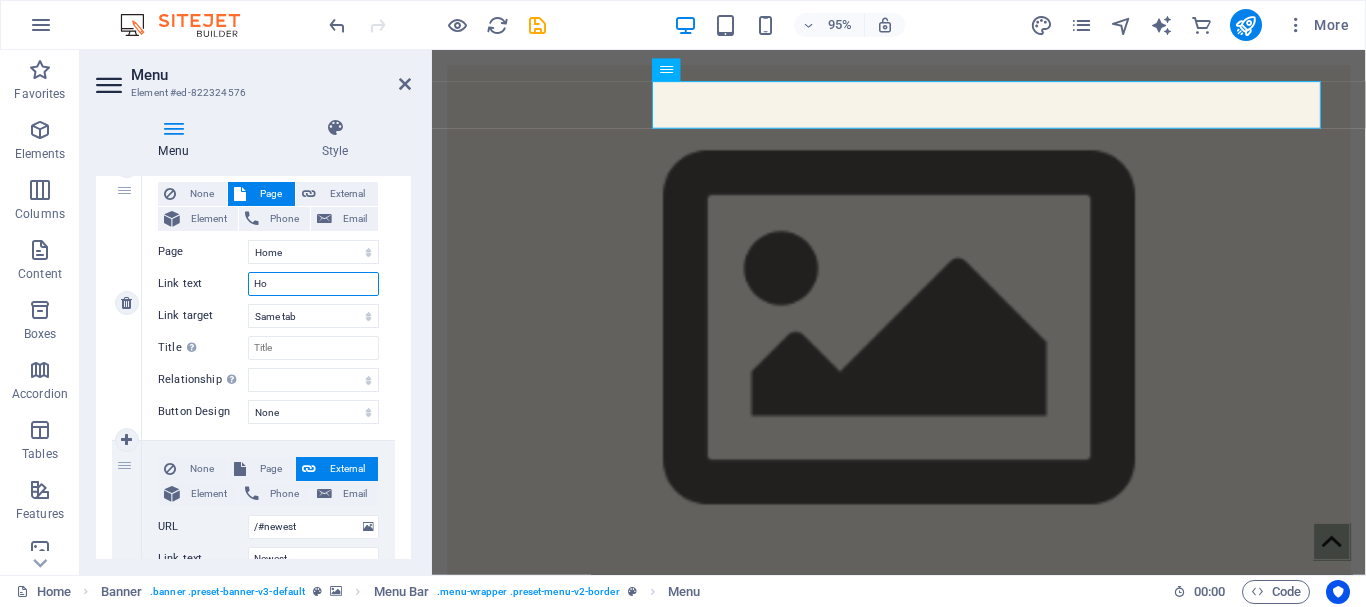 type on "H" 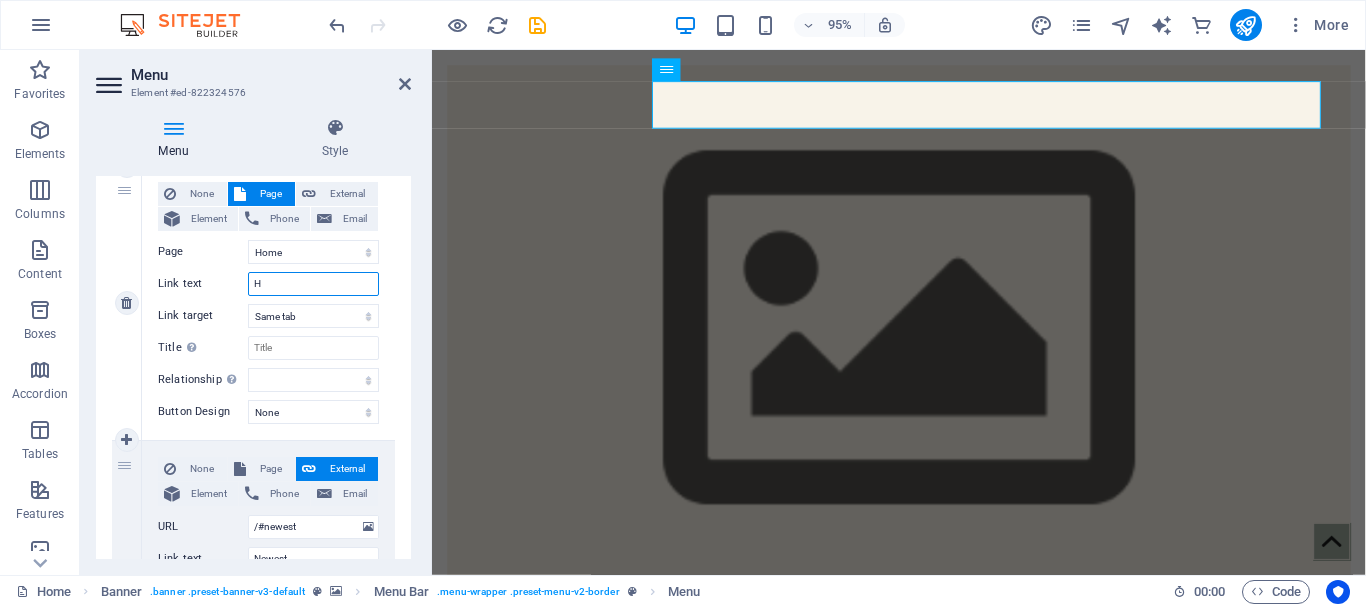 type 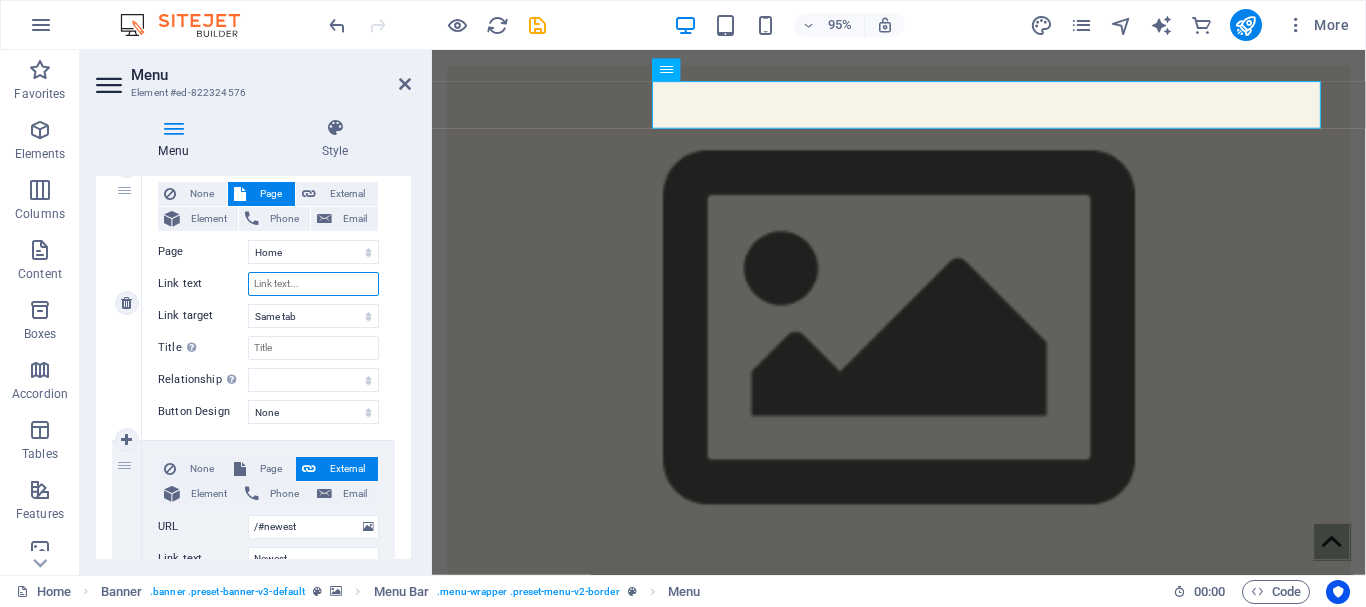 select 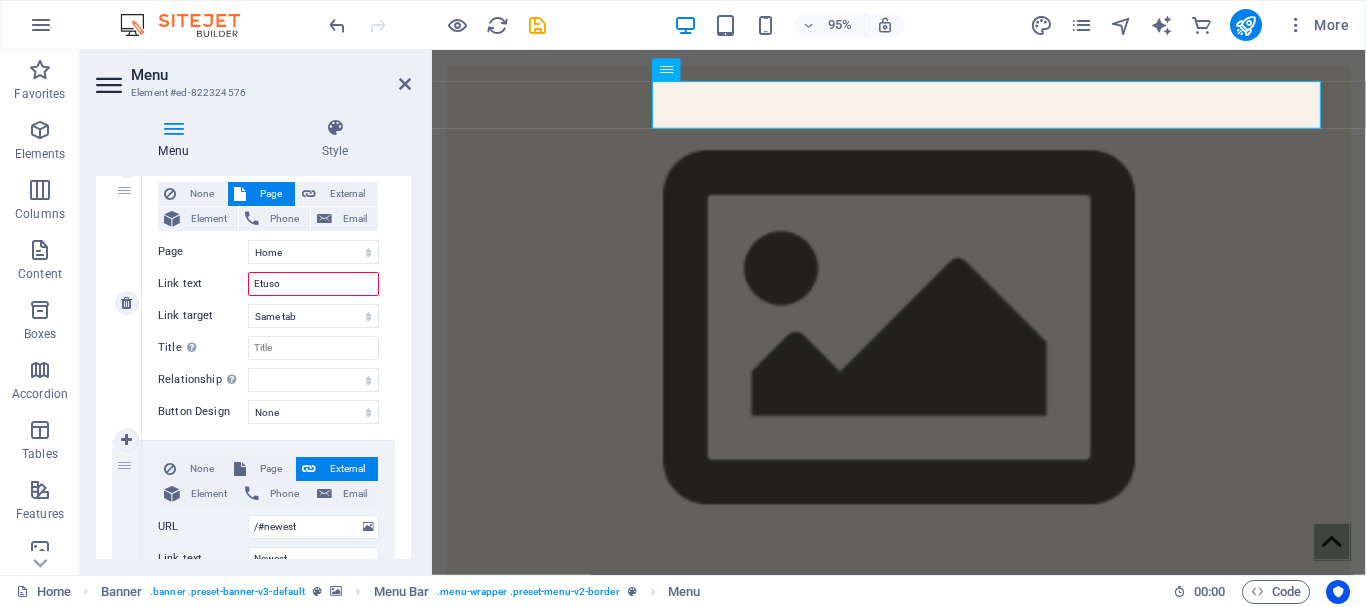 type on "Etus" 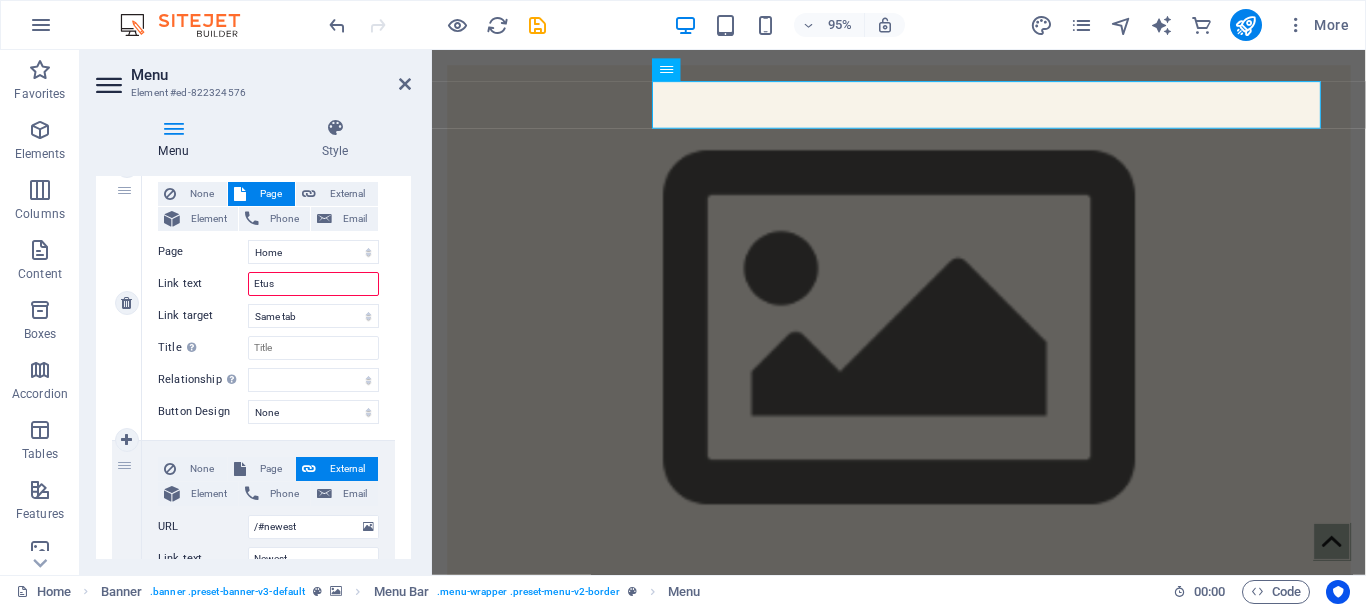 select 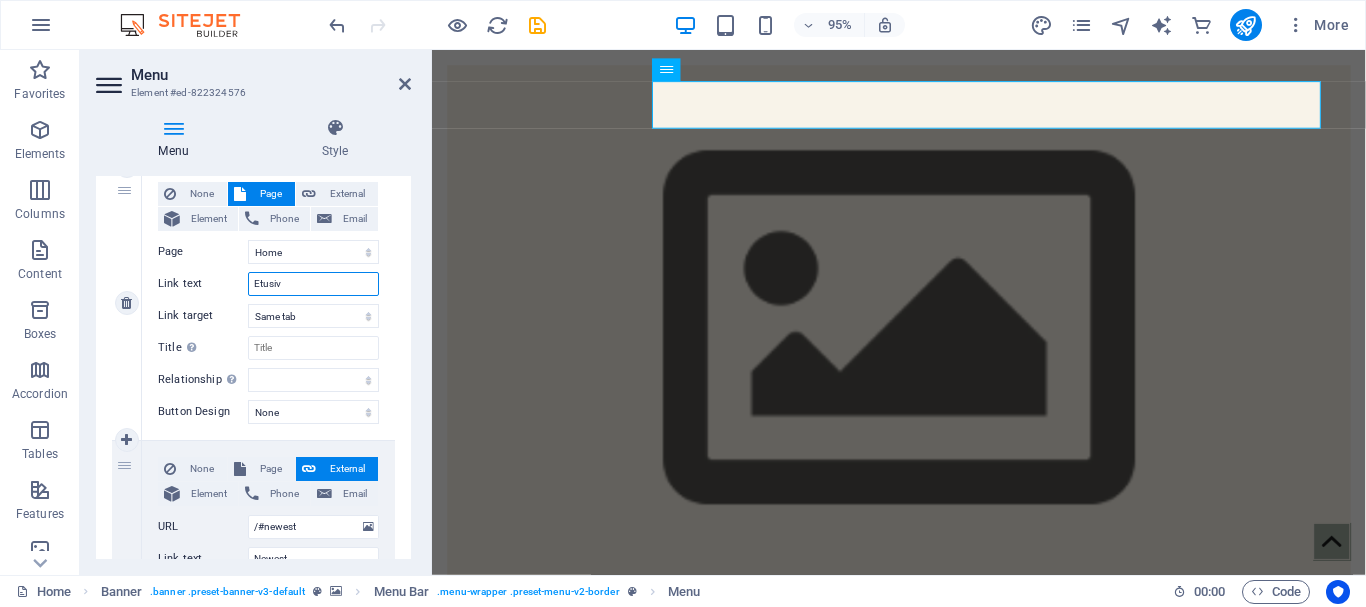 type on "Etusivu" 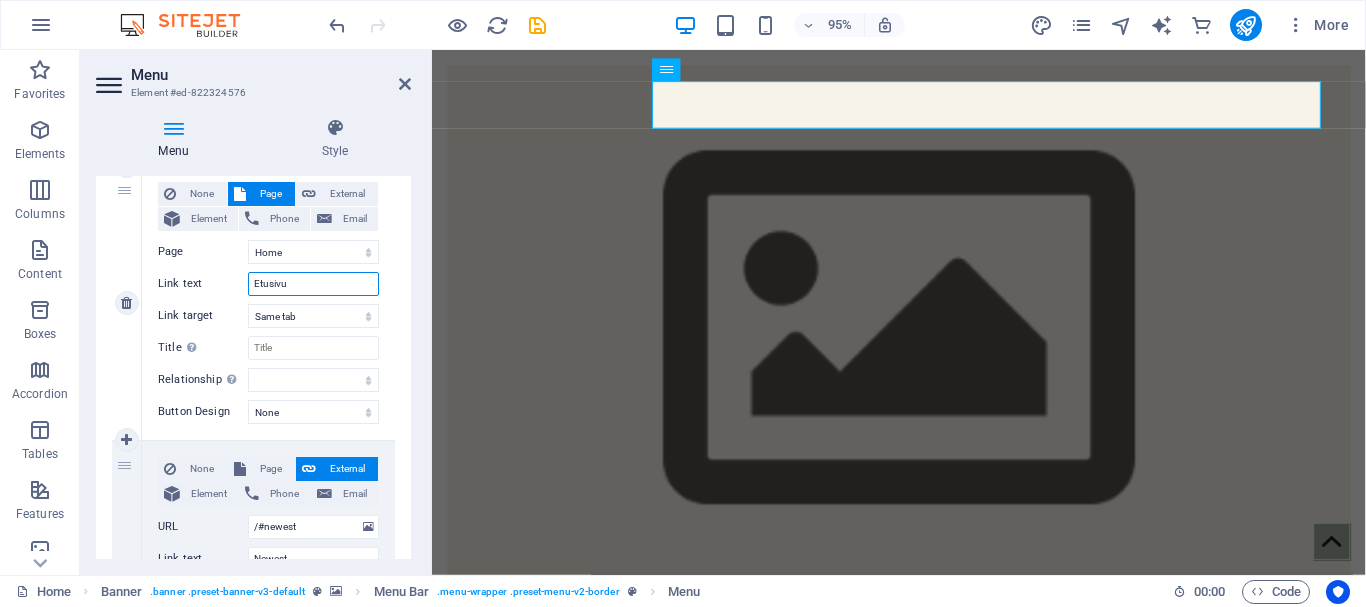 select 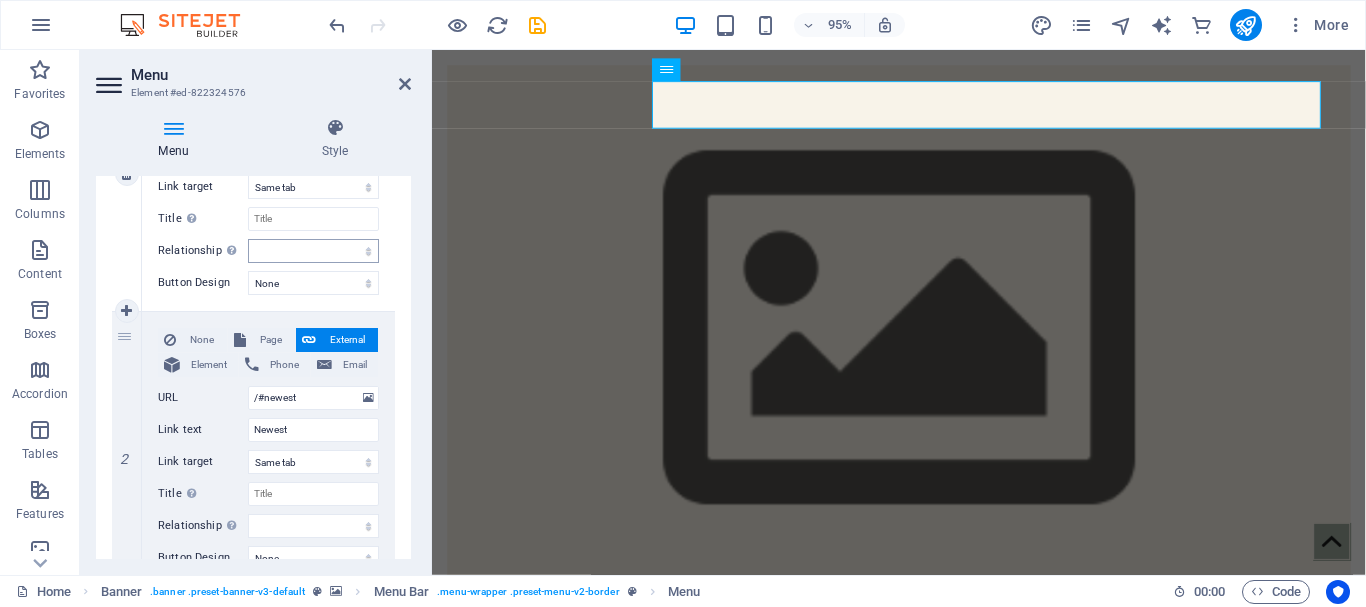 scroll, scrollTop: 400, scrollLeft: 0, axis: vertical 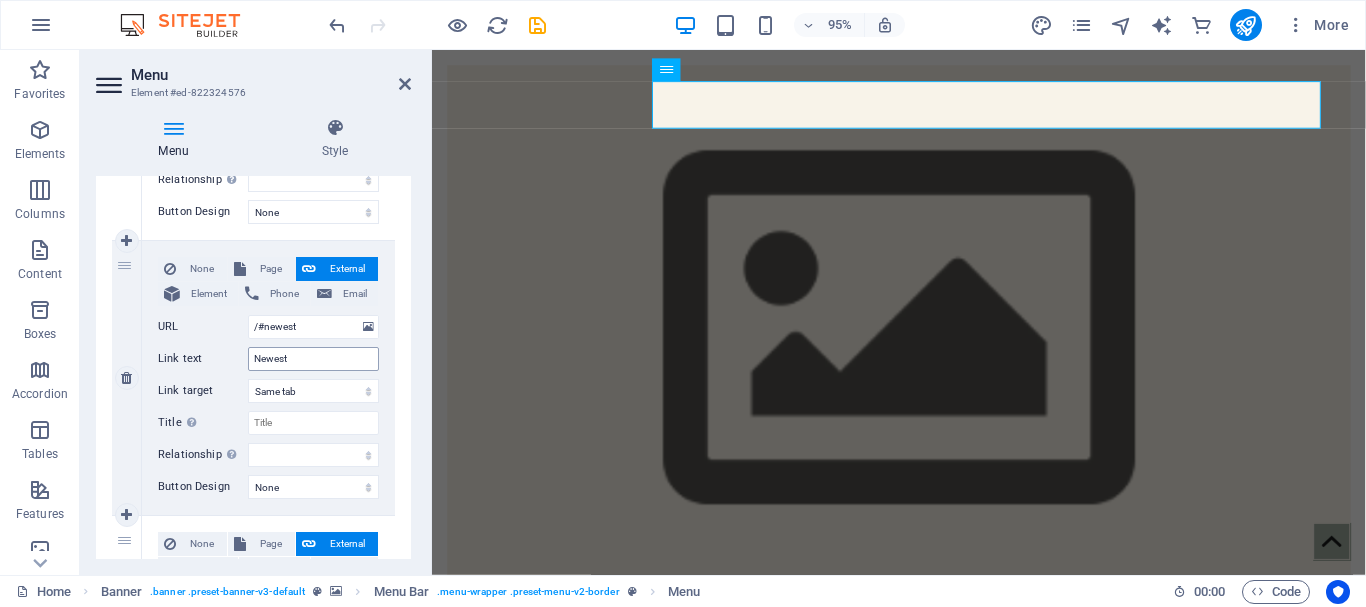 type on "Etusivu" 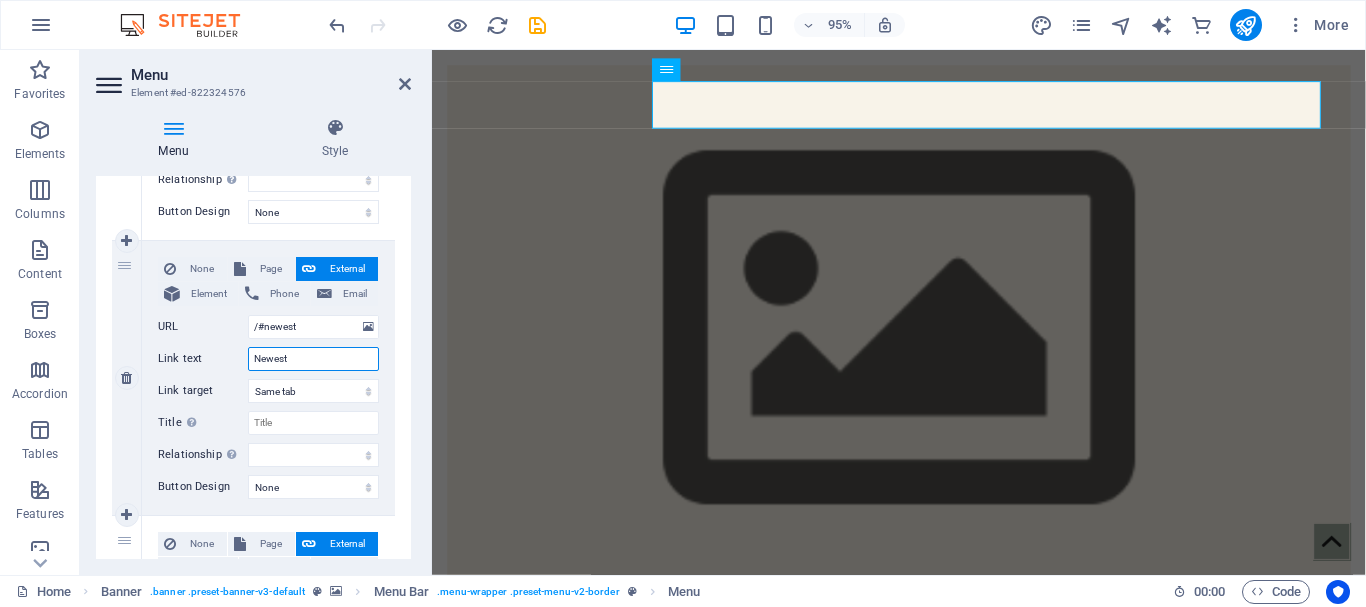 drag, startPoint x: 306, startPoint y: 357, endPoint x: 252, endPoint y: 355, distance: 54.037025 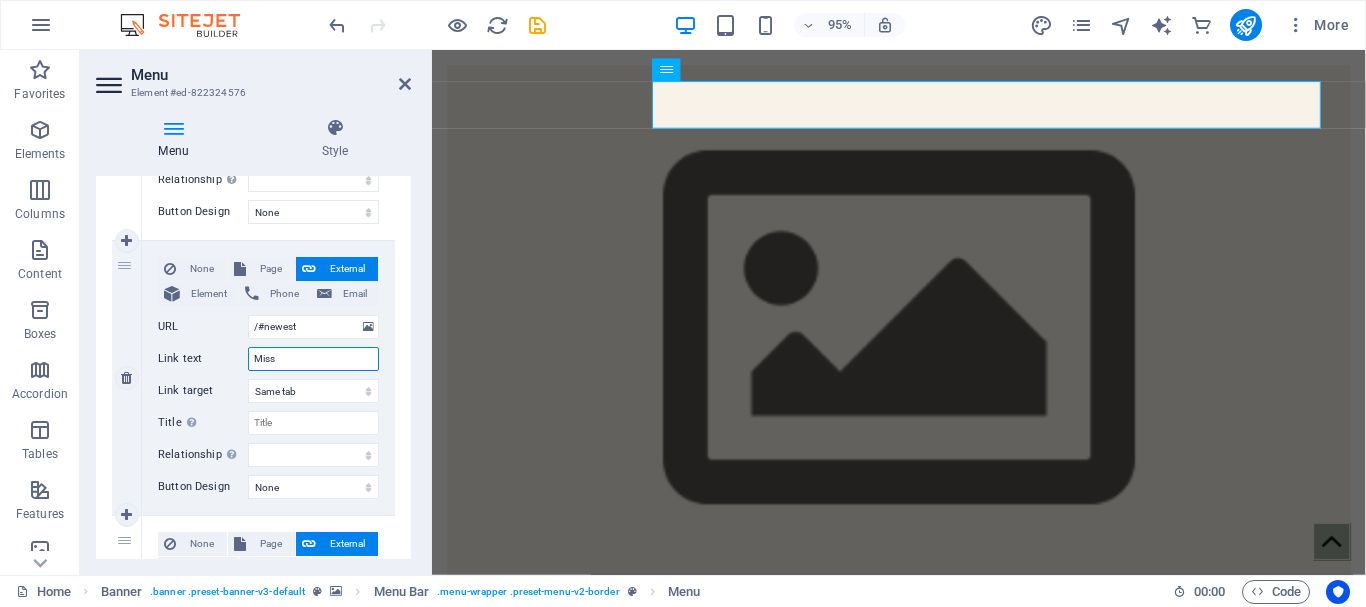 type on "Missä" 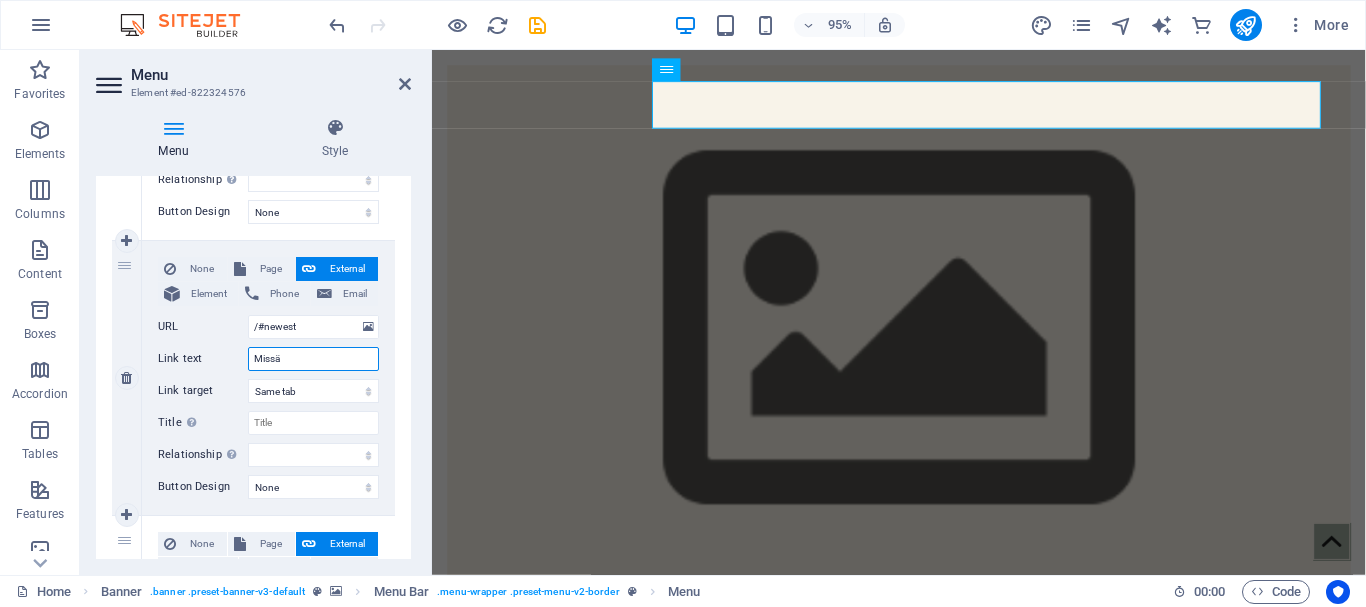select 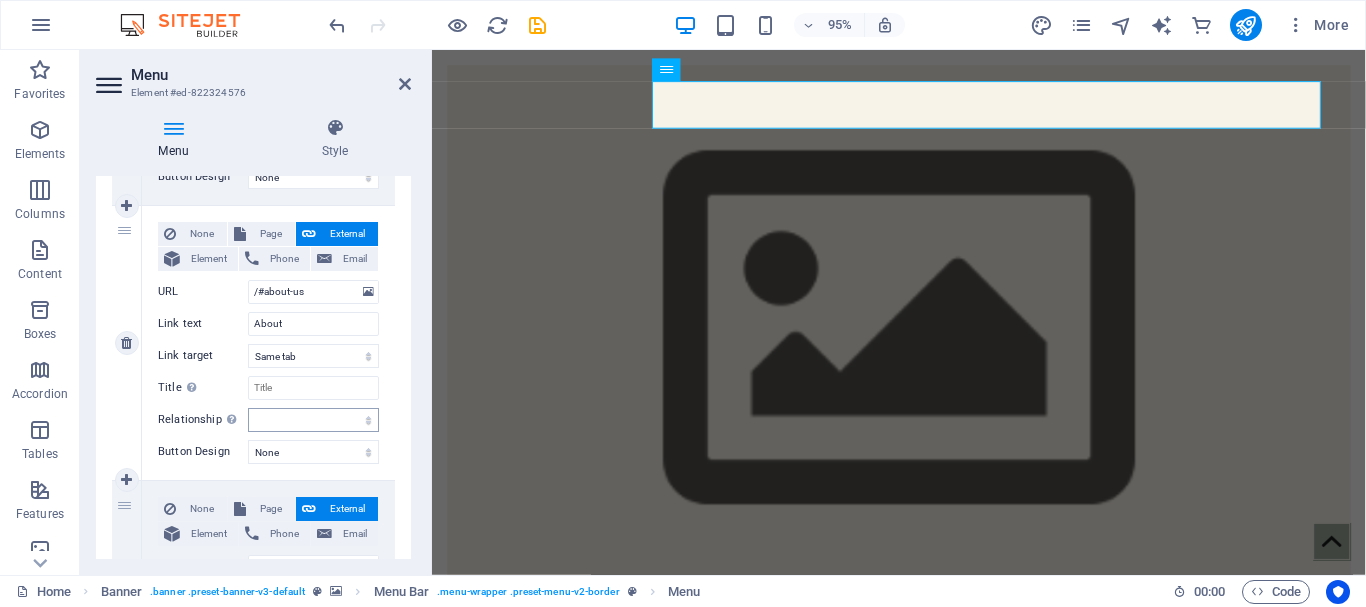 scroll, scrollTop: 700, scrollLeft: 0, axis: vertical 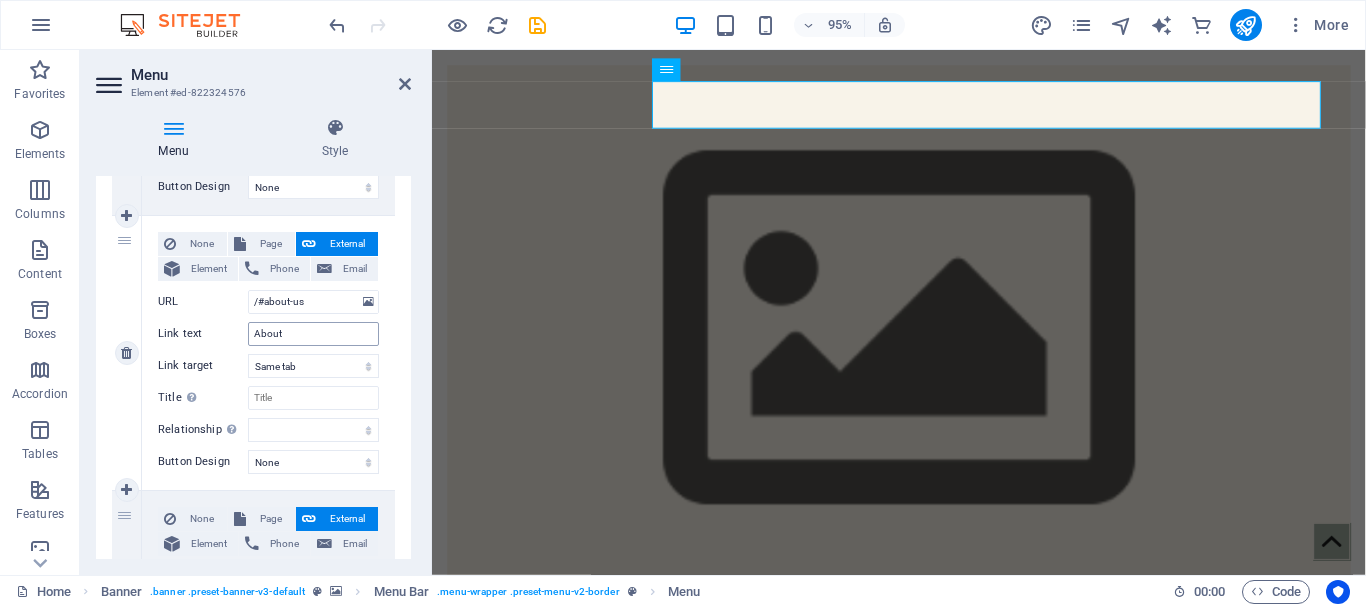 type on "Missä" 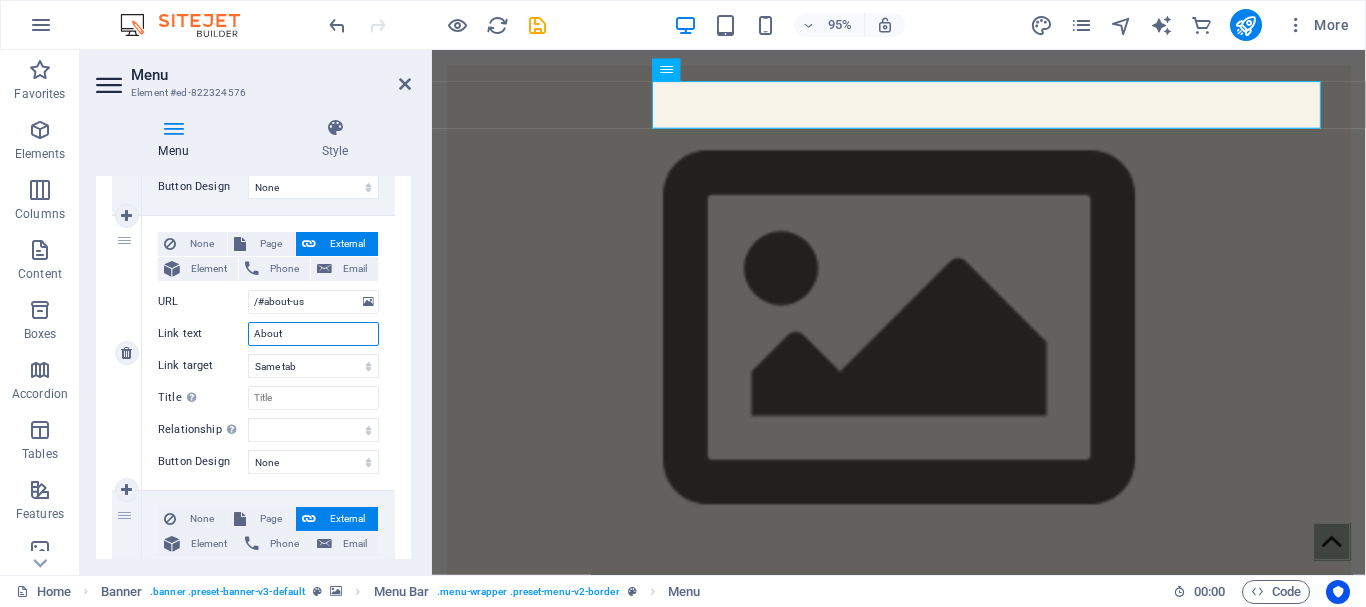drag, startPoint x: 305, startPoint y: 332, endPoint x: 241, endPoint y: 333, distance: 64.00781 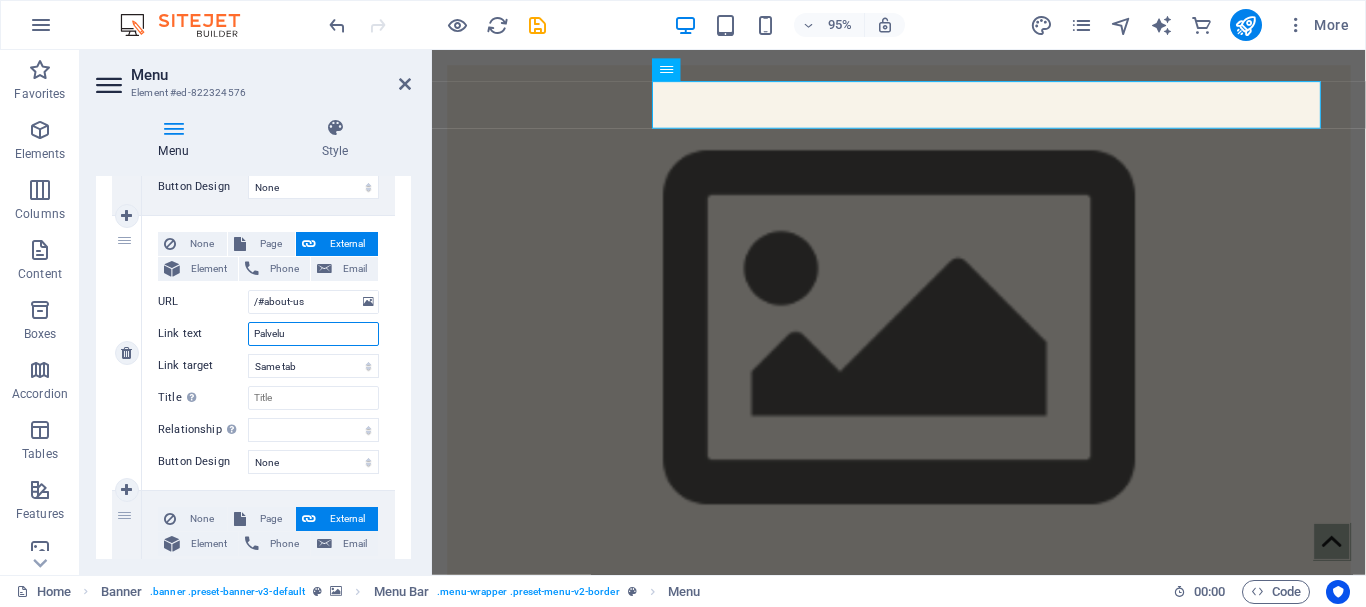 type on "Palvelut" 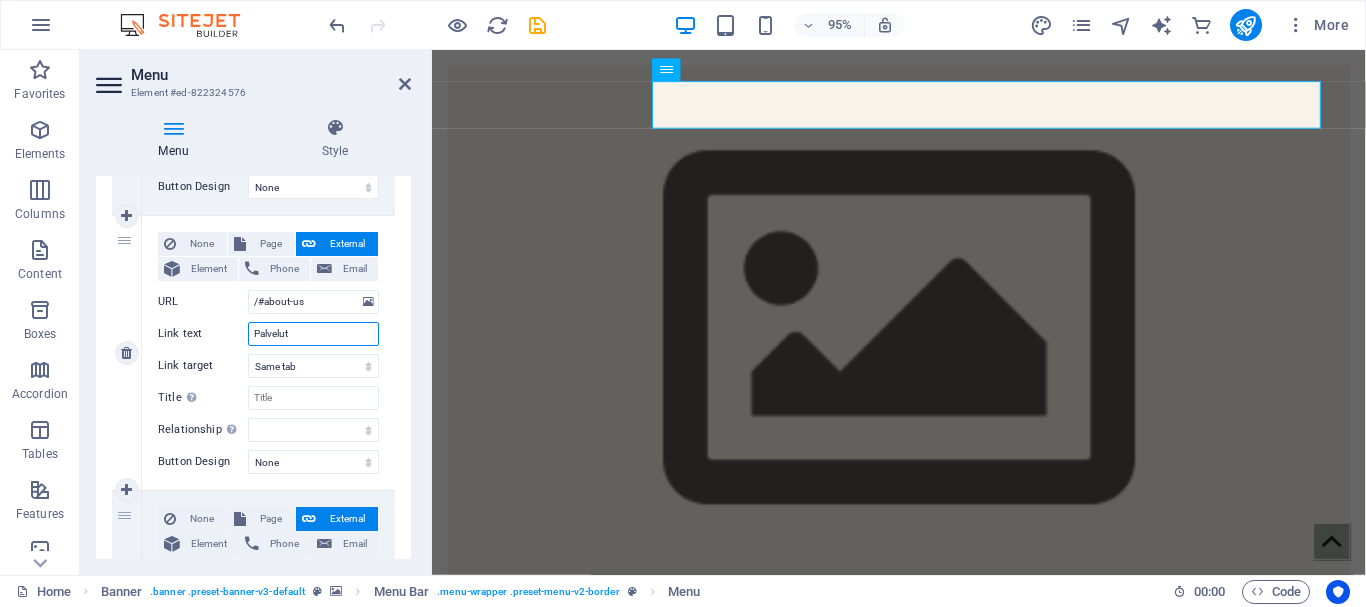 select 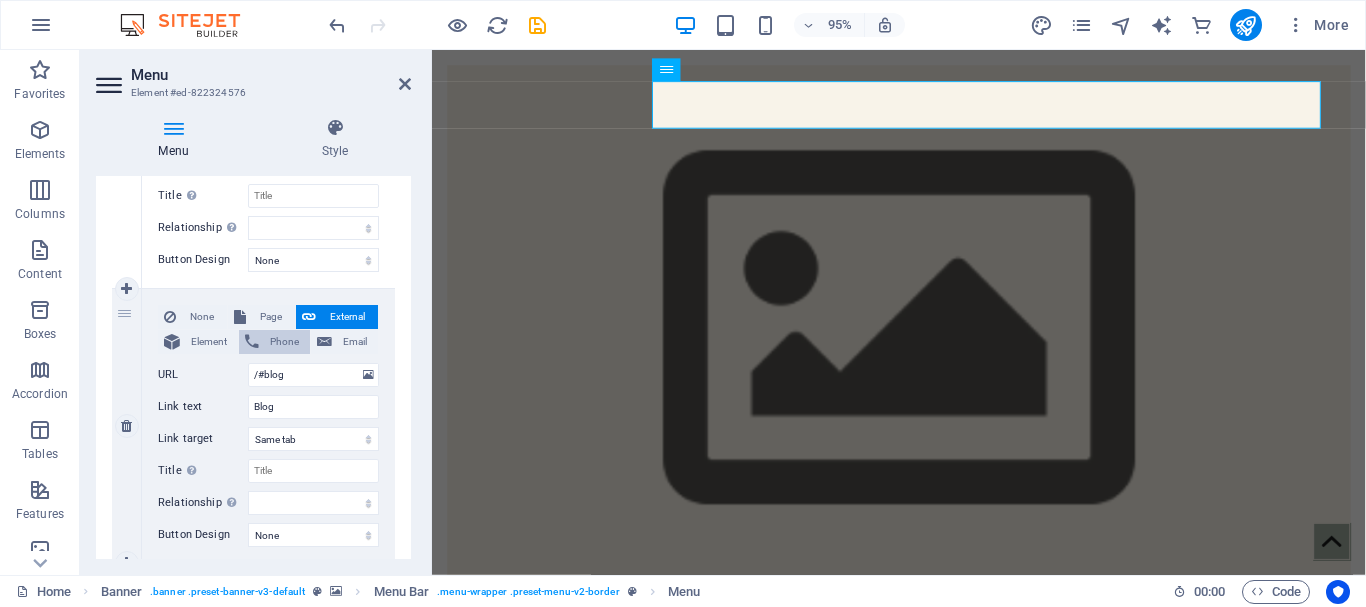 scroll, scrollTop: 1000, scrollLeft: 0, axis: vertical 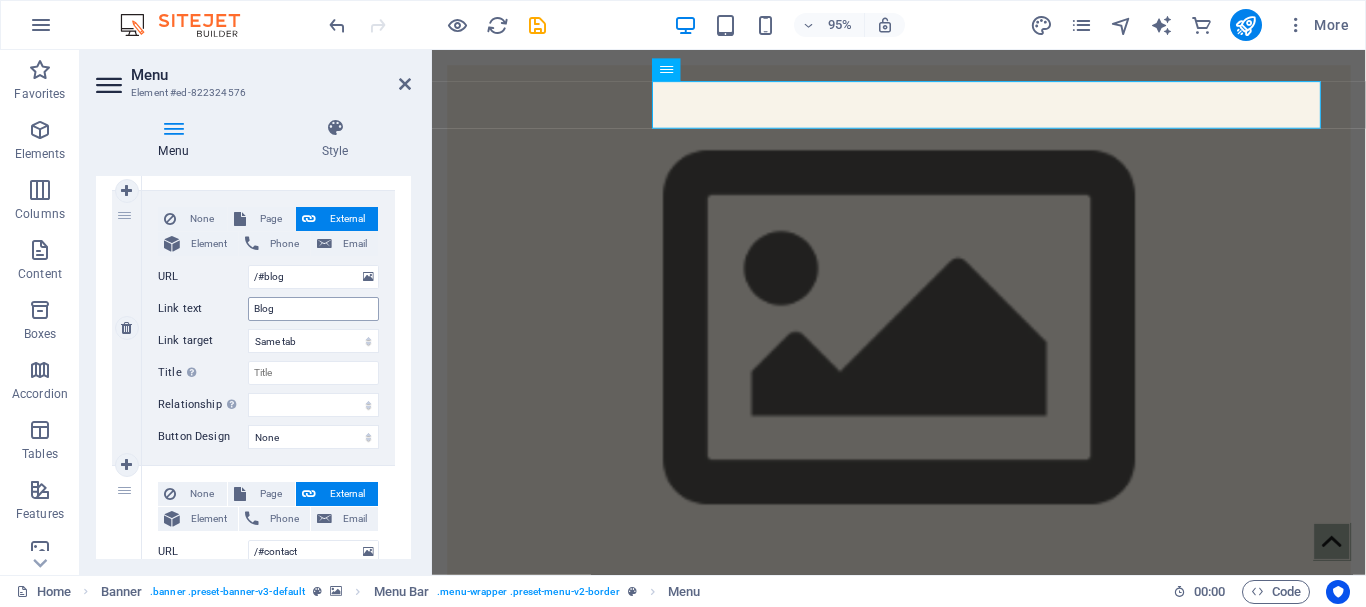 type on "Palvelut" 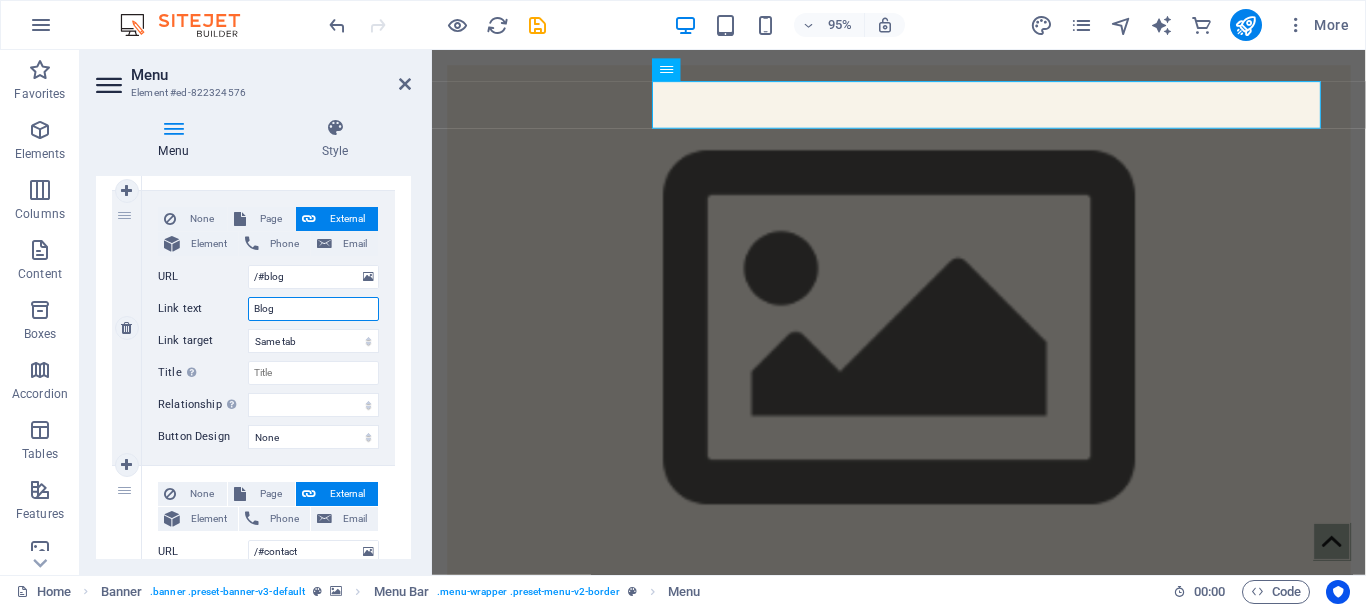drag, startPoint x: 306, startPoint y: 307, endPoint x: 245, endPoint y: 306, distance: 61.008198 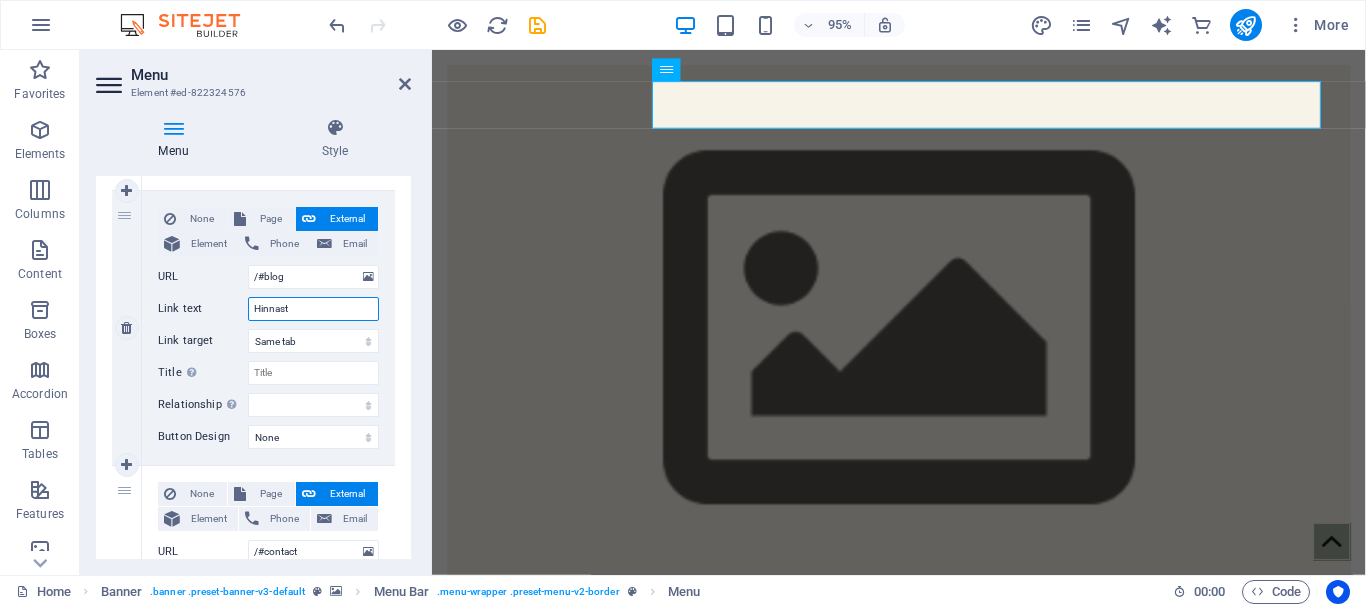 type on "Hinnasto" 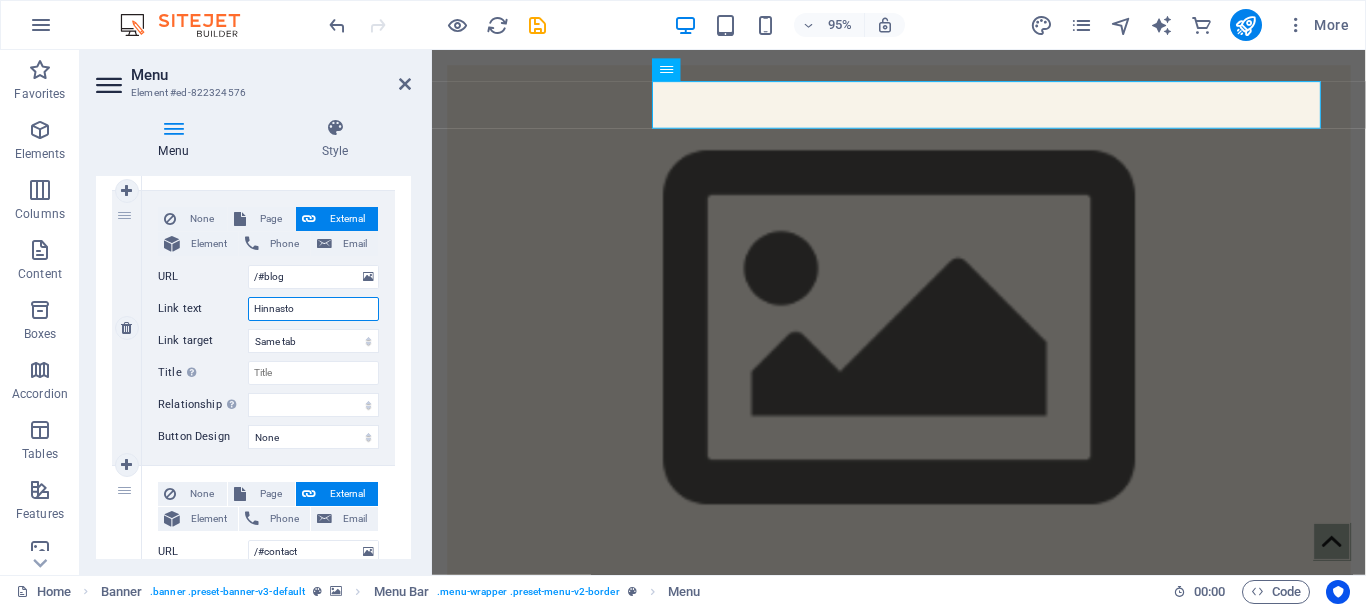 select 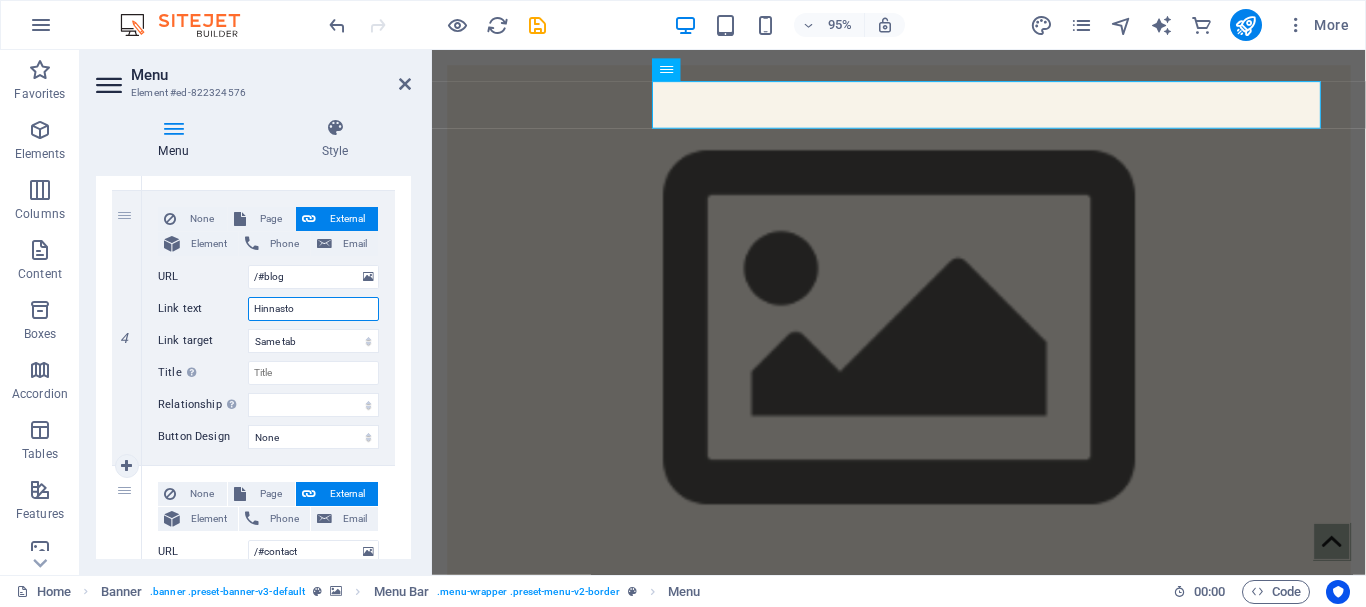 scroll, scrollTop: 1237, scrollLeft: 0, axis: vertical 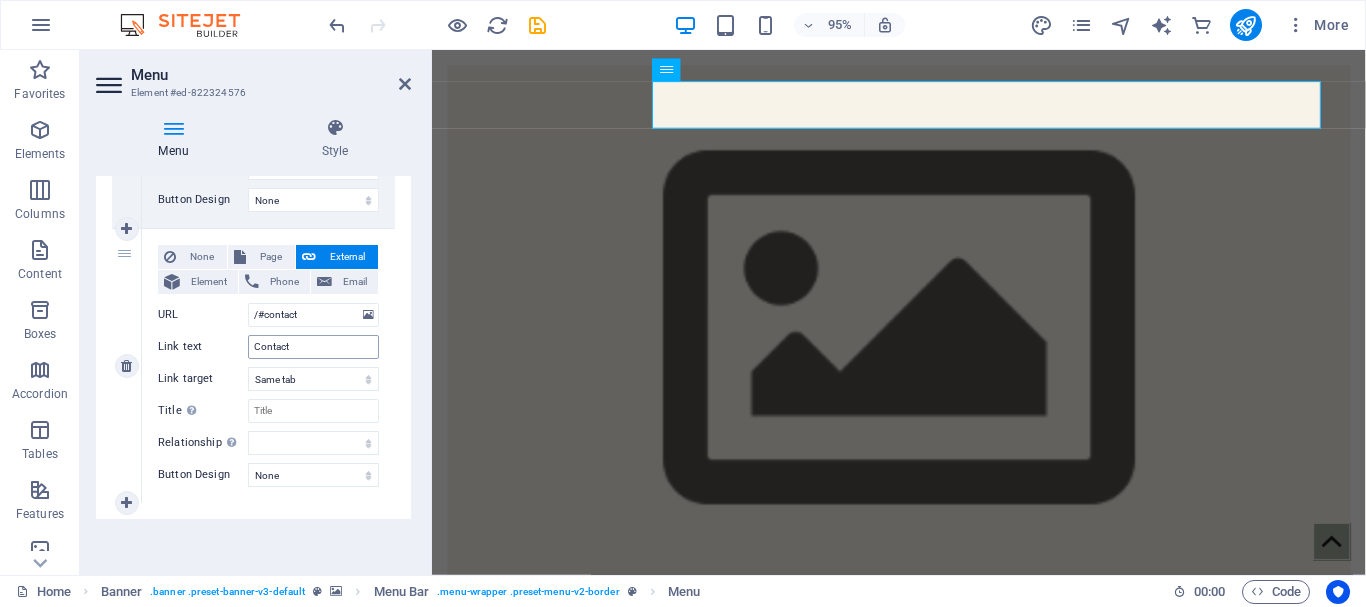 type on "Hinnasto" 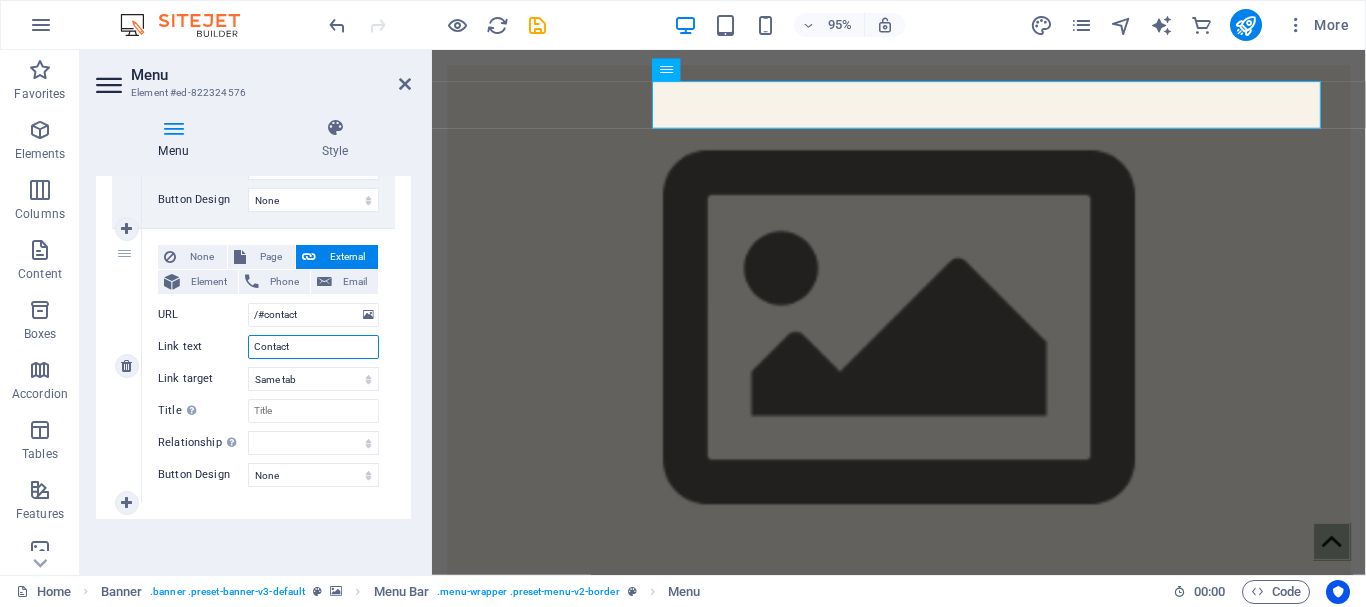 drag, startPoint x: 311, startPoint y: 344, endPoint x: 236, endPoint y: 342, distance: 75.026665 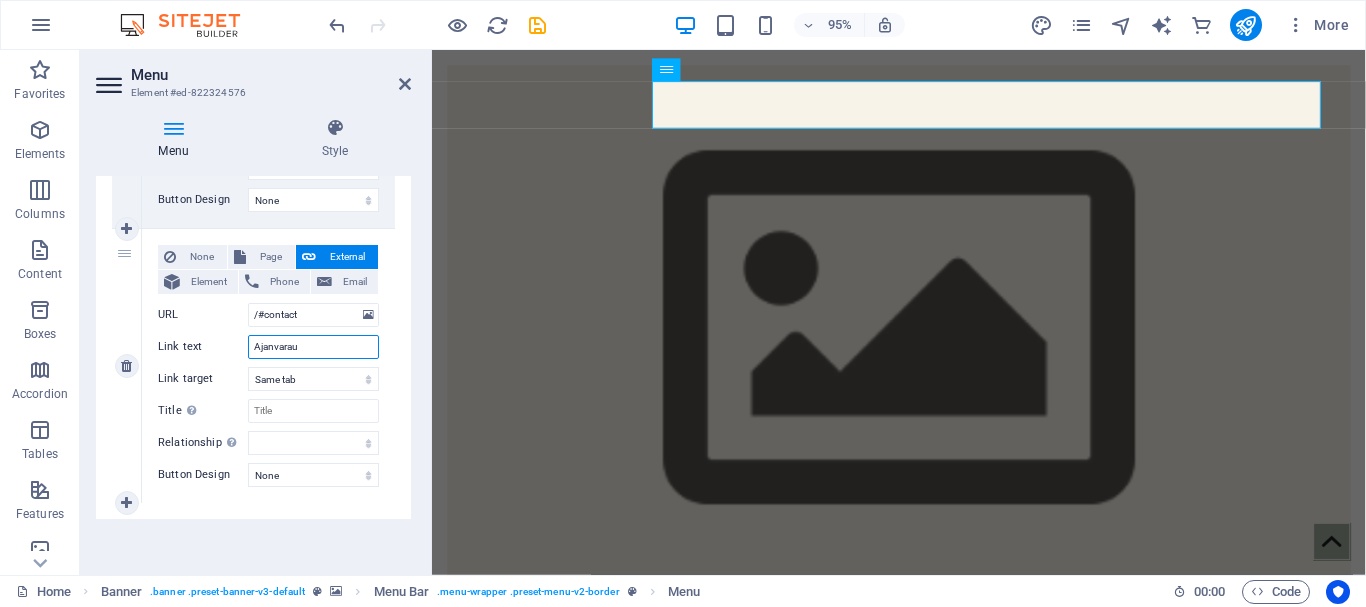 type on "Ajanvaraus" 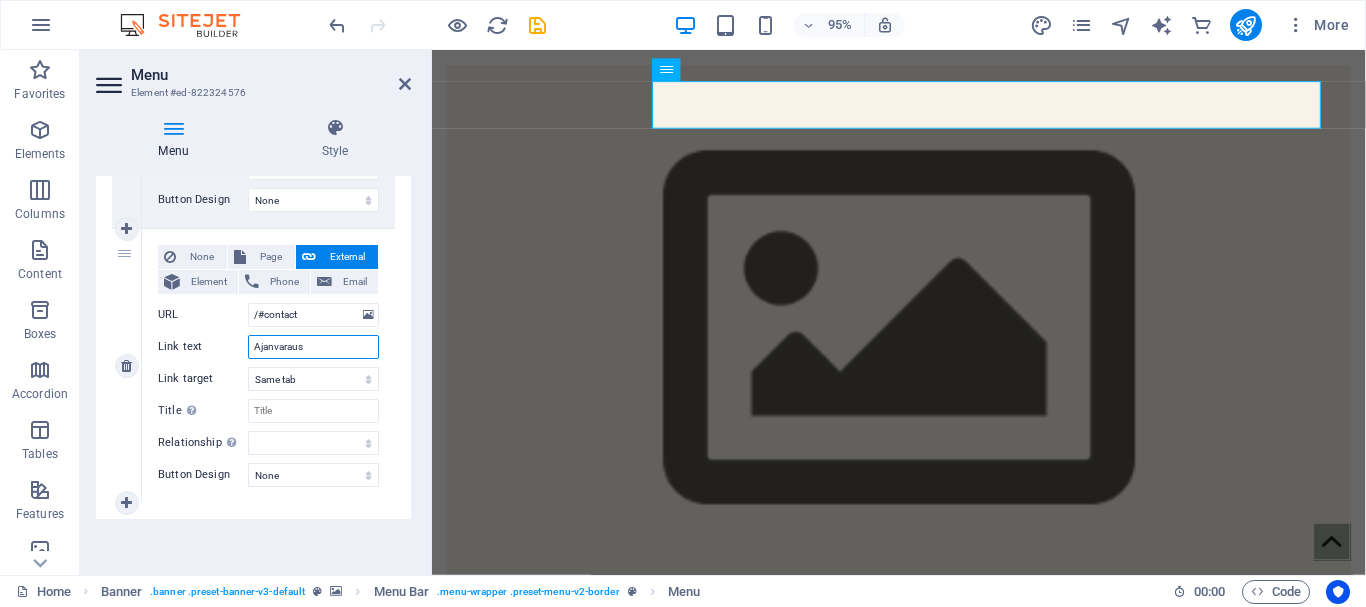 select 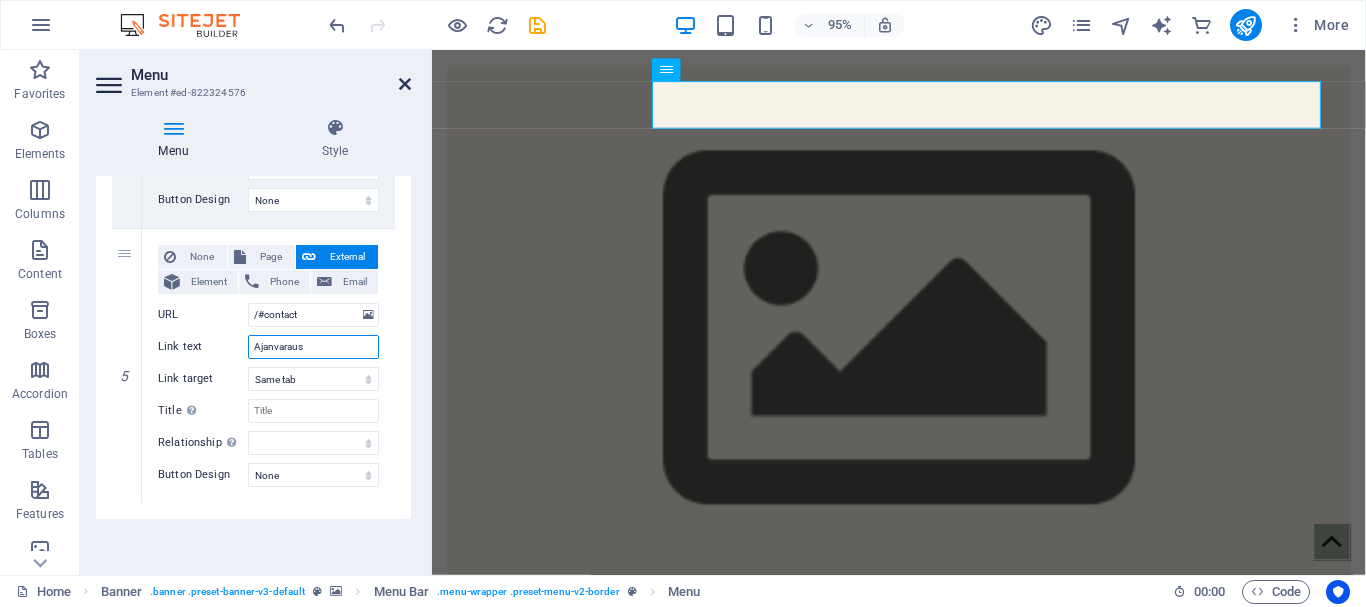type on "Ajanvaraus" 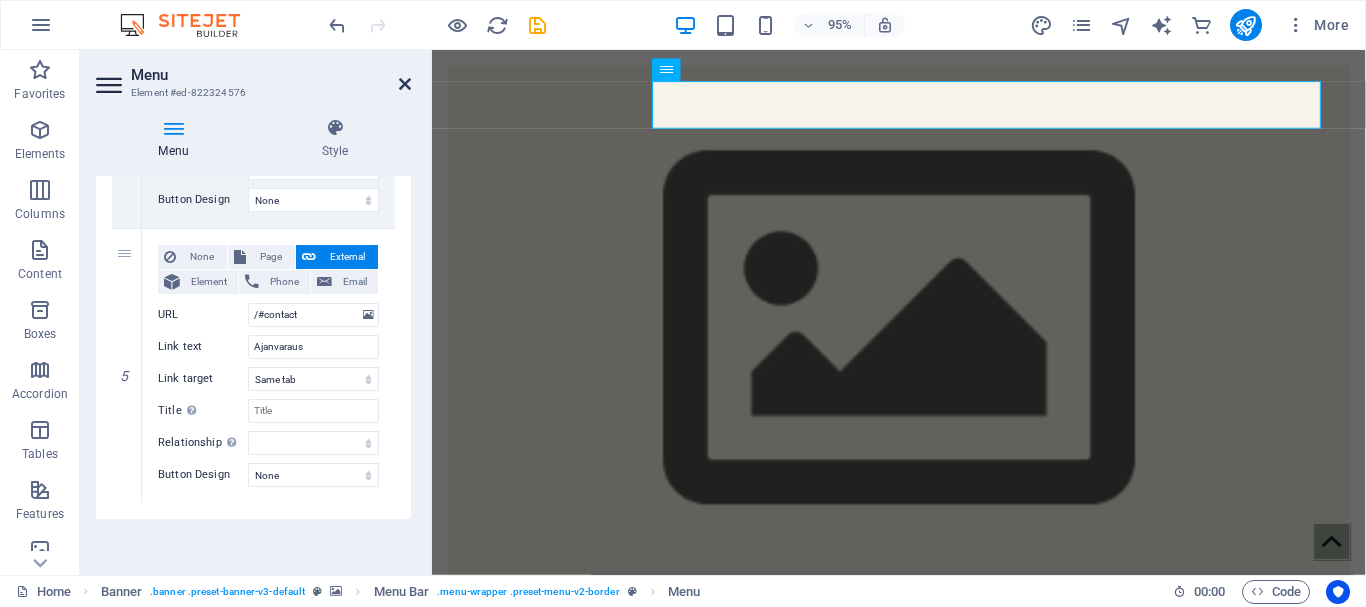 click at bounding box center [405, 84] 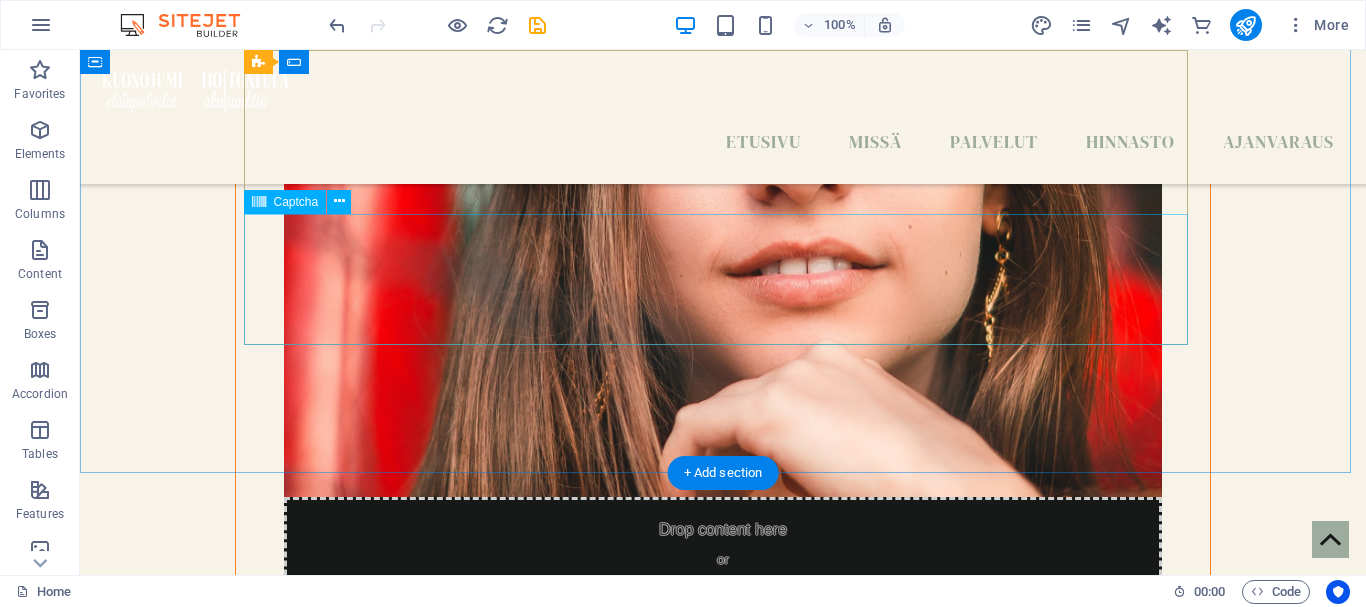 scroll, scrollTop: 6133, scrollLeft: 0, axis: vertical 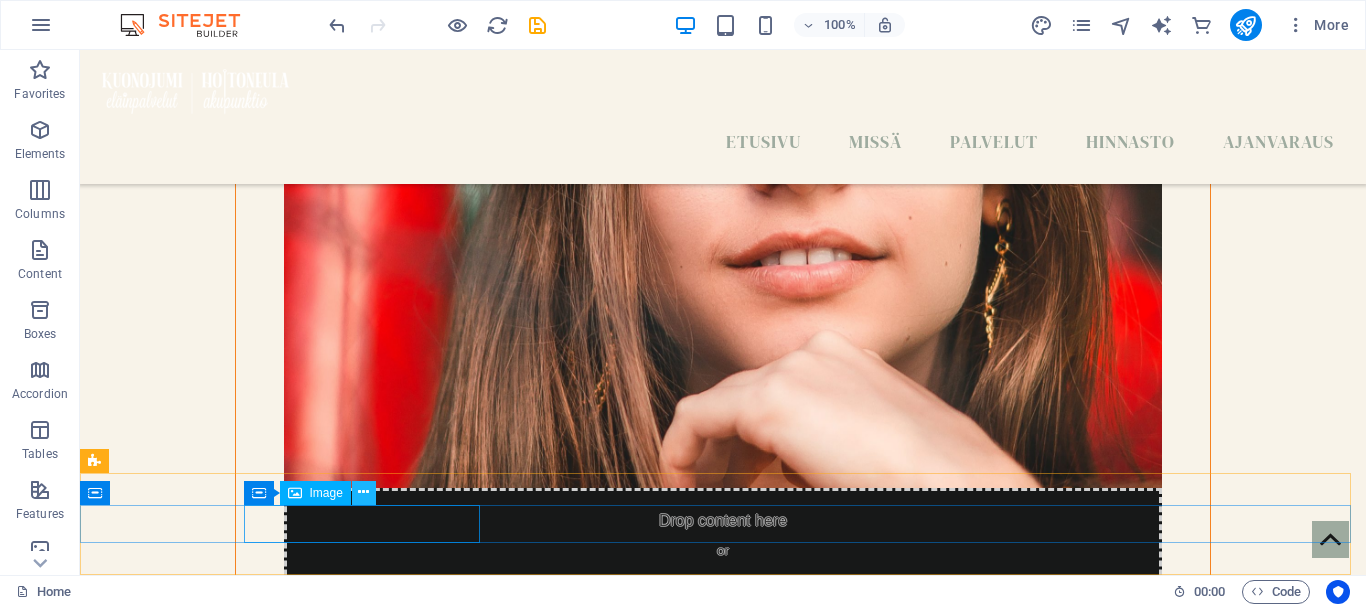 click at bounding box center [363, 492] 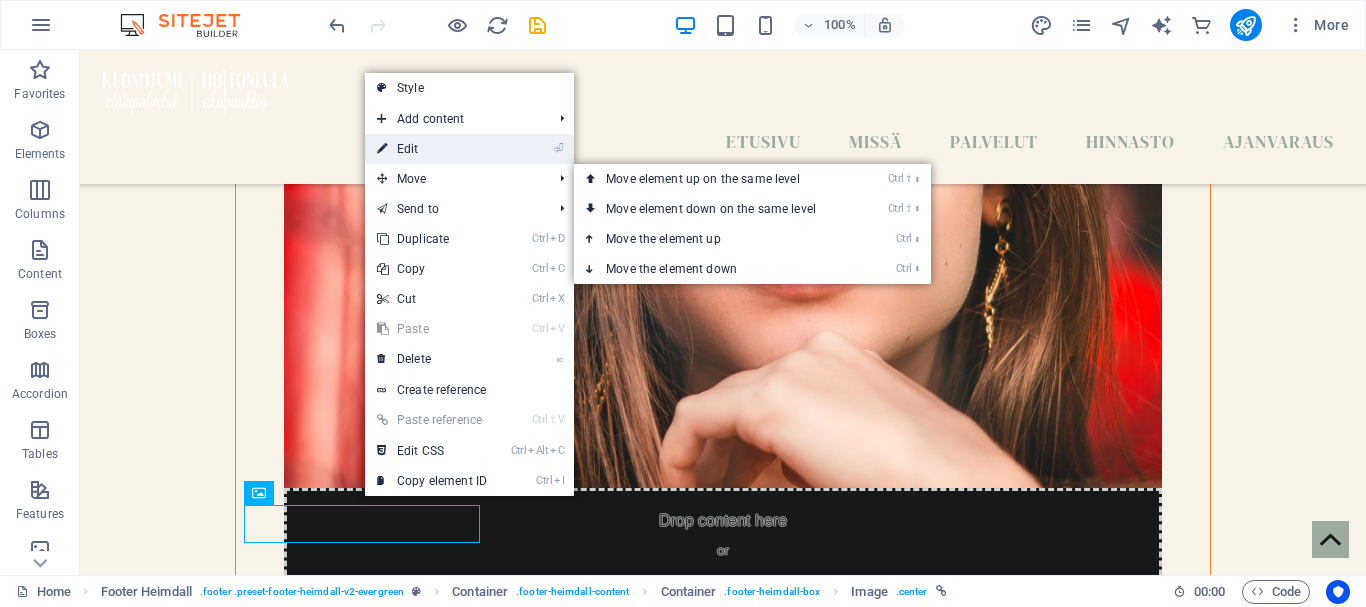 click on "⏎  Edit" at bounding box center [432, 149] 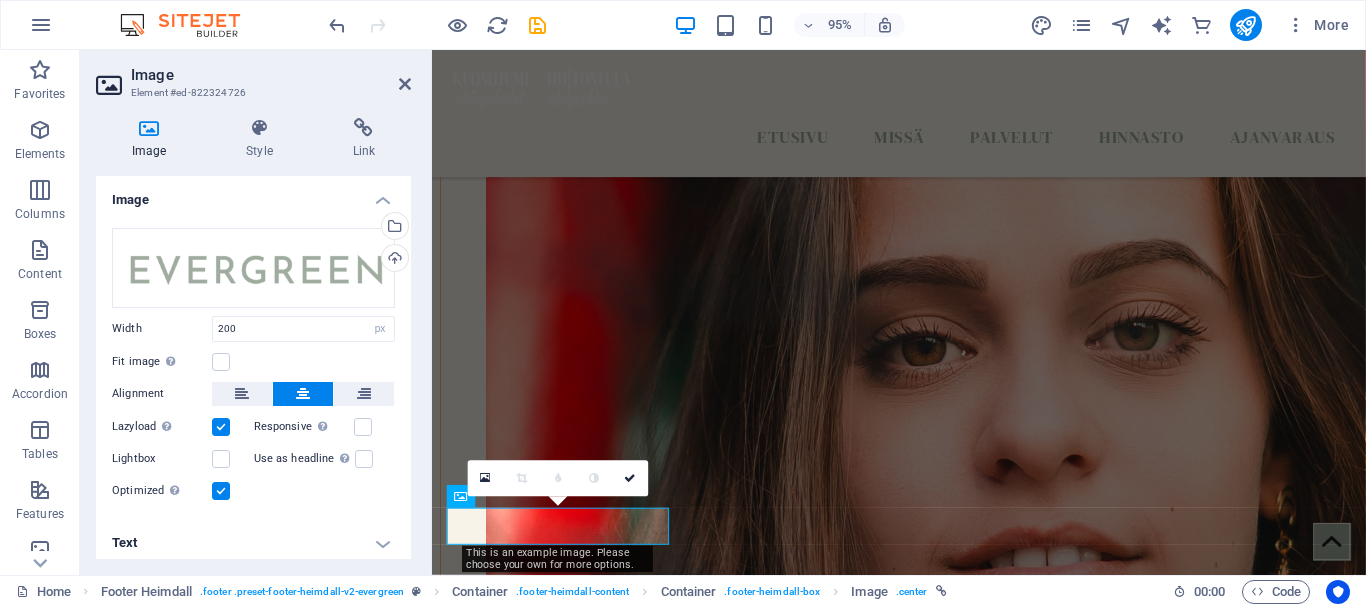 scroll, scrollTop: 6247, scrollLeft: 0, axis: vertical 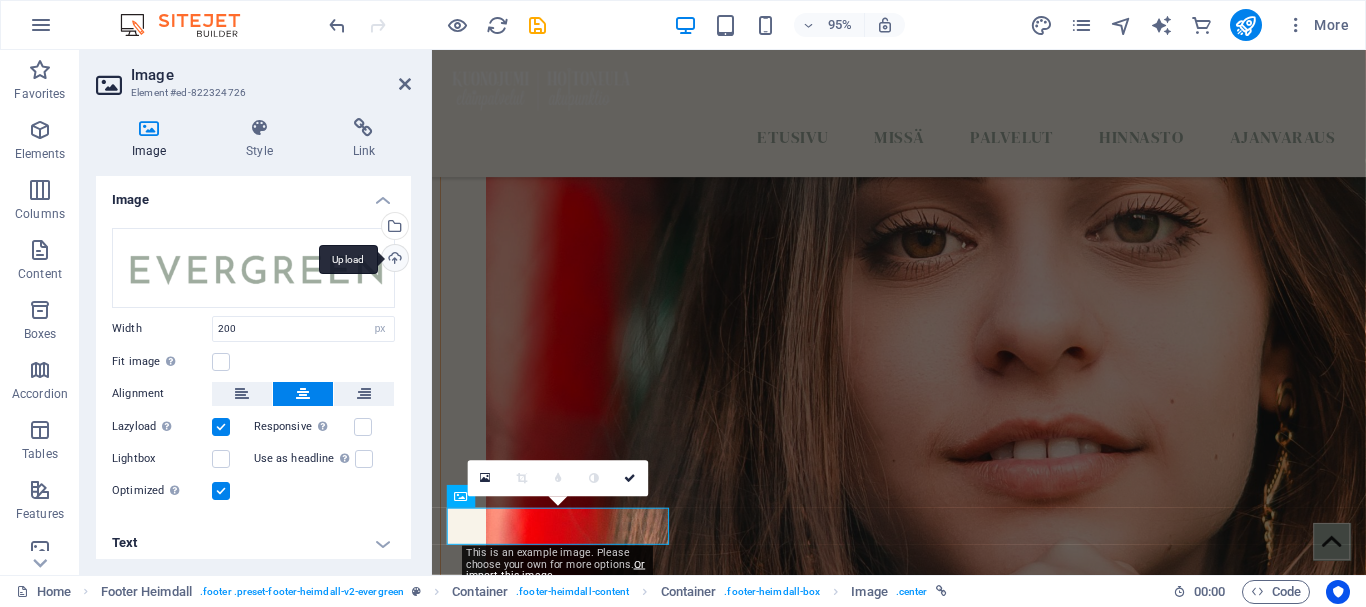 click on "Upload" at bounding box center (393, 260) 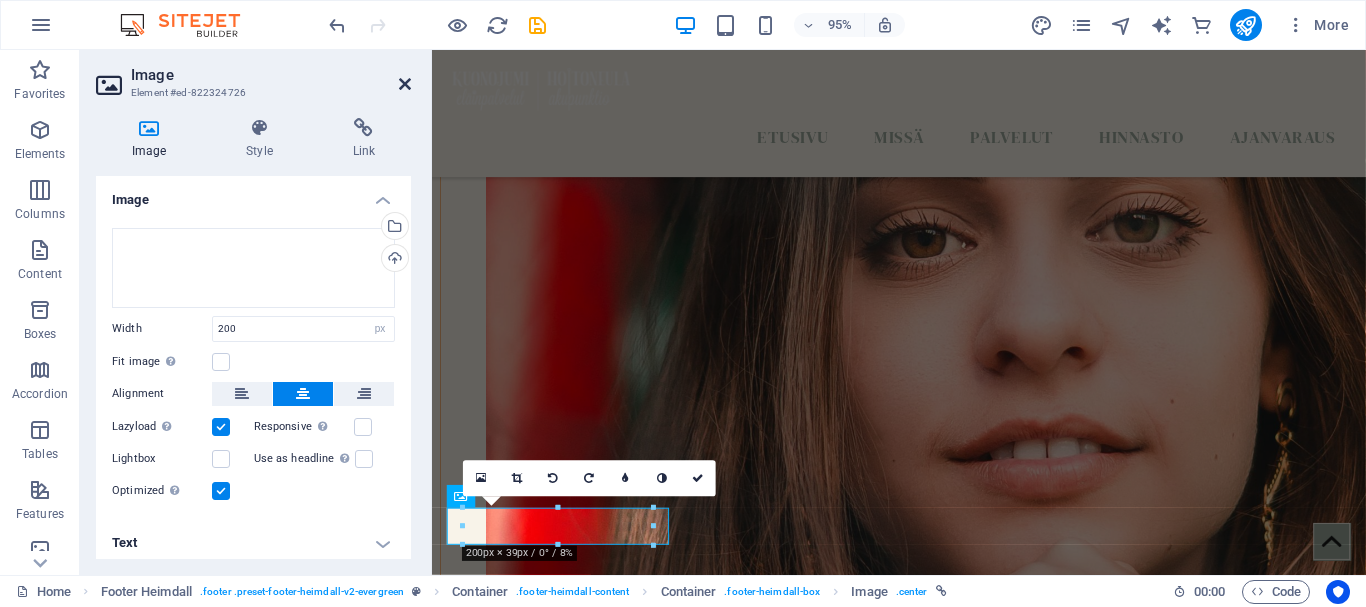 click at bounding box center [405, 84] 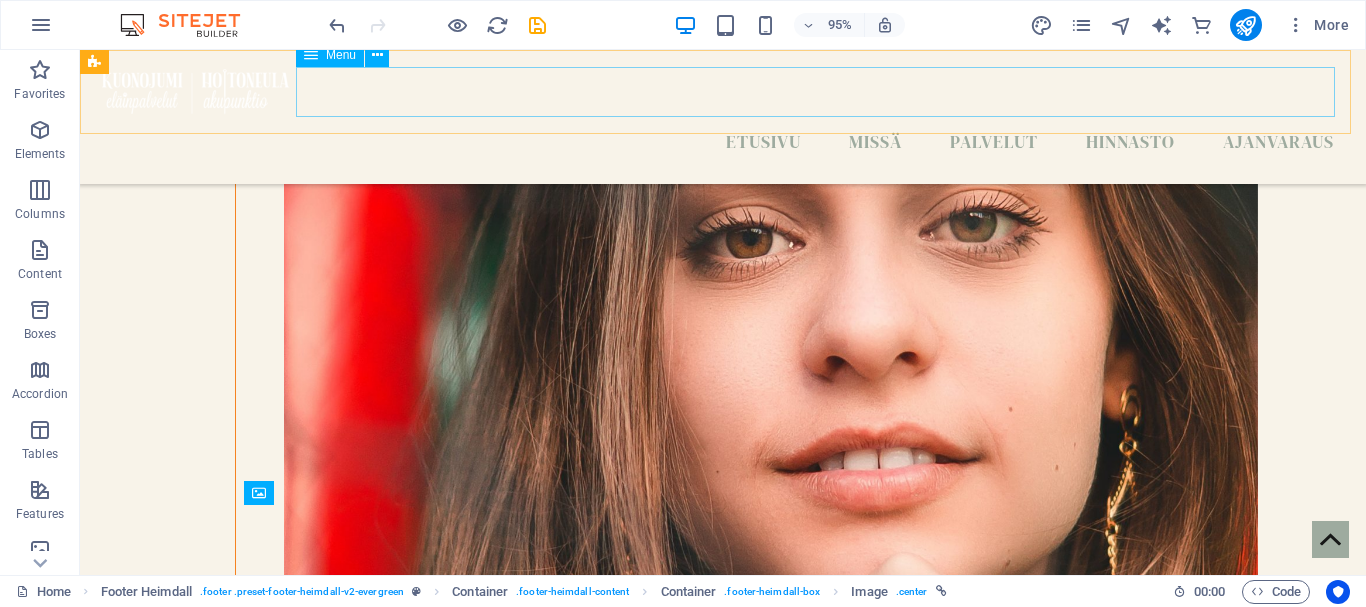 scroll, scrollTop: 6133, scrollLeft: 0, axis: vertical 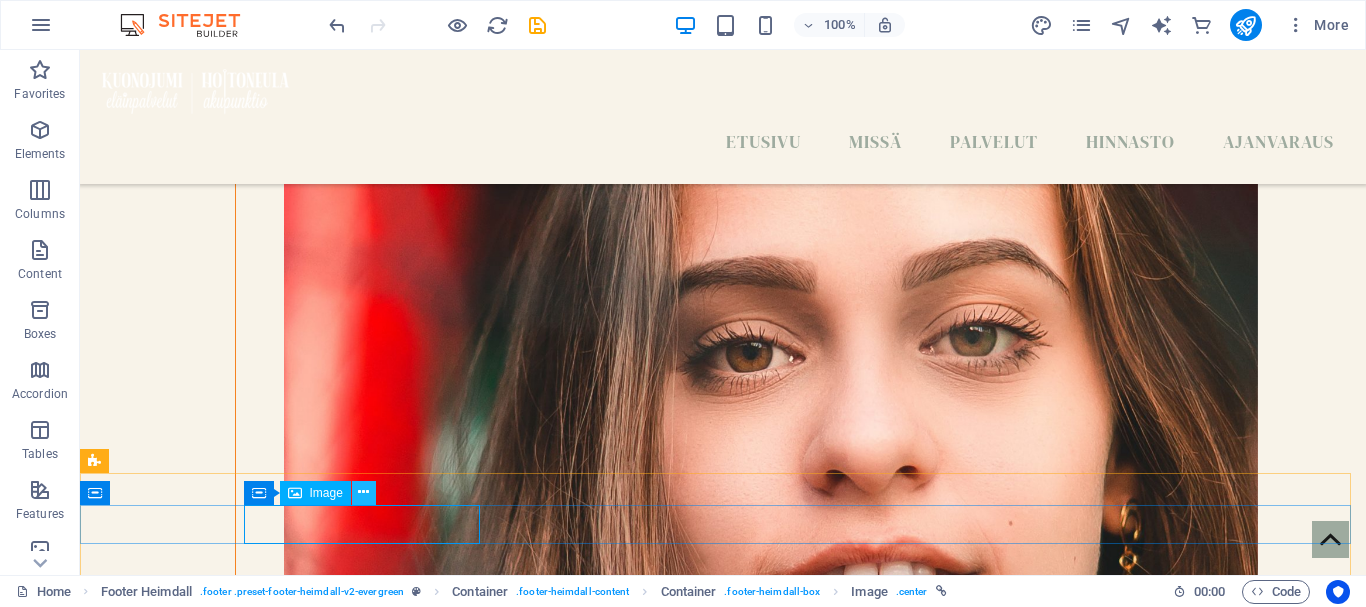click at bounding box center [363, 492] 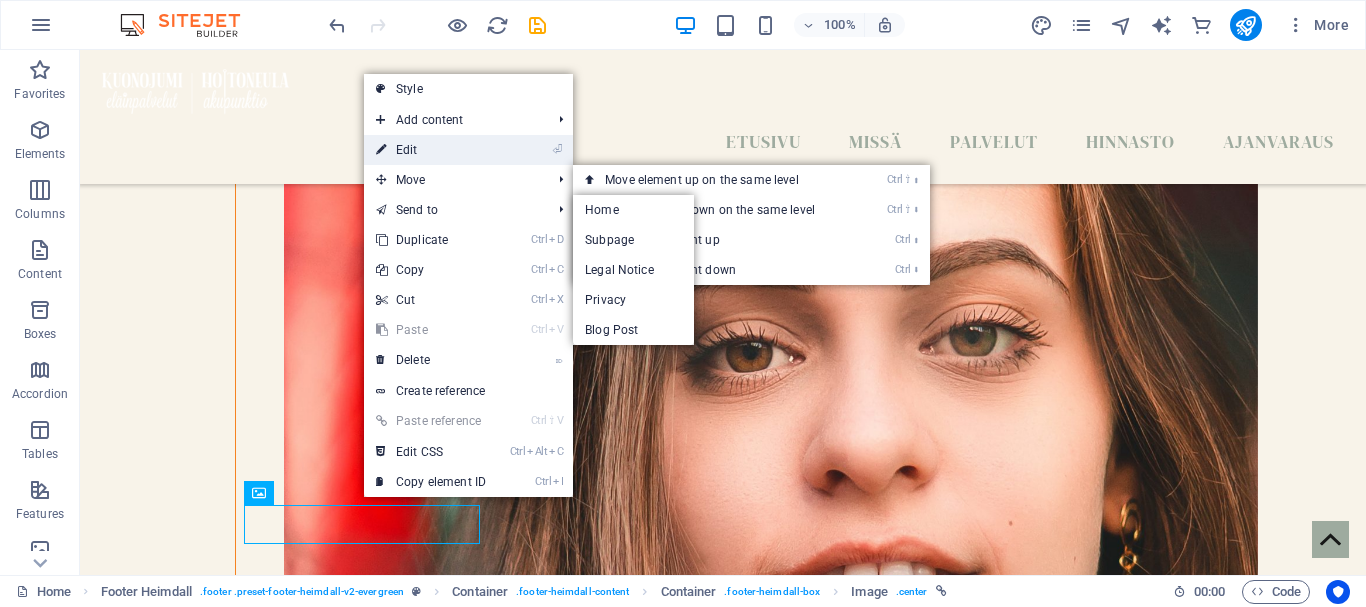 click on "⏎  Edit" at bounding box center (431, 150) 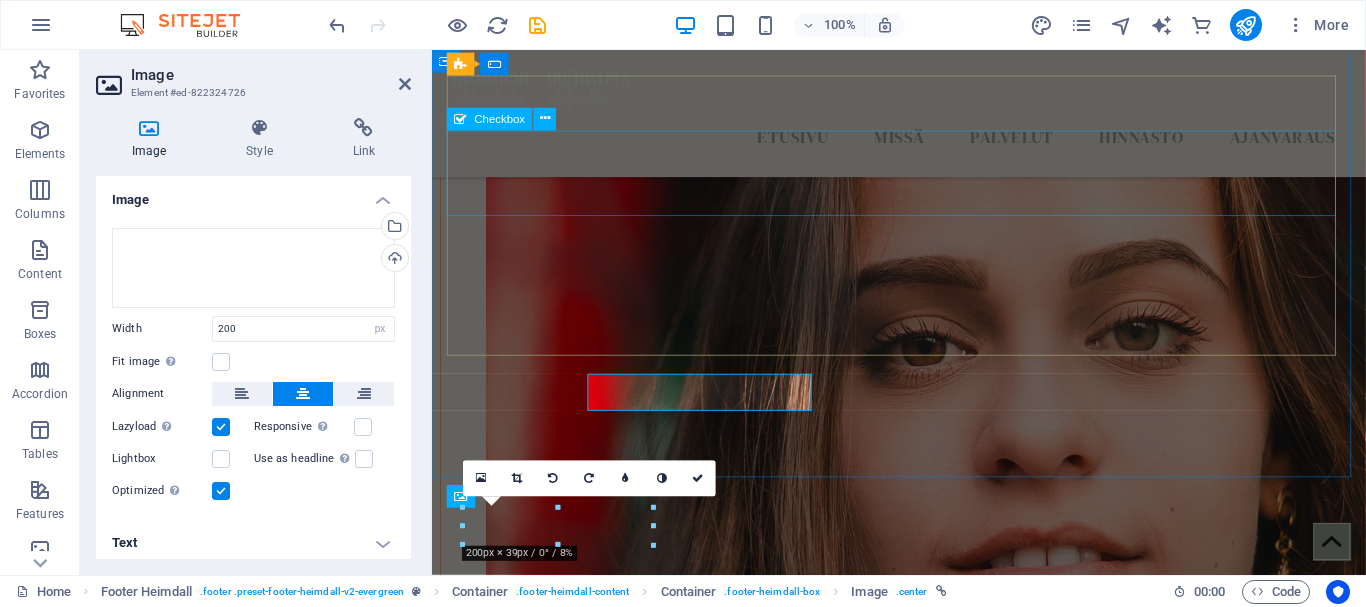 scroll, scrollTop: 6247, scrollLeft: 0, axis: vertical 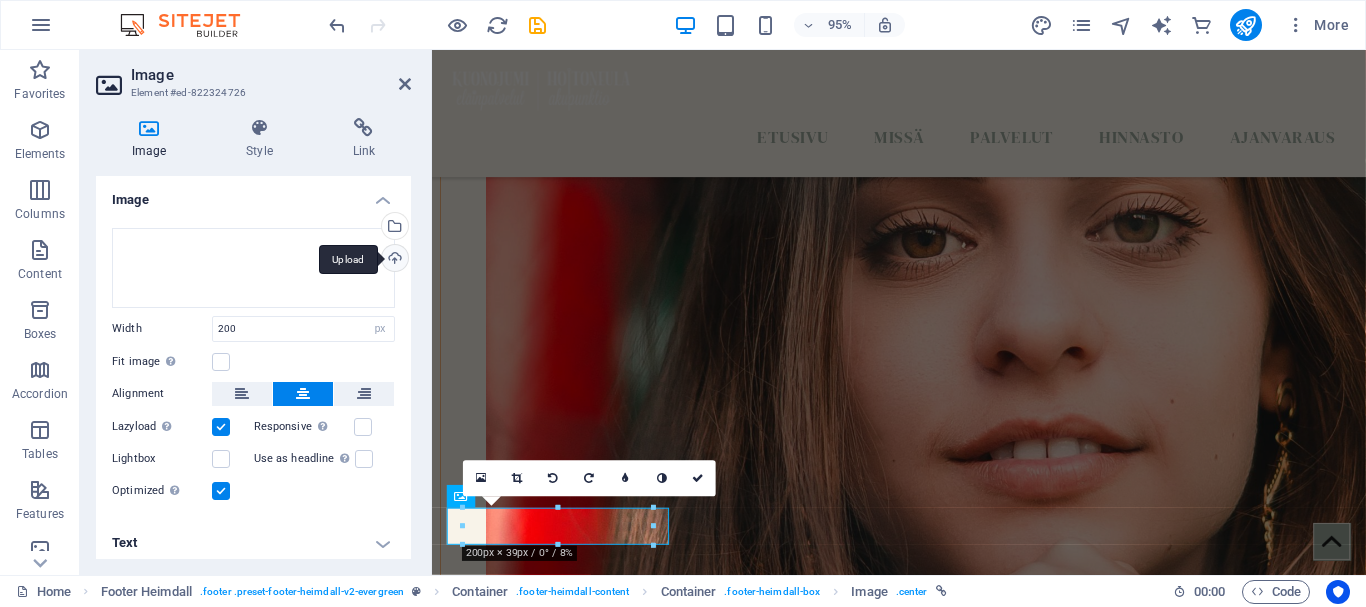 click on "Upload" at bounding box center (393, 260) 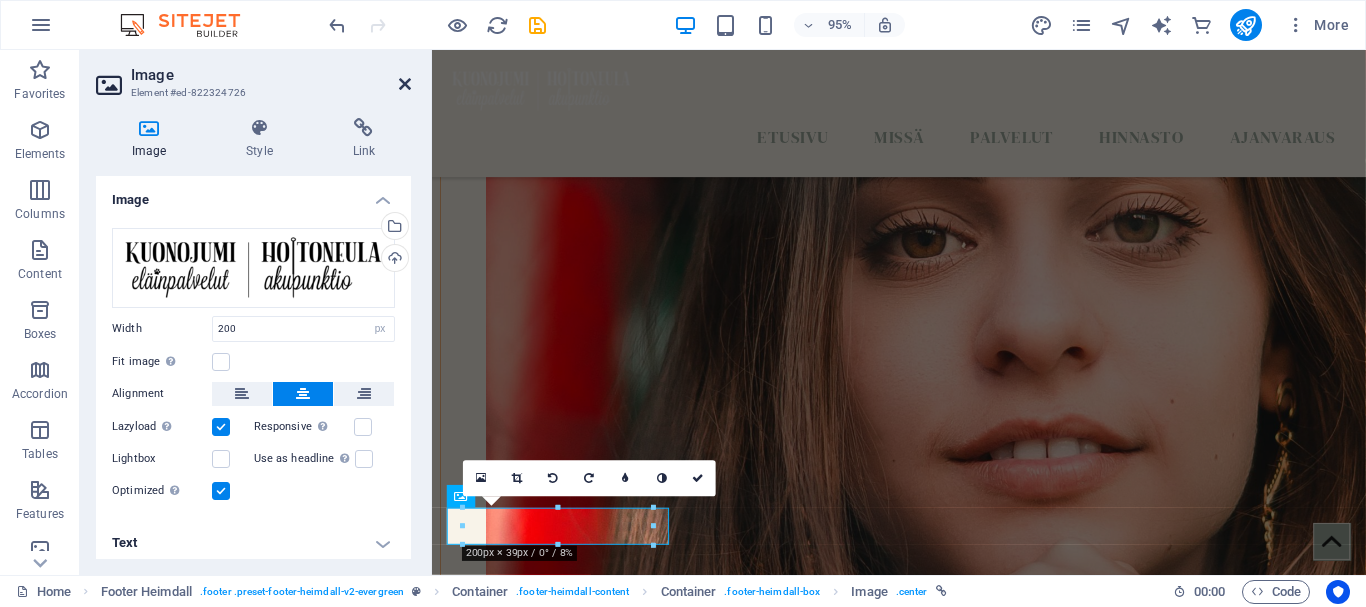 click at bounding box center [405, 84] 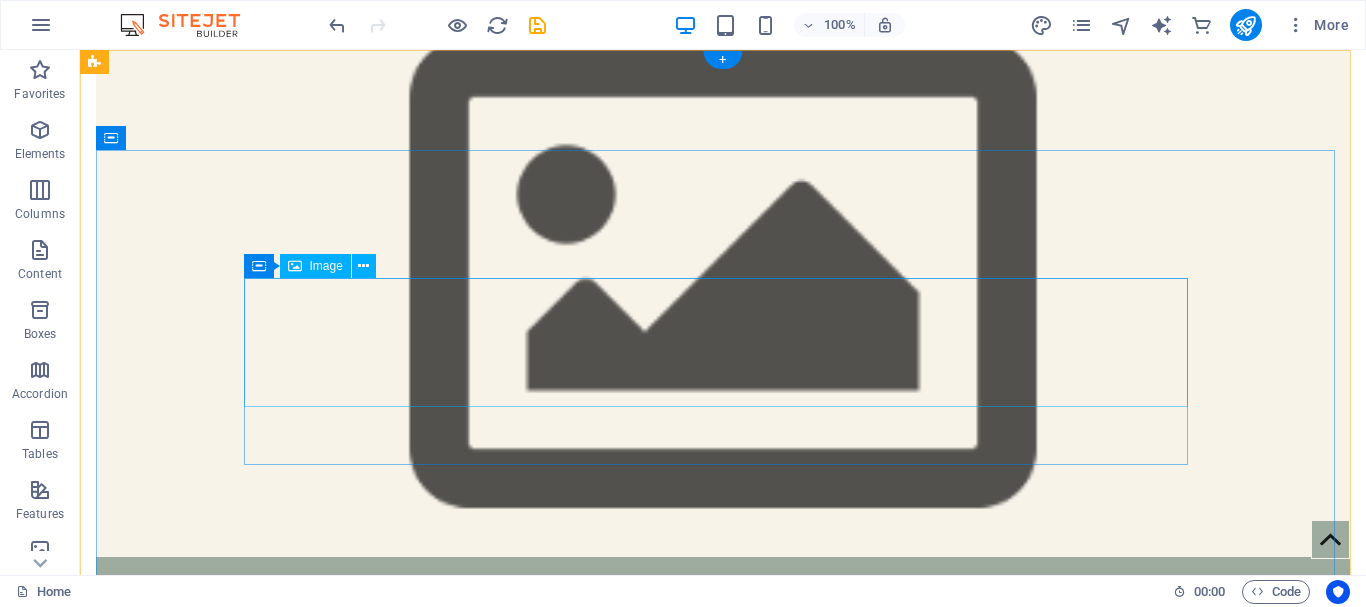 scroll, scrollTop: 0, scrollLeft: 0, axis: both 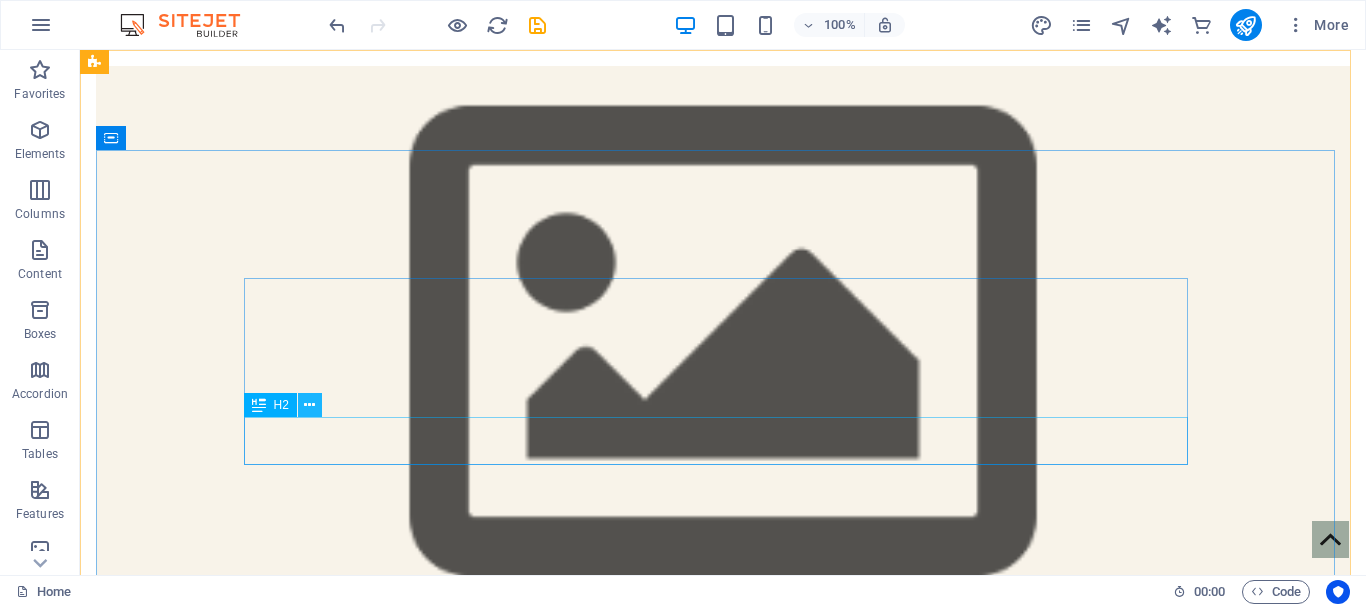 click at bounding box center [309, 405] 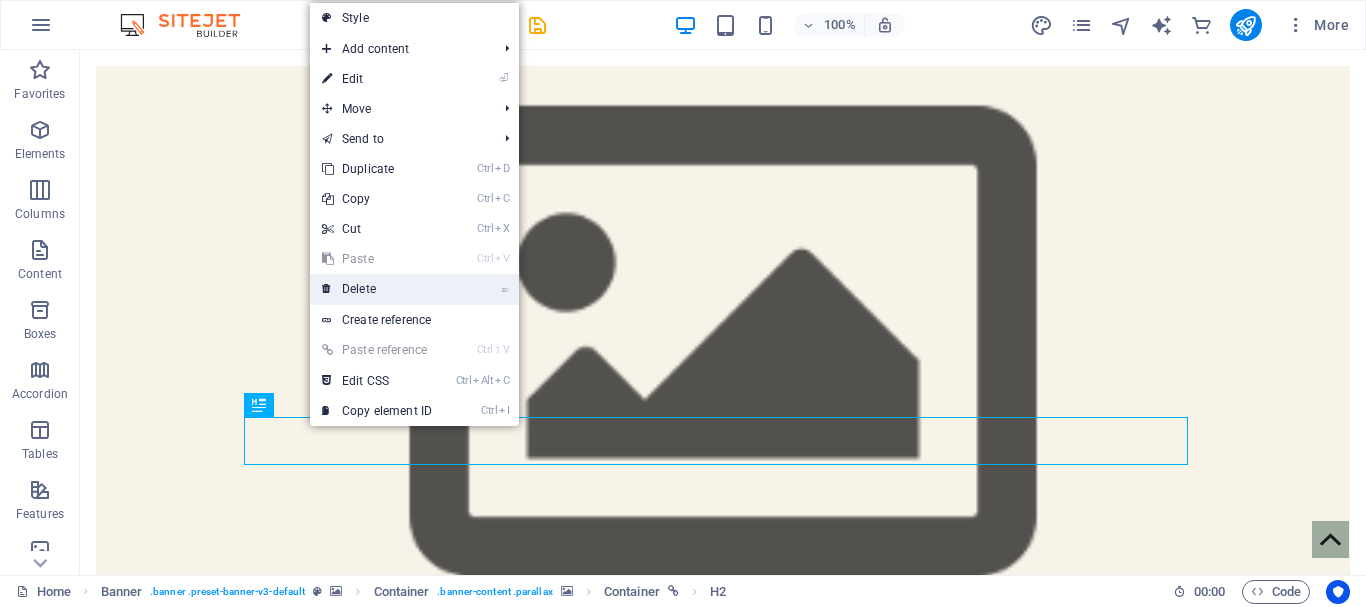 click on "⌦  Delete" at bounding box center [377, 289] 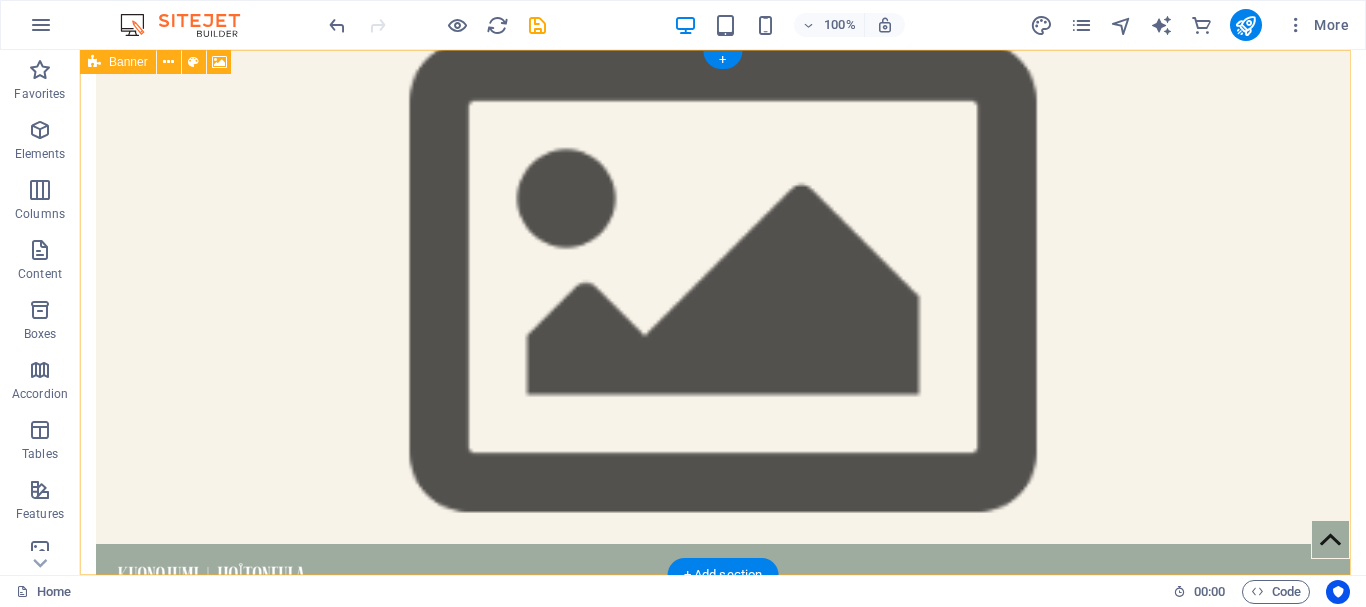 scroll, scrollTop: 0, scrollLeft: 0, axis: both 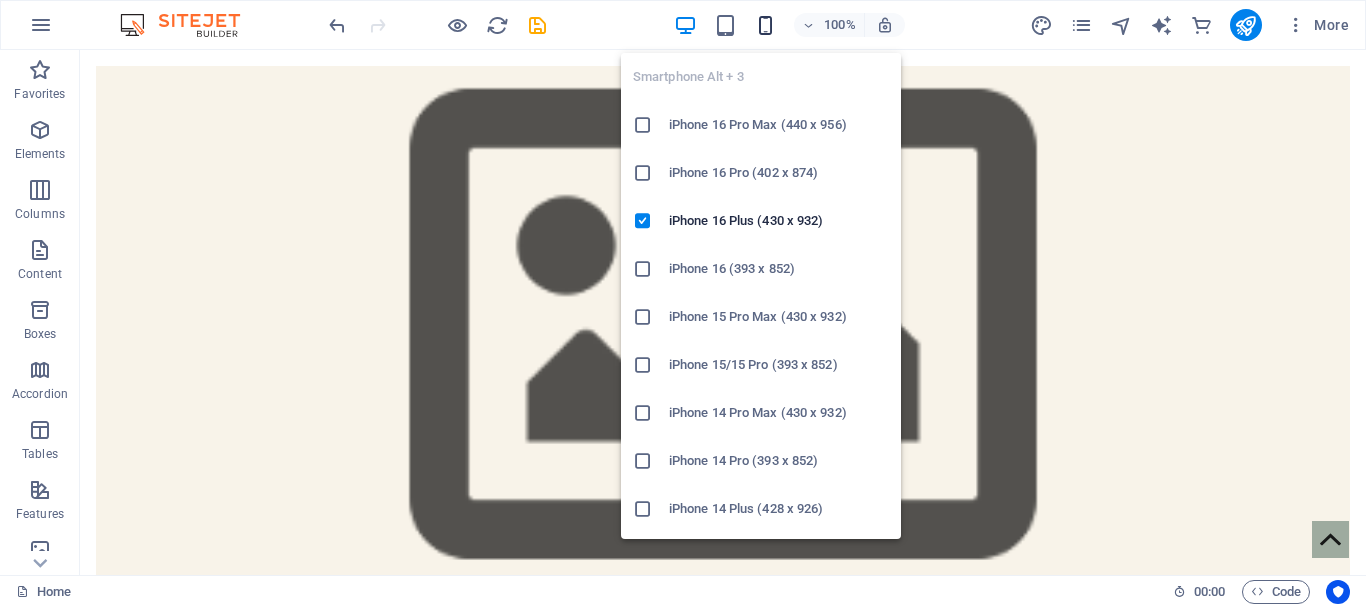 click at bounding box center (765, 25) 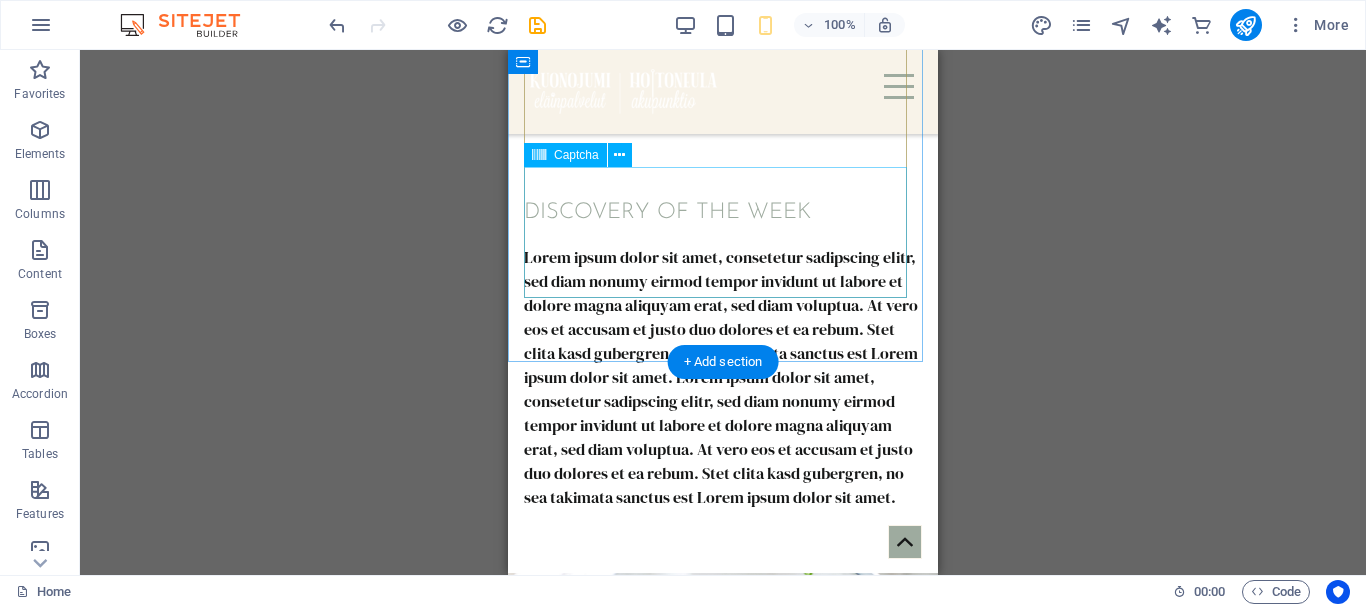scroll, scrollTop: 10541, scrollLeft: 0, axis: vertical 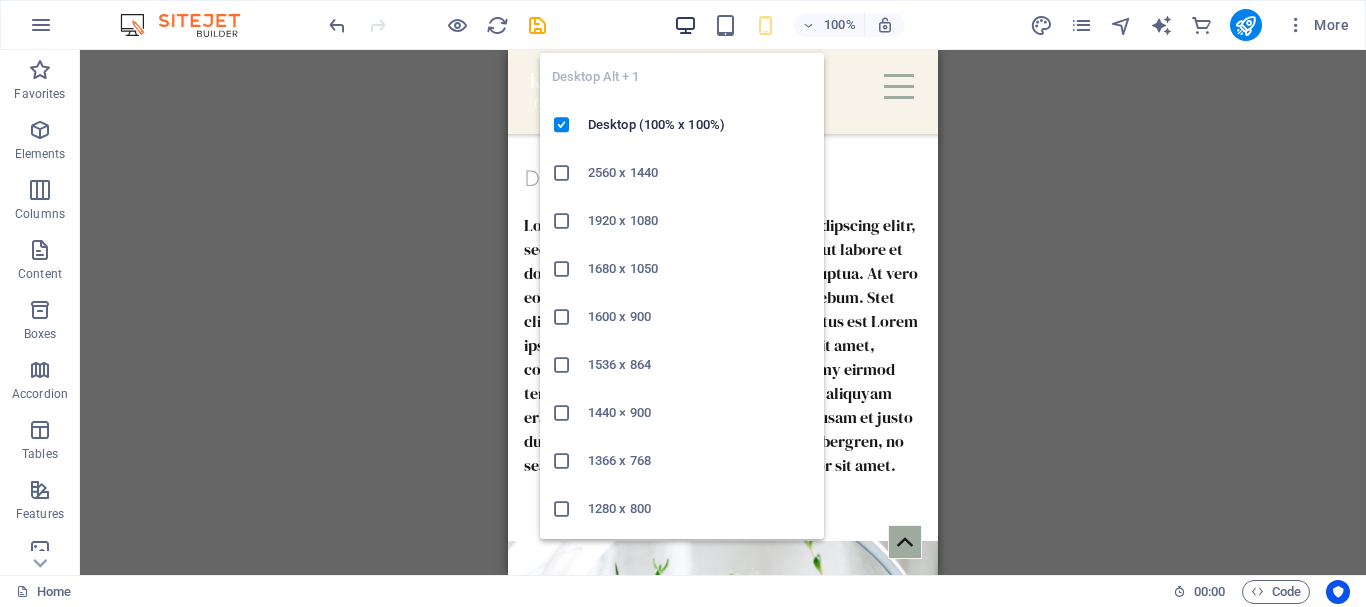 click at bounding box center (685, 25) 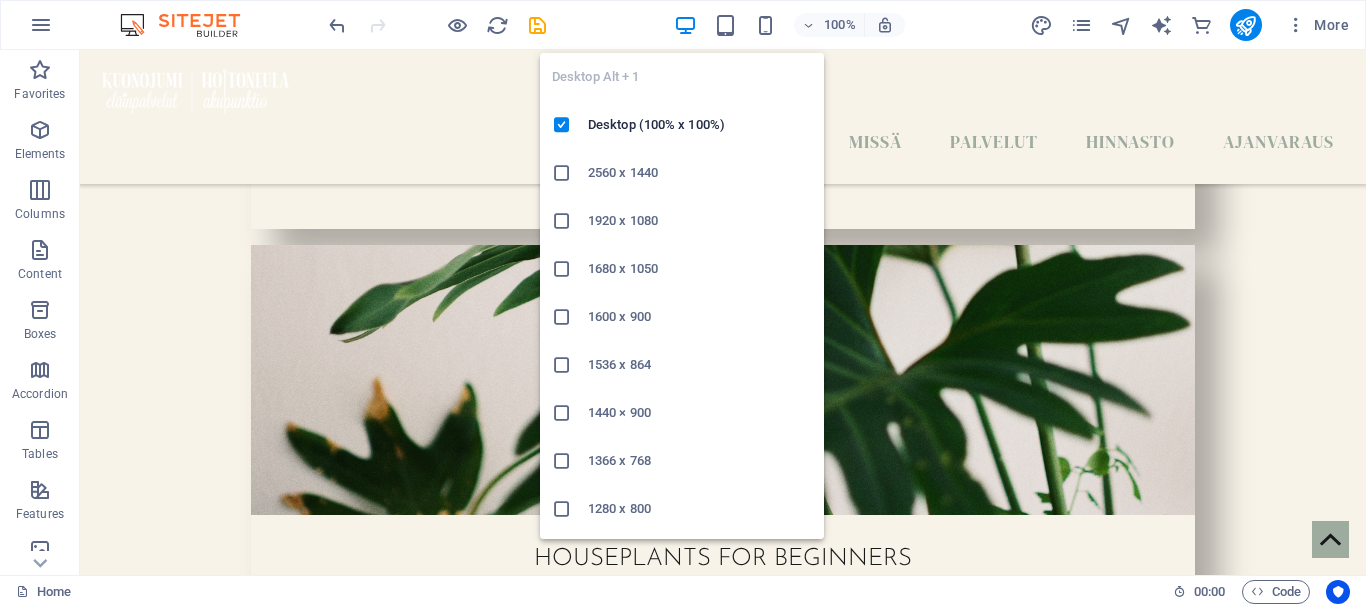 scroll, scrollTop: 6100, scrollLeft: 0, axis: vertical 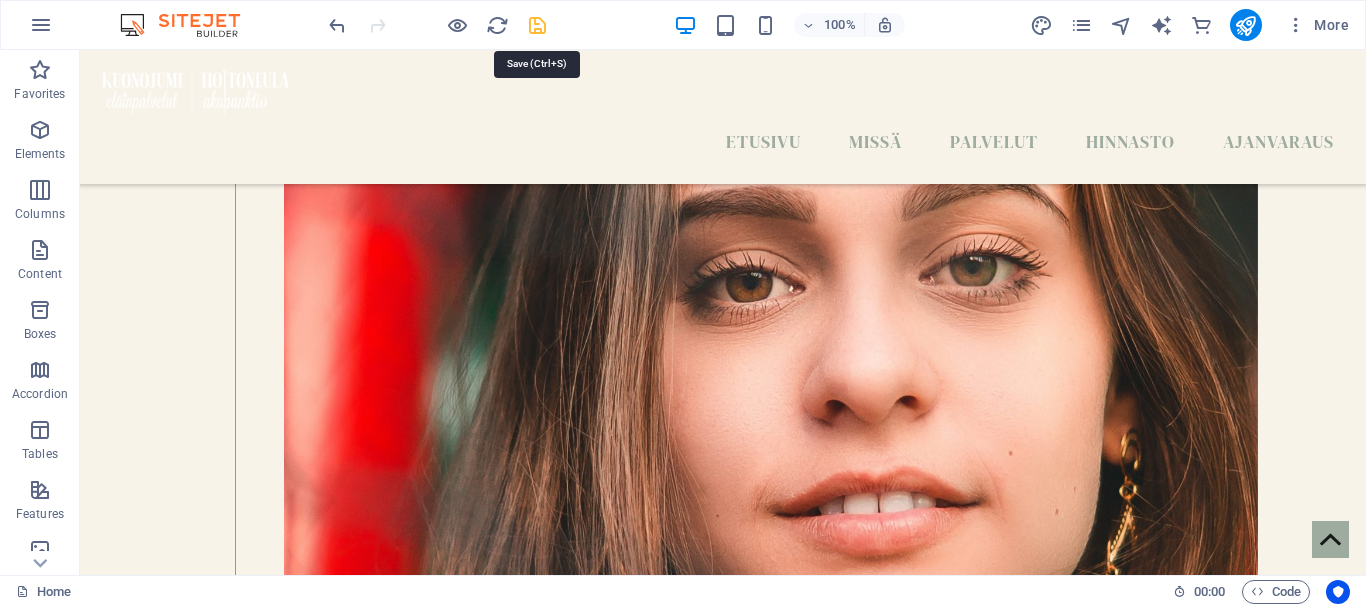 click at bounding box center [537, 25] 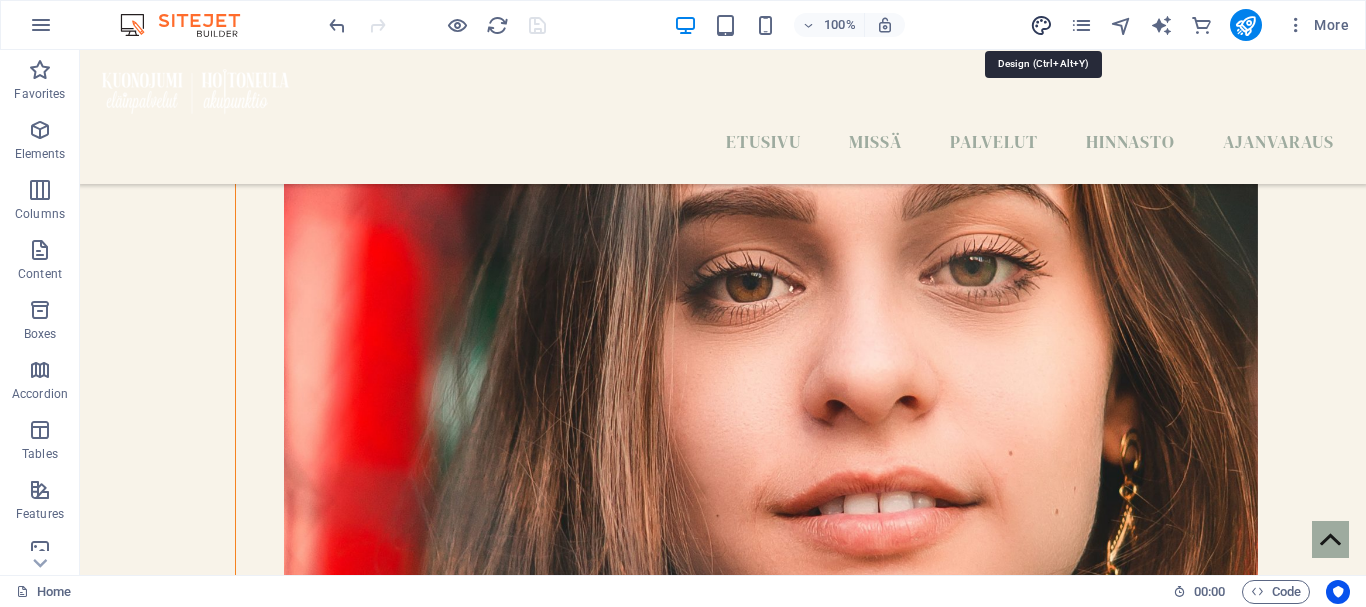 click at bounding box center [1041, 25] 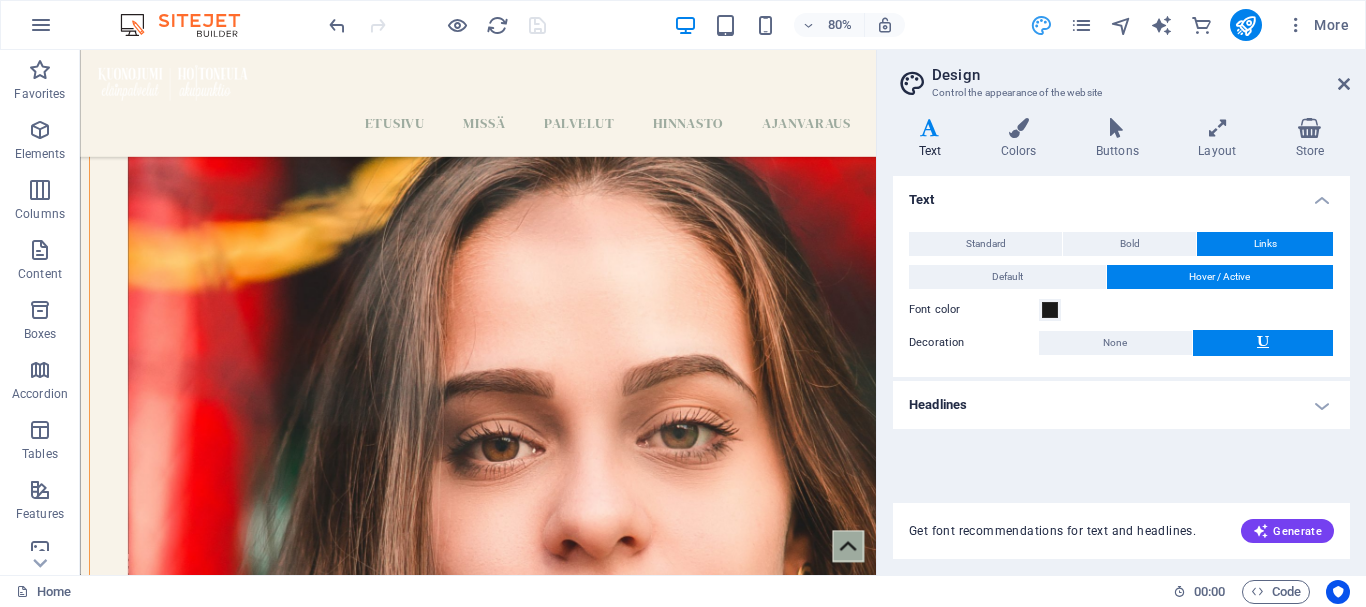 scroll, scrollTop: 6244, scrollLeft: 0, axis: vertical 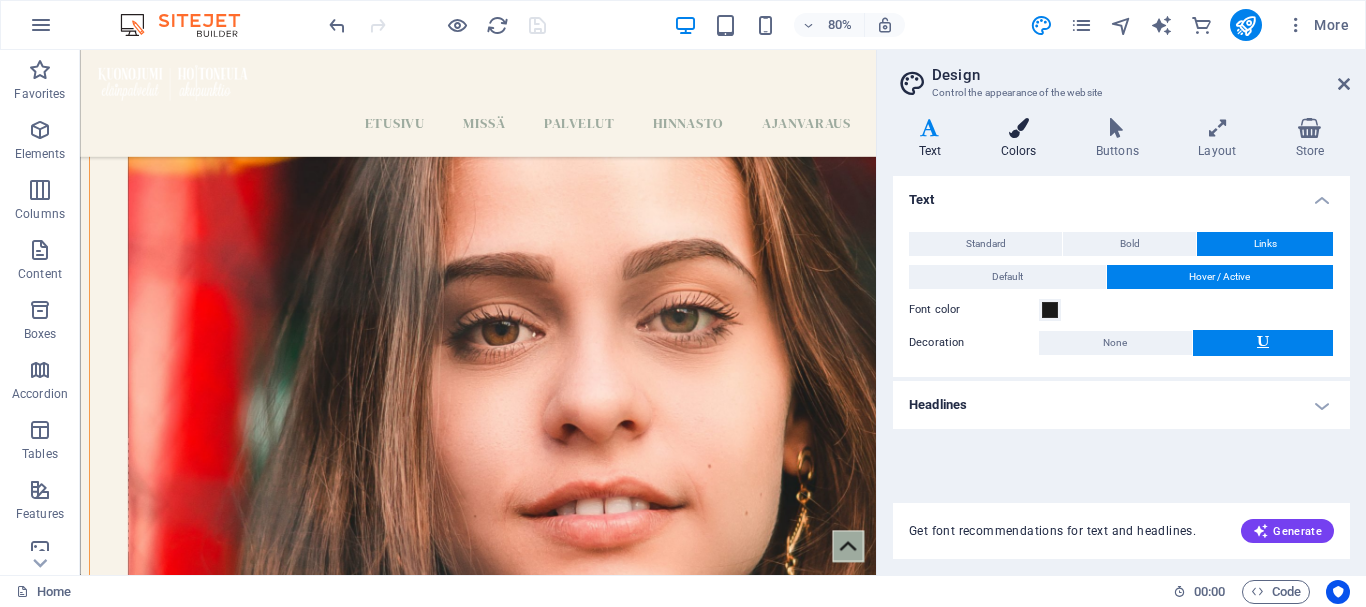click on "Colors" at bounding box center [1022, 139] 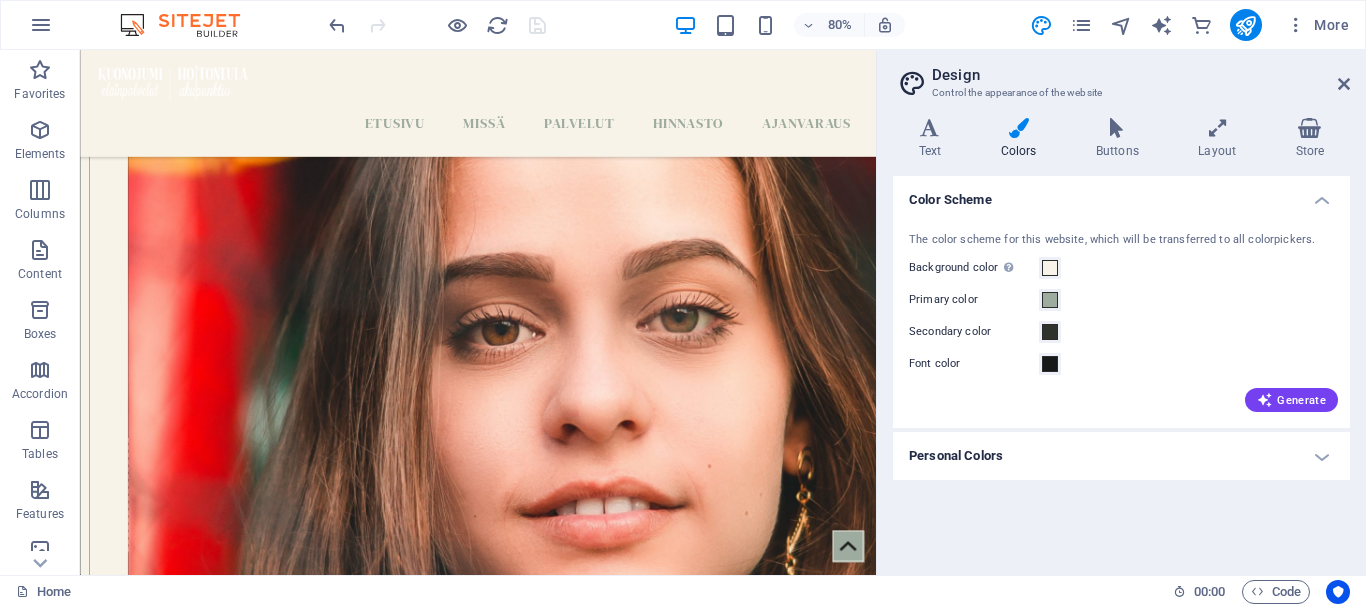 click on "Personal Colors" at bounding box center (1121, 456) 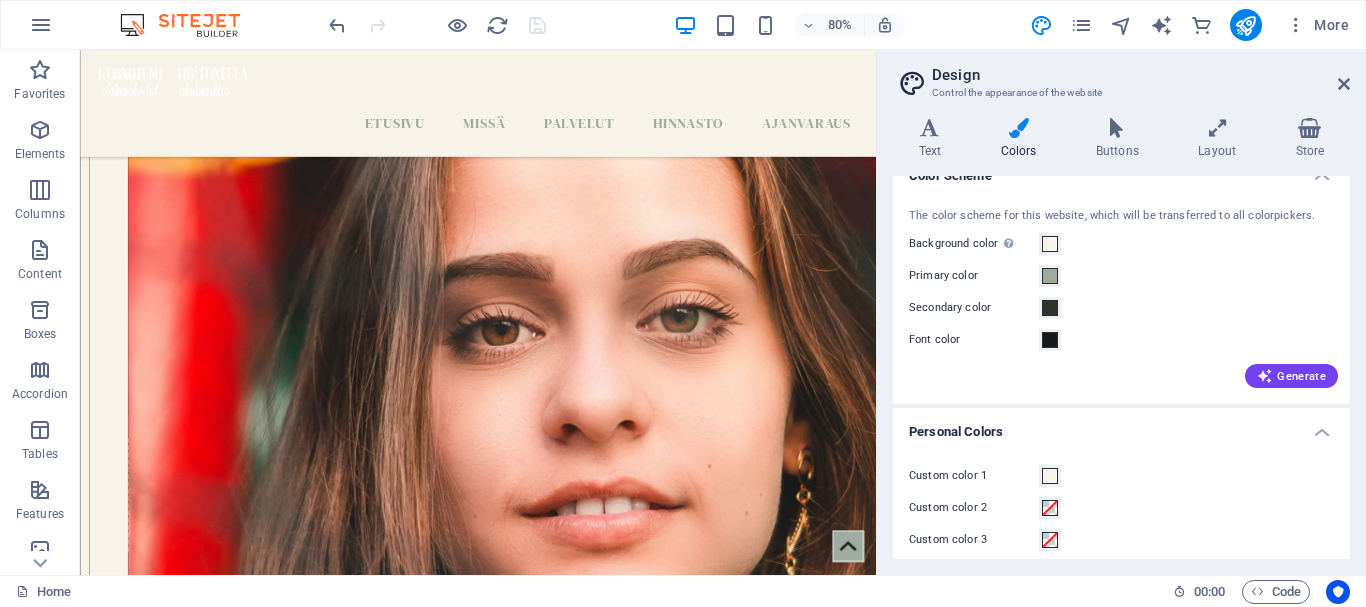 scroll, scrollTop: 0, scrollLeft: 0, axis: both 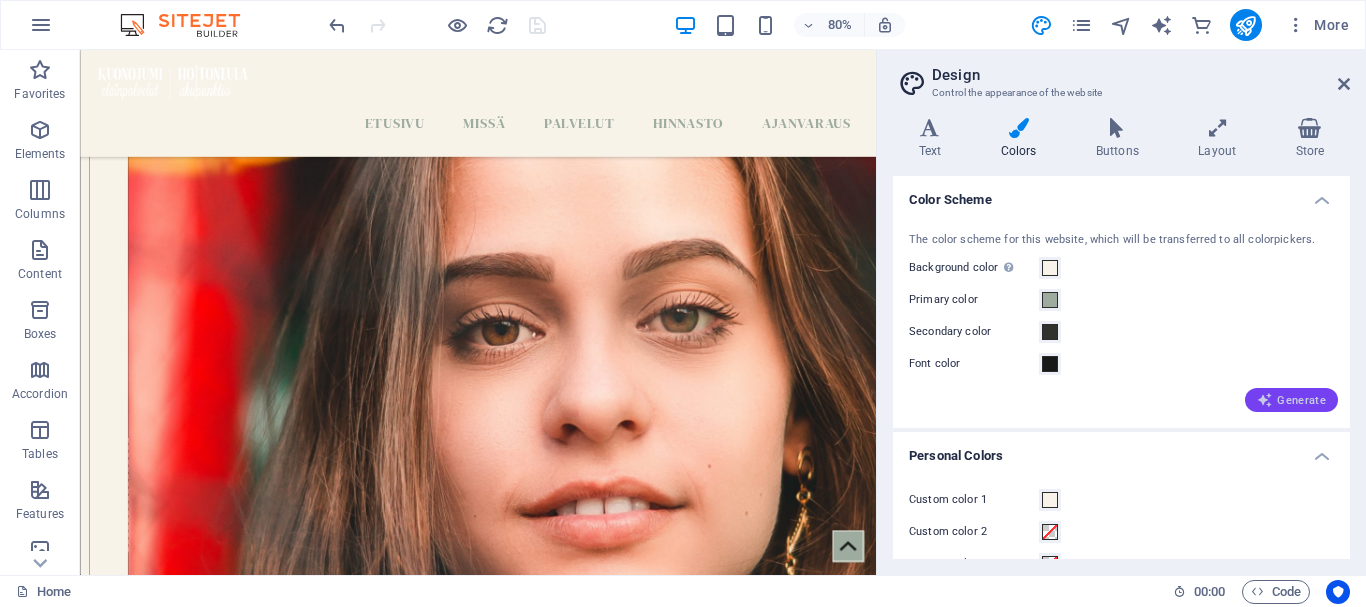 click on "Generate" at bounding box center [1291, 400] 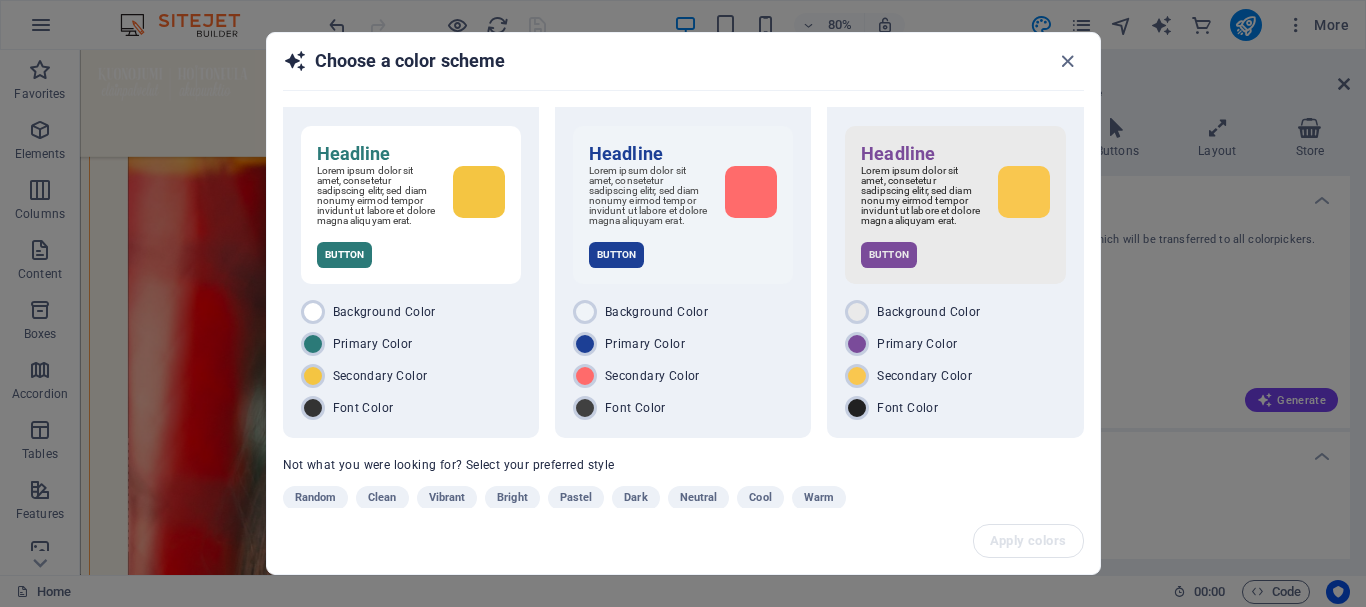 scroll, scrollTop: 55, scrollLeft: 0, axis: vertical 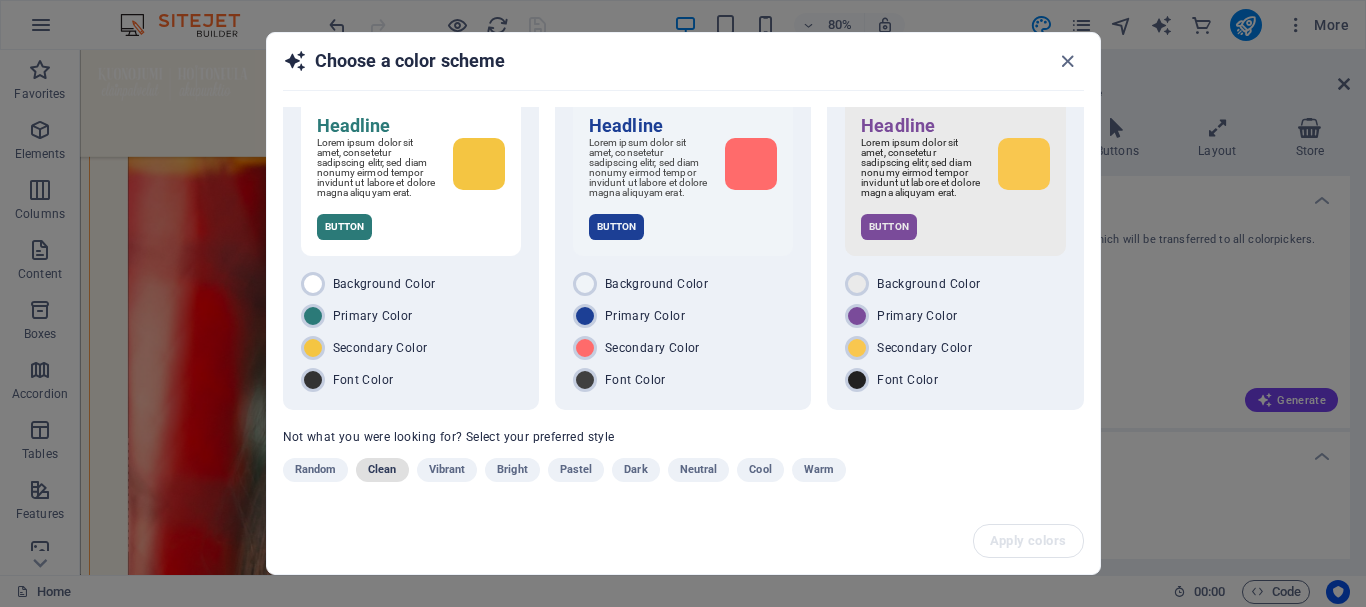 click on "Clean" at bounding box center (382, 470) 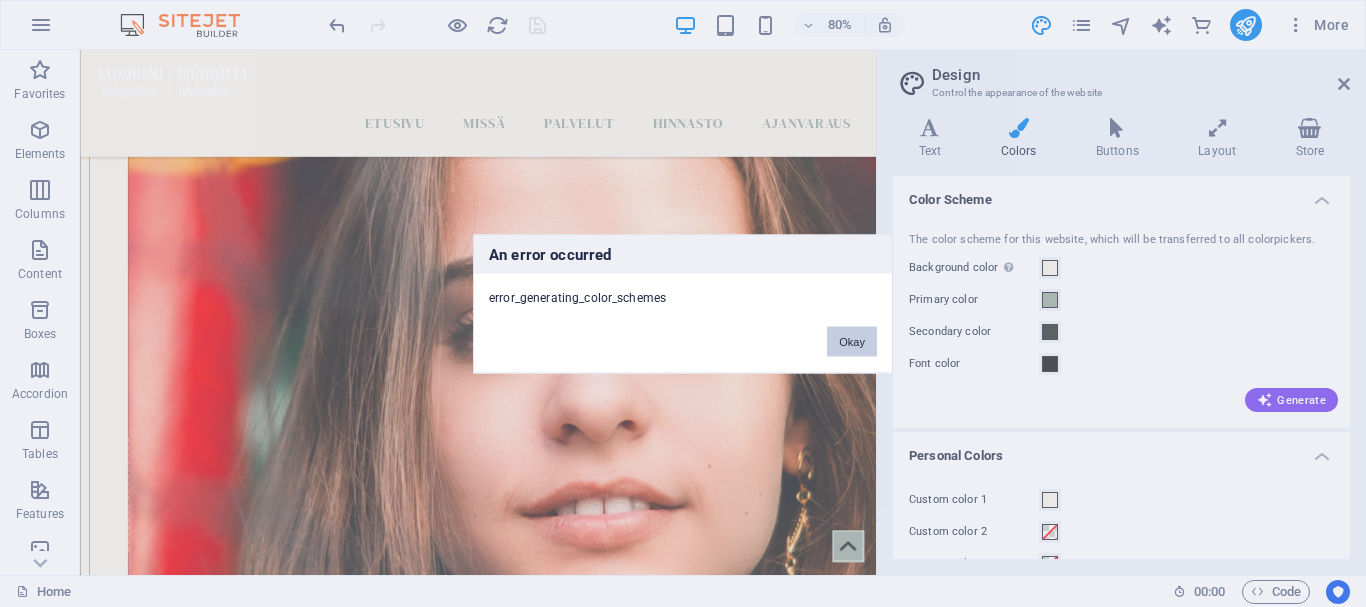 click on "Okay" at bounding box center (852, 341) 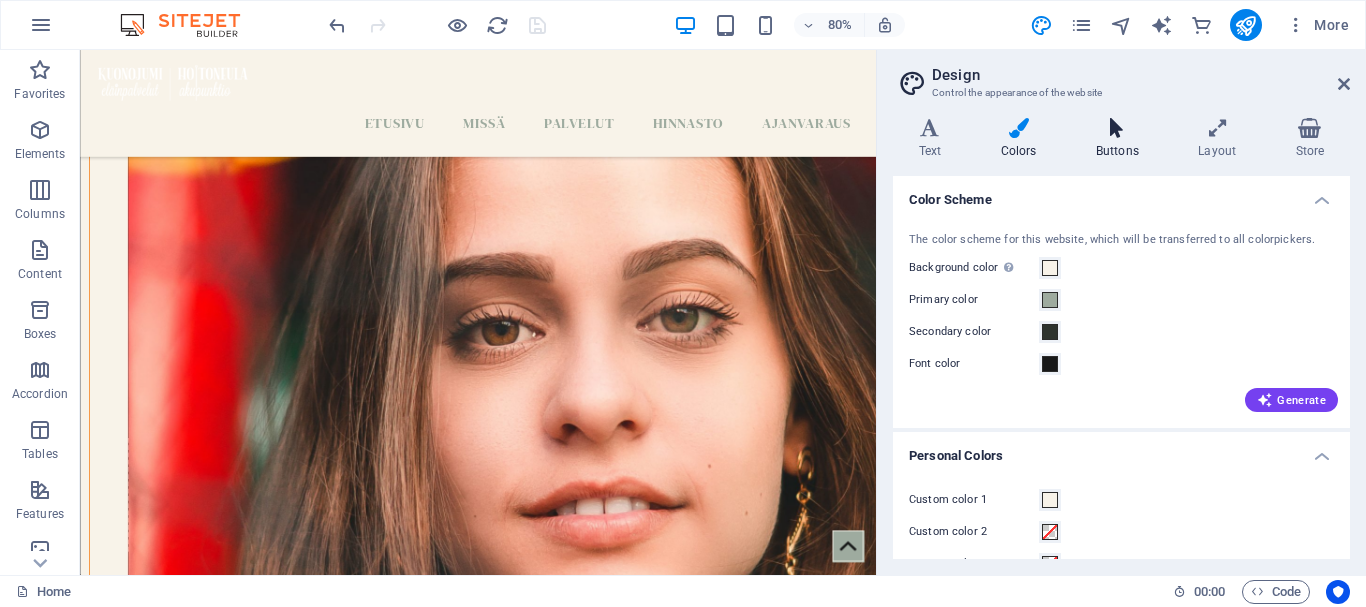 click on "Buttons" at bounding box center (1121, 139) 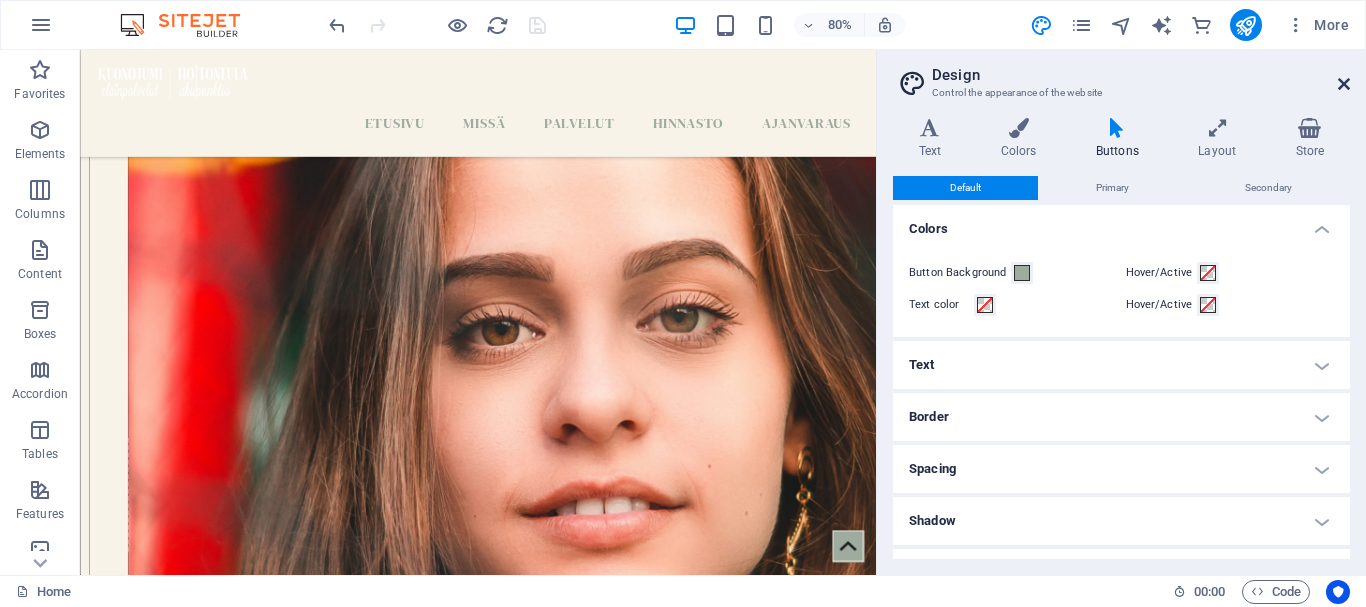 click at bounding box center (1344, 84) 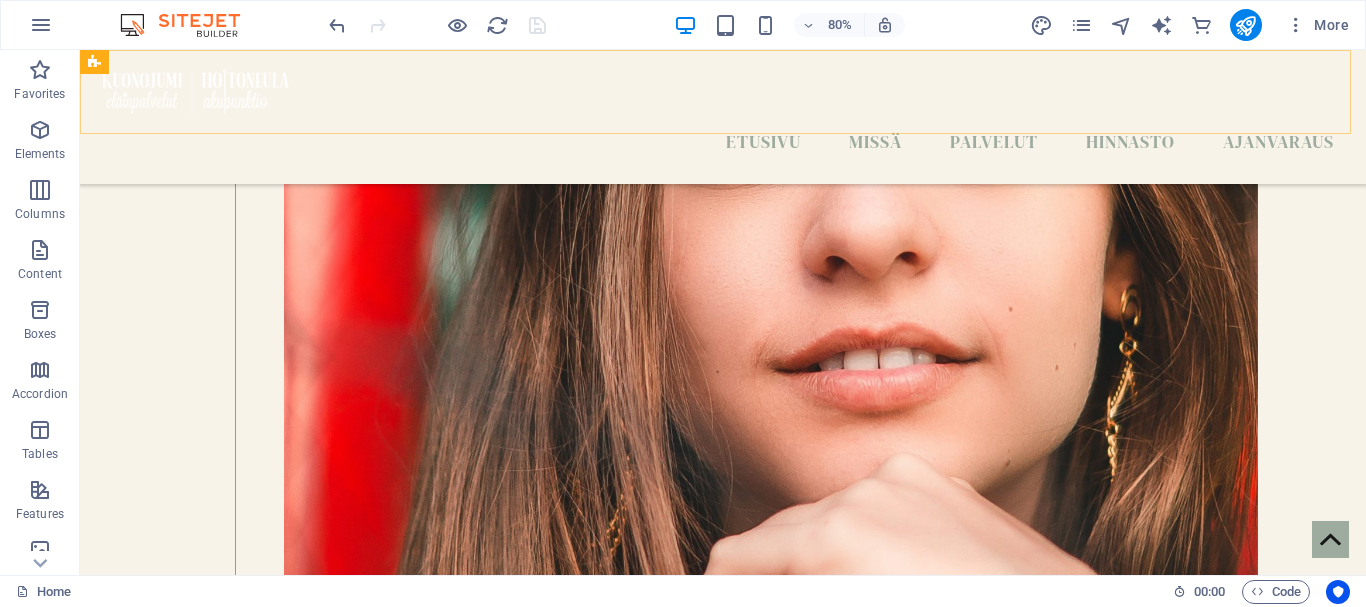 scroll, scrollTop: 6100, scrollLeft: 0, axis: vertical 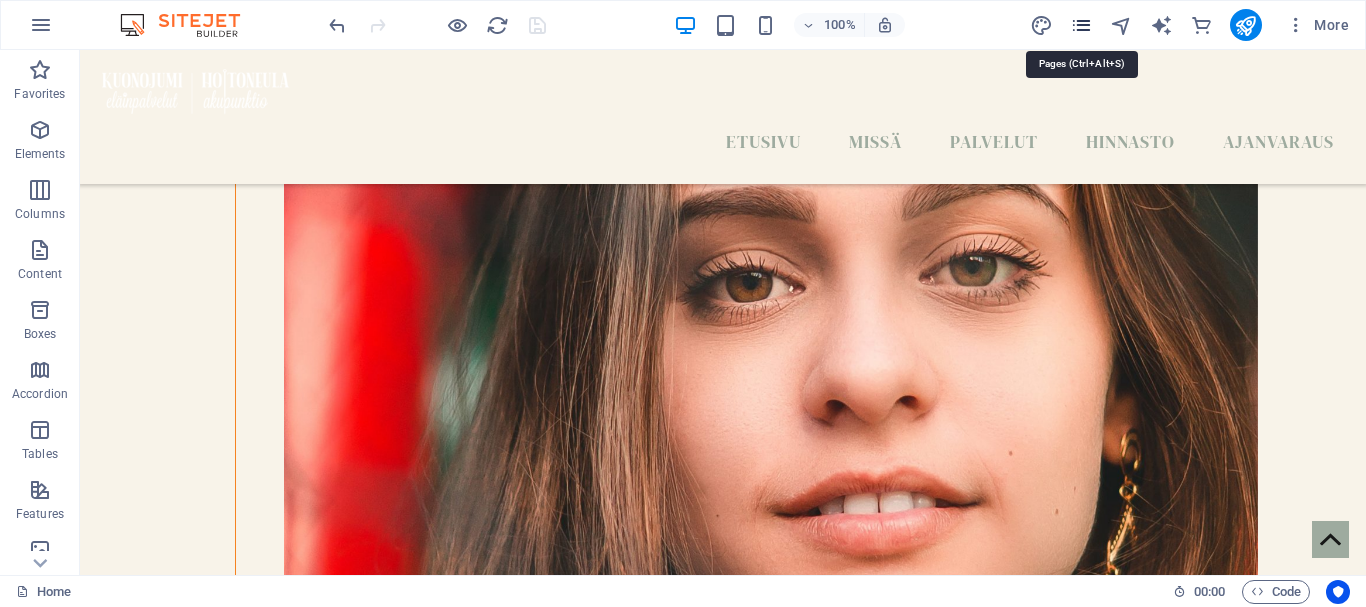 click at bounding box center [1081, 25] 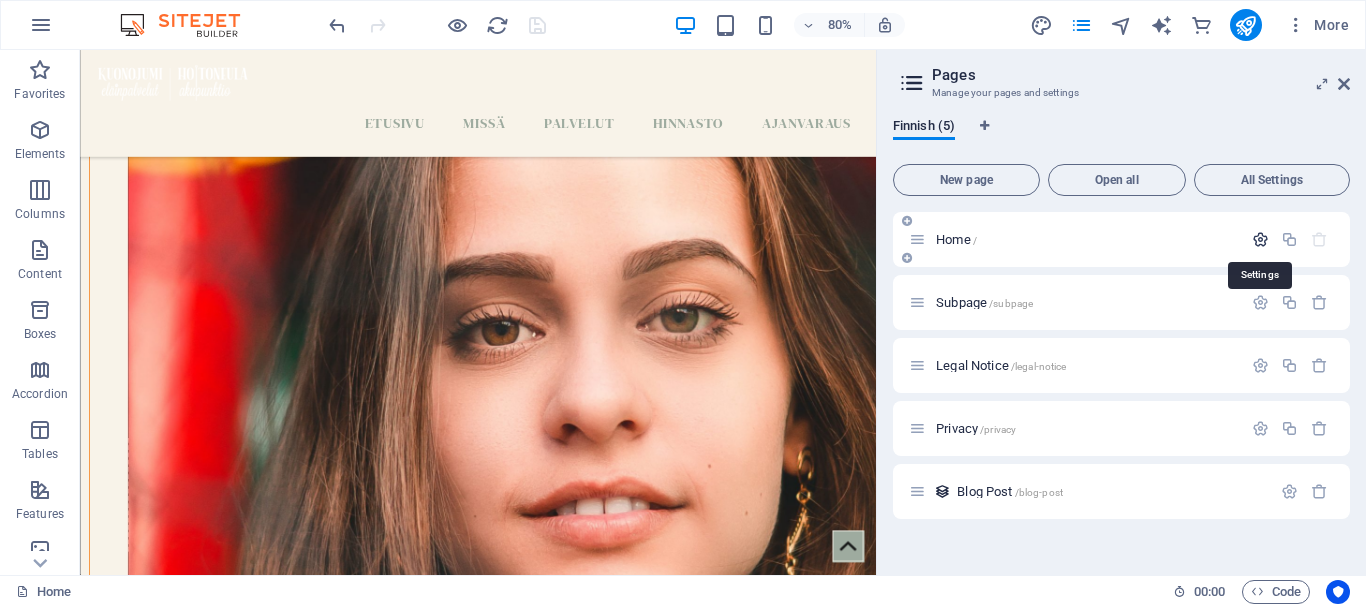 click at bounding box center (1260, 239) 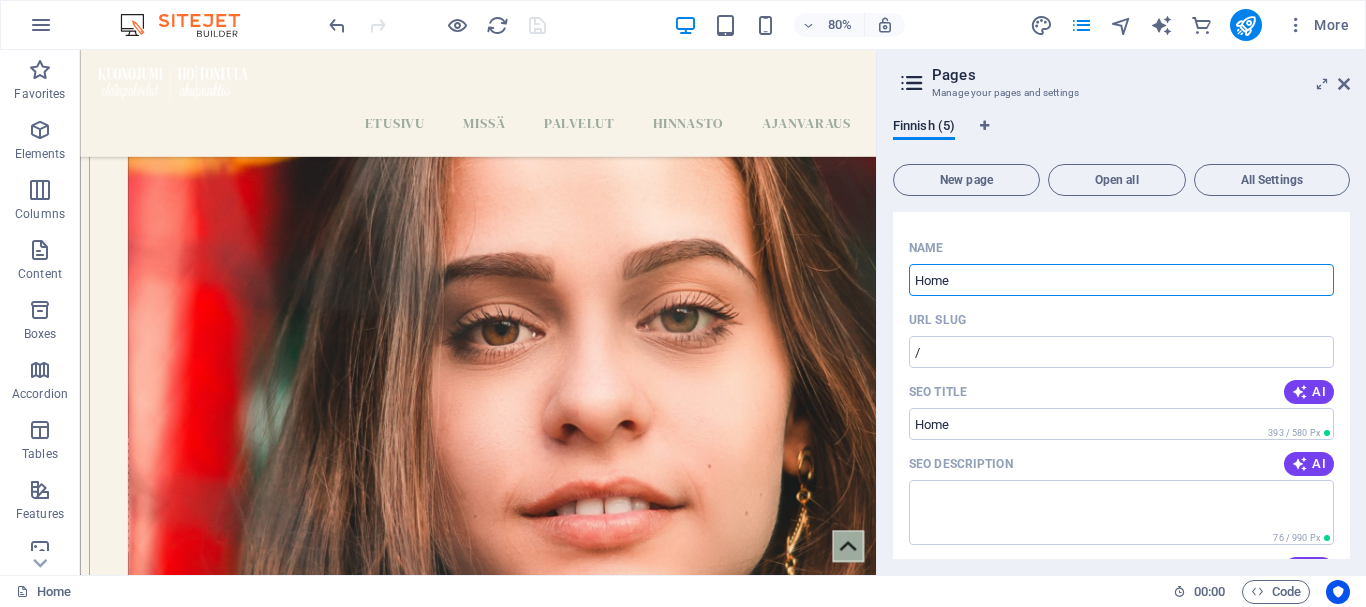 scroll, scrollTop: 0, scrollLeft: 0, axis: both 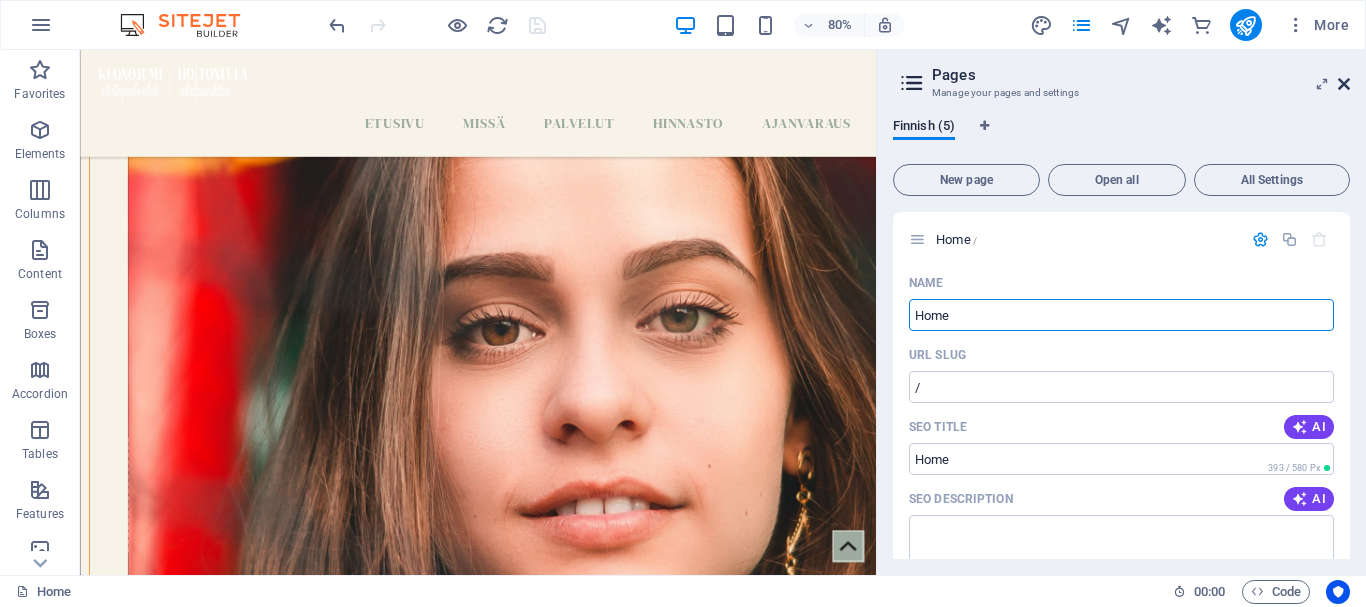 click at bounding box center (1344, 84) 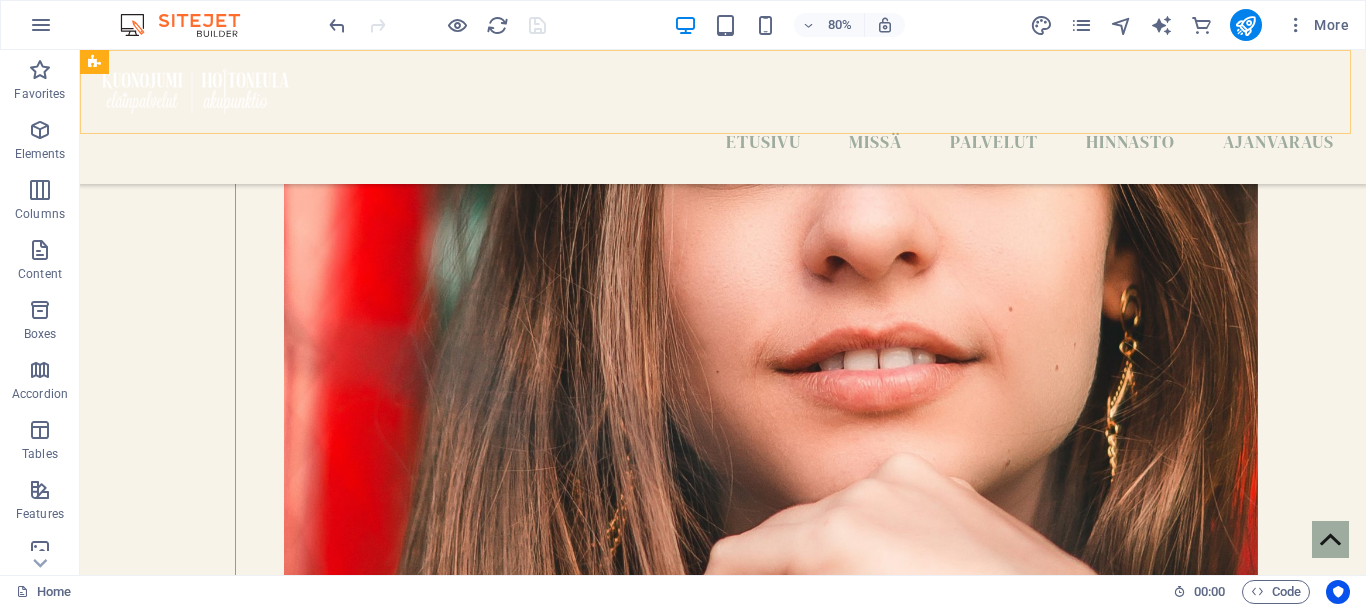 scroll, scrollTop: 6100, scrollLeft: 0, axis: vertical 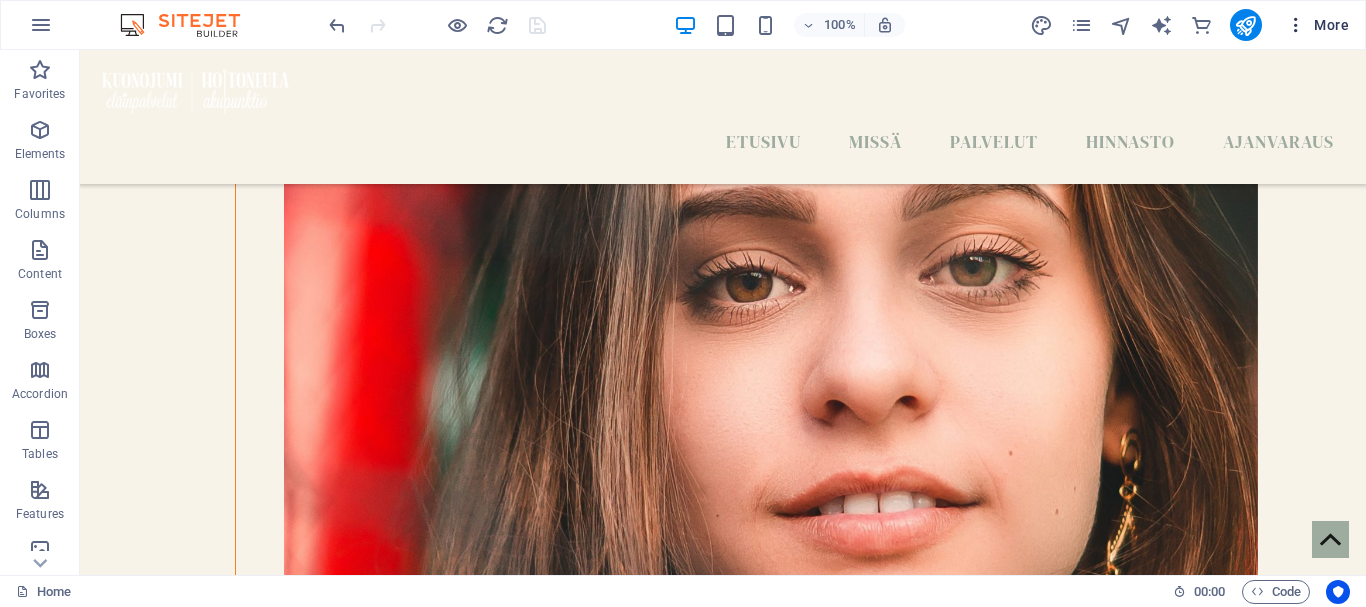 click on "More" at bounding box center (1317, 25) 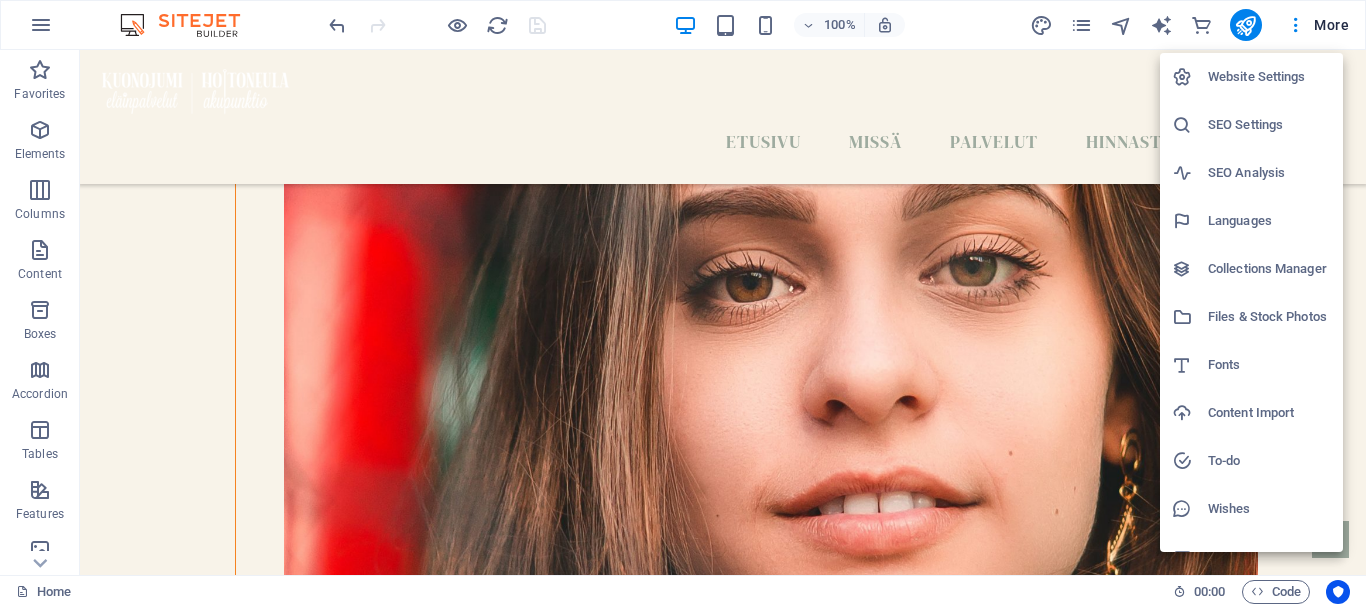 click on "Website Settings" at bounding box center [1269, 77] 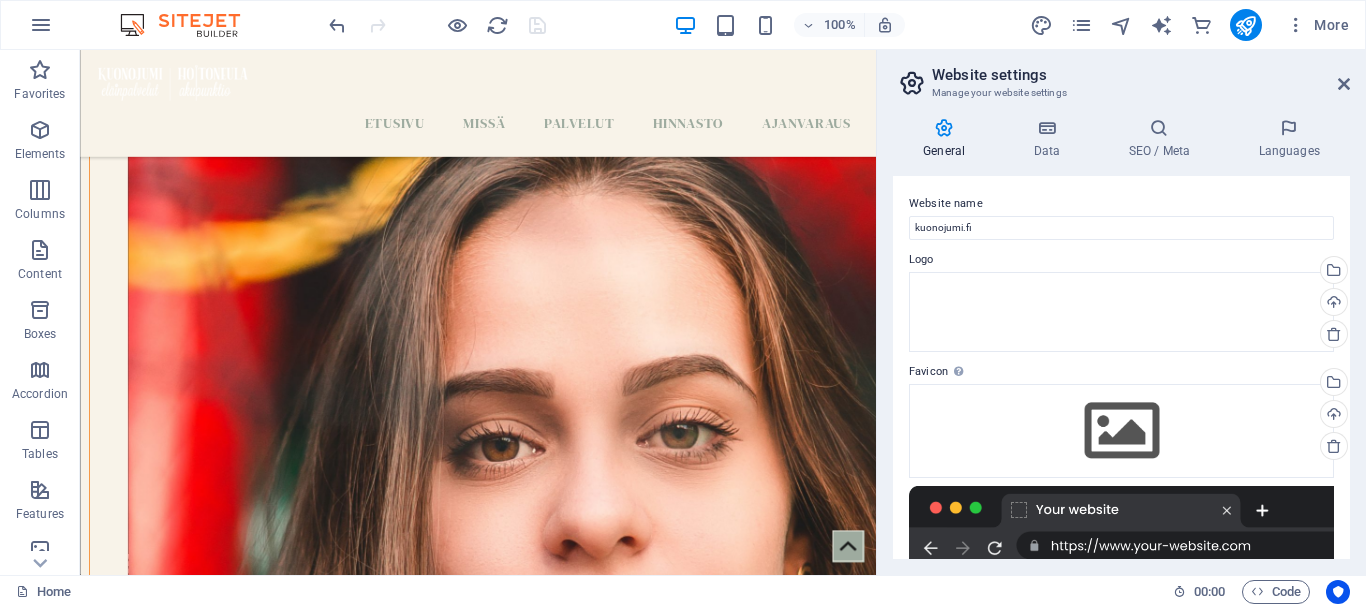 scroll, scrollTop: 6244, scrollLeft: 0, axis: vertical 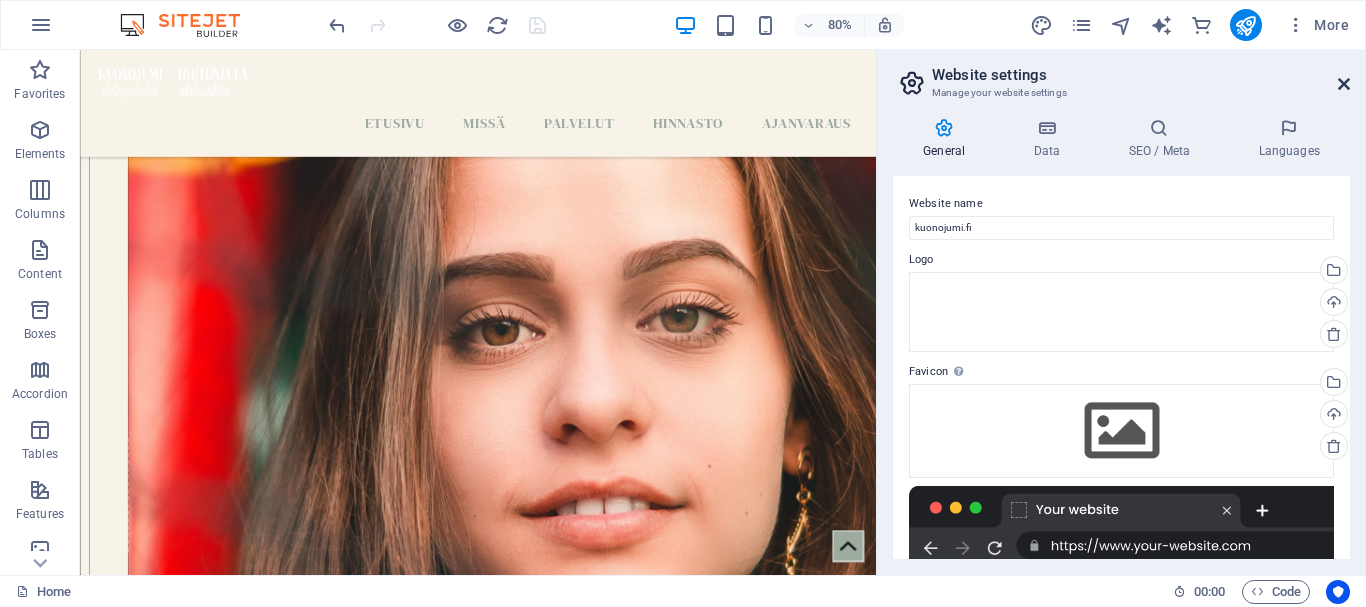 click at bounding box center [1344, 84] 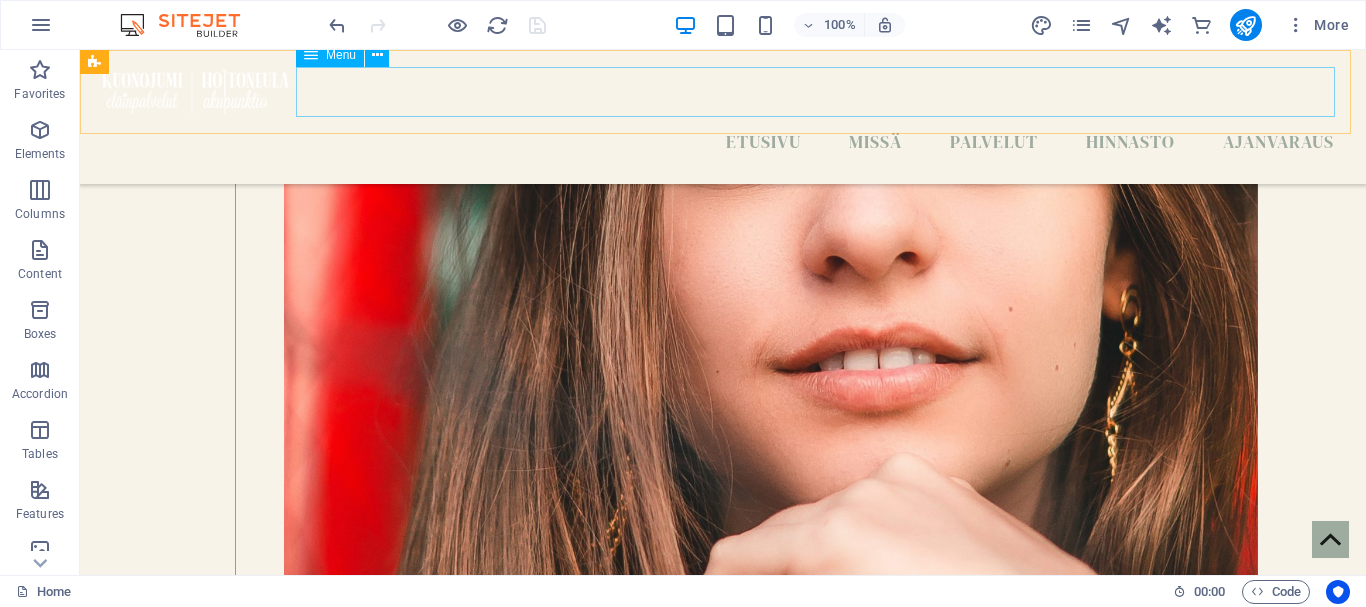 scroll, scrollTop: 6100, scrollLeft: 0, axis: vertical 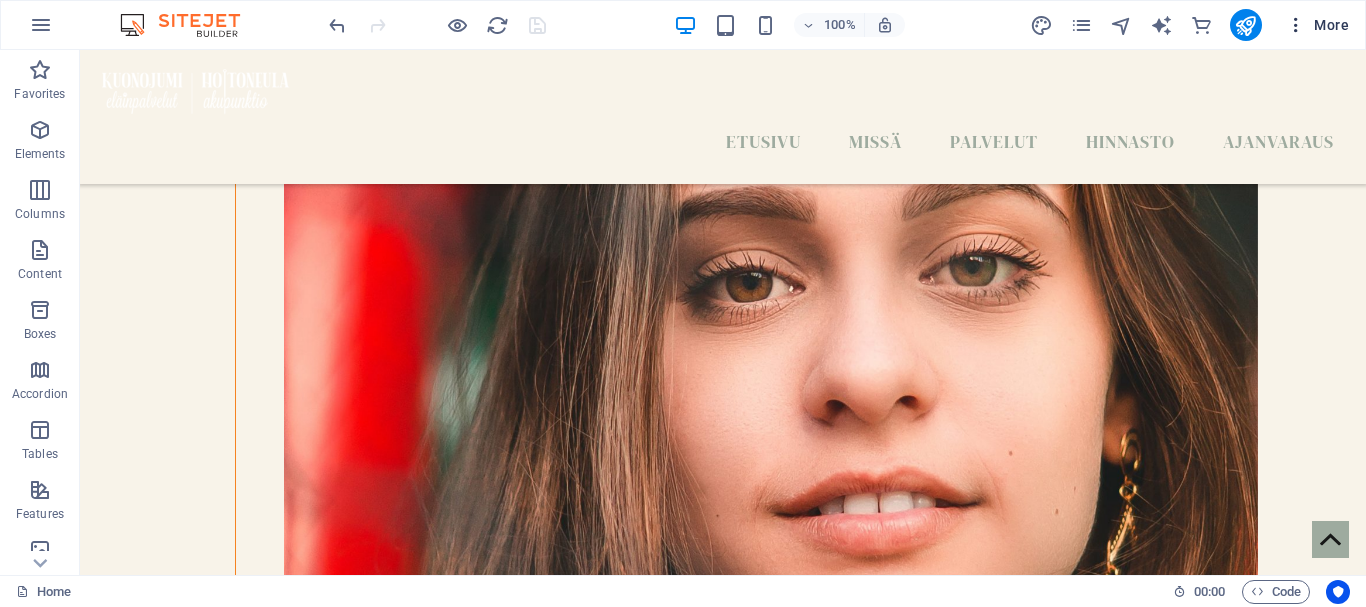 click on "More" at bounding box center (1317, 25) 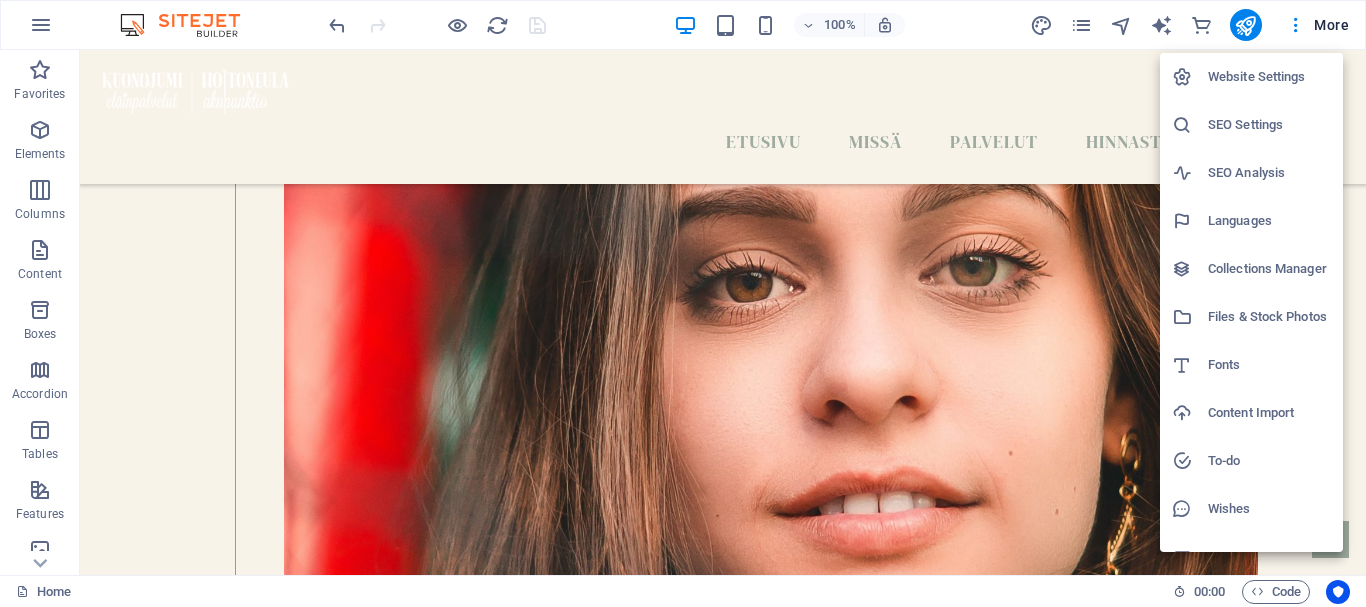 click on "Fonts" at bounding box center (1269, 365) 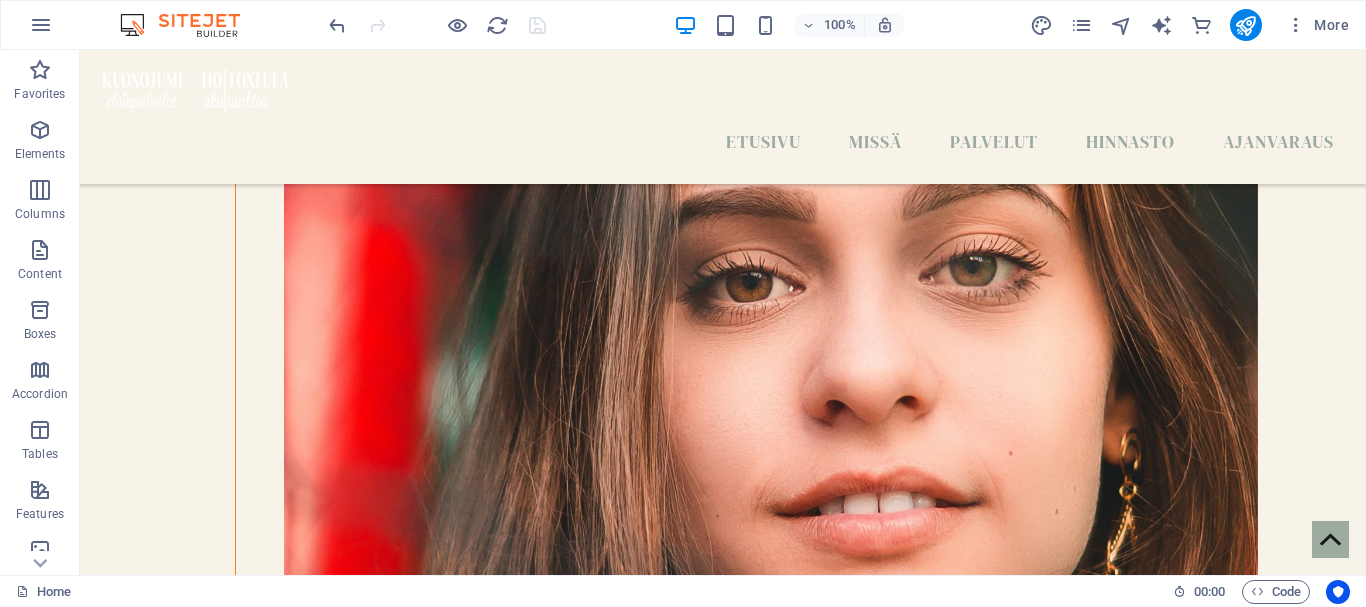 select on "popularity" 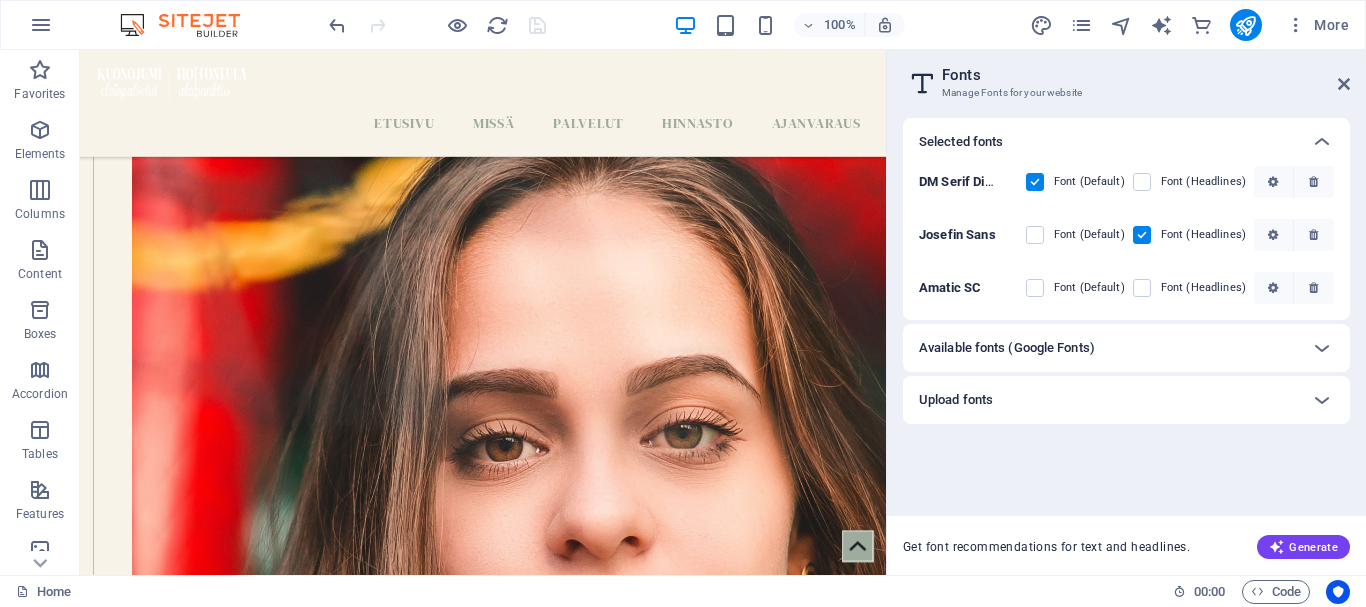 scroll, scrollTop: 6244, scrollLeft: 0, axis: vertical 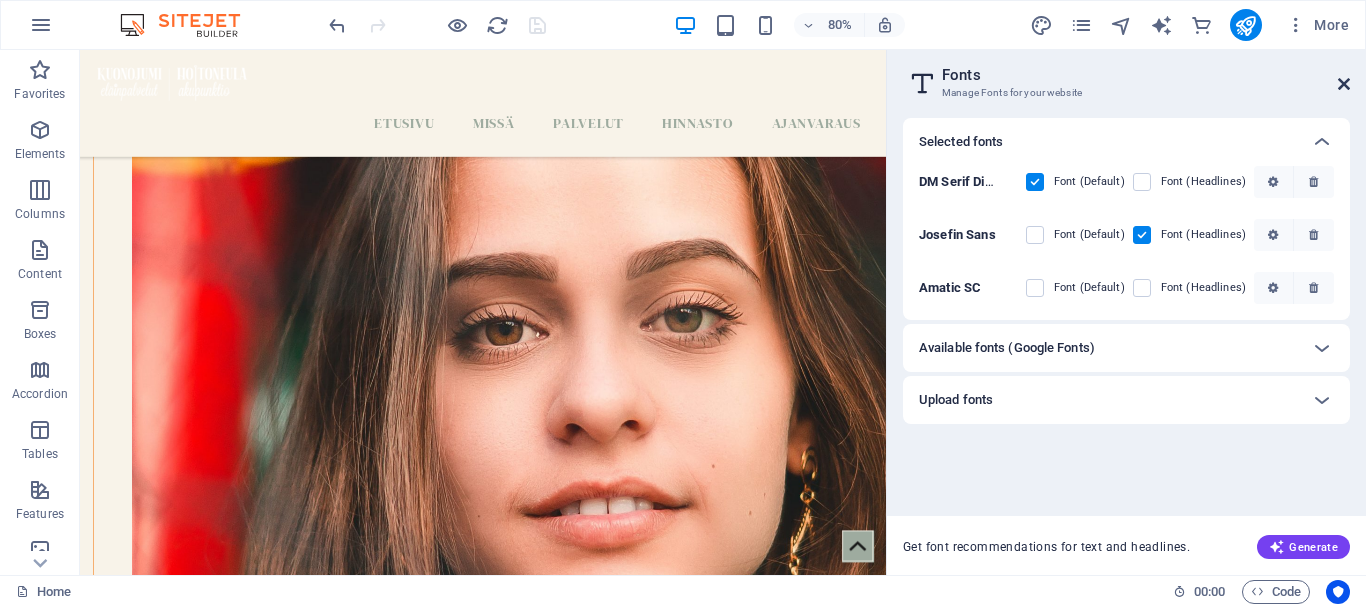 click at bounding box center (1344, 84) 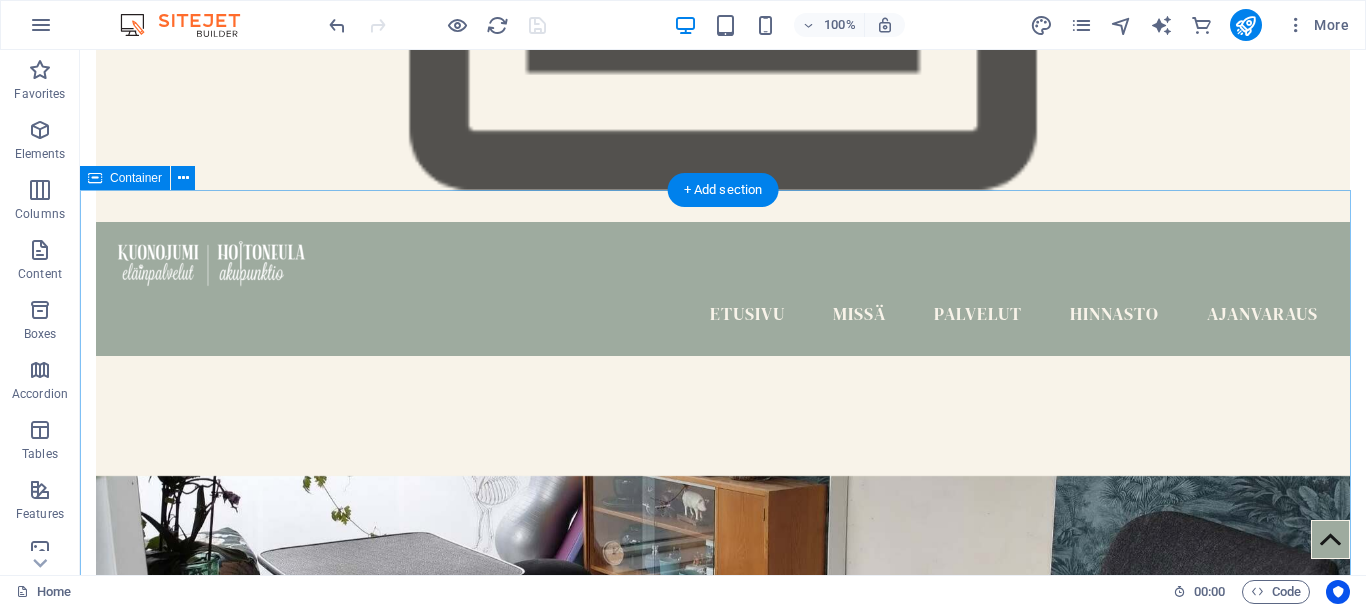 scroll, scrollTop: 400, scrollLeft: 0, axis: vertical 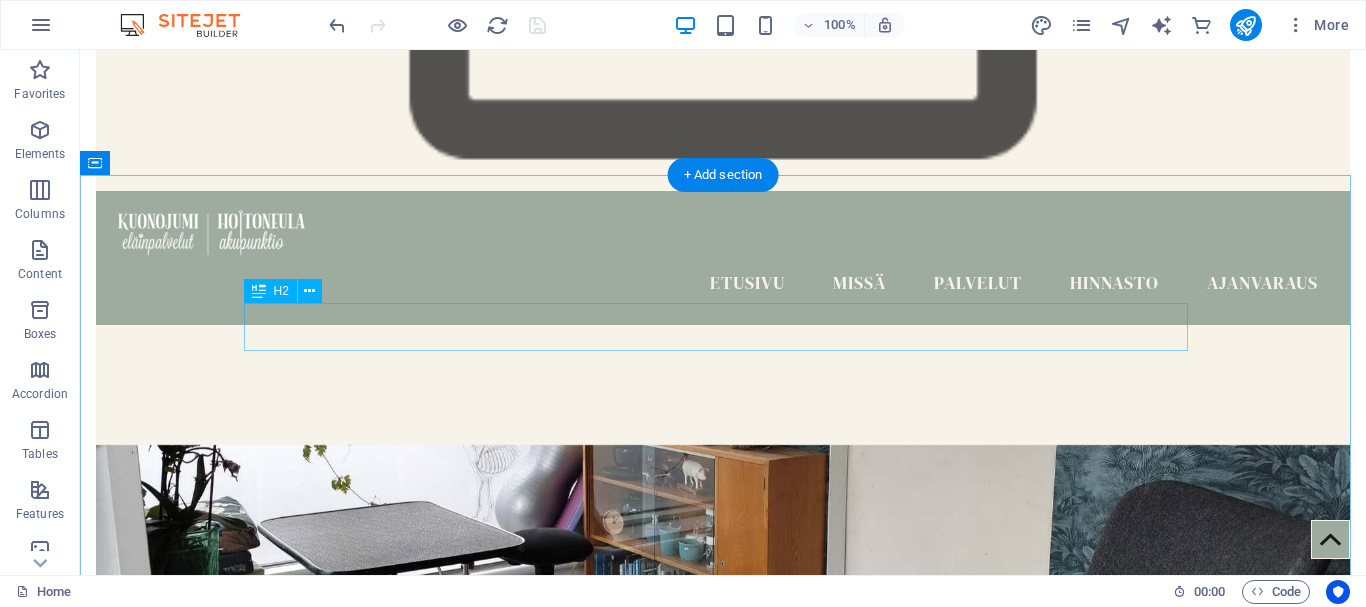 click on "Newest Articles" at bounding box center [723, 1344] 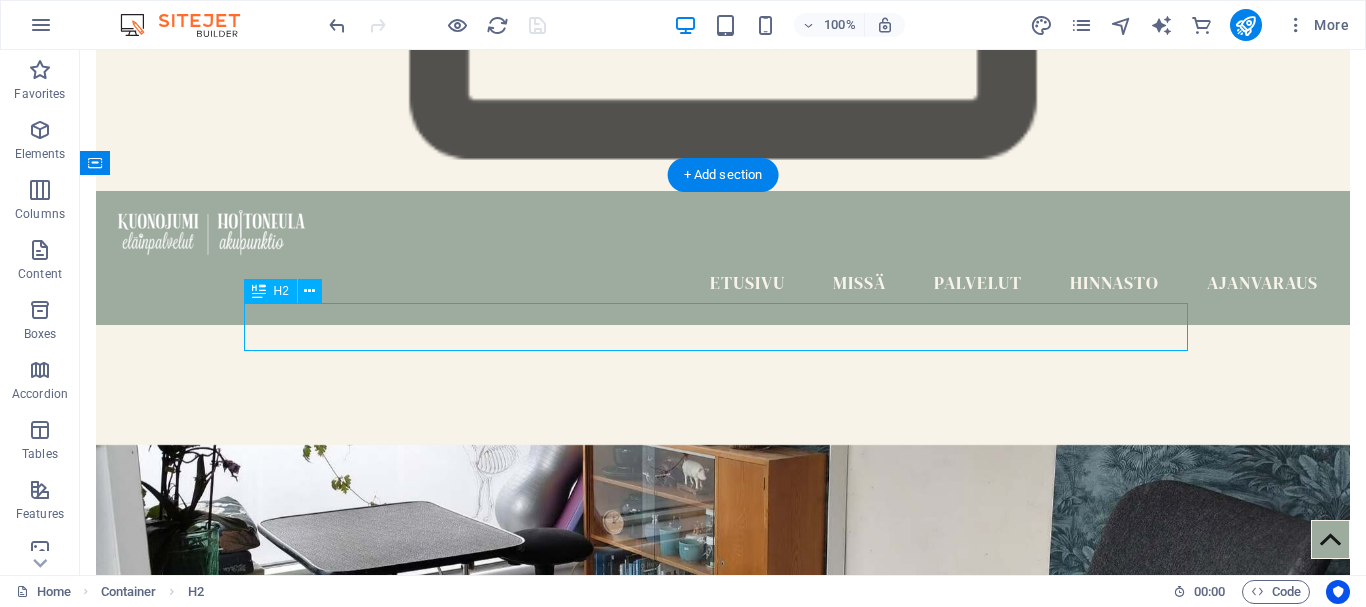 click on "Newest Articles" at bounding box center (723, 1344) 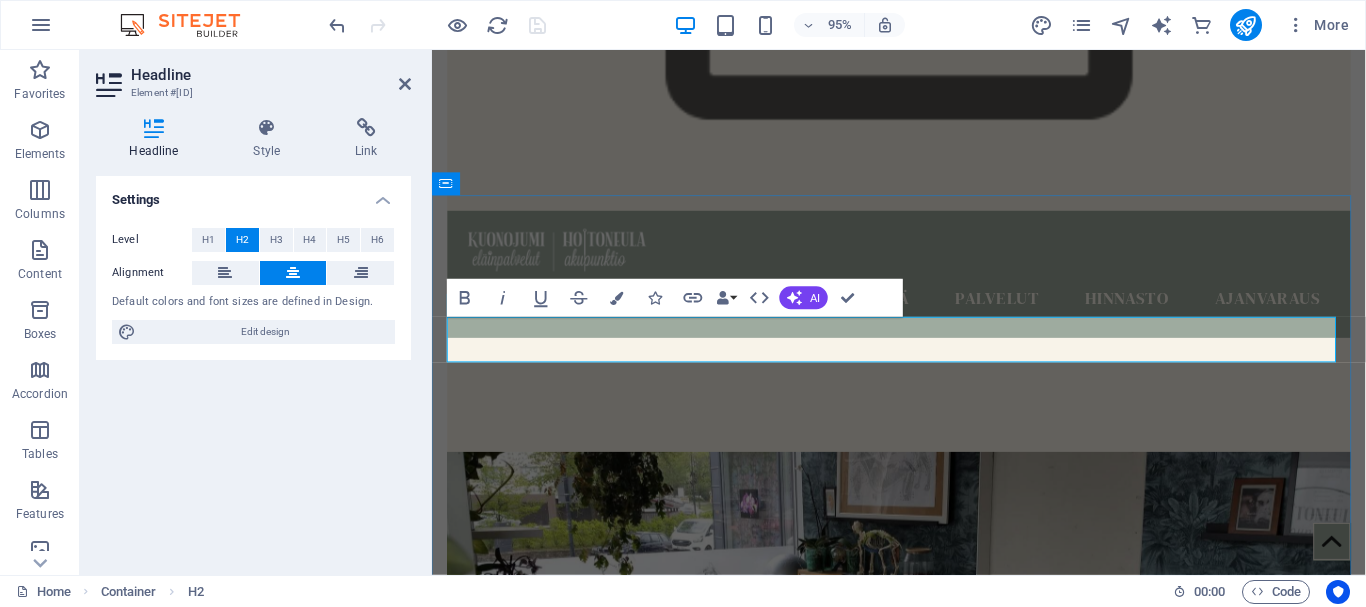 type 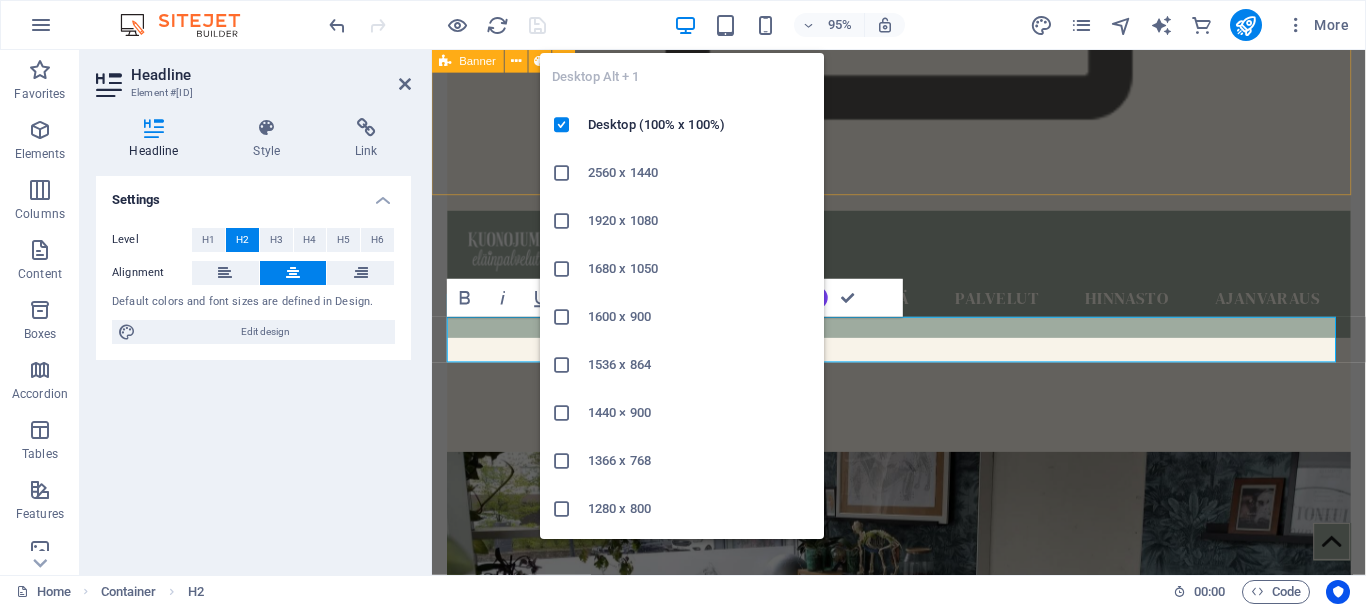 click at bounding box center (685, 25) 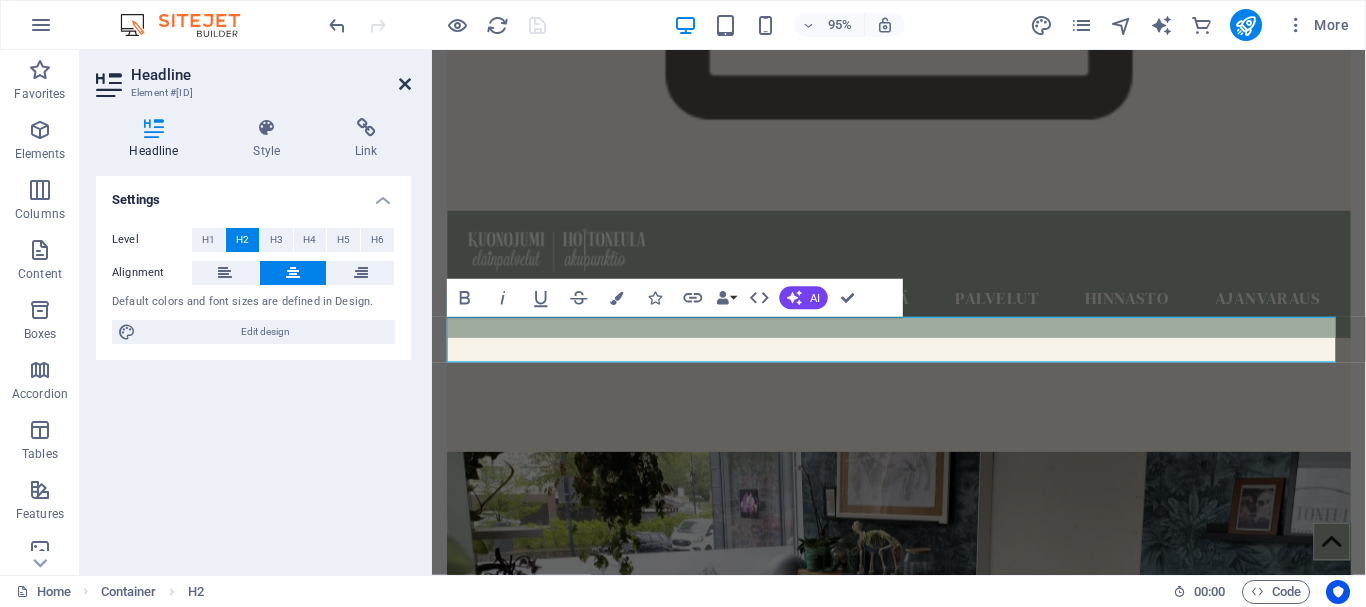 click at bounding box center (405, 84) 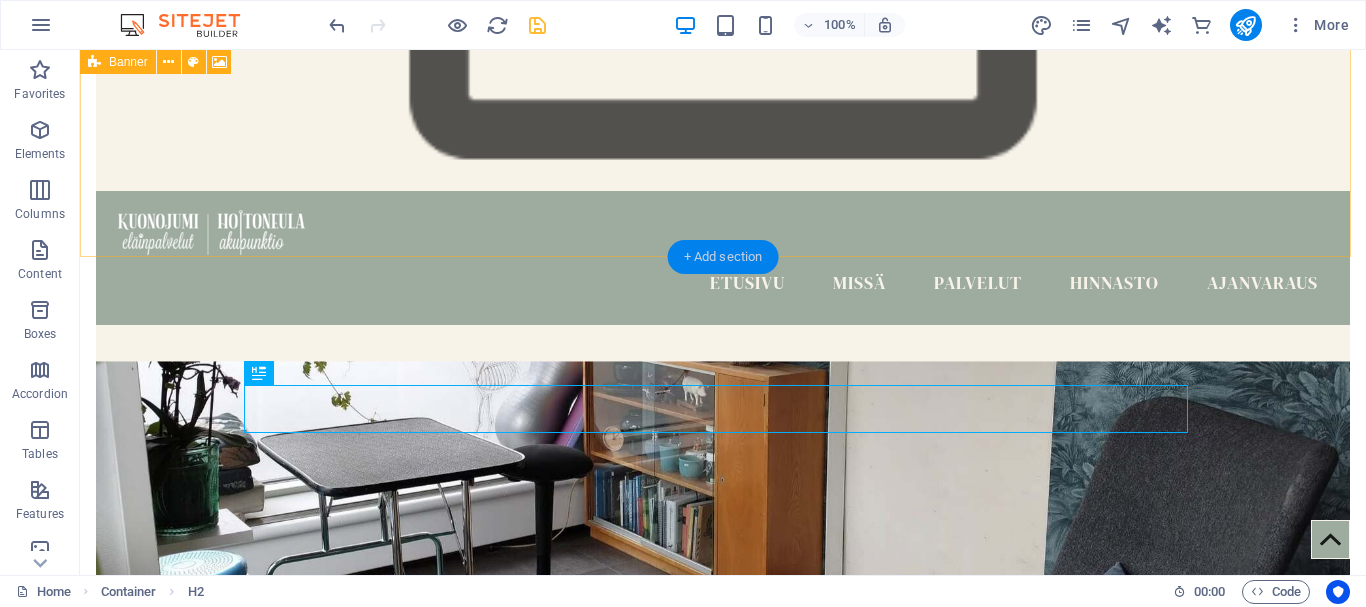 scroll, scrollTop: 0, scrollLeft: 0, axis: both 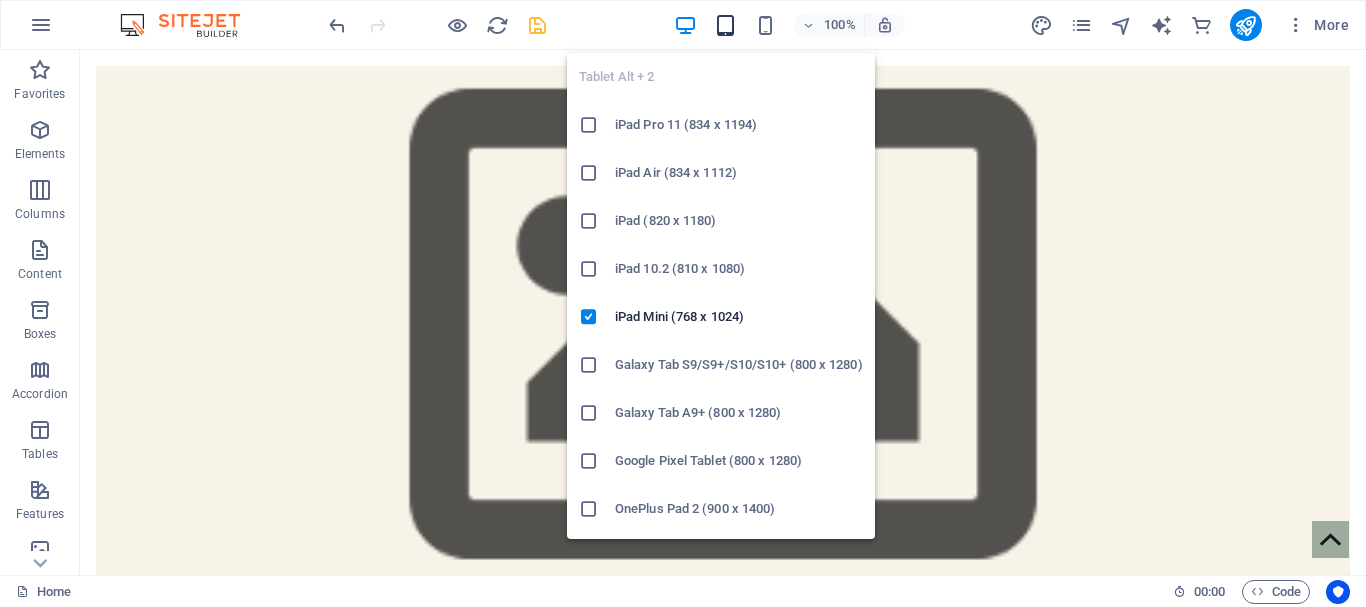 click at bounding box center [725, 25] 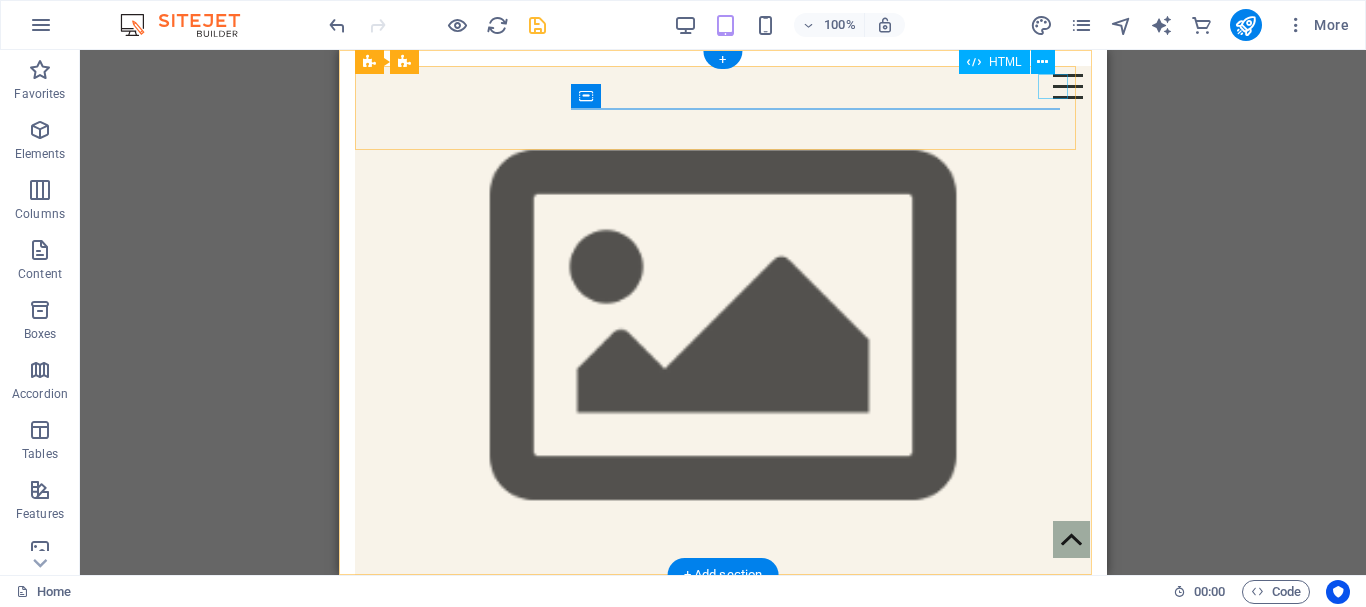 click at bounding box center [1068, 86] 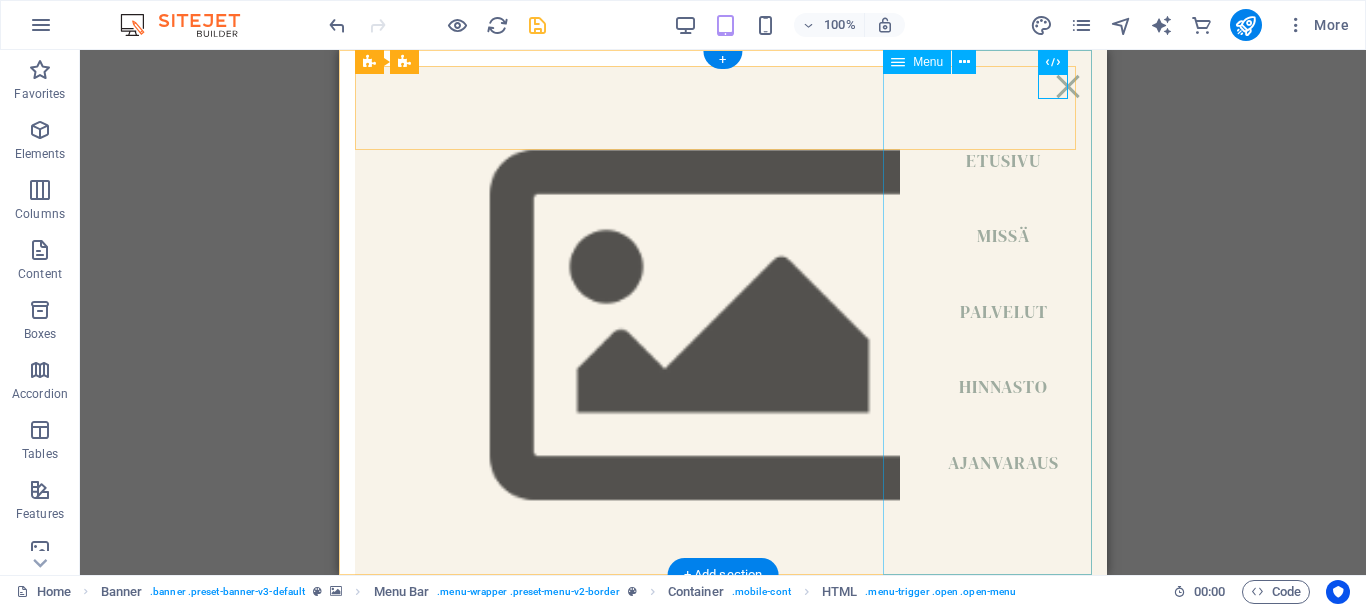 click on "Etusivu Missä Palvelut Hinnasto Ajanvaraus" at bounding box center [1003, 312] 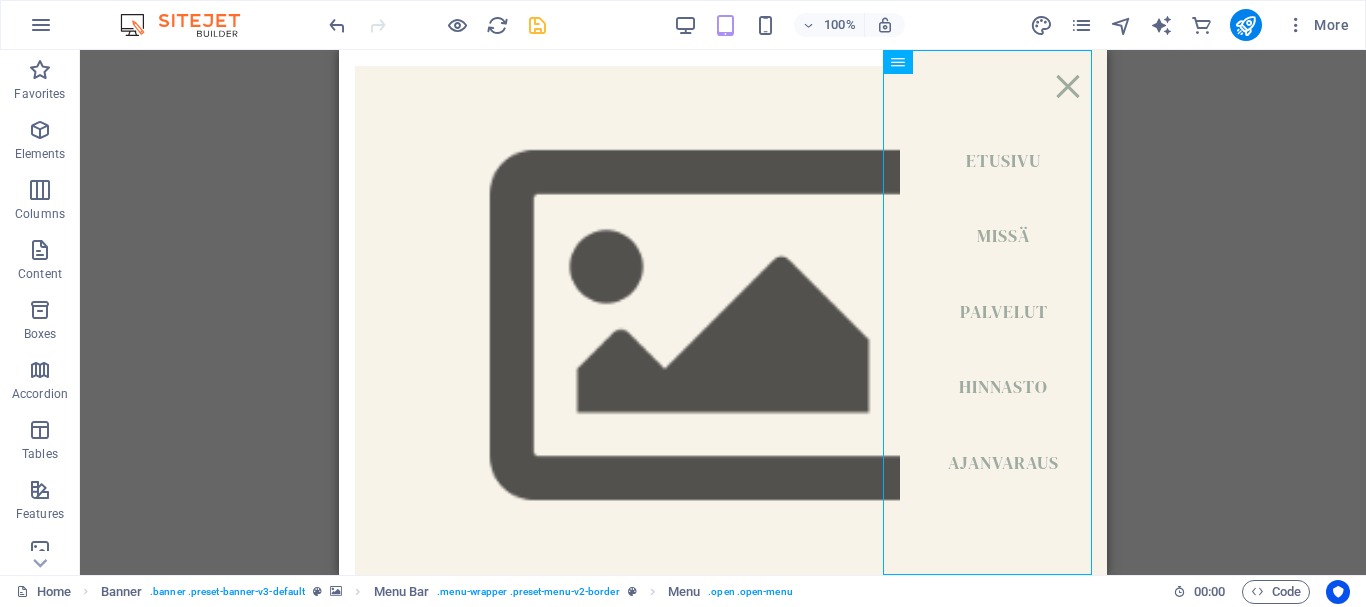 click on "H2 Banner Container Container Container Image Banner Menu Bar Menu Text Spacer Container H2 Spacer Collection item Image Container Collection Container Collection item Spacer Text Spacer H6 Container Container H2 Spacer Container Image 3 columns Container Button Button Container Logo Top button Footer Heimdall Collection item Image Container Collection Collection item Spacer Spacer Collection item Image Collection item H4 H6 Placeholder Wide image with text Container H2 Spacer Text H5 Overlay Container Wide image with text Overlay Container Overlay Wide image with text H2 Spacer Text Overlay H2 Overlay Wide image with text Wide image with text Overlay Container Text Spacer Container Collection item Image Container Collection Collection item Spacer Spacer Collection item Image Collection item H4 H6 Placeholder Wide image with text Container H2" at bounding box center [723, 312] 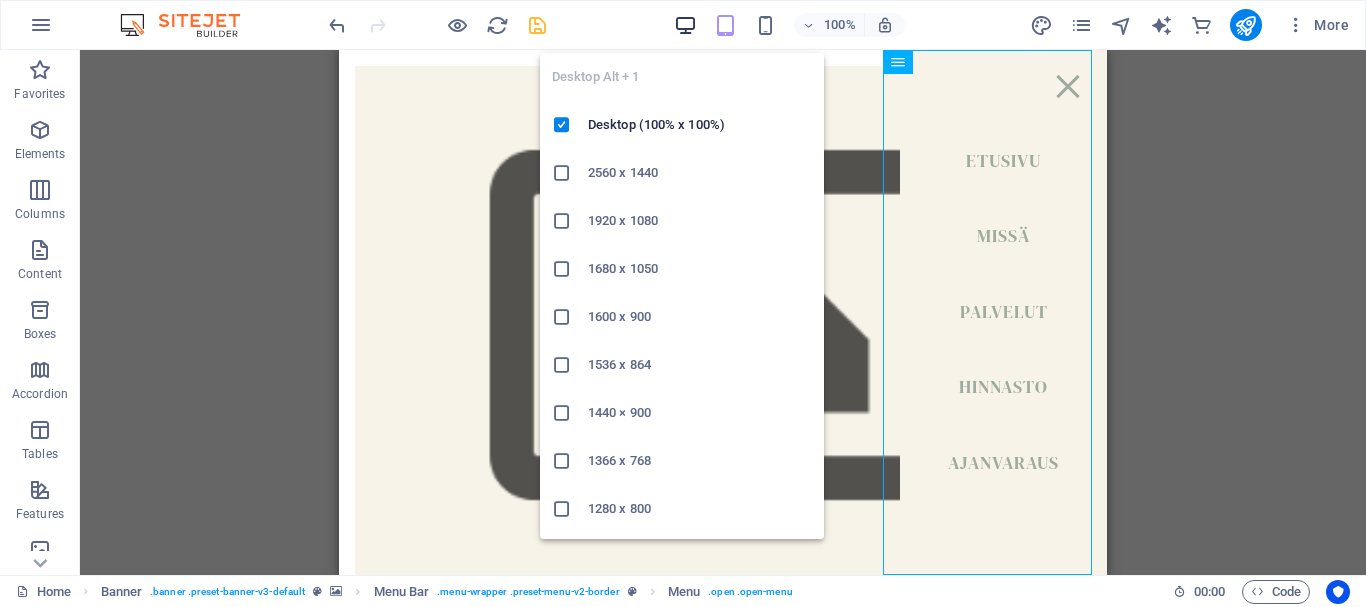 drag, startPoint x: 687, startPoint y: 23, endPoint x: 774, endPoint y: 162, distance: 163.9817 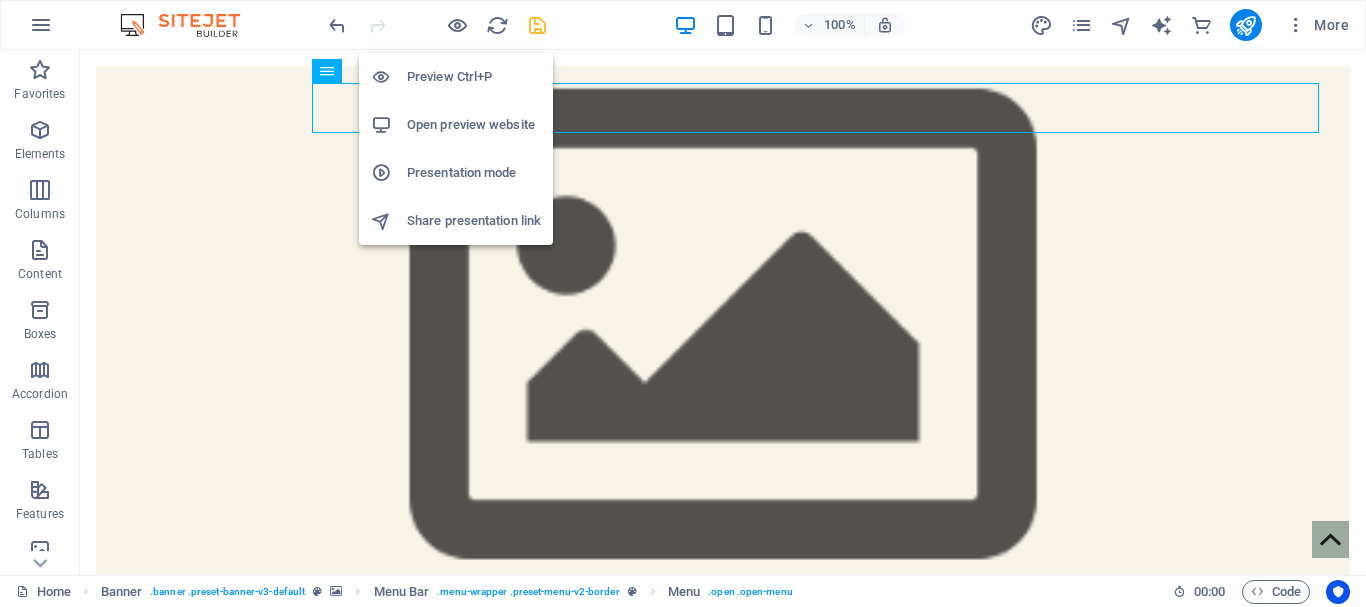click on "Preview Ctrl+P" at bounding box center (474, 77) 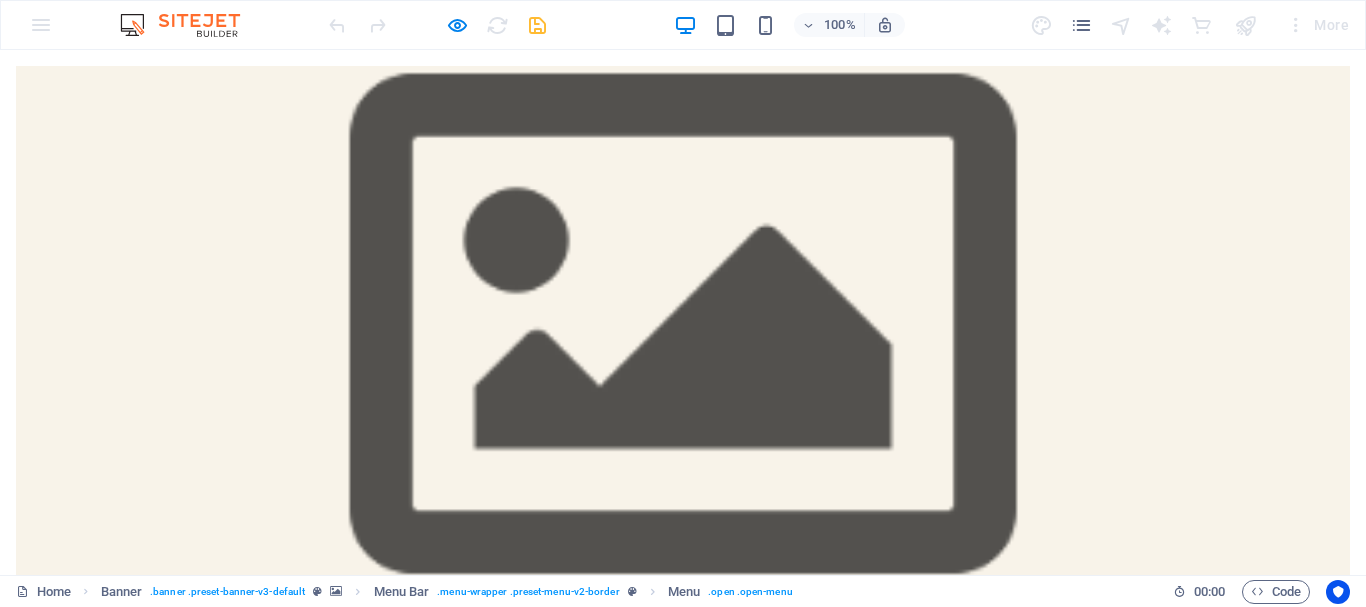 click on "Missä" at bounding box center [859, 684] 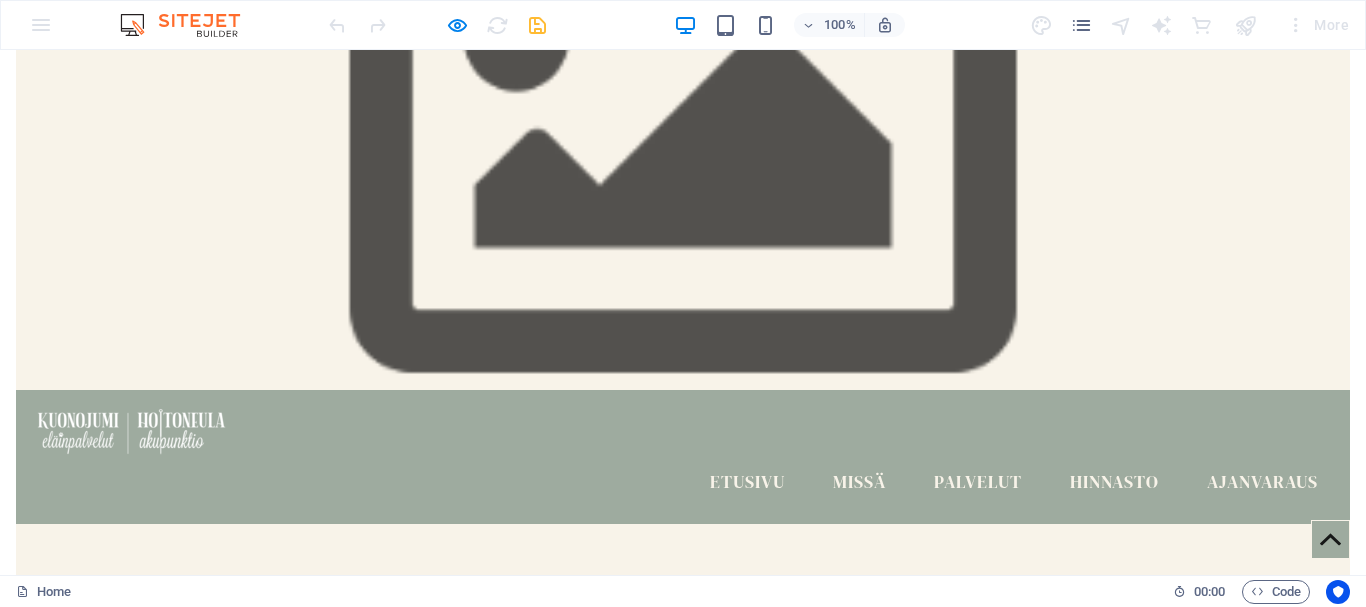 scroll, scrollTop: 200, scrollLeft: 0, axis: vertical 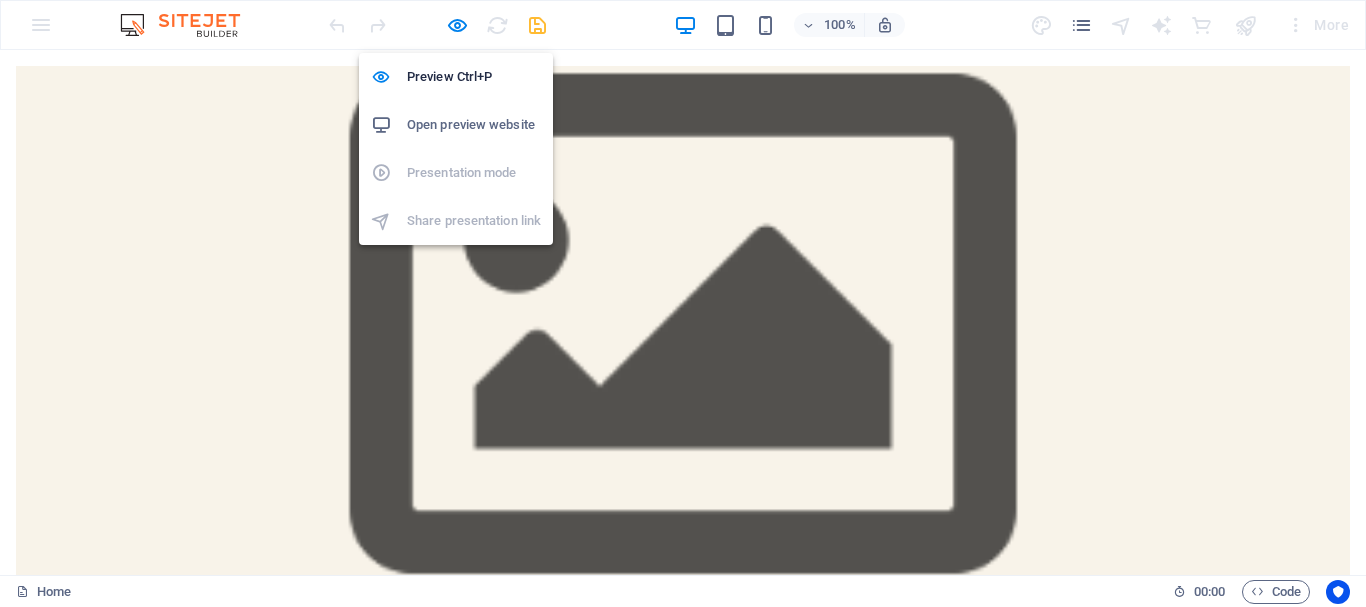 click on "Open preview website" at bounding box center [474, 125] 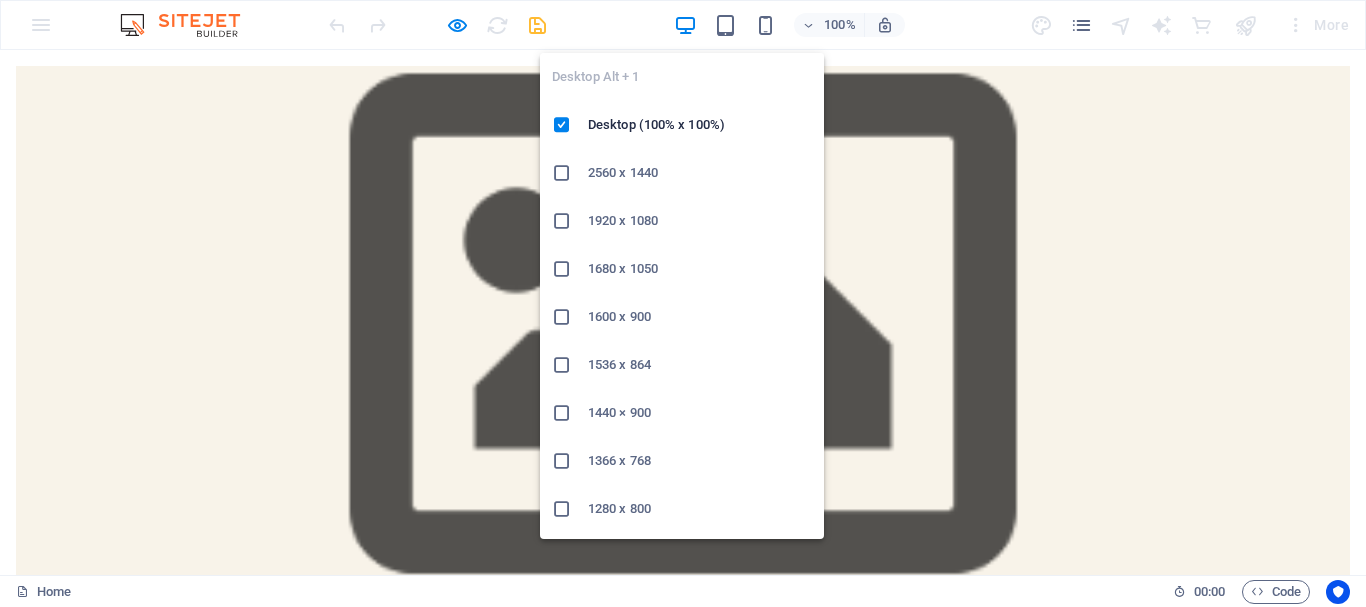 click at bounding box center [685, 25] 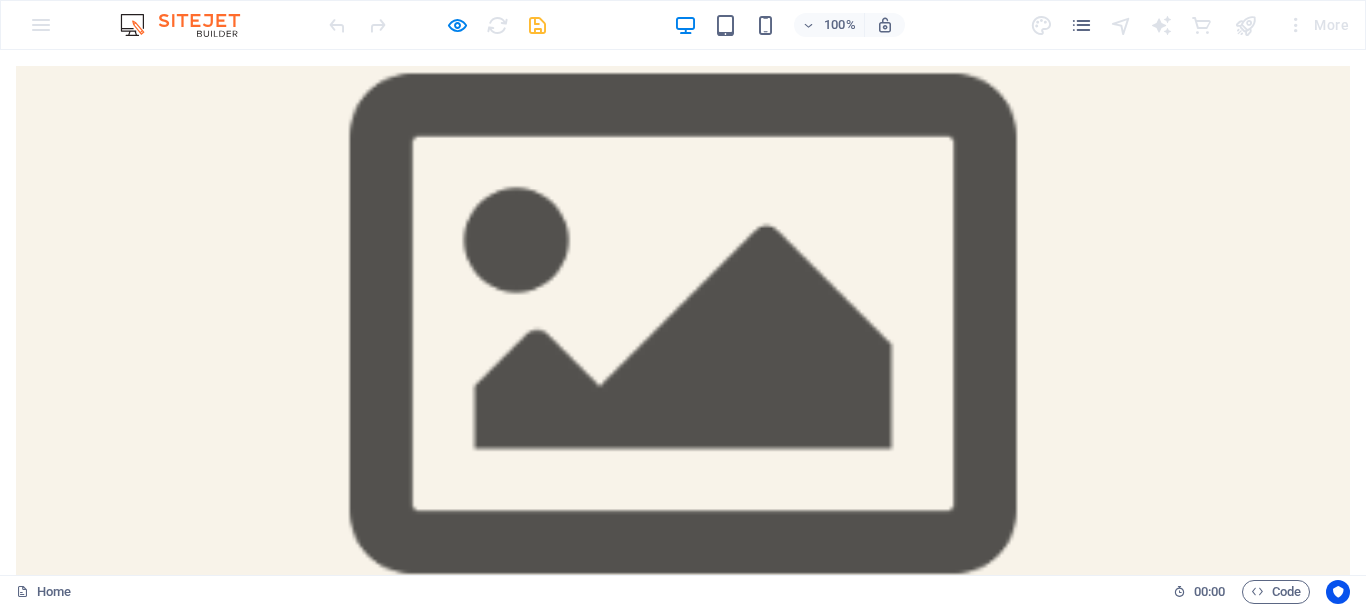 click at bounding box center [437, 25] 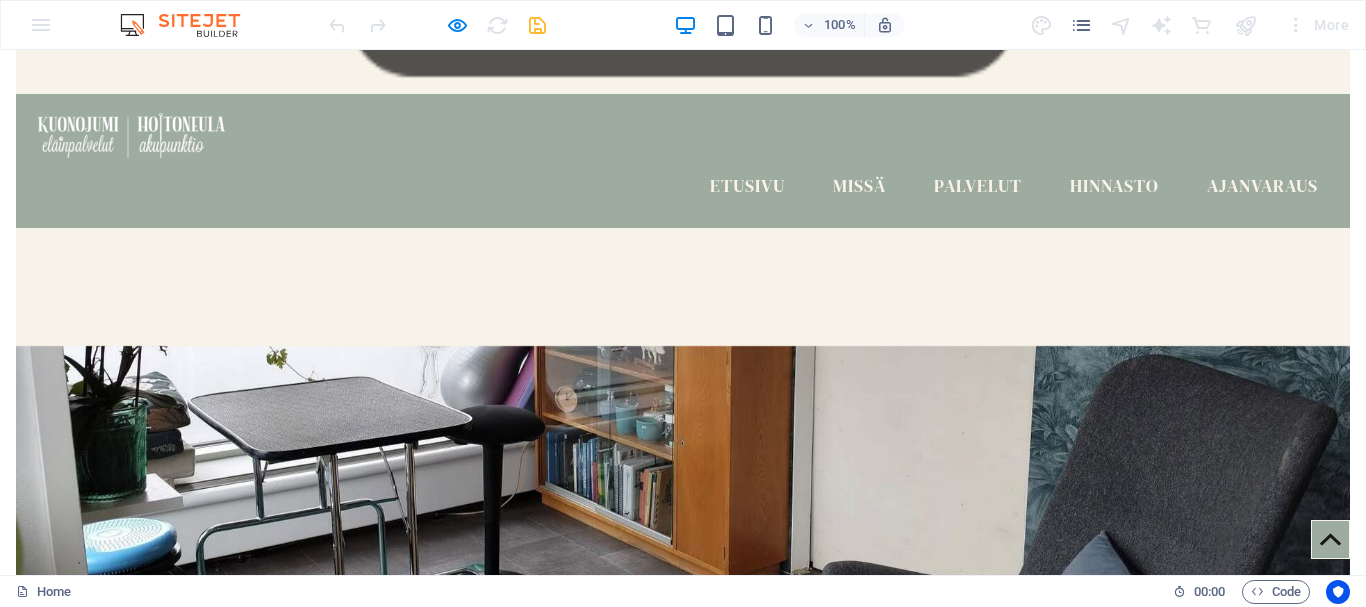 scroll, scrollTop: 500, scrollLeft: 0, axis: vertical 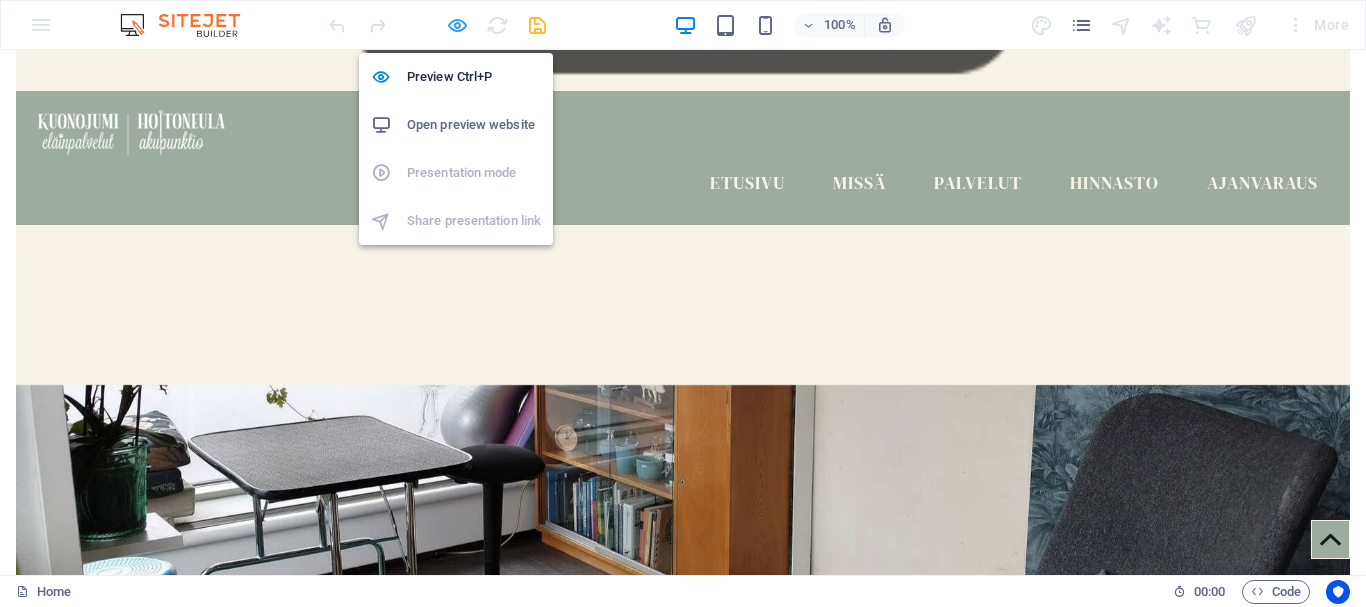 click at bounding box center (457, 25) 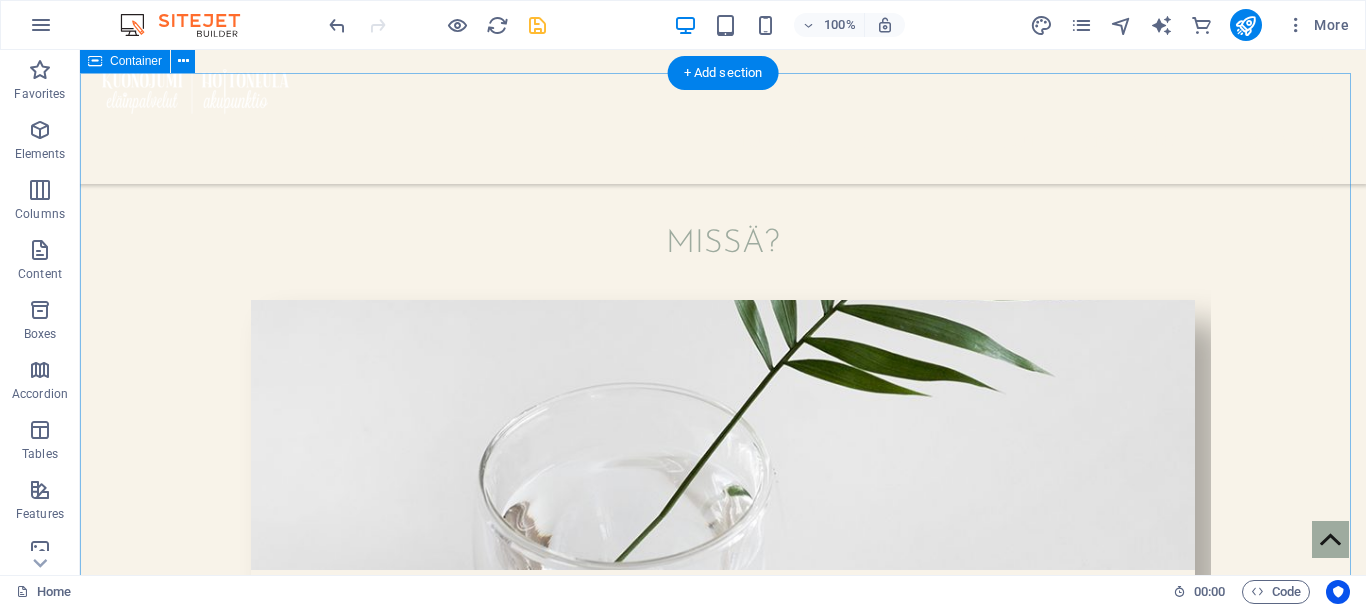 scroll, scrollTop: 1300, scrollLeft: 0, axis: vertical 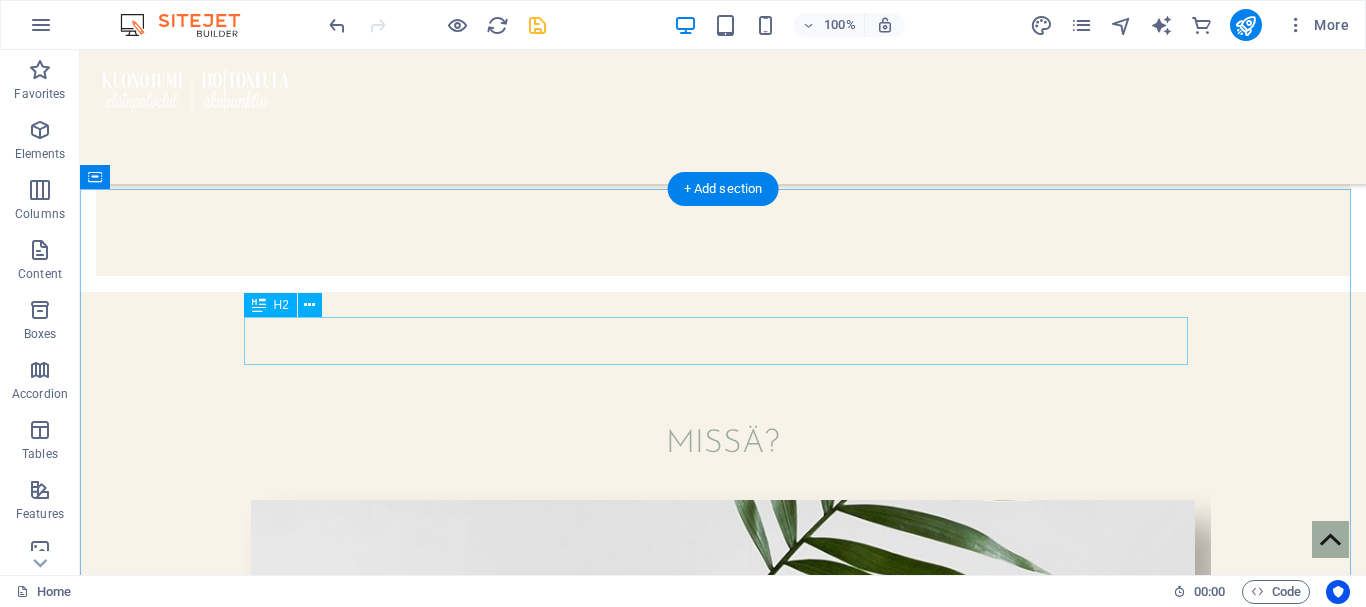 click on "About Us" at bounding box center [723, 2280] 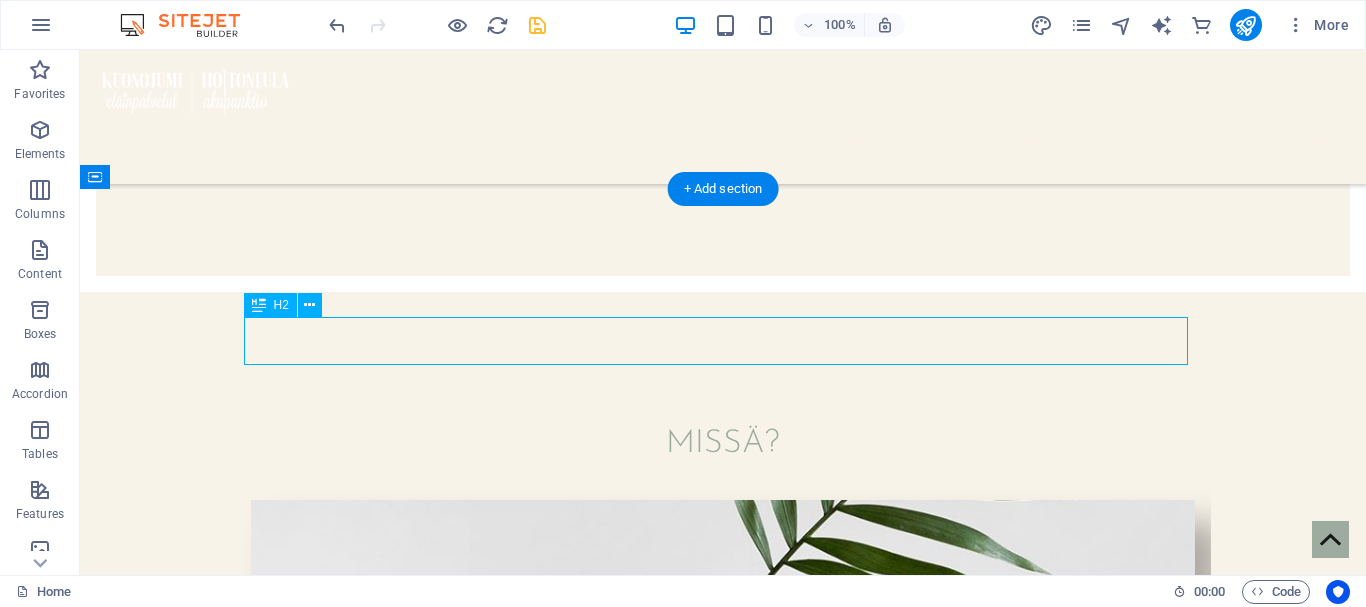 click on "About Us" at bounding box center (723, 2280) 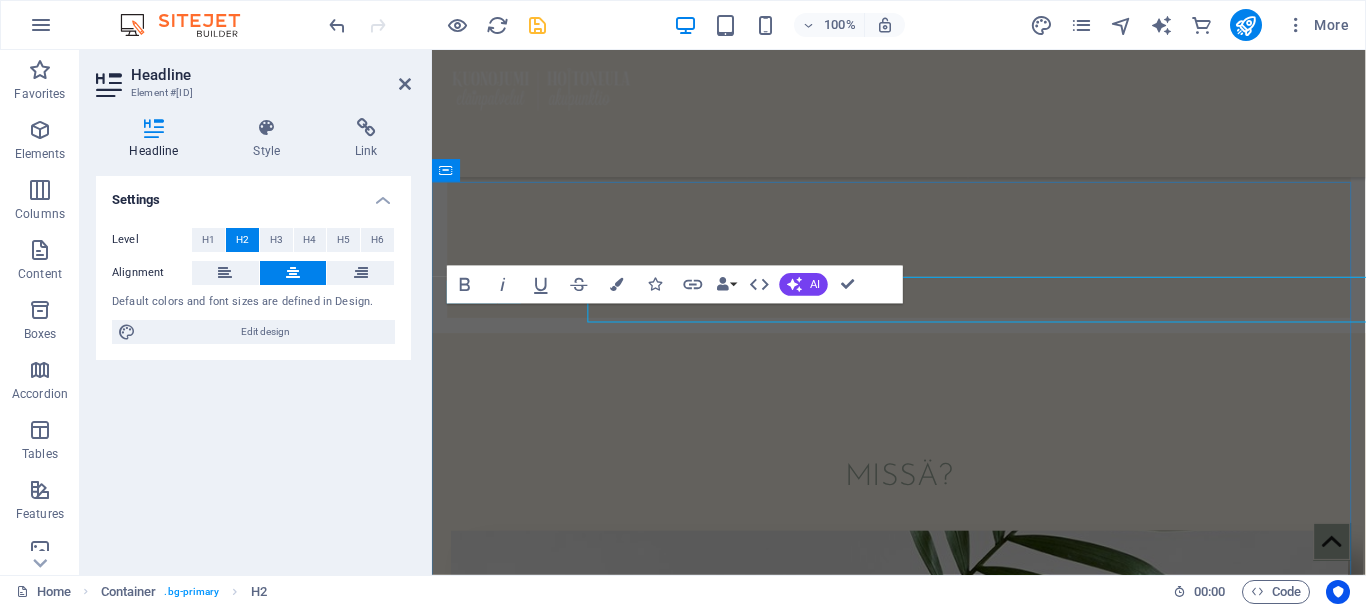 scroll, scrollTop: 1328, scrollLeft: 0, axis: vertical 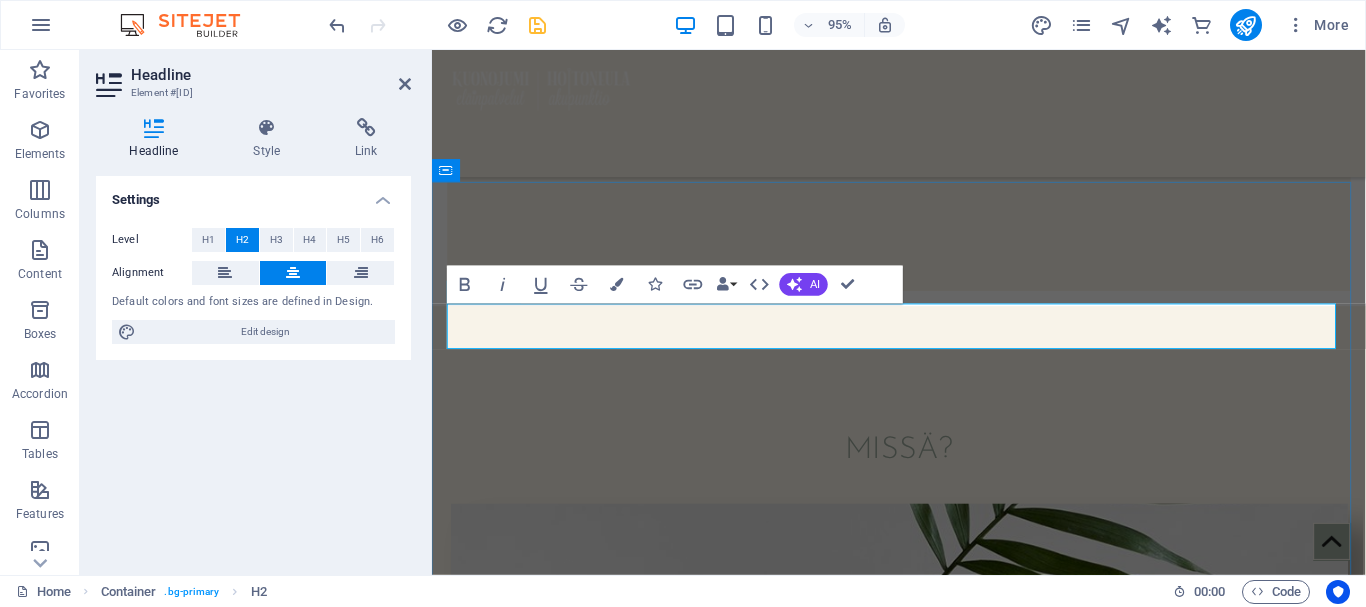type 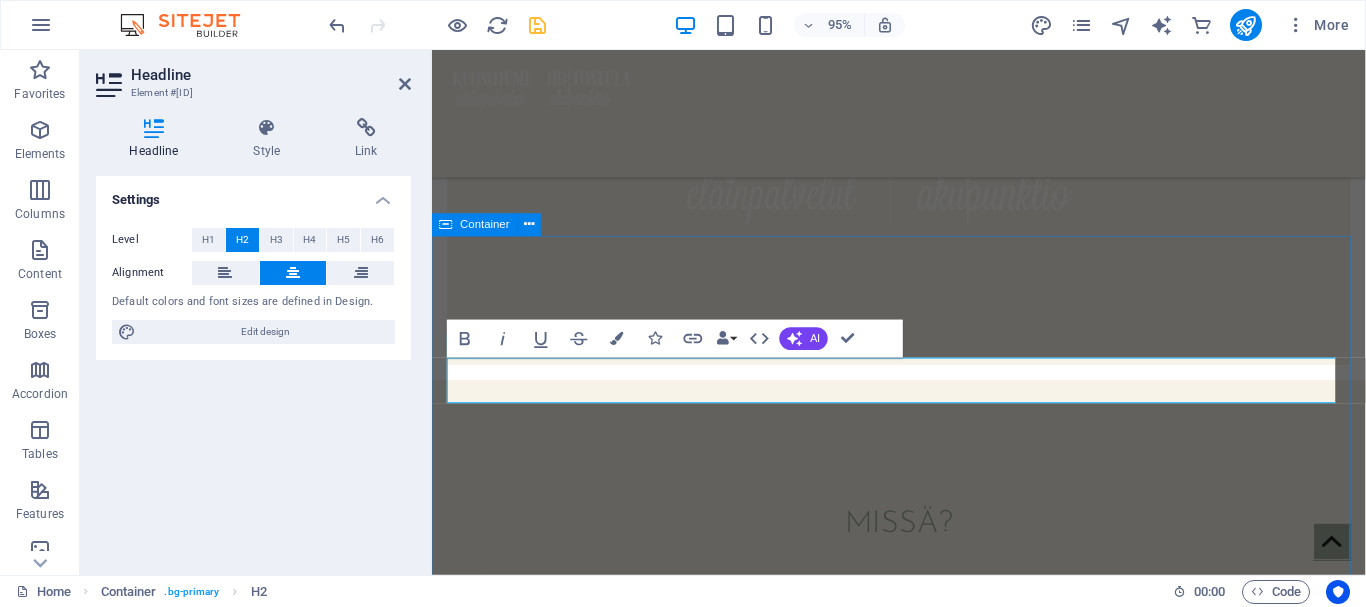 scroll, scrollTop: 1228, scrollLeft: 0, axis: vertical 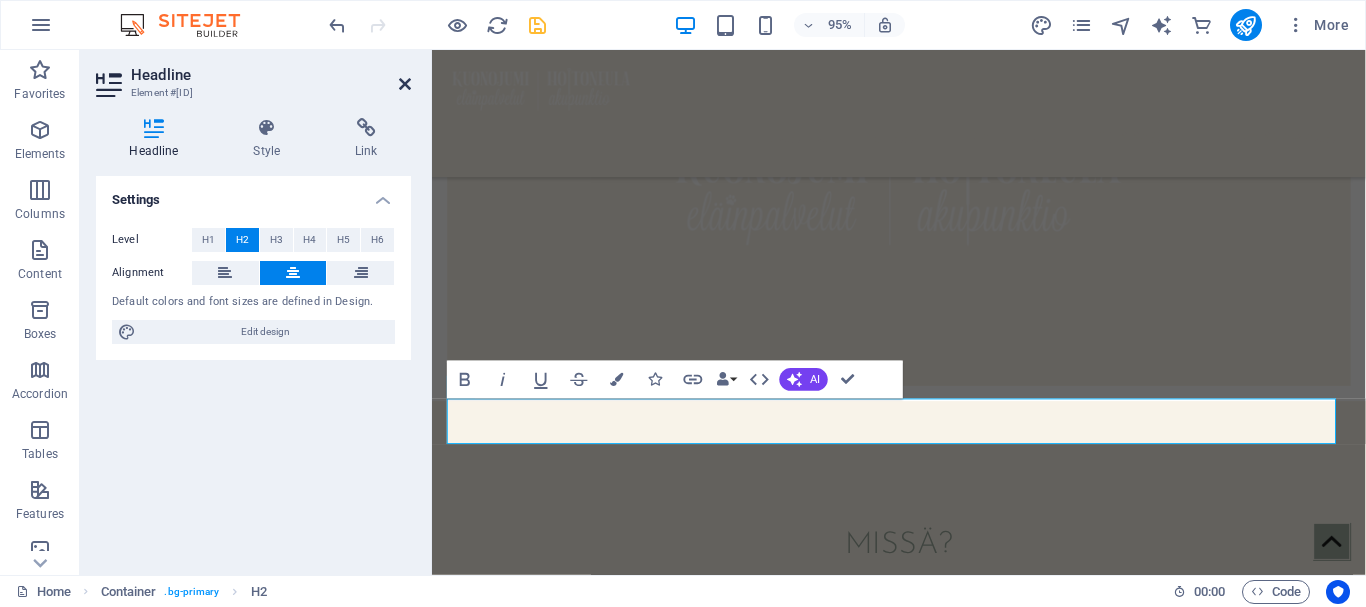 click at bounding box center [405, 84] 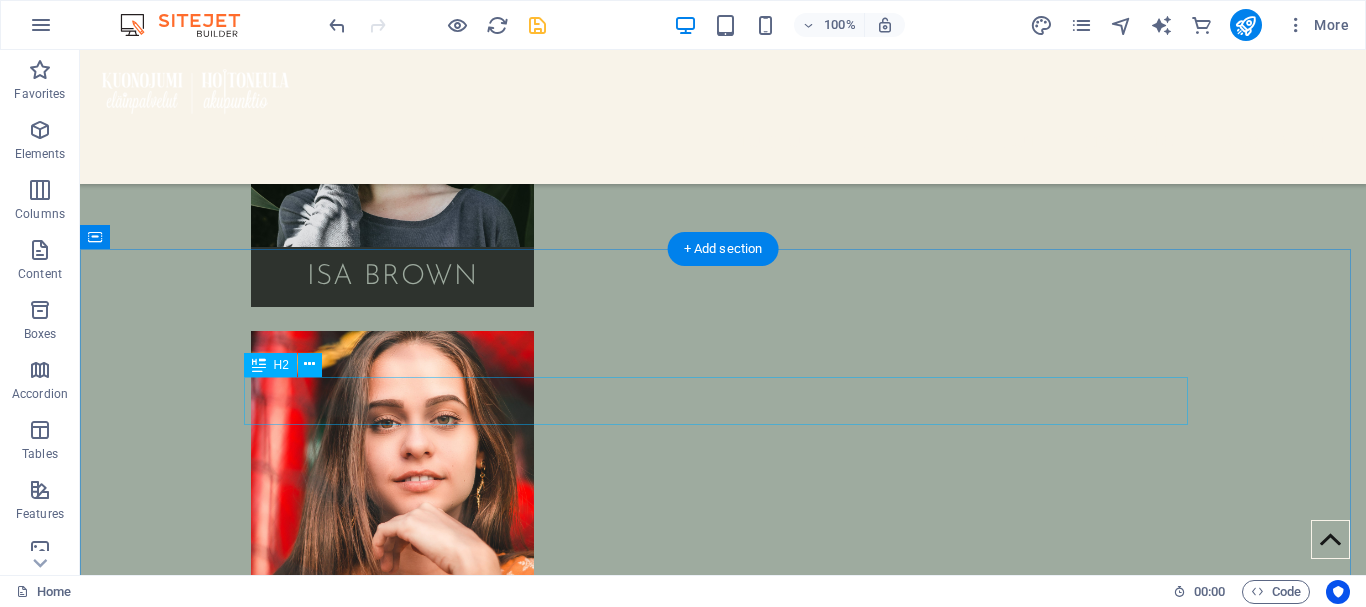 scroll, scrollTop: 3800, scrollLeft: 0, axis: vertical 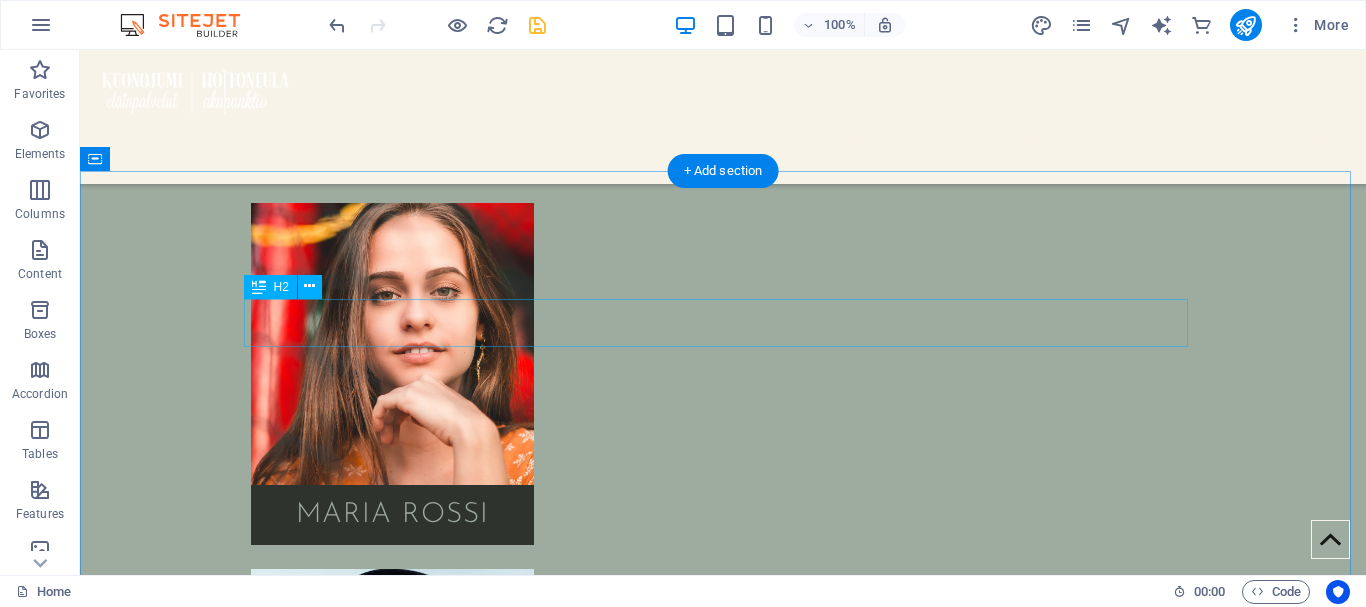 click on "Blog" at bounding box center (723, 4570) 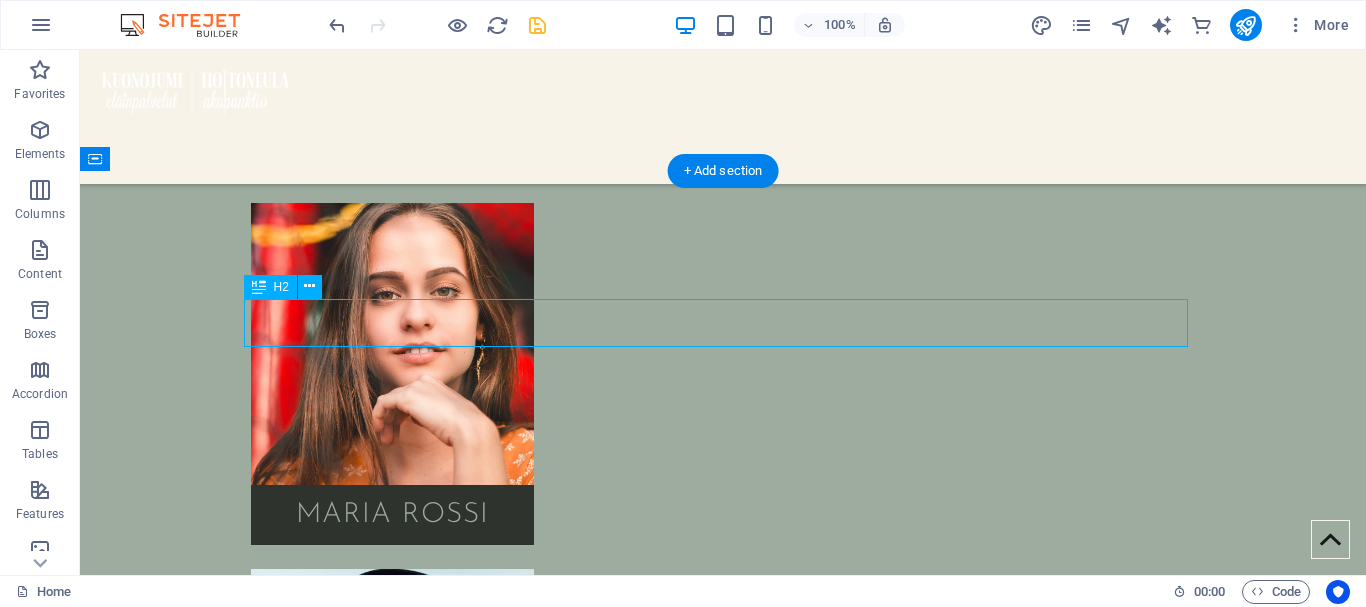 click on "Blog" at bounding box center [723, 4570] 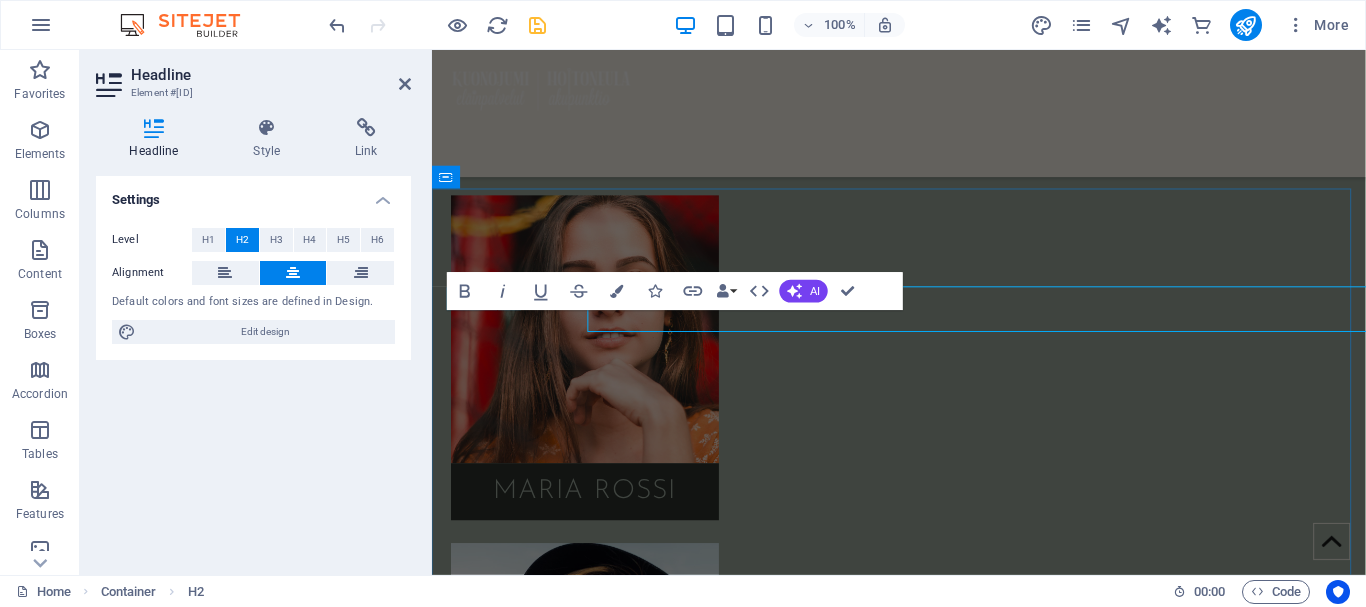 click on "Blog" at bounding box center (924, 4570) 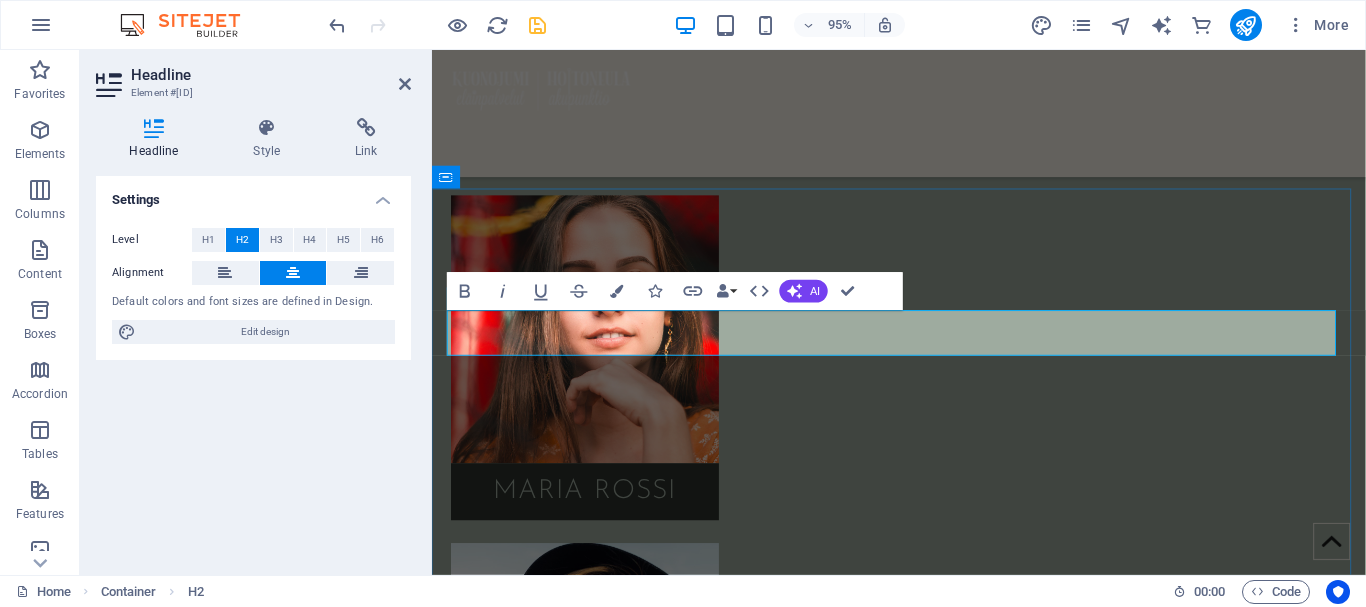 type 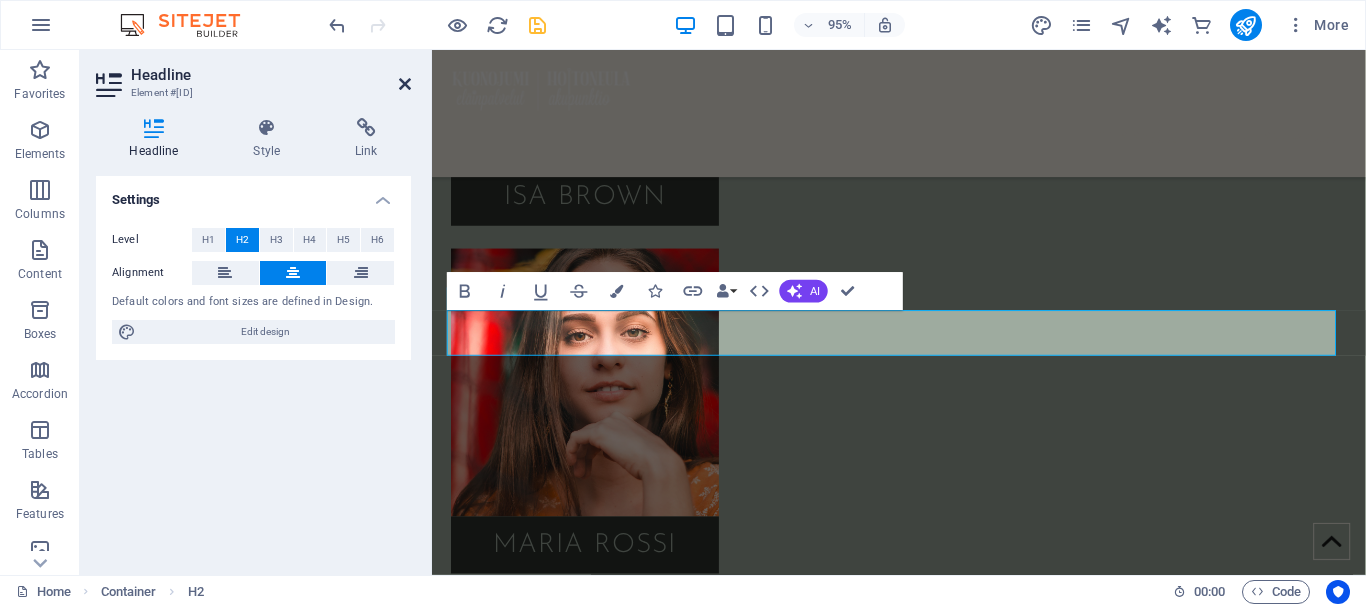 click at bounding box center [405, 84] 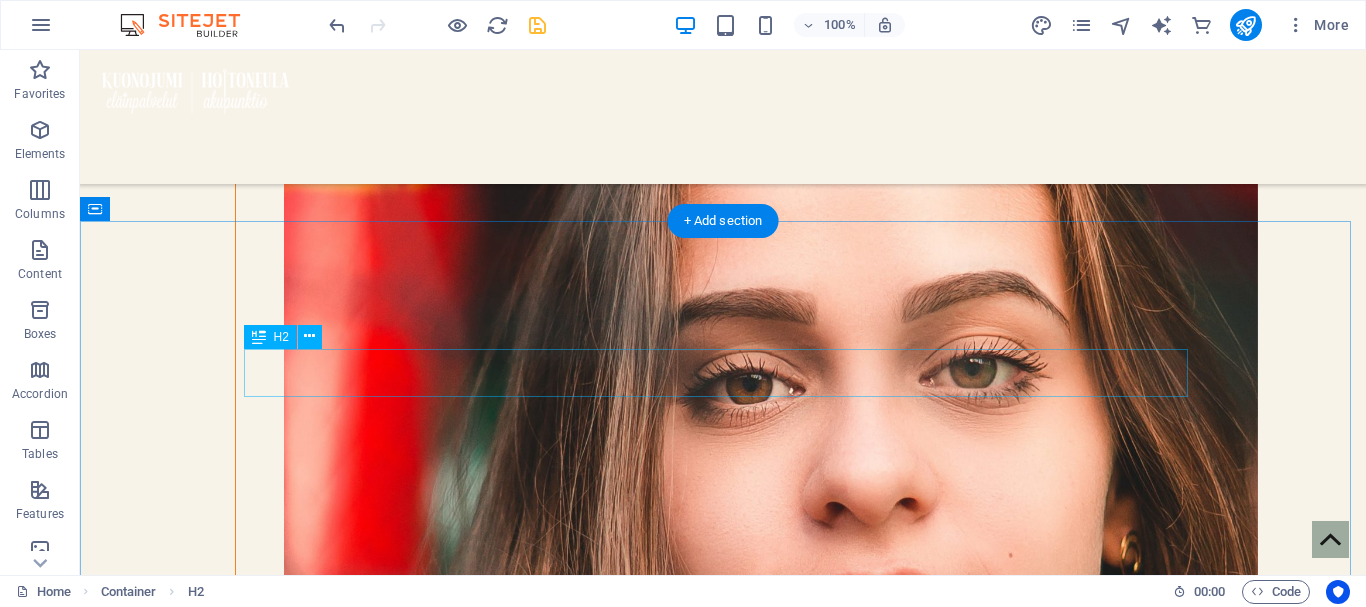 scroll, scrollTop: 5700, scrollLeft: 0, axis: vertical 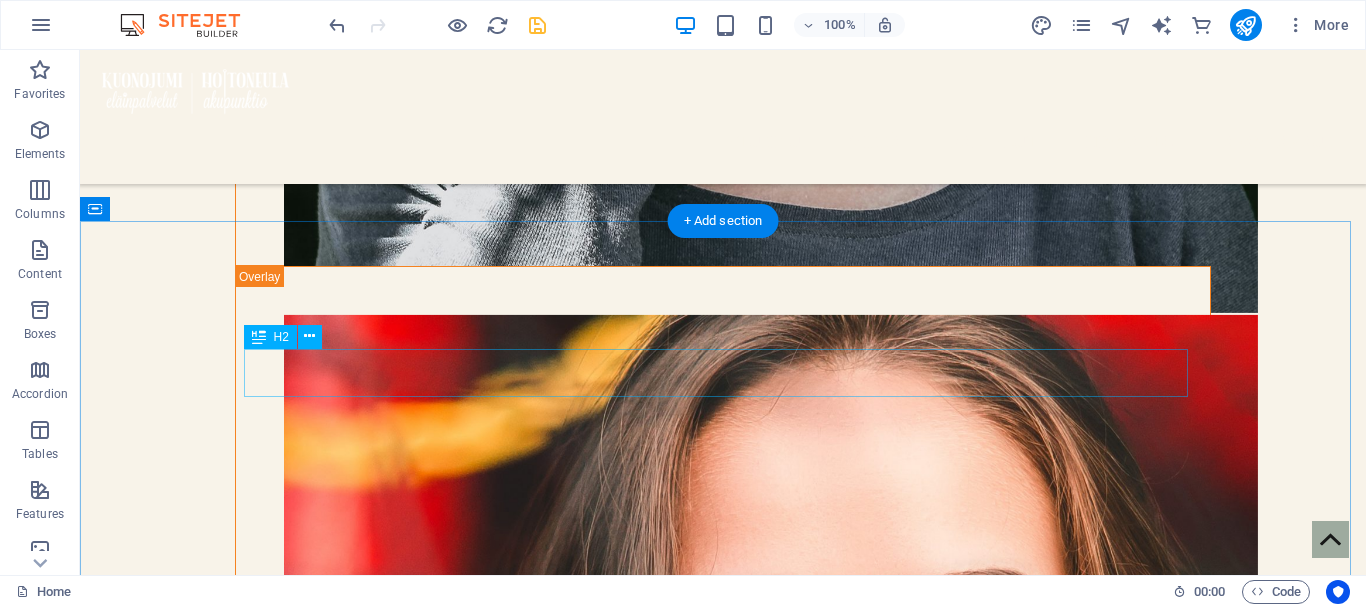 click on "CONTACT US!" at bounding box center [723, 6896] 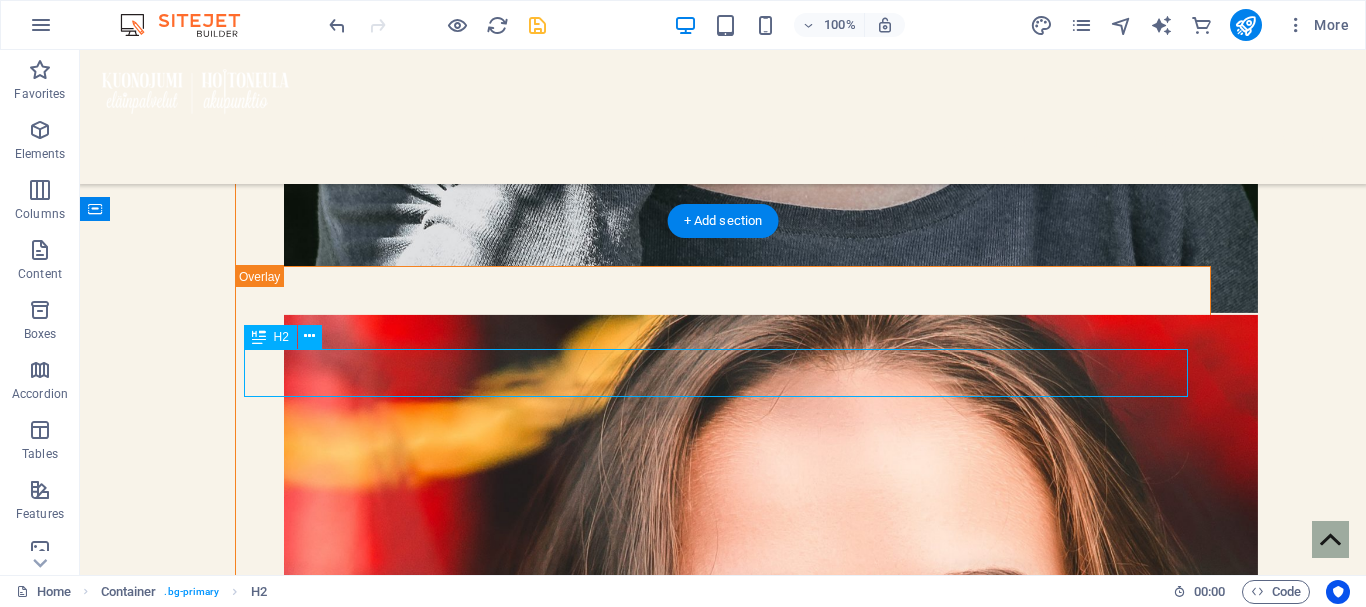 click on "CONTACT US!" at bounding box center [723, 6896] 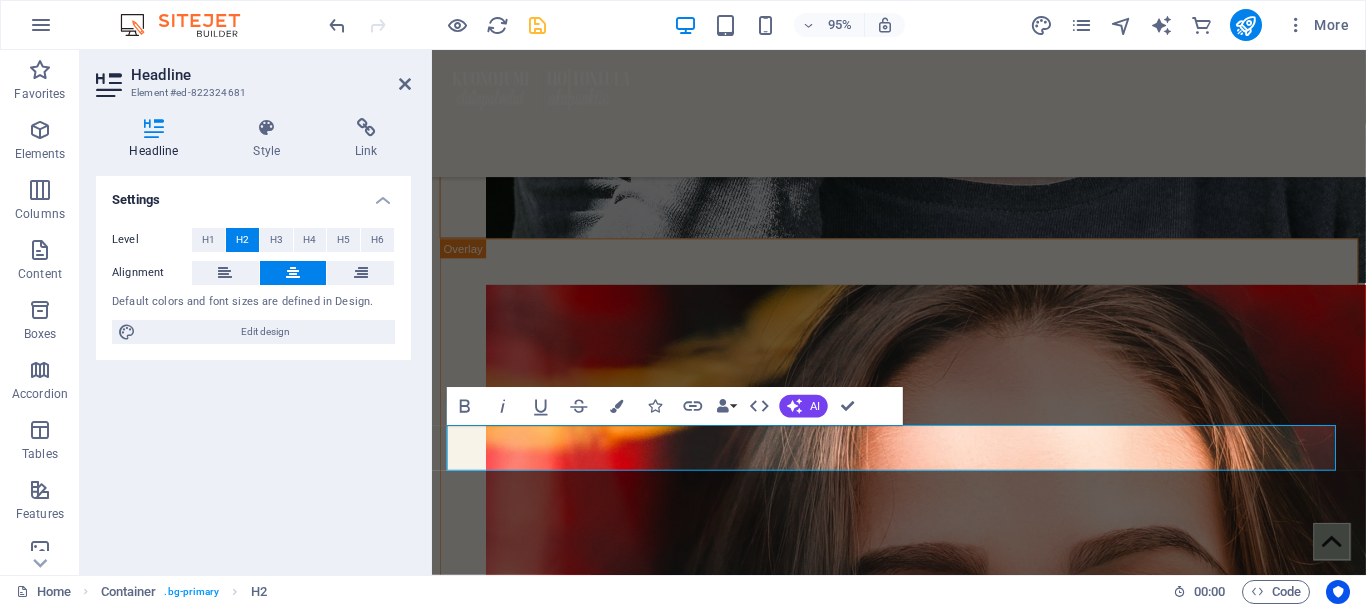 type 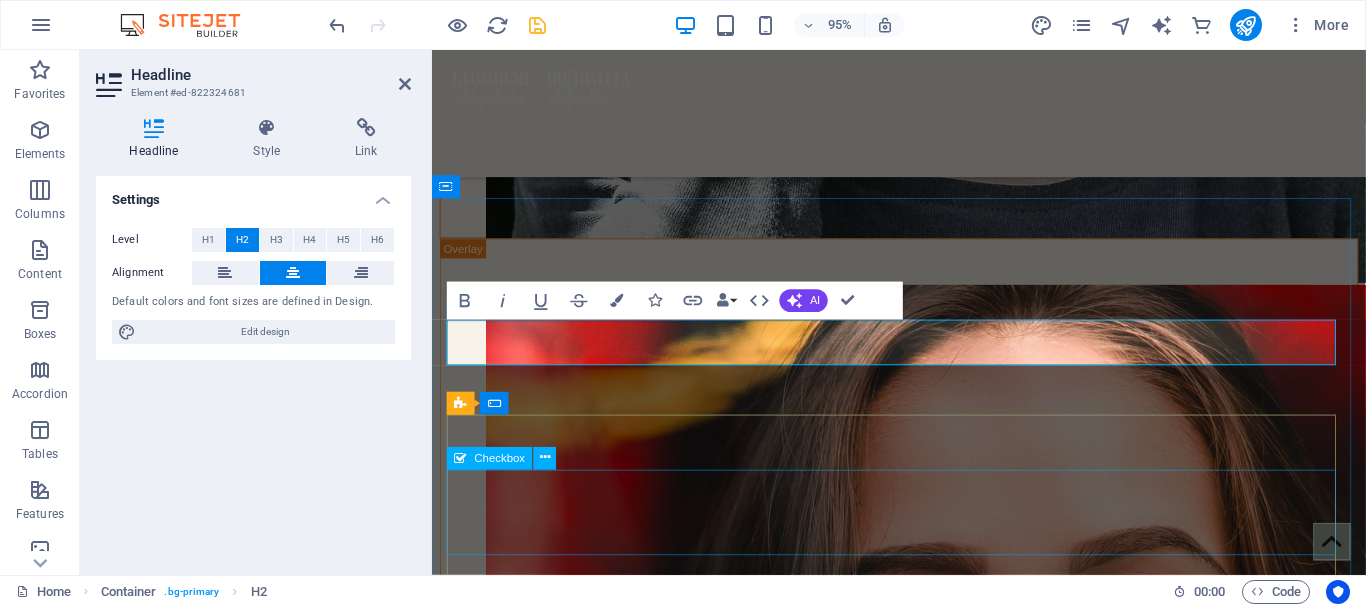 scroll, scrollTop: 5973, scrollLeft: 0, axis: vertical 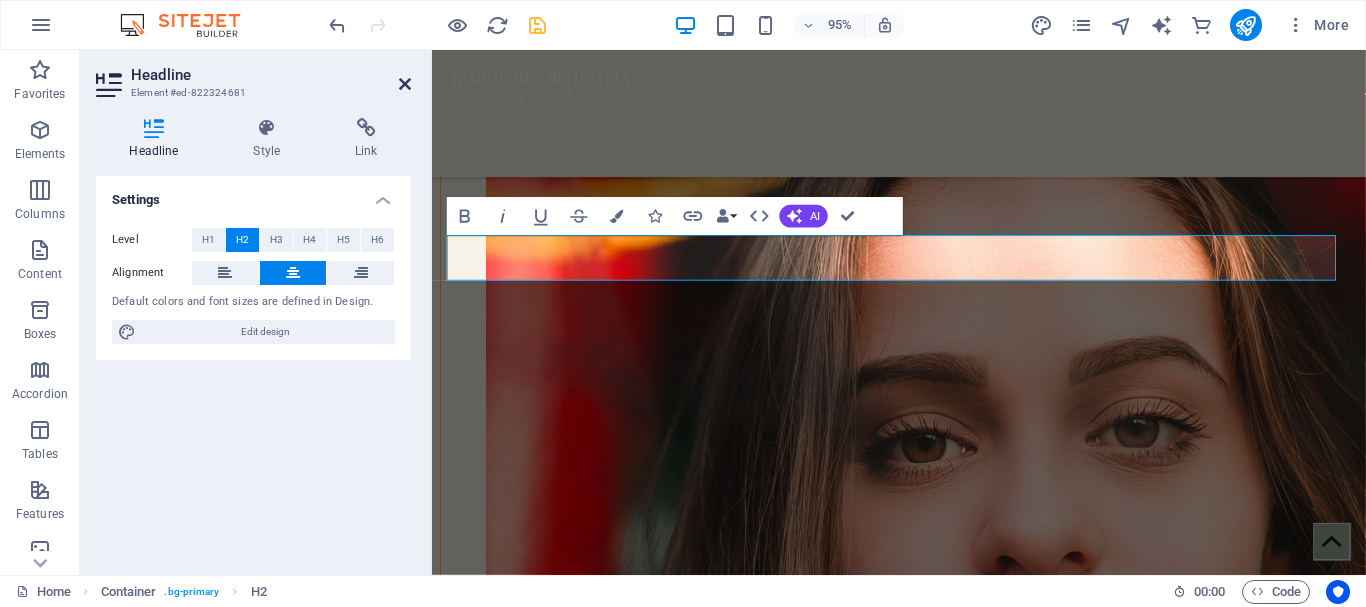 click at bounding box center (405, 84) 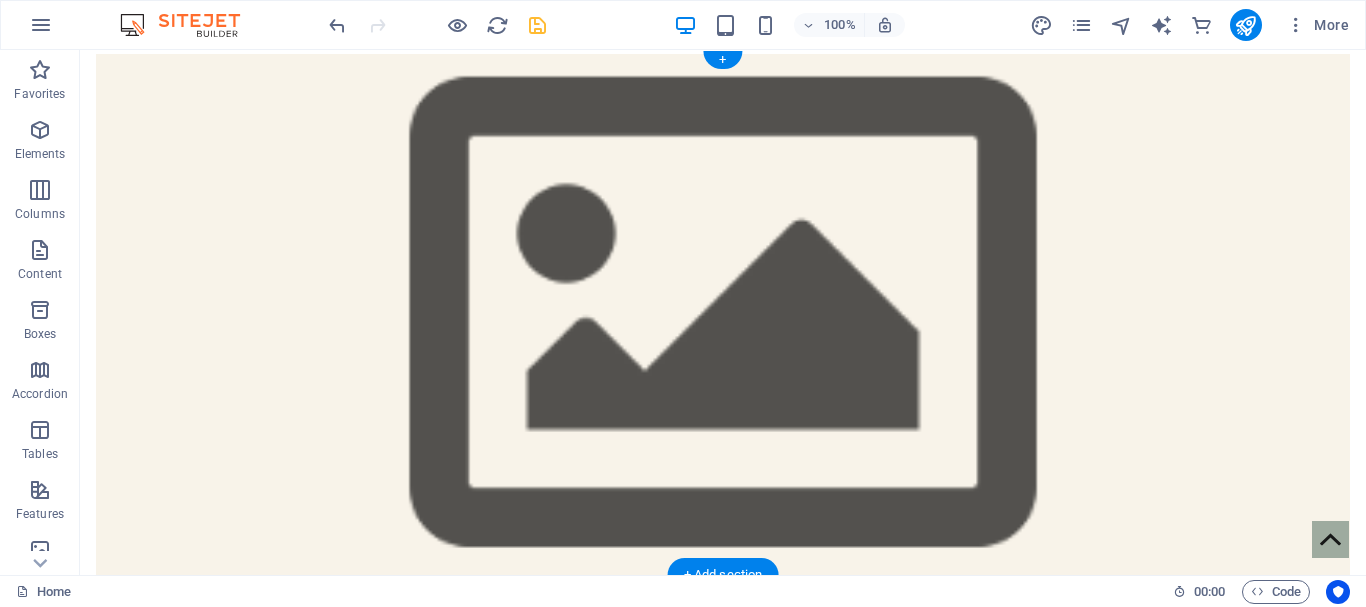 scroll, scrollTop: 0, scrollLeft: 0, axis: both 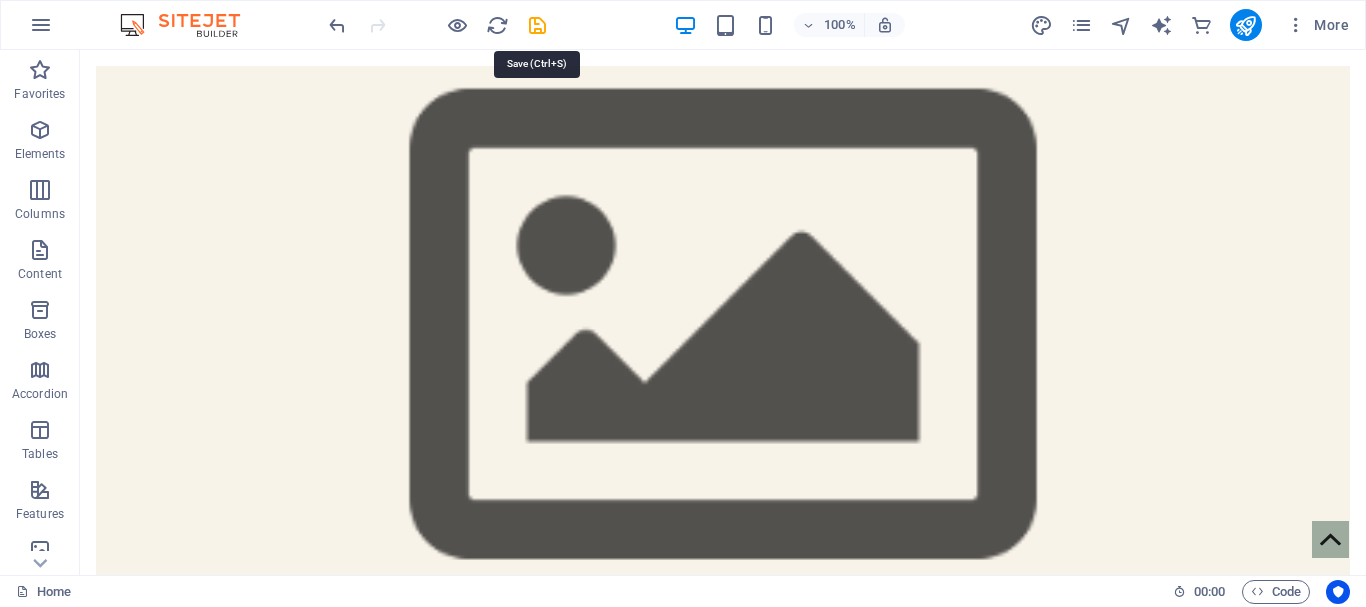 click at bounding box center [537, 25] 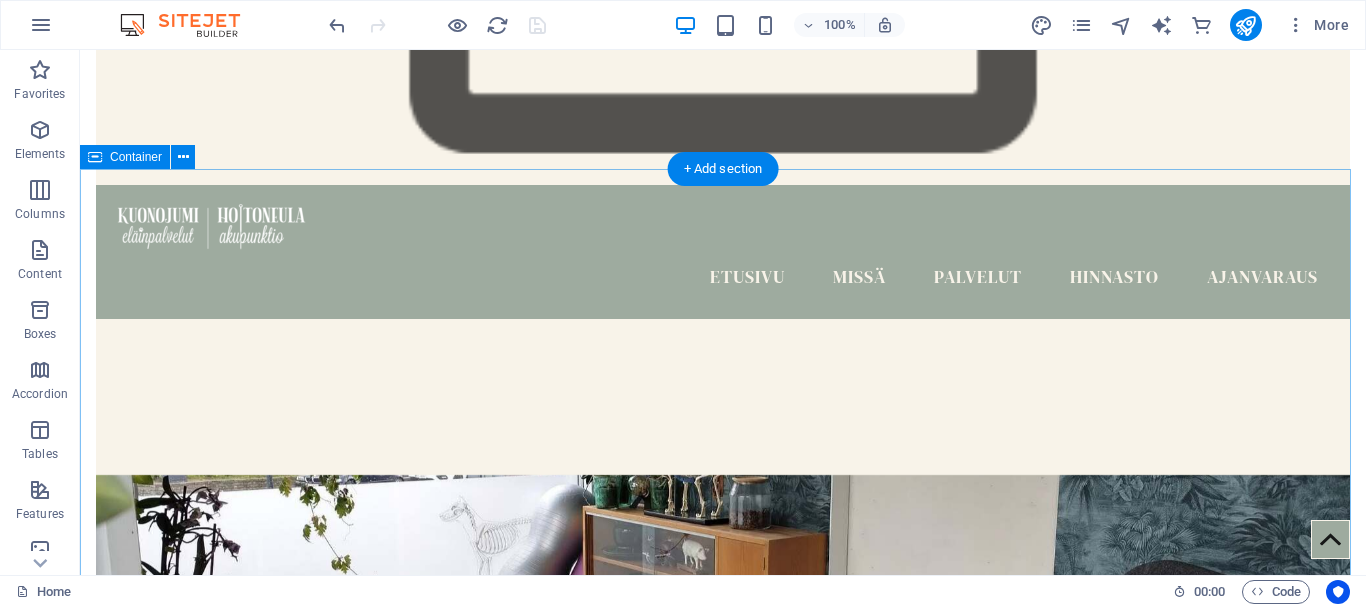 scroll, scrollTop: 400, scrollLeft: 0, axis: vertical 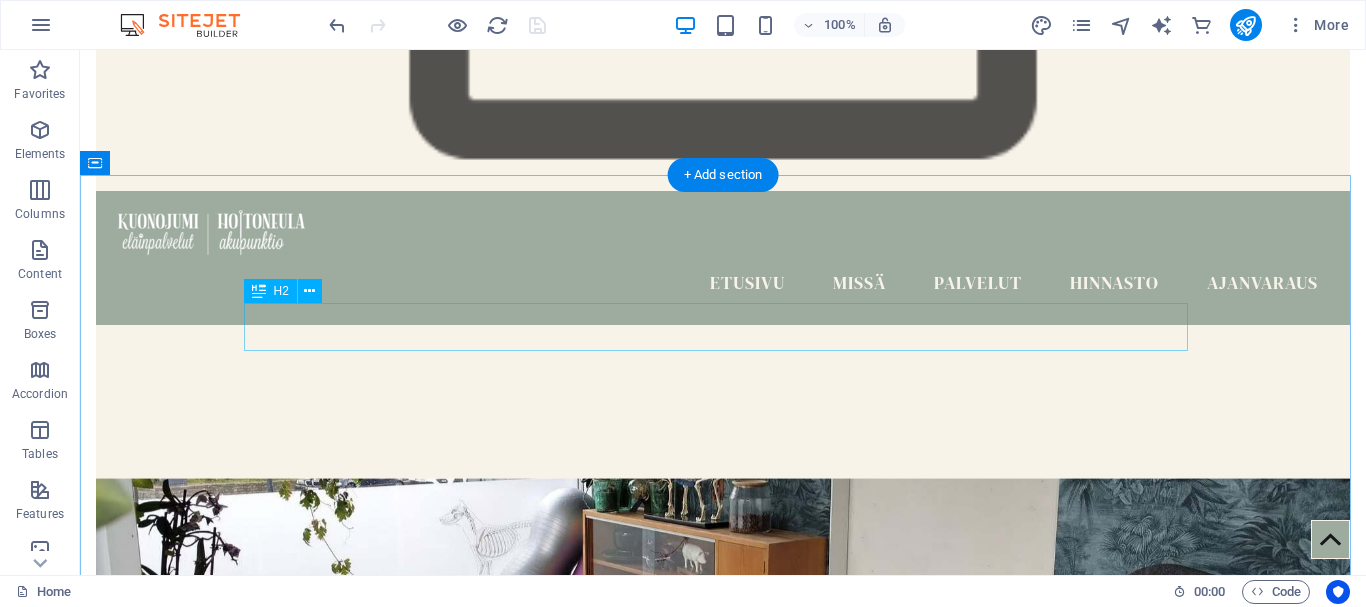 click on "Missä?" at bounding box center [723, 1394] 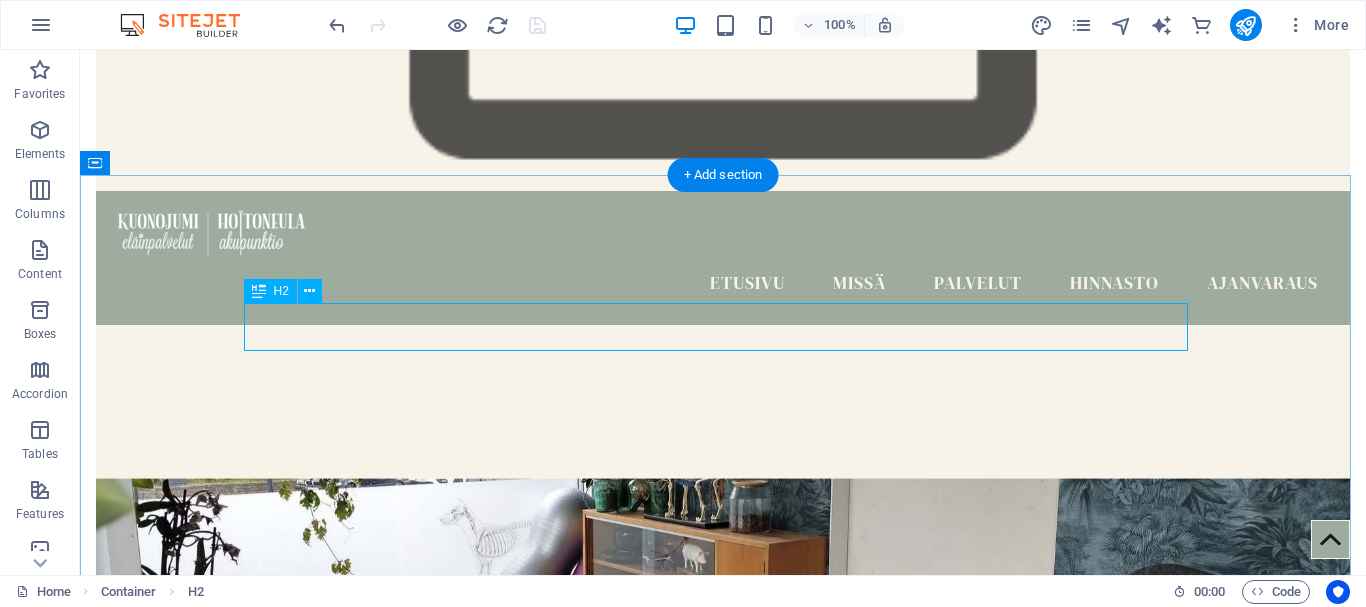 click on "Missä?" at bounding box center (723, 1394) 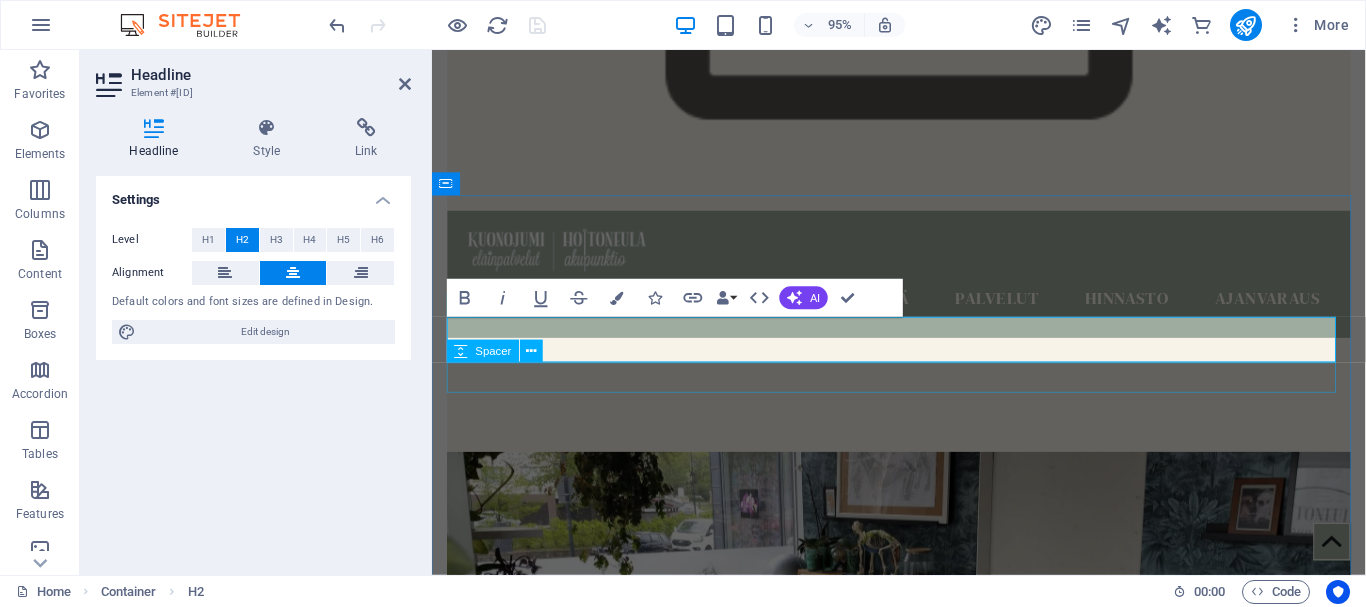 type 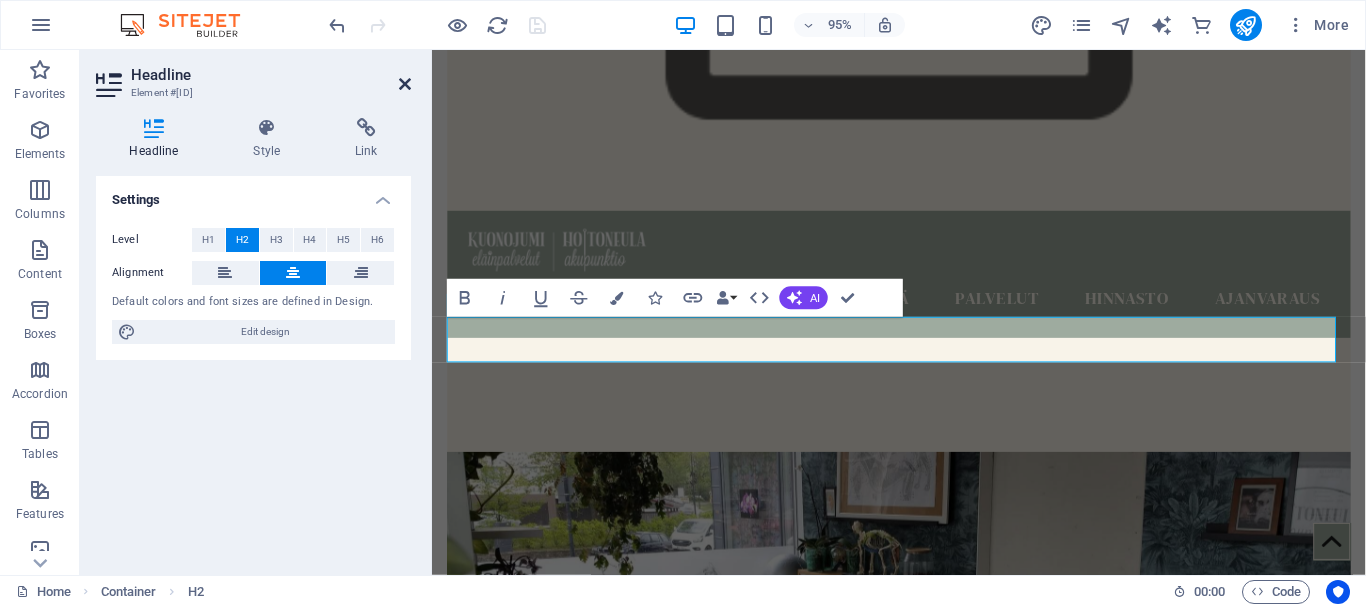 click at bounding box center (405, 84) 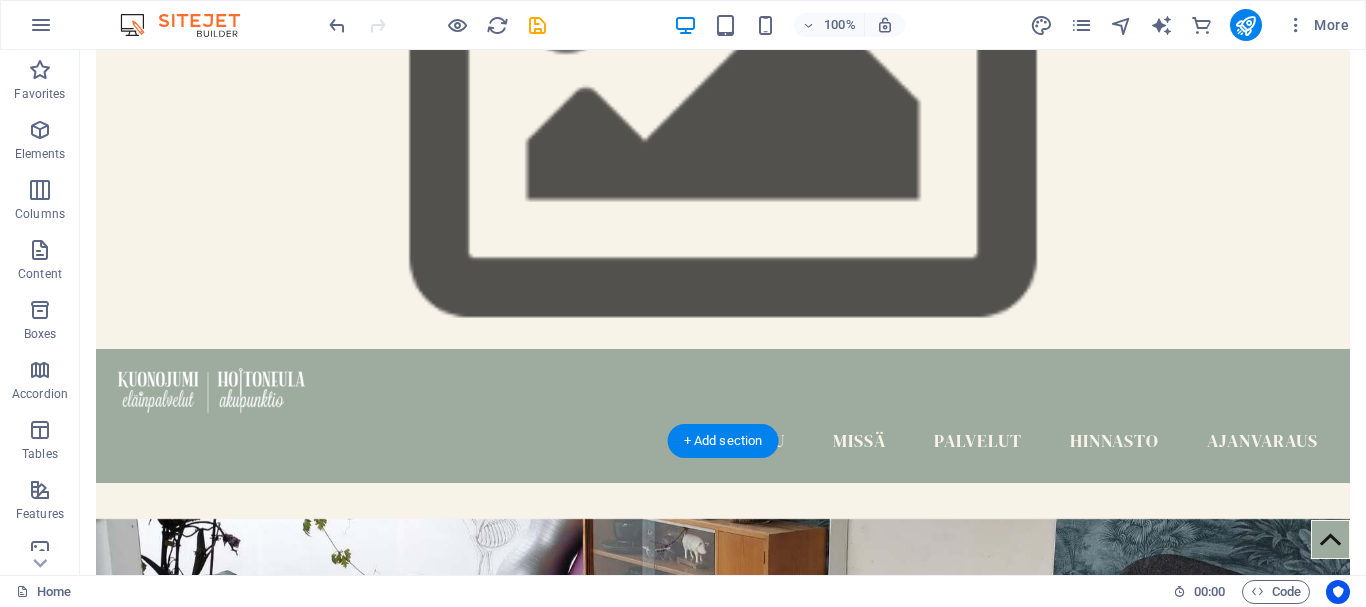 scroll, scrollTop: 300, scrollLeft: 0, axis: vertical 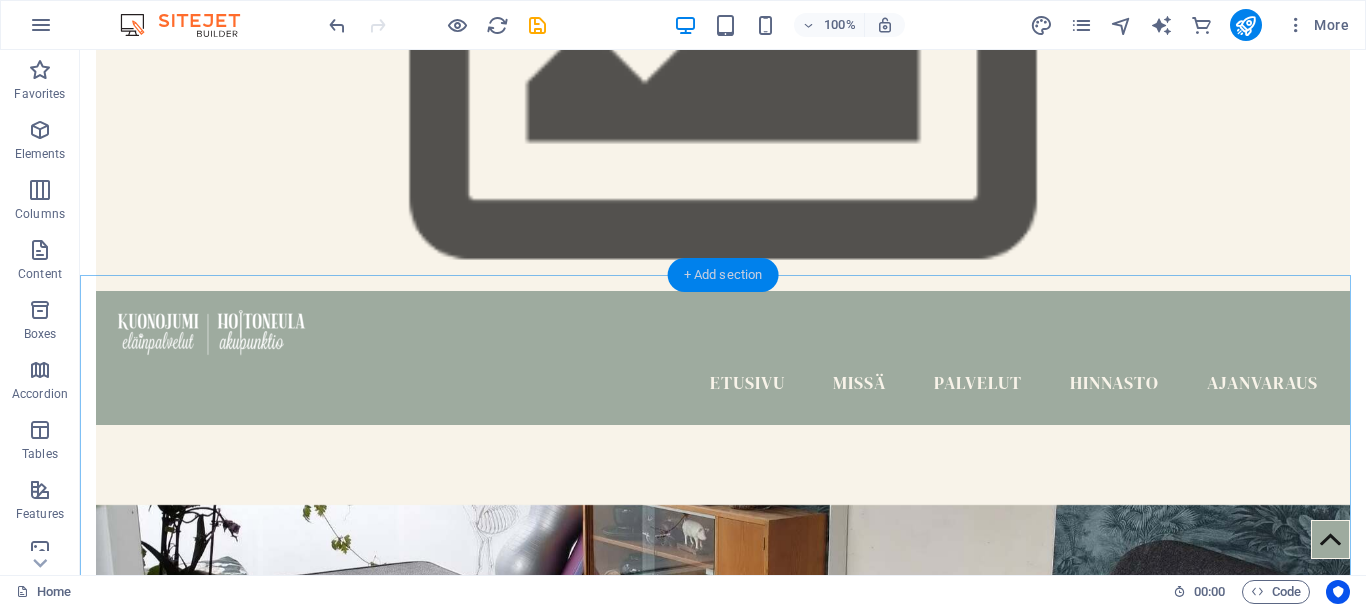 click on "+ Add section" at bounding box center [723, 275] 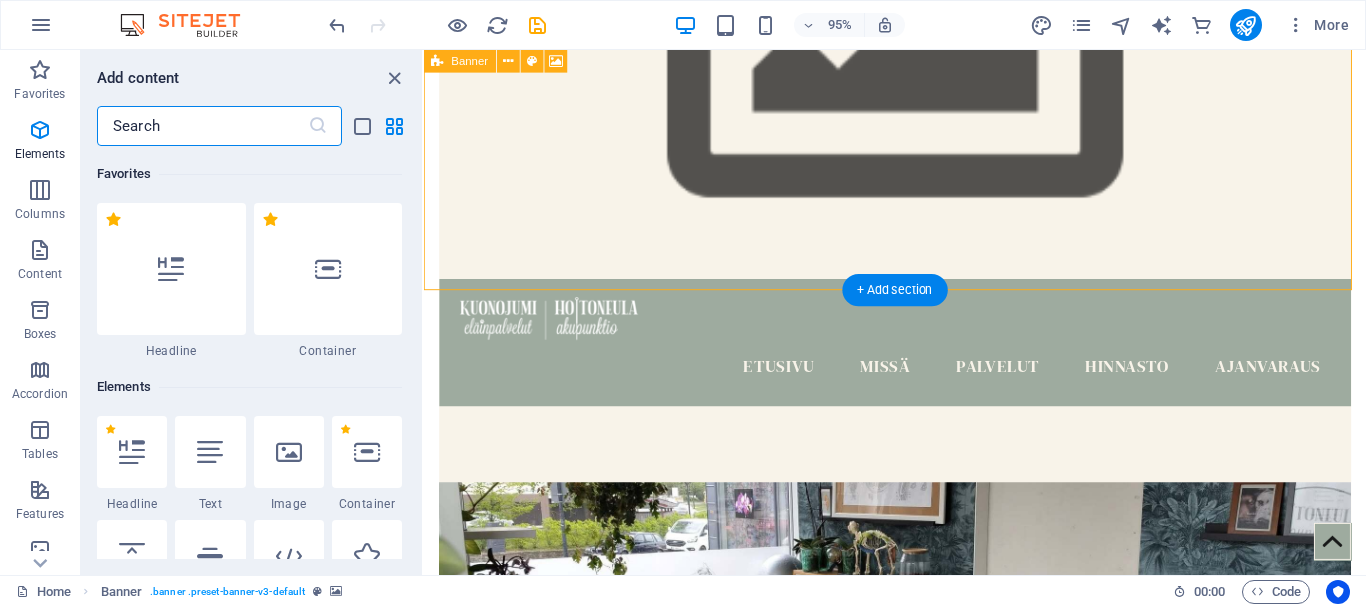 scroll, scrollTop: 3499, scrollLeft: 0, axis: vertical 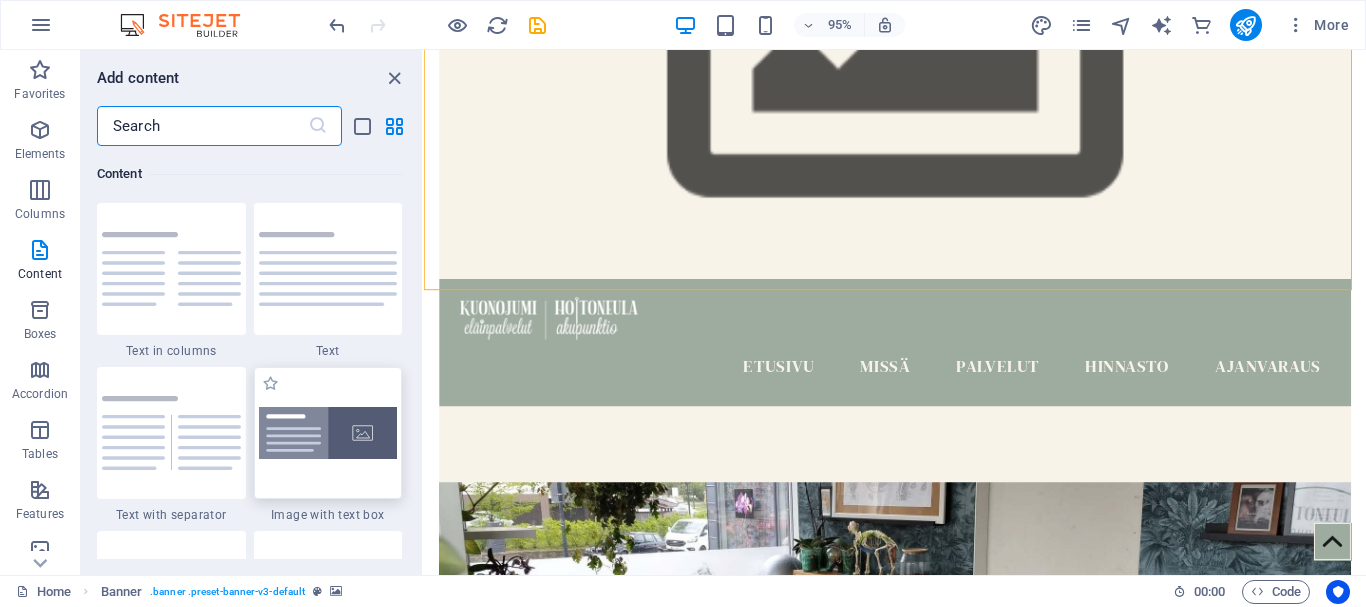 click at bounding box center (328, 433) 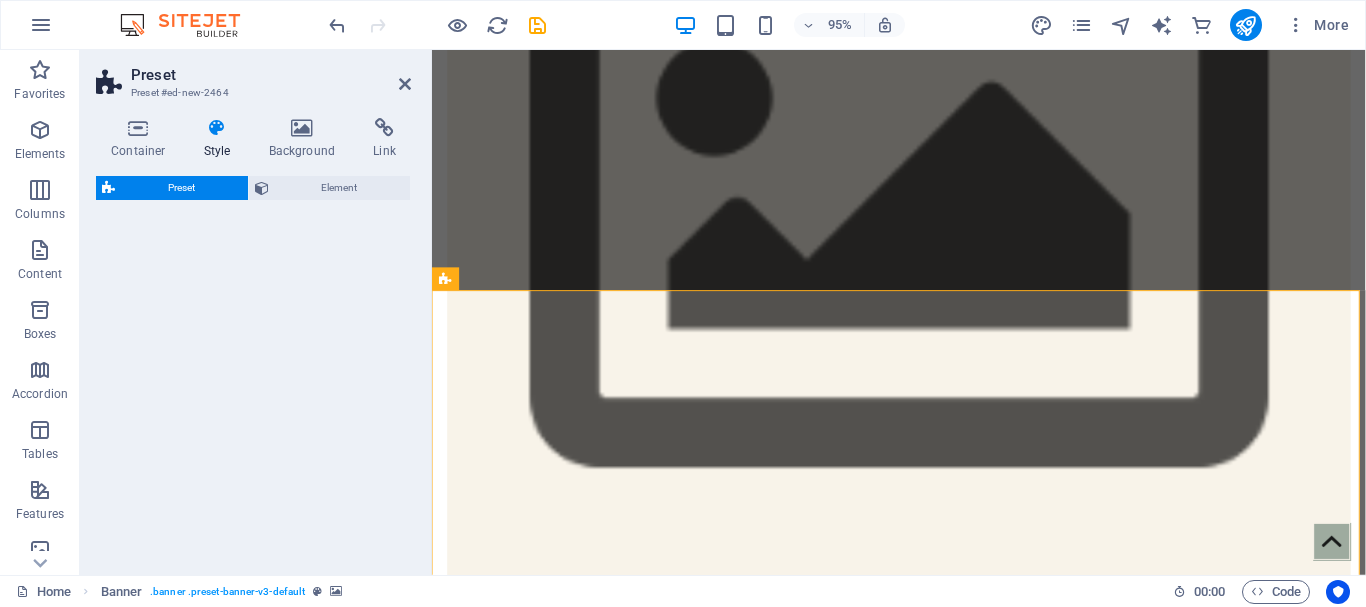 select on "rem" 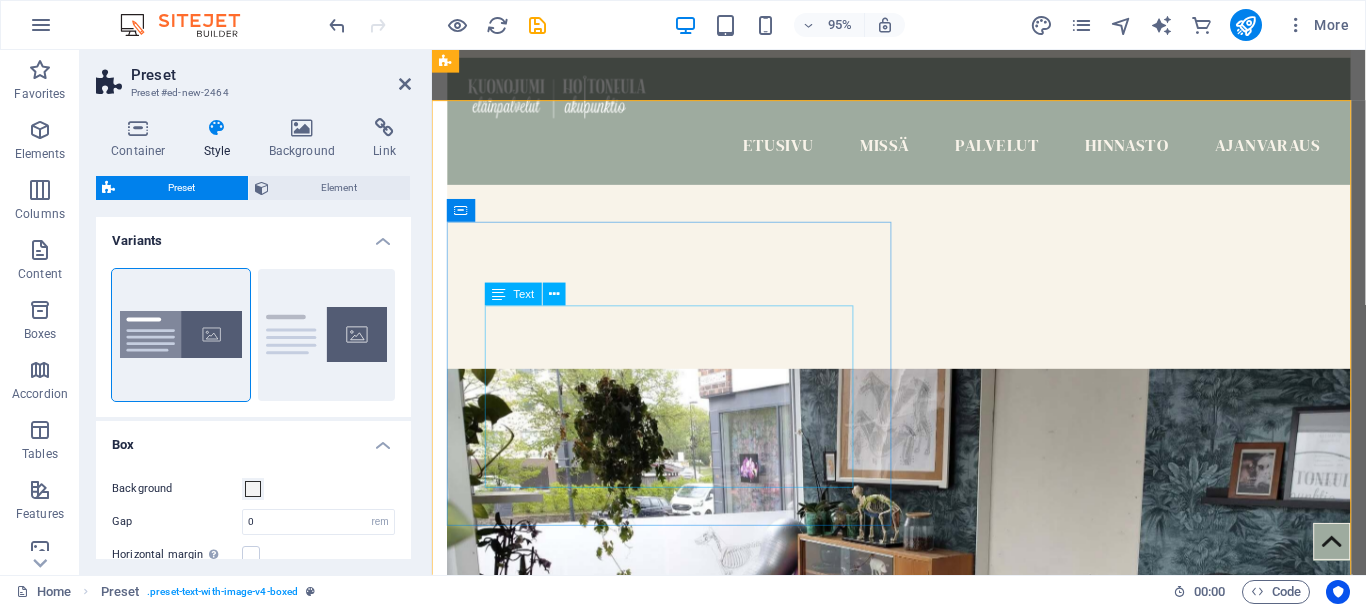 scroll, scrollTop: 500, scrollLeft: 0, axis: vertical 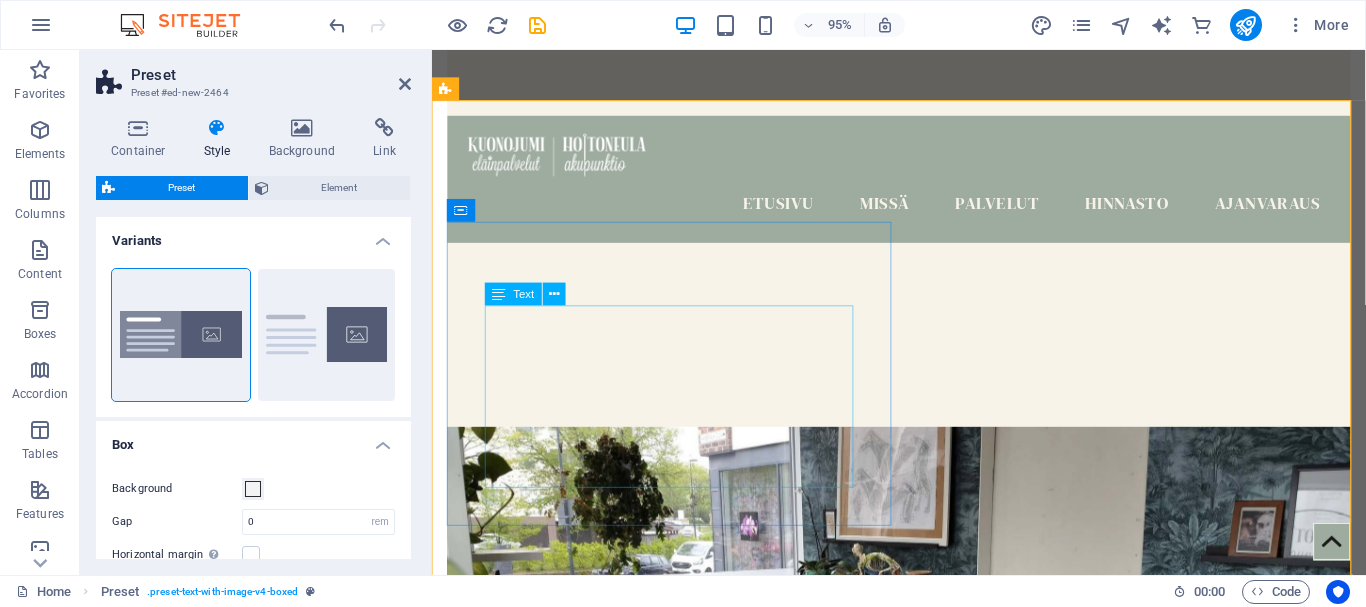 click on "Lorem ipsum dolor sit amet, consectetuer adipiscing elit. Aenean commodo ligula eget dolor. Lorem ipsum dolor sit amet, consectetuer adipiscing elit leget dolor. Lorem ipsum dolor sit amet, consectetuer adipiscing elit. Aenean commodo ligula eget dolor. Lorem ipsum dolor sit amet, consectetuer adipiscing elit dolor consectetuer adipiscing elit leget dolor. Lorem elit saget ipsum dolor sit amet, consectetuer." at bounding box center (920, 1462) 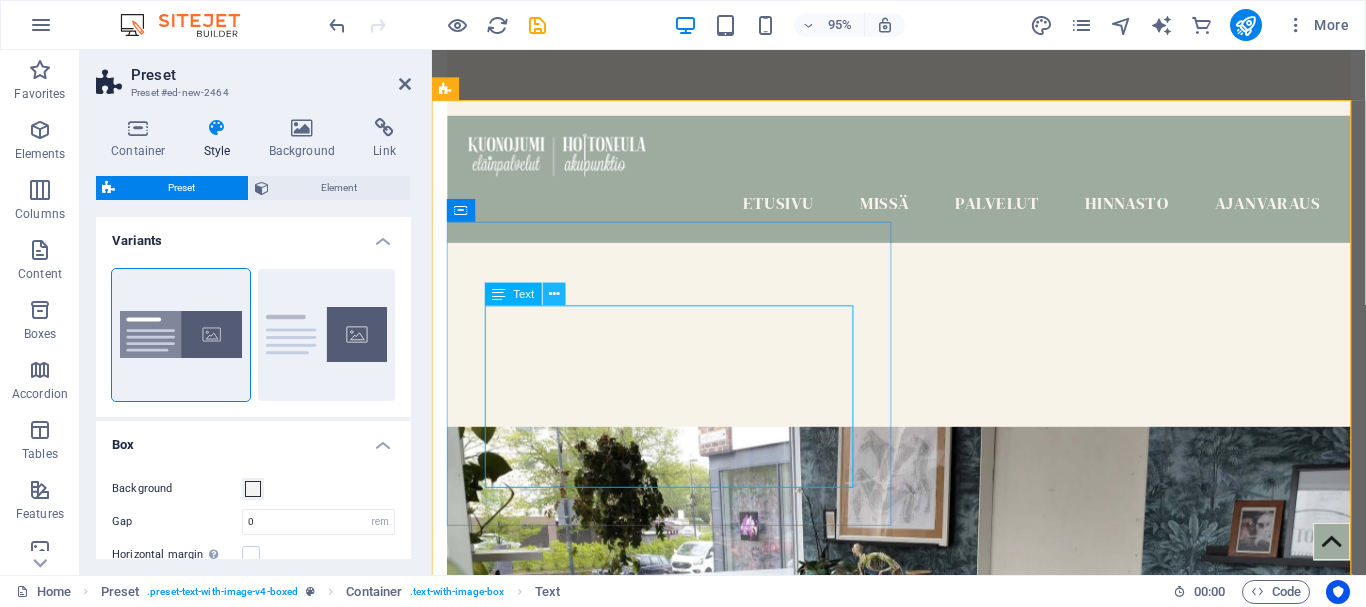 click at bounding box center [554, 294] 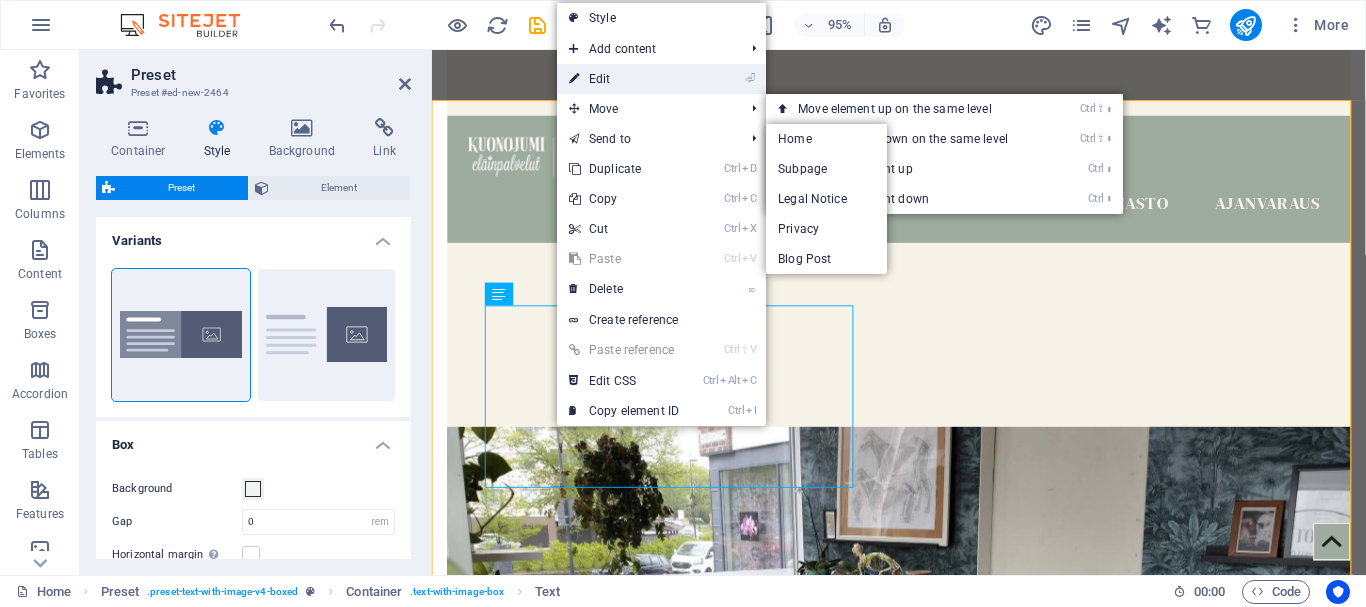 click on "⏎  Edit" at bounding box center (624, 79) 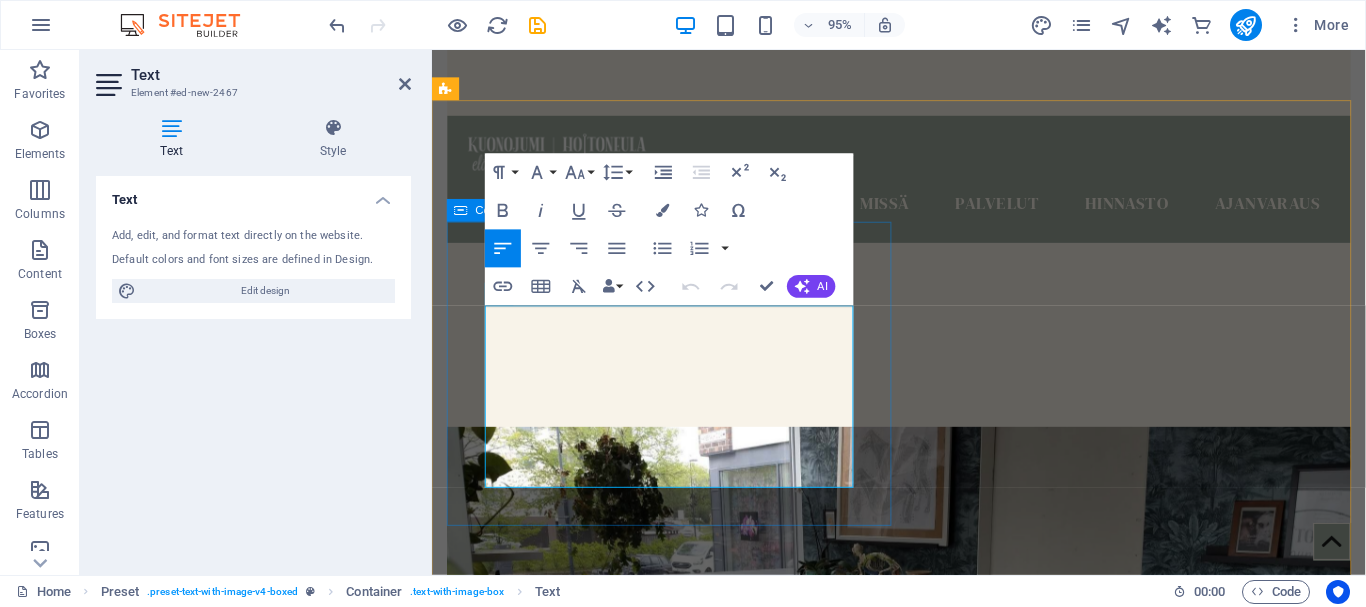 drag, startPoint x: 784, startPoint y: 493, endPoint x: 468, endPoint y: 319, distance: 360.73813 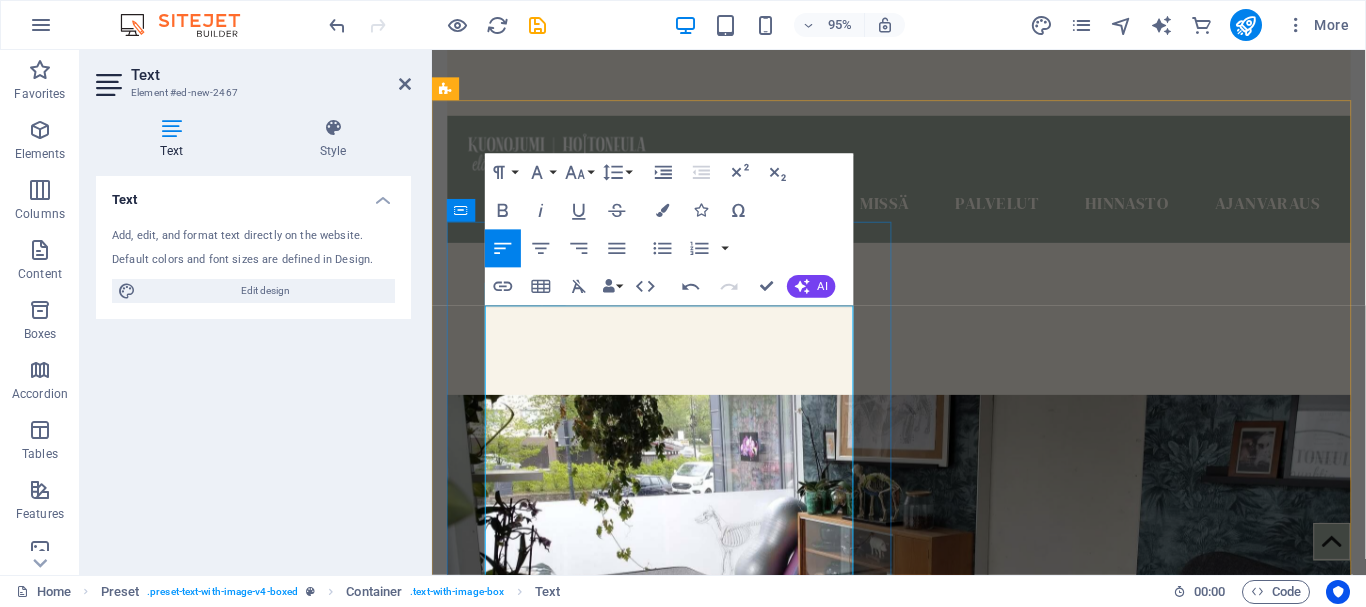click on "Moi, olen Krista Riihimäeltä. Hoidan sekä ihmisiä että eläimiä käytettävissäni olevilla keinoilla, kuten akupunktiolla, laserilla ja kraniosakraalihoidoilla." at bounding box center (967, 1388) 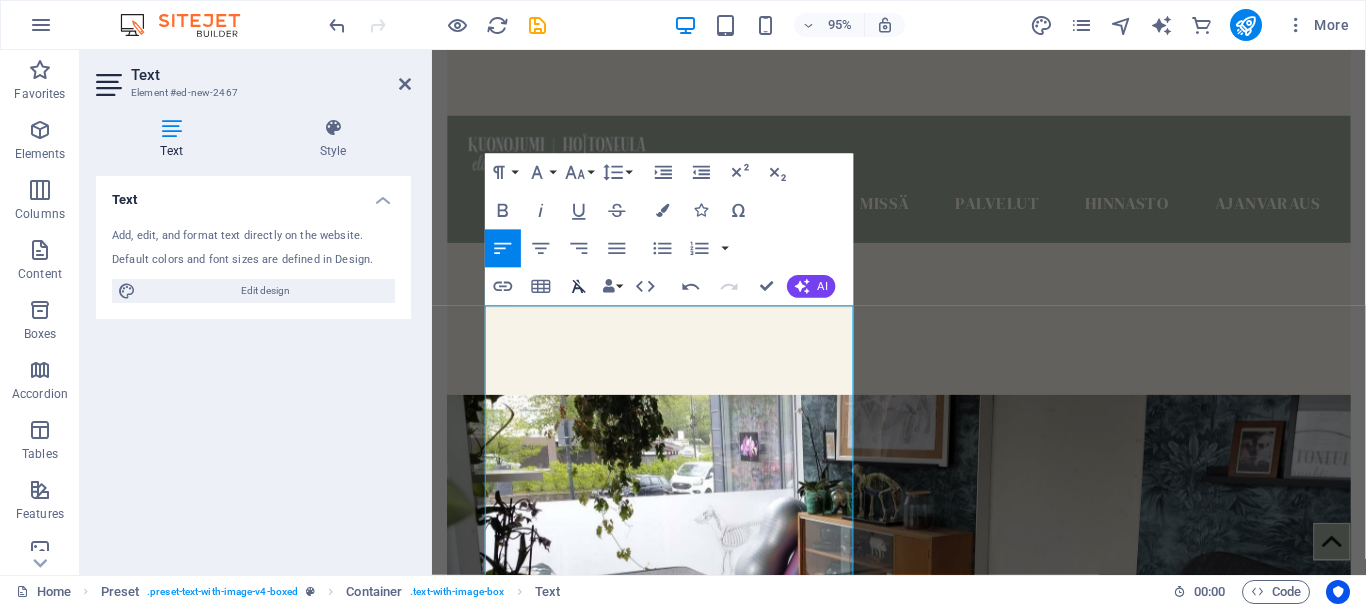 click 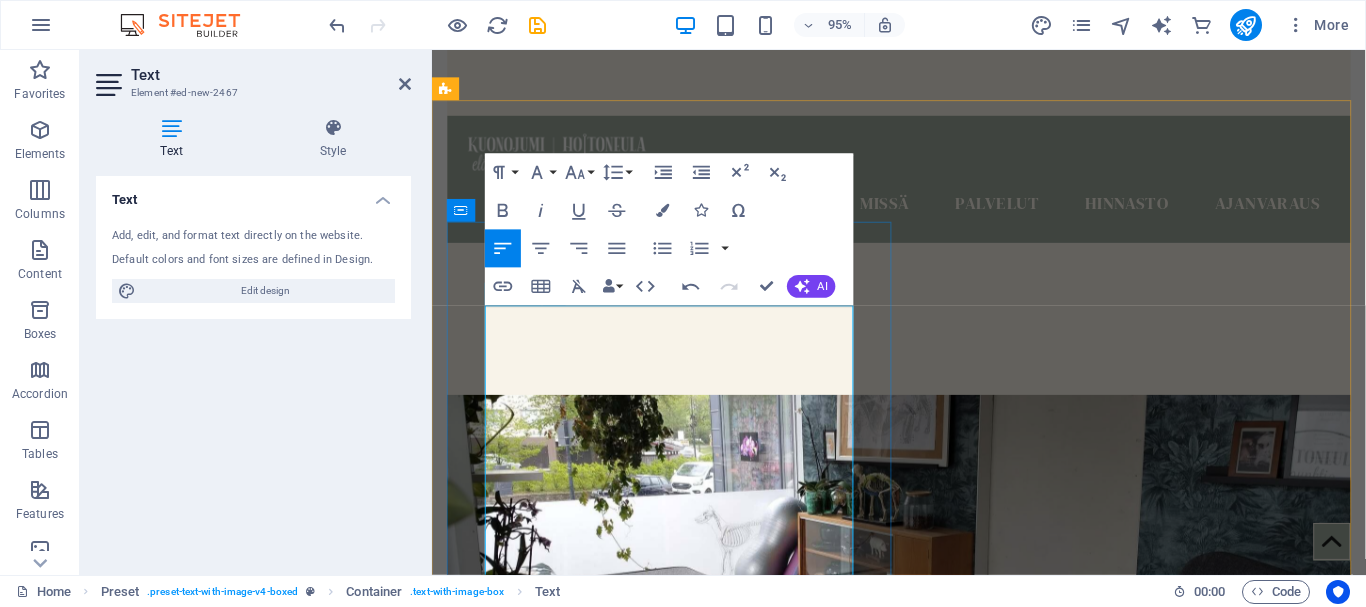 click on "Moi, olen Krista Riihimäeltä. Hoidan sekä ihmisiä että eläimiä käytettävissäni olevilla keinoilla, kuten akupunktiolla, laserilla ja kraniosakraalihoidoilla." at bounding box center [967, 1388] 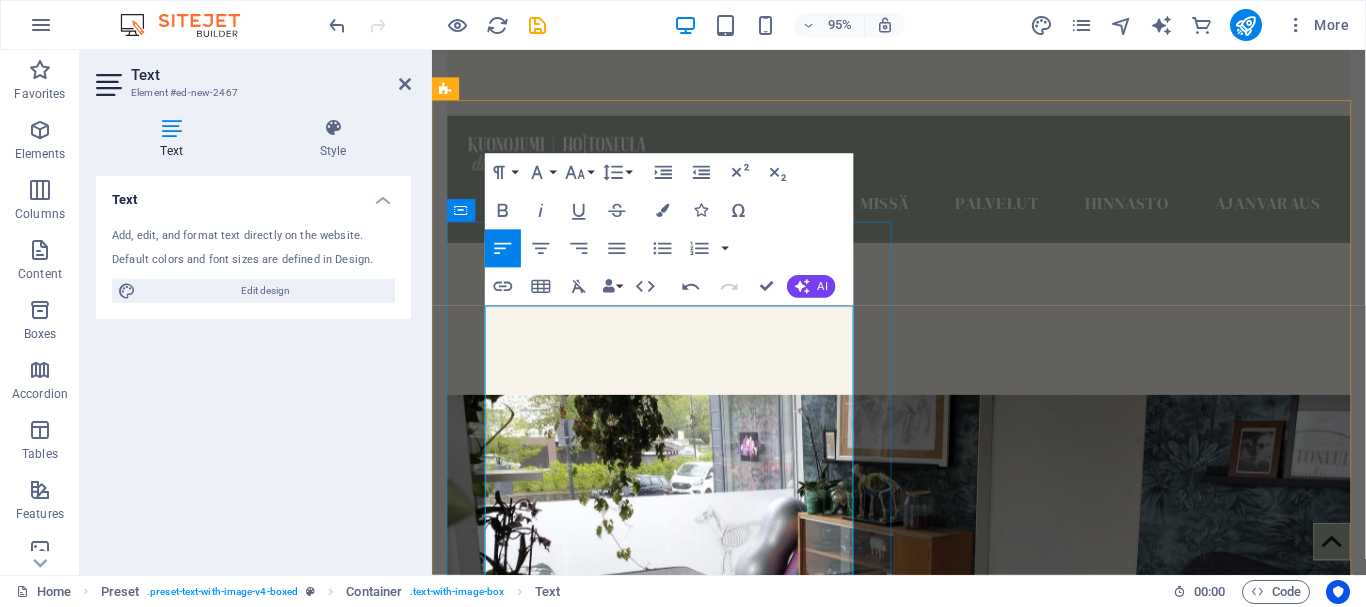 drag, startPoint x: 831, startPoint y: 404, endPoint x: 545, endPoint y: 316, distance: 299.23236 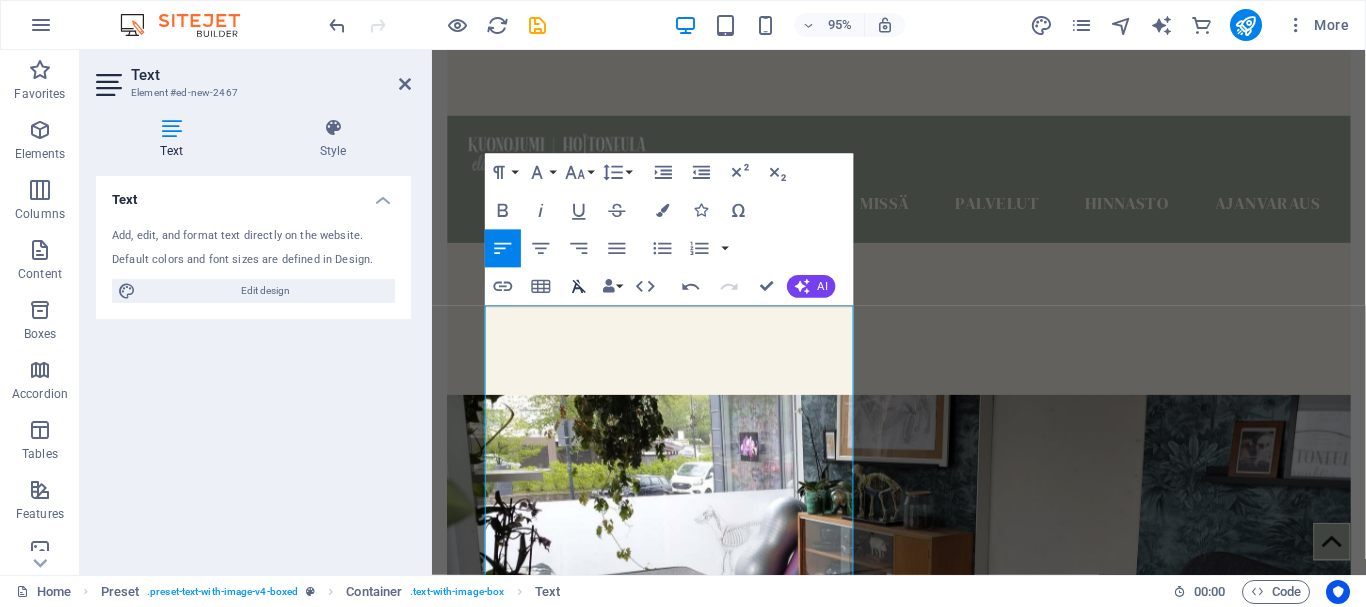 click 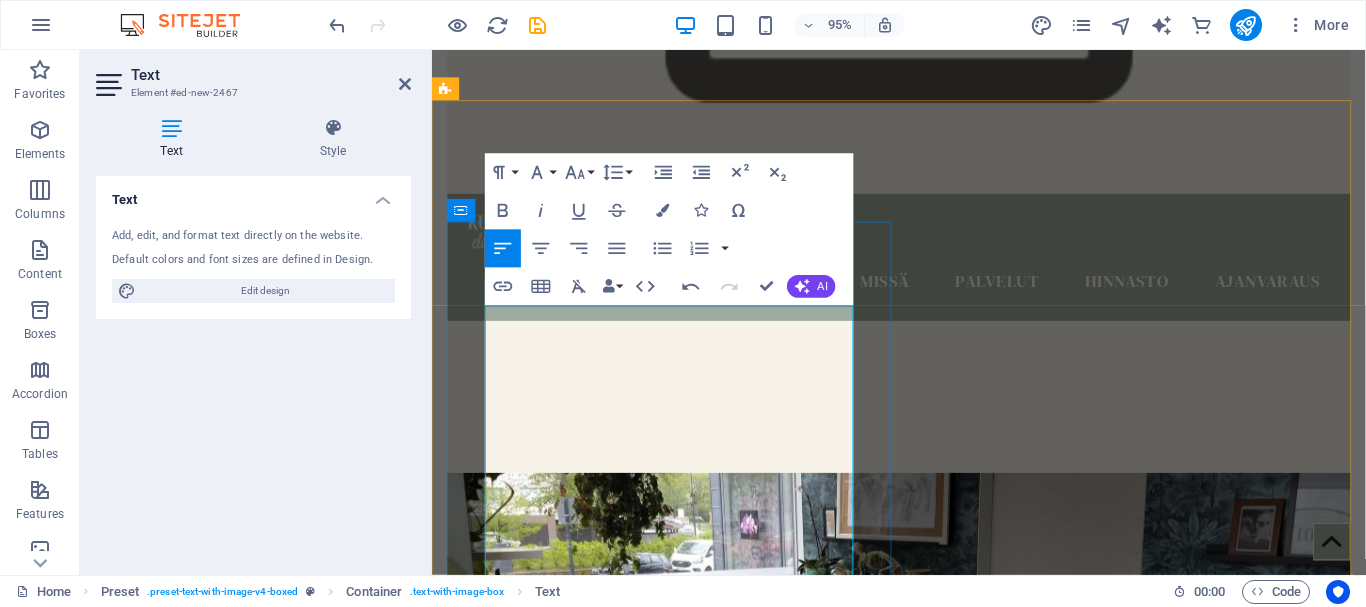 scroll, scrollTop: 500, scrollLeft: 0, axis: vertical 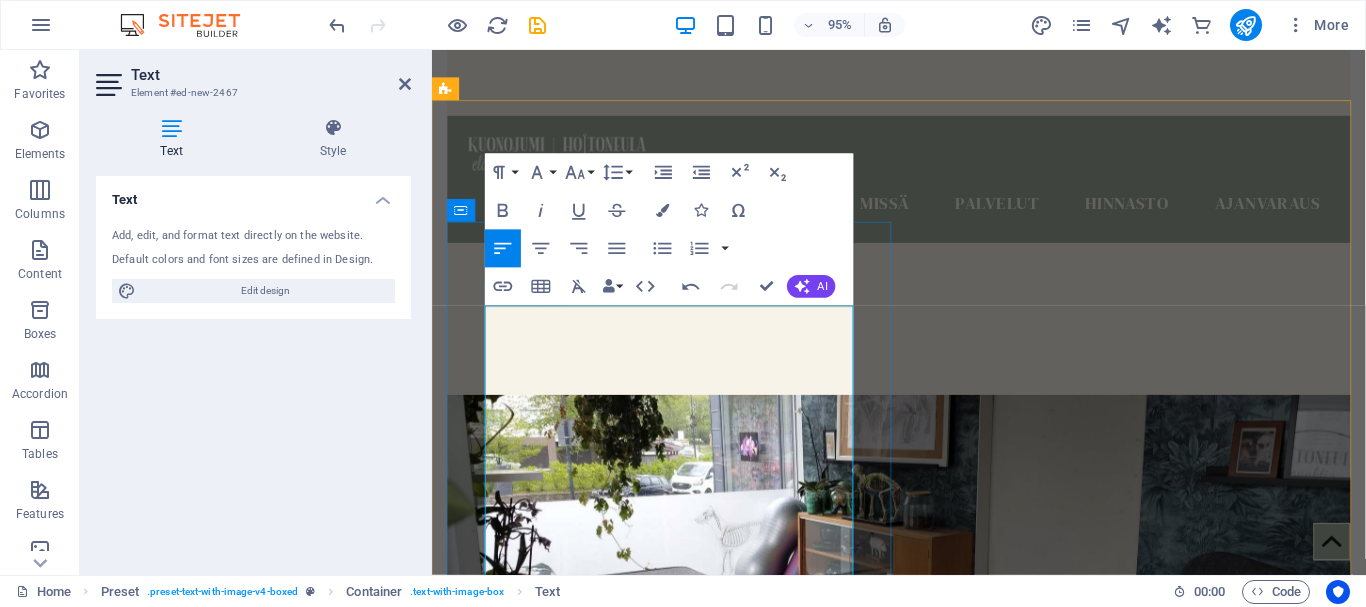 click on "Moi, olen [FIRST] [LAST]. Hoidan sekä ihmisiä että eläimiä käytettävissäni olevilla keinoilla, kuten akupunktiolla, laserilla ja kraniosakraalihoidoilla. Koronan tullessa Suomeen [YEAR], olin kuntoutumassa selkäleikkauksesta ja pohdin millaisella työllä olisi itselleni syvempi tarkoitus. Päätin kouluttautua hoitamaan sekä eläimiä että ihmisiä. Aloitin lähes nelivuotisen akupunktiokoulutuksen. Samaan aikaan kävin koirahierojakoulun, ja jatkoin kraniosakraali-koulutukseen. Samalla tiellä olen edelleen, nyt takana ovat myös lähihoitajan koulutus ja vielä kesken sairaanhoitaja-opinnot.  Hoitaminen on mielenkiintoista. Olen onnellinen, että olen saanut opiskella monenlaisia tekniikoita ja löytää juuri omiin käsiini sopivat työkalut, jolla voin auttaa sinua ja eläintäsi.  Tärkein tehtäväni on edistää kokonaisvaltaista hyvinvointia – vahvuuteni on monipuolisuus, kehon ja mielen yhteys.  Lämpimästi tervetuloa hoitooni" at bounding box center [920, 1484] 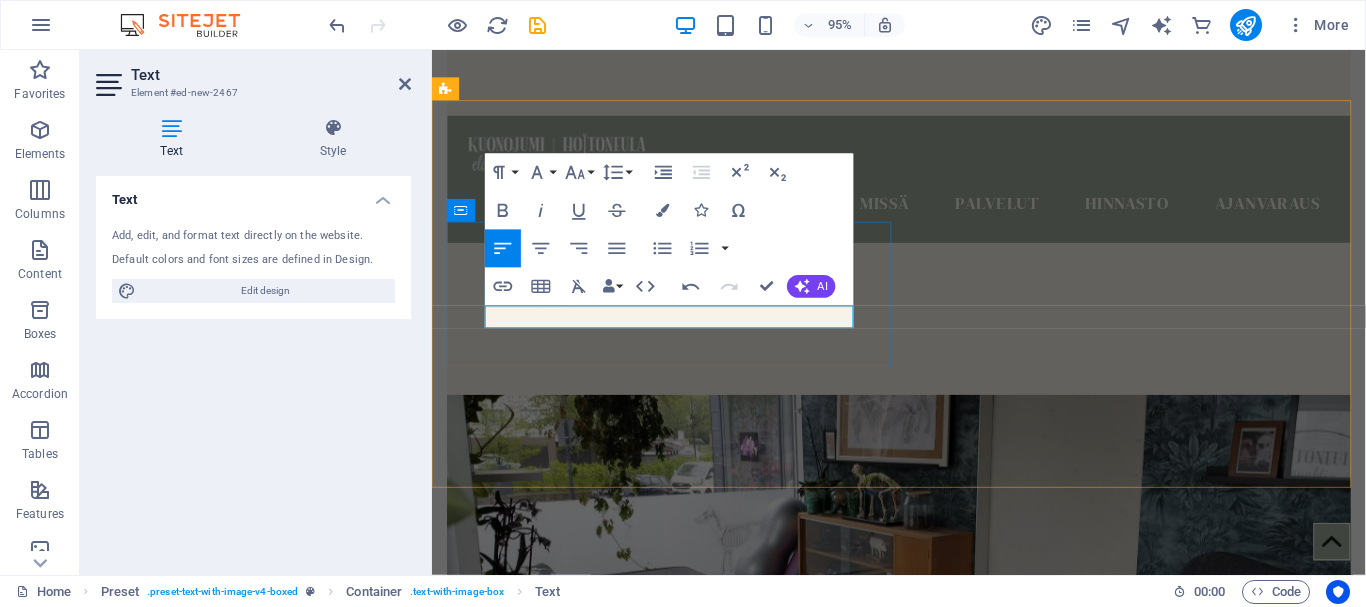 click at bounding box center [920, 1376] 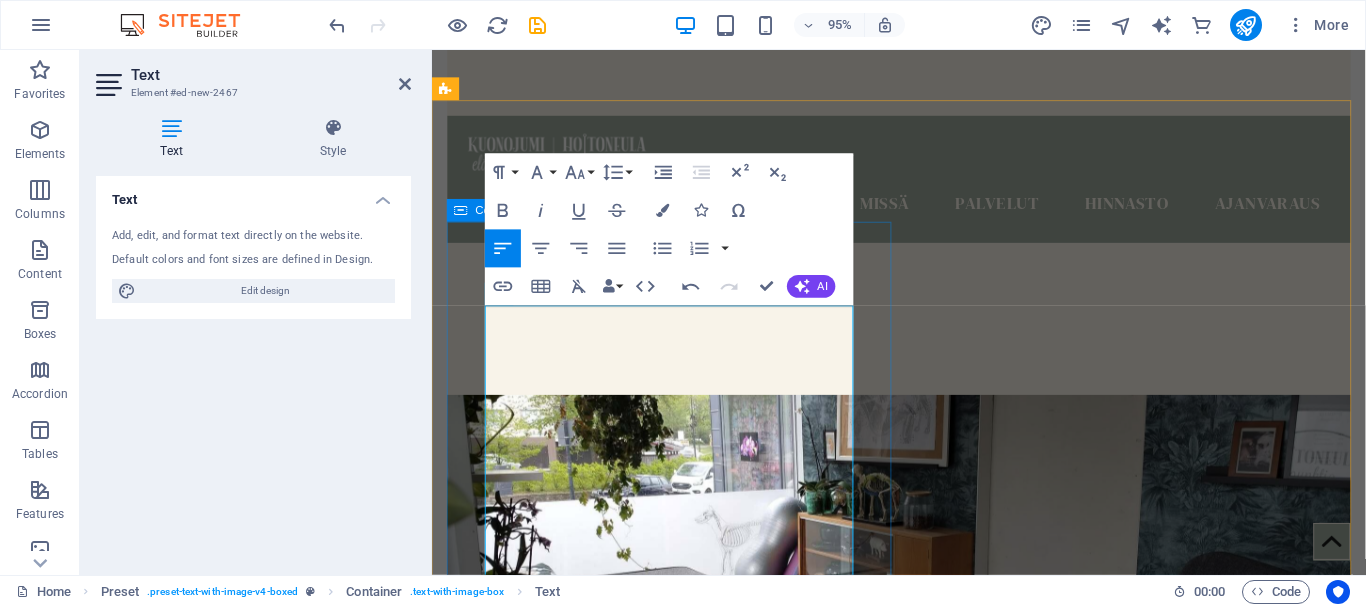 drag, startPoint x: 668, startPoint y: 592, endPoint x: 479, endPoint y: 332, distance: 321.43585 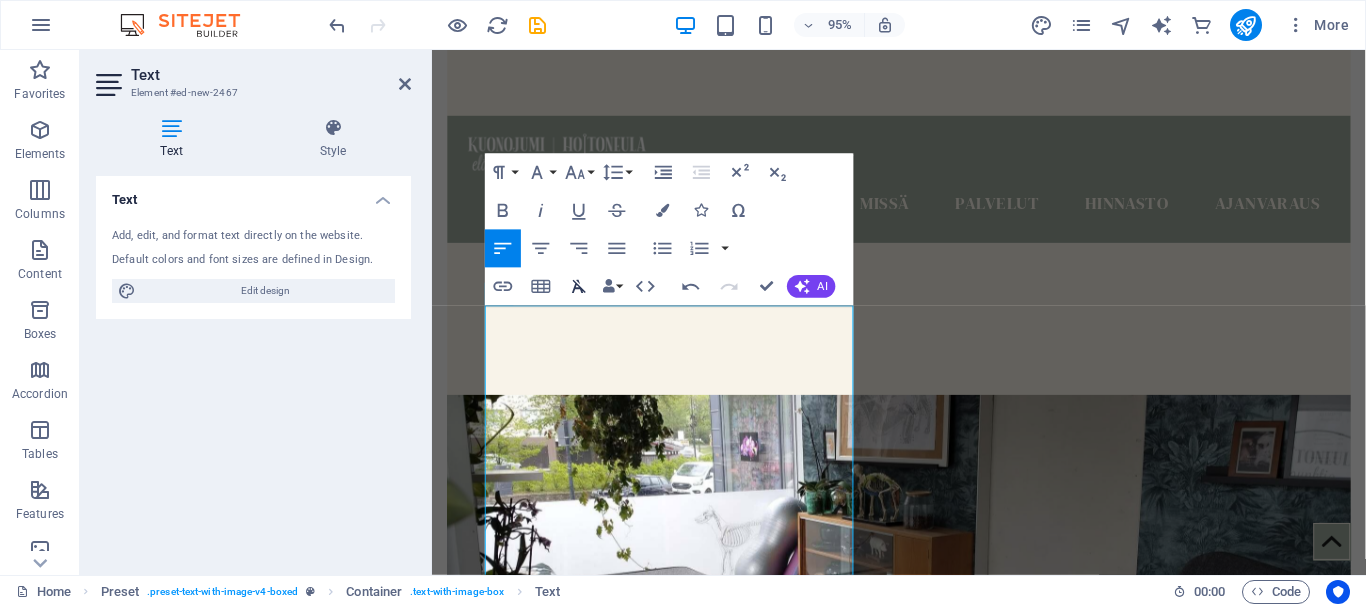 click 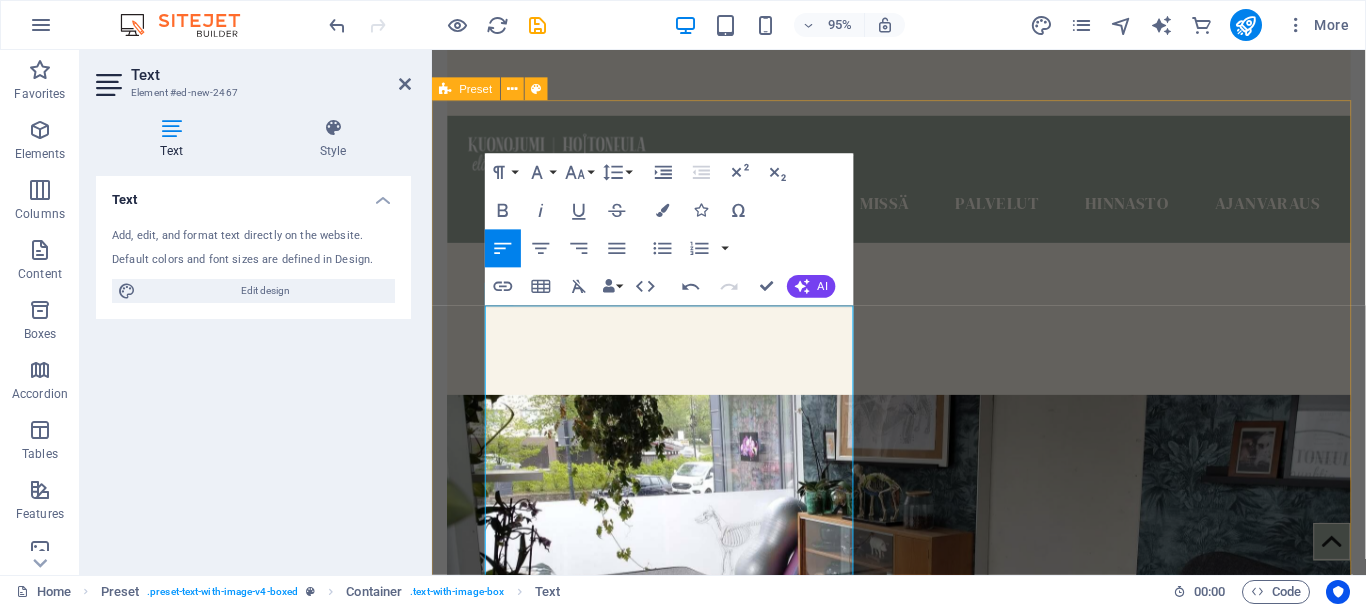 click on "New headline Moi, olen Krista Riihimäeltä. Hoidan sekä ihmisiä että eläimiä käytettävissäni olevilla keinoilla, kuten akupunktiolla, laserilla ja kraniosakraalihoidoilla. Koronan tullessa Suomeen 2019, olin kuntoutumassa selkäleikkauksesta ja pohdin millaisella työllä olisi itselleni syvempi tarkoitus. Päätin kouluttautua hoitamaan sekä eläimiä että ihmisiä. Aloitin lähes nelivuotisen akupunktiokoulutuksen. Samaan aikaan kävin koirahierojakoulun, ja jatkoin kraniosakraali-koulutukseen. Samalla tiellä olen edelleen, nyt takana ovat myös lähihoitajan koulutus ja vielä kesken sairaanhoitaja-opinnot.  Hoitaminen on mielenkiintoista. Olen onnellinen, että olen saanut opiskella monenlaisia tekniikoita ja löytää juuri omiin käsiini sopivat työkalut, jolla voin auttaa sinua ja eläintäsi.  Tärkein tehtäväni on edistää kokonaisvaltaista hyvinvointia – vahvuuteni on monipuolisuus, kehon ja mielen yhteys.  Lämpimästi tervetuloa hoitooni Drop content here or  Add elements" at bounding box center (923, 1835) 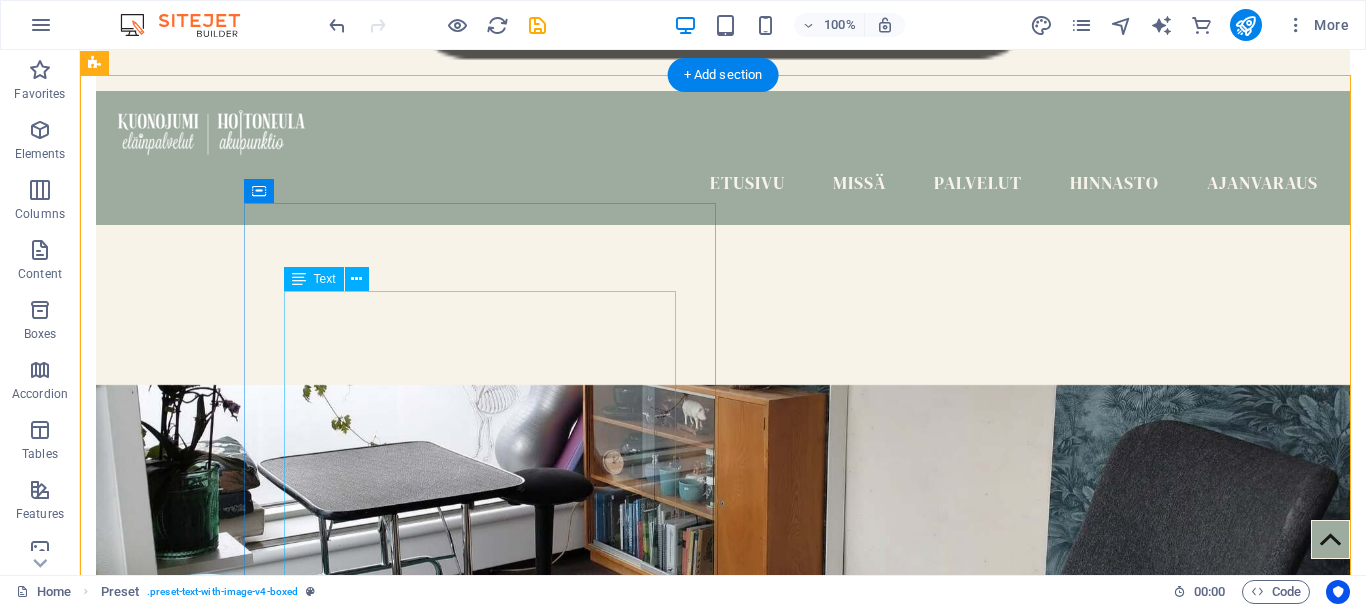 click on "Moi, olen [FIRST] [LAST]. Hoidan sekä ihmisiä että eläimiä käytettävissäni olevilla keinoilla, kuten akupunktiolla, laserilla ja kraniosakraalihoidoilla. Koronan tullessa Suomeen [YEAR], olin kuntoutumassa selkäleikkauksesta ja pohdin millaisella työllä olisi itselleni syvempi tarkoitus. Päätin kouluttautua hoitamaan sekä eläimiä että ihmisiä. Aloitin lähes nelivuotisen akupunktiokoulutuksen. Samaan aikaan kävin koirahierojakoulun, ja jatkoin kraniosakraali-koulutukseen. Samalla tiellä olen edelleen, nyt takana ovat myös lähihoitajan koulutus ja vielä kesken sairaanhoitaja-opinnot.  Hoitaminen on mielenkiintoista. Olen onnellinen, että olen saanut opiskella monenlaisia tekniikoita ja löytää juuri omiin käsiini sopivat työkalut, jolla voin auttaa sinua ja eläintäsi.  Tärkein tehtäväni on edistää kokonaisvaltaista hyvinvointia – vahvuuteni on monipuolisuus, kehon ja mielen yhteys.  Lämpimästi tervetuloa hoitooni" at bounding box center (568, 1428) 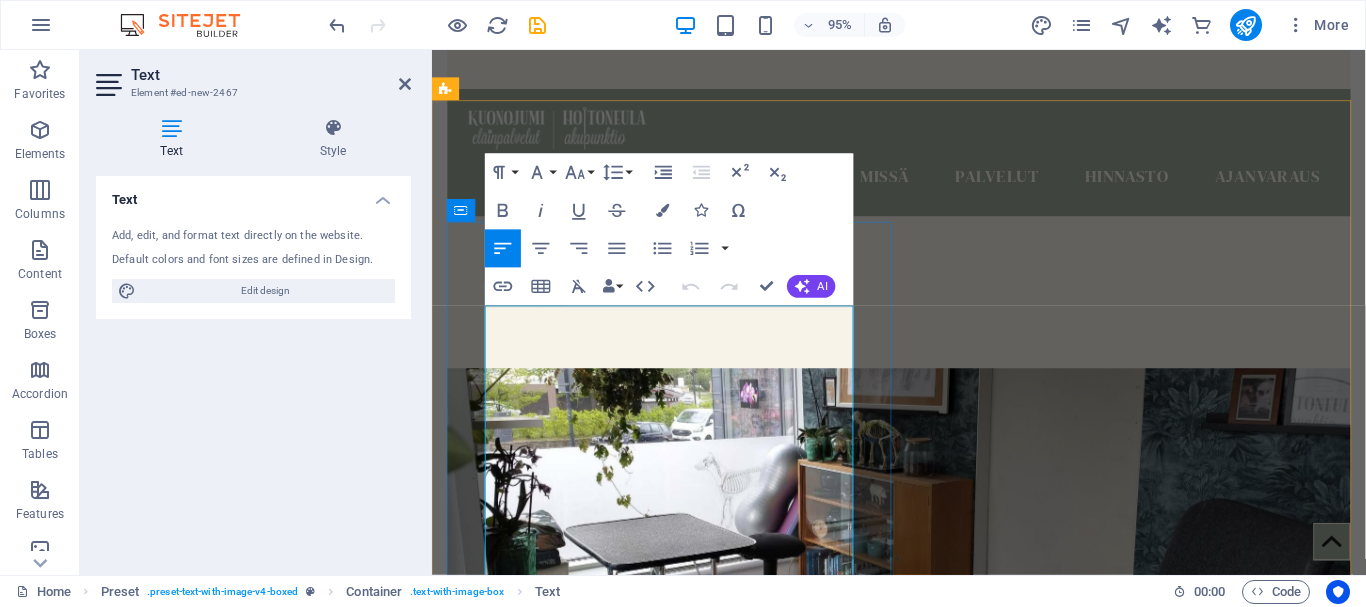 drag, startPoint x: 686, startPoint y: 335, endPoint x: 494, endPoint y: 332, distance: 192.02344 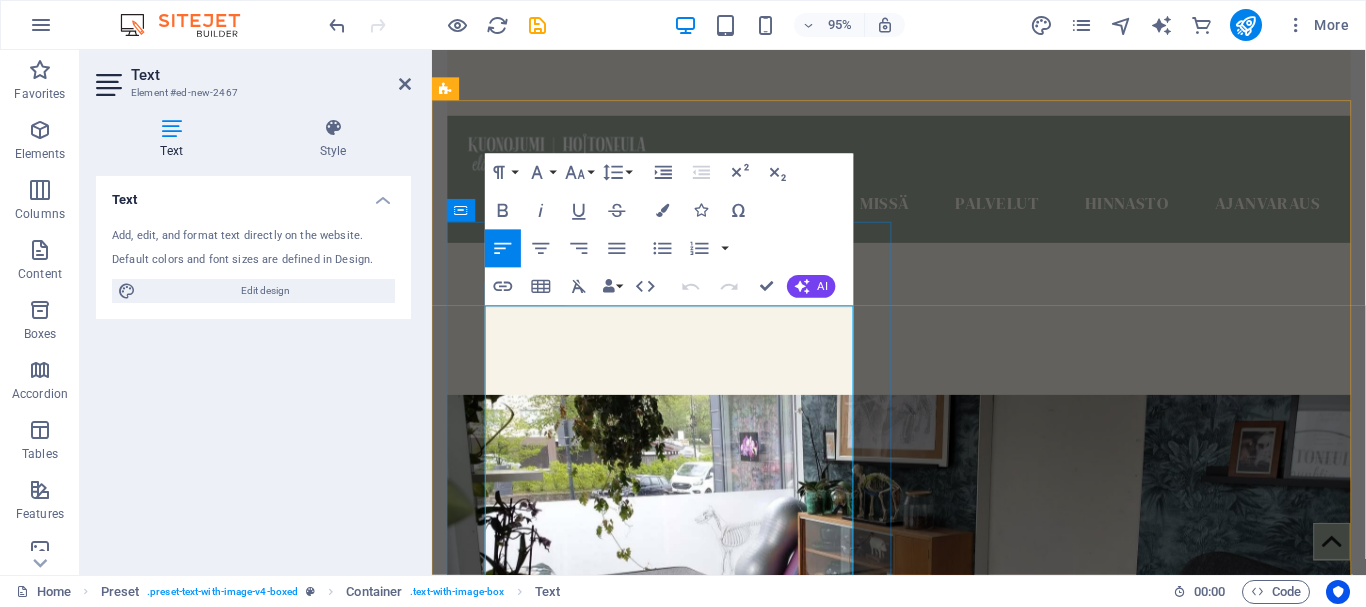 type 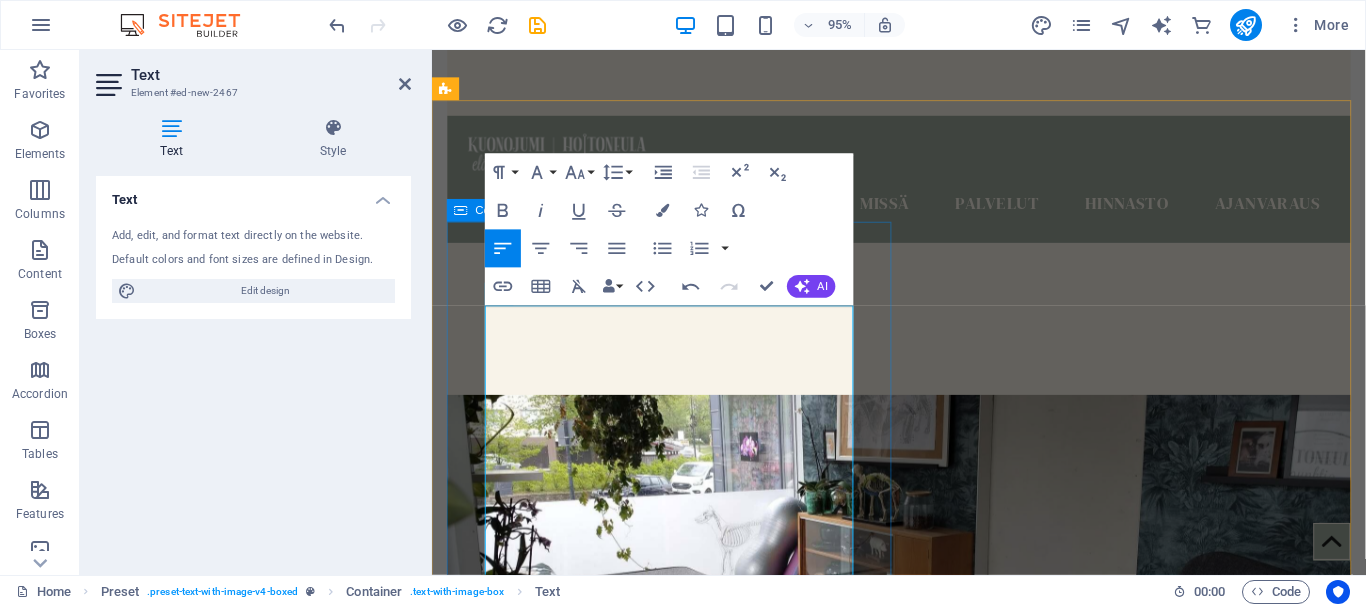 click on "New headline Hoidan sekä ihmisiä että eläimiä käytettävissäni olevilla keinoilla, kuten akupunktiolla, laserilla ja kraniosakraalihoidoilla. Koronan tullessa Suomeen [YEAR], olin kuntoutumassa selkäleikkauksesta ja pohdin millaisella työllä olisi itselleni syvempi tarkoitus. Päätin kouluttautua hoitamaan sekä eläimiä että ihmisiä. Aloitin lähes nelivuotisen akupunktiokoulutuksen. Samaan aikaan kävin koirahierojakoulun, ja jatkoin kraniosakraali-koulutukseen. Samalla tiellä olen edelleen, nyt takana ovat myös lähihoitajan koulutus ja vielä kesken sairaanhoitaja-opinnot.  Hoitaminen on mielenkiintoista. Olen onnellinen, että olen saanut opiskella monenlaisia tekniikoita ja löytää juuri omiin käsiini sopivat työkalut, jolla voin auttaa sinua ja eläintäsi.  Tärkein tehtäväni on edistää kokonaisvaltaista hyvinvointia – vahvuuteni on monipuolisuus, kehon ja mielen yhteys.  Lämpimästi tervetuloa hoitooni" at bounding box center [920, 1448] 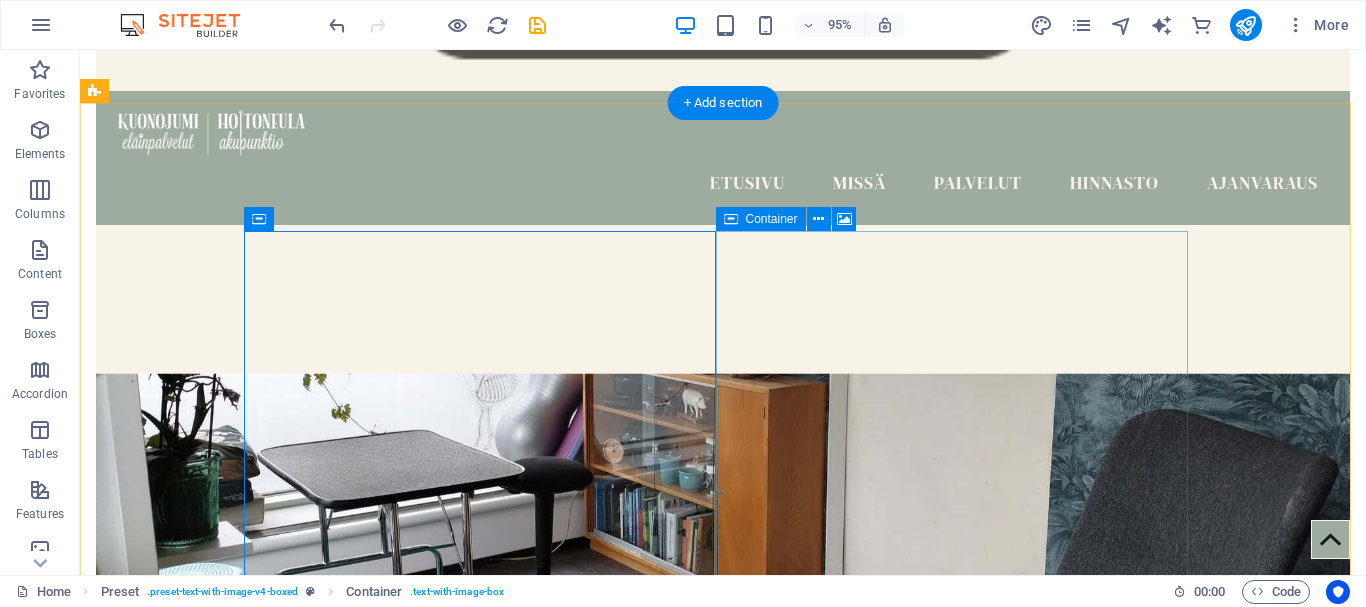 scroll, scrollTop: 472, scrollLeft: 0, axis: vertical 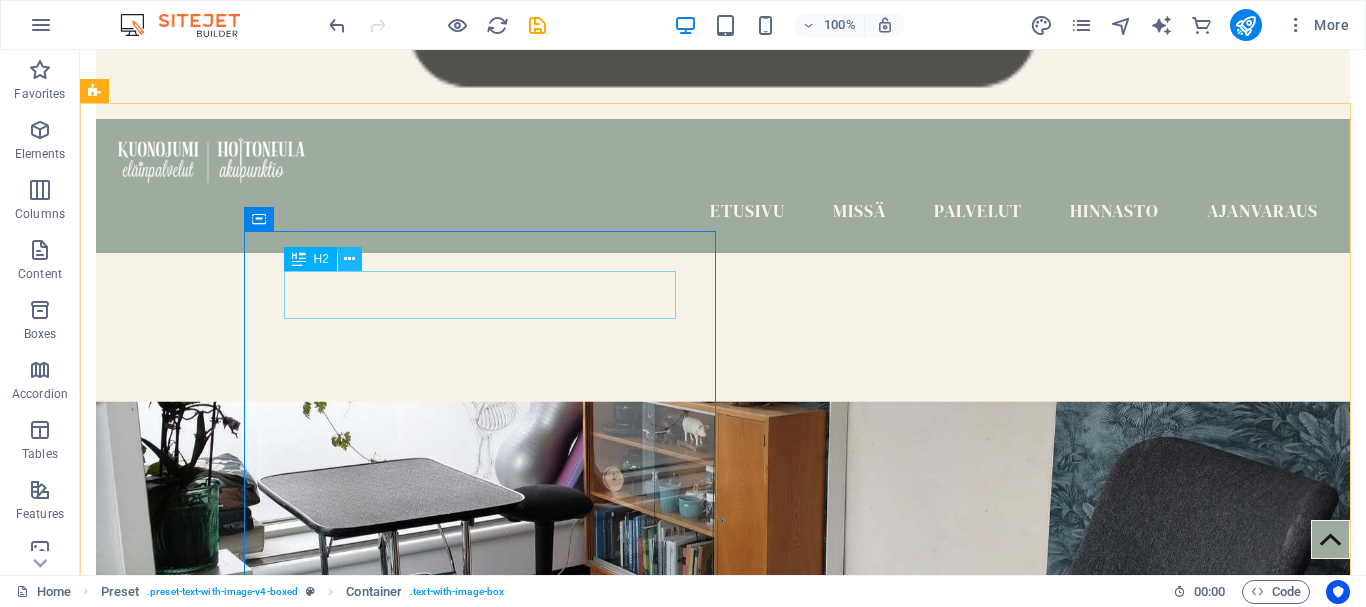 click at bounding box center (349, 259) 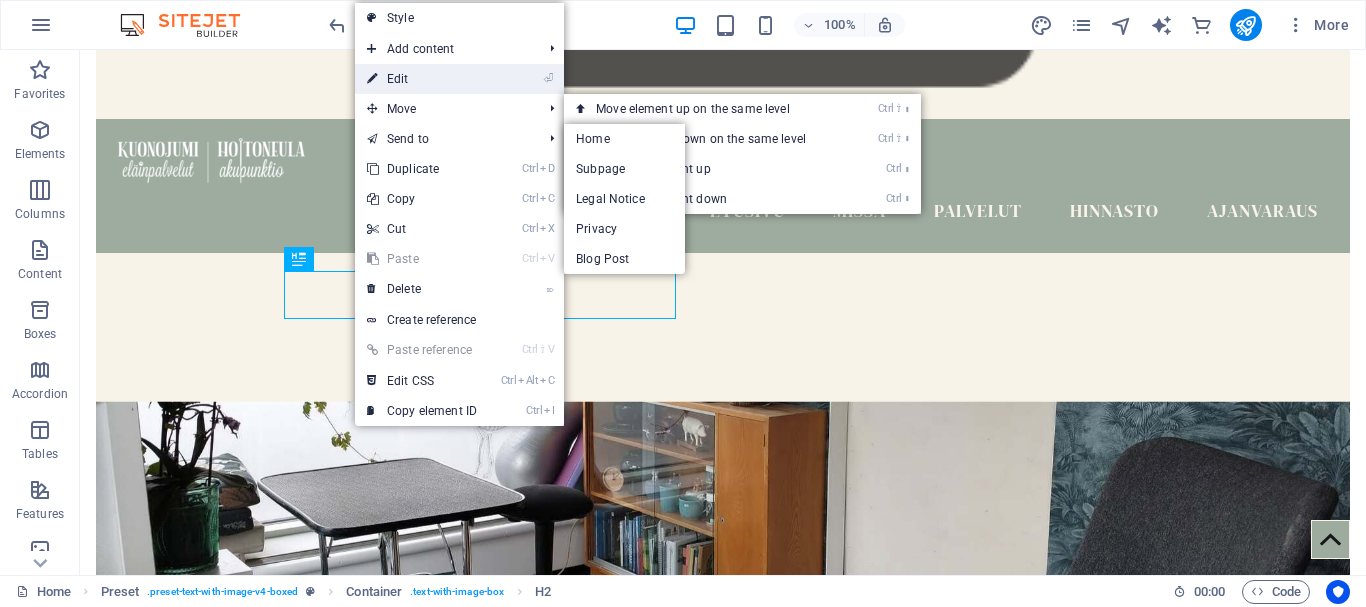 click on "⏎  Edit" at bounding box center [422, 79] 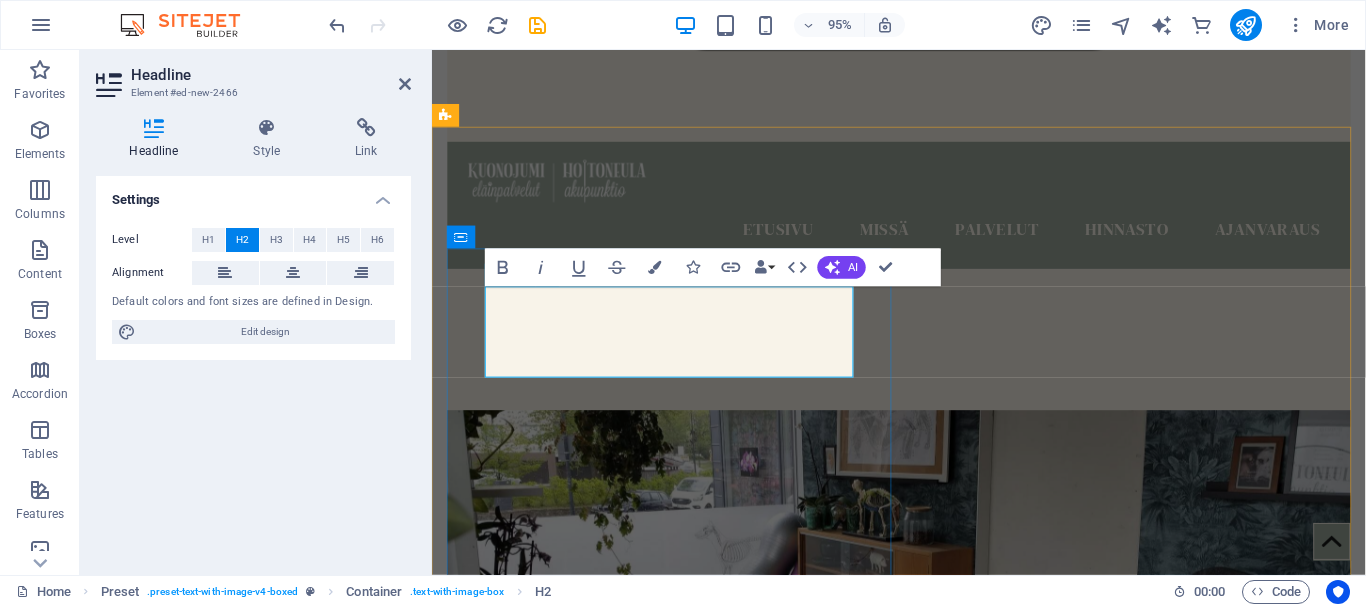 click on "Moi, olen Krista Riihimäeltä." at bounding box center (920, 1368) 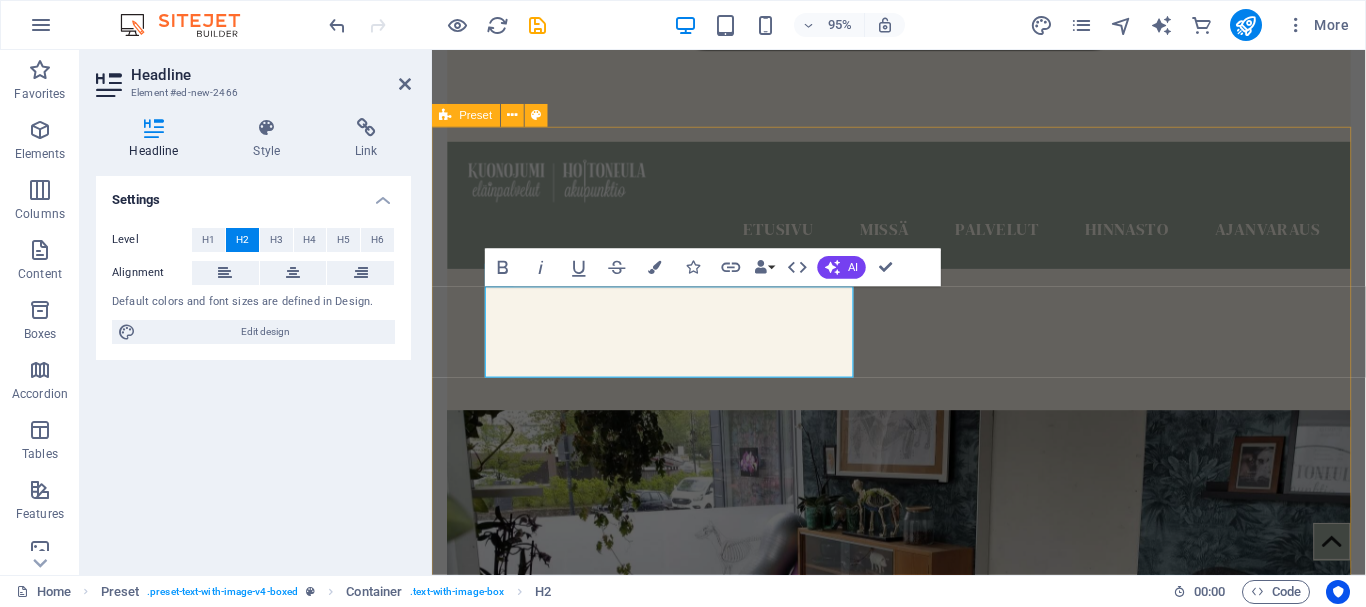 click on "Moi, olen [FIRST] [LAST]. Hoidan sekä ihmisiä että eläimiä käytettävissäni olevilla keinoilla, kuten akupunktiolla, laserilla ja kraniosakraalihoidoilla. Koronan tullessa Suomeen 2019, olin kuntoutumassa selkäleikkauksesta ja pohdin millaisella työllä olisi itselleni syvempi tarkoitus. Päätin kouluttautua hoitamaan sekä eläimiä että ihmisiä. Aloitin lähes nelivuotisen akupunktiokoulutuksen. Samaan aikaan kävin koirahierojakoulun, ja jatkoin kraniosakraali-koulutukseen. Samalla tiellä olen edelleen, nyt takana ovat myös lähihoitajan koulutus ja vielä kesken sairaanhoitaja-opinnot. Hoitaminen on mielenkiintoista. Olen onnellinen, että olen saanut opiskella monenlaisia tekniikoita ja löytää juuri omiin käsiini sopivat työkalut, jolla voin auttaa sinua ja eläintäsi. Tärkein tehtäväni on edistää kokonaisvaltaista hyvinvointia – vahvuuteni on monipuolisuus, kehon ja mielen yhteys. Lämpimästi tervetuloa hoitooni Drop content here or Add elements Paste clipboard" at bounding box center (923, 1875) 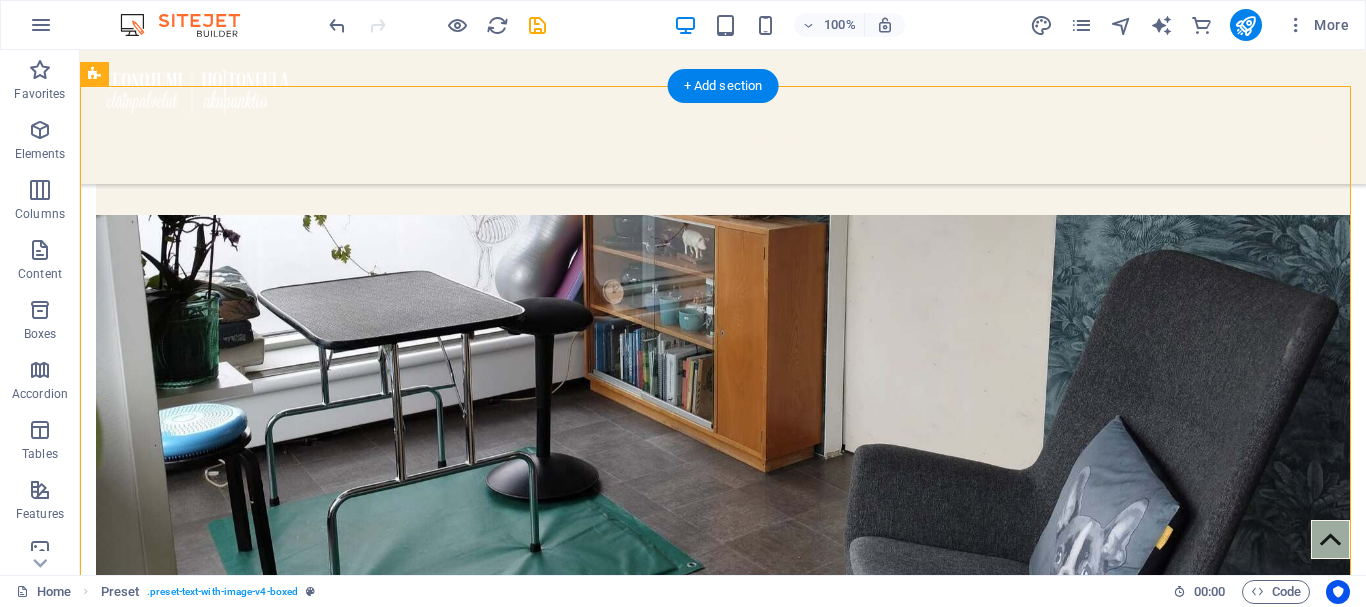 scroll, scrollTop: 672, scrollLeft: 0, axis: vertical 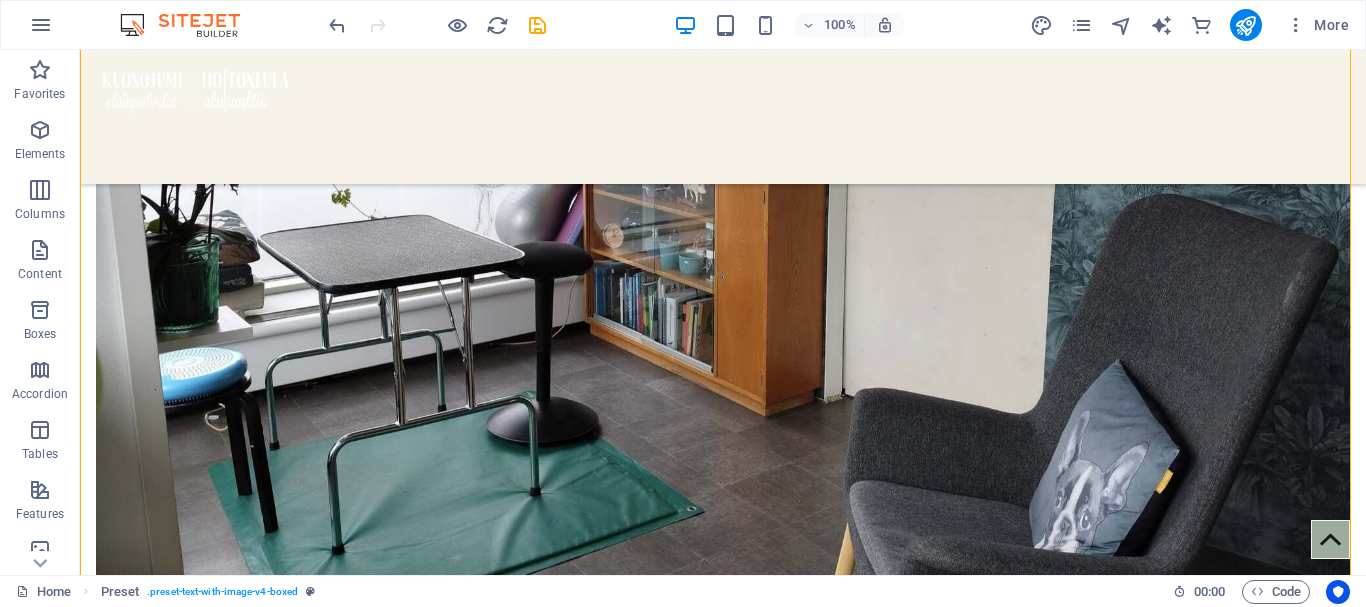 click at bounding box center (568, 1670) 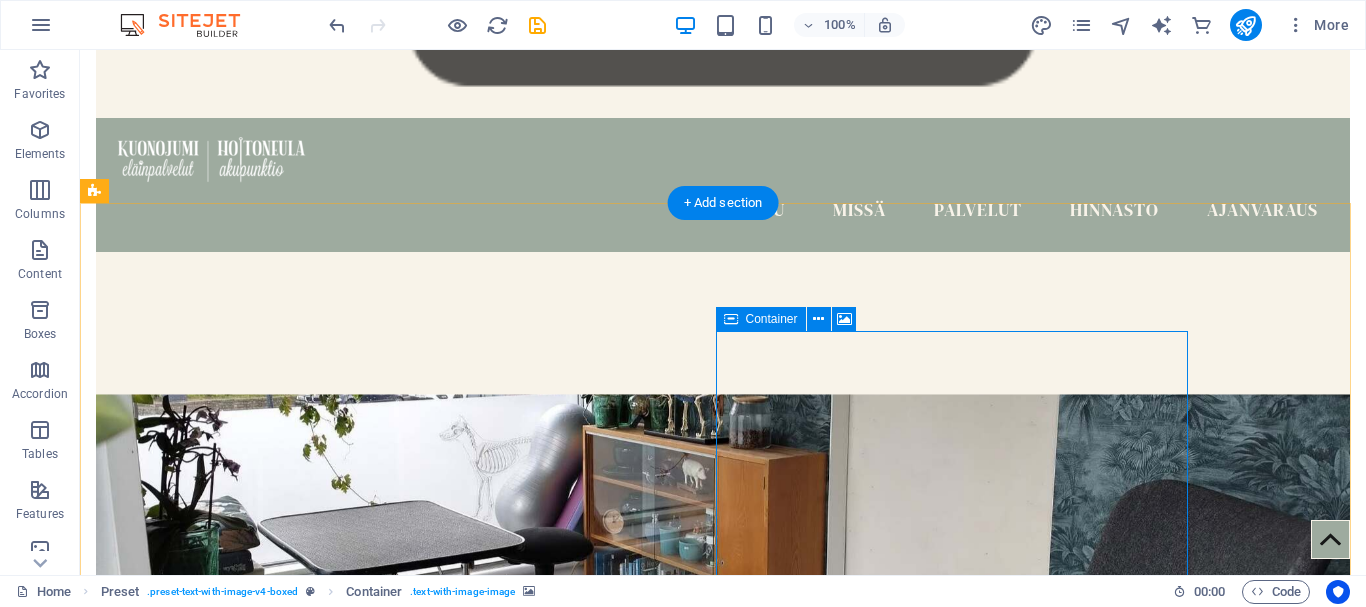 scroll, scrollTop: 372, scrollLeft: 0, axis: vertical 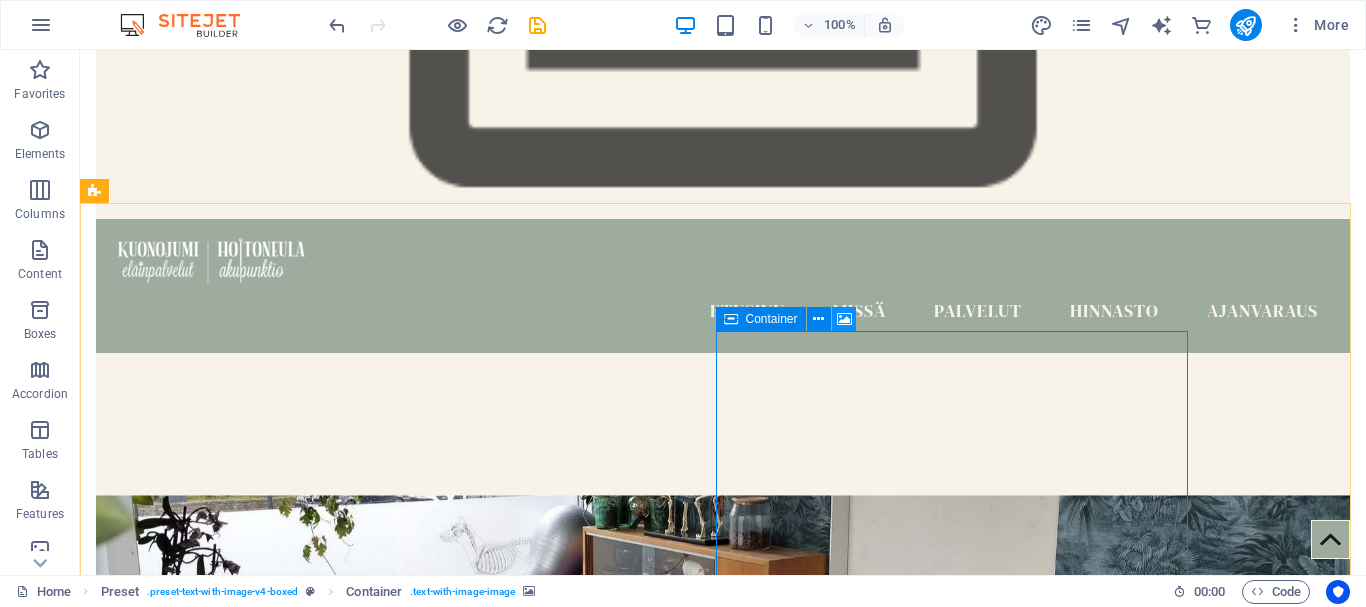 click at bounding box center (844, 319) 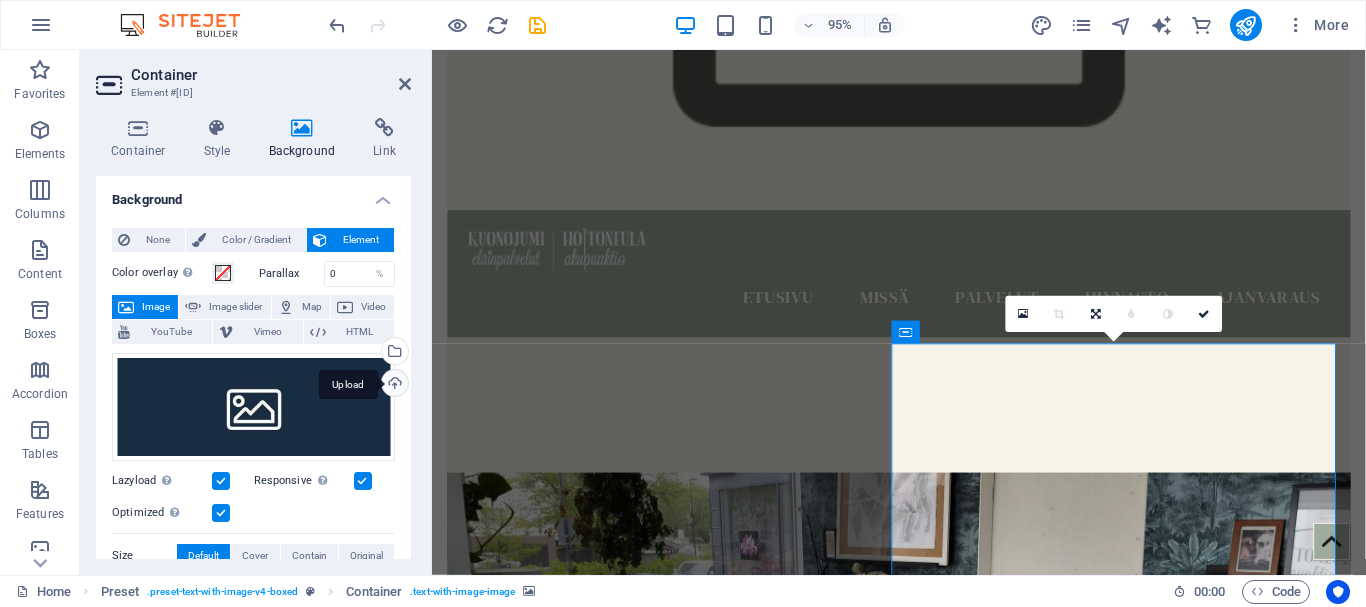 click on "Upload" at bounding box center (393, 385) 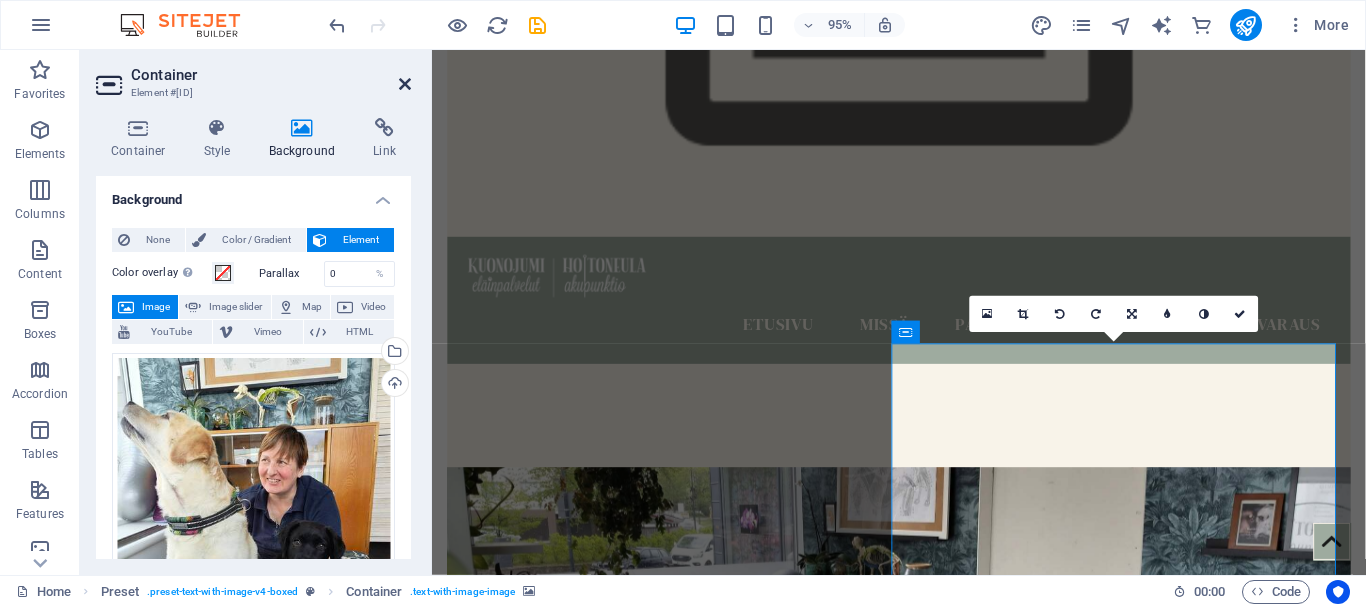 click at bounding box center (405, 84) 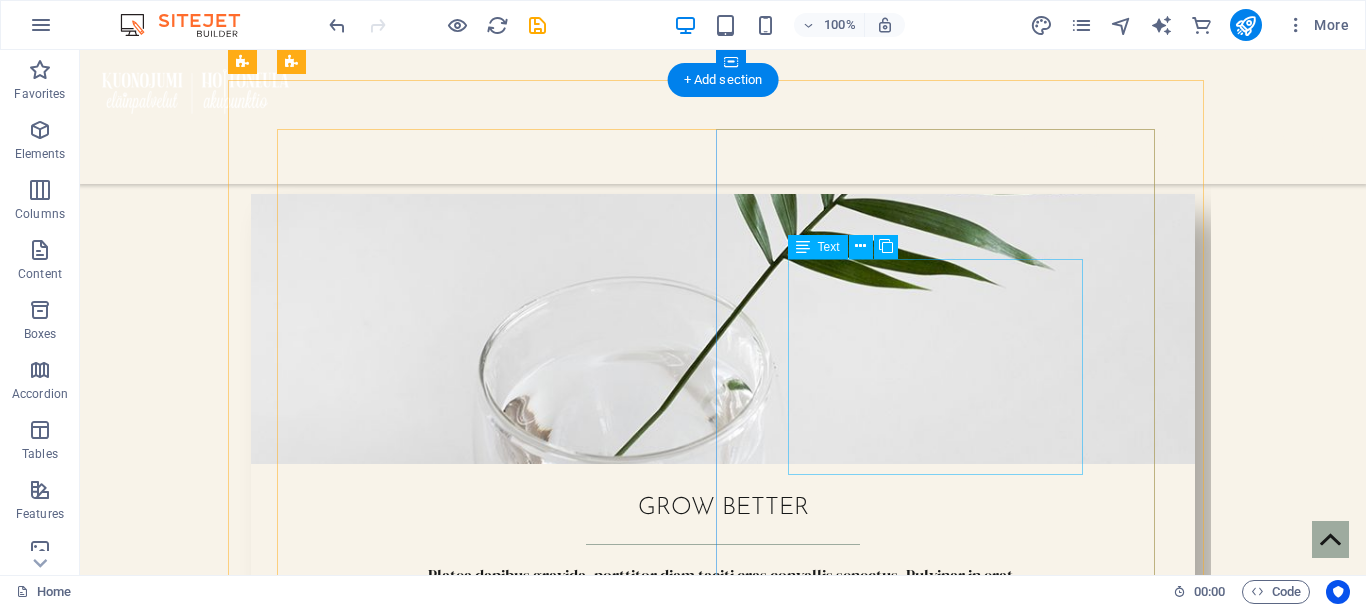 scroll, scrollTop: 3000, scrollLeft: 0, axis: vertical 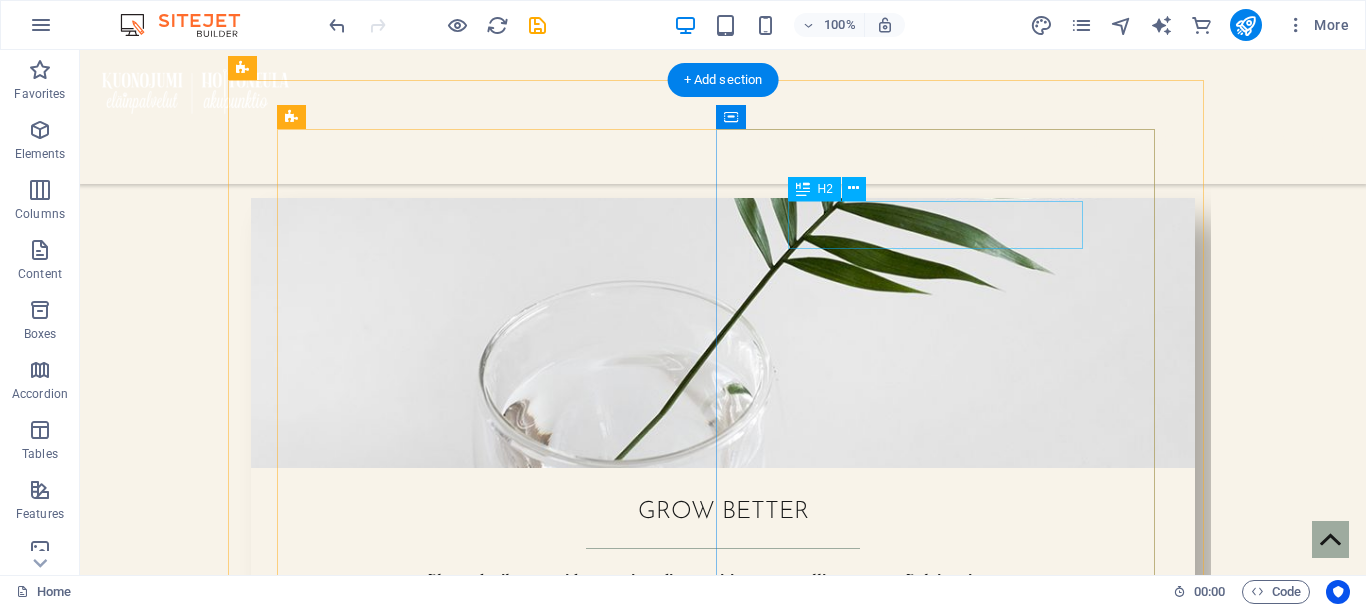 click on "HI," at bounding box center (723, 4028) 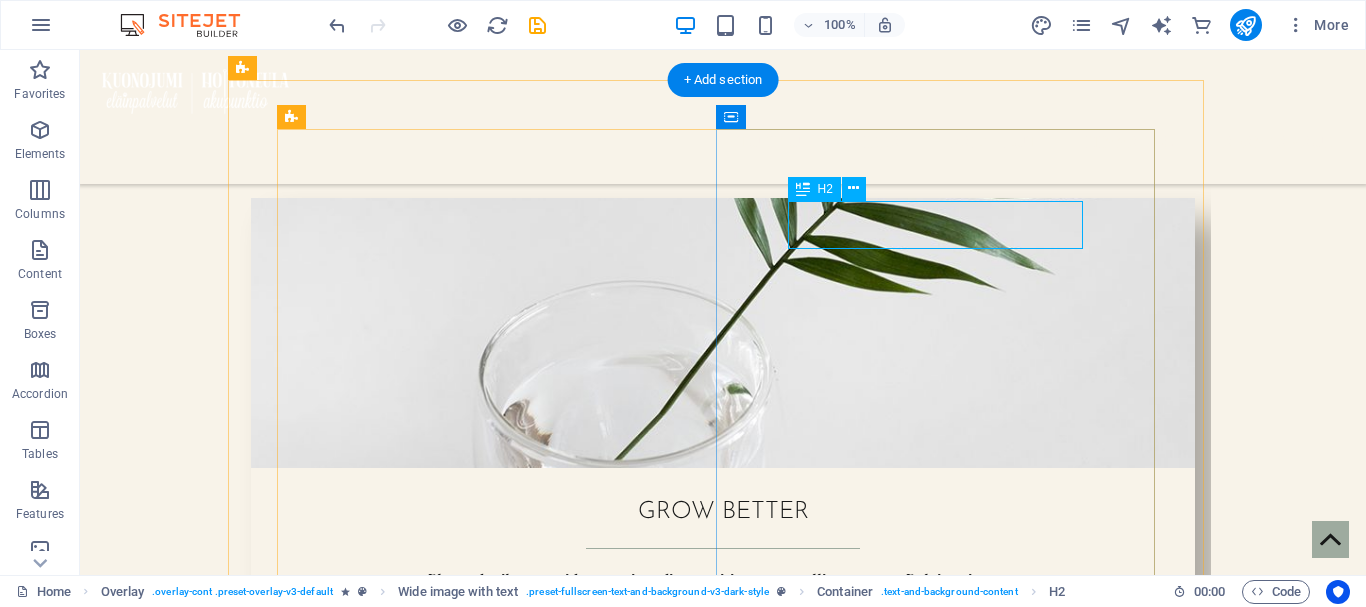 click on "HI," at bounding box center [723, 4028] 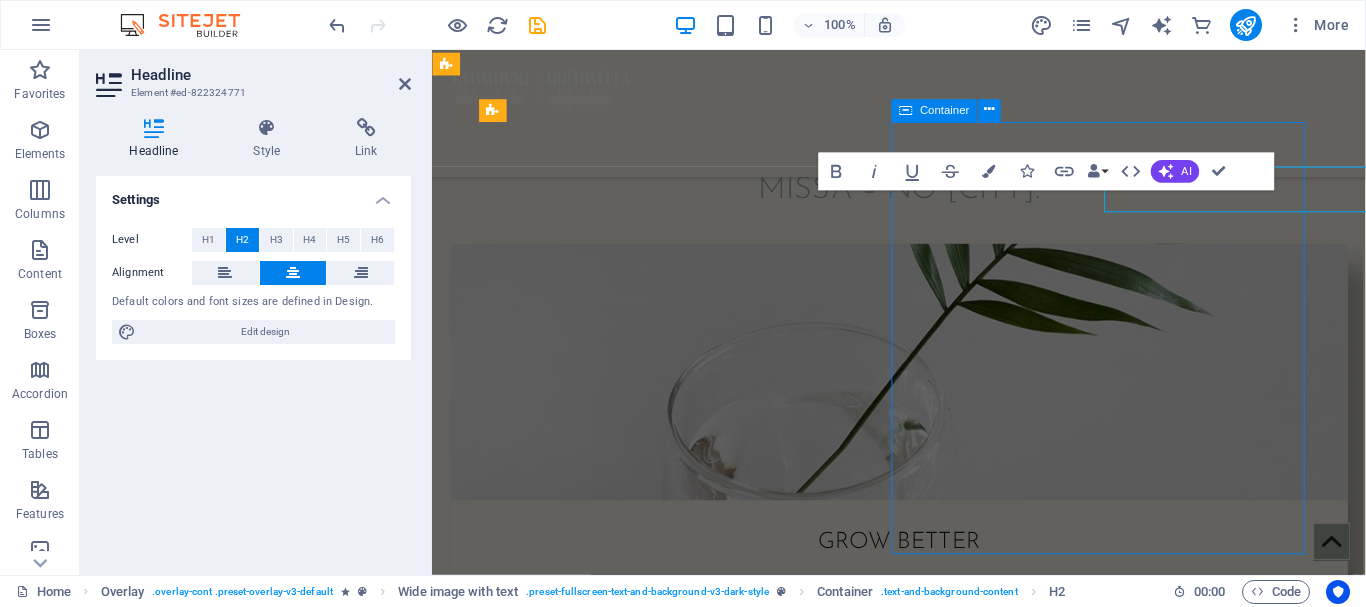 scroll, scrollTop: 3028, scrollLeft: 0, axis: vertical 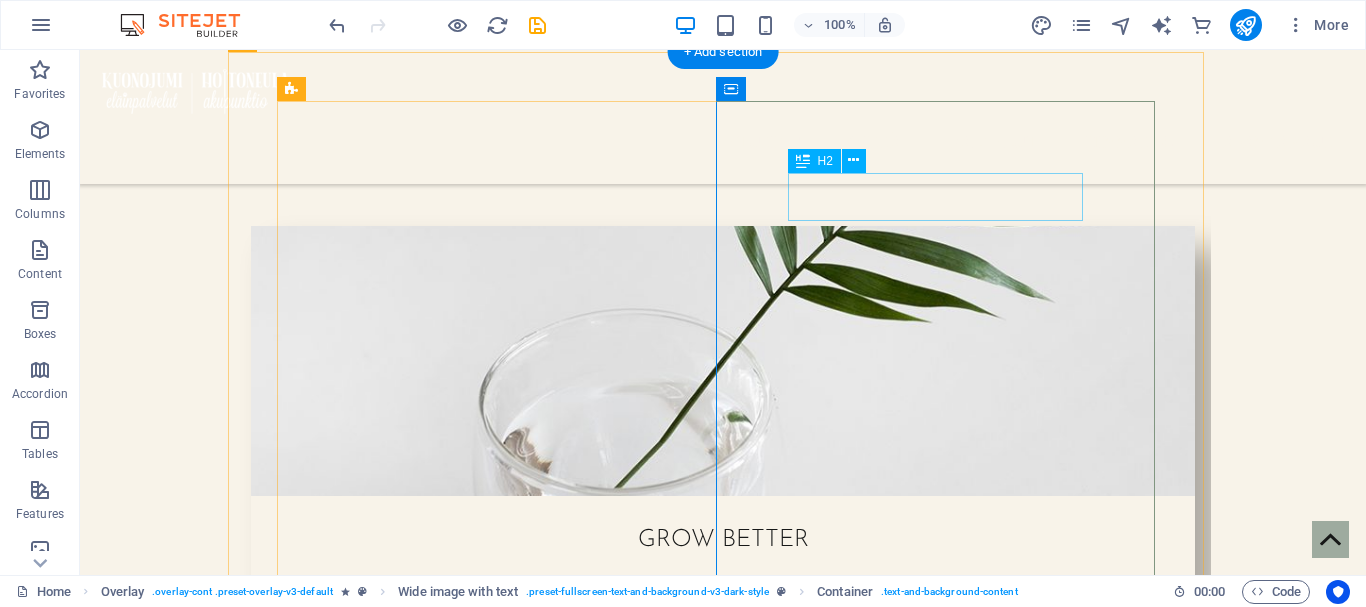 click on "HI," at bounding box center [723, 4008] 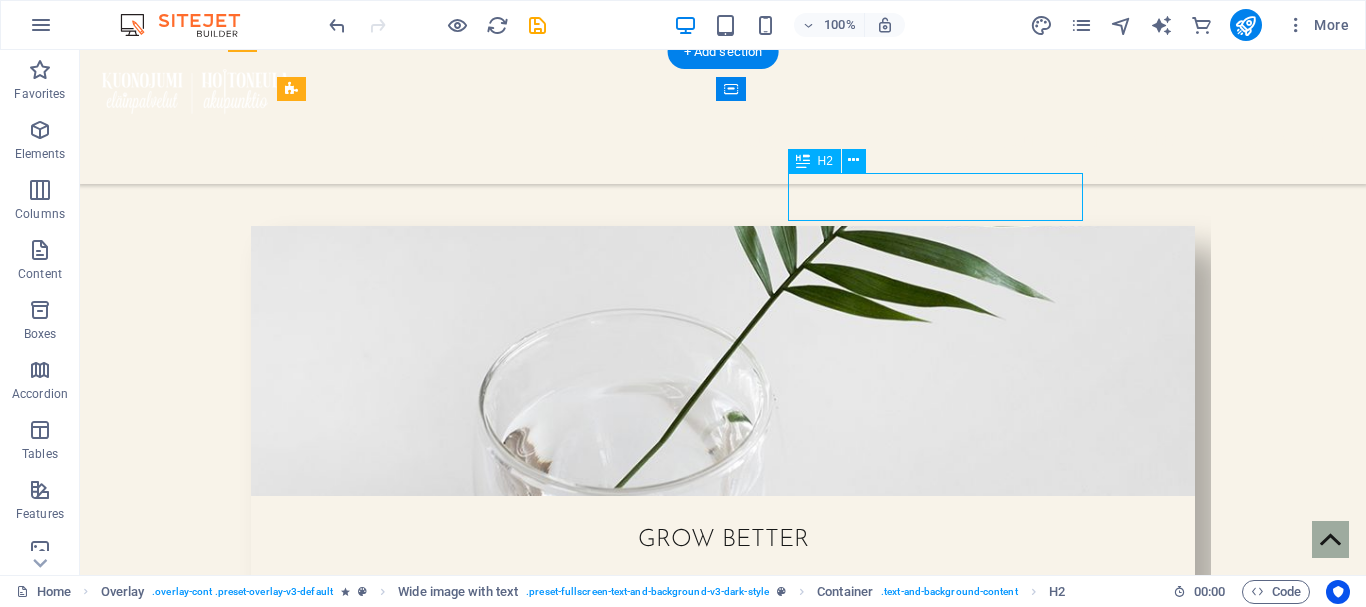 click on "HI," at bounding box center (723, 4008) 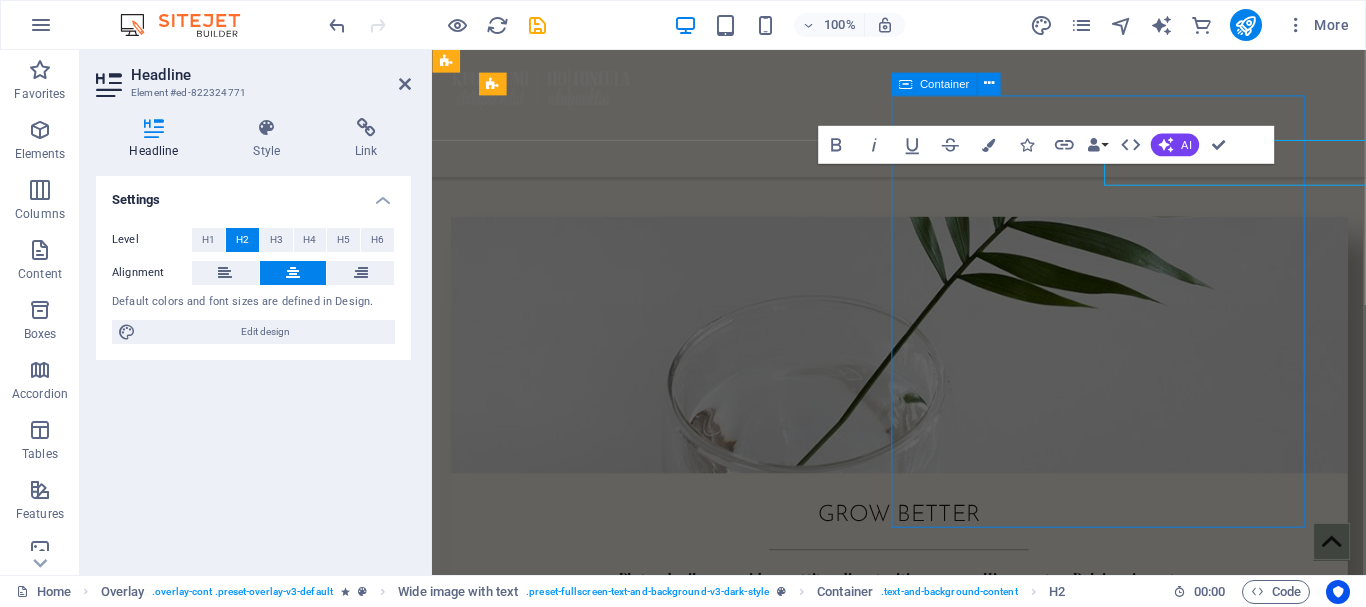 scroll, scrollTop: 3056, scrollLeft: 0, axis: vertical 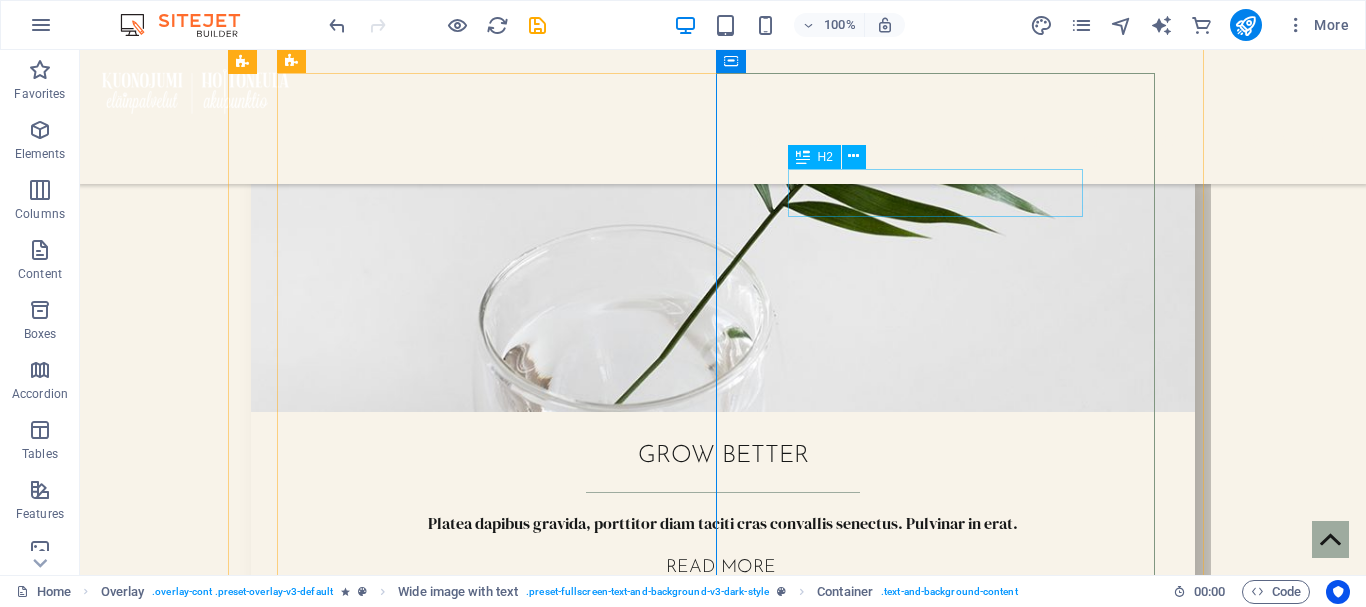 click on "HI," at bounding box center [723, 4020] 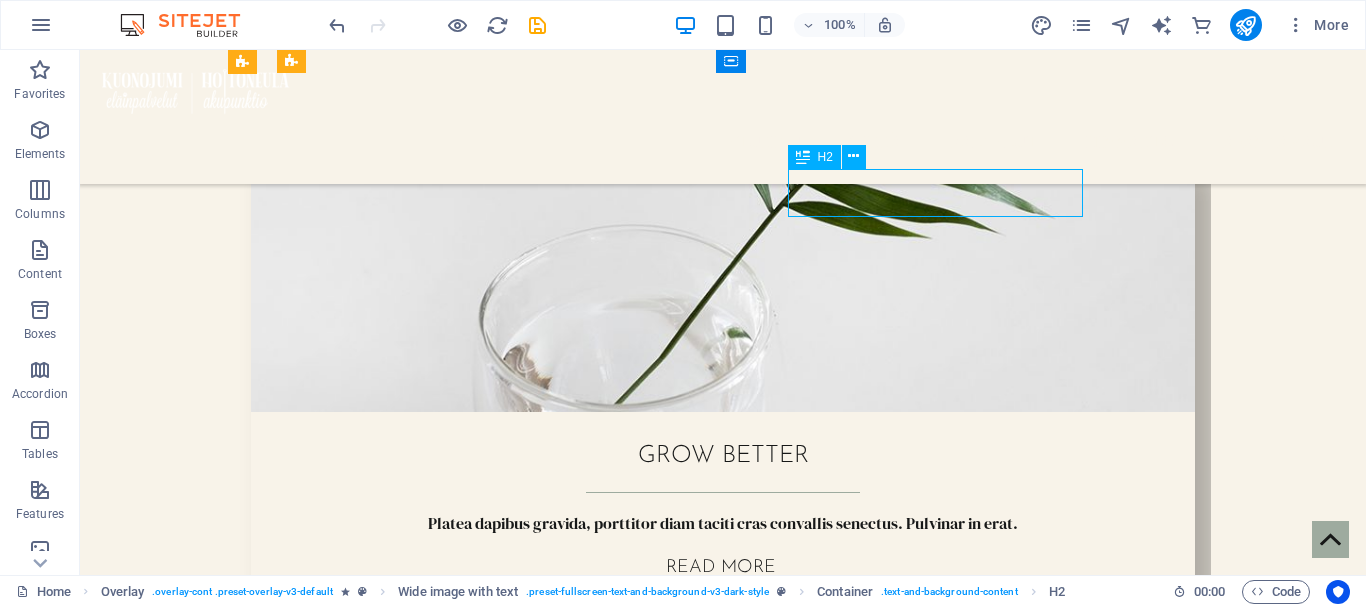 click on "HI," at bounding box center (723, 4020) 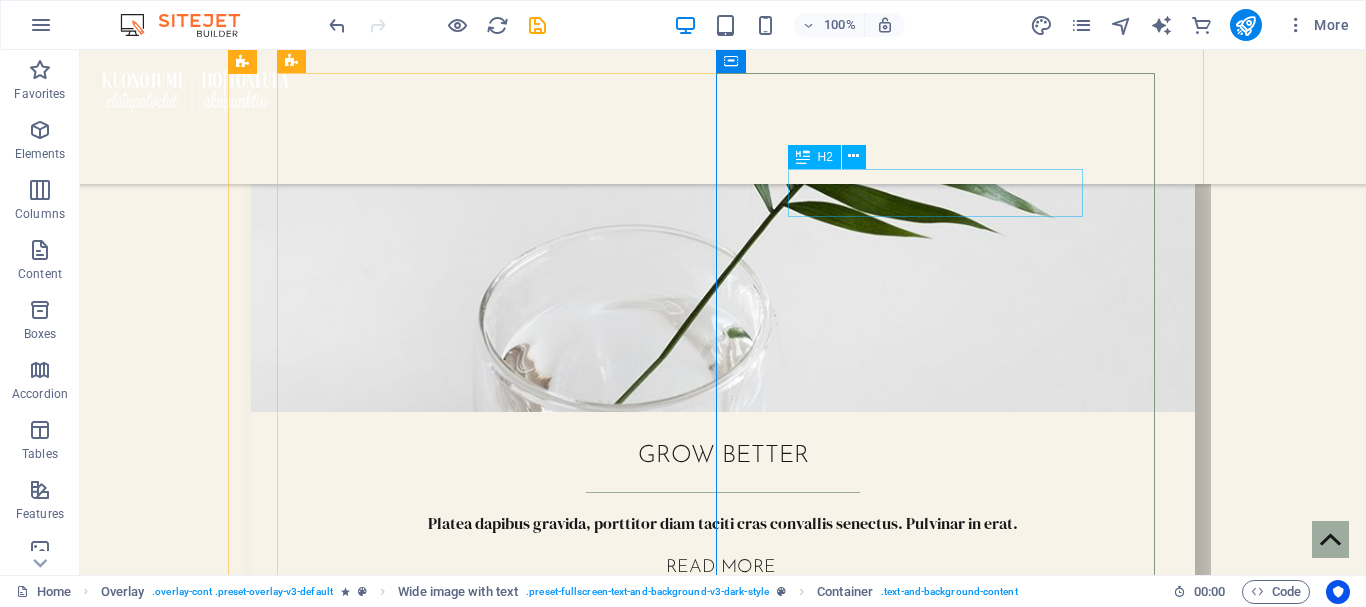 click on "HI," at bounding box center [723, 4020] 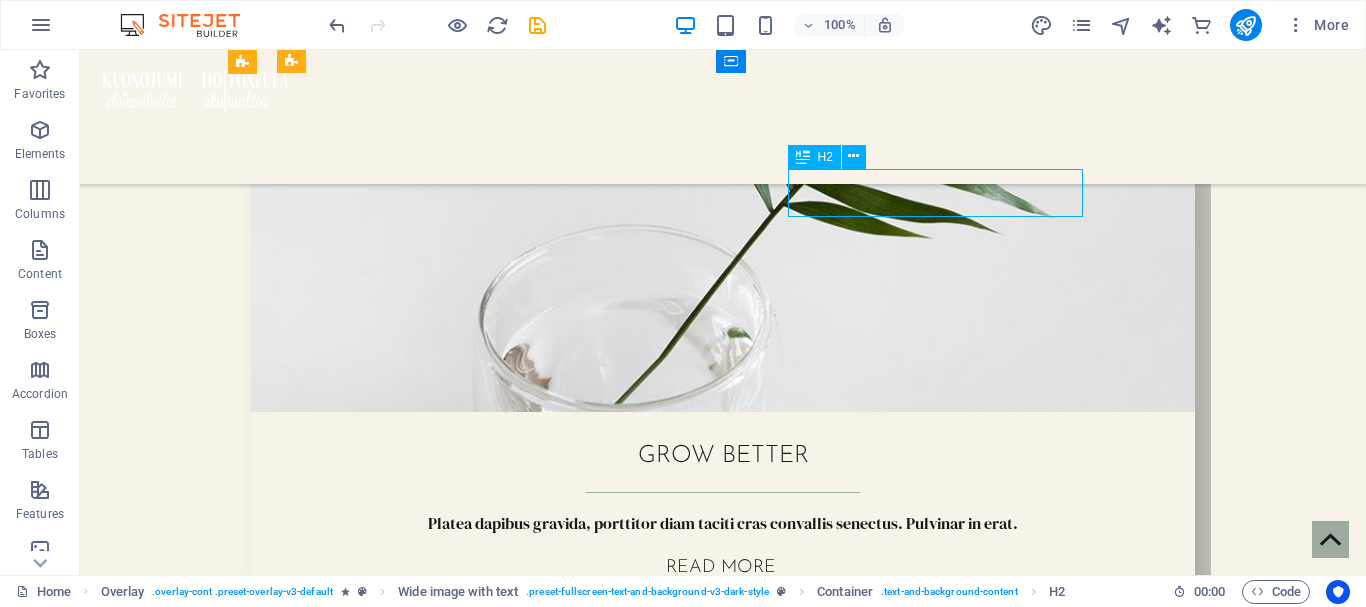 click on "HI," at bounding box center [723, 4020] 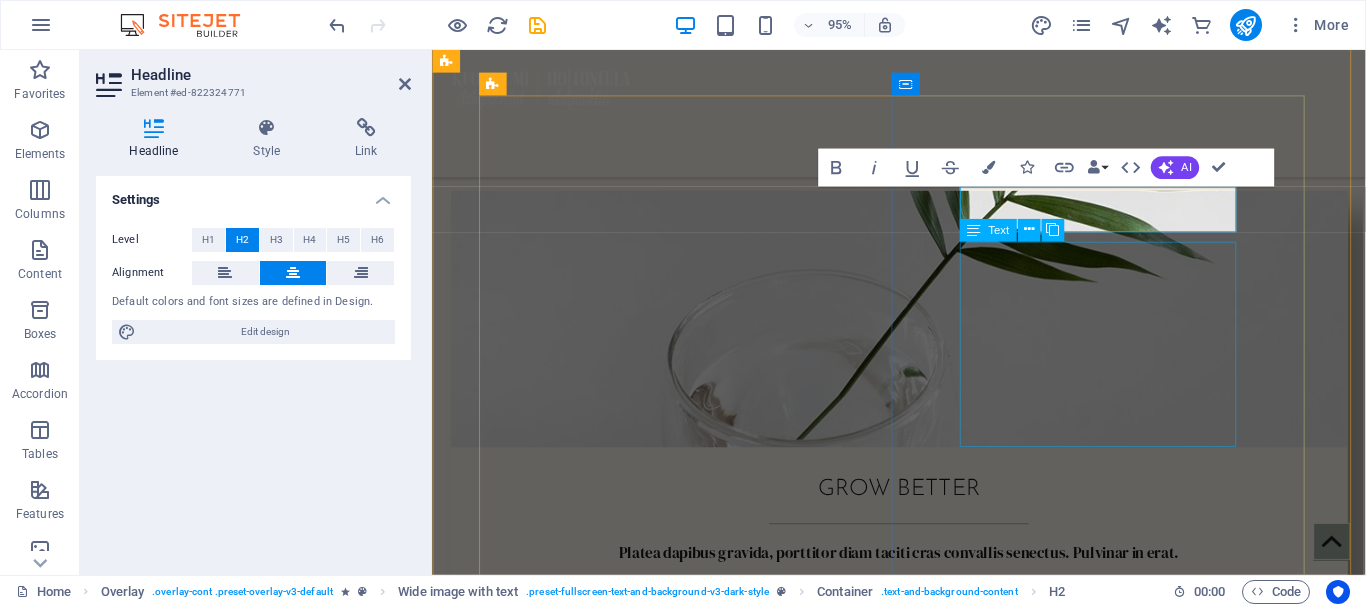 click on "Lorem ipsum dolor sit amet, consectetuer adipiscing elit. Aenean commodo ligula eget dolor. Lorem ipsum dolor sit amet, consectetuer adipiscing elit leget dolor. Lorem ipsum dolor sit amet, consectetuer adipiscing elit. Aenean commodo ligula eget dolor. Lorem ipsum dolor sit amet, consectetuer adipiscing elit dolor." at bounding box center [923, 4158] 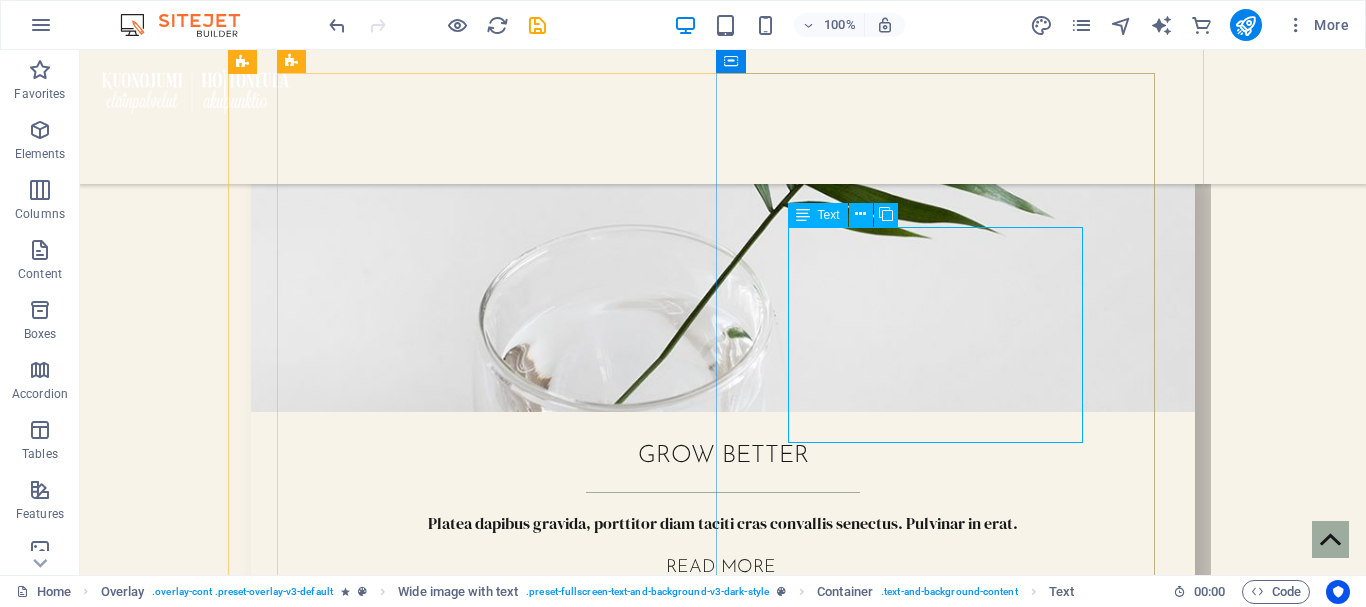 click on "Lorem ipsum dolor sit amet, consectetuer adipiscing elit. Aenean commodo ligula eget dolor. Lorem ipsum dolor sit amet, consectetuer adipiscing elit leget dolor. Lorem ipsum dolor sit amet, consectetuer adipiscing elit. Aenean commodo ligula eget dolor. Lorem ipsum dolor sit amet, consectetuer adipiscing elit dolor." at bounding box center (723, 4102) 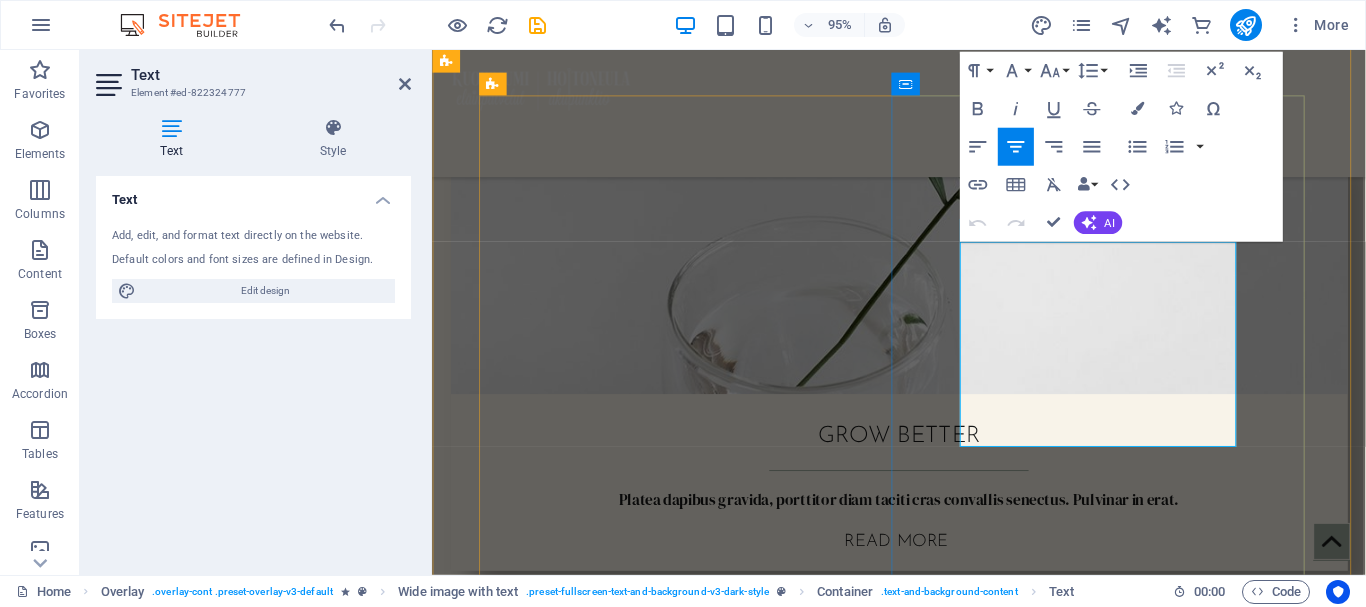 drag, startPoint x: 1260, startPoint y: 456, endPoint x: 1033, endPoint y: 272, distance: 292.20712 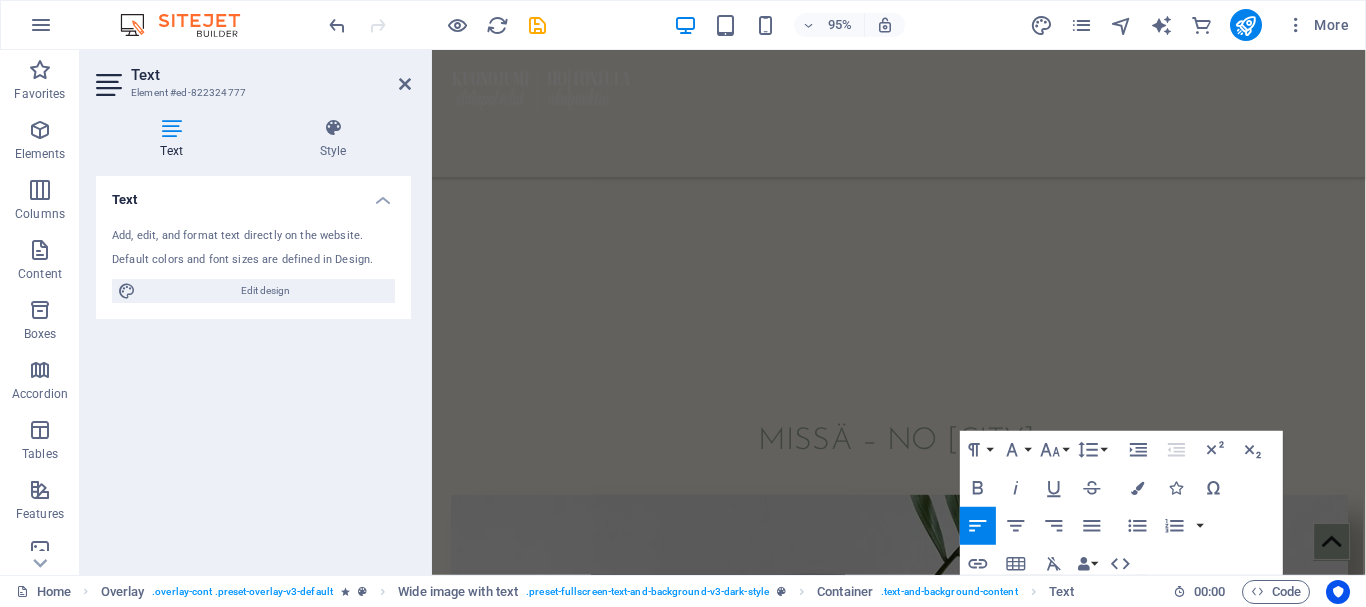scroll, scrollTop: 2656, scrollLeft: 0, axis: vertical 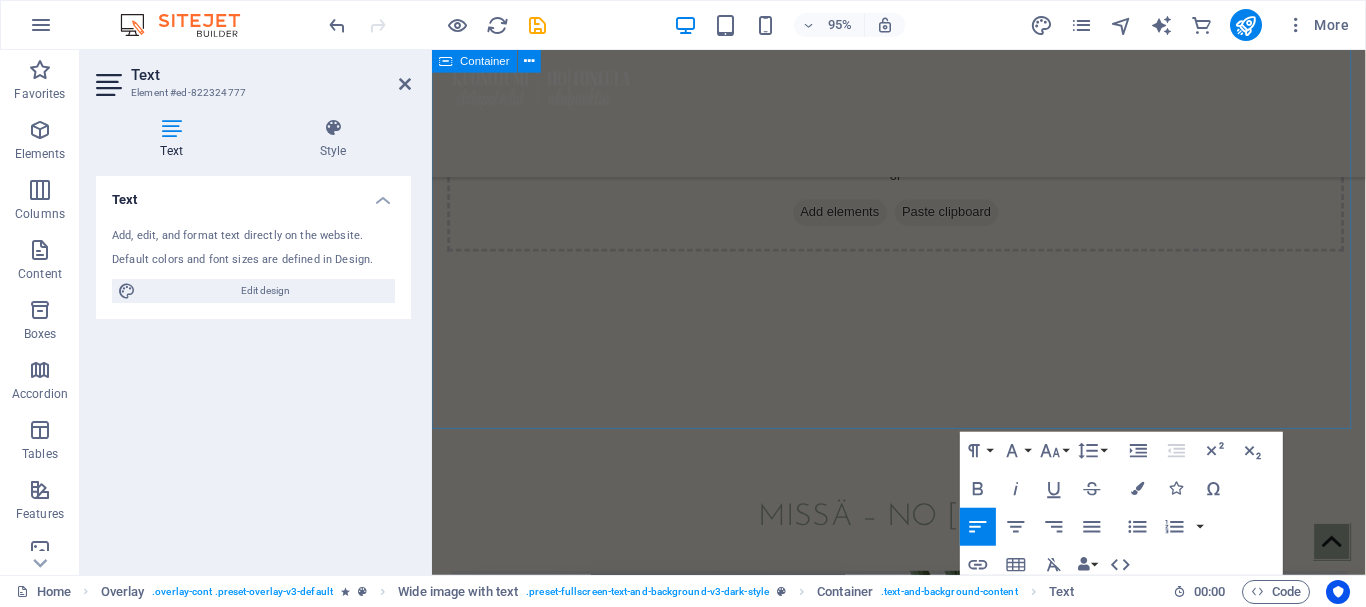 click on "palvelut Isa Brown Maria Rossi Linda Brown" at bounding box center [923, 2932] 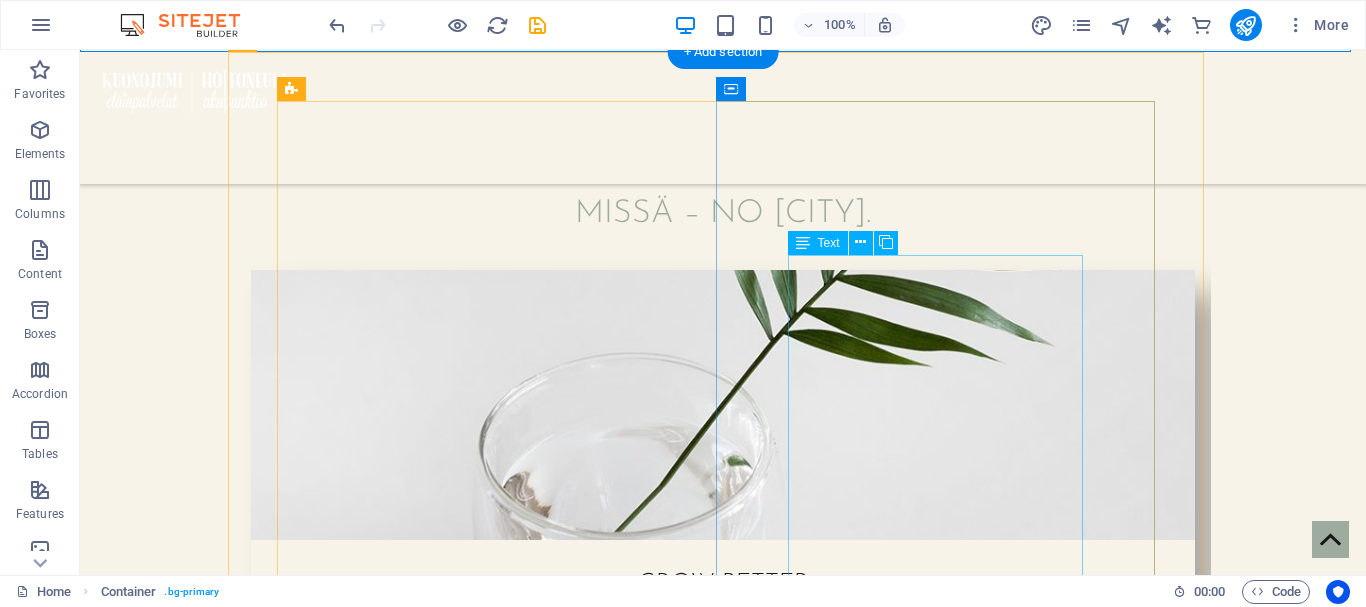 scroll, scrollTop: 3028, scrollLeft: 0, axis: vertical 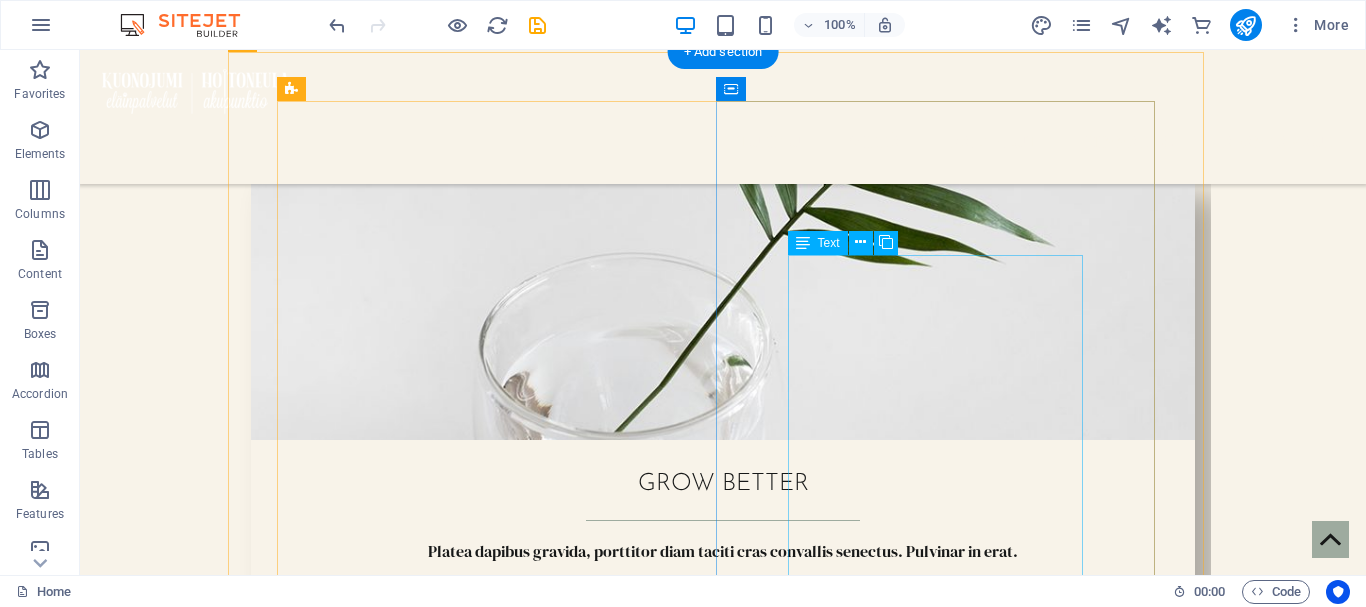 click on "Eläinten keho tarvitsee huoltoa, kuten meidän ihmistenkin. Erilaiset liikkeen epäpuhtaudet, jäykkyys ja kipukäytös ovat usein merkki siitä, että keho tarvitsee huoltoa. Voin auttaa sinulle tärkeää eläintä hieromalla, kraniohoidolla tai laserilla, sekä myös akupunktiolla.  Lihasten käsittely kiihdyttää verenkiertoa ja edistää kuona-aineiden poistumista. Liikkeiden elastisuus ja jousto palautuvat.  Tarvittaessa käytän hieronnan tukena tehokasta, Ruotsissa valmistettua Irradia Mid-Lite 808 laserhoitolaitetta, joka sopii mainiosti lihasrevähdysten, jännevammojen ja rasitusvammojen hoitoon. Laite on pieni ja tehokas, sopii akkukäyttöisenä hyvin myös talli- tai kotikäynneille. Laserhoito hieronnan yhteydessä sisältyy hintaan.   Tarvittaessa teen koti- tai tallikäyntejä" at bounding box center (723, 4514) 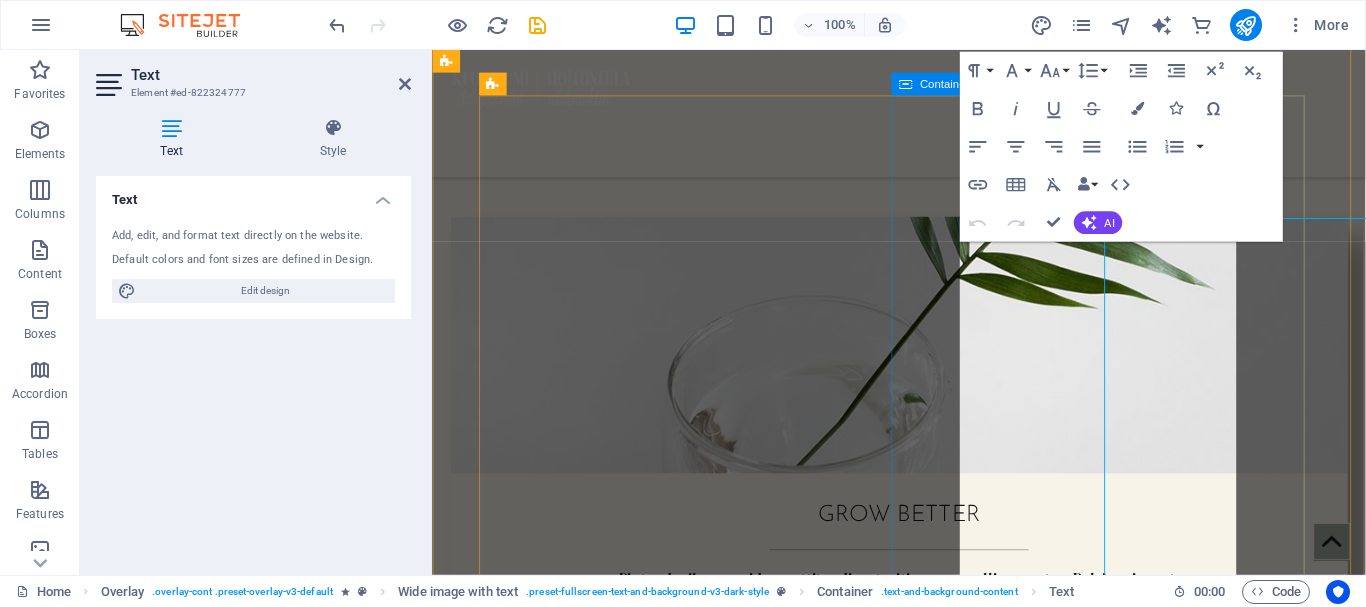 scroll, scrollTop: 3056, scrollLeft: 0, axis: vertical 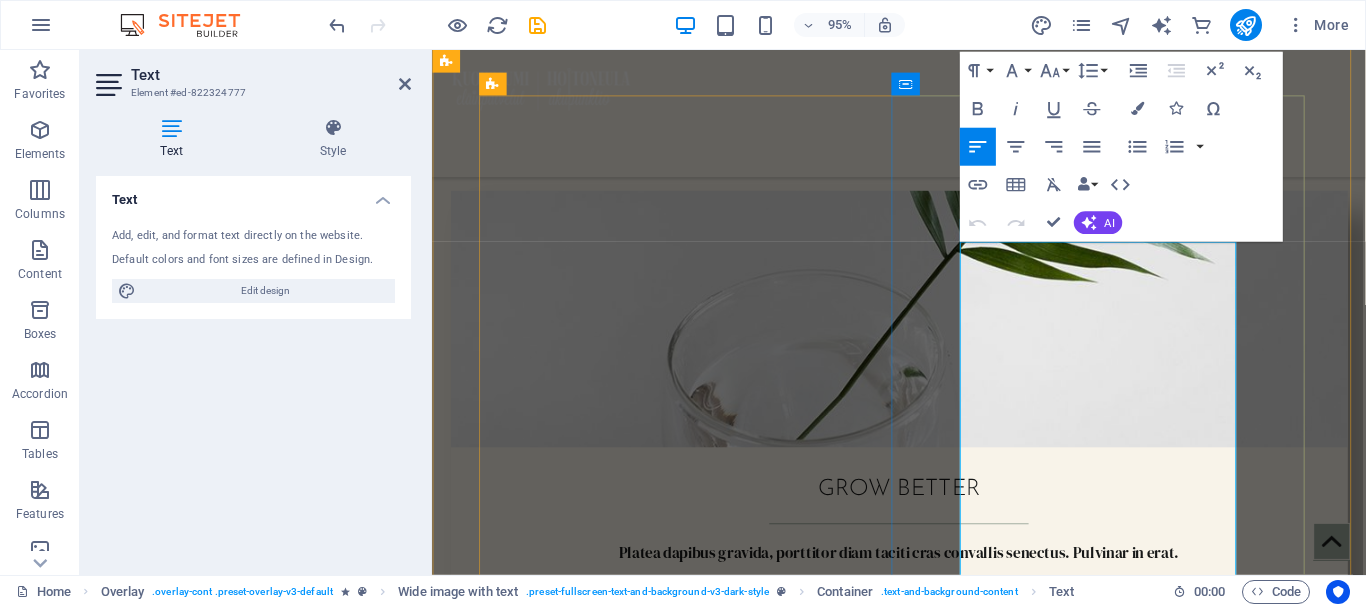 click on "Lihasten käsittely kiihdyttää verenkiertoa ja edistää kuona-aineiden poistumista. Liikkeiden elastisuus ja jousto palautuvat." at bounding box center (923, 3990) 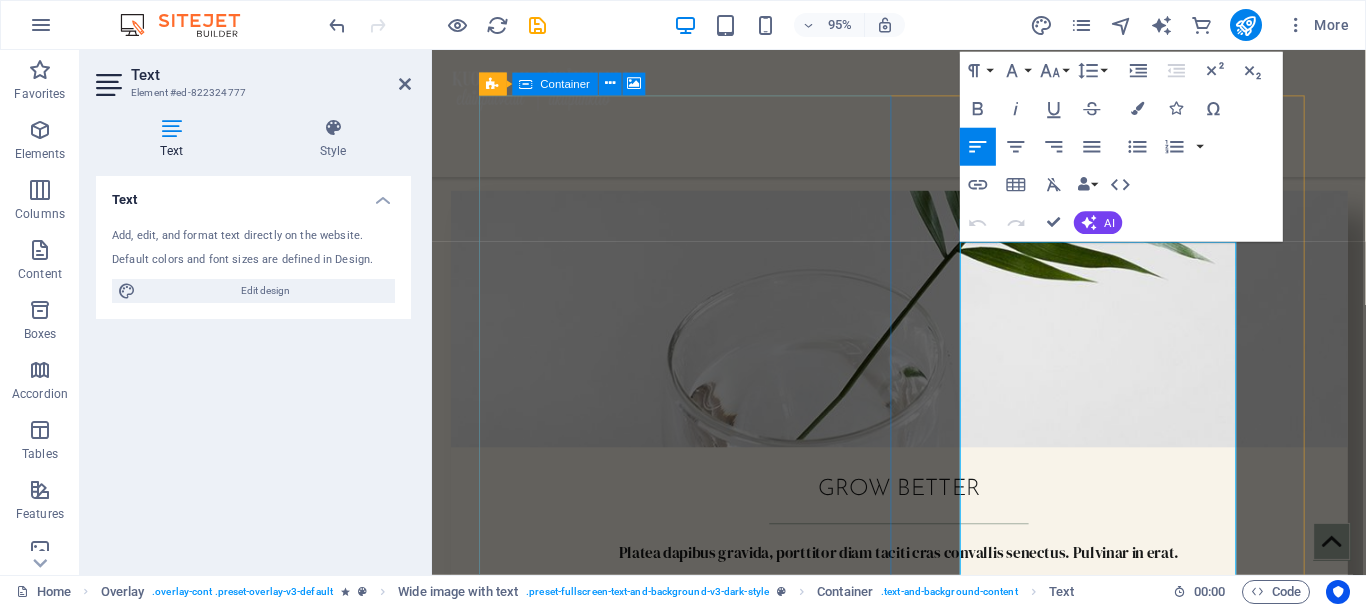 click at bounding box center [171, 128] 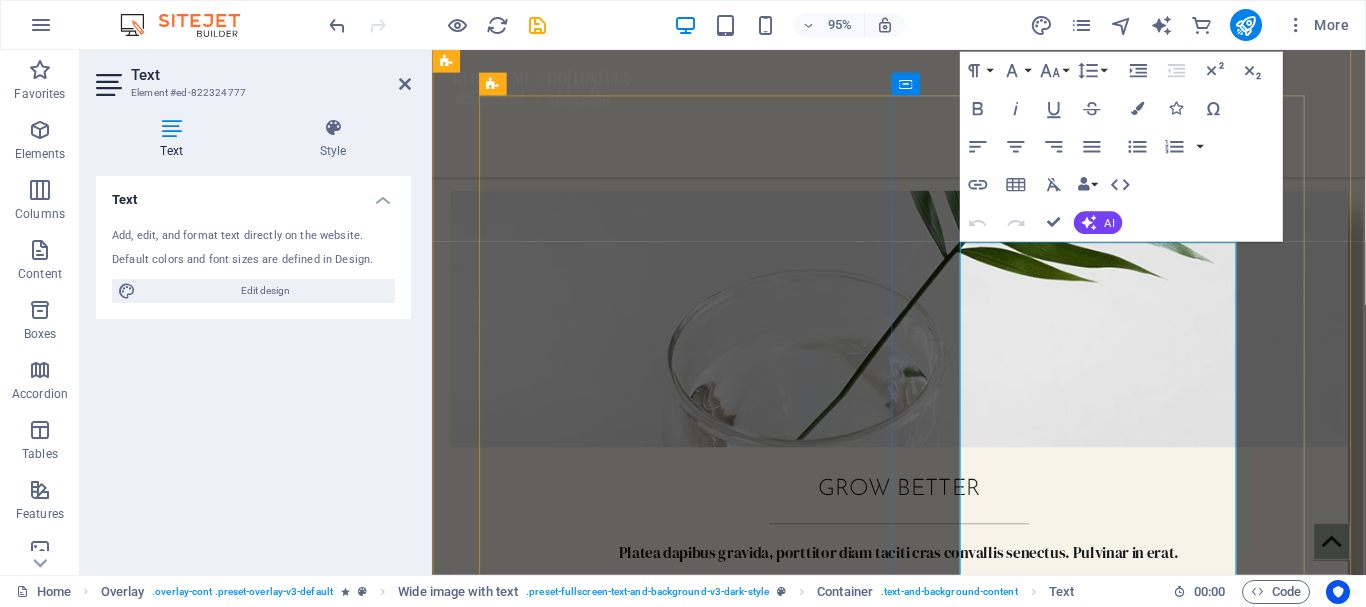 click on "Lihasten käsittely kiihdyttää verenkiertoa ja edistää kuona-aineiden poistumista. Liikkeiden elastisuus ja jousto palautuvat." at bounding box center (923, 3990) 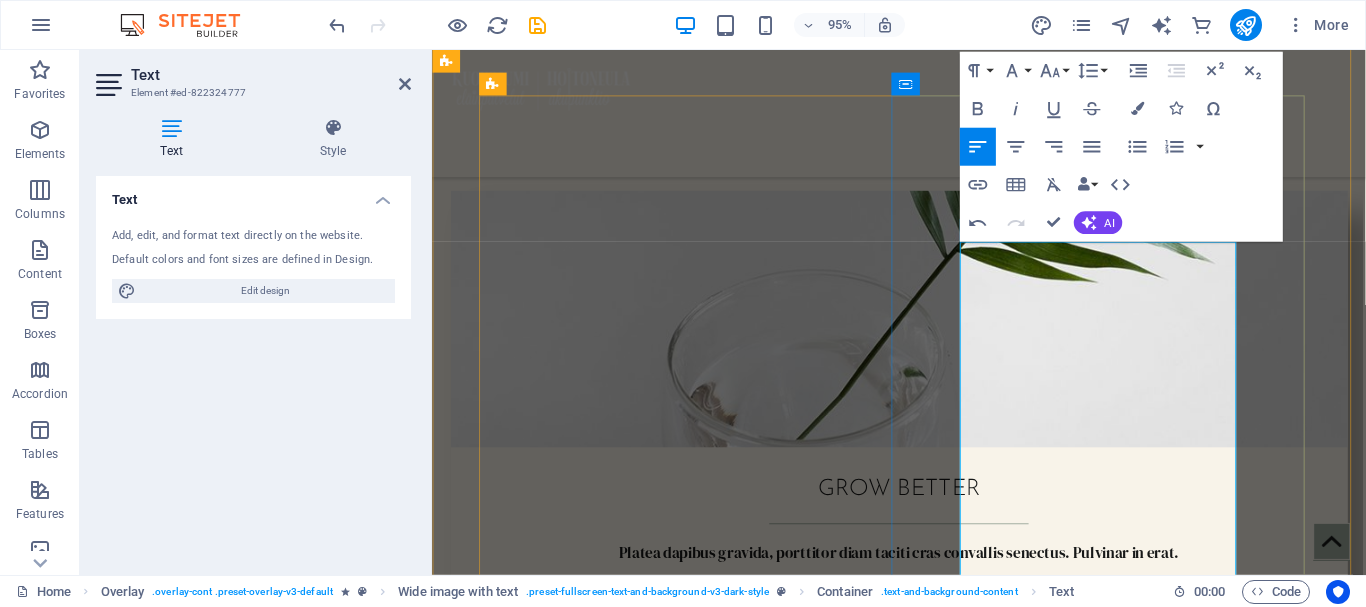 click on "Lihasten käsittely kiihdyttää verenkiertoa ja edistää kuona-aineiden poistumista. Liikk" at bounding box center [923, 5034] 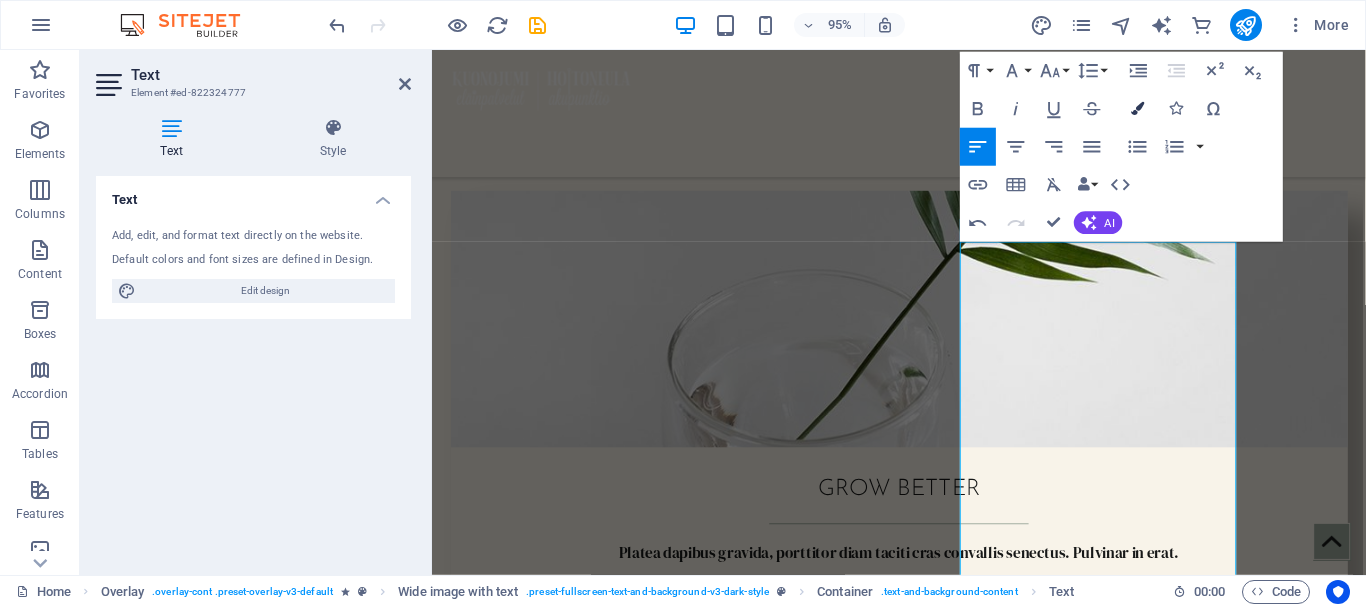 click at bounding box center (1137, 108) 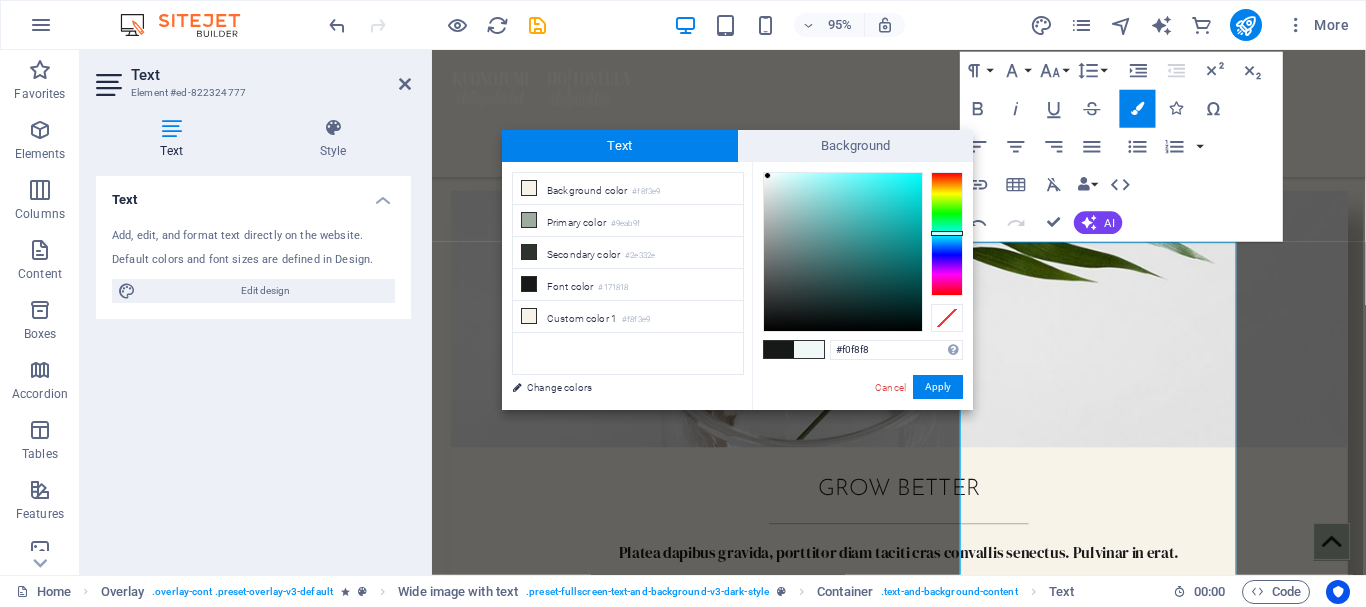 click at bounding box center (843, 252) 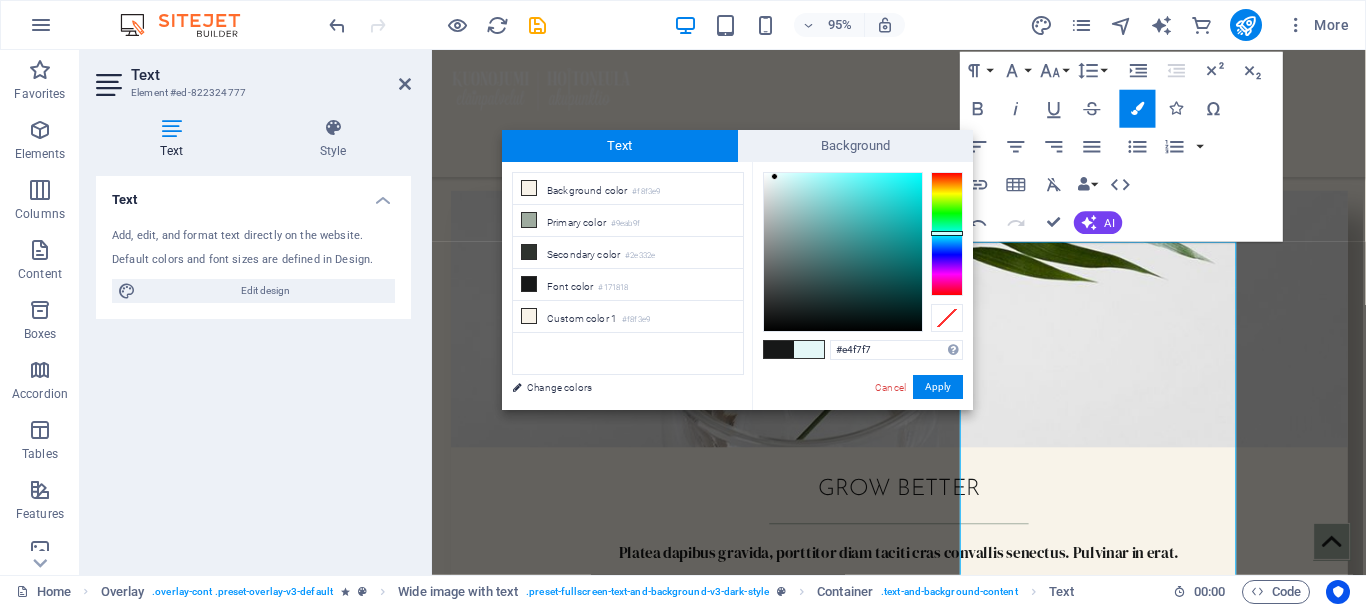 click at bounding box center (843, 252) 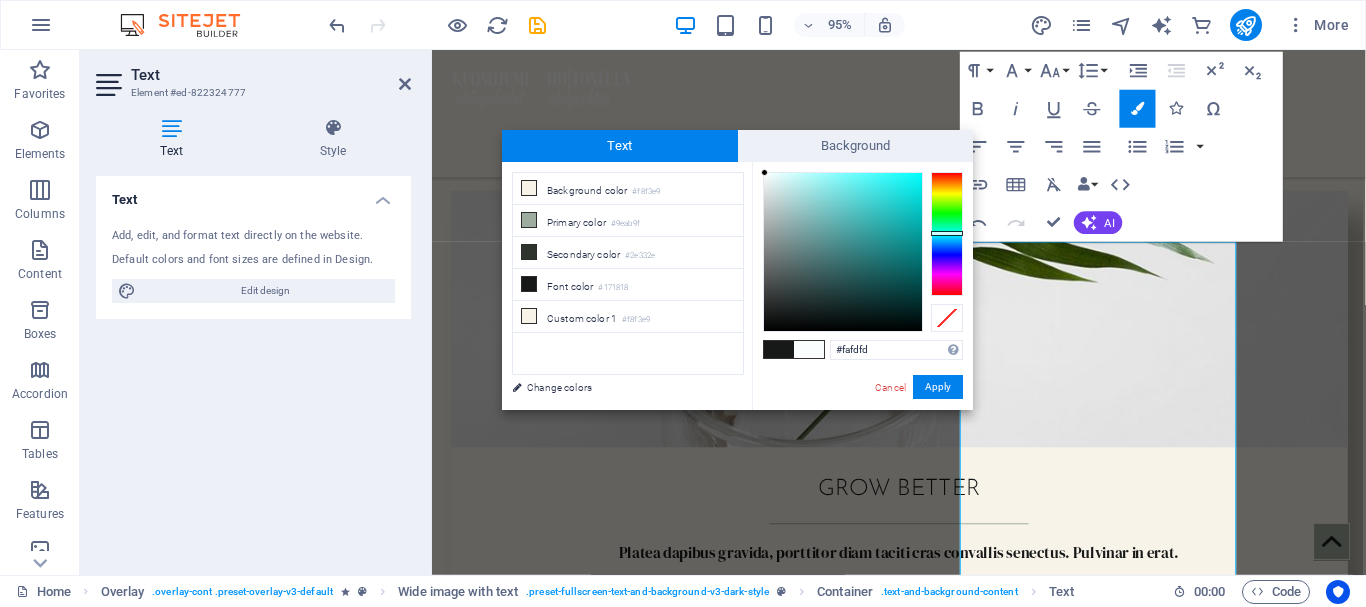 click at bounding box center [843, 252] 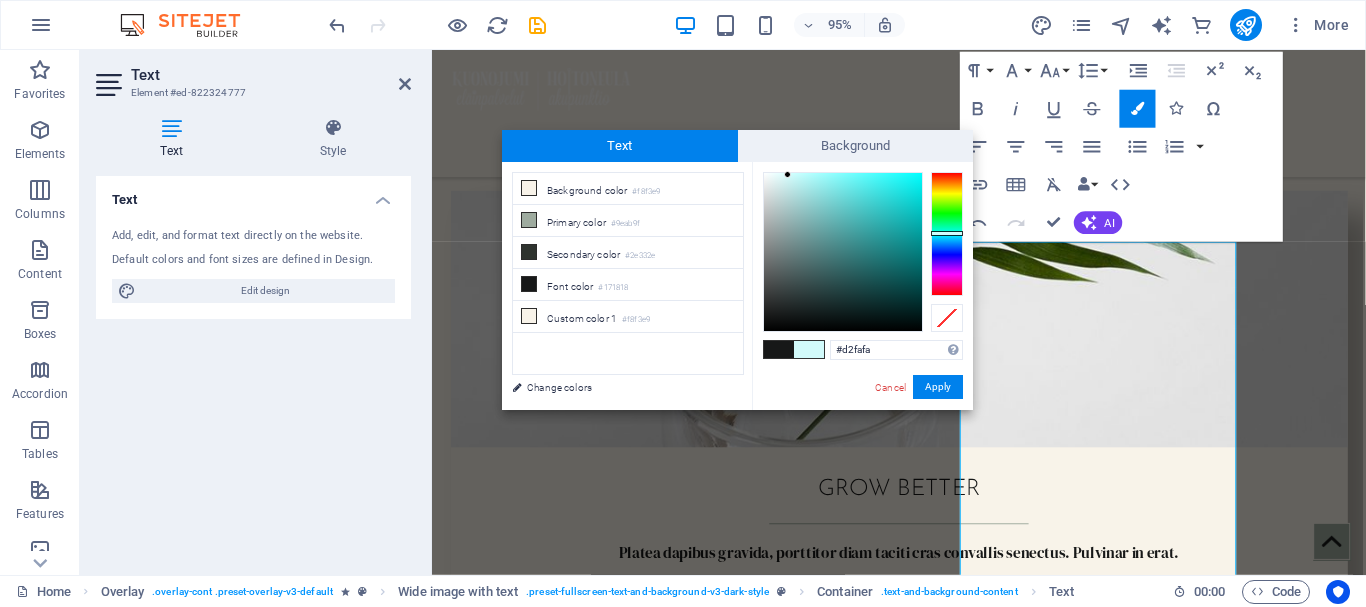 click at bounding box center [843, 252] 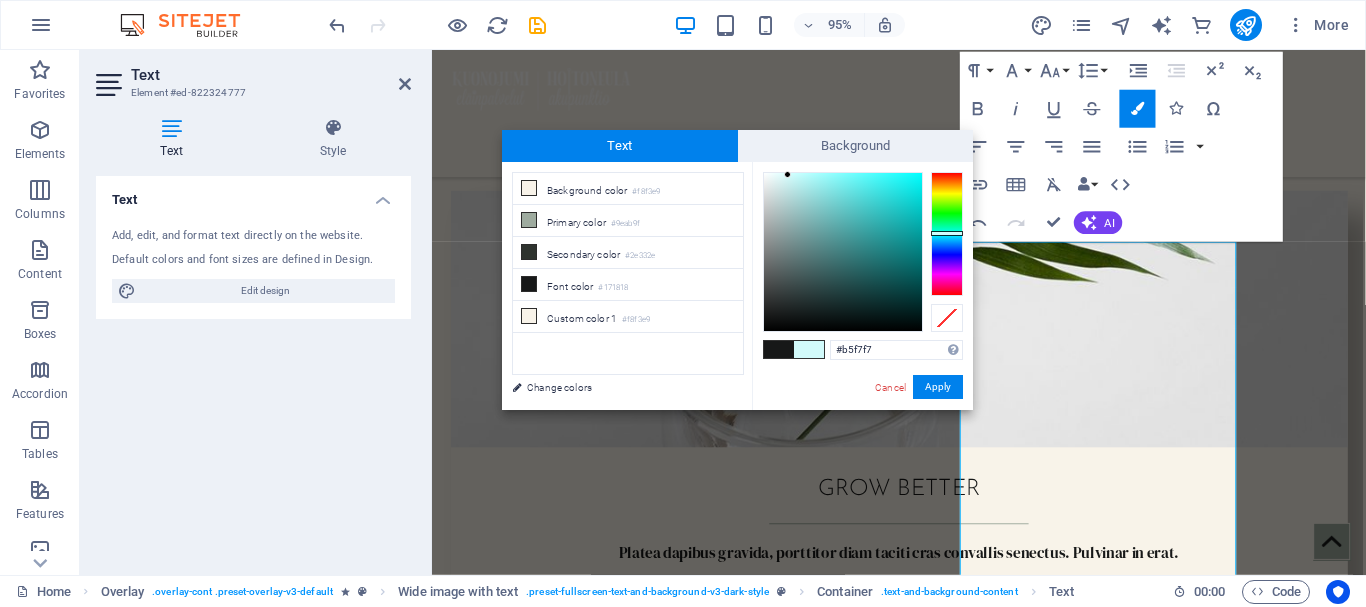 click at bounding box center [843, 252] 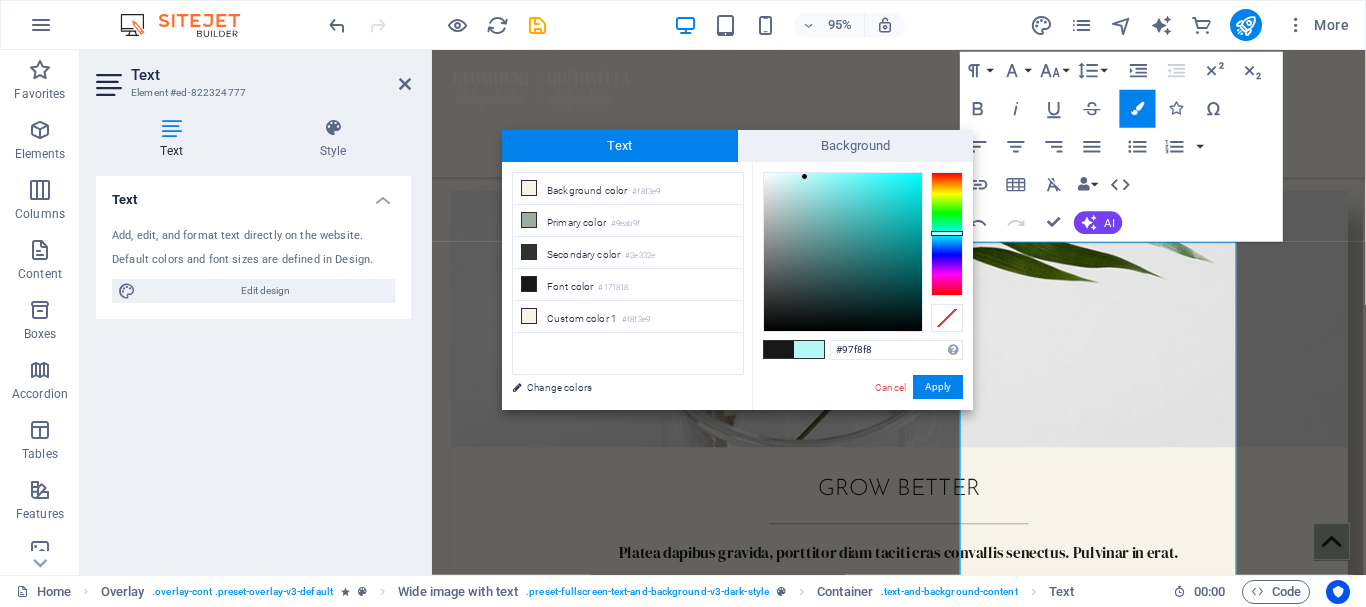 click at bounding box center (843, 252) 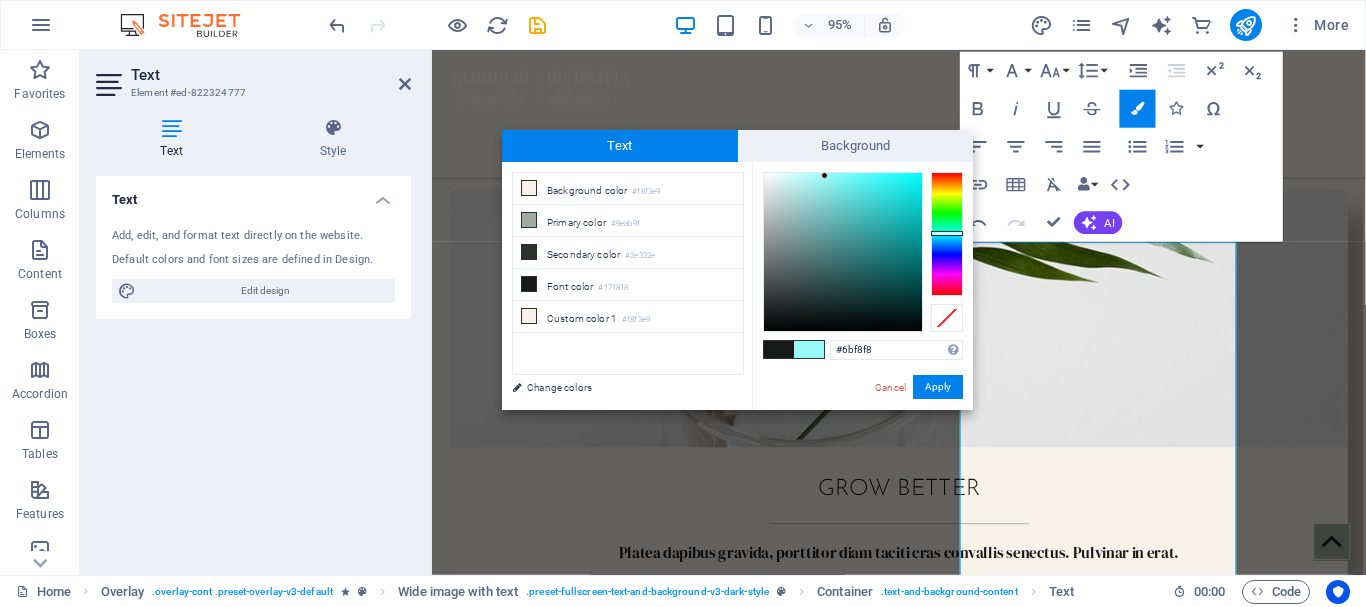 click at bounding box center (843, 252) 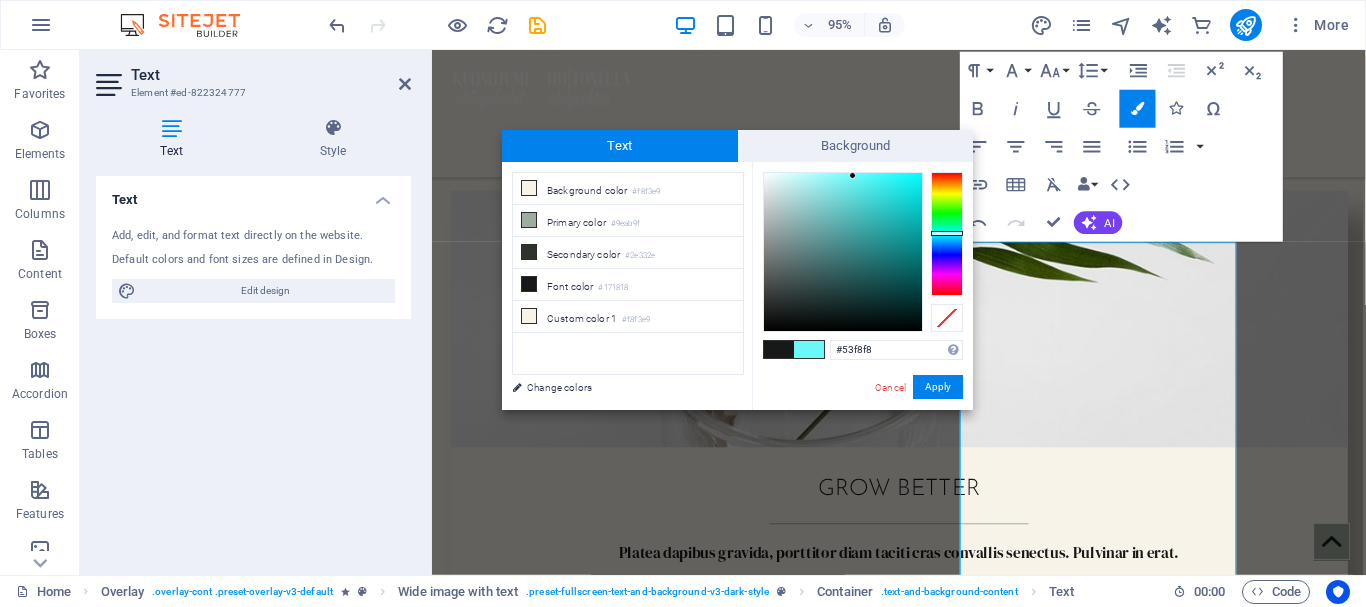 click at bounding box center [843, 252] 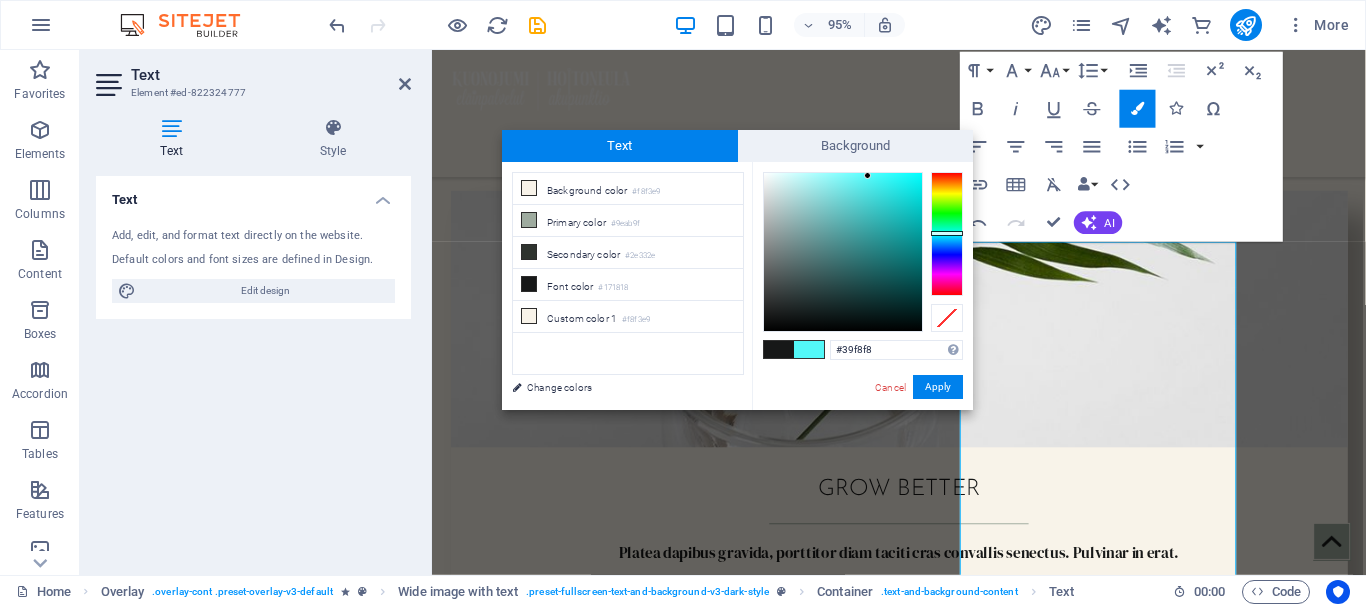 click at bounding box center [843, 252] 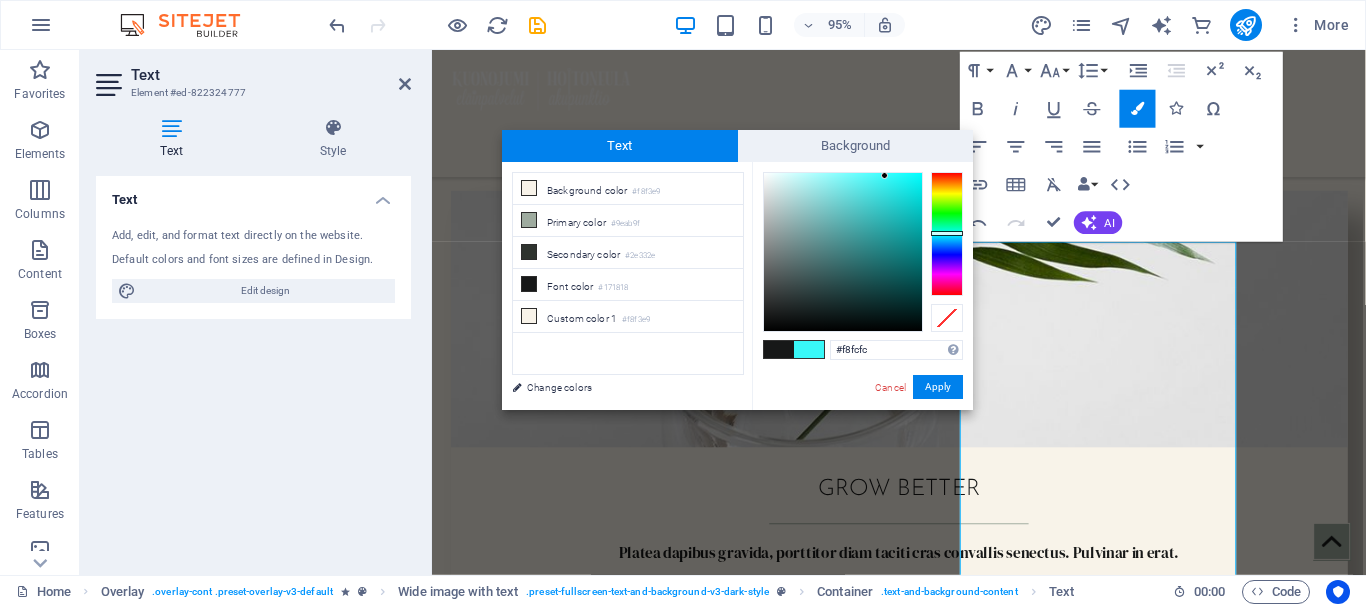 click at bounding box center (843, 252) 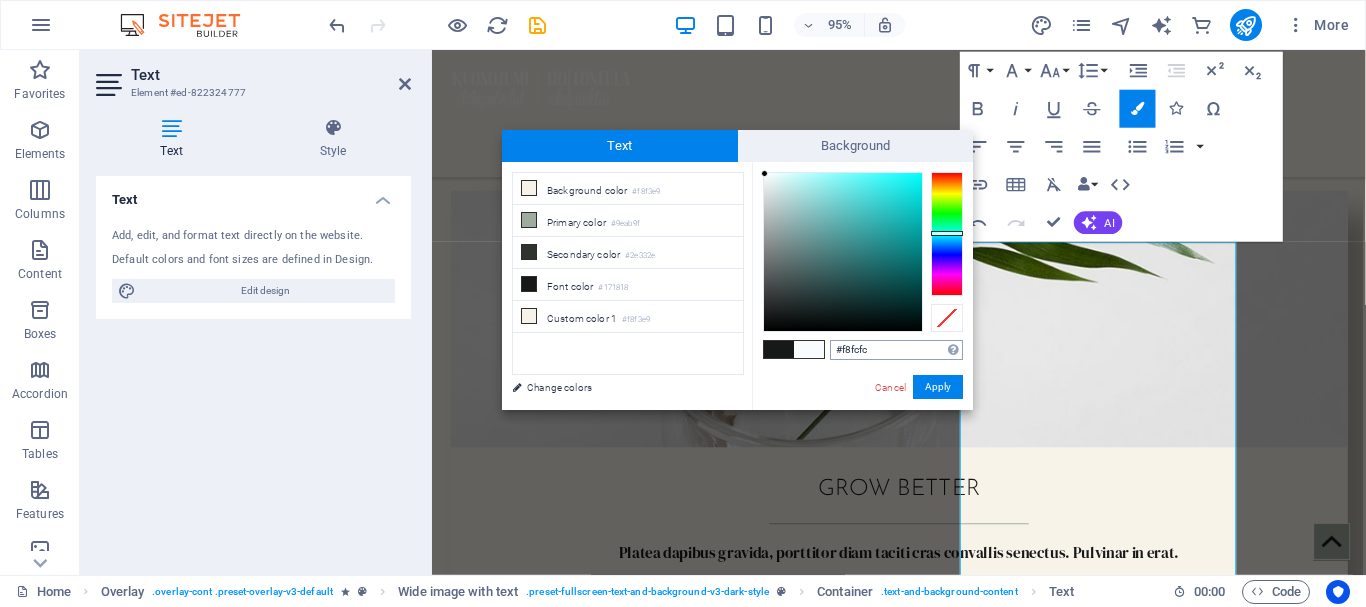 drag, startPoint x: 874, startPoint y: 349, endPoint x: 844, endPoint y: 347, distance: 30.066593 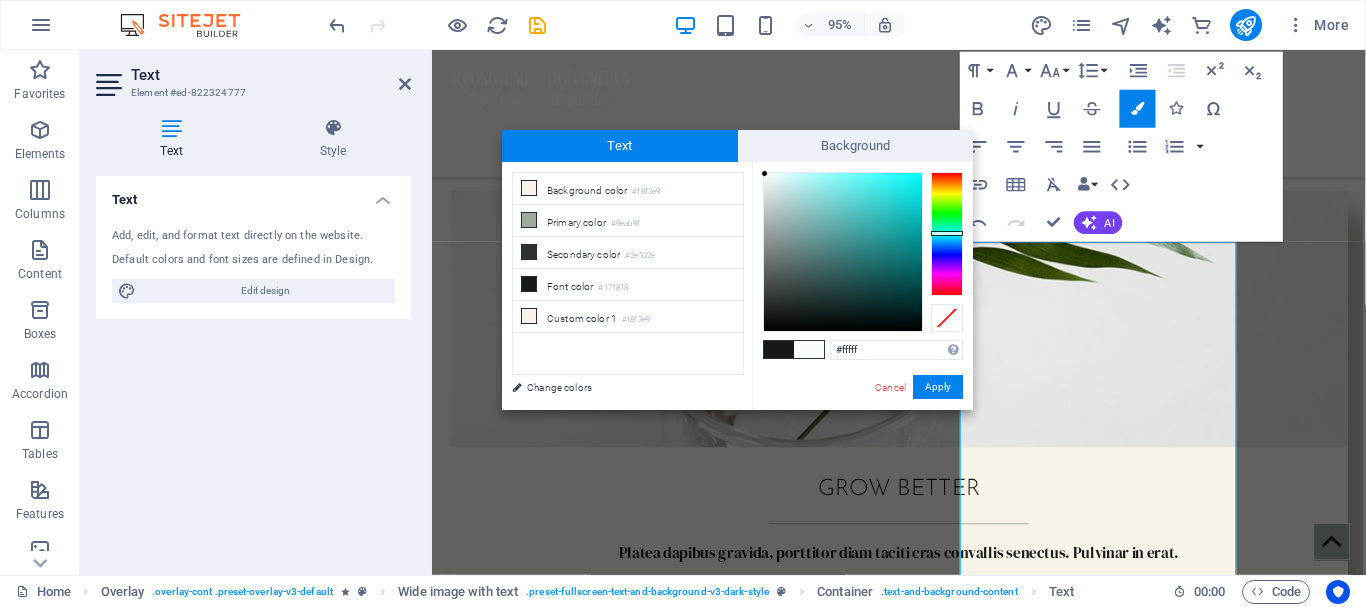 type on "#ffffff" 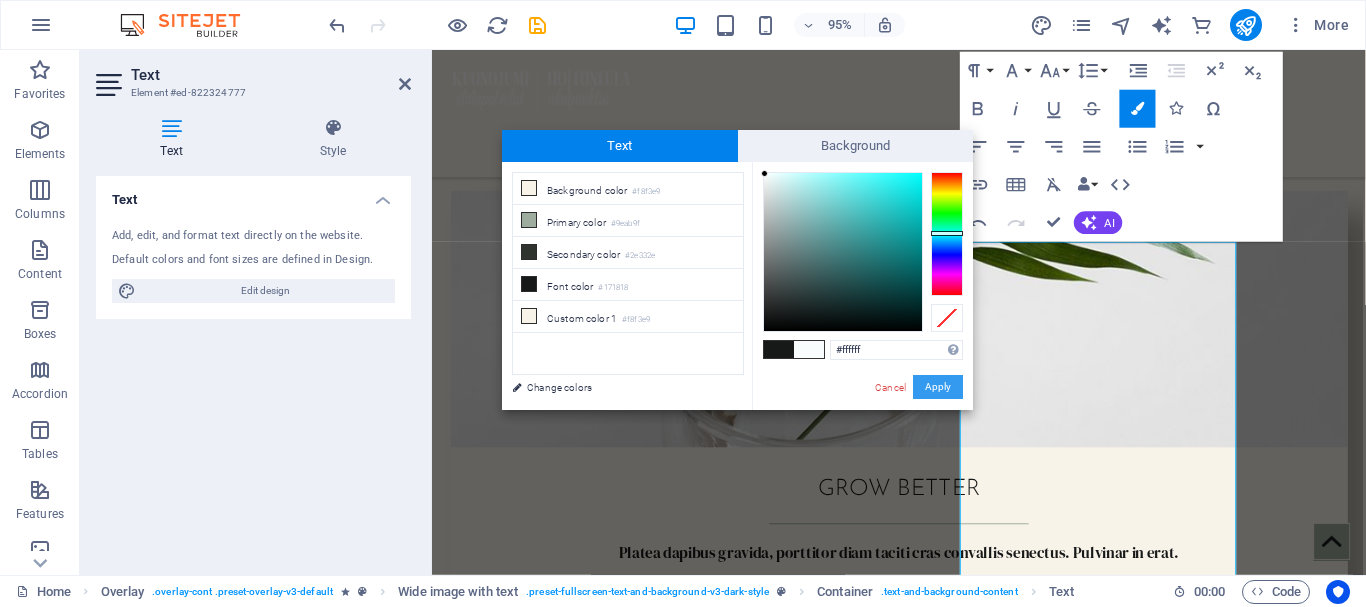 click on "Apply" at bounding box center [938, 387] 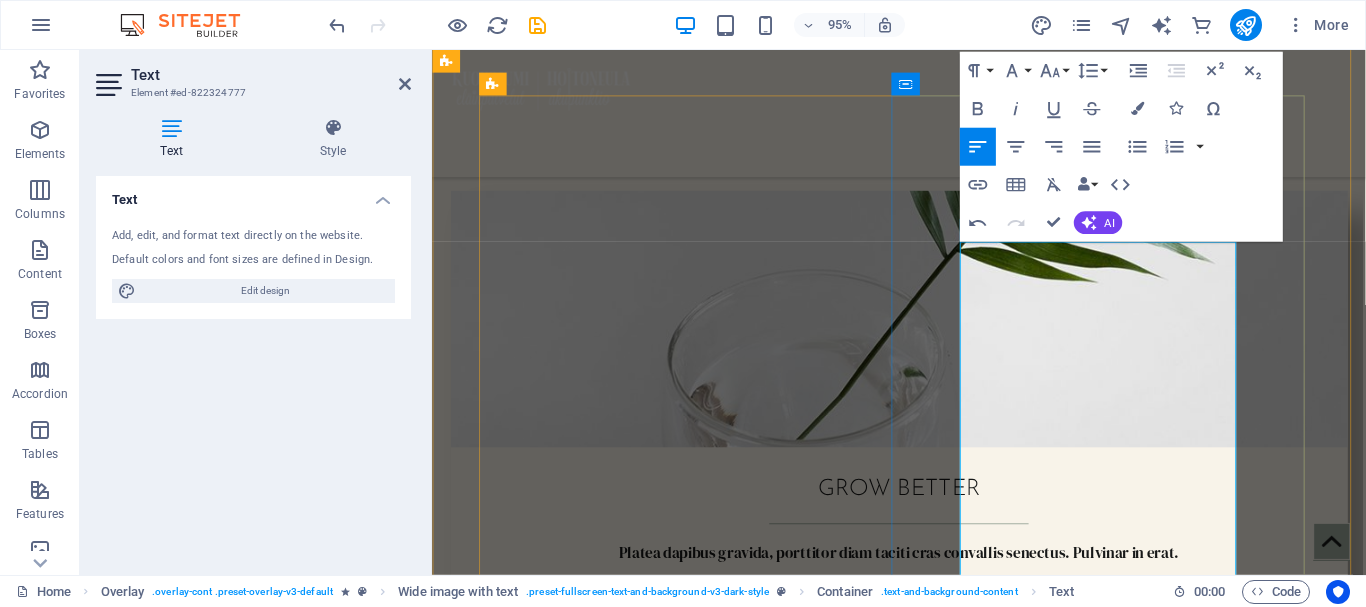 click on "Eläinten keho tarvitsee huoltoa, kuten meidän ihmistenkin. Erilaiset liikkeen epäpuhtaudet, jäykkyys ja kipukäytös ovat usein merkki siitä, että keho tarvitsee huoltoa. Voin auttaa sinulle tärkeää eläintä hieromalla, kraniohoidolla tai laserilla, sekä myös akupunktiolla." at bounding box center (923, 4986) 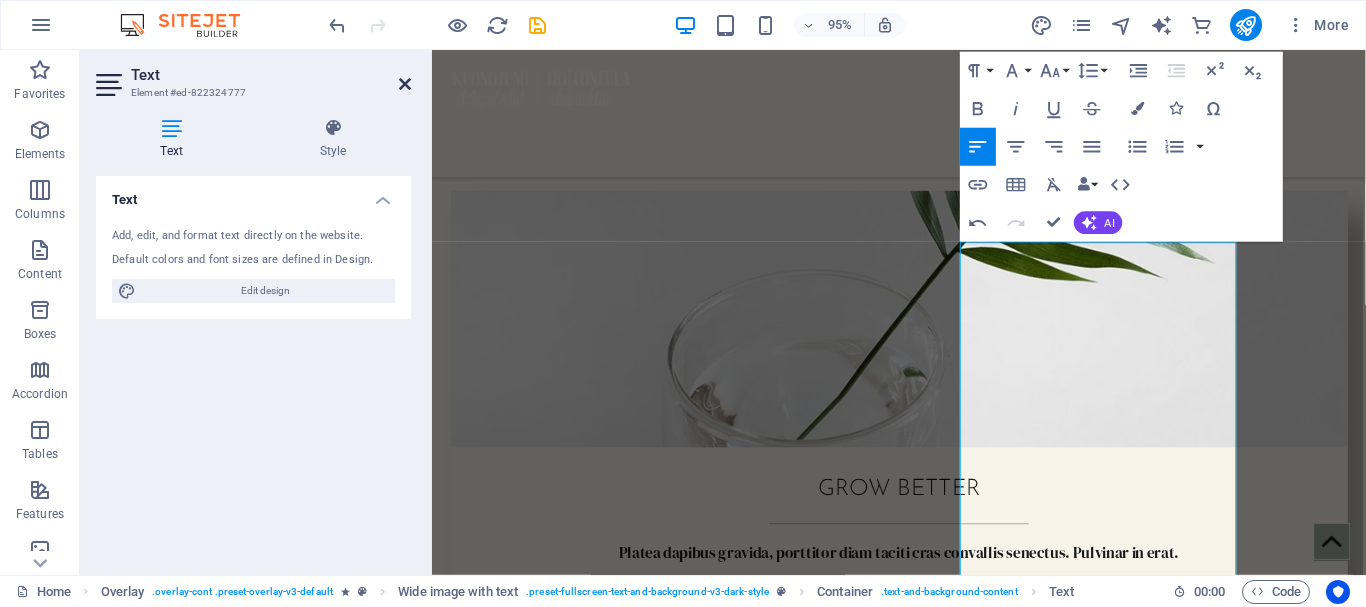 click at bounding box center [405, 84] 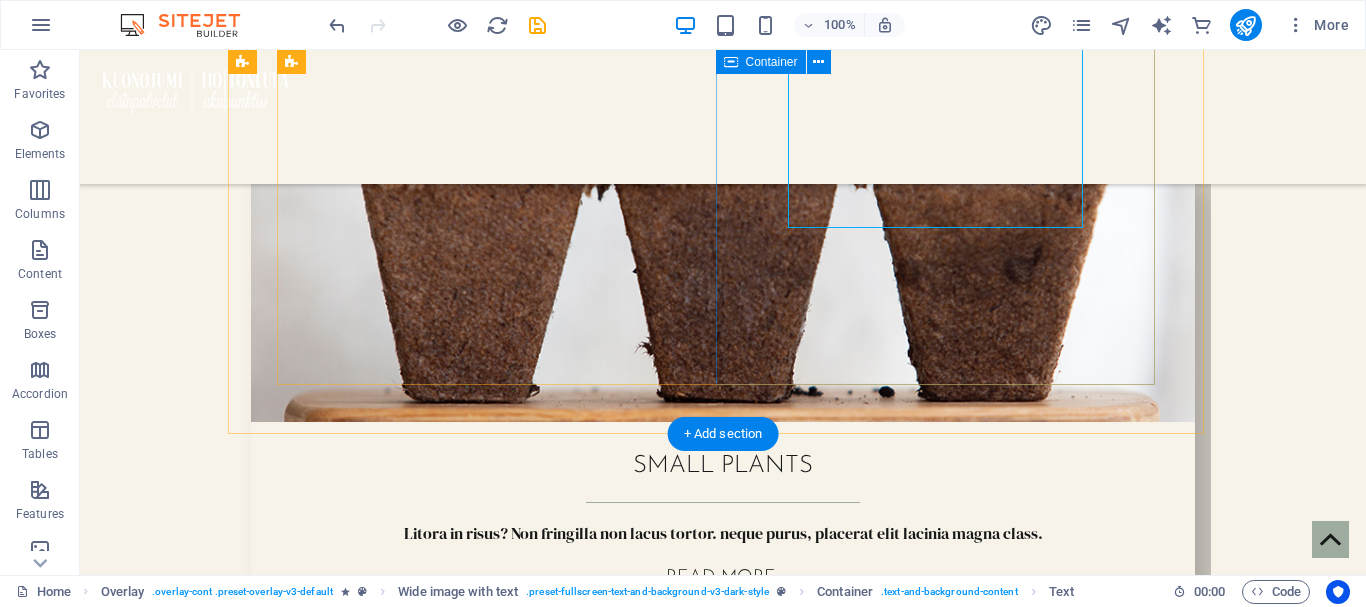 scroll, scrollTop: 4128, scrollLeft: 0, axis: vertical 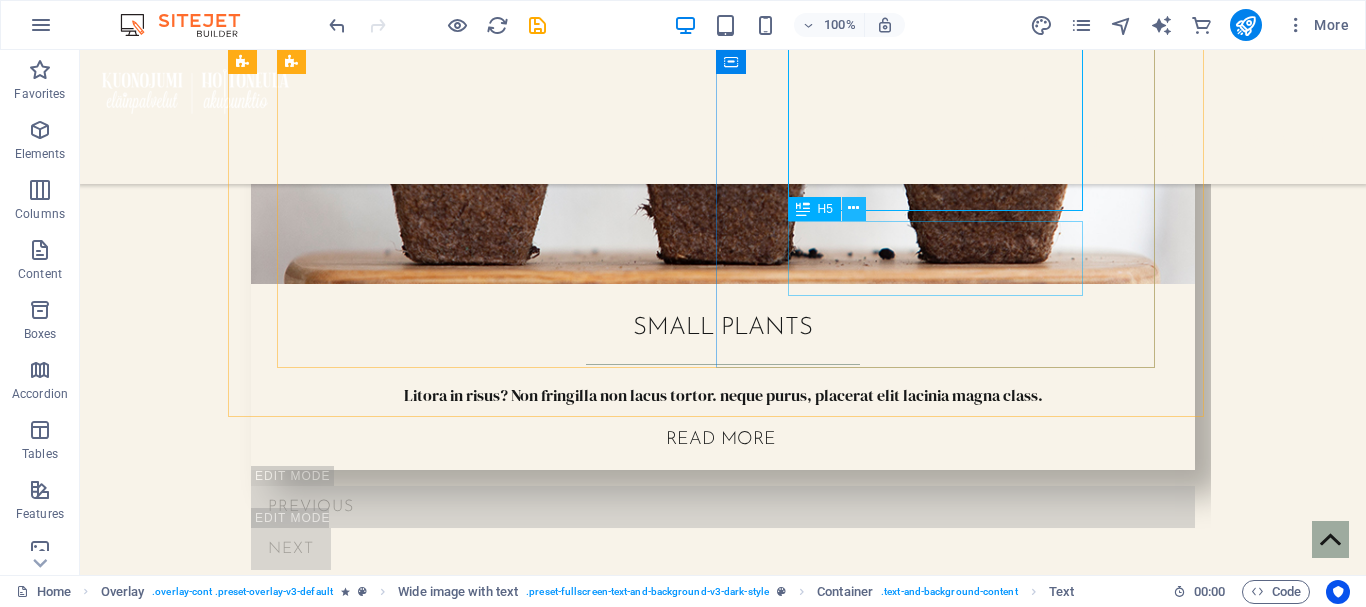click at bounding box center (853, 208) 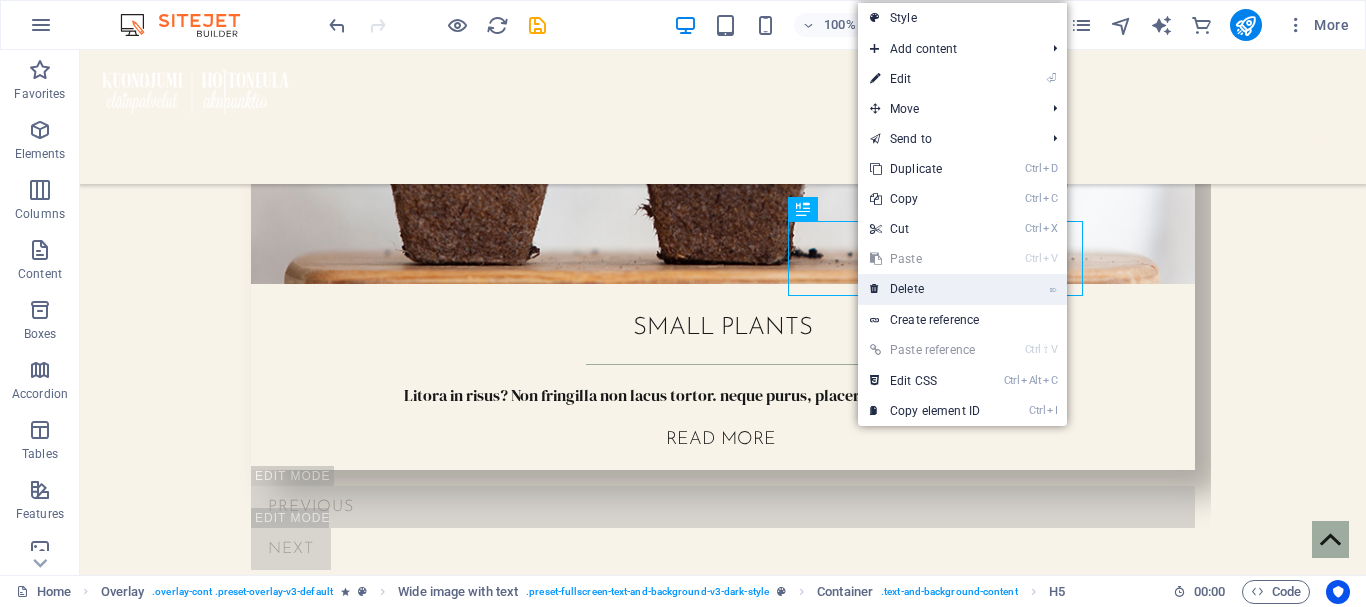 click on "⌦  Delete" at bounding box center [925, 289] 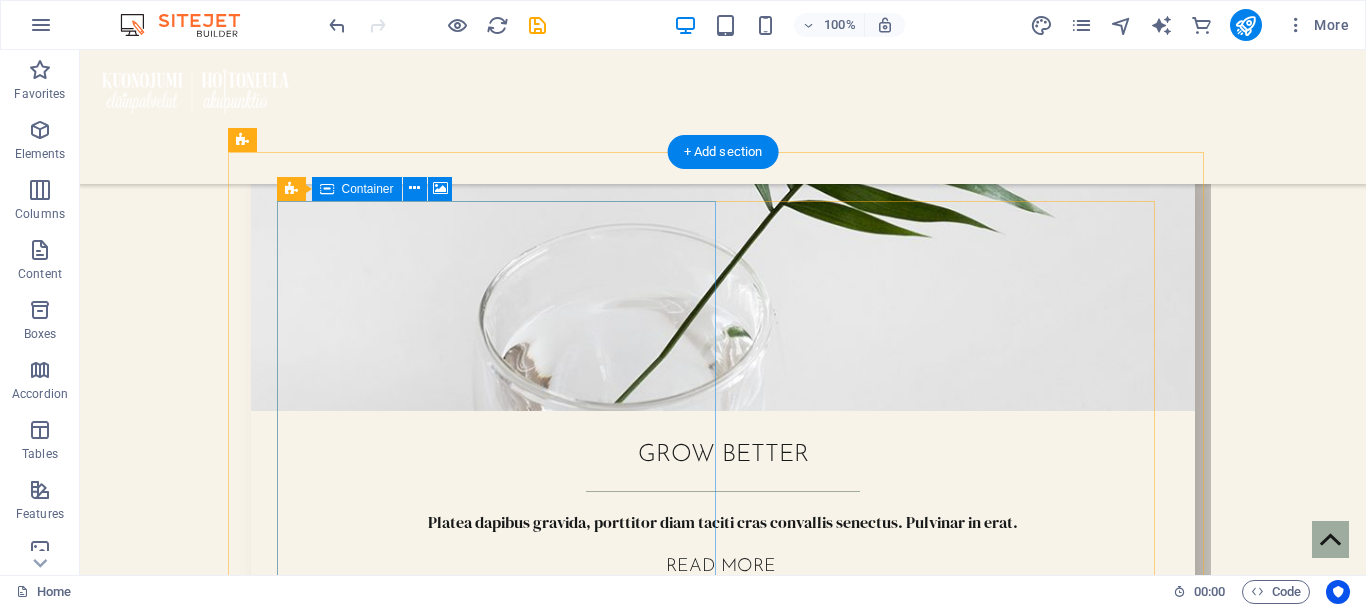 scroll, scrollTop: 2928, scrollLeft: 0, axis: vertical 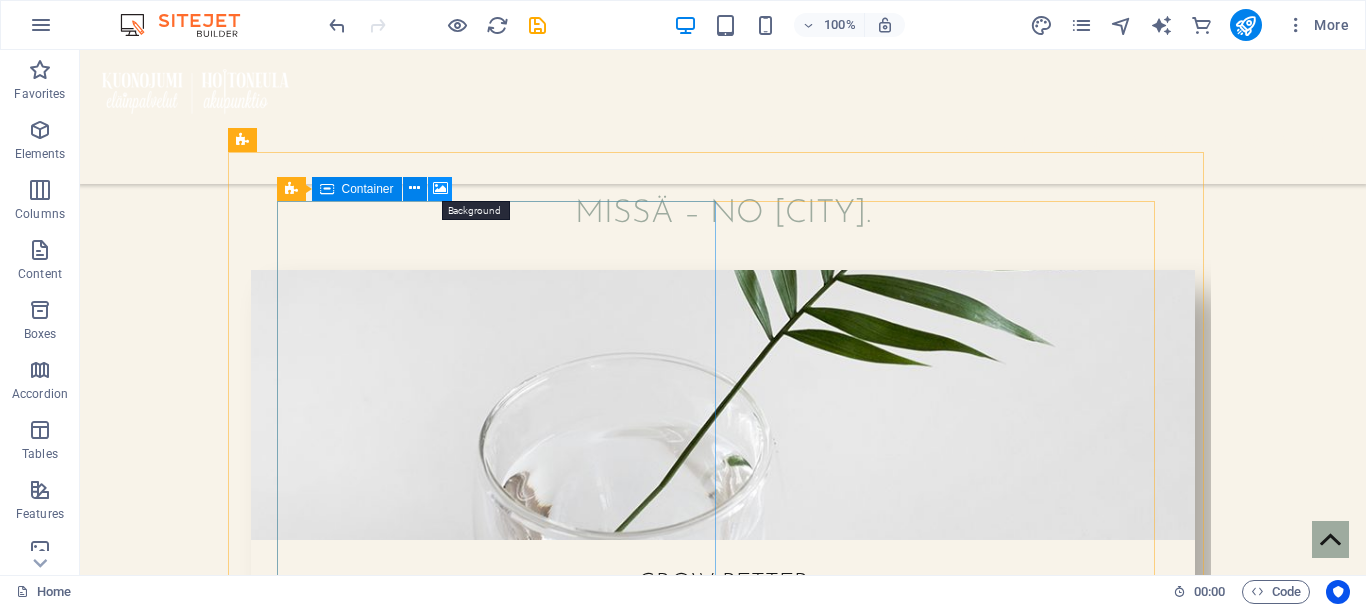 click at bounding box center (440, 188) 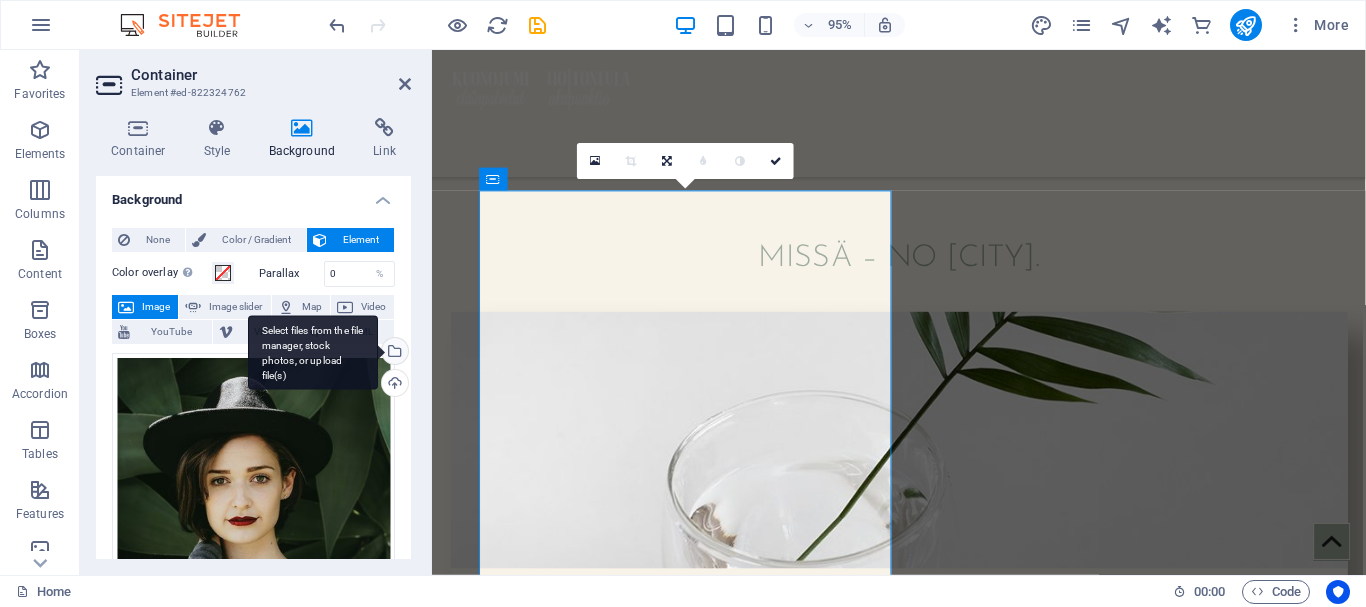 scroll, scrollTop: 2956, scrollLeft: 0, axis: vertical 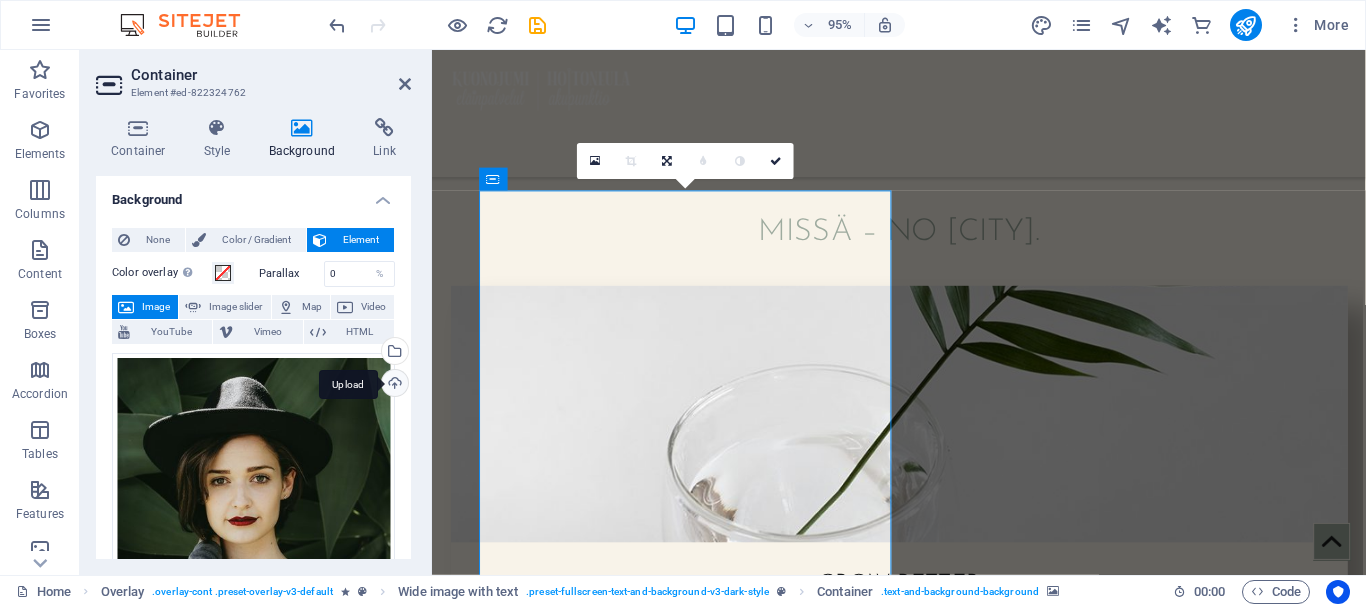 click on "Upload" at bounding box center [393, 385] 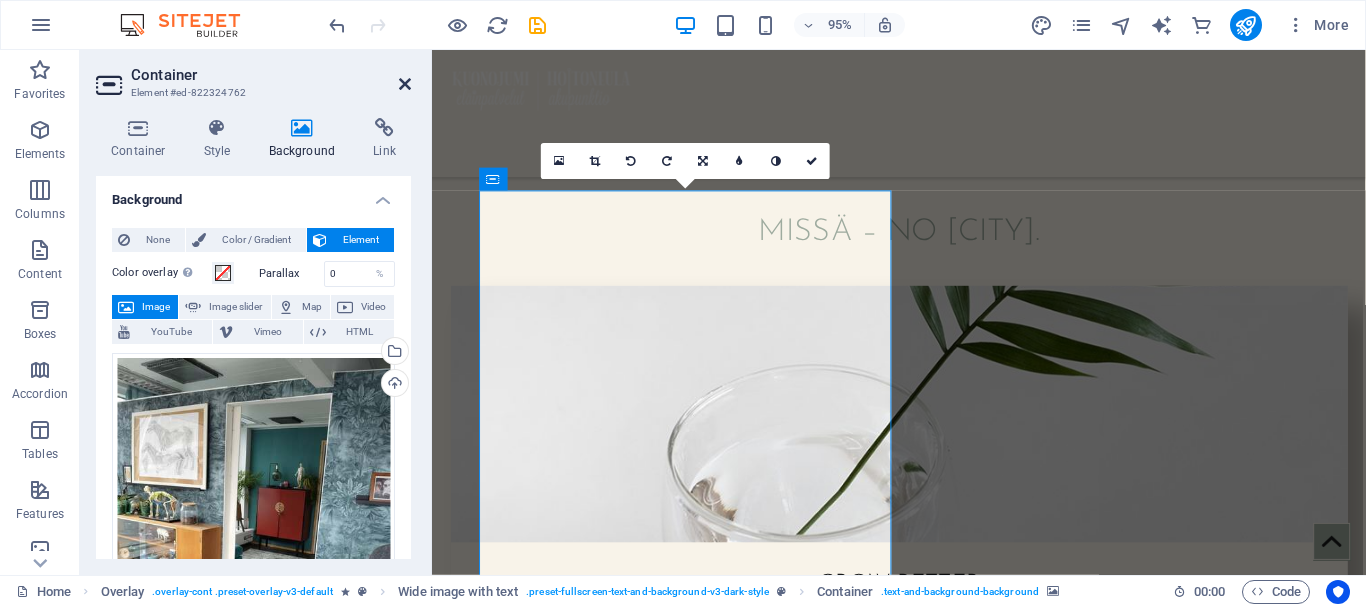 click at bounding box center [405, 84] 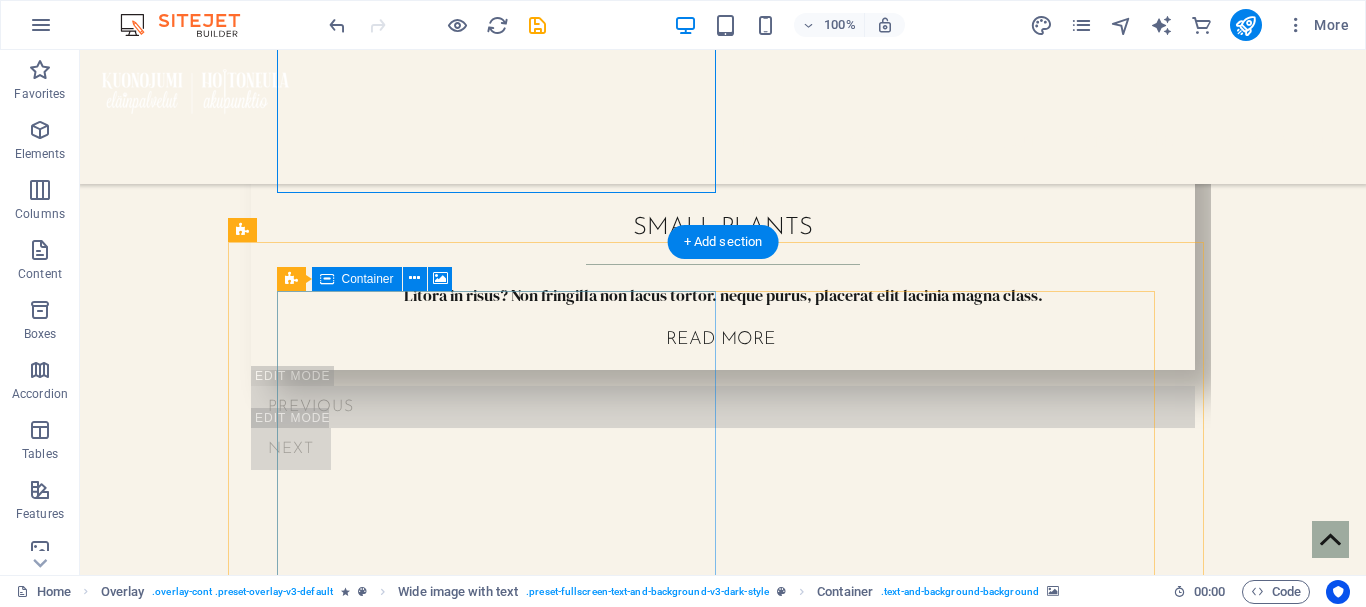 scroll, scrollTop: 4328, scrollLeft: 0, axis: vertical 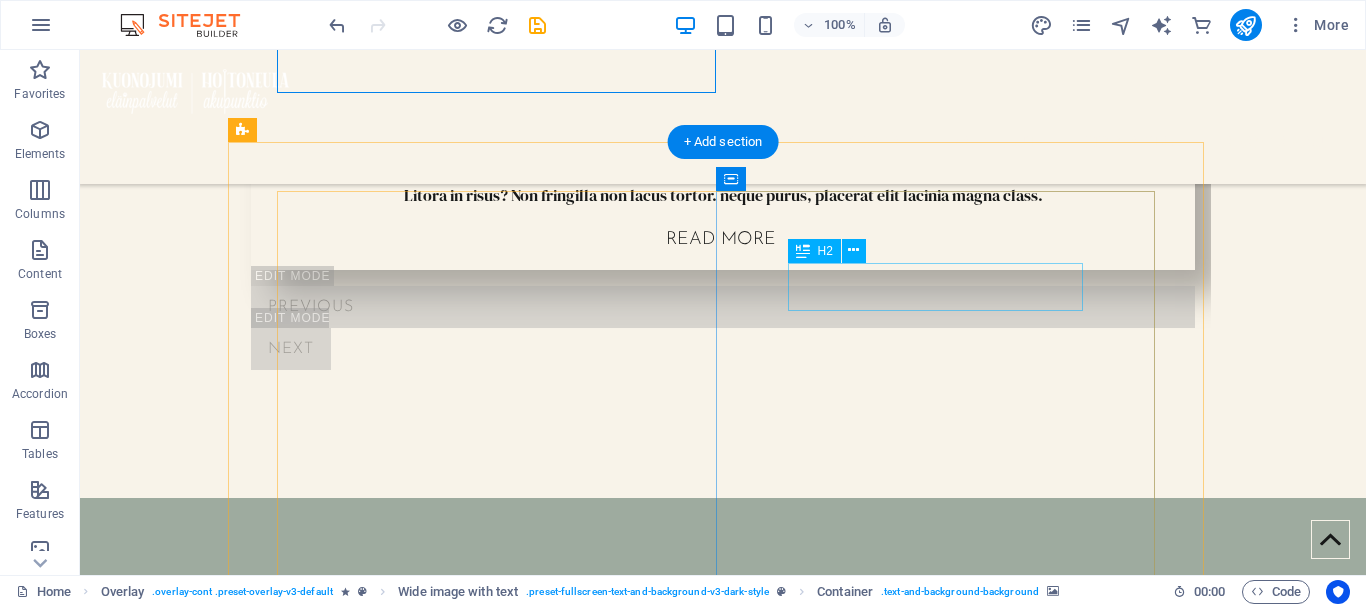 click on "CIAO," at bounding box center [723, 4948] 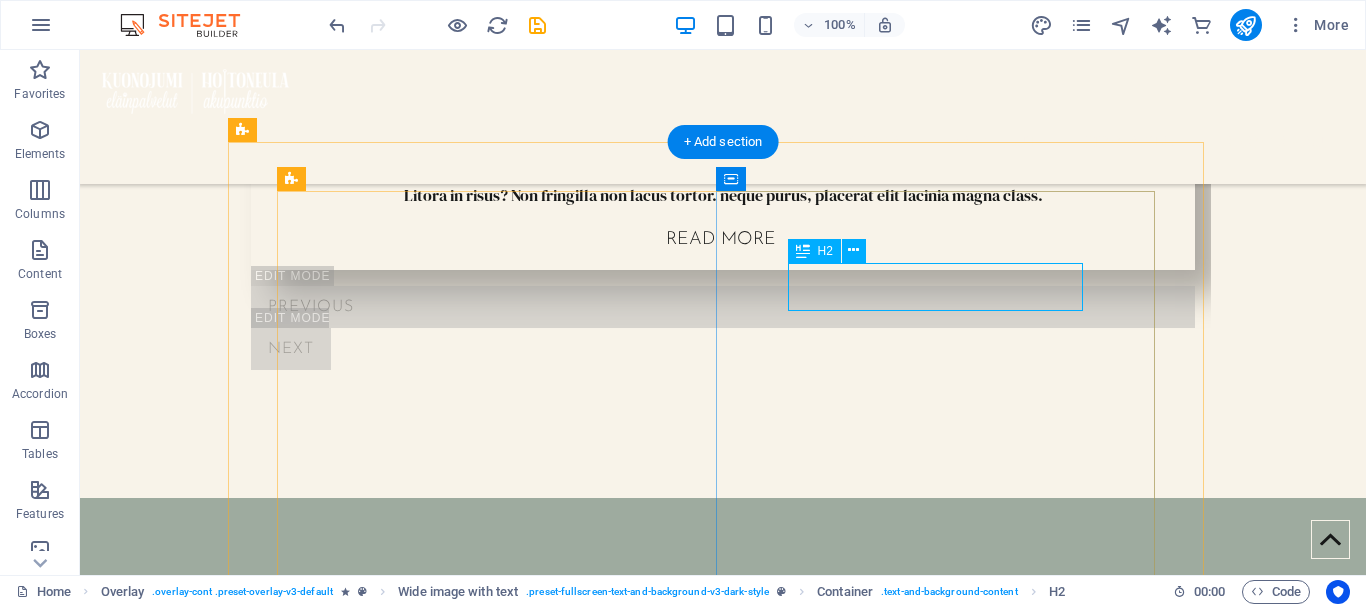 click on "CIAO," at bounding box center [723, 4948] 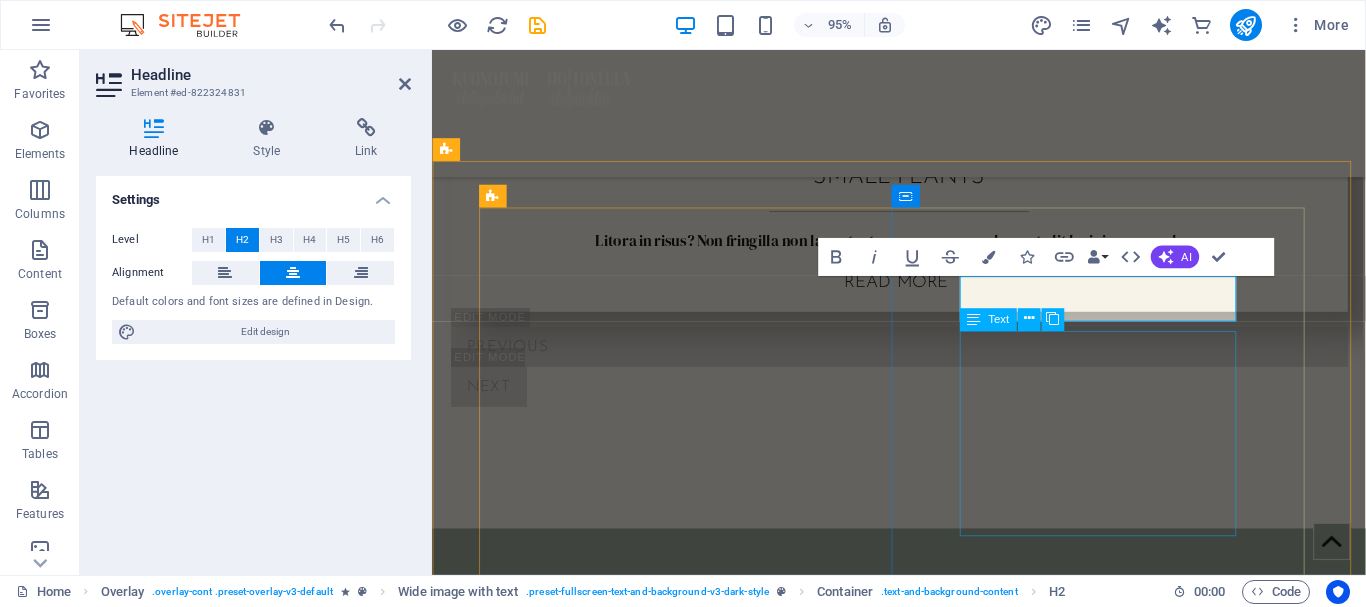 click on "Lorem ipsum dolor sit amet, consectetuer adipiscing elit. Aenean commodo ligula eget dolor. Lorem ipsum dolor sit amet, consectetuer adipiscing elit leget dolor. Lorem ipsum dolor sit amet, consectetuer adipiscing elit. Aenean commodo ligula eget dolor. Lorem ipsum dolor sit amet, consectetuer adipiscing elit dolor." at bounding box center [923, 5086] 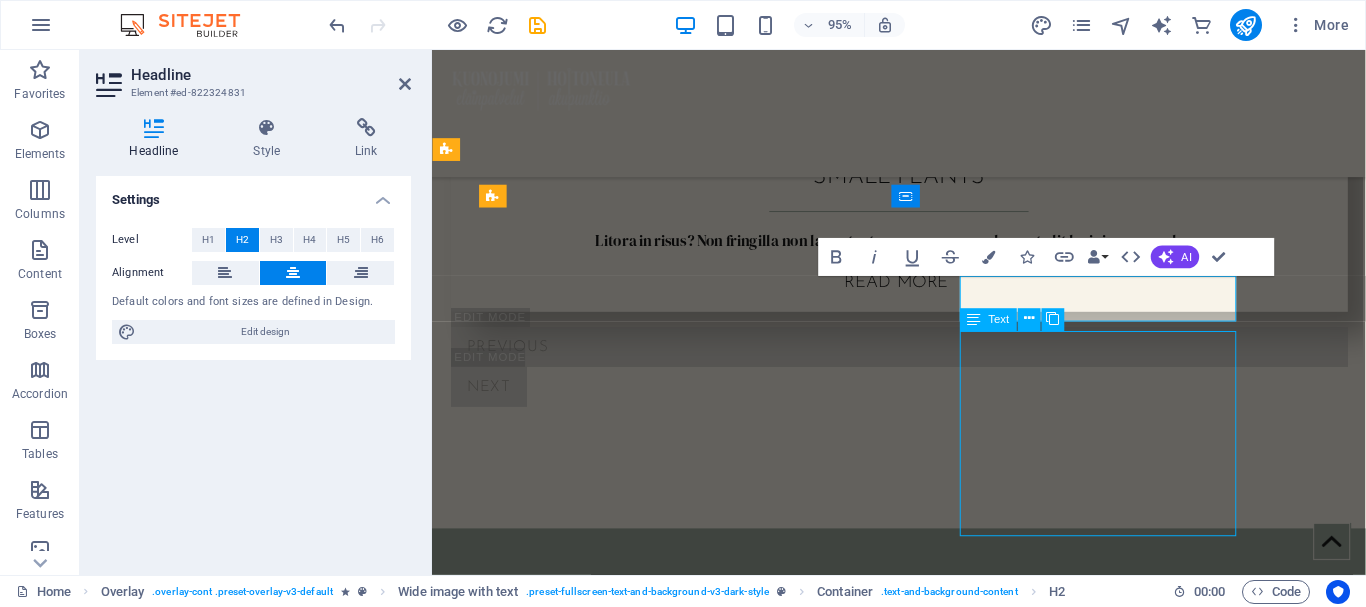 click on "Lorem ipsum dolor sit amet, consectetuer adipiscing elit. Aenean commodo ligula eget dolor. Lorem ipsum dolor sit amet, consectetuer adipiscing elit leget dolor. Lorem ipsum dolor sit amet, consectetuer adipiscing elit. Aenean commodo ligula eget dolor. Lorem ipsum dolor sit amet, consectetuer adipiscing elit dolor." at bounding box center (923, 5086) 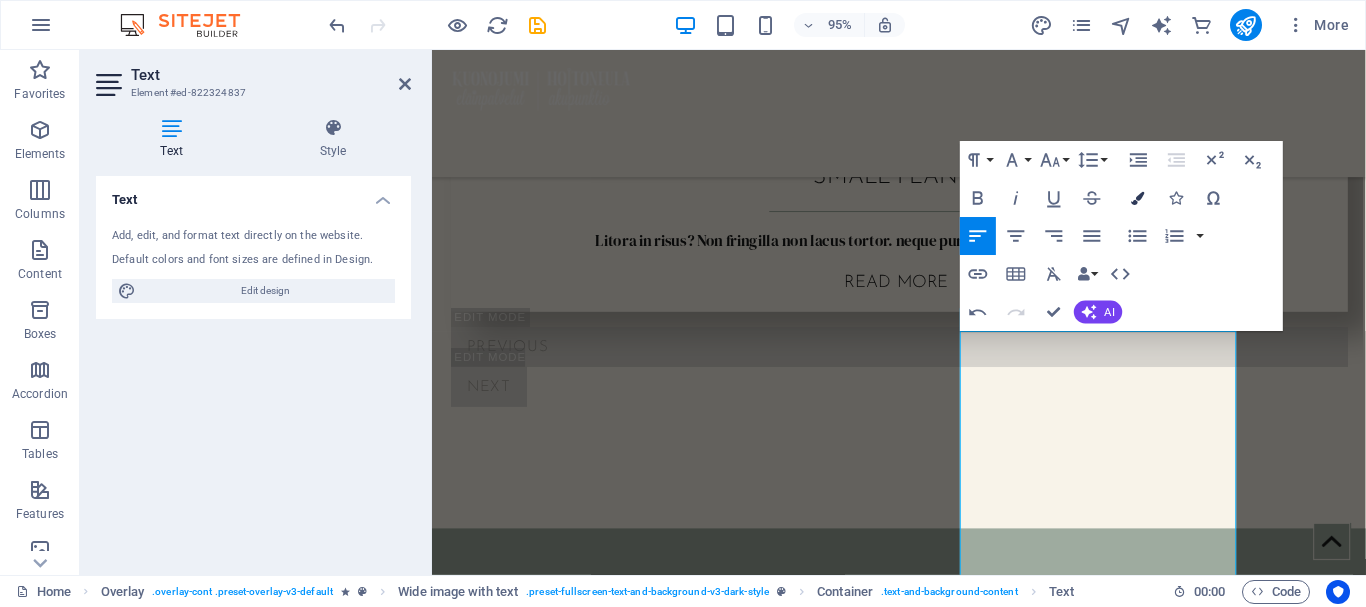 click at bounding box center [1137, 198] 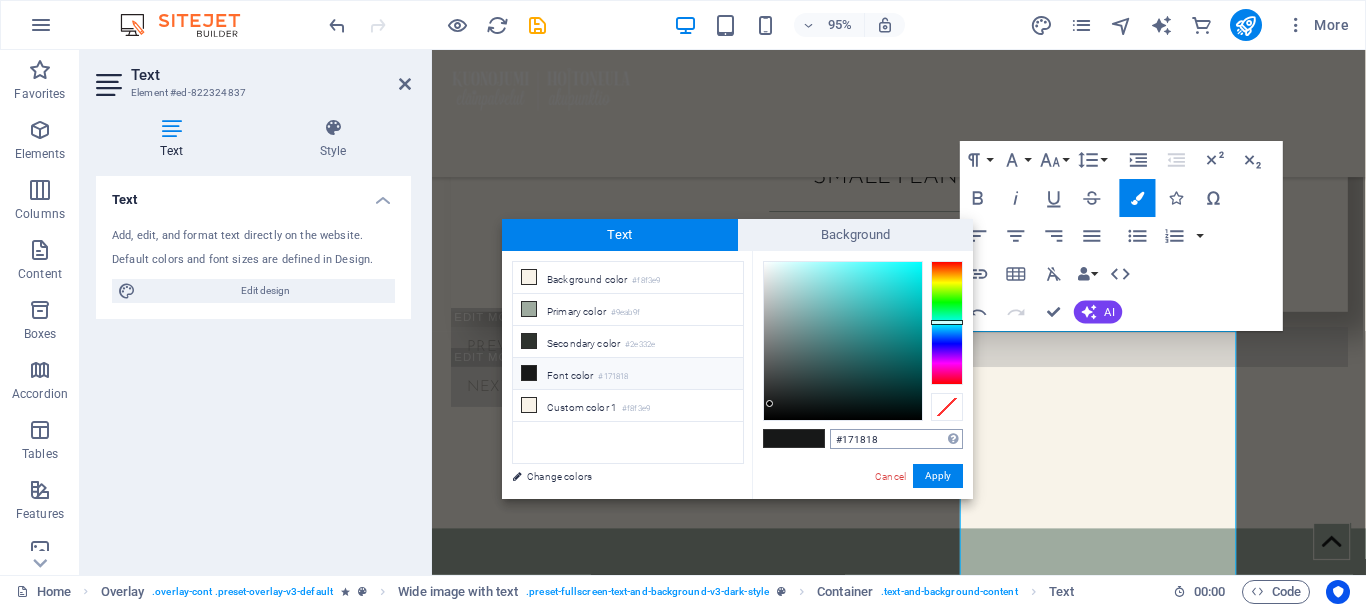 drag, startPoint x: 903, startPoint y: 438, endPoint x: 844, endPoint y: 442, distance: 59.135437 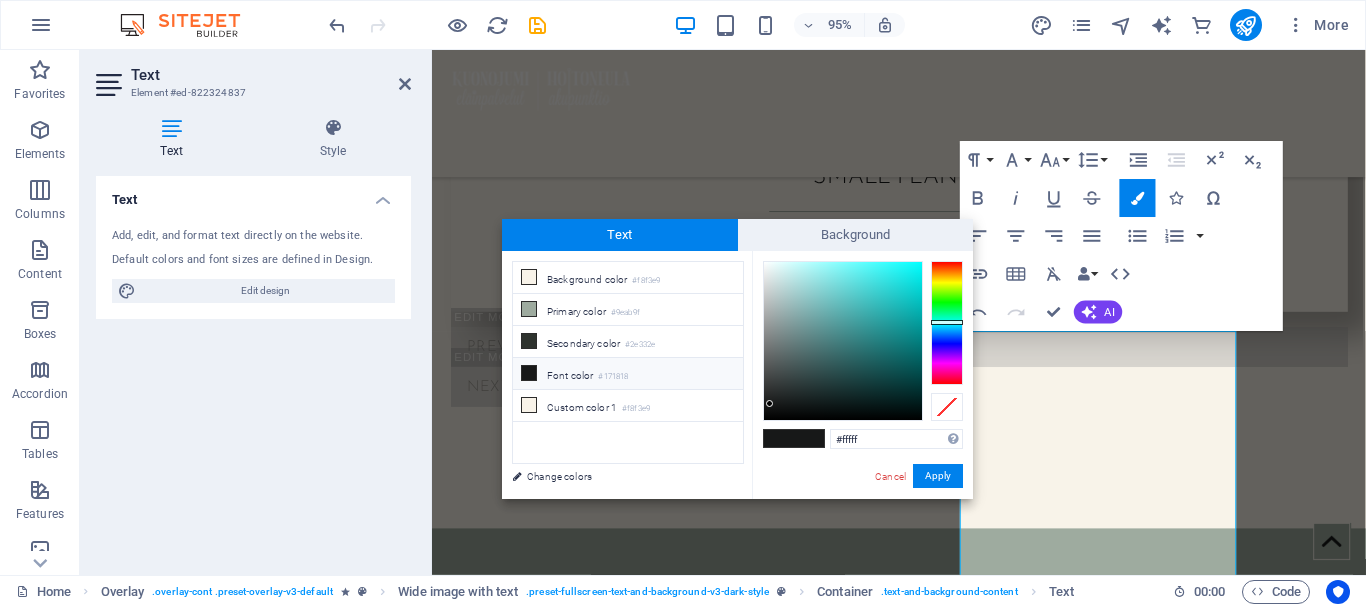 type on "#ffffff" 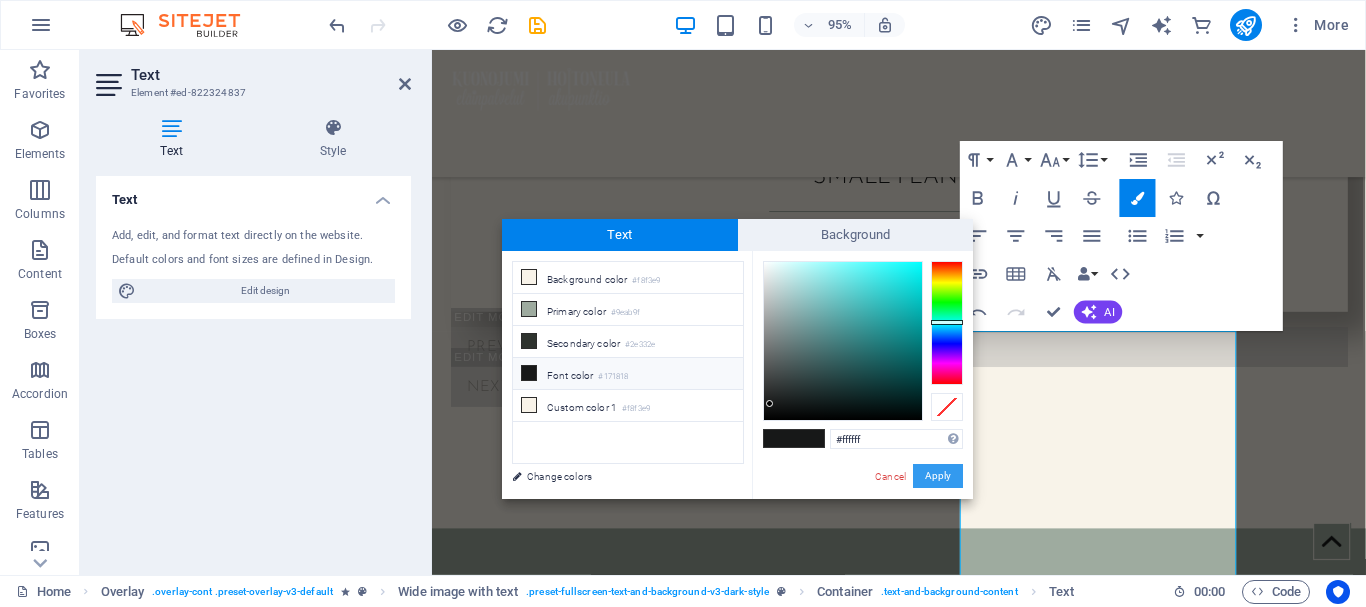 click on "Apply" at bounding box center [938, 476] 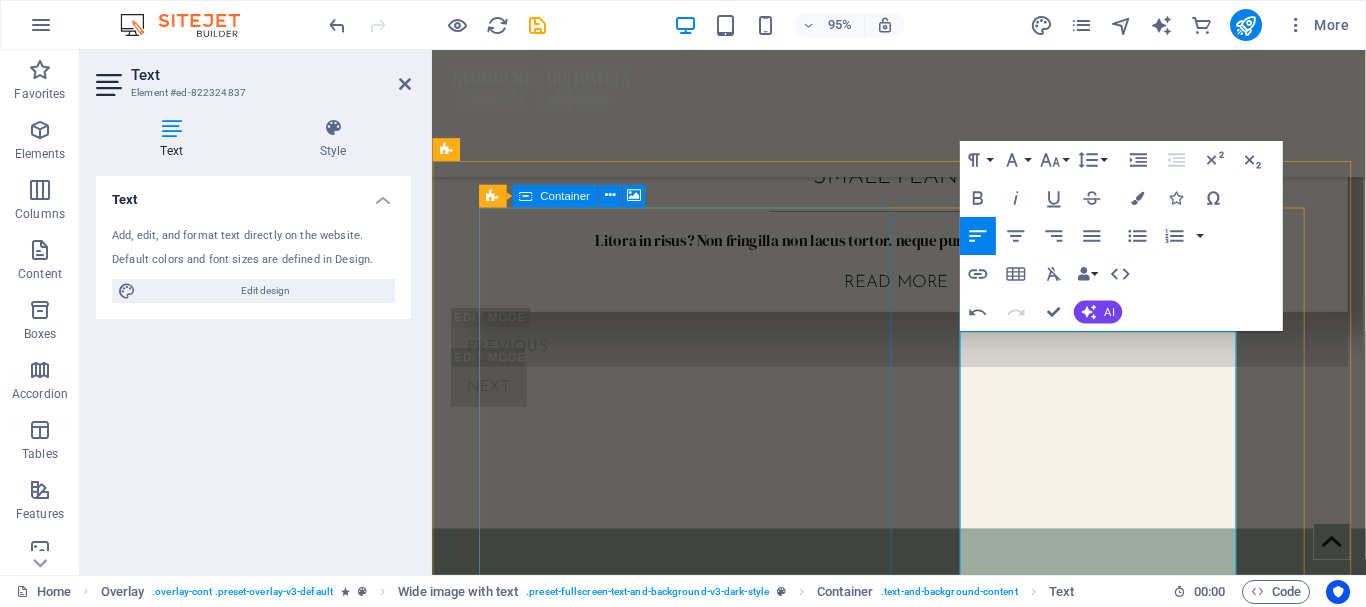 click on "Drop content here or  Add elements  Paste clipboard" at bounding box center [923, 5173] 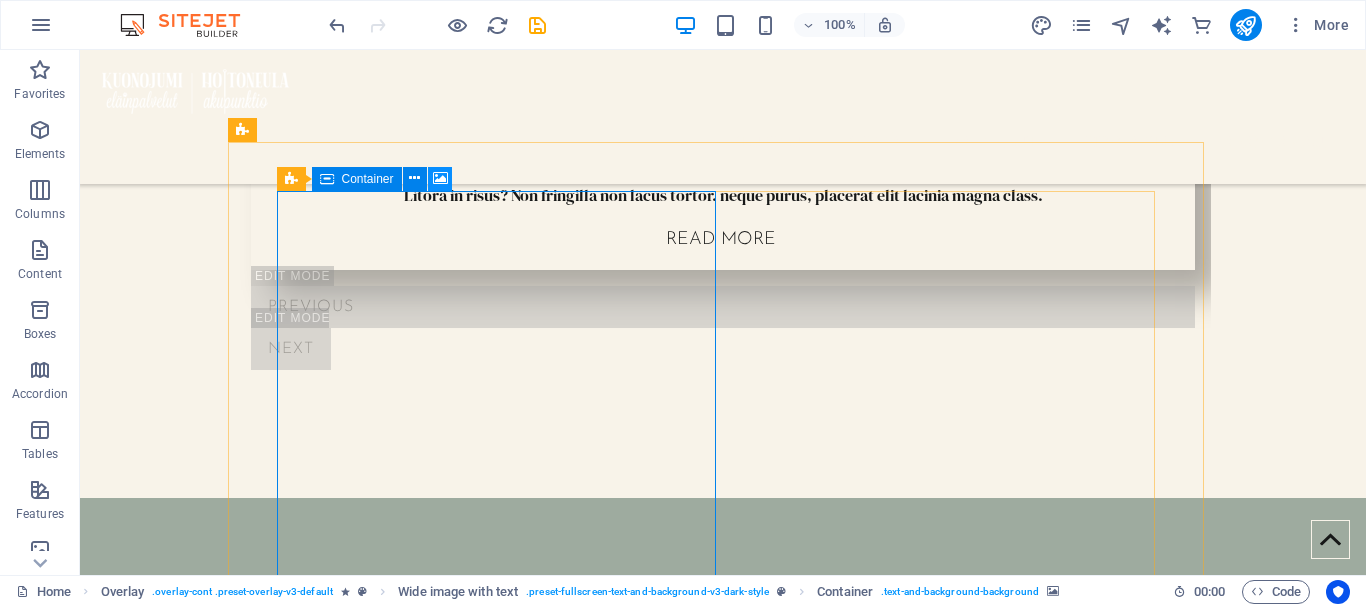 click at bounding box center (440, 178) 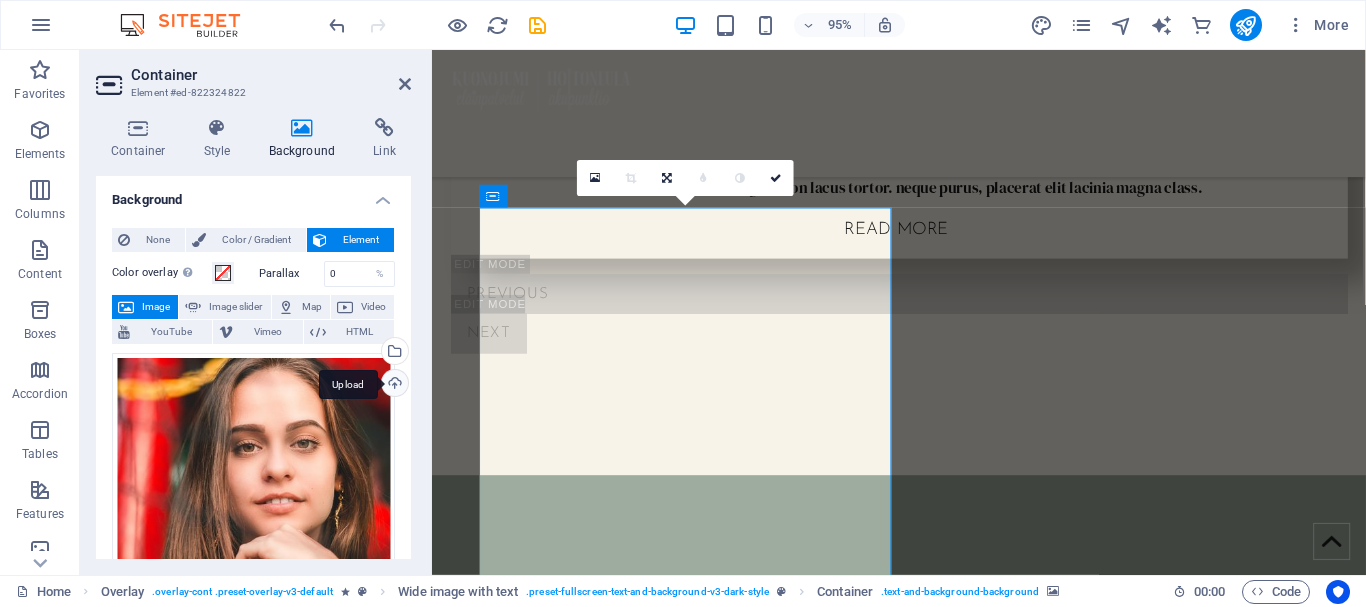 click on "Upload" at bounding box center (393, 385) 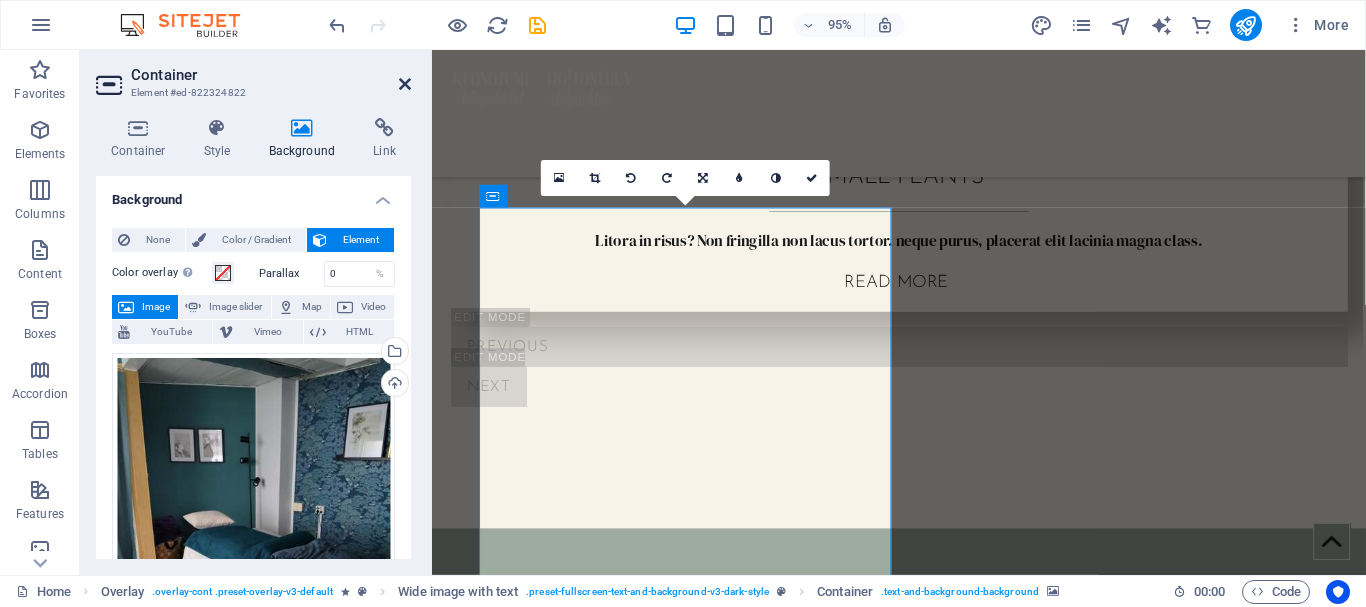 click at bounding box center (405, 84) 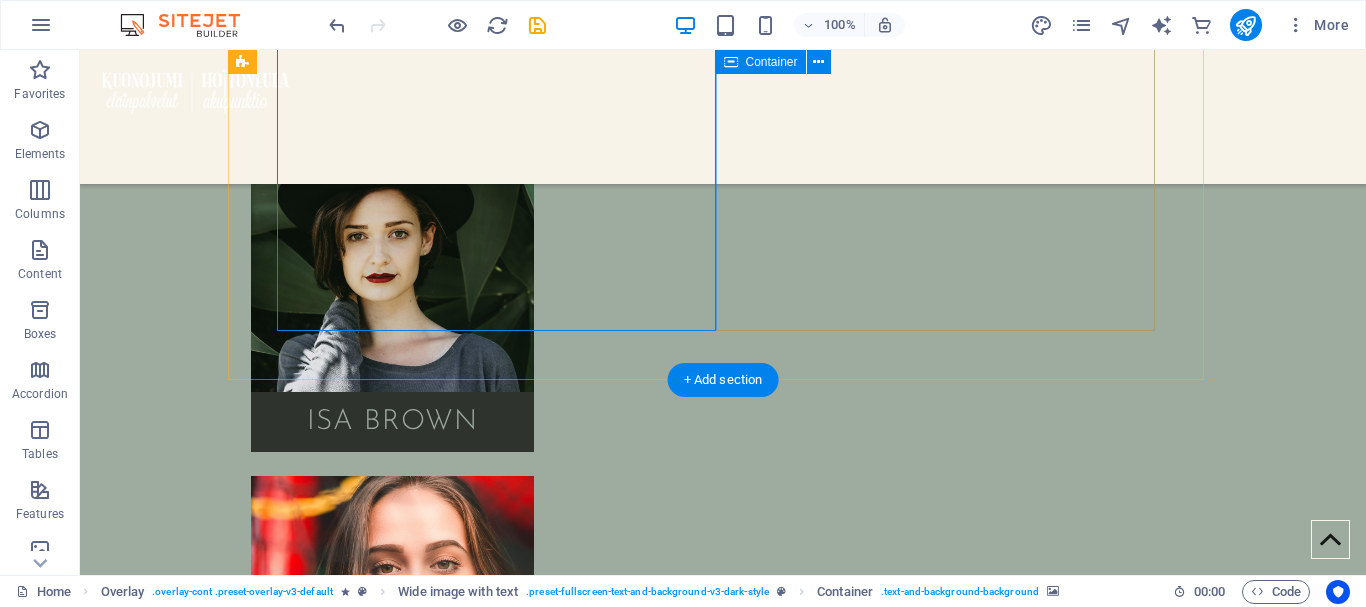 scroll, scrollTop: 5028, scrollLeft: 0, axis: vertical 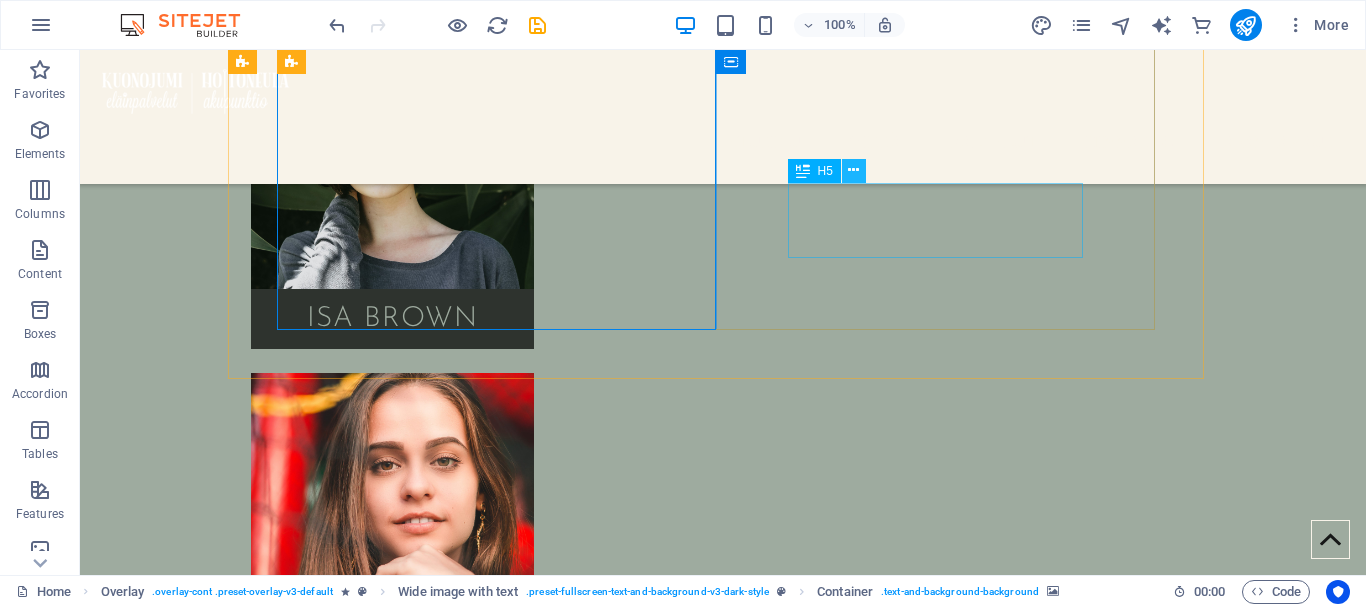 click at bounding box center [853, 170] 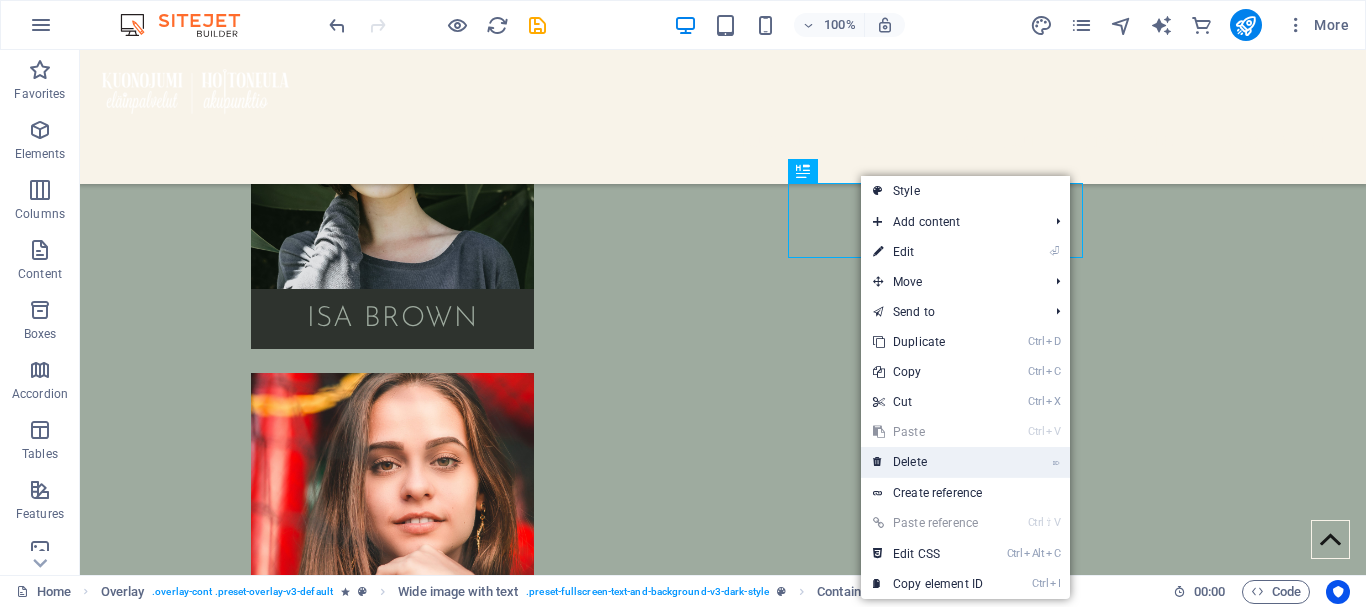 click on "⌦  Delete" at bounding box center [928, 462] 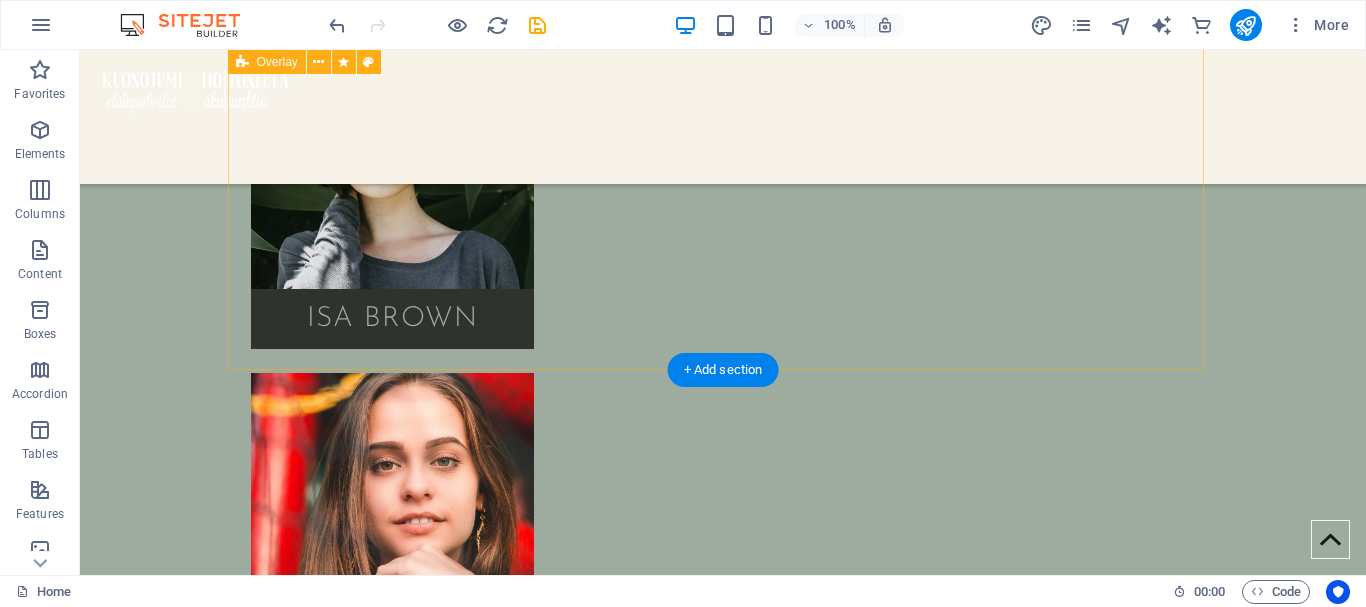 scroll, scrollTop: 4928, scrollLeft: 0, axis: vertical 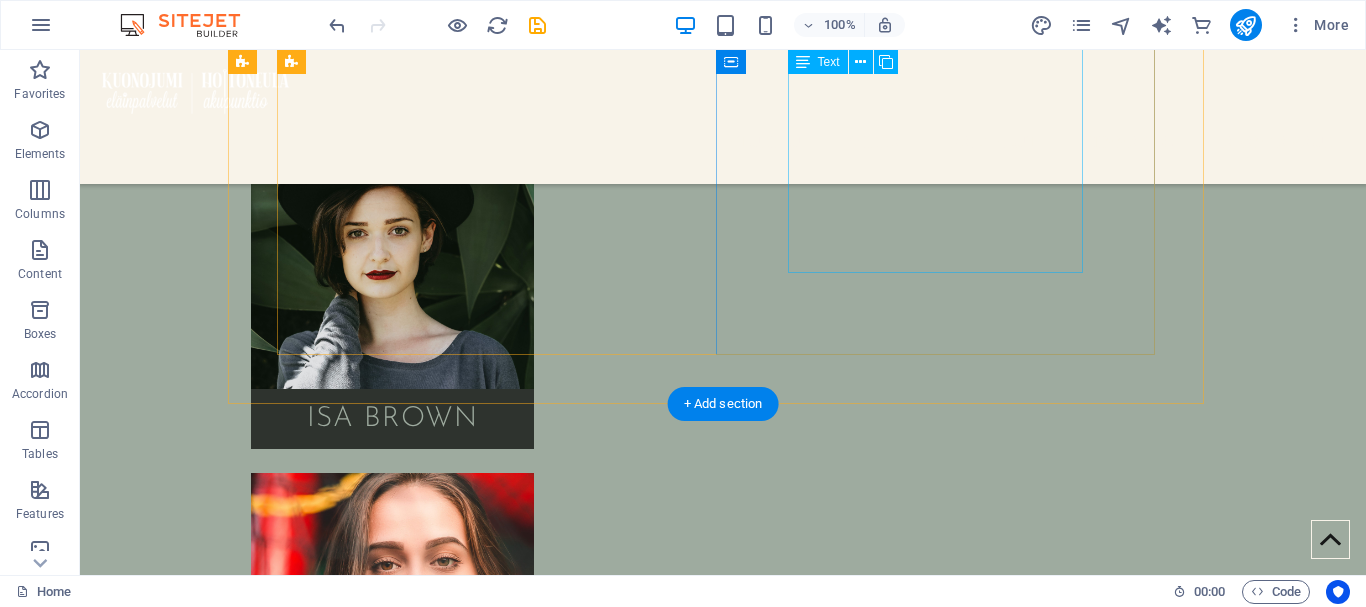 click on "Akupunktion avulla voin hoitaa sinua tai eläintäsi kokonaisvaltaisesti ilman lääkkeitä. Kehossamme on useita satoja pisteitä, joista jokaisella on hieman erilainen vaikutus elimistöömme. Valitsen käyttämäni pisteet kertomiesi oireiden ja havaintojeni perusteella. Käytän vanhoja, tehokkaiksi koettuja pisteyhdistelmiä.  Useimmin neuloja laitetaan koko kehon alueelle, niin kipukohtaan kuin myös kauas oirealueelta, esim. migreeniä hoidettaessa käytetään myös jalassa olevia  akupunktiopisteitä.  Olen suorittanut perinteisen kiinalaisen lääketieteen akupunktiohoitajan 3,5 vuoden pituisen kansainvälisen tutkinnon. Tämän lisäksi olen opiskellut myös eläinten akupunktiohoitoa usean opettajan johdolla, hoitaen koiria ja hevosia.  Suomen akupunktioammattilaiset ry:n jäsen" at bounding box center (723, 4763) 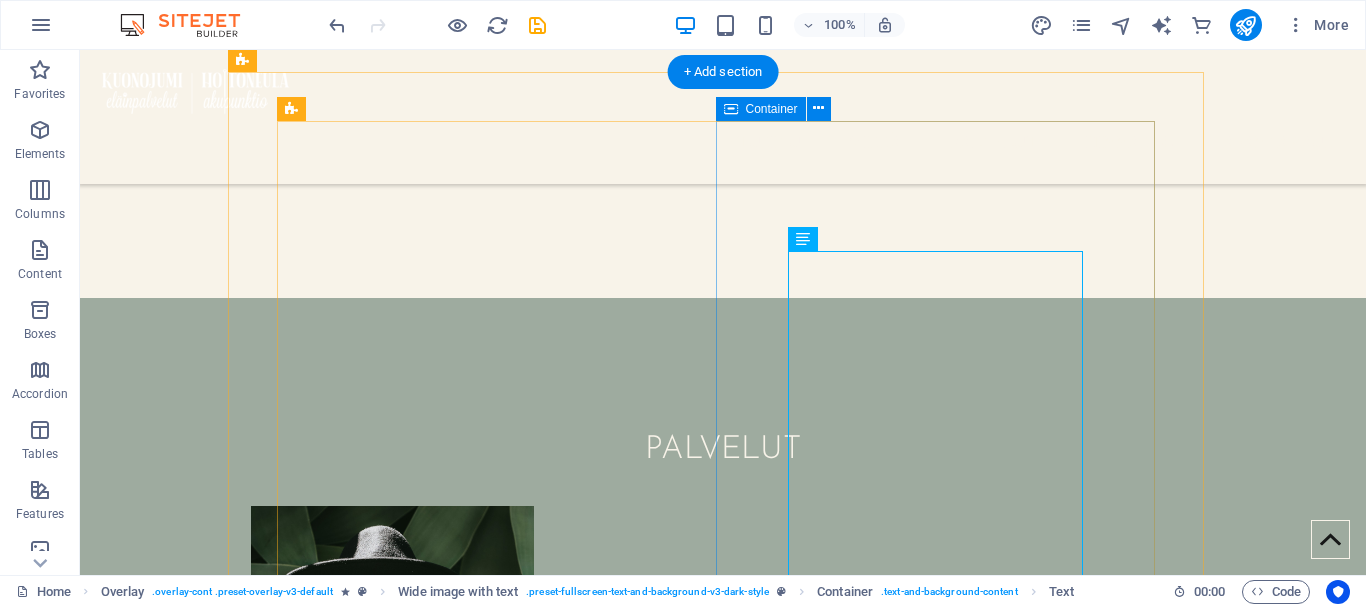 scroll, scrollTop: 4228, scrollLeft: 0, axis: vertical 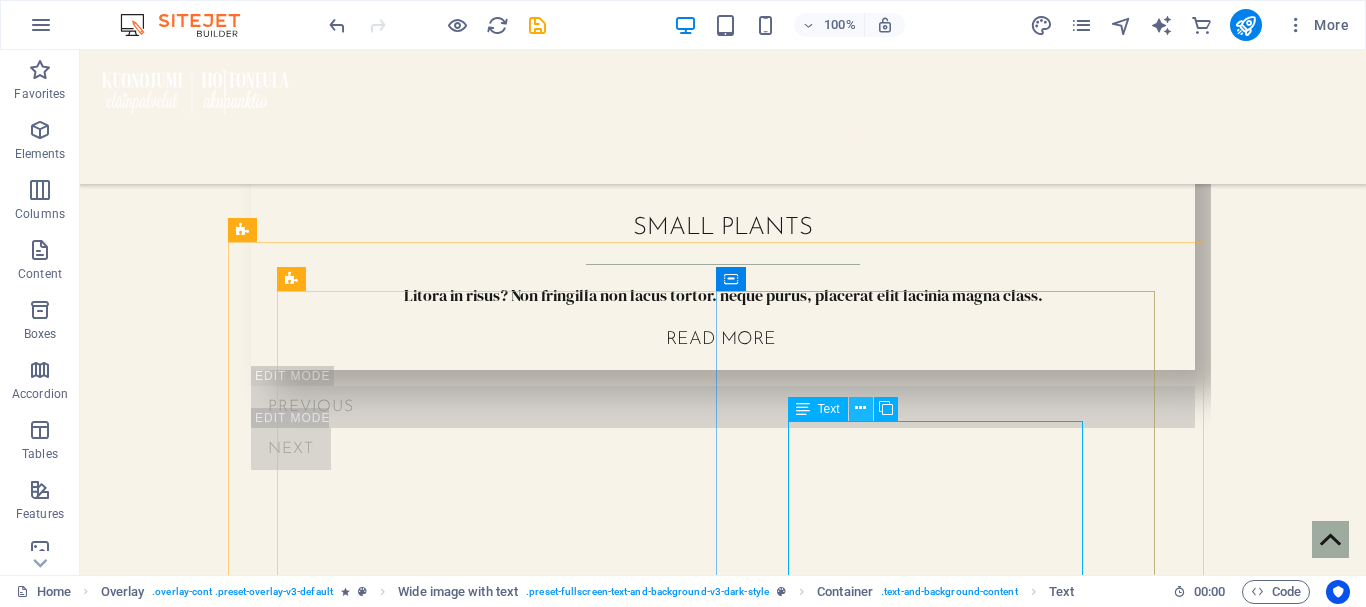 click at bounding box center [860, 408] 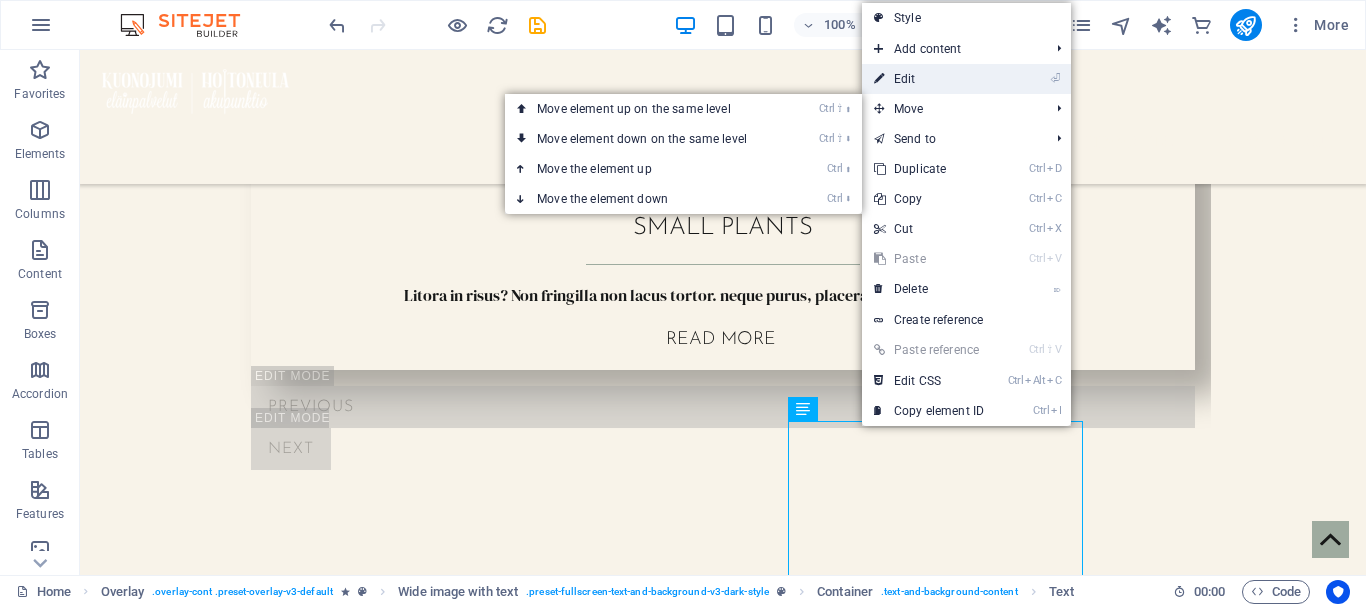 drag, startPoint x: 928, startPoint y: 72, endPoint x: 447, endPoint y: 89, distance: 481.30032 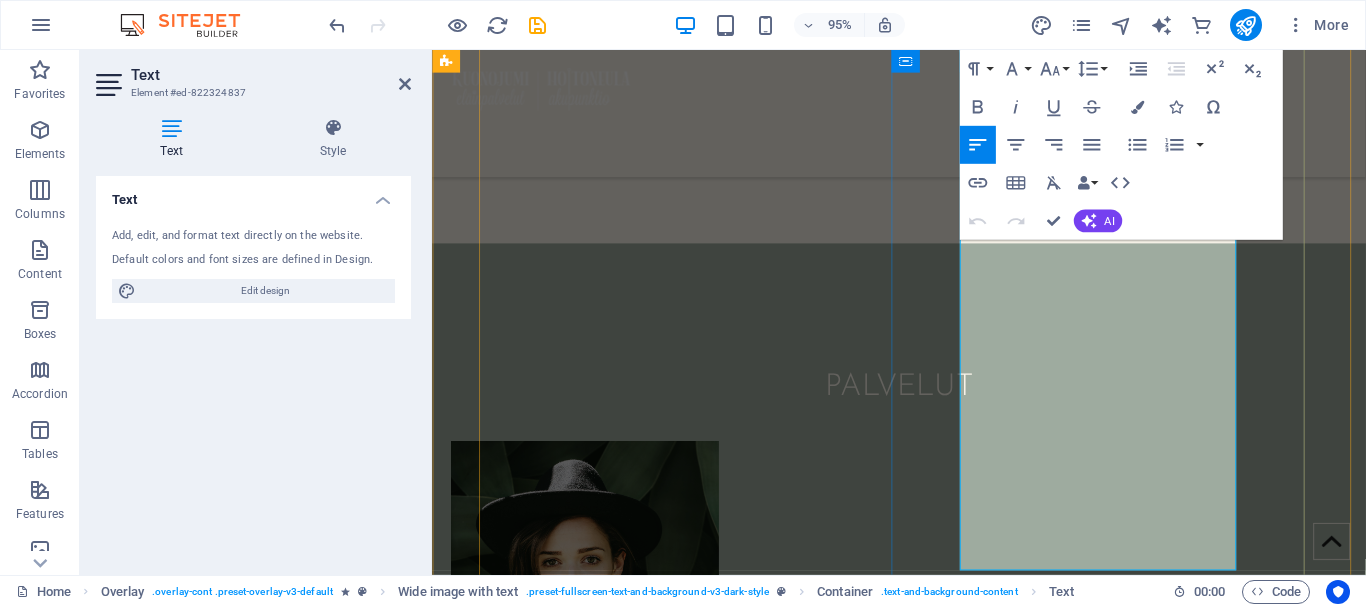 scroll, scrollTop: 4728, scrollLeft: 0, axis: vertical 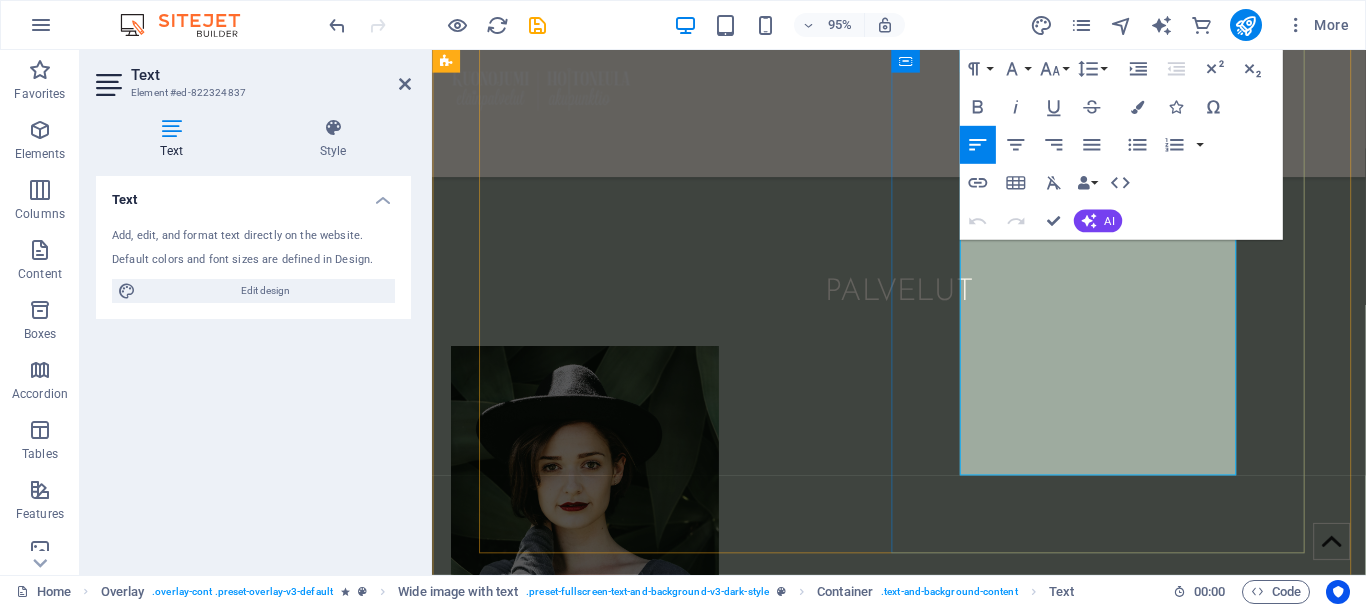 click on "Suomen akupunktioammattilaiset ry:n jäsen" at bounding box center (717, 5127) 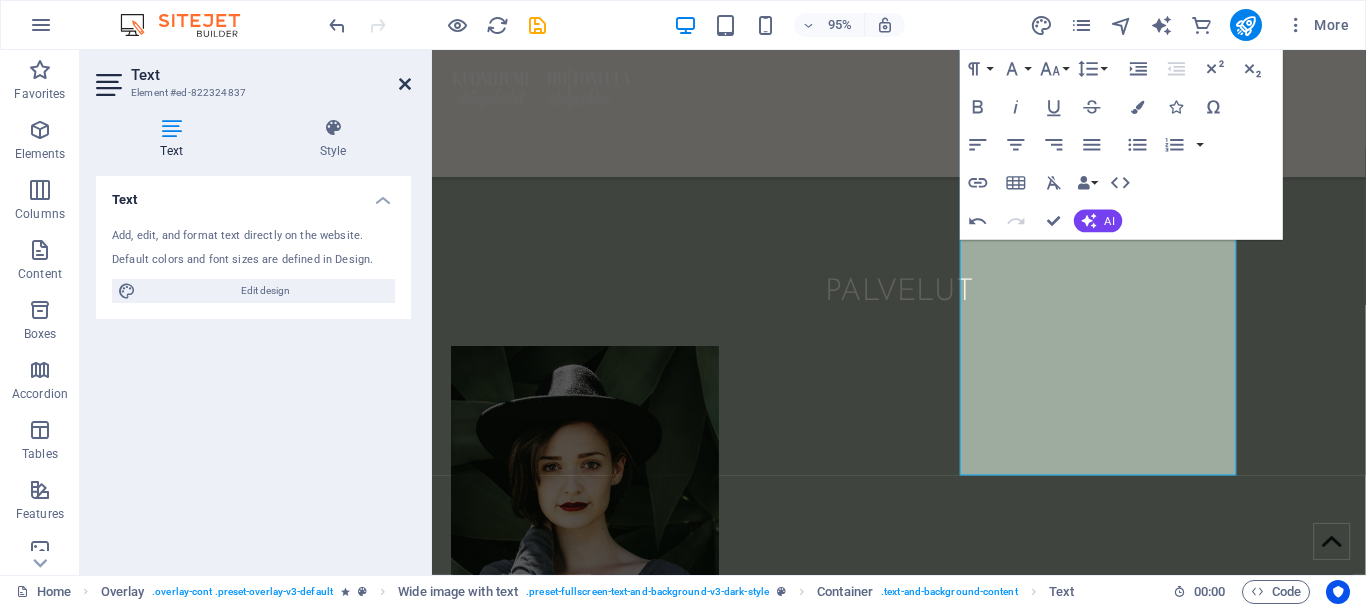 click at bounding box center [405, 84] 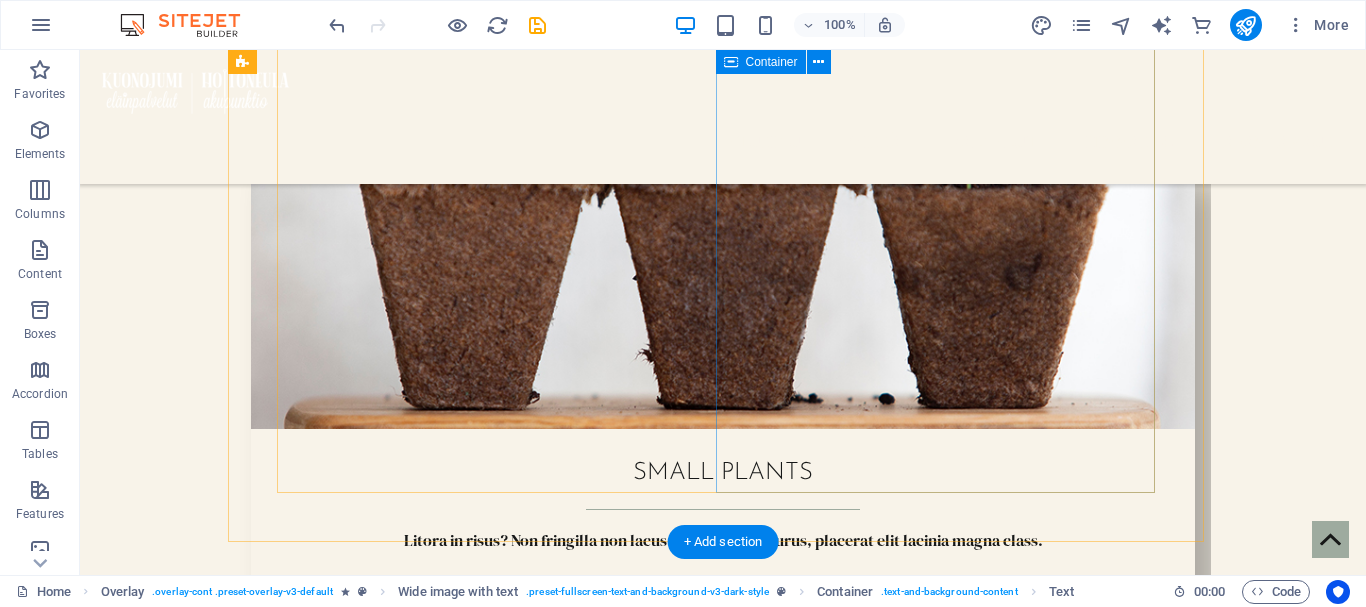 scroll, scrollTop: 3928, scrollLeft: 0, axis: vertical 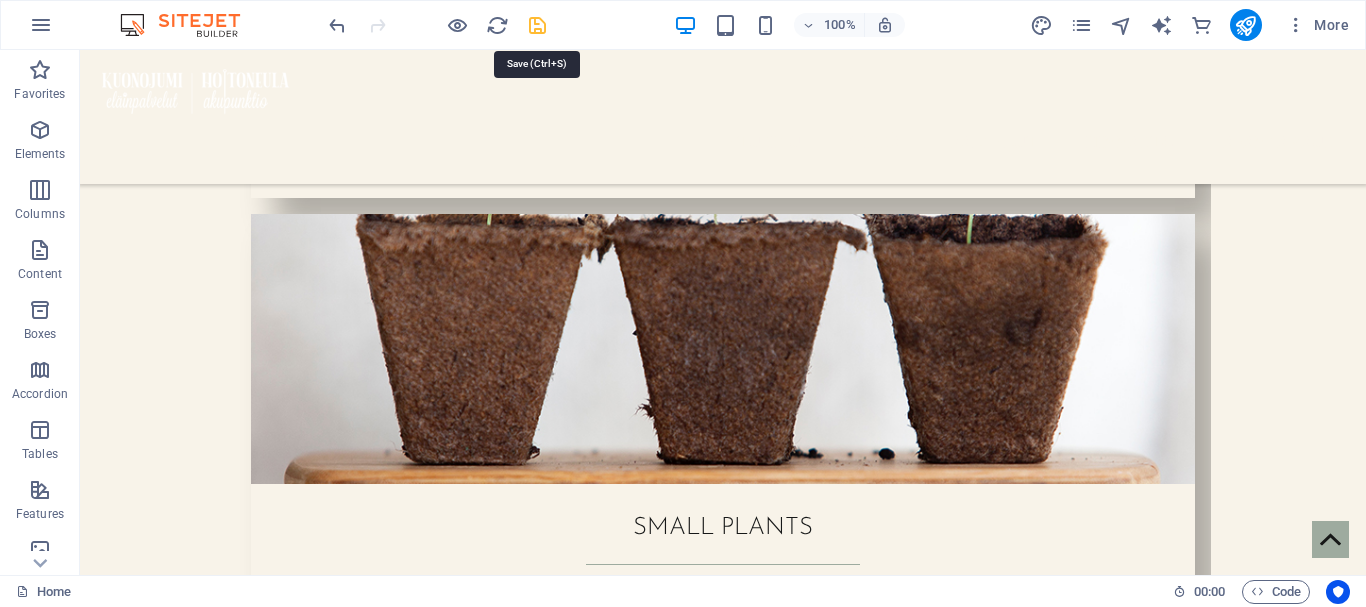 click at bounding box center (537, 25) 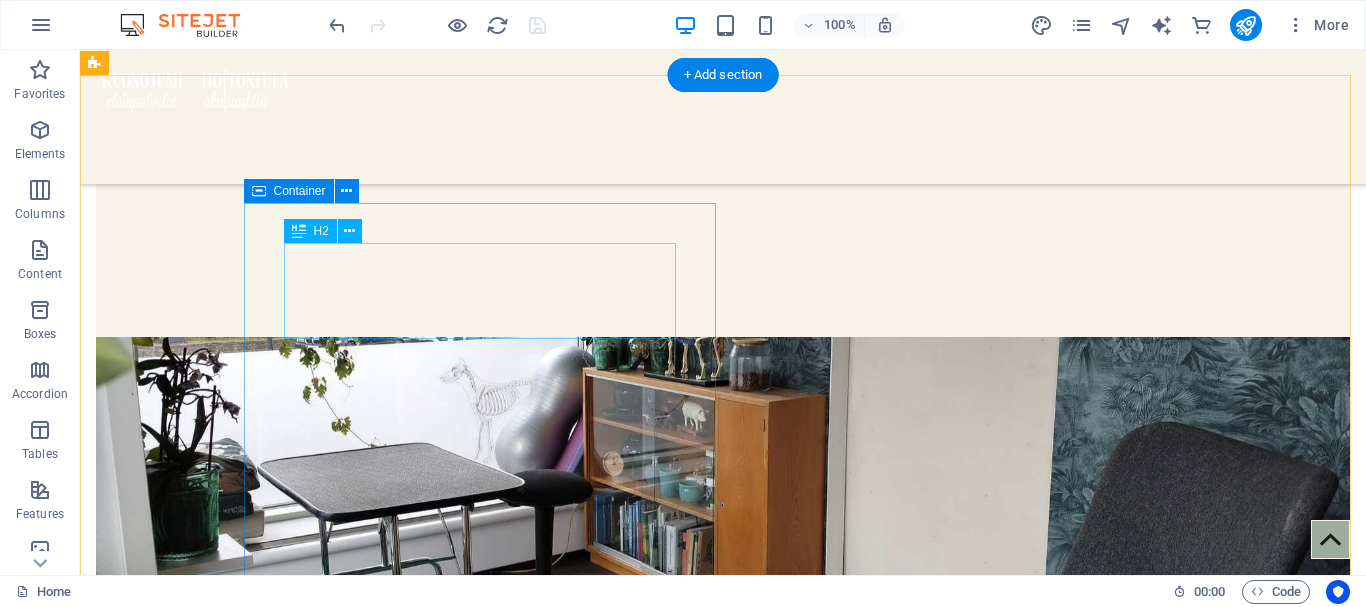 scroll, scrollTop: 600, scrollLeft: 0, axis: vertical 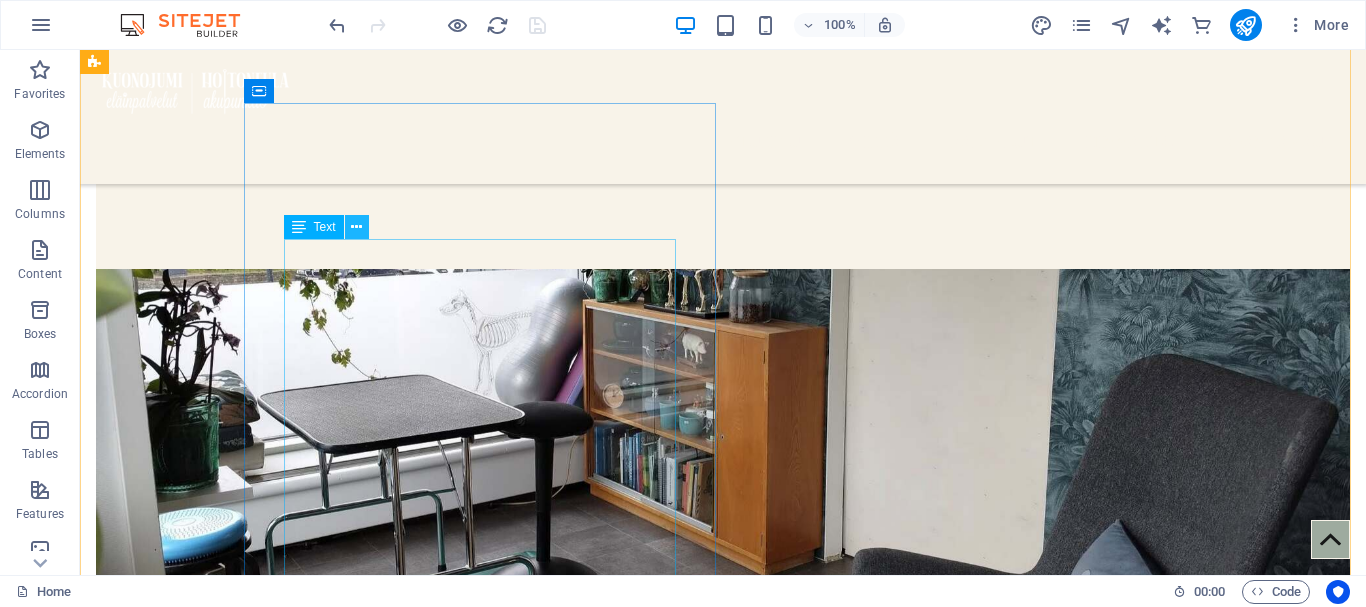 click at bounding box center [356, 227] 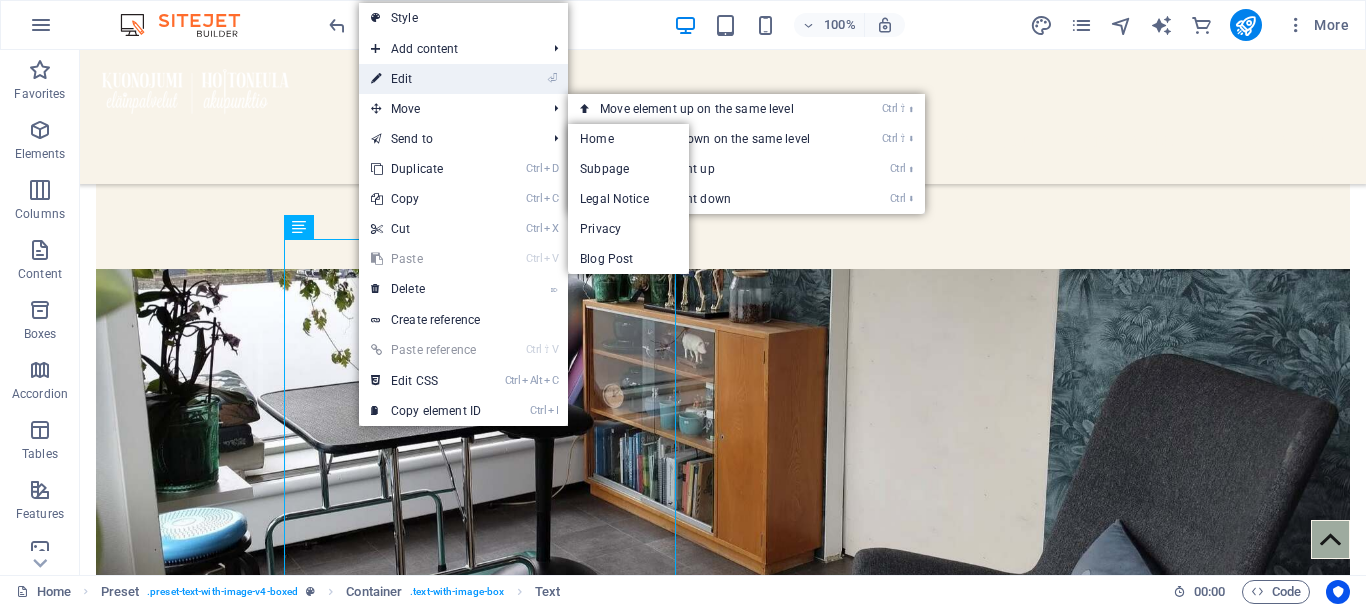 click on "⏎  Edit" at bounding box center (426, 79) 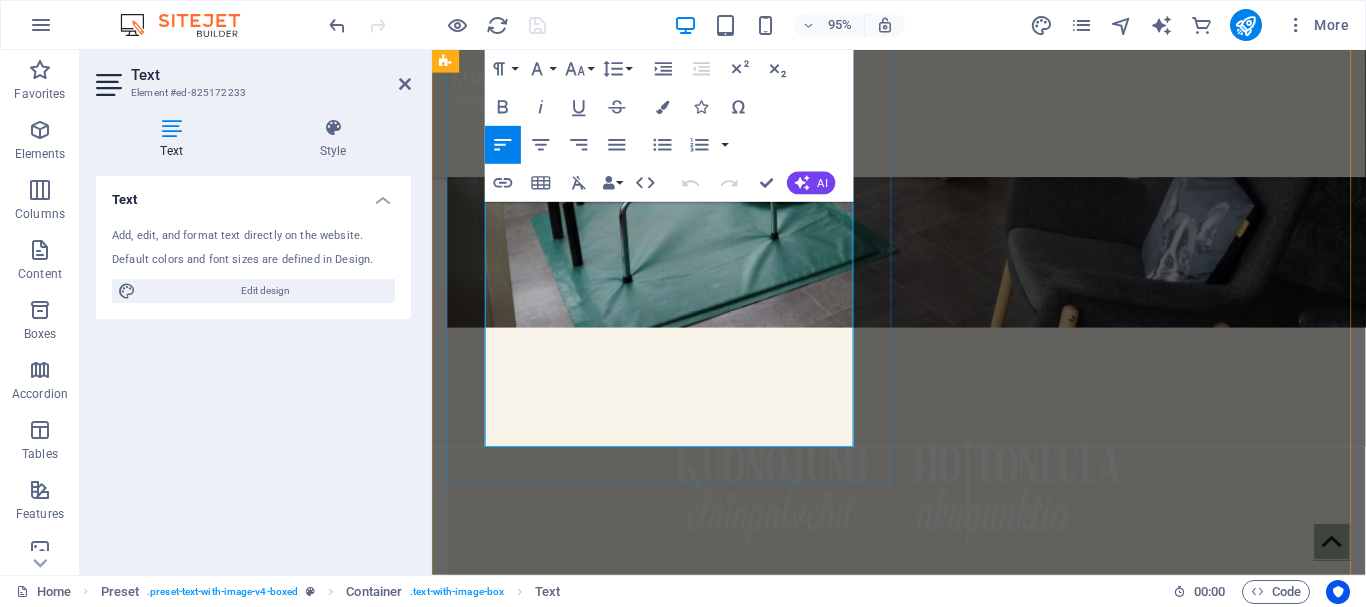 scroll, scrollTop: 928, scrollLeft: 0, axis: vertical 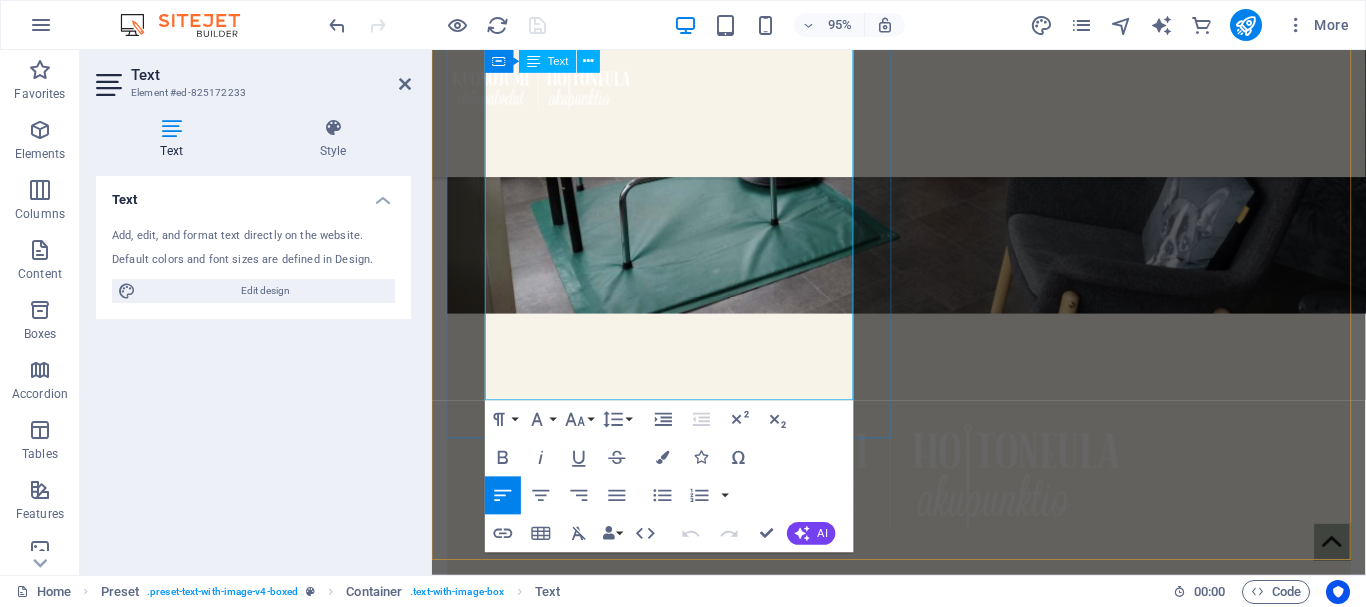 click on "Lämpimästi tervetuloa hoitooni" at bounding box center (920, 1140) 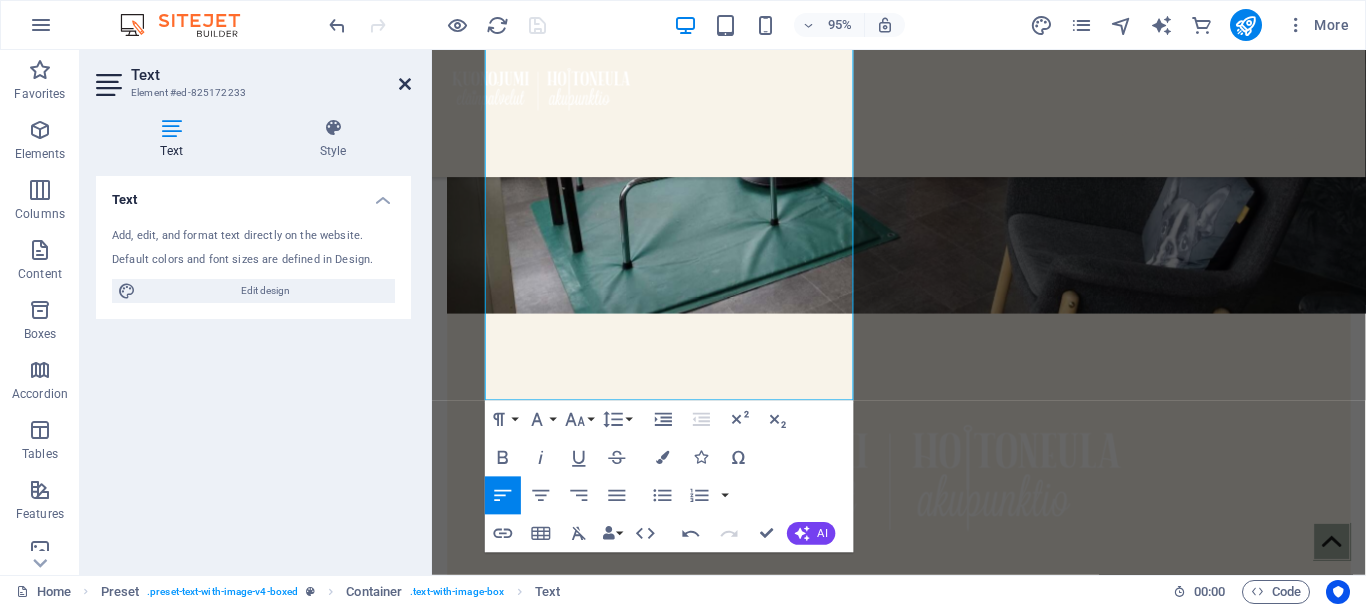 drag, startPoint x: 402, startPoint y: 83, endPoint x: 402, endPoint y: 128, distance: 45 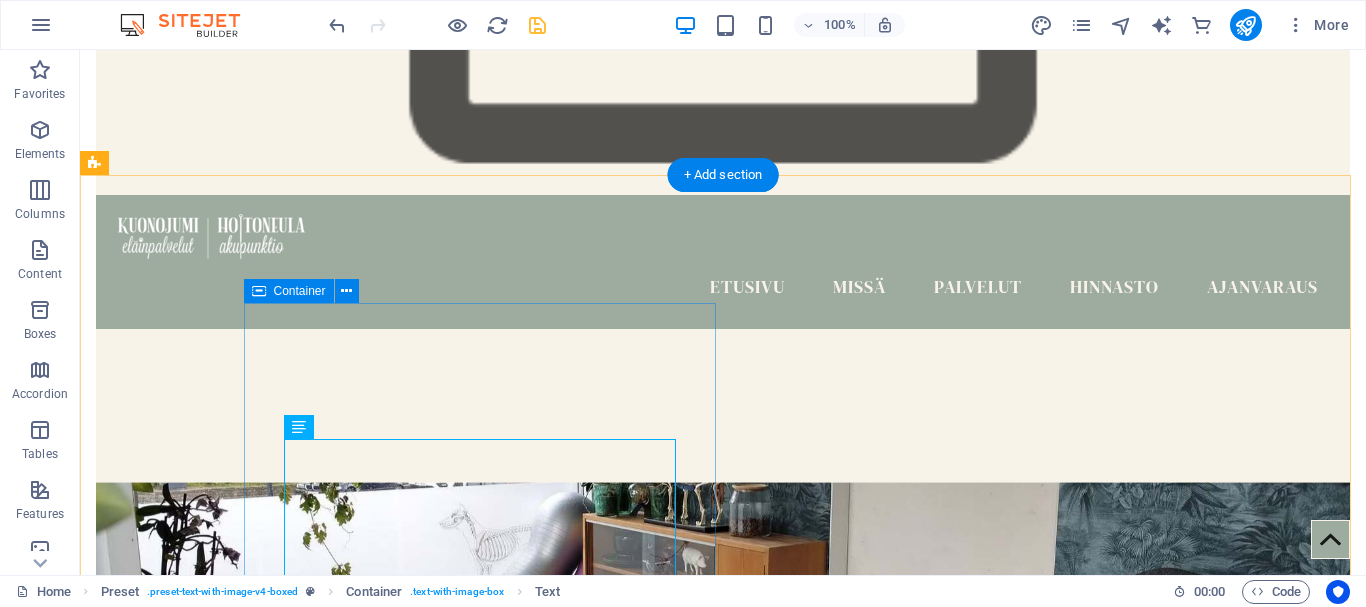 scroll, scrollTop: 400, scrollLeft: 0, axis: vertical 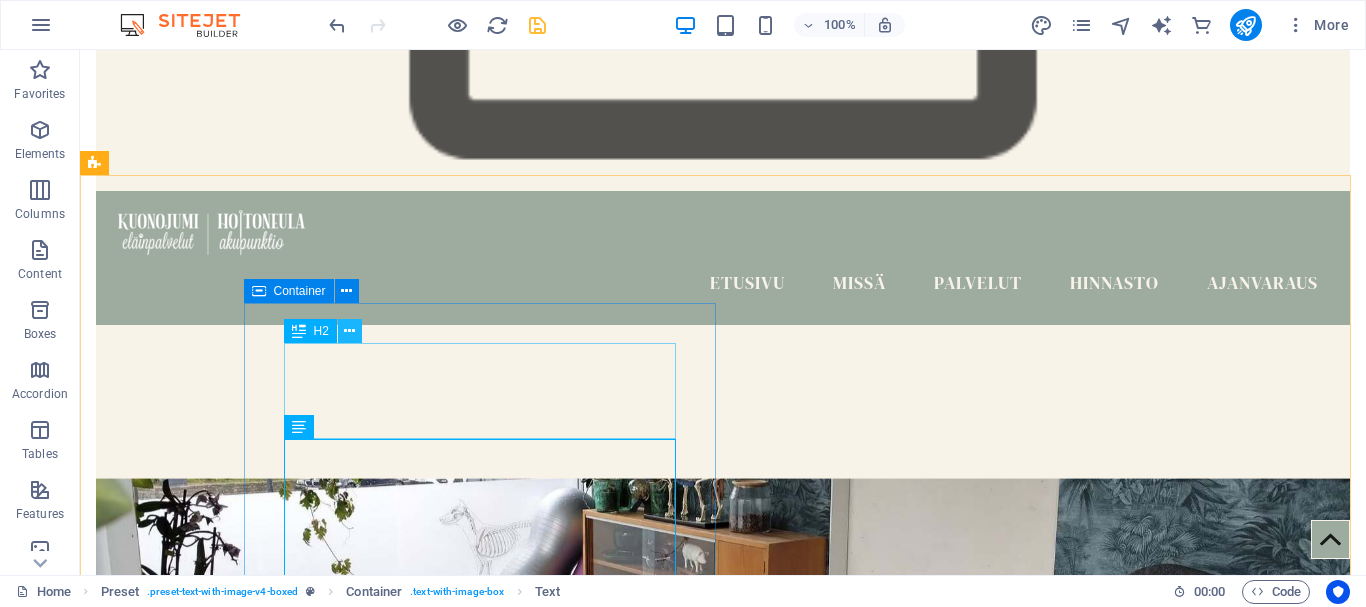 click at bounding box center (349, 331) 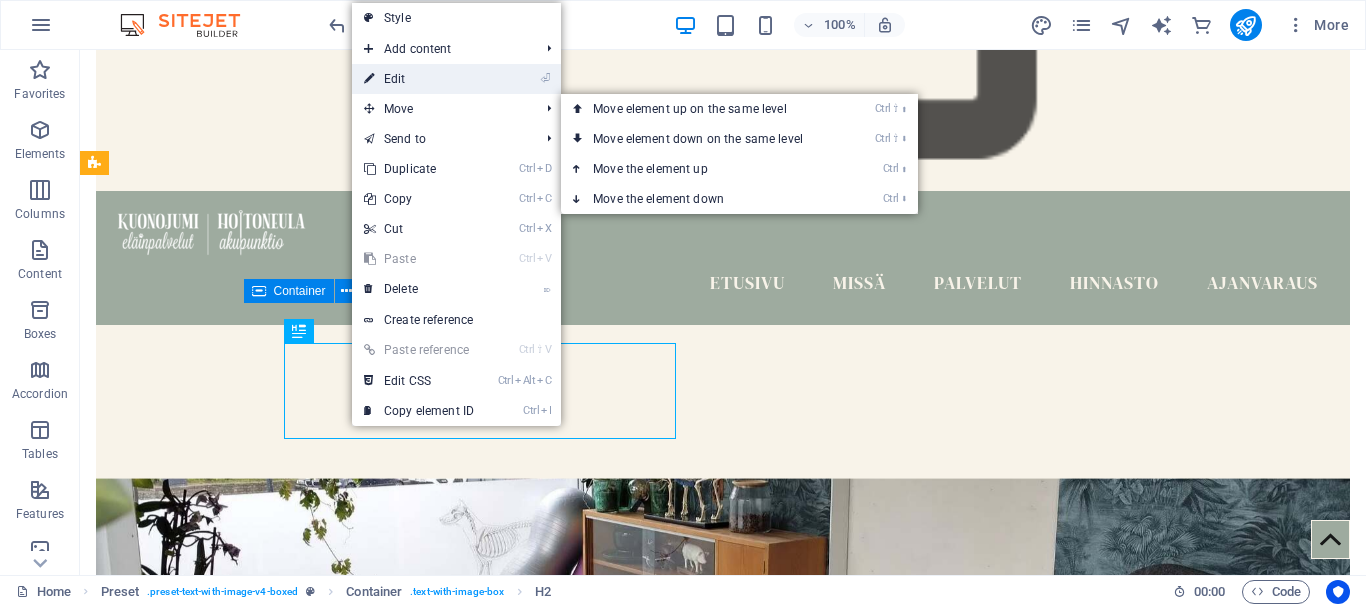 click on "⏎  Edit" at bounding box center (419, 79) 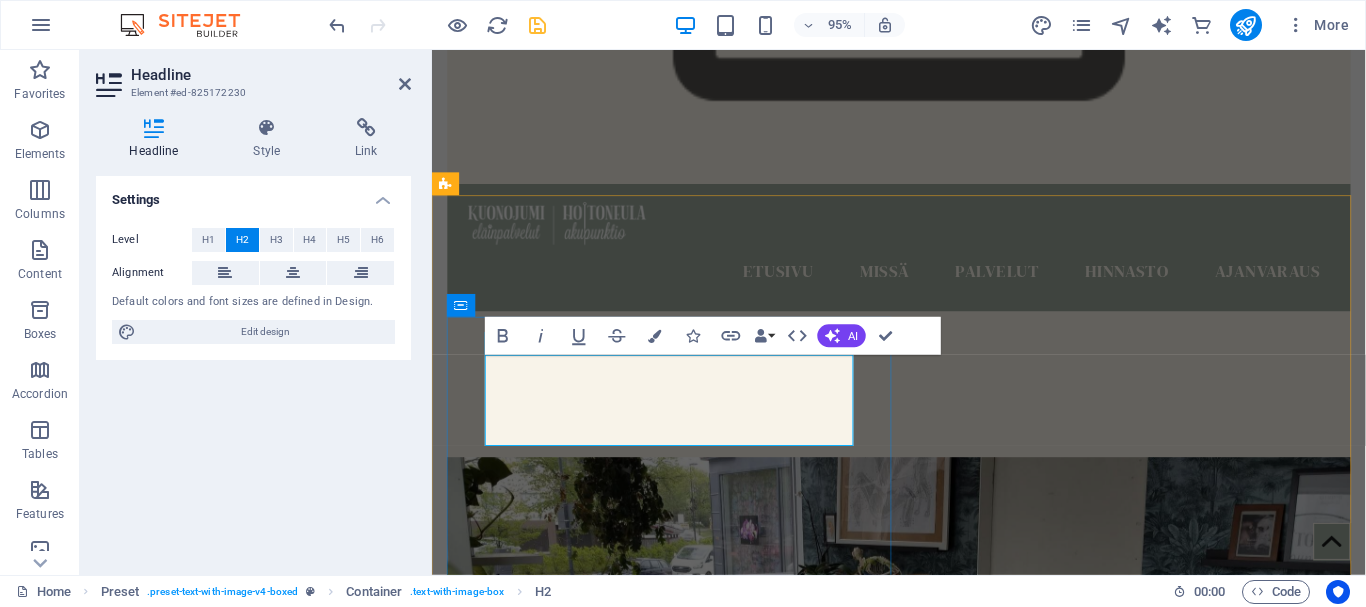 click on "Moi, olen Krista Riihimäeltä." at bounding box center (920, 1434) 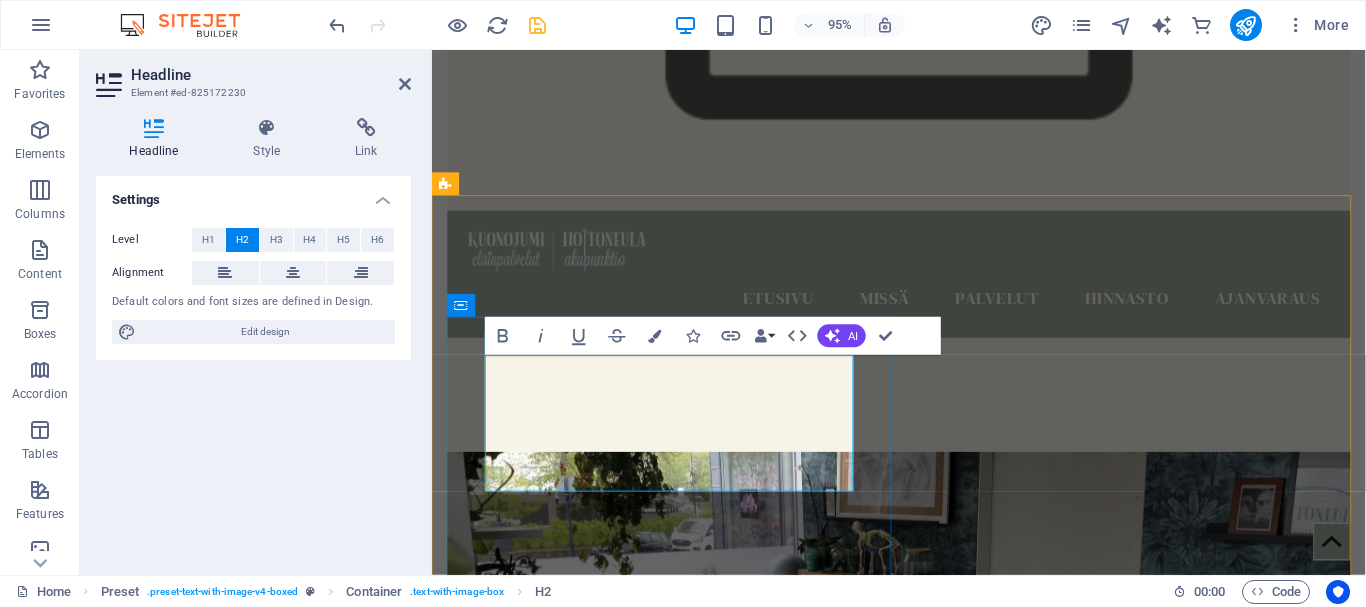 click on "Moi, ‌olen Krista Riihimäeltä." at bounding box center (920, 1464) 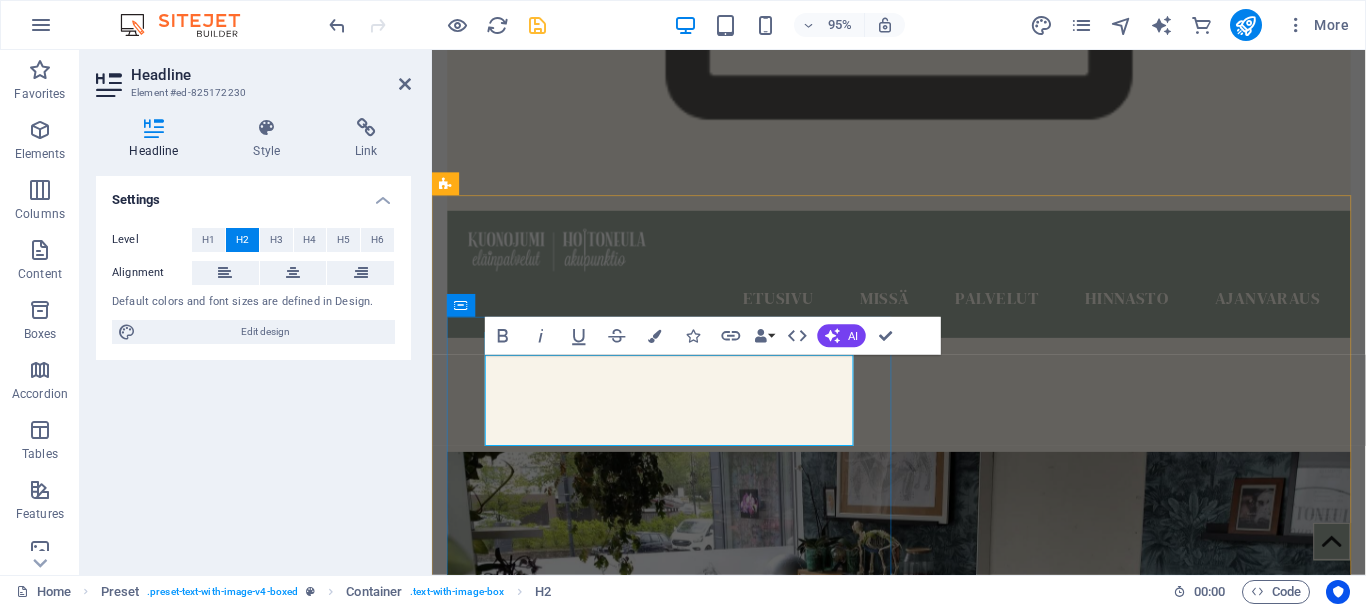 type 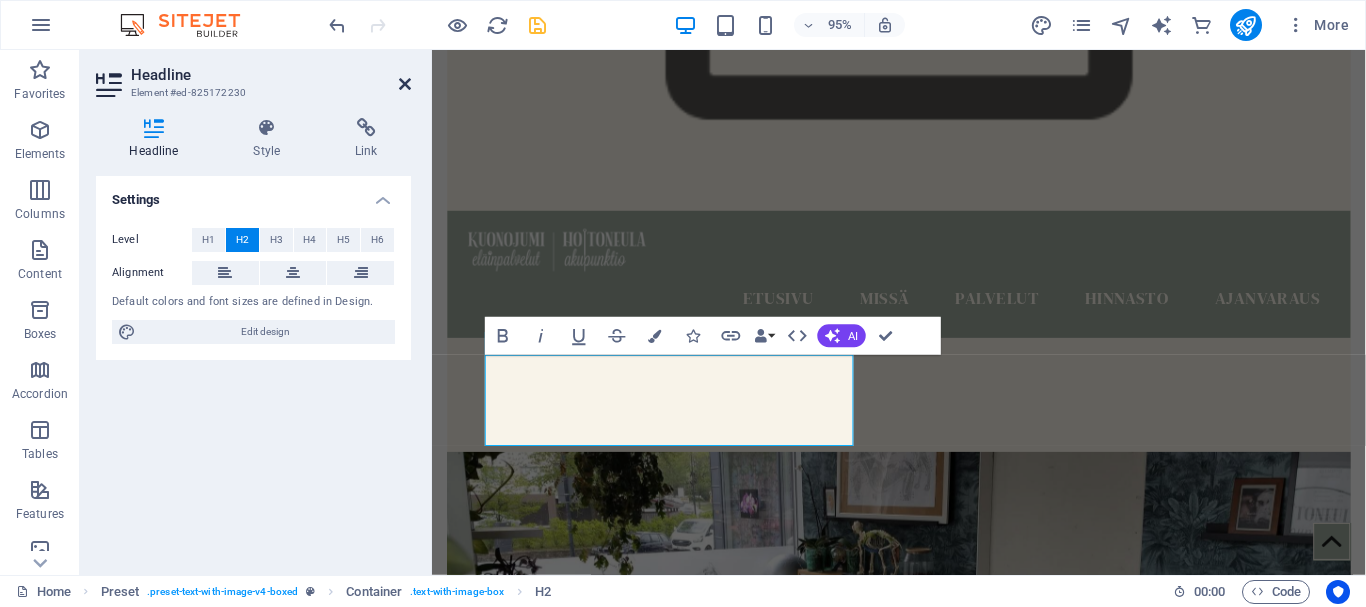click at bounding box center [405, 84] 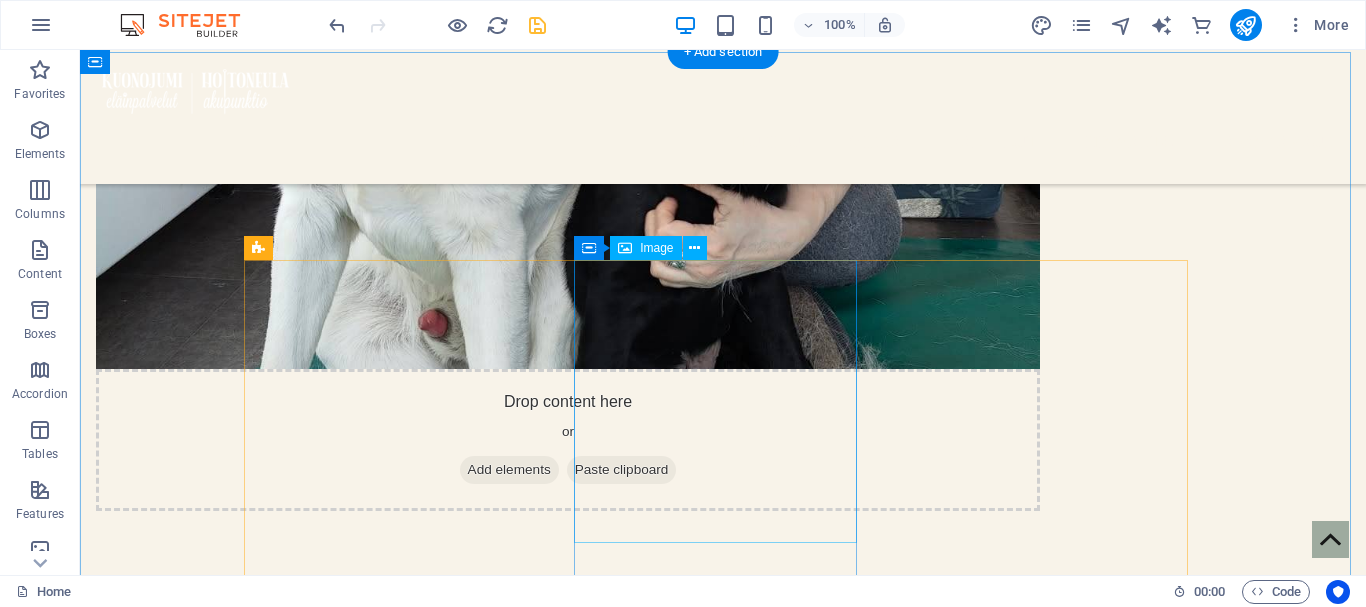 scroll, scrollTop: 2300, scrollLeft: 0, axis: vertical 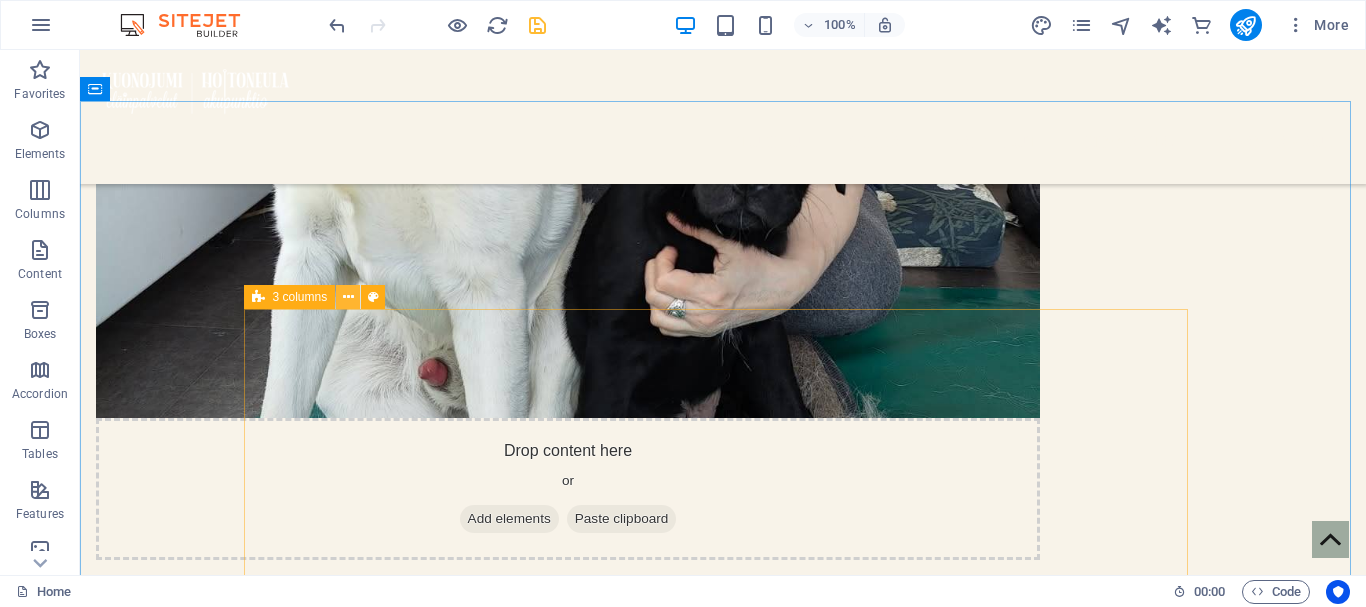 click at bounding box center (348, 297) 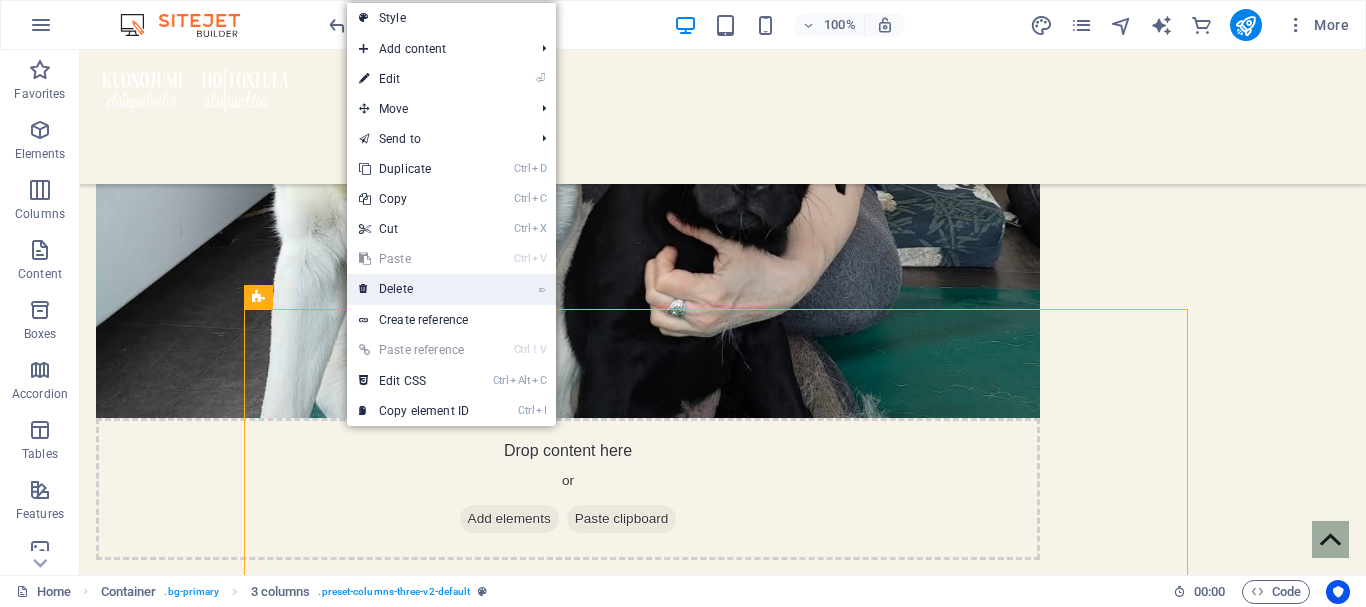 click on "⌦  Delete" at bounding box center (414, 289) 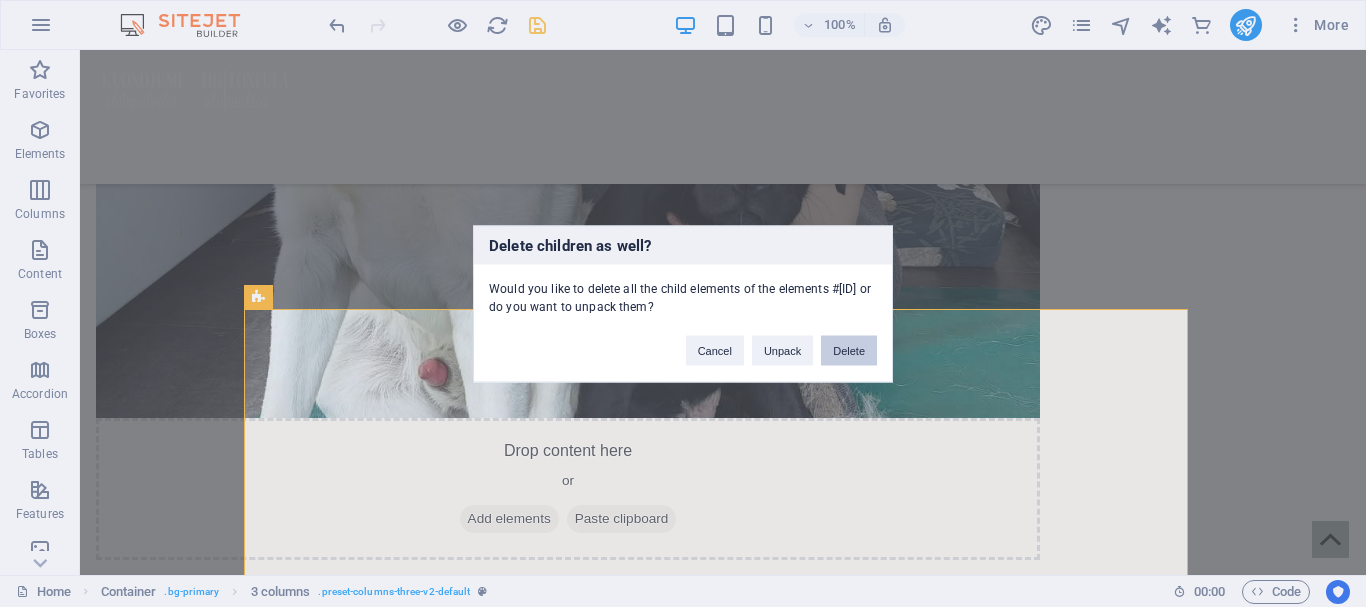 click on "Delete" at bounding box center [849, 350] 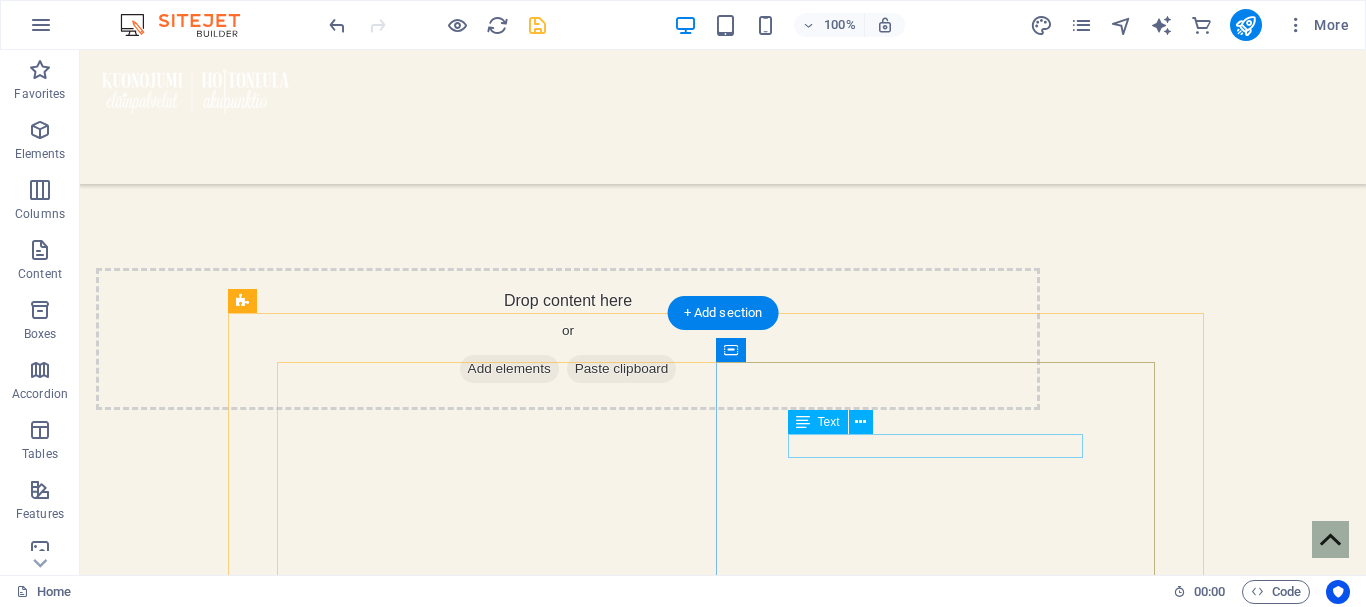 scroll, scrollTop: 2300, scrollLeft: 0, axis: vertical 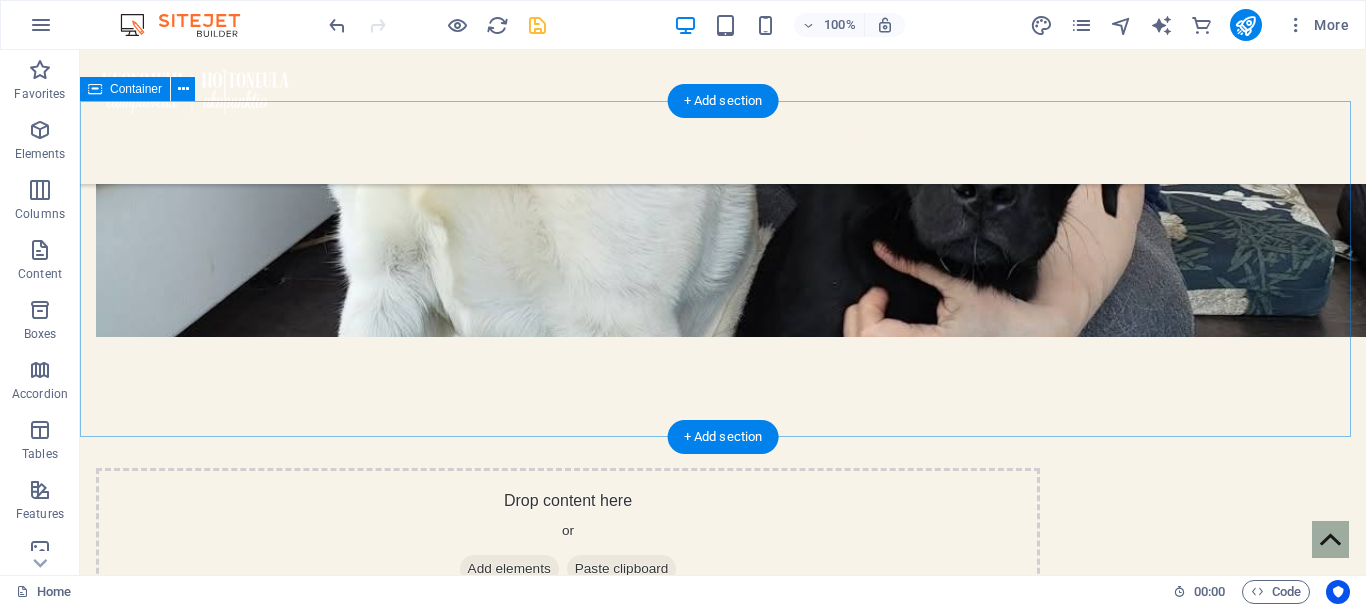 click on "palvelut" at bounding box center [723, 2742] 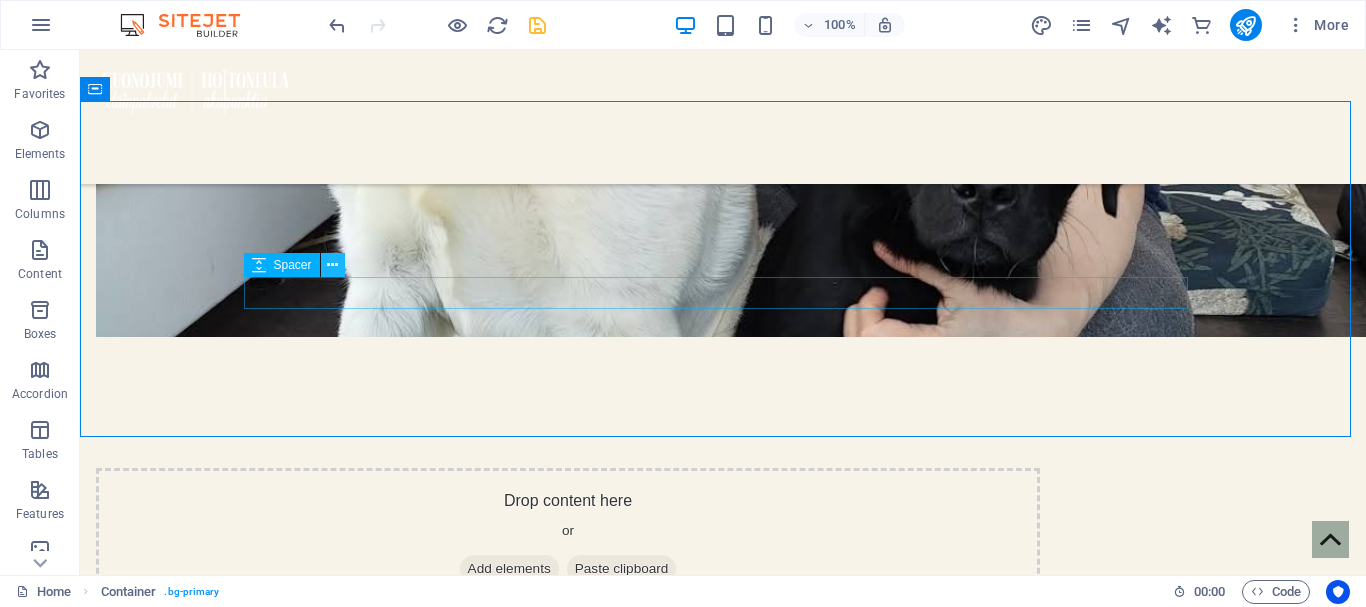 click at bounding box center (333, 265) 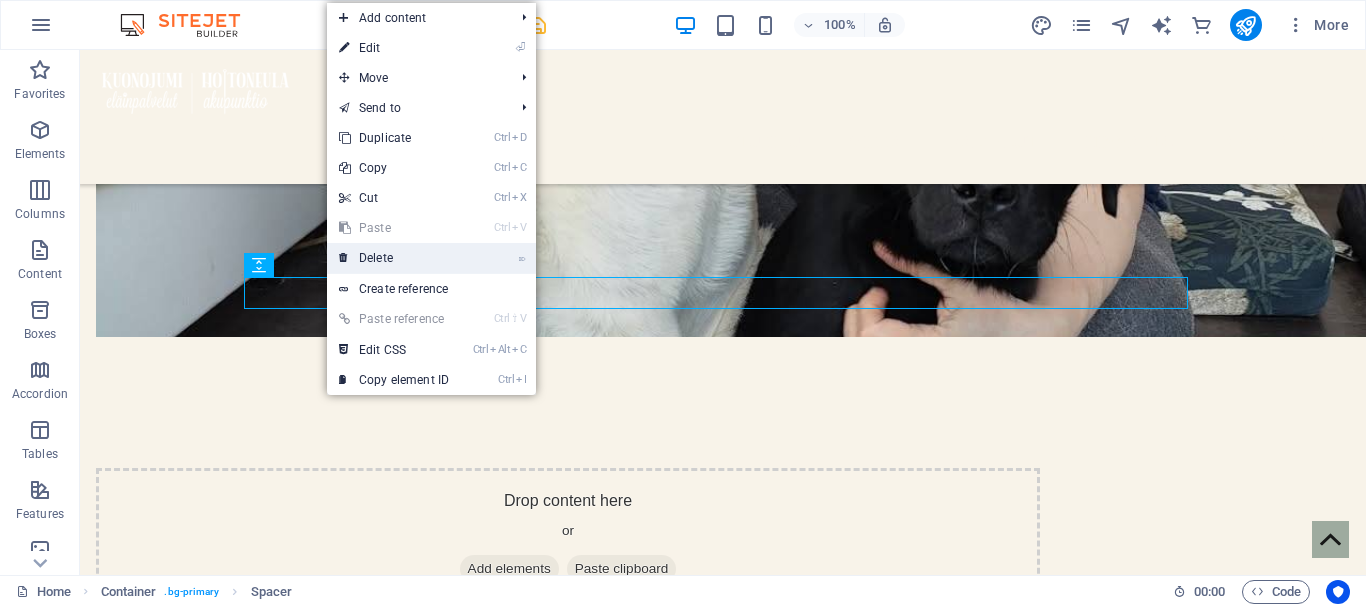 click on "⌦  Delete" at bounding box center (394, 258) 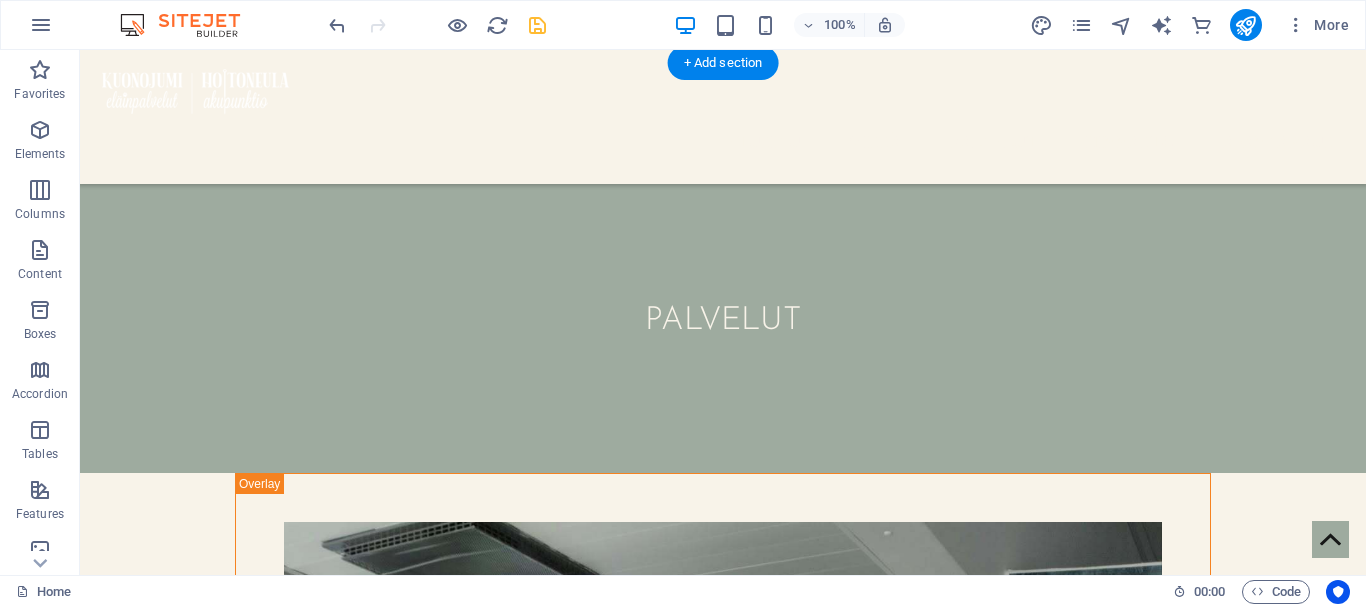 scroll, scrollTop: 4900, scrollLeft: 0, axis: vertical 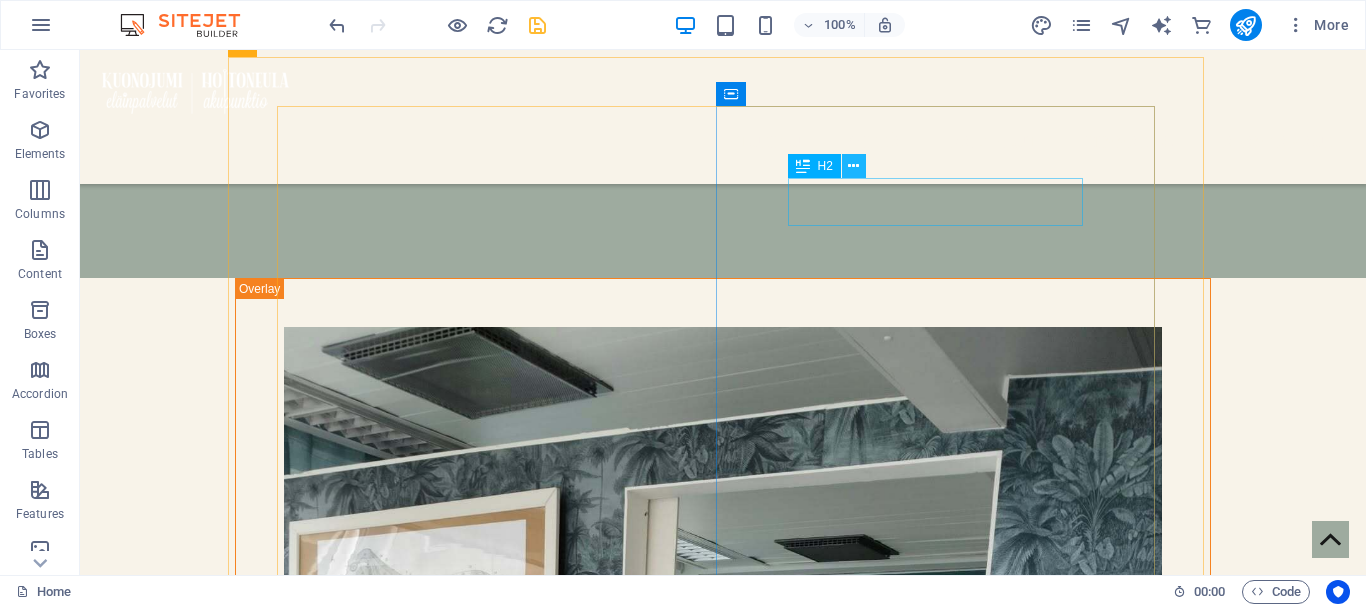click at bounding box center [853, 166] 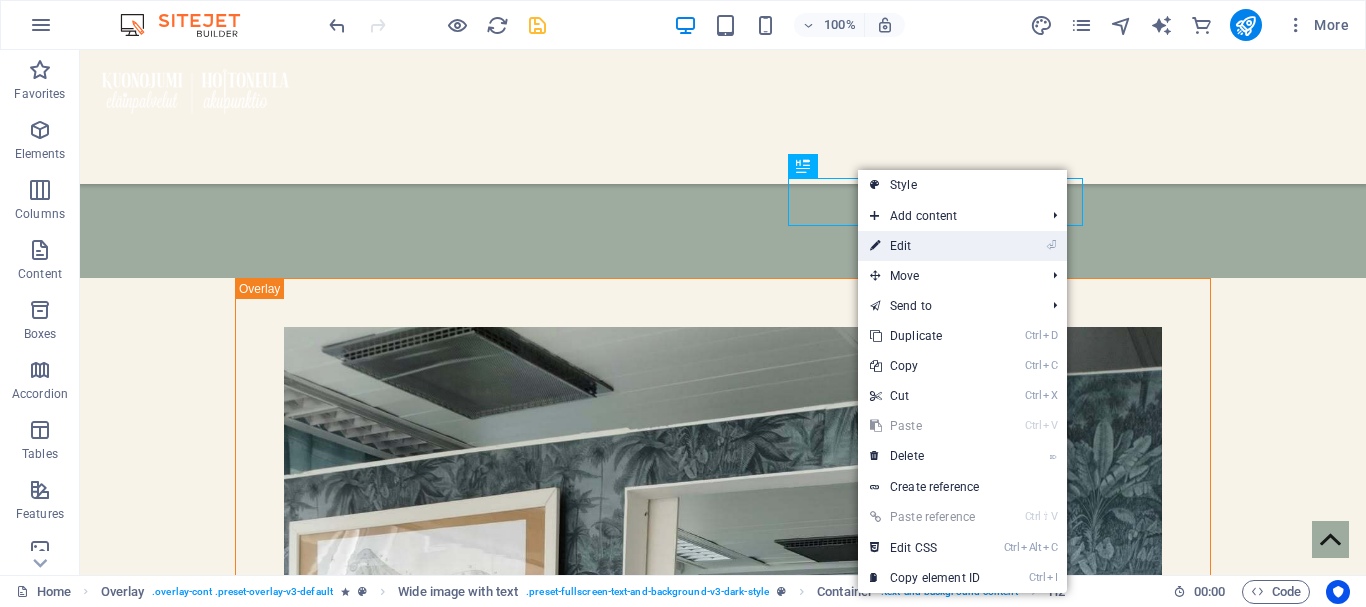 click on "⏎  Edit" at bounding box center (925, 246) 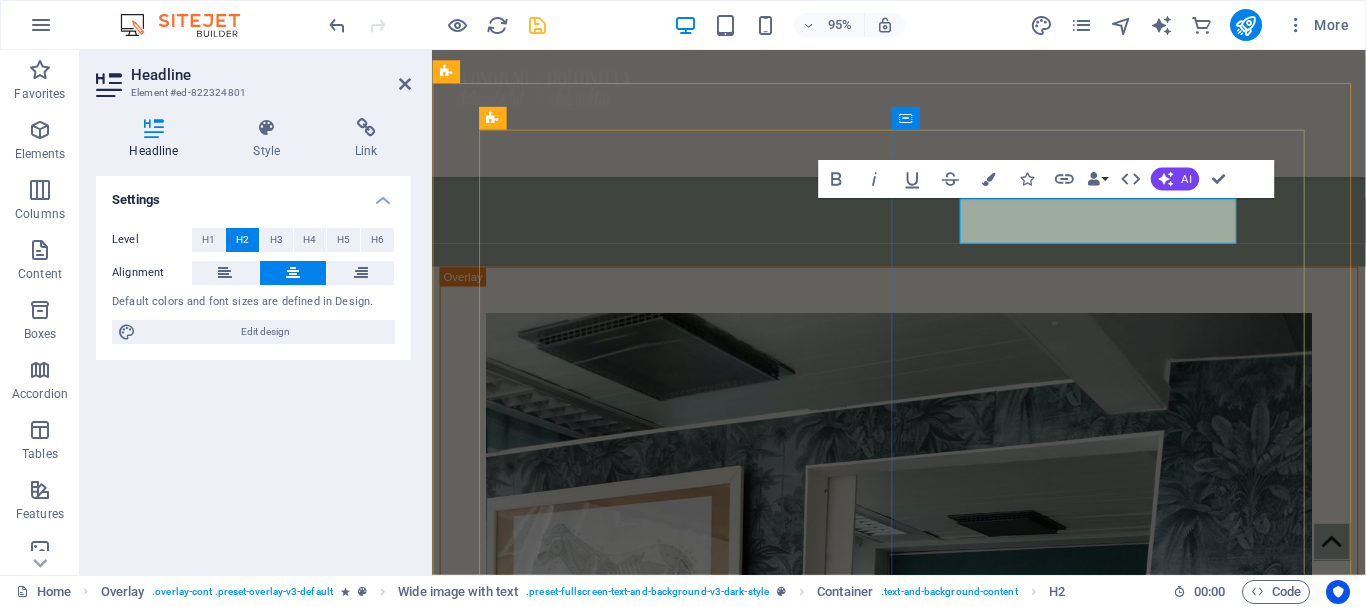 click on "HELLO," at bounding box center [923, 4772] 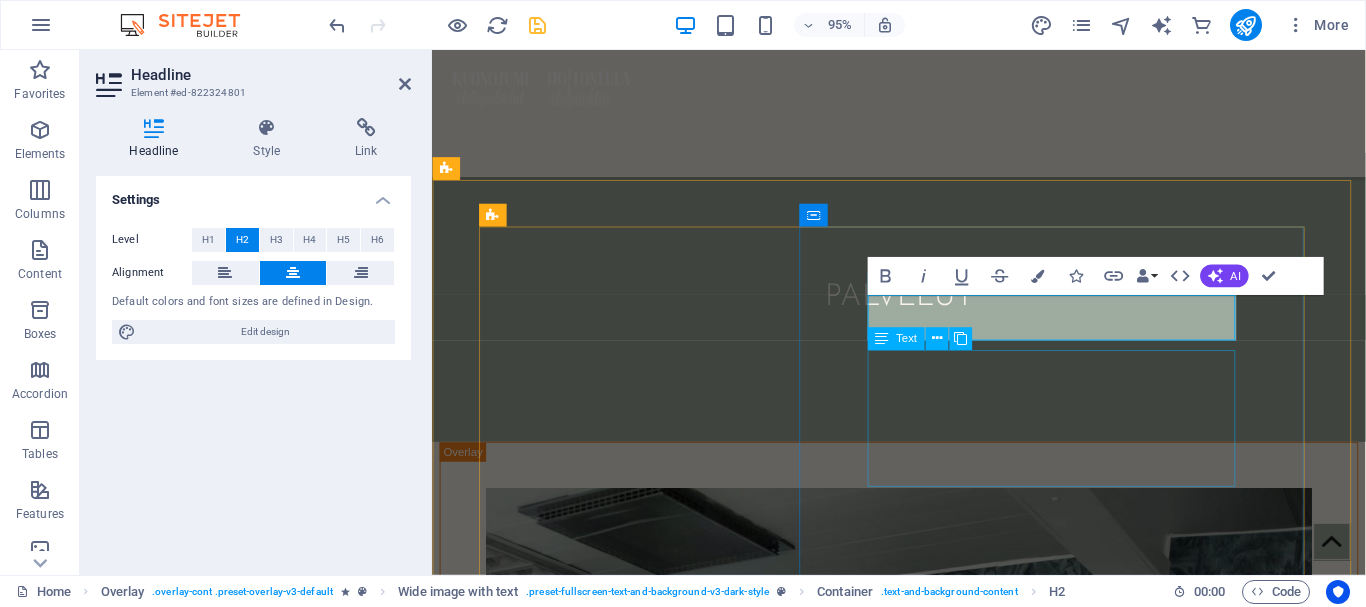 scroll, scrollTop: 4800, scrollLeft: 0, axis: vertical 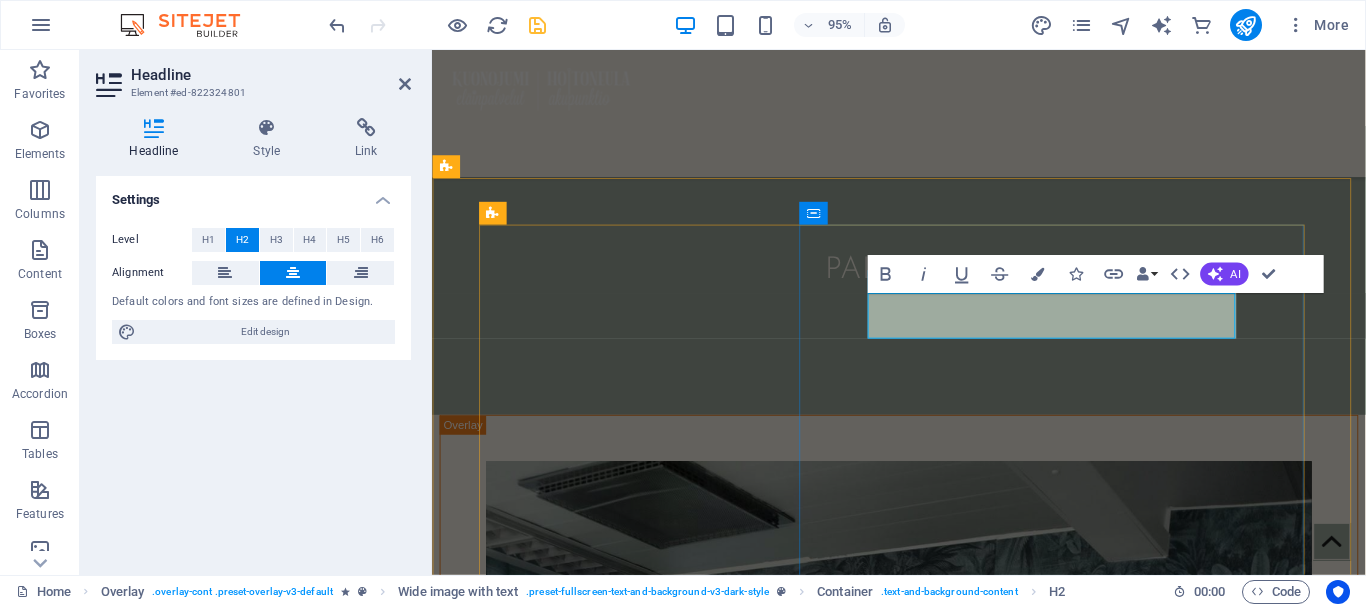 click on "Kraniosakraalihoito" at bounding box center [923, 4856] 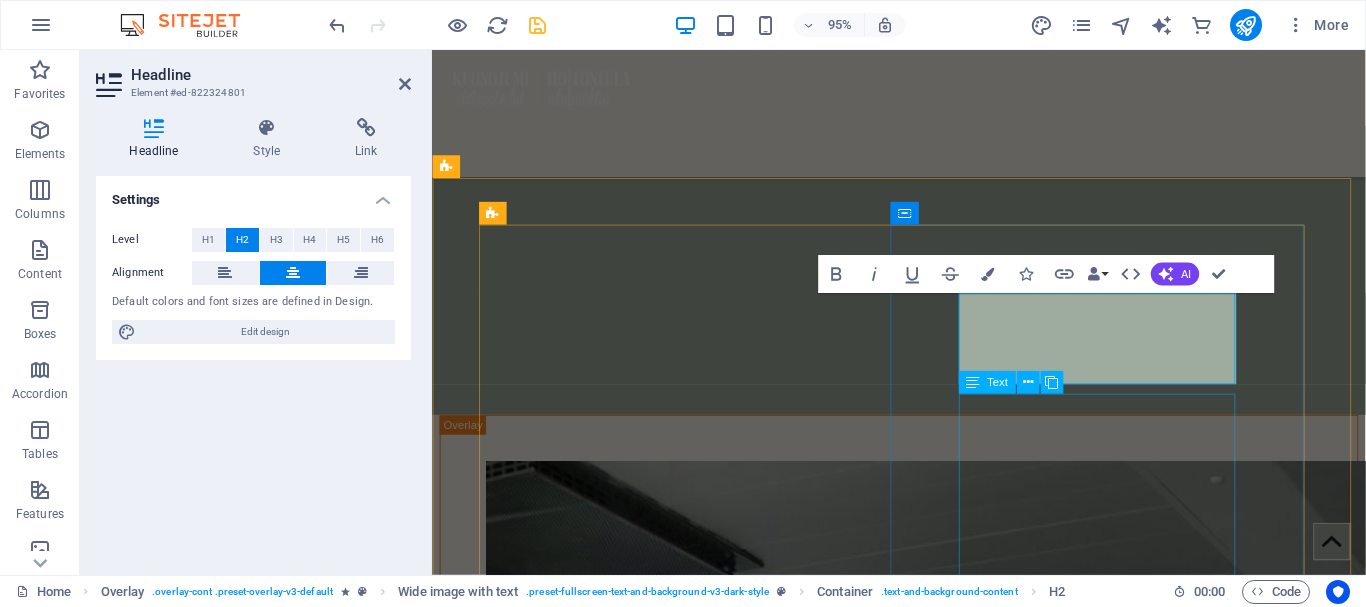 click on "Lorem ipsum dolor sit amet, consectetuer adipiscing elit. Aenean commodo ligula eget dolor. Lorem ipsum dolor sit amet, consectetuer adipiscing elit leget dolor. Lorem ipsum dolor sit amet, consectetuer adipiscing elit. Aenean commodo ligula eget dolor. Lorem ipsum dolor sit amet, consectetuer adipiscing elit dolor." at bounding box center [923, 5106] 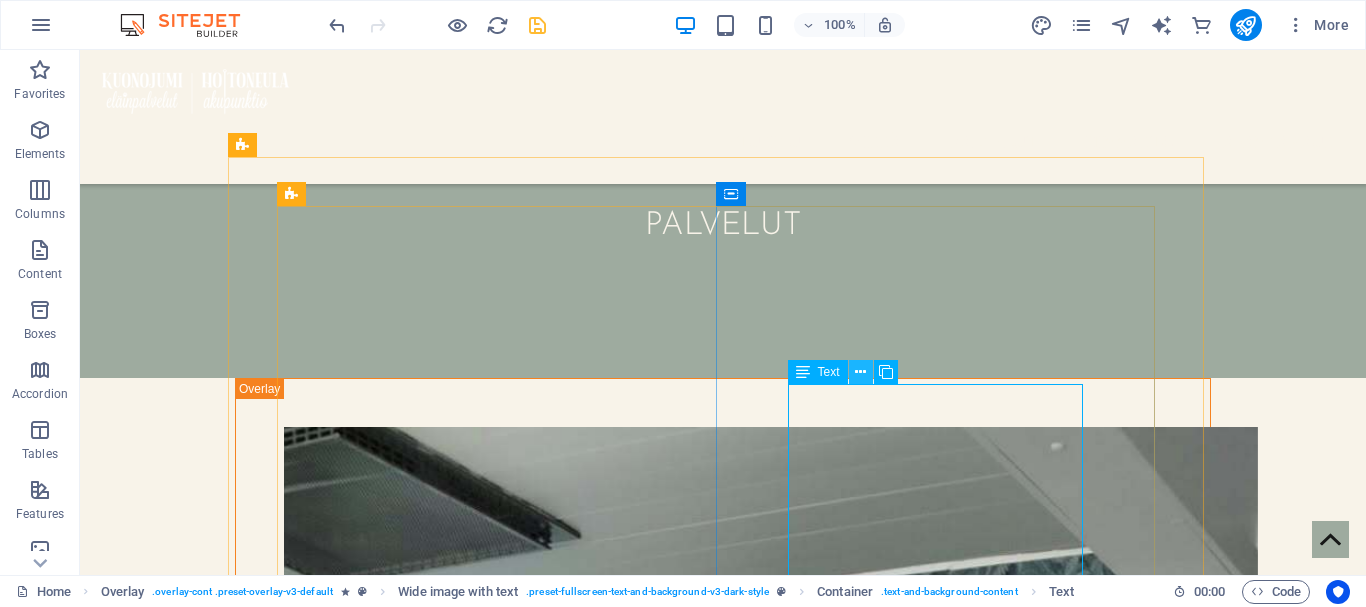 click at bounding box center [860, 372] 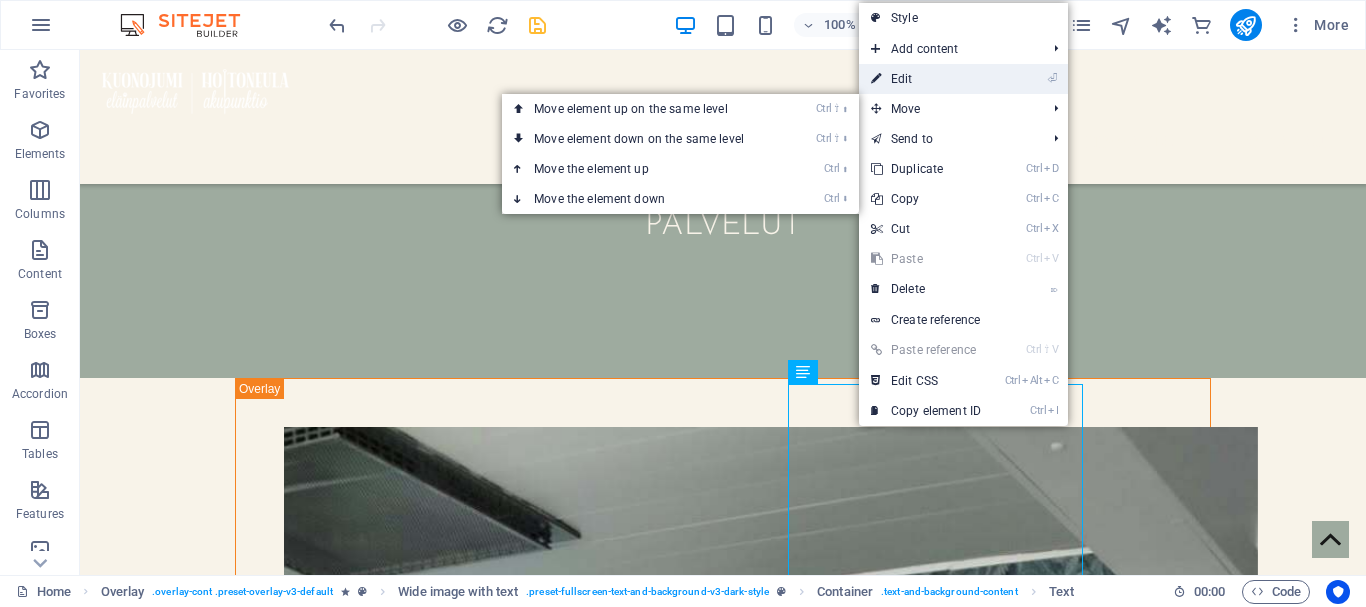 click on "⏎  Edit" at bounding box center (926, 79) 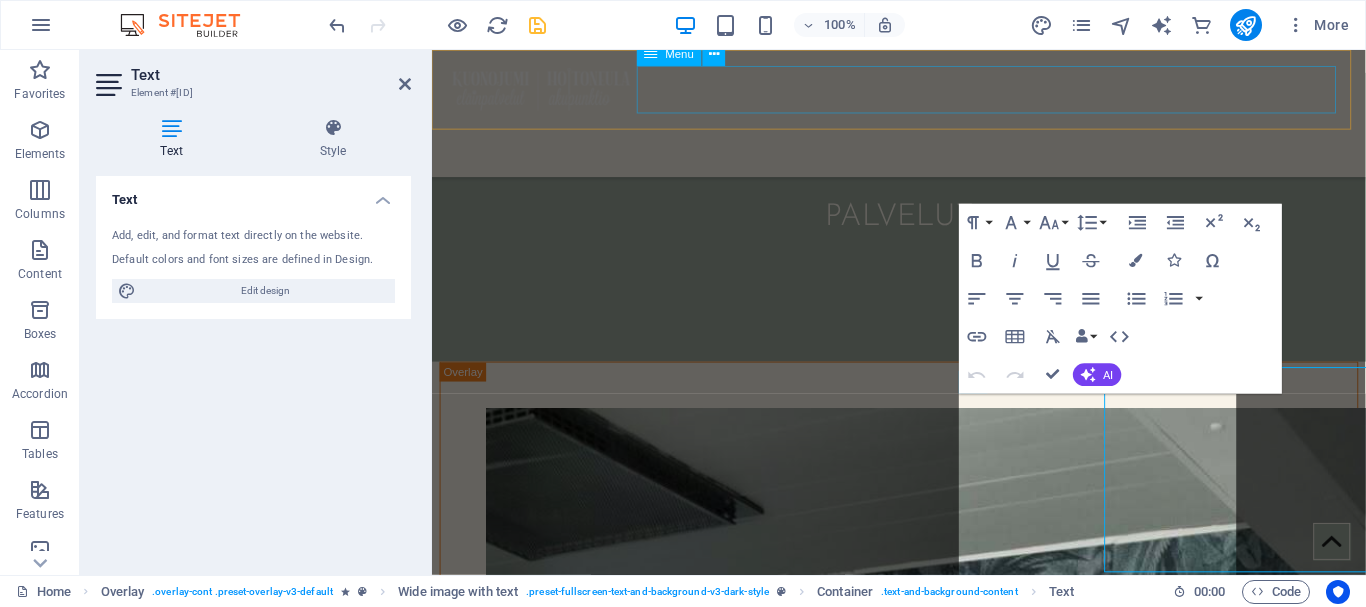 click on "Lorem ipsum dolor sit amet, consectetuer adipiscing elit. Aenean commodo ligula eget dolor. Lorem ipsum dolor sit amet, consectetuer adipiscing elit leget dolor. Lorem ipsum dolor sit amet, consectetuer adipiscing elit. Aenean commodo ligula eget dolor. Lorem ipsum dolor sit amet, consectetuer adipiscing elit dolor." at bounding box center [924, 5050] 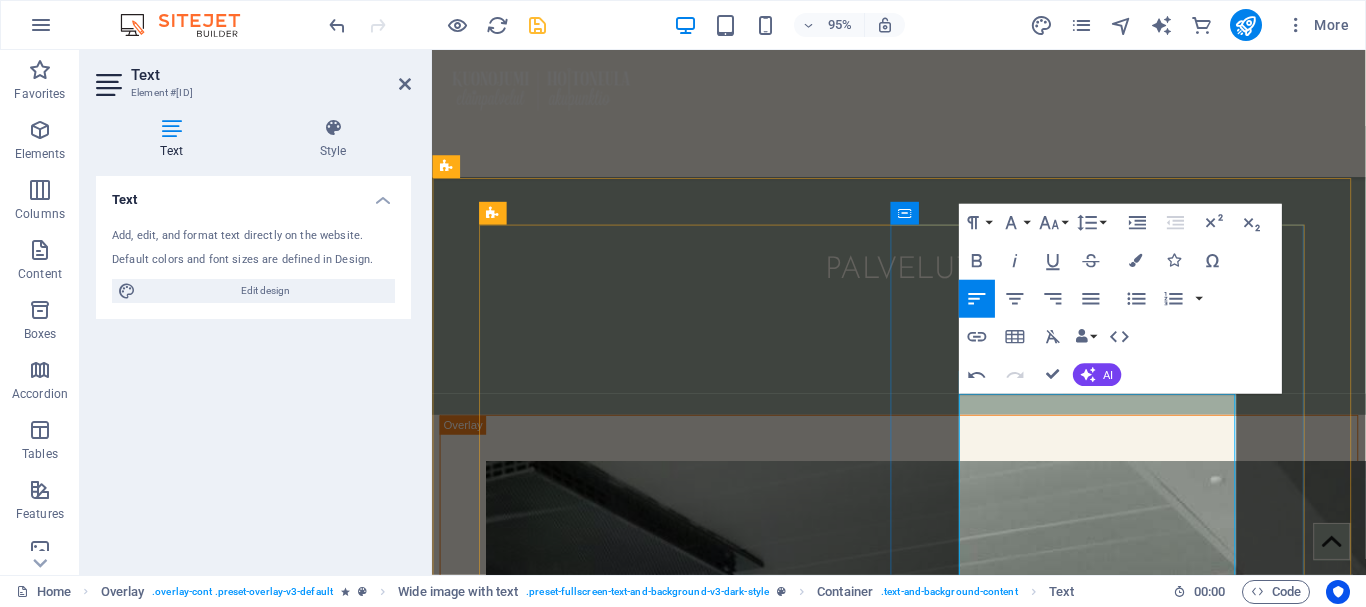 click on "Kraniosakraalihoito, josta käytetään myös nimitystä kraniosakraaliterapia (CST) perustuu kehon aivo-selkäydinnesteen kierron sykkeeseen ja sen tasaamiseen. Tämä tapahtuu sykettä tunnustelemalla ja häiriötilojen vapauttamista kevyellä tekniikalla. Selkäydinnesteen kierto vaikuttaa hermoston ja kehon kalvojärjestelmän kautta koko kehossa. Menetelmä perustuu osteopatiaan, sen on kehittänyt yhdysvaltalainen lääkäri ja osteopaatti John Upledger vuonna 1975. Menetelmää käytetään nykyisin 122 eri maassa." at bounding box center (923, 5346) 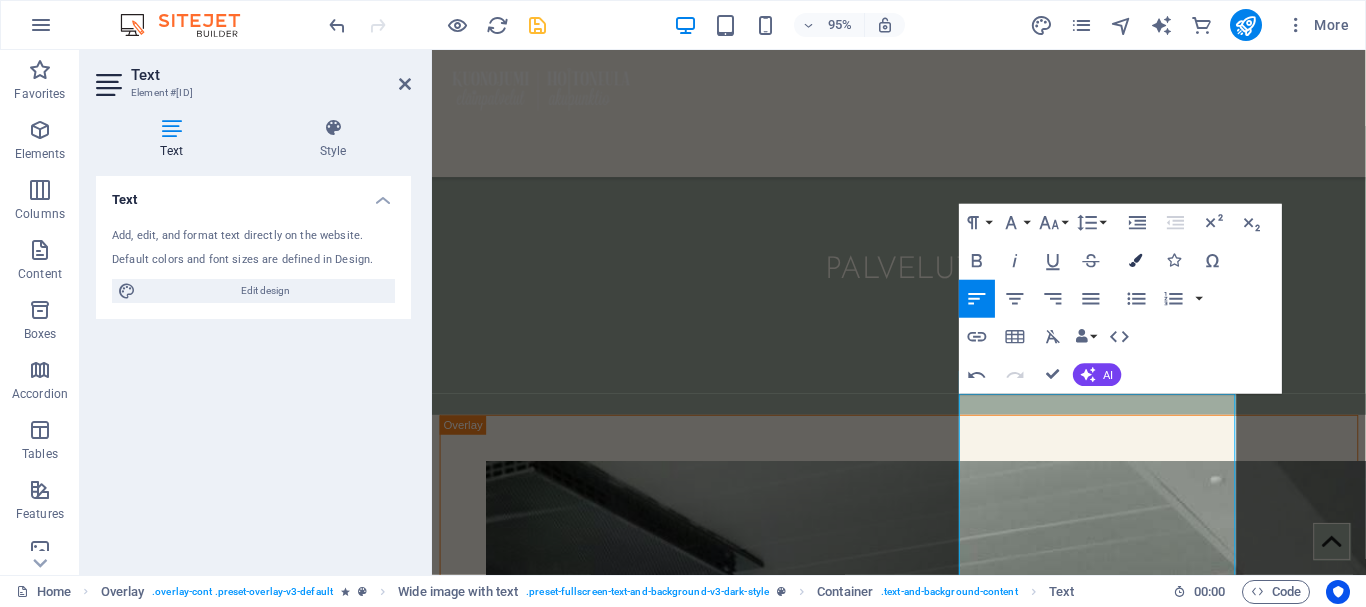 click on "Colors" at bounding box center [1137, 261] 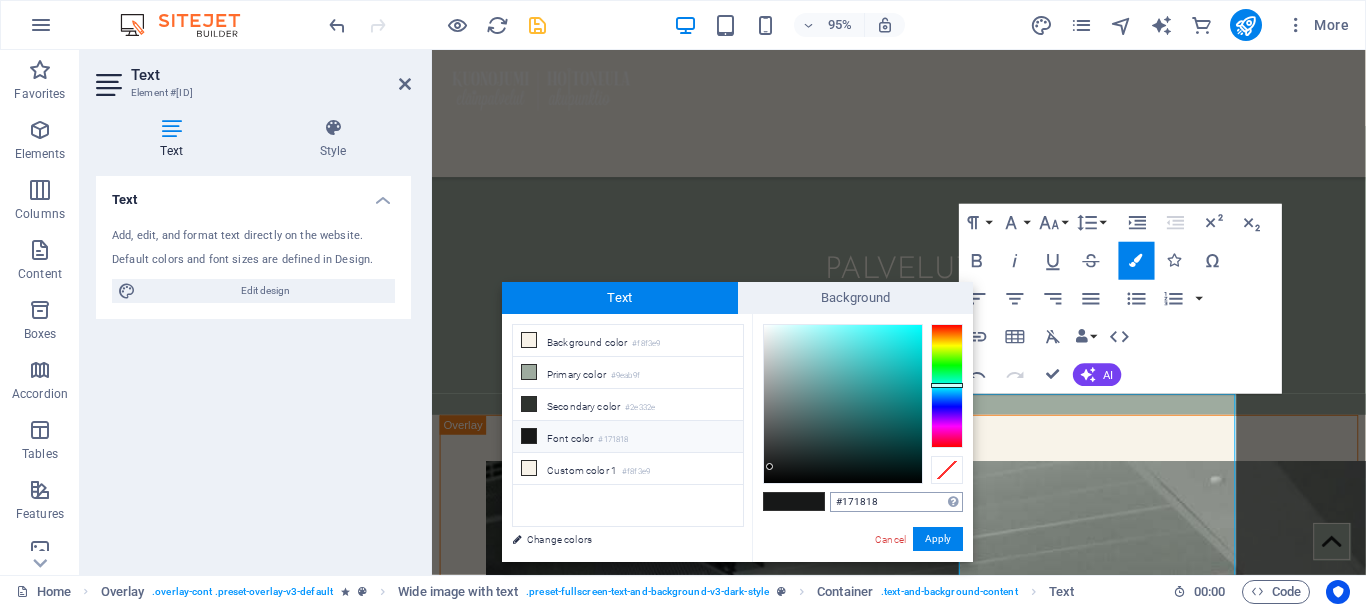 drag, startPoint x: 891, startPoint y: 508, endPoint x: 844, endPoint y: 511, distance: 47.095646 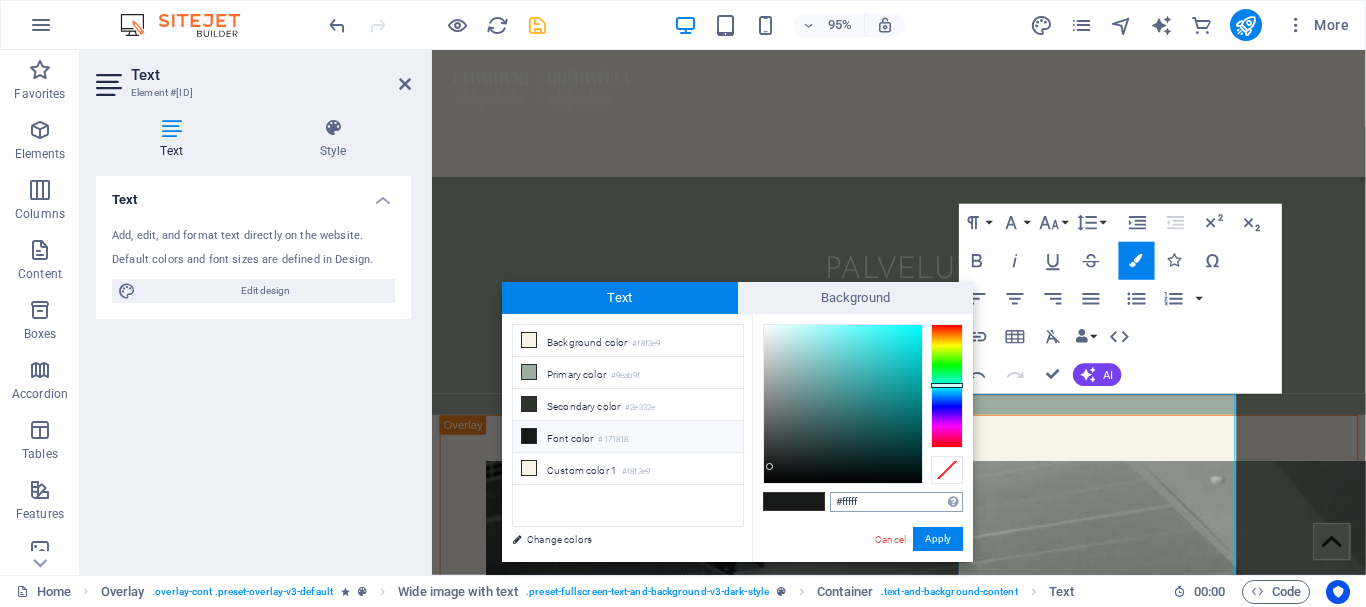 type on "#ffffff" 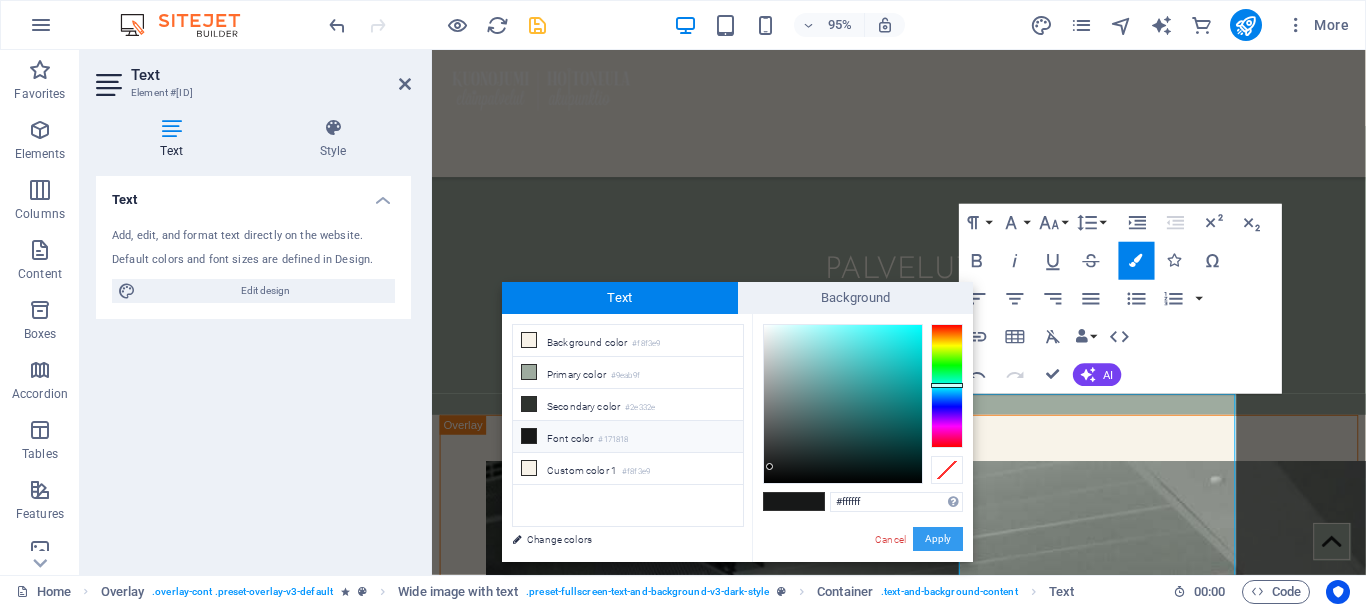 click on "Apply" at bounding box center (938, 539) 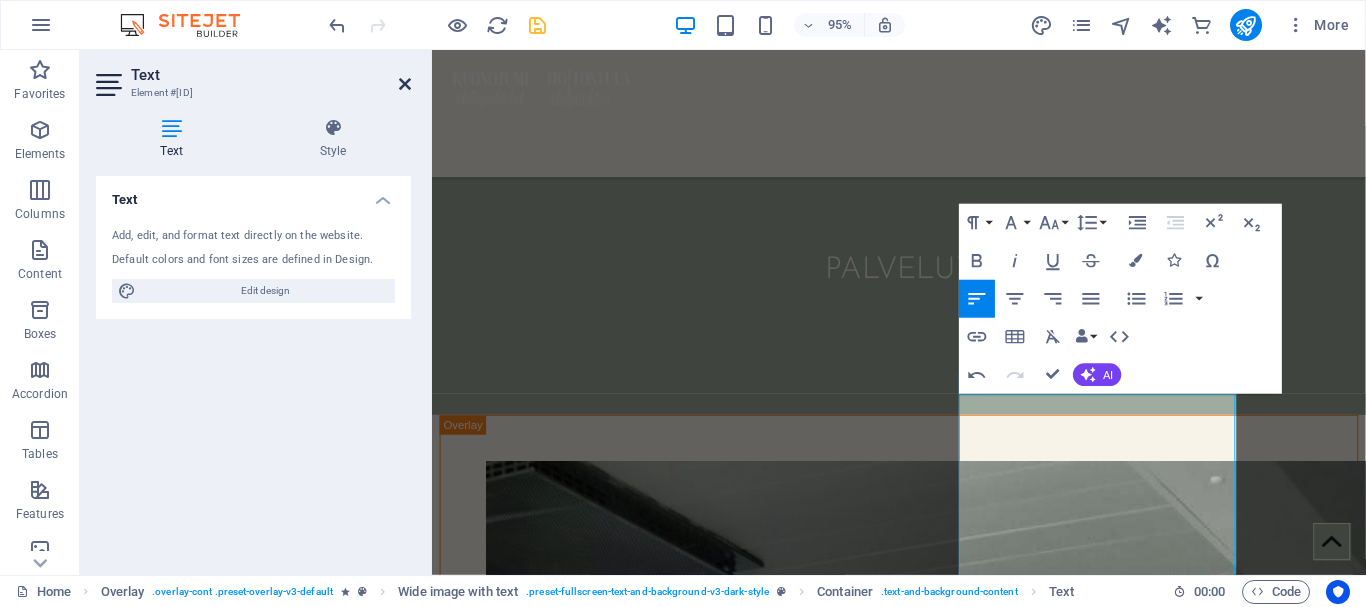 click at bounding box center [405, 84] 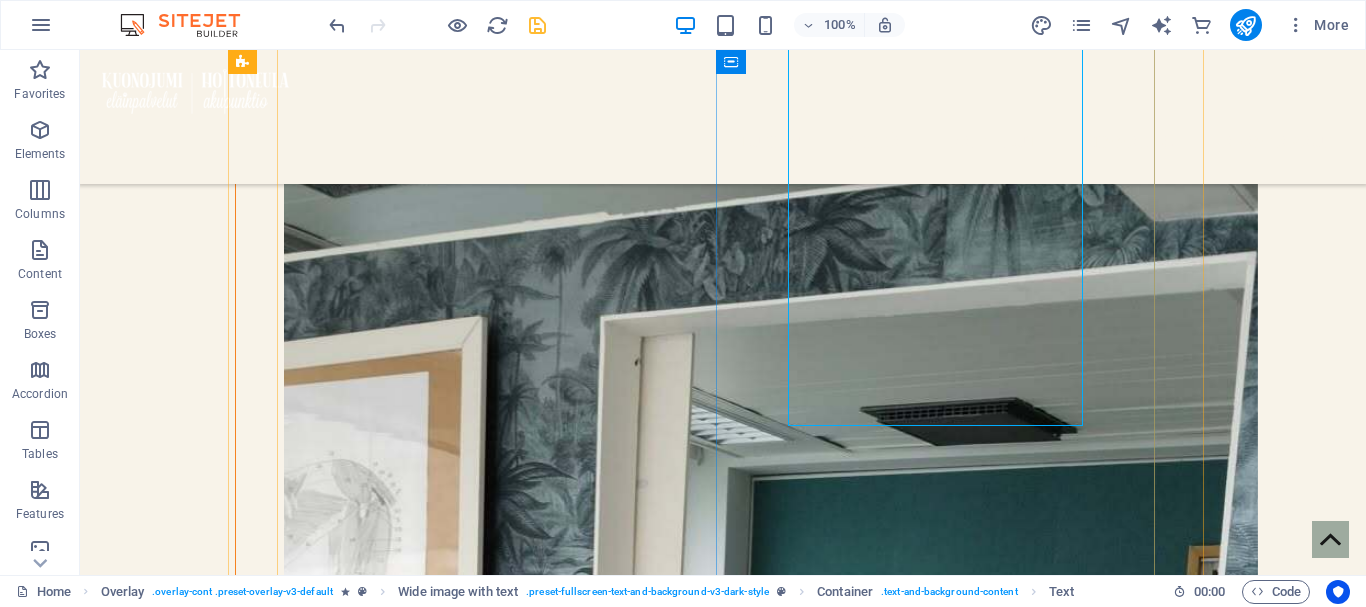 scroll, scrollTop: 5200, scrollLeft: 0, axis: vertical 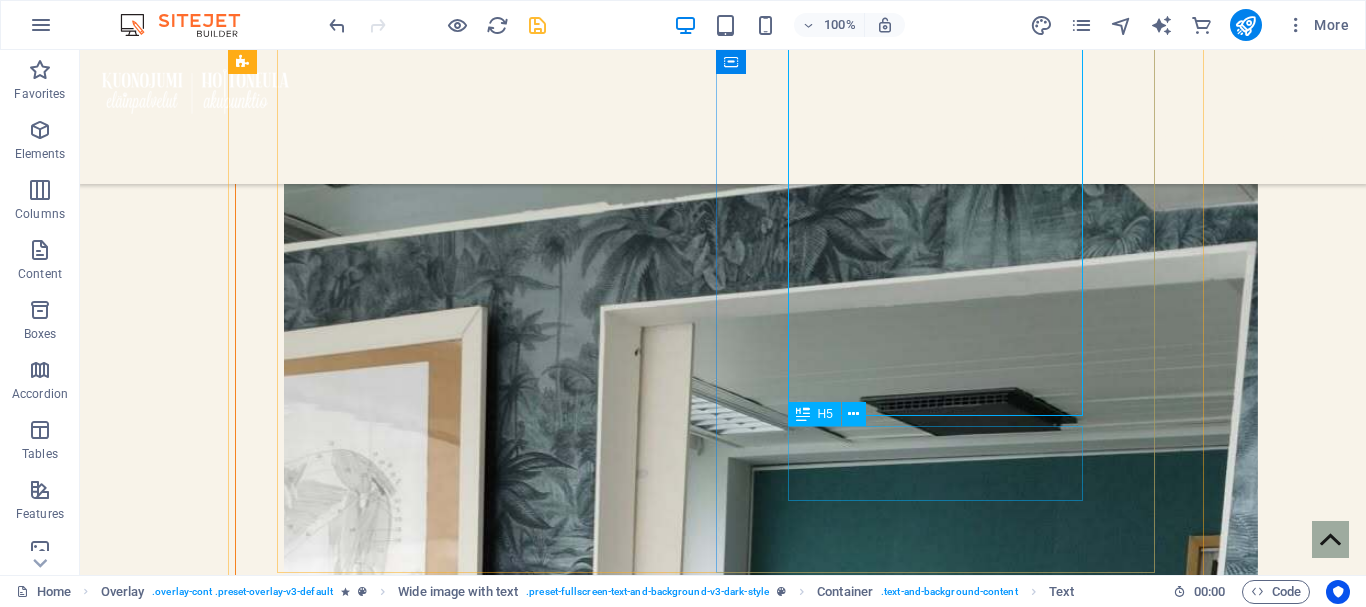 click on "LINDA" at bounding box center [723, 5057] 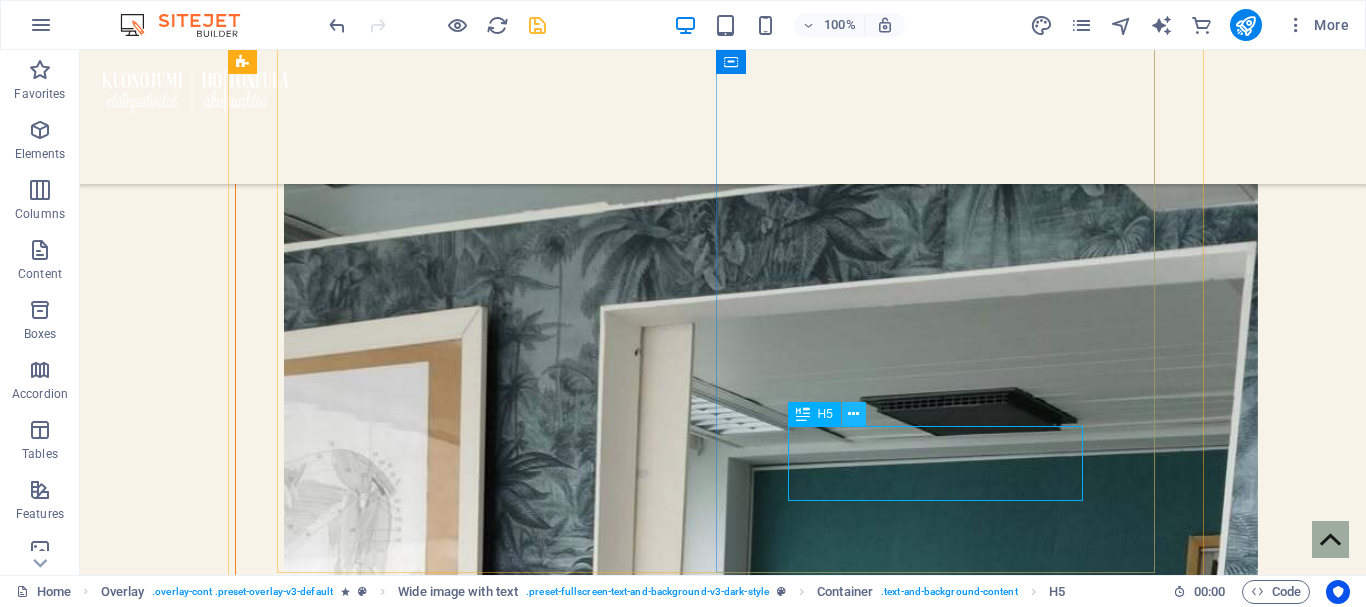 click at bounding box center (853, 414) 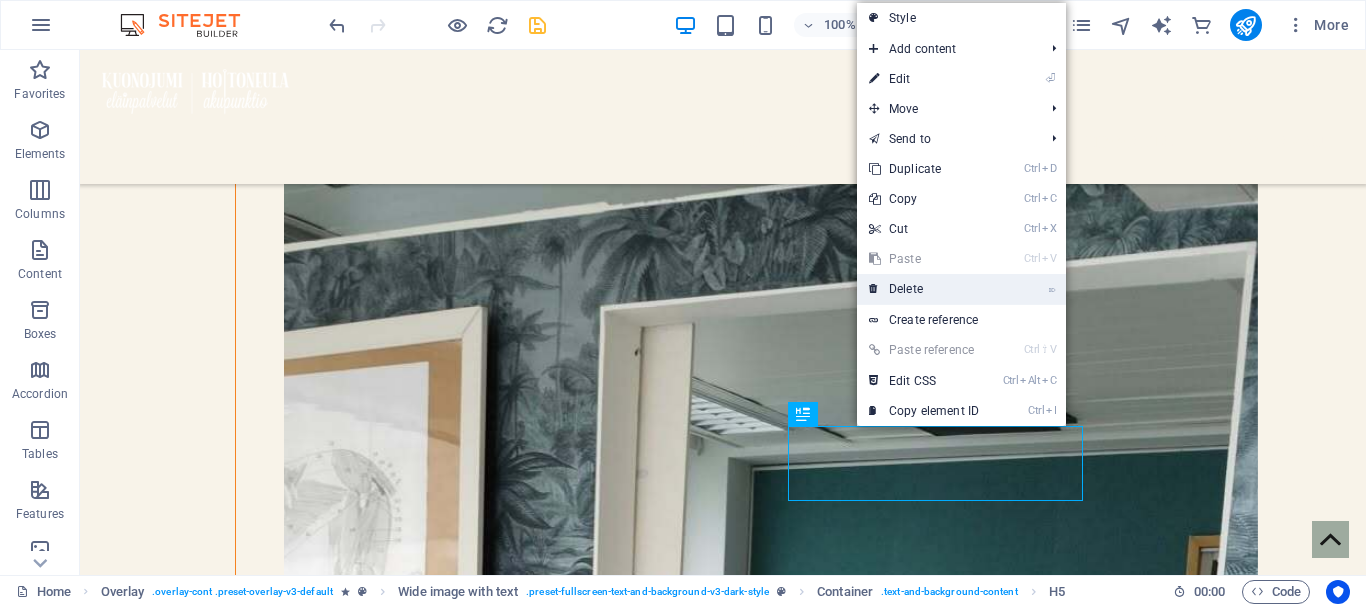 click on "⌦  Delete" at bounding box center [924, 289] 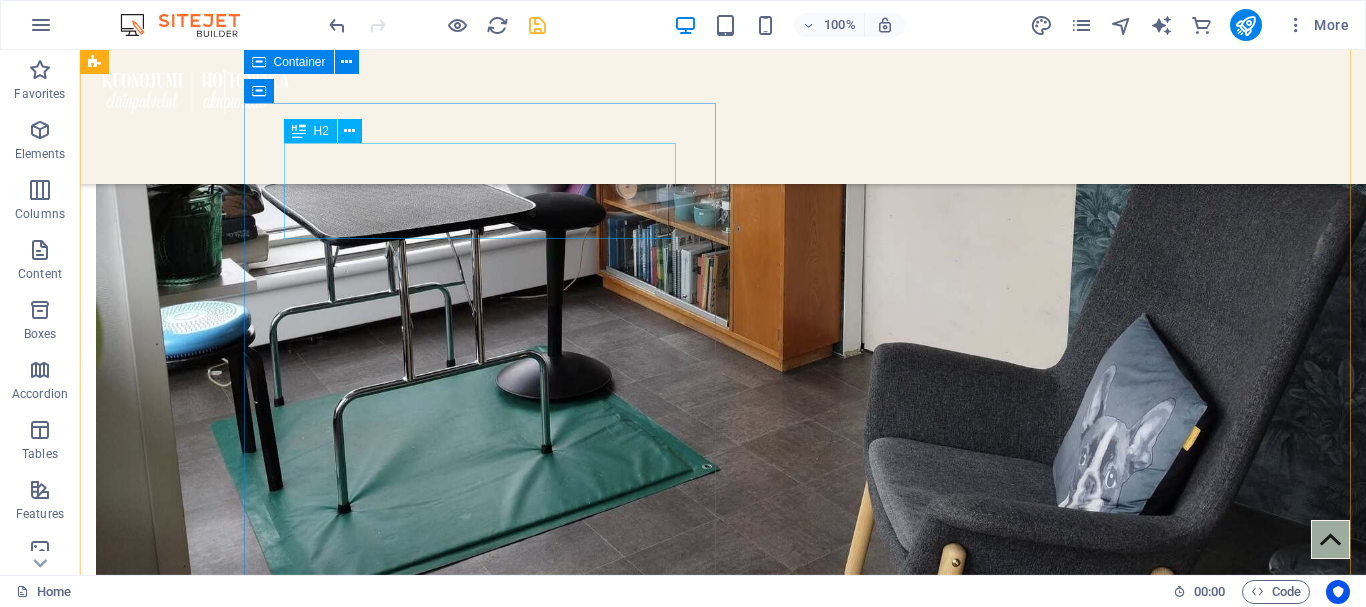 scroll, scrollTop: 600, scrollLeft: 0, axis: vertical 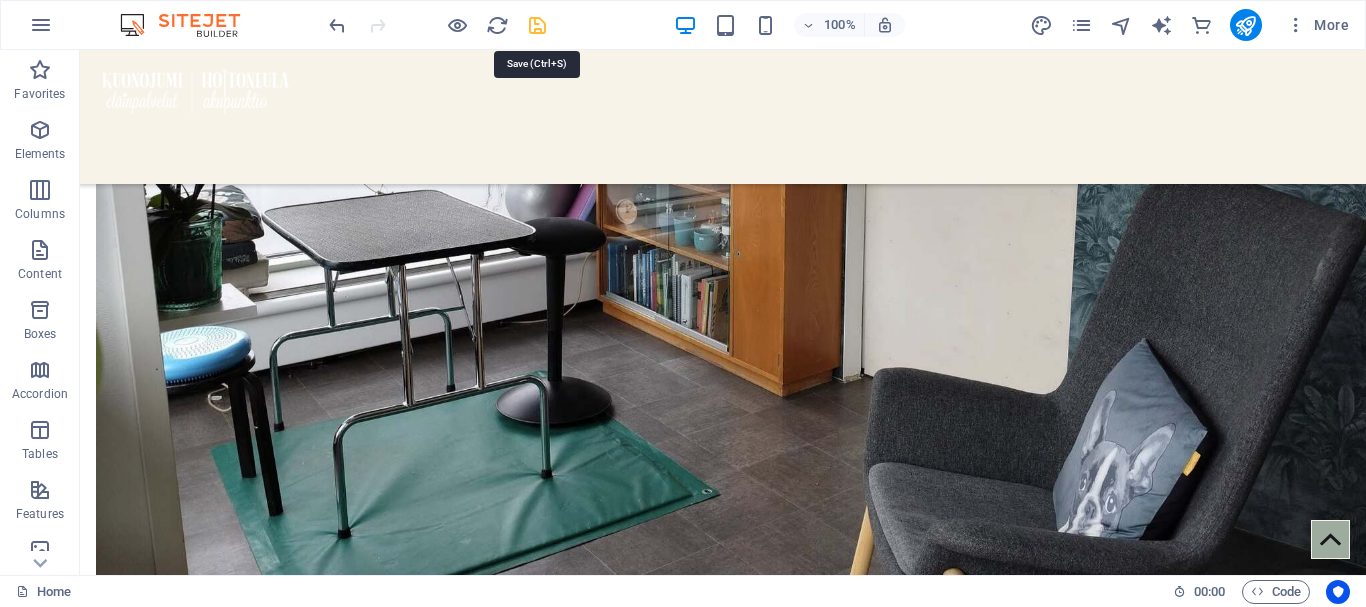 click at bounding box center (537, 25) 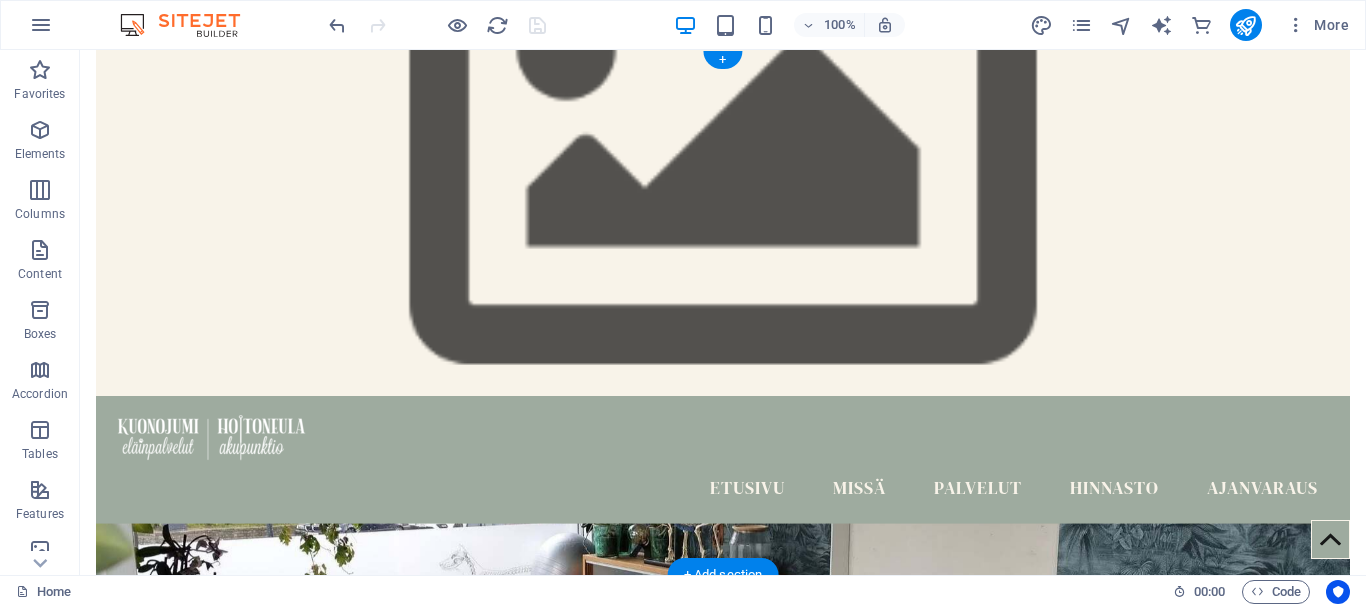 scroll, scrollTop: 0, scrollLeft: 0, axis: both 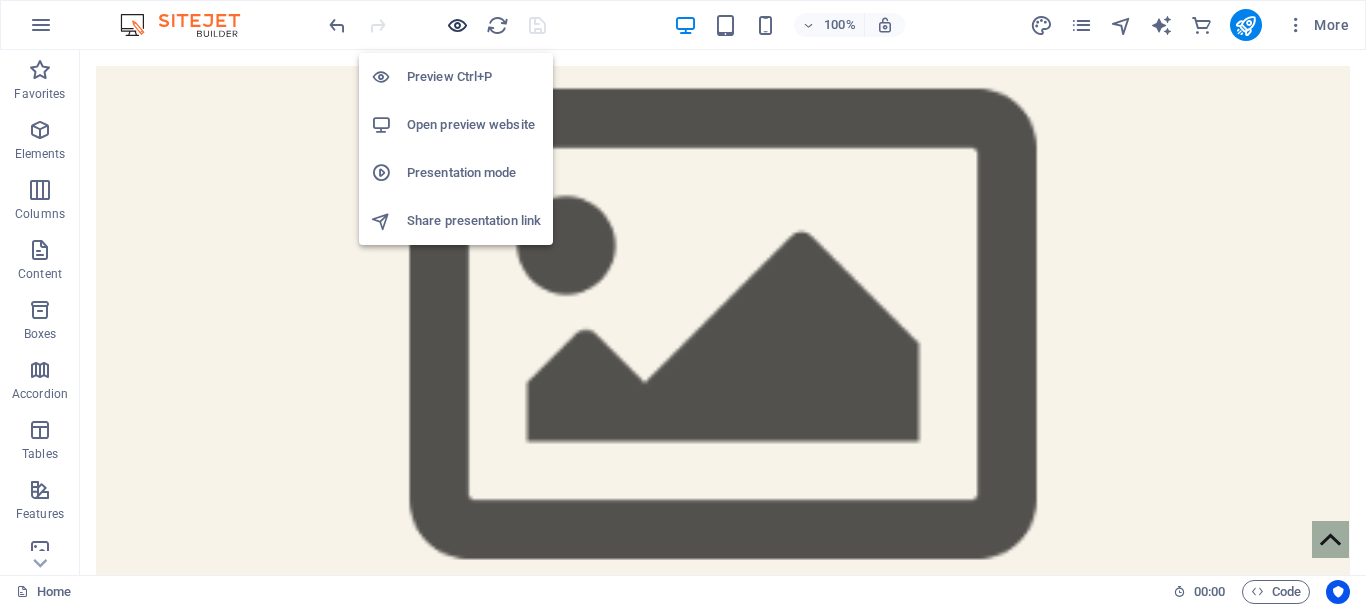click at bounding box center [457, 25] 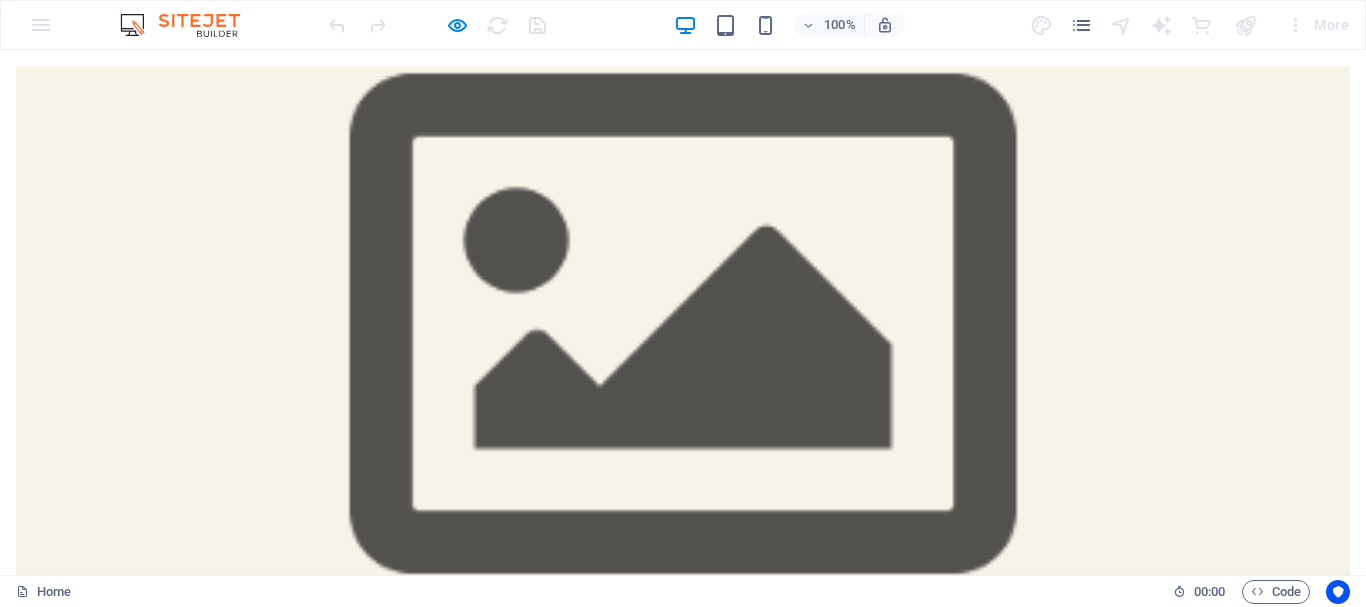 click on "Missä" at bounding box center (859, 684) 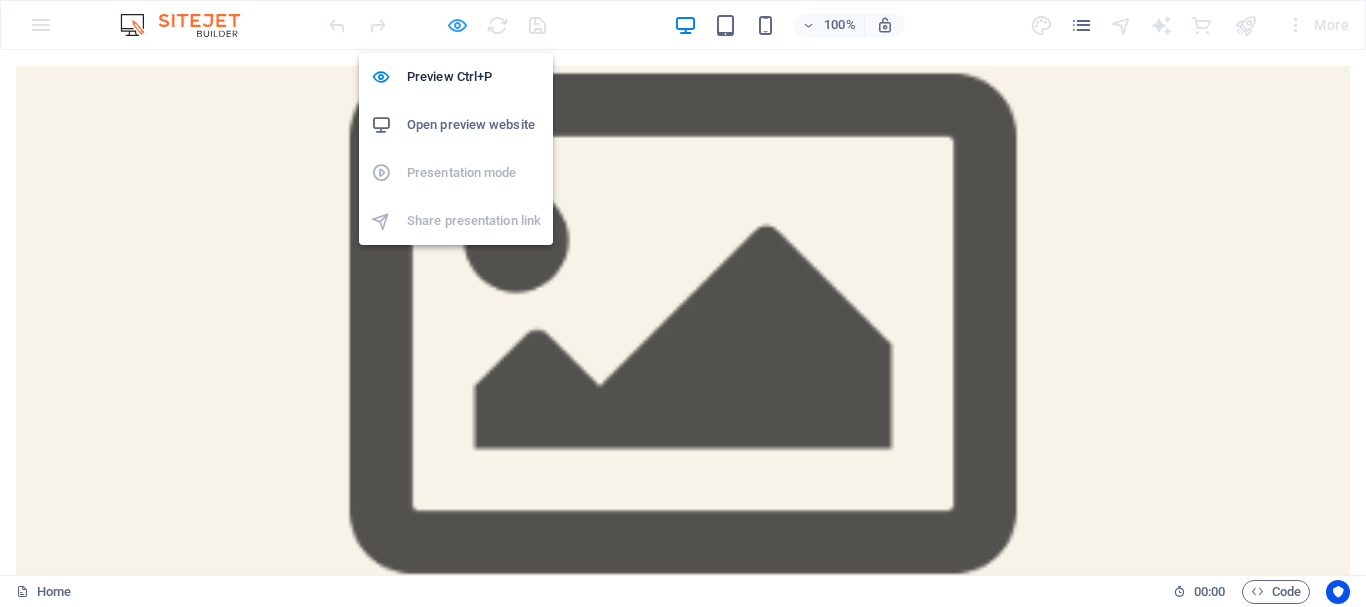click at bounding box center (457, 25) 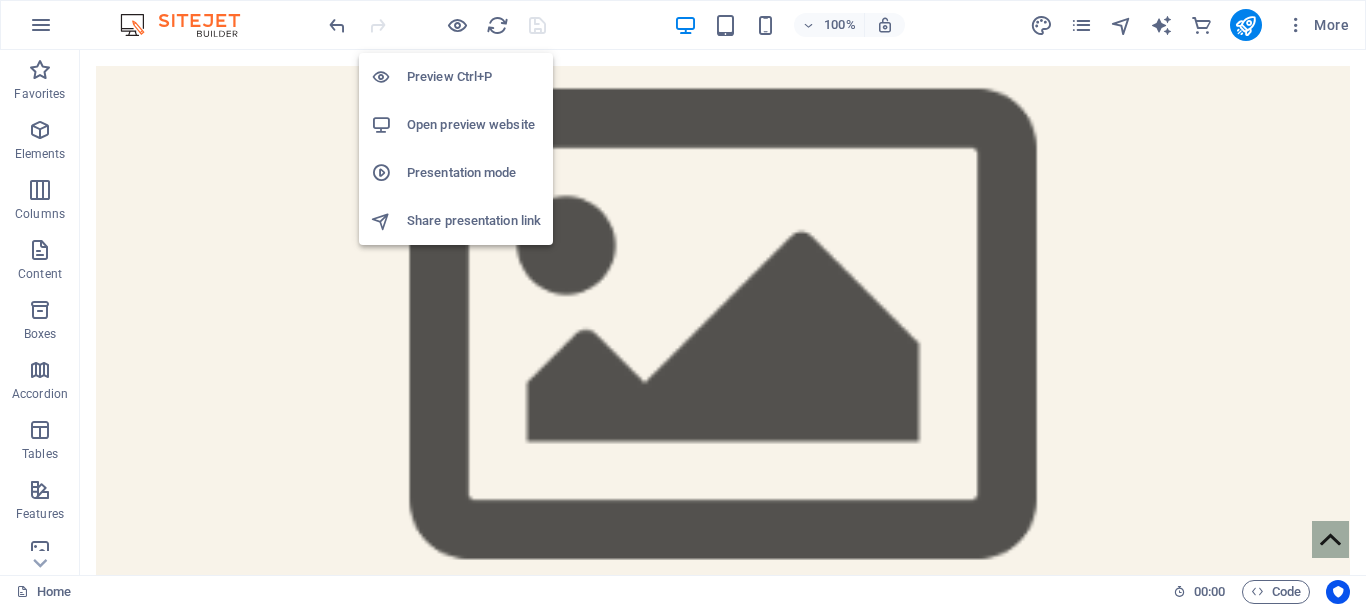 click on "Open preview website" at bounding box center (474, 125) 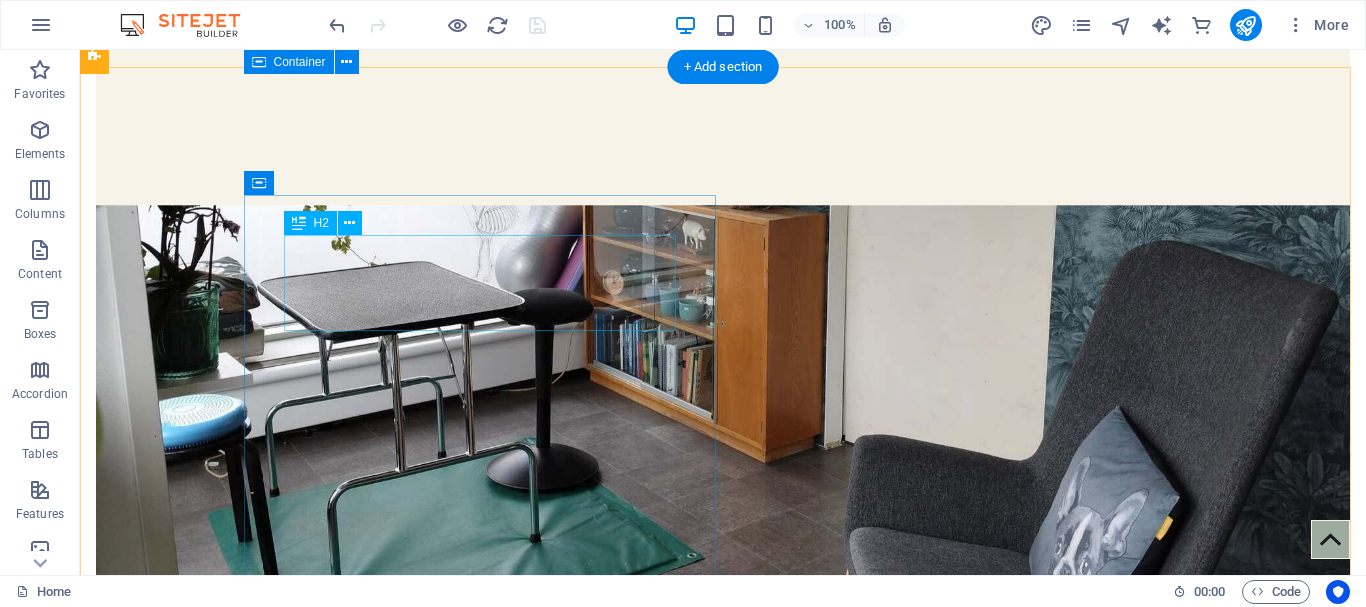 scroll, scrollTop: 500, scrollLeft: 0, axis: vertical 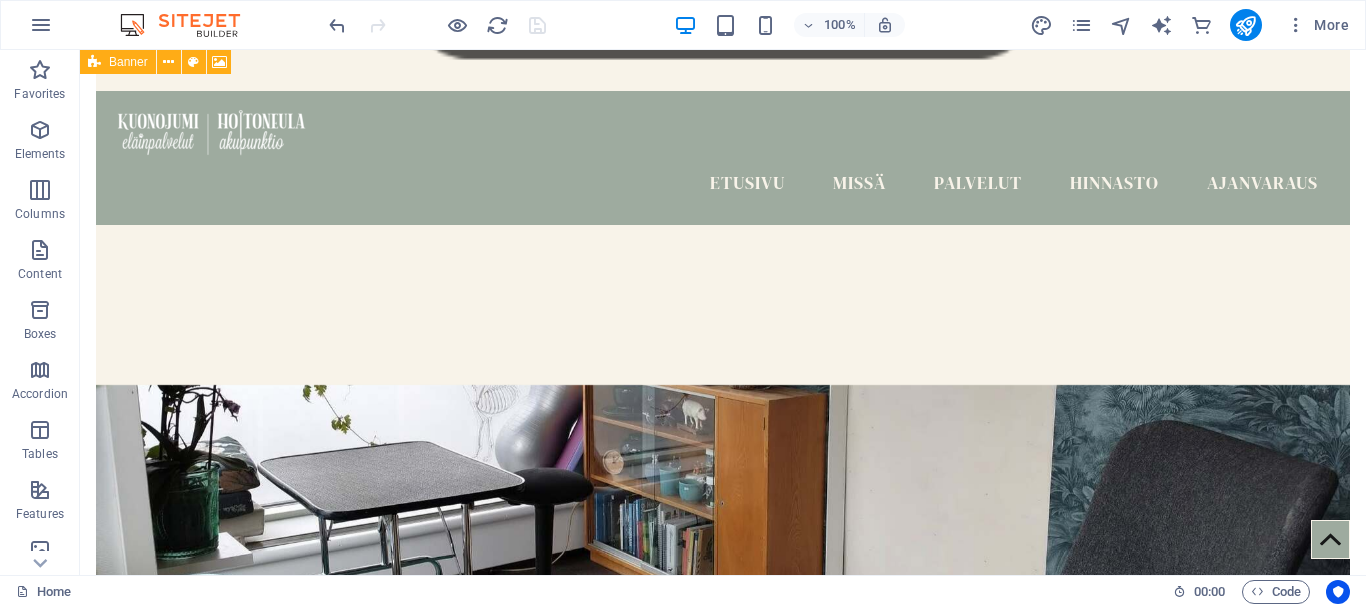 click at bounding box center [437, 25] 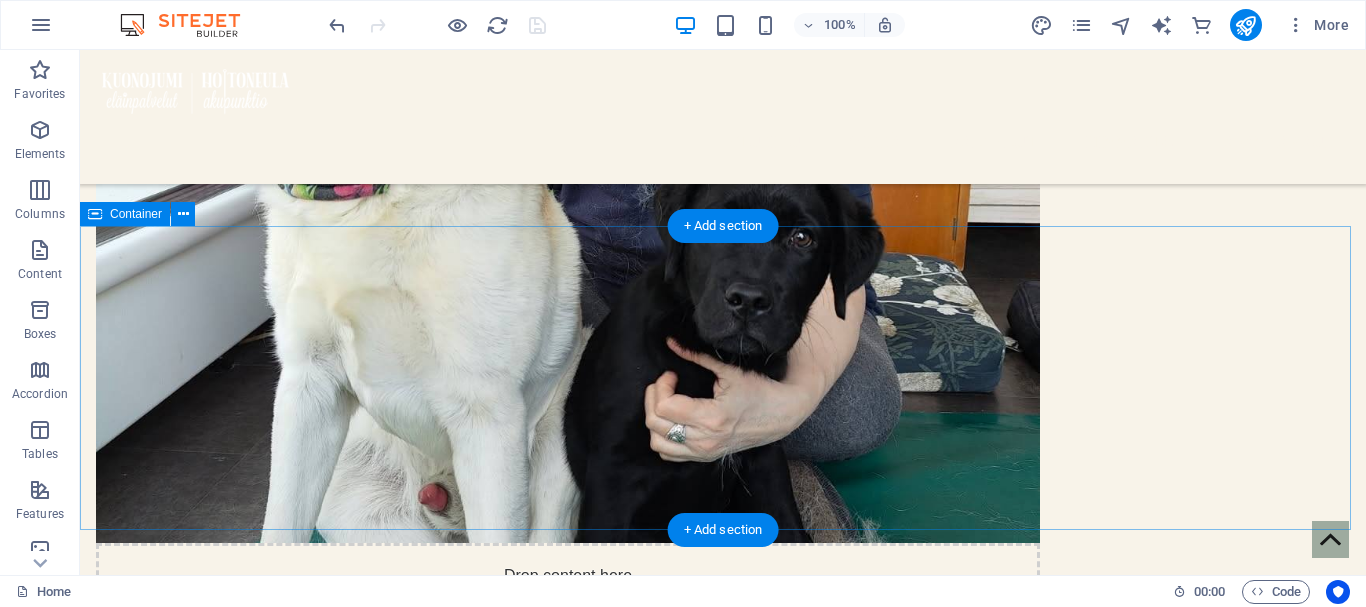 scroll, scrollTop: 2200, scrollLeft: 0, axis: vertical 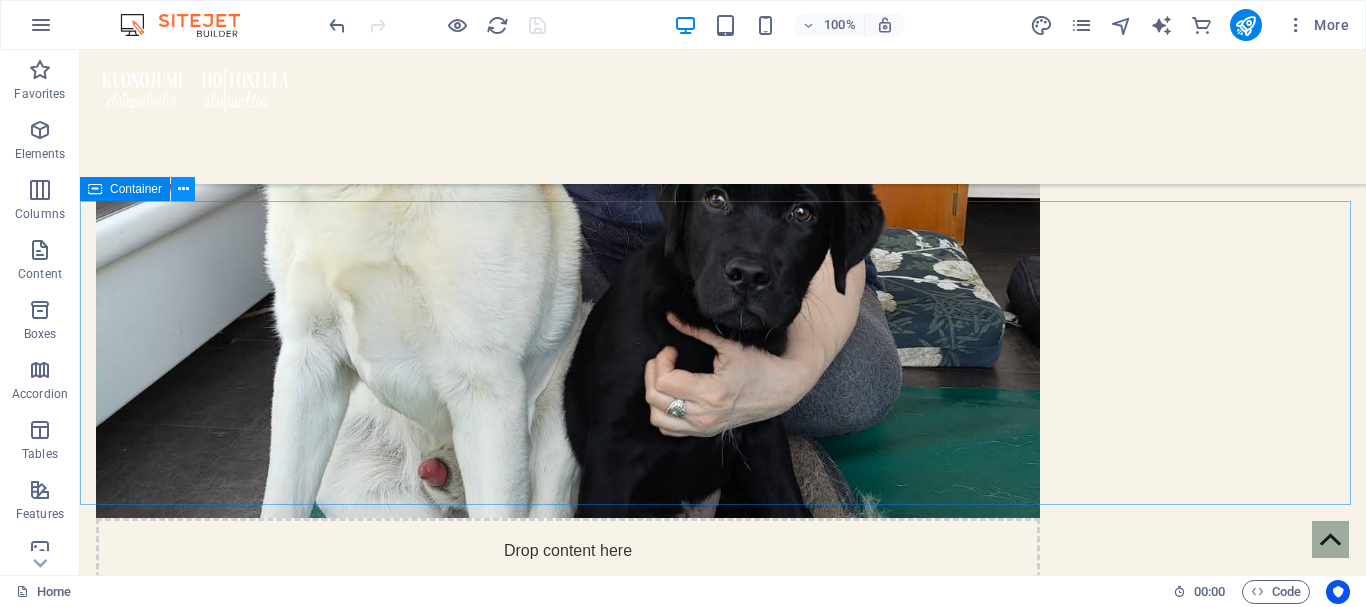 click at bounding box center (183, 189) 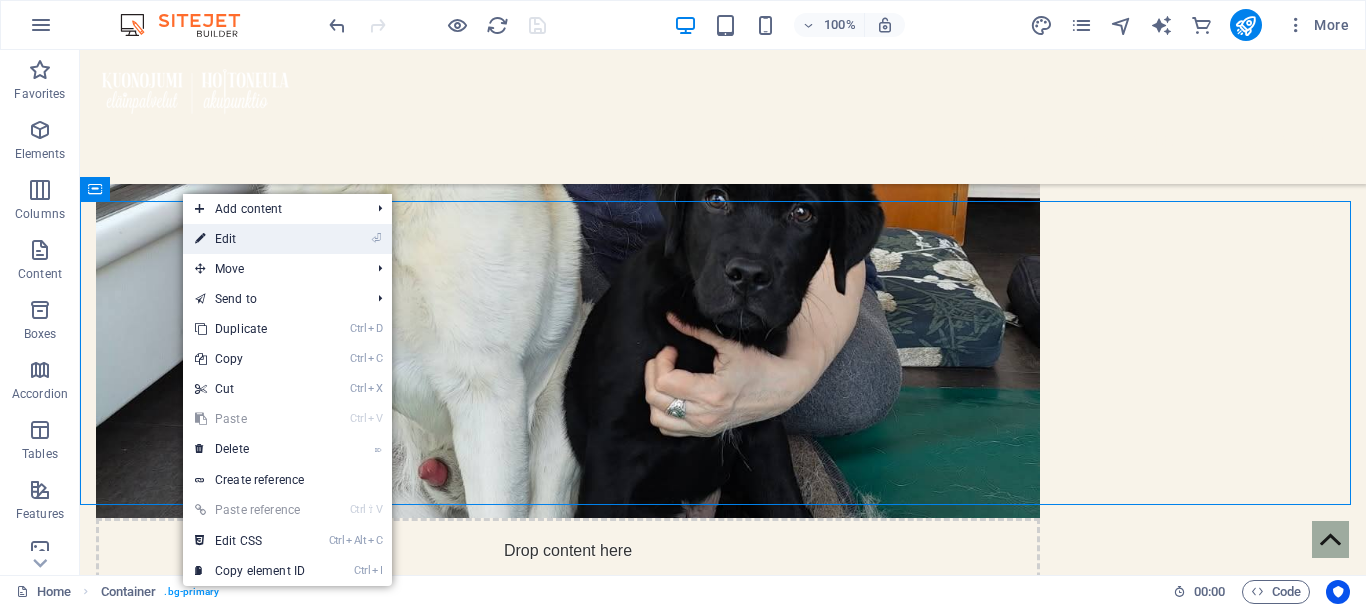 click at bounding box center [200, 239] 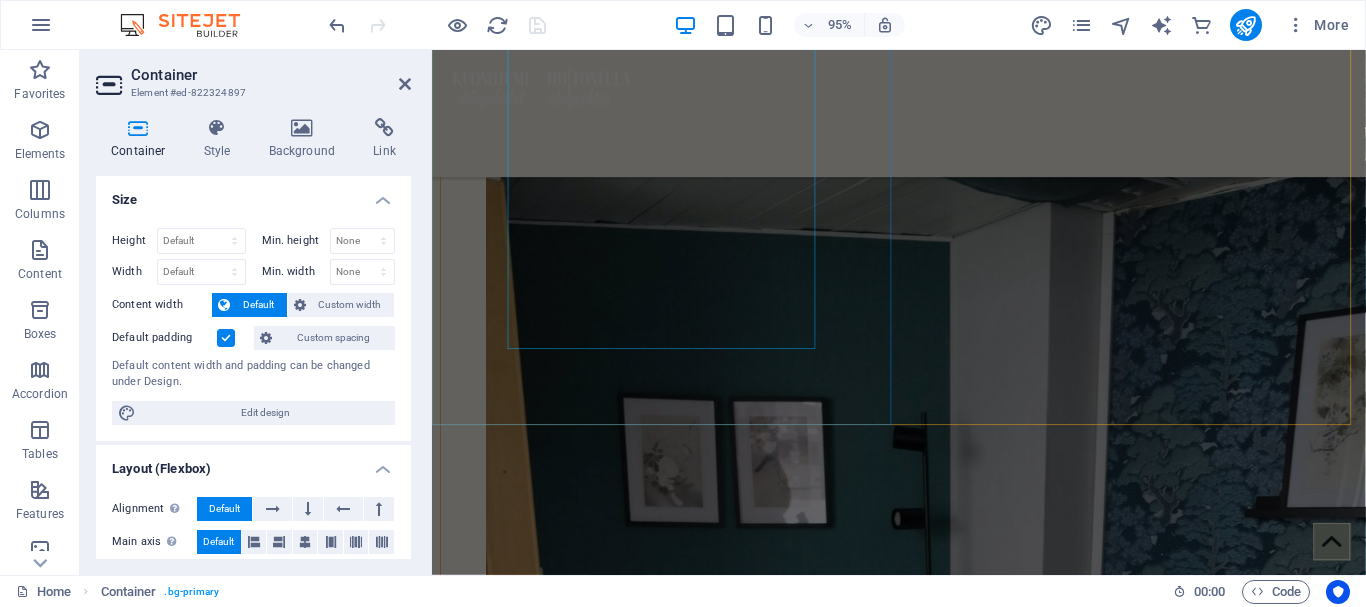 scroll, scrollTop: 7428, scrollLeft: 0, axis: vertical 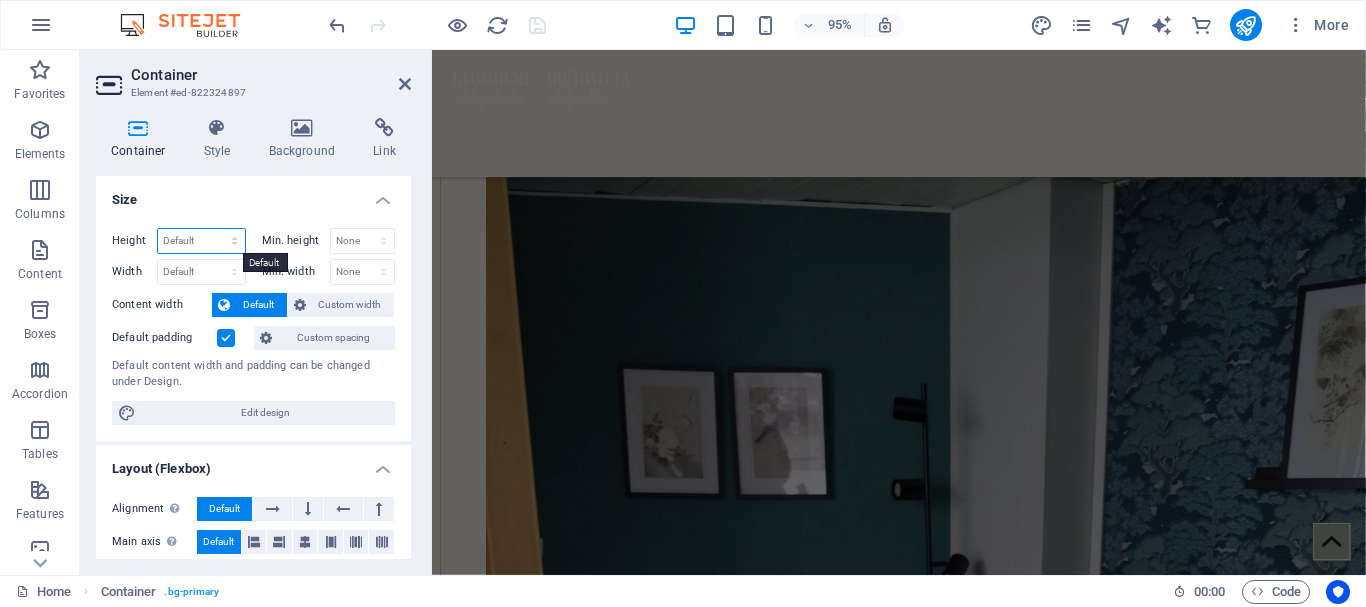click on "Default px rem % vh vw" at bounding box center (201, 241) 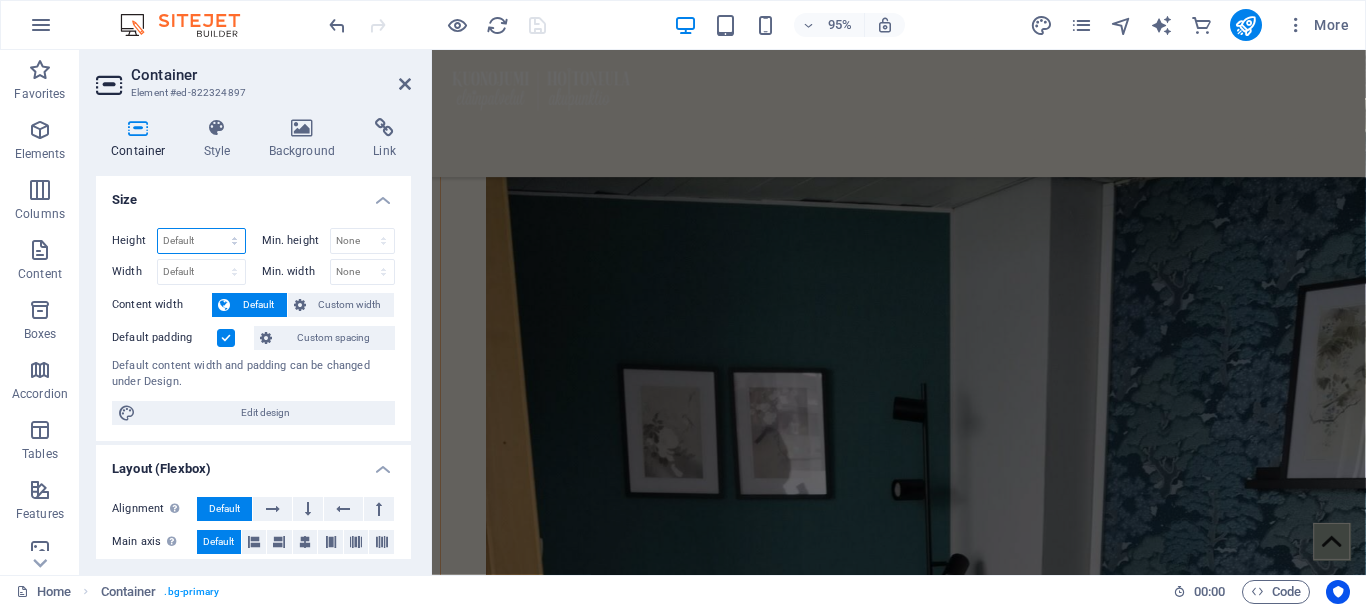 select on "px" 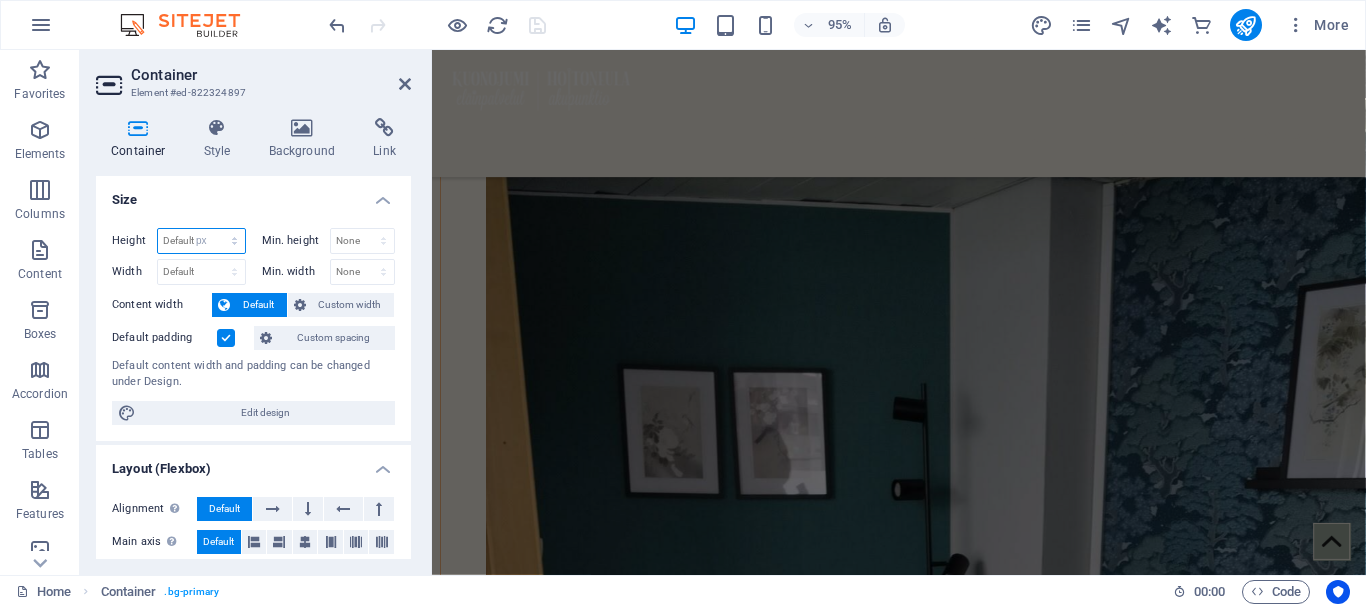 click on "Default px rem % vh vw" at bounding box center [201, 241] 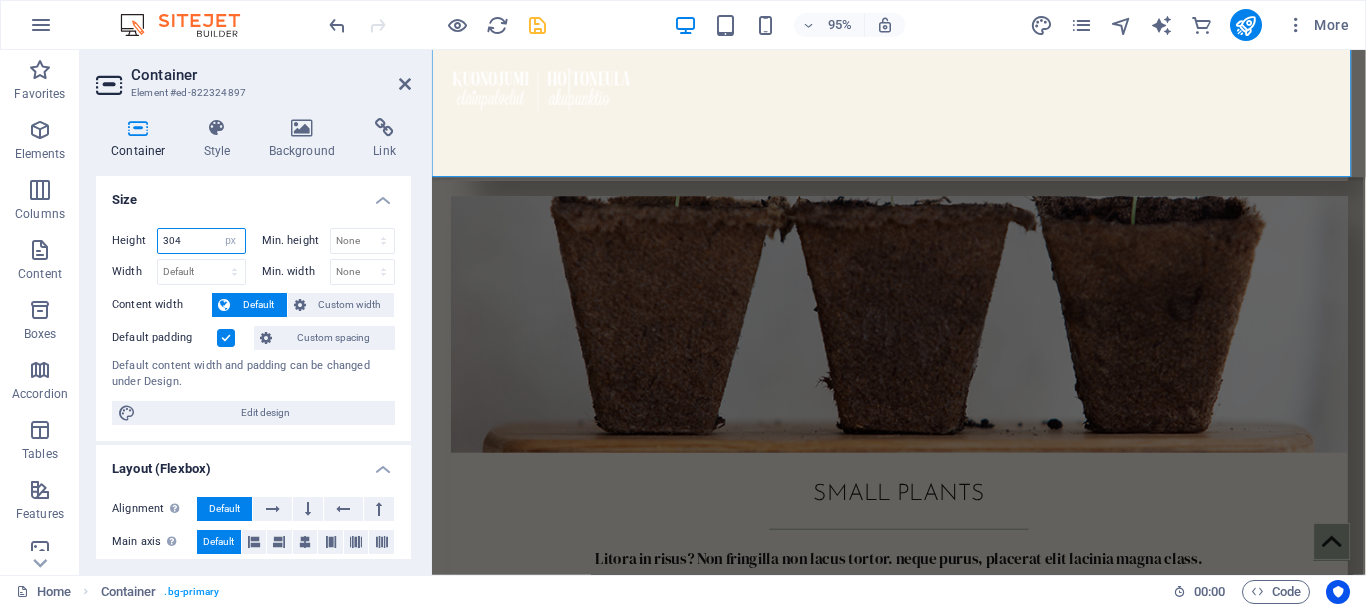 scroll, scrollTop: 2255, scrollLeft: 0, axis: vertical 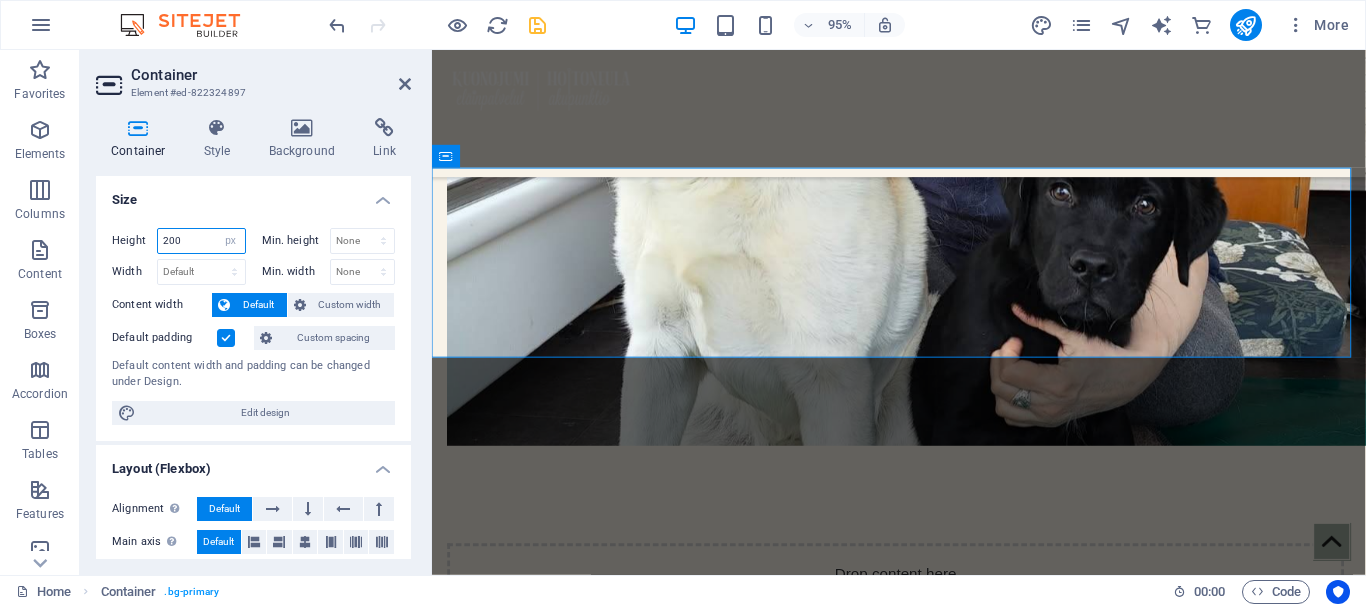 drag, startPoint x: 191, startPoint y: 240, endPoint x: 157, endPoint y: 240, distance: 34 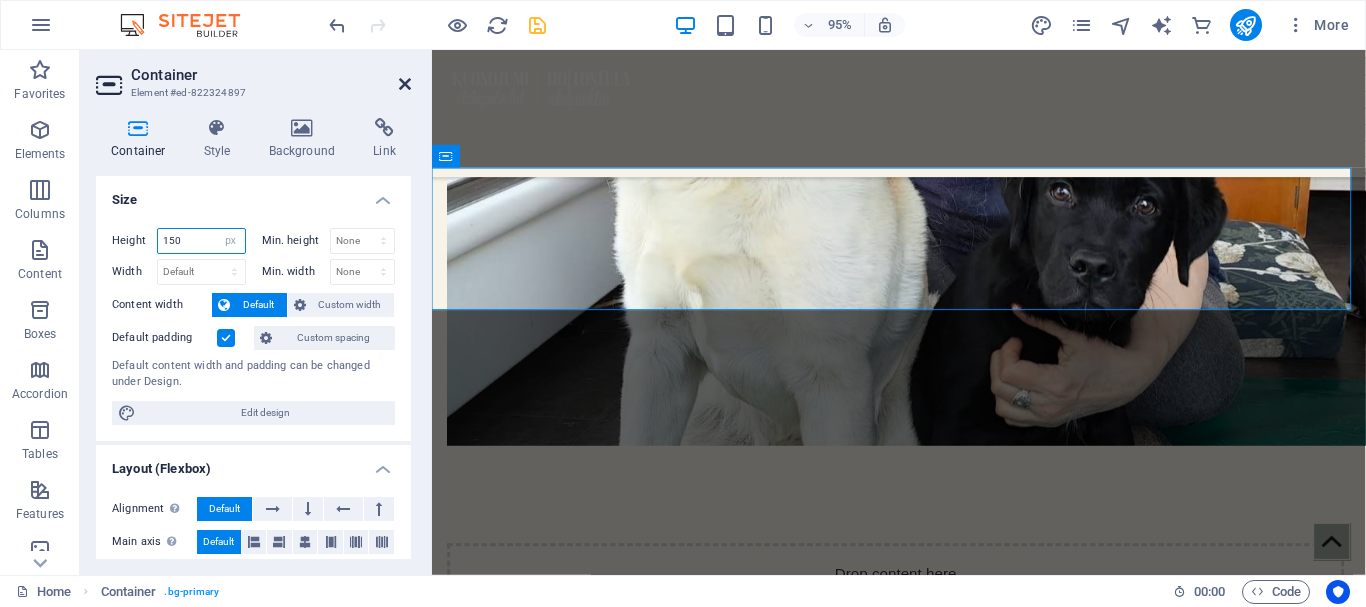 type on "150" 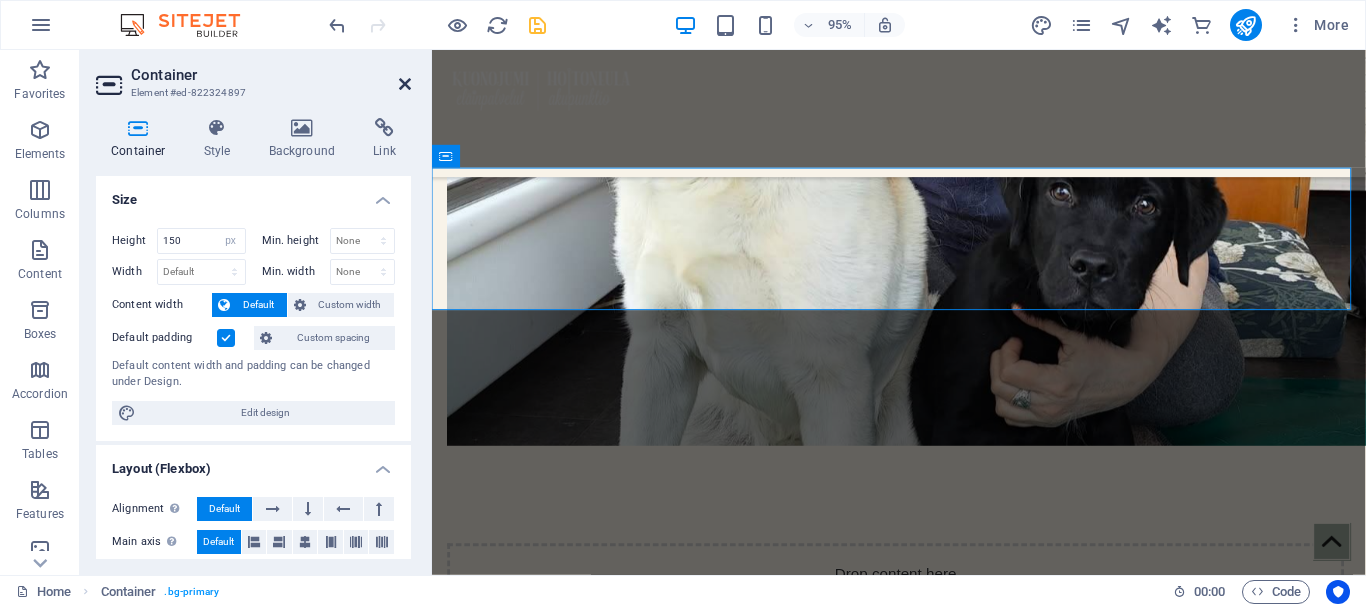 click at bounding box center [405, 84] 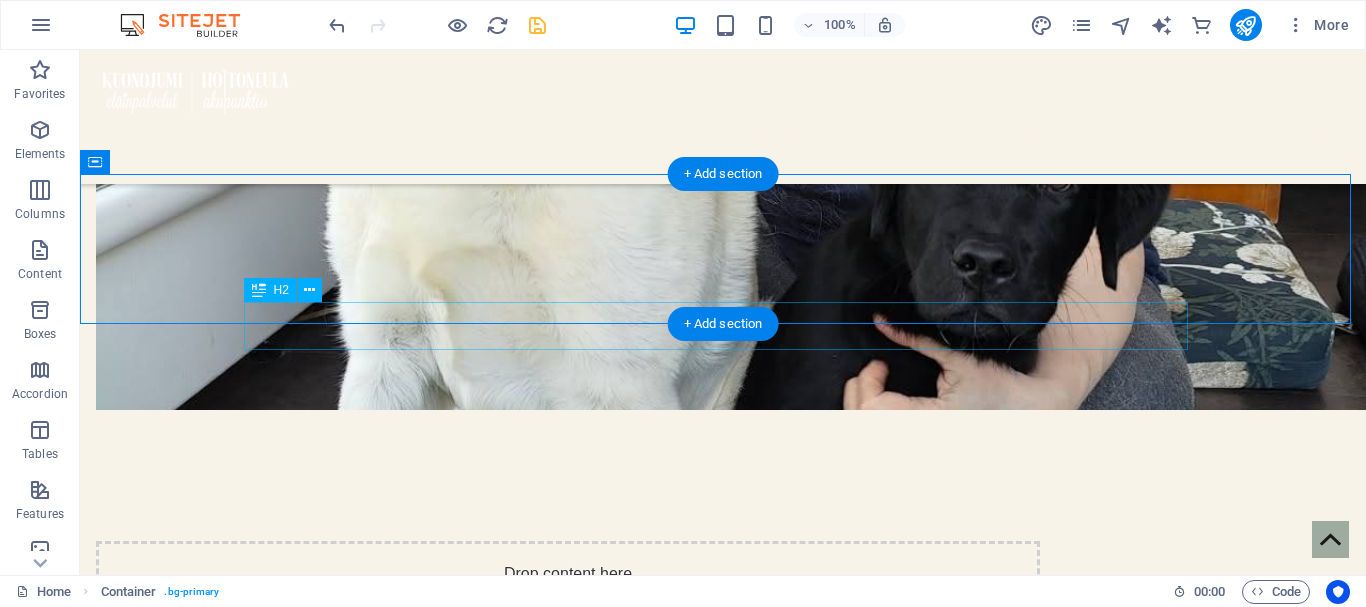 click on "palvelut" at bounding box center (723, 2799) 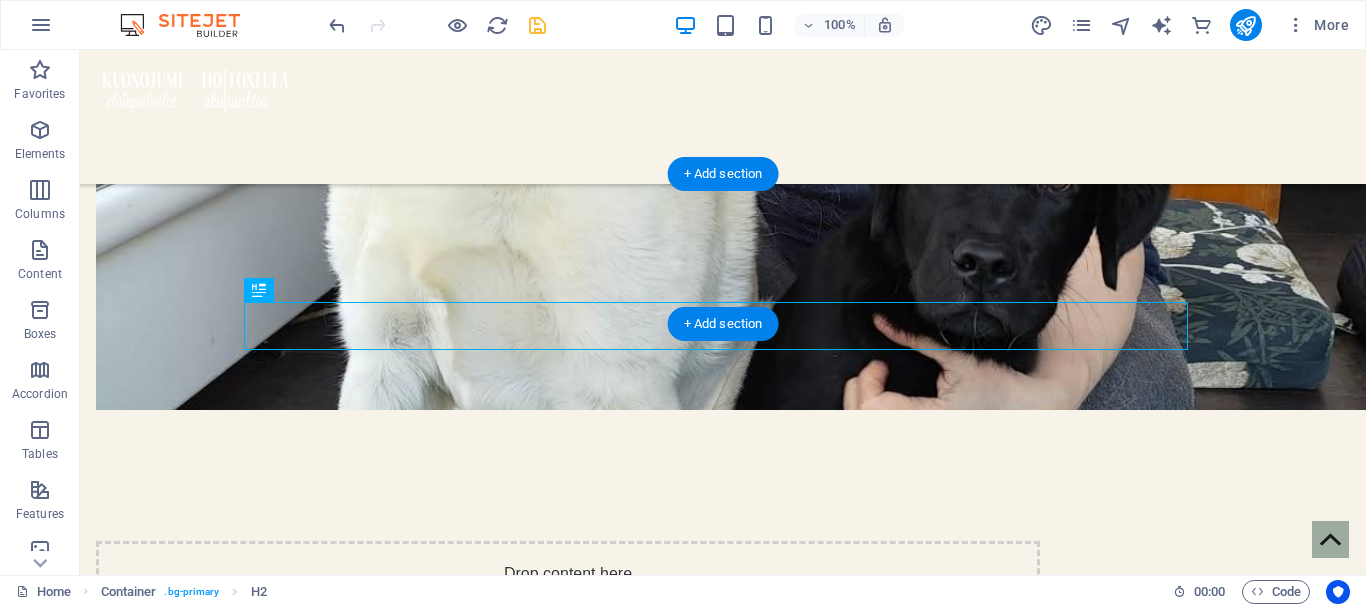 drag, startPoint x: 341, startPoint y: 338, endPoint x: 261, endPoint y: 230, distance: 134.40237 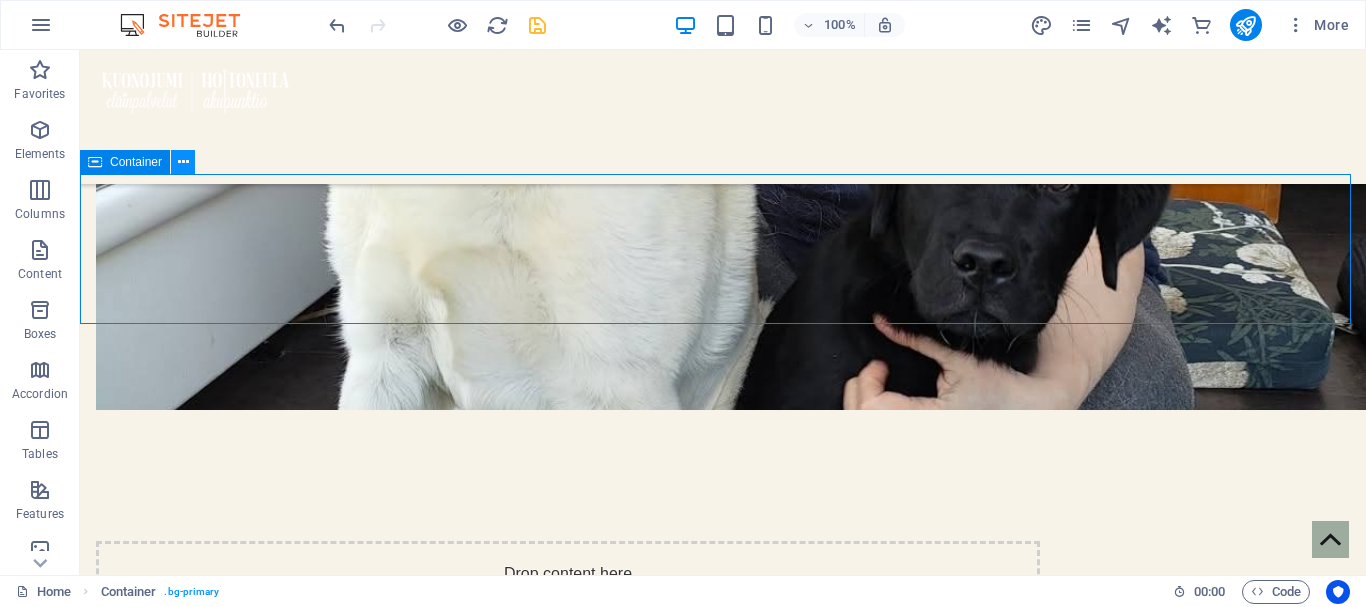 click at bounding box center [183, 162] 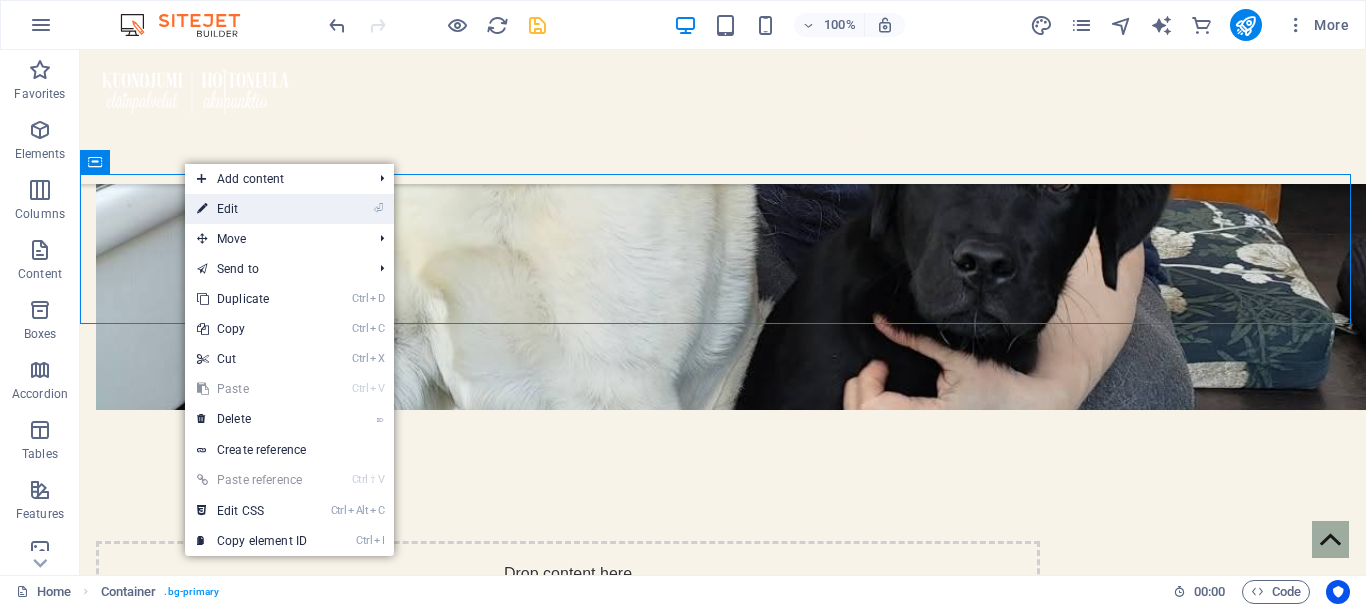 click on "⏎  Edit" at bounding box center [252, 209] 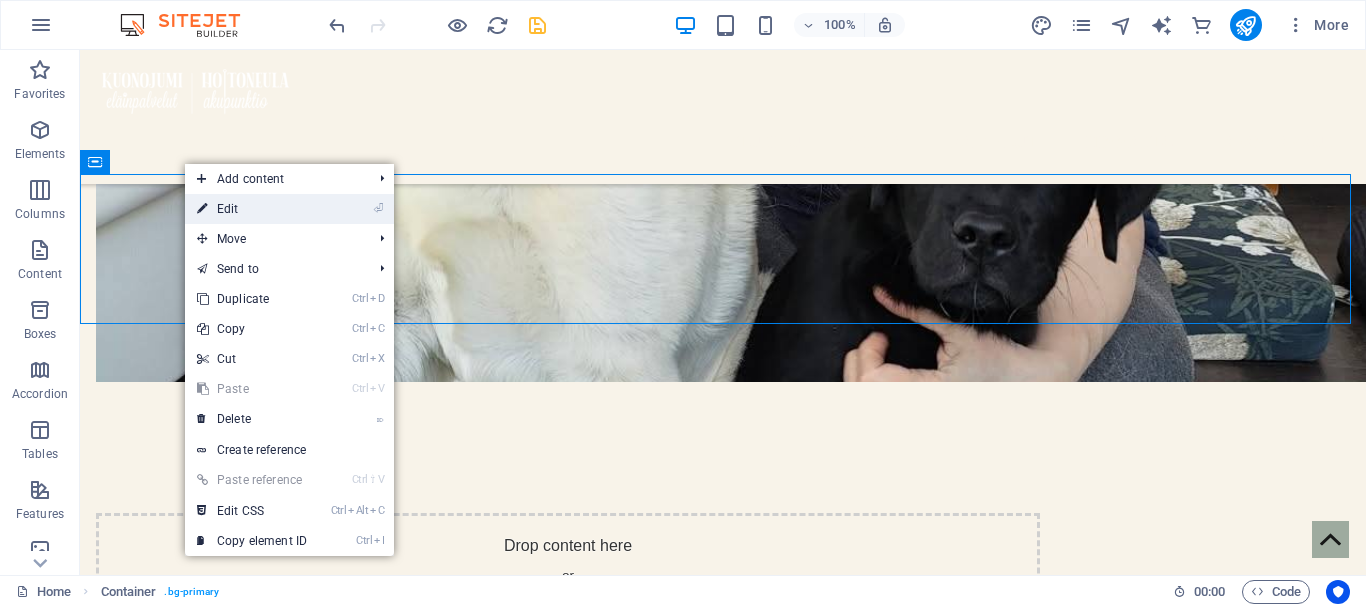 select on "px" 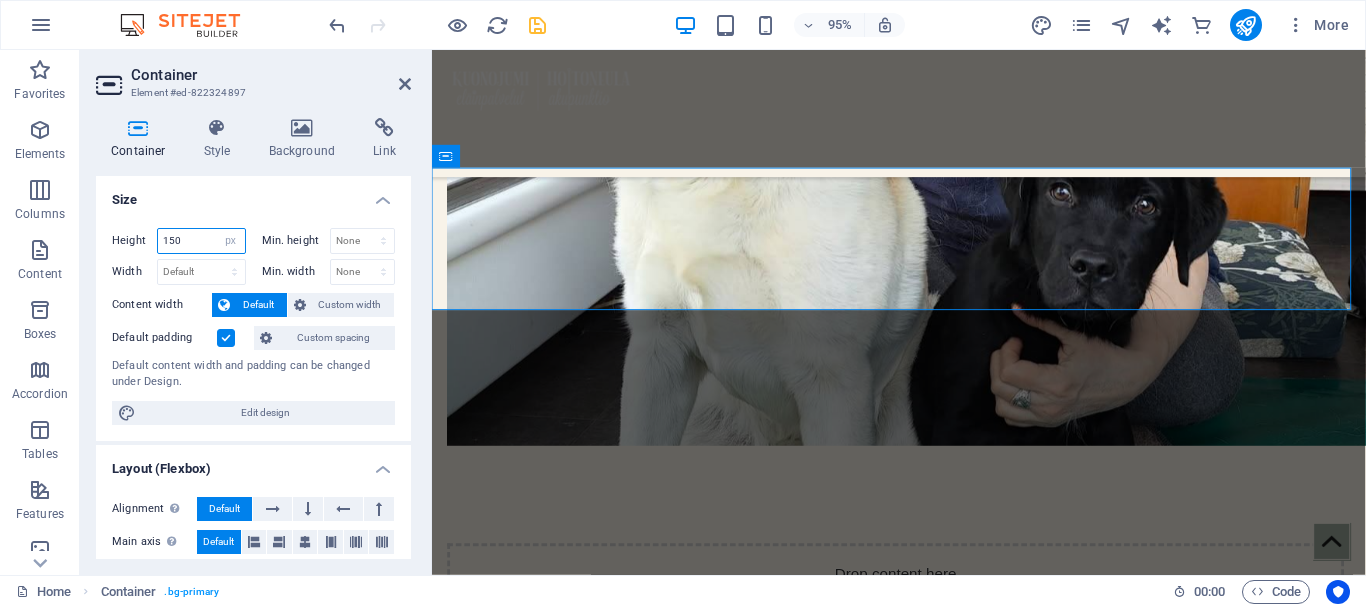 drag, startPoint x: 181, startPoint y: 234, endPoint x: 154, endPoint y: 234, distance: 27 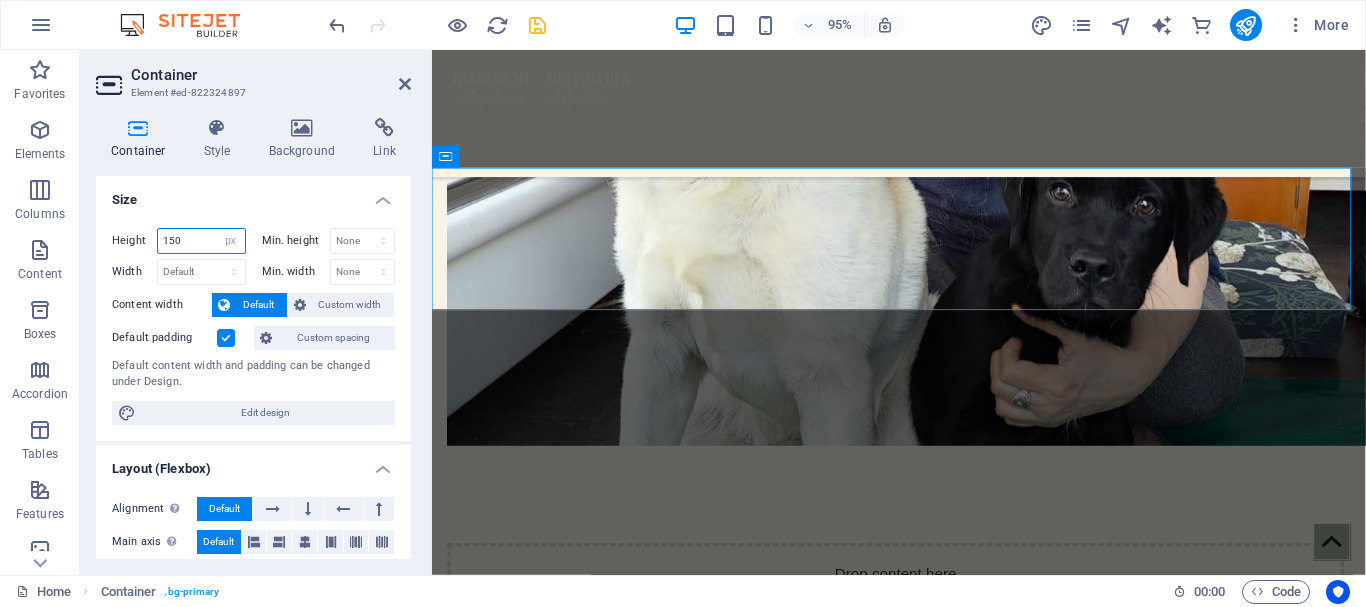 click on "Height 150 Default px rem % vh vw" at bounding box center [179, 241] 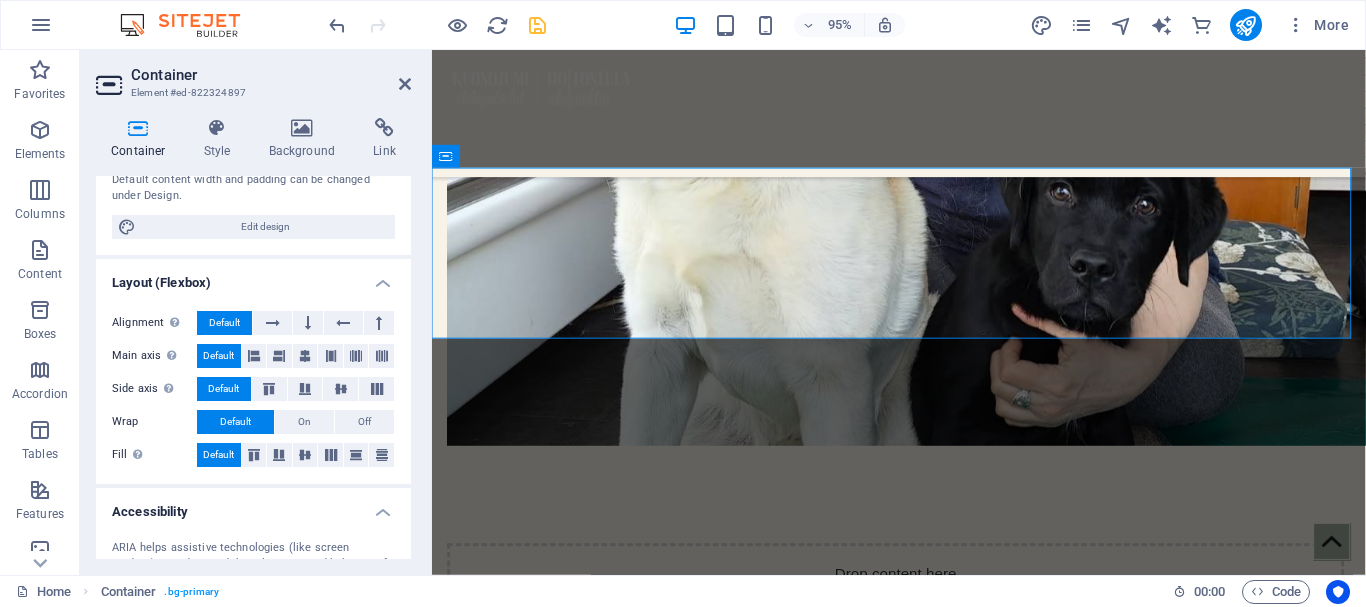 scroll, scrollTop: 200, scrollLeft: 0, axis: vertical 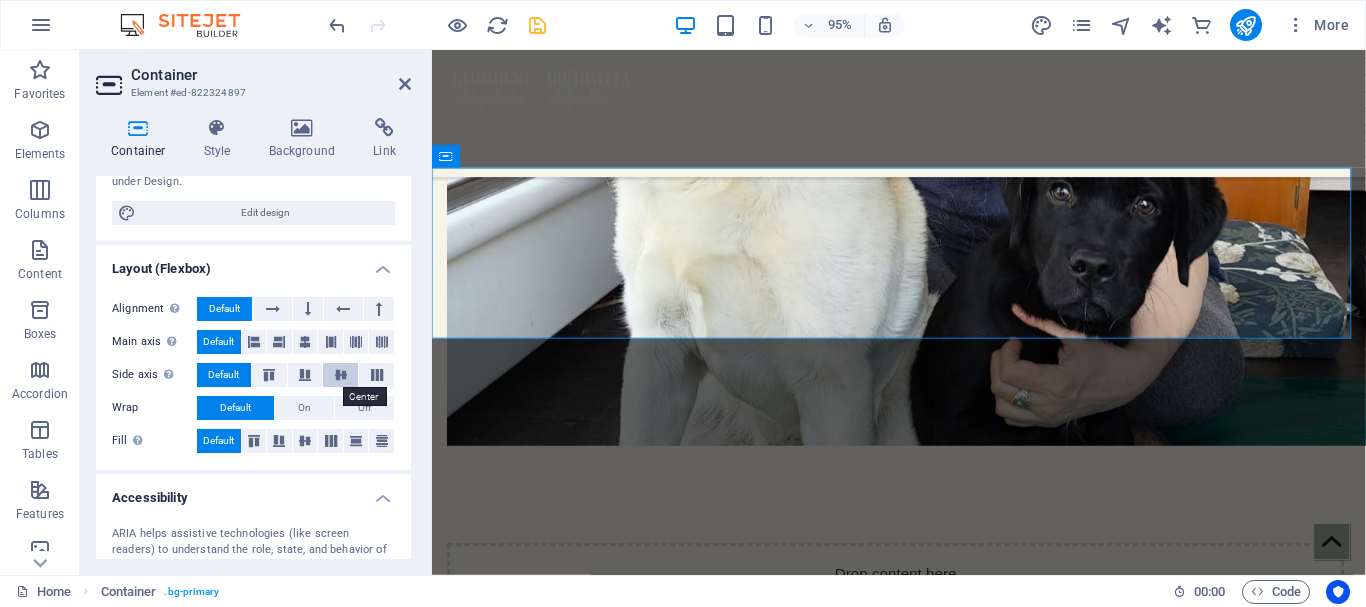 type on "180" 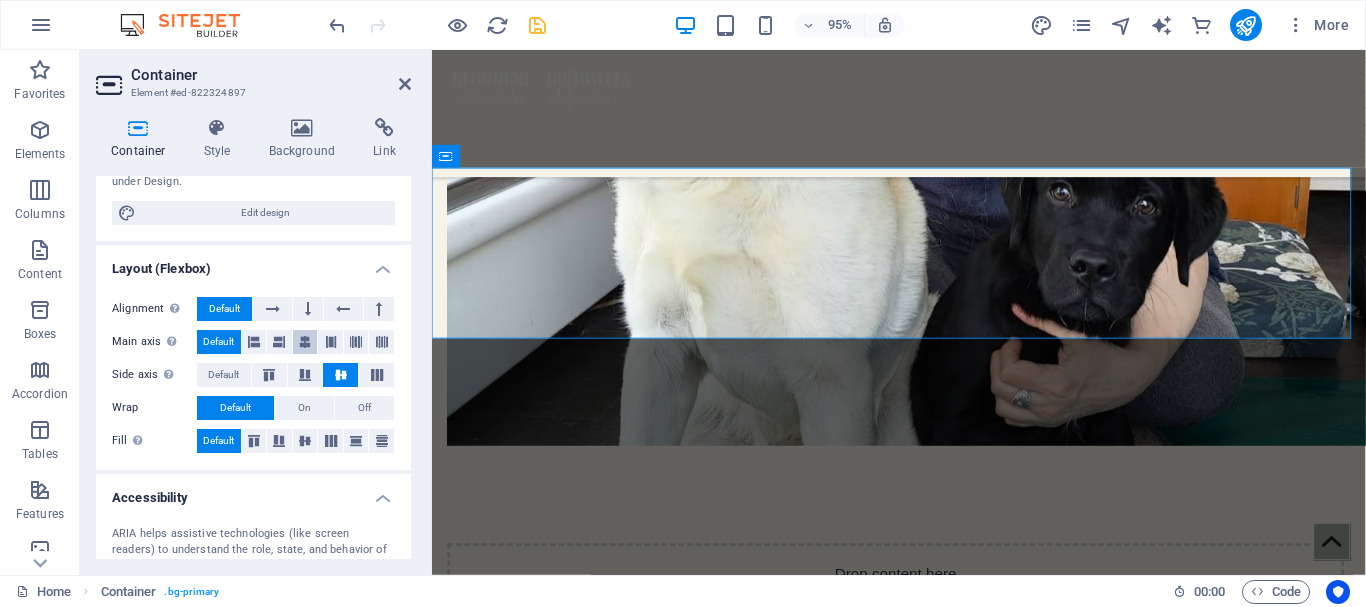 click at bounding box center [305, 342] 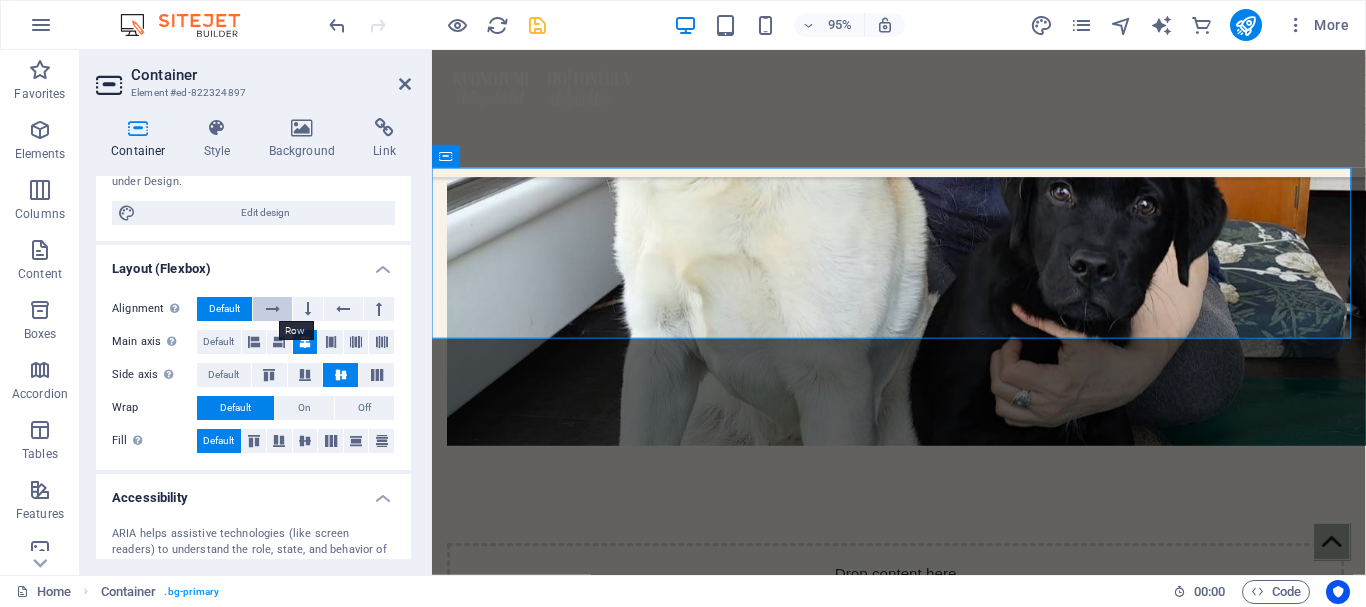 click at bounding box center [272, 309] 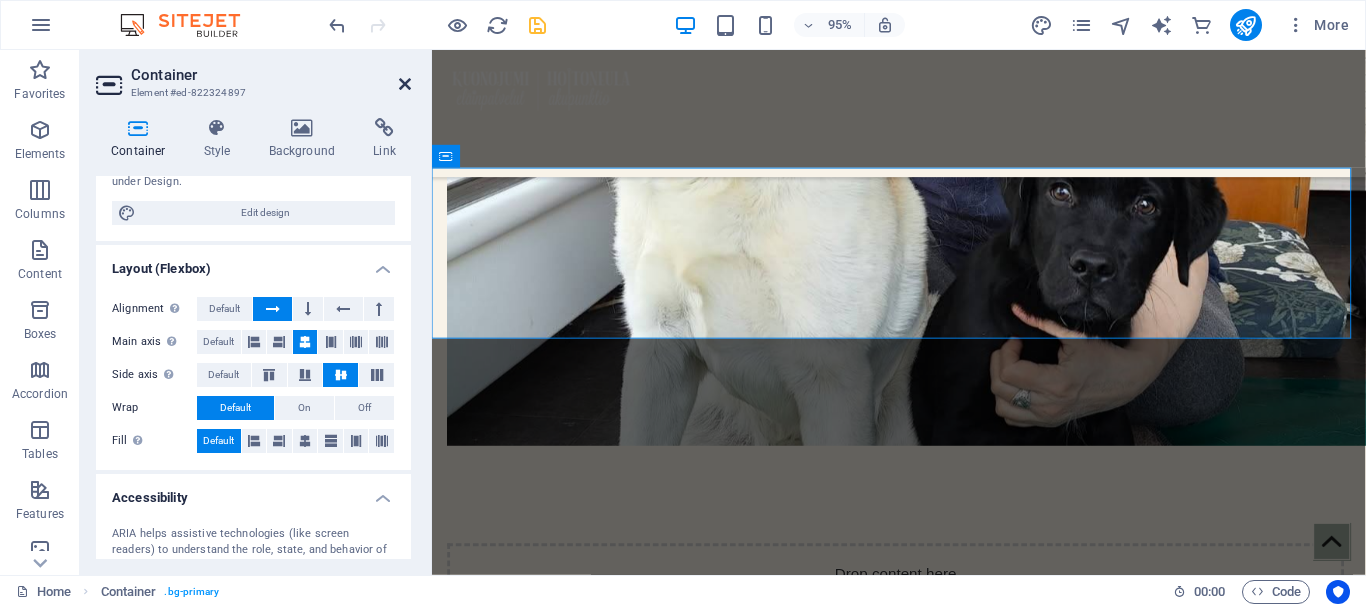 click at bounding box center [405, 84] 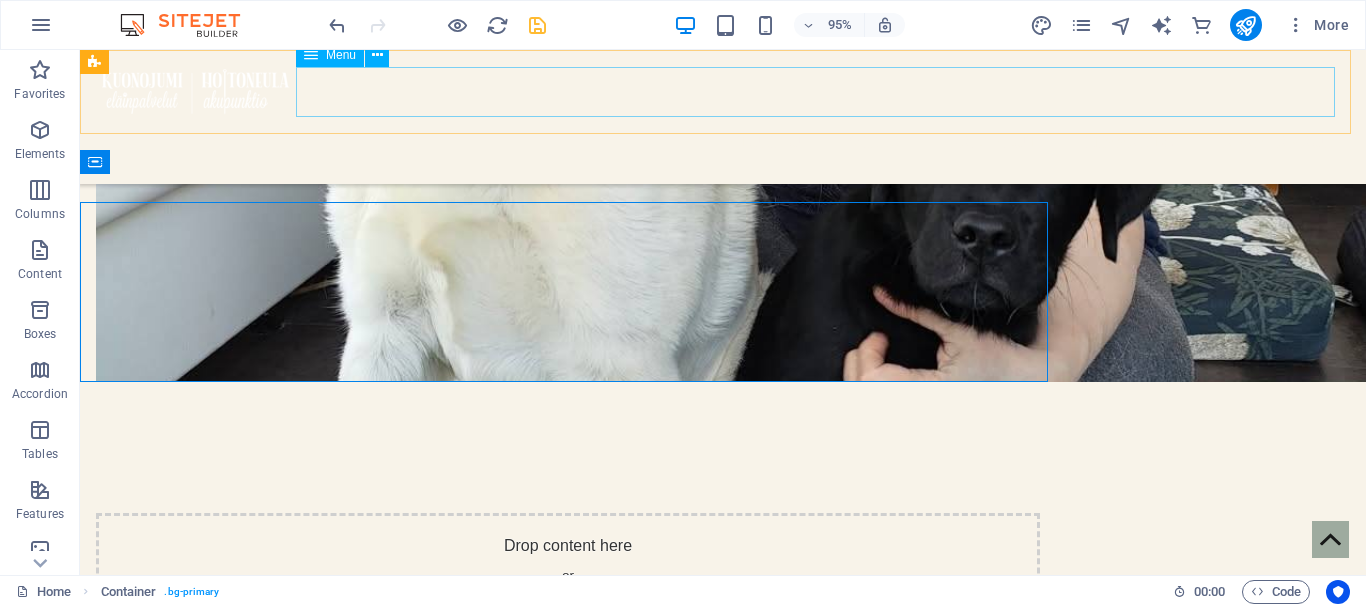 scroll, scrollTop: 2227, scrollLeft: 0, axis: vertical 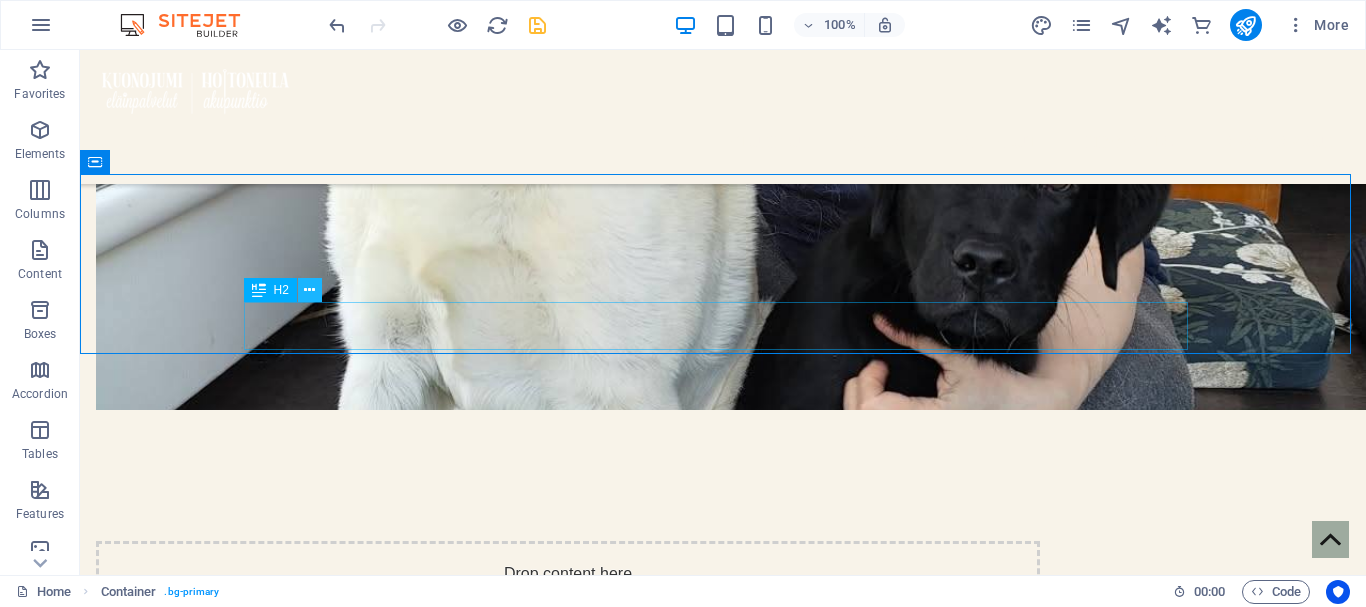 click at bounding box center (310, 290) 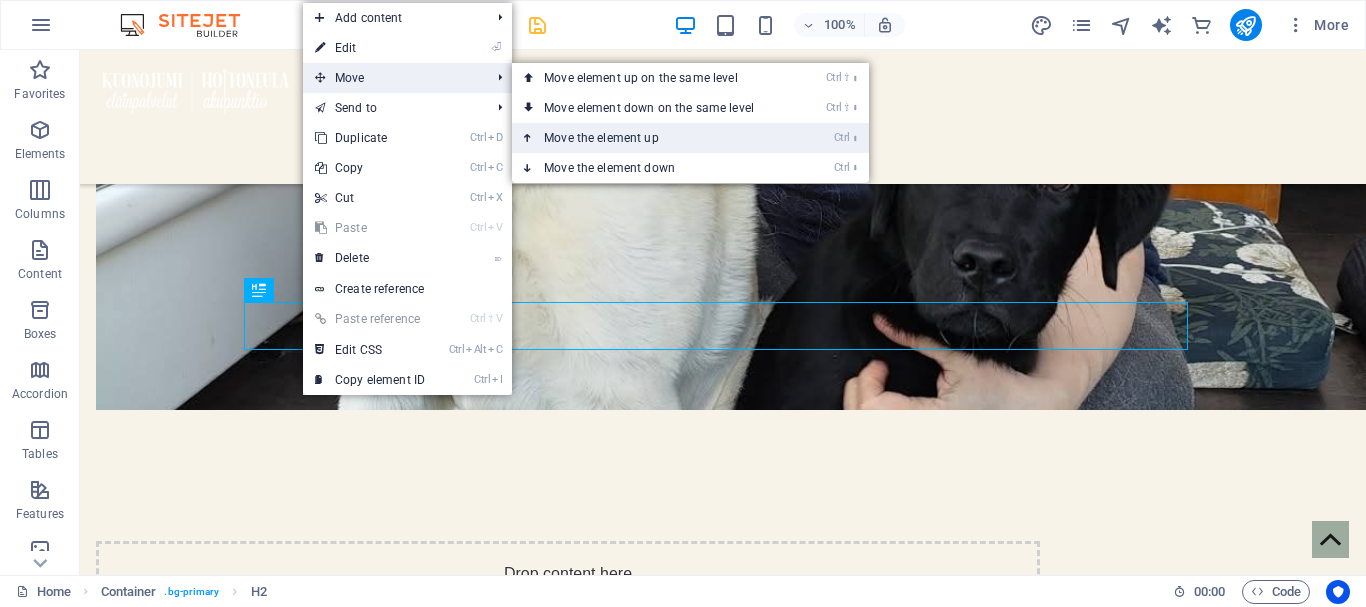 click on "Ctrl ⬆  Move the element up" at bounding box center [653, 138] 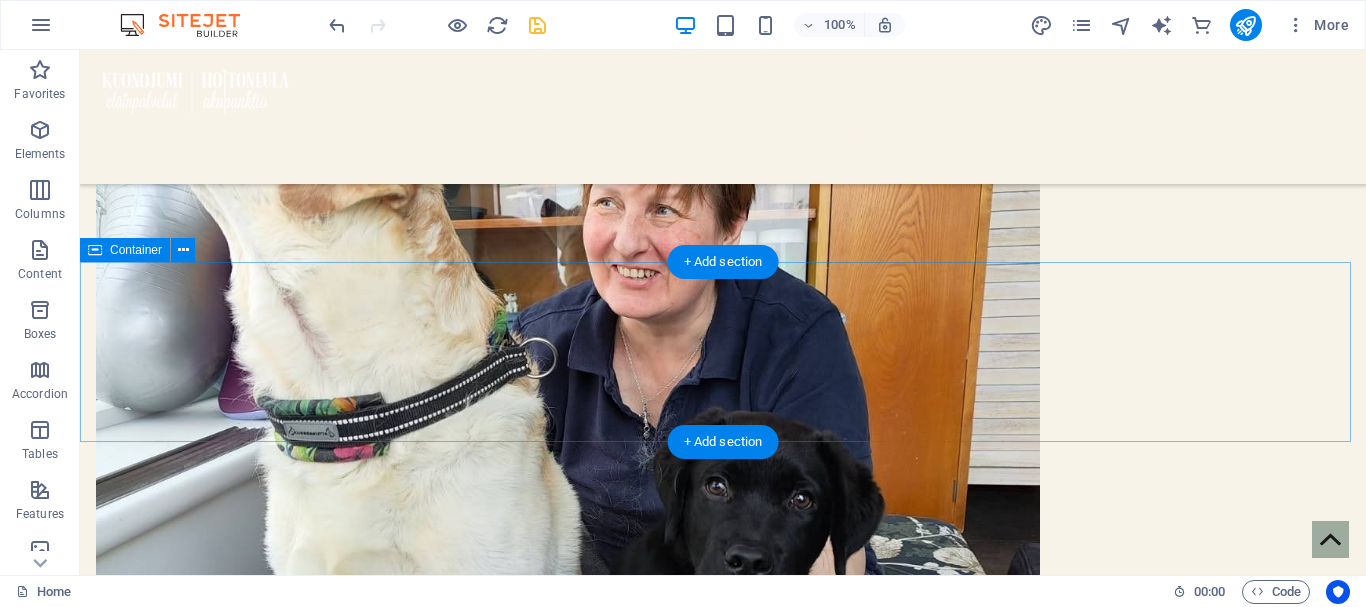 scroll, scrollTop: 2300, scrollLeft: 0, axis: vertical 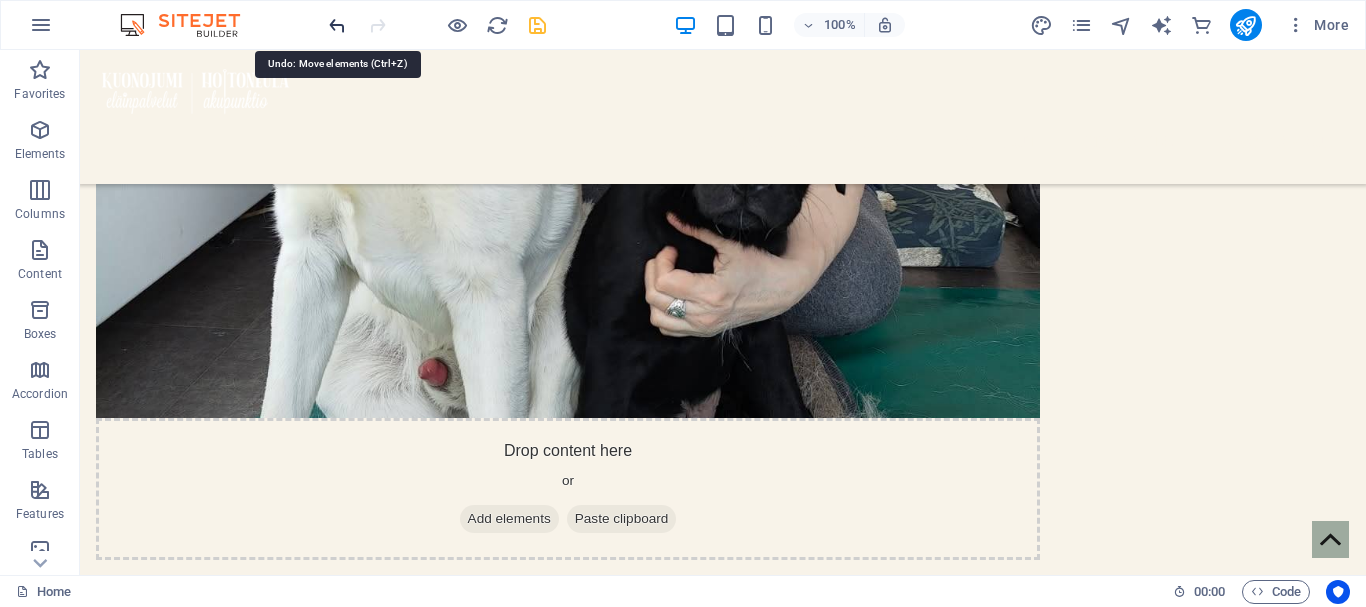 click at bounding box center [337, 25] 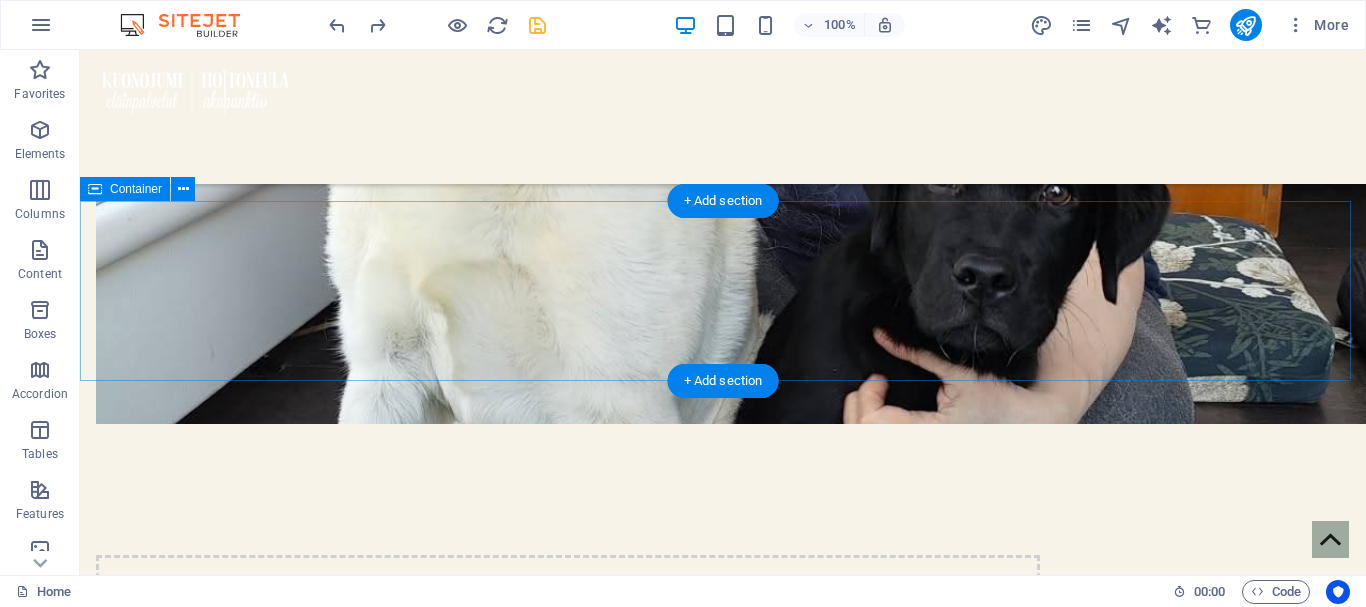 scroll, scrollTop: 2200, scrollLeft: 0, axis: vertical 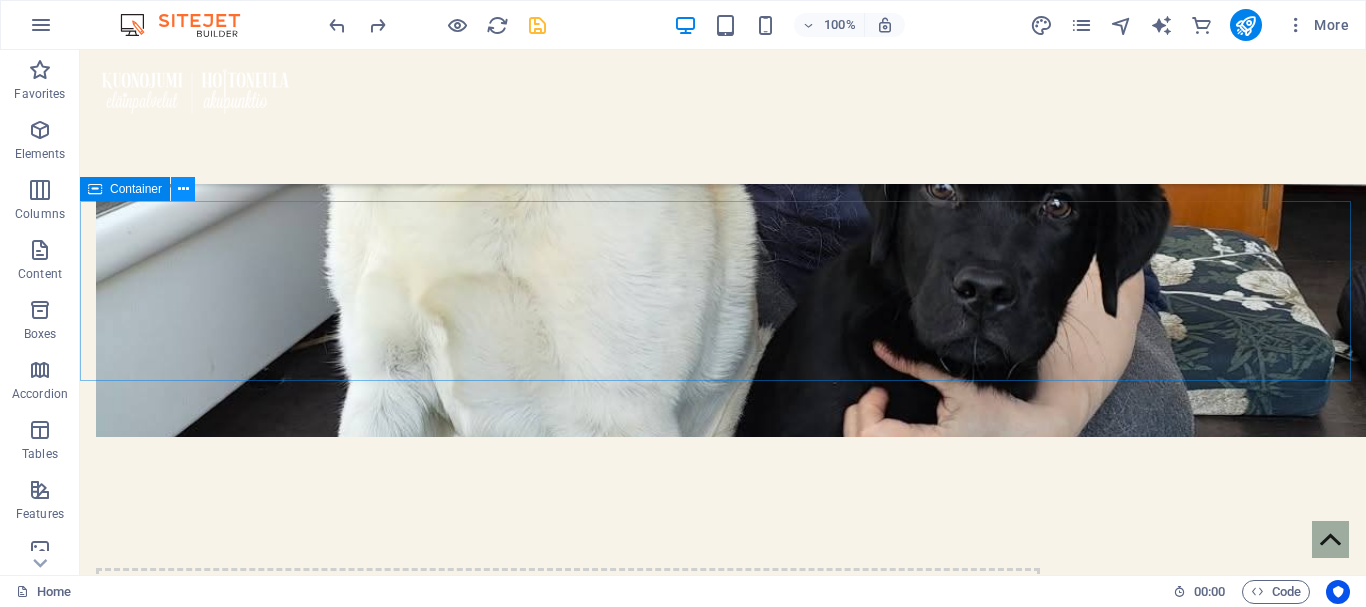 click at bounding box center [183, 189] 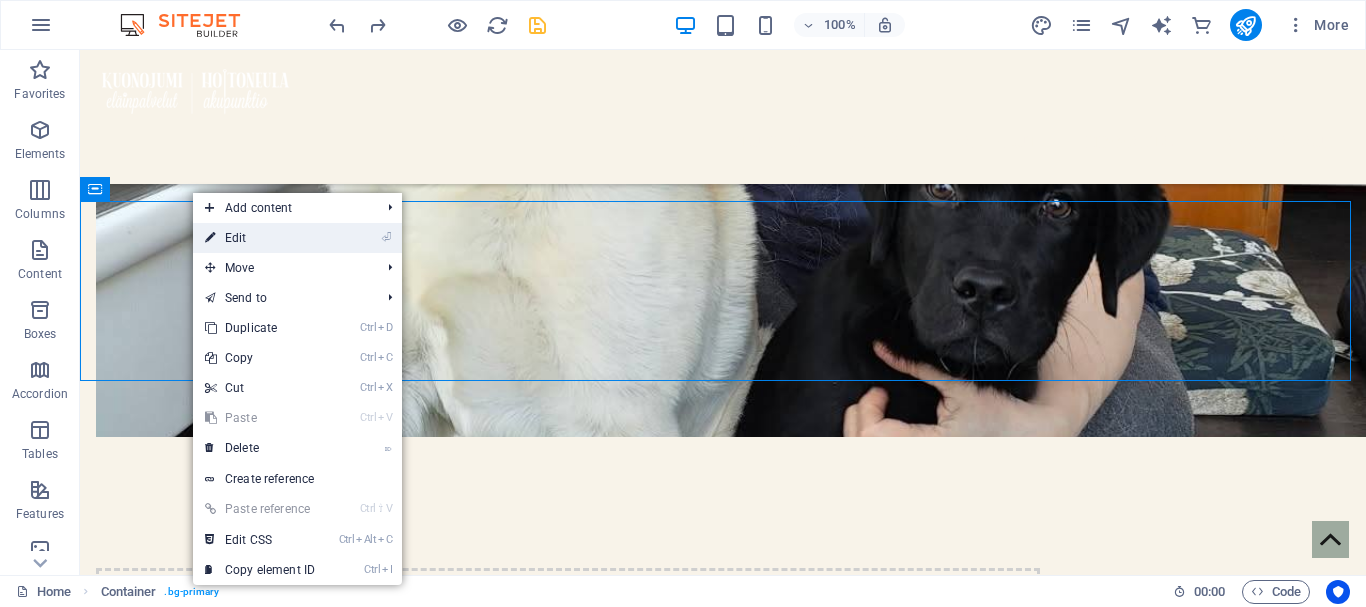 click on "⏎  Edit" at bounding box center [260, 238] 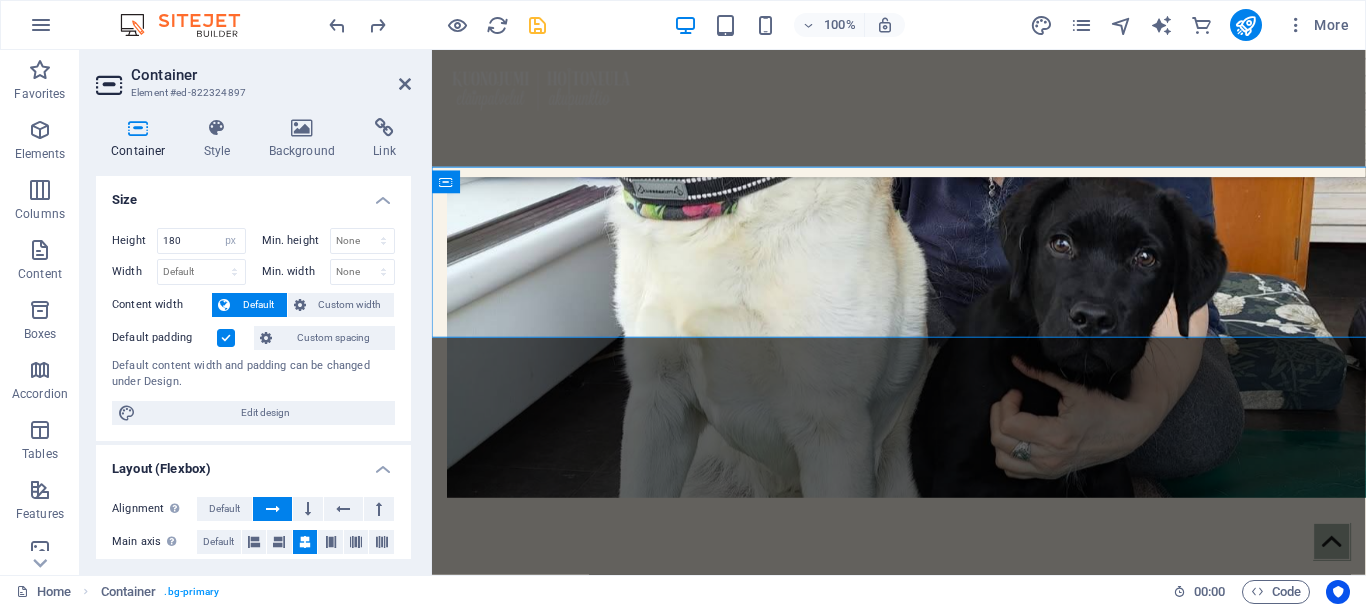 scroll, scrollTop: 2228, scrollLeft: 0, axis: vertical 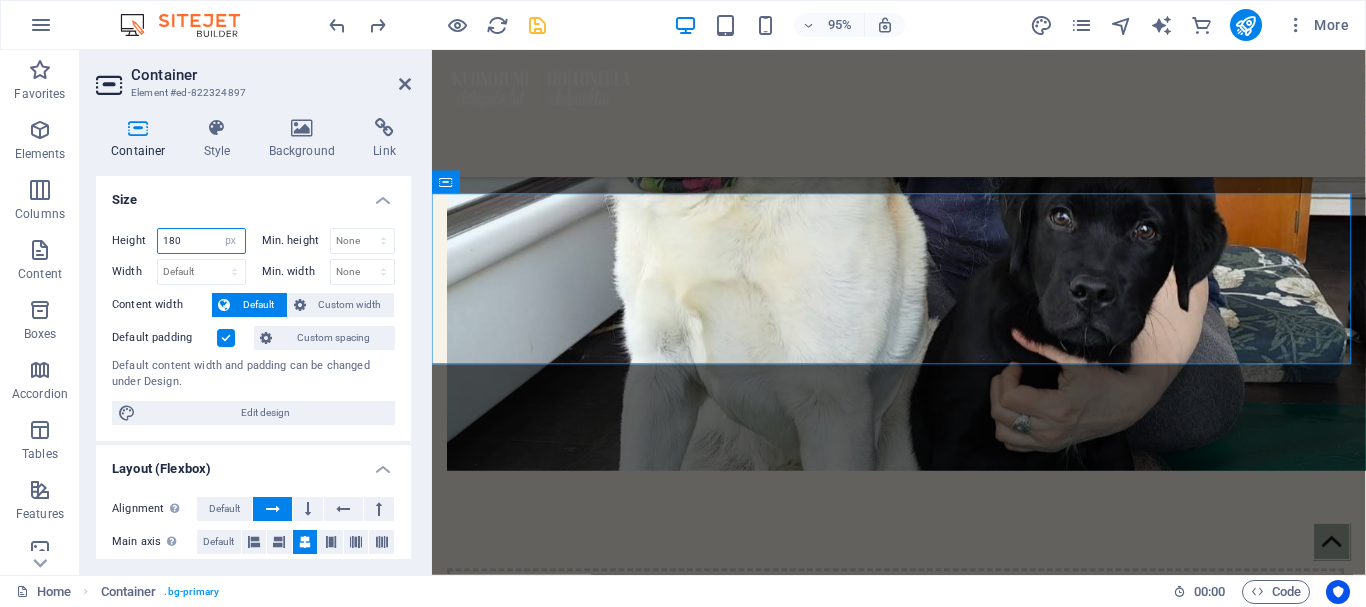 drag, startPoint x: 182, startPoint y: 234, endPoint x: 157, endPoint y: 233, distance: 25.019993 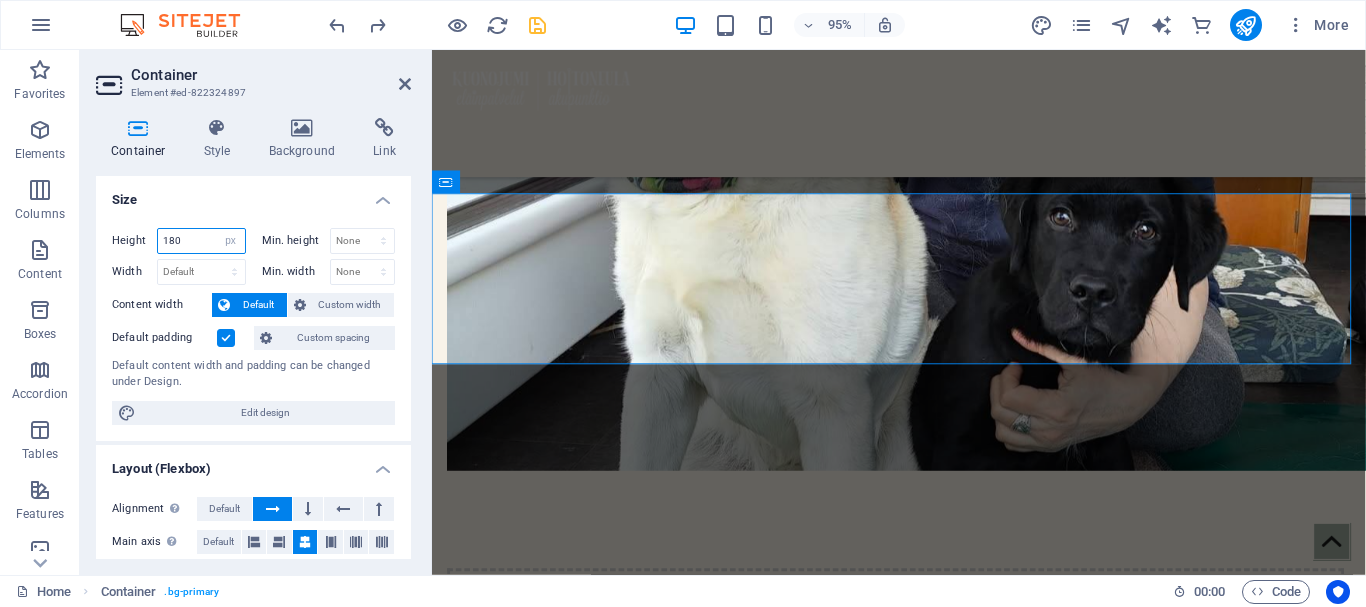 click on "180 Default px rem % vh vw" at bounding box center [201, 241] 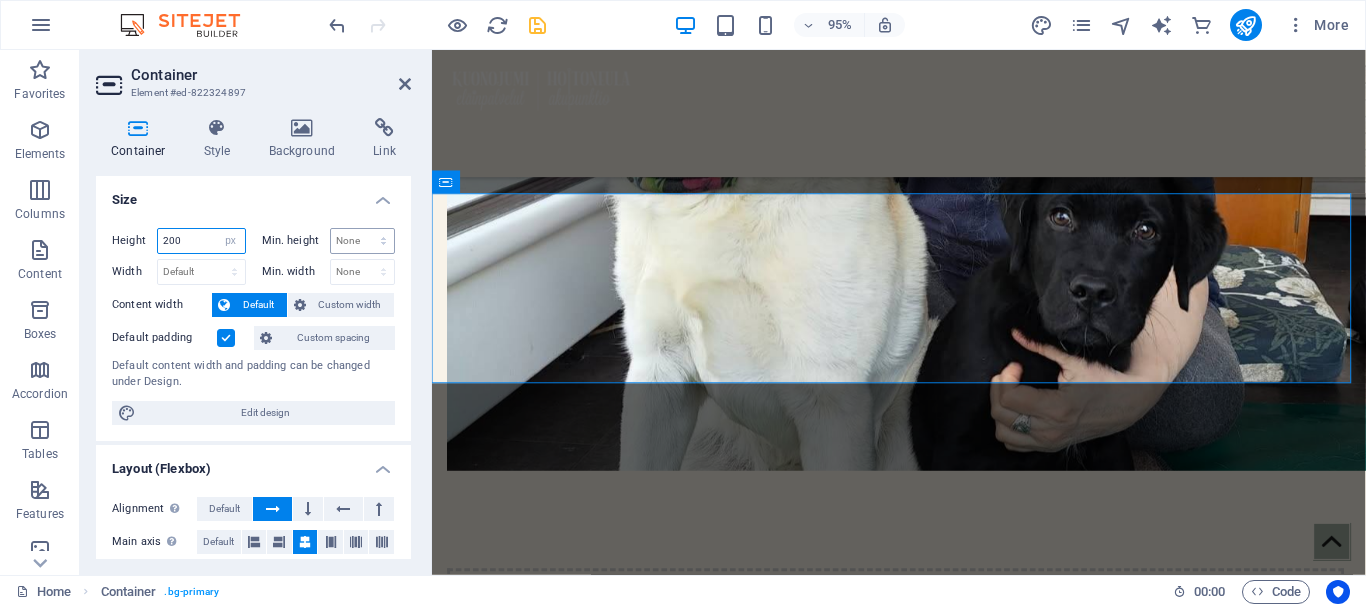 type on "200" 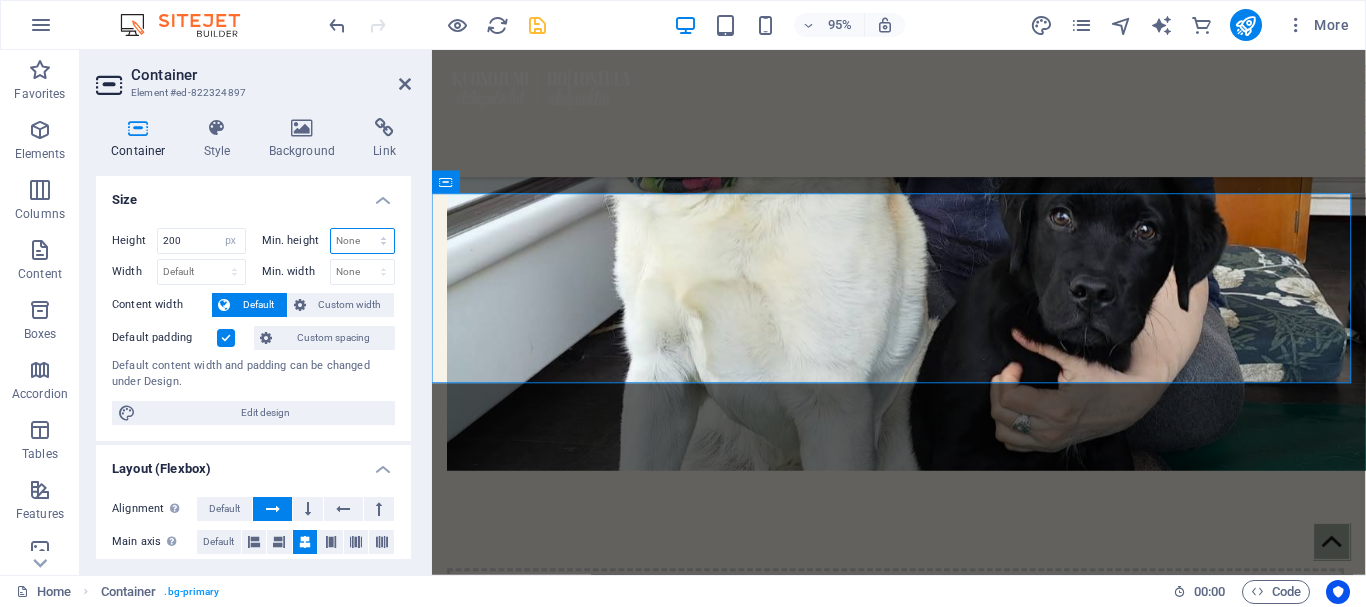 click on "None px rem % vh vw" at bounding box center [363, 241] 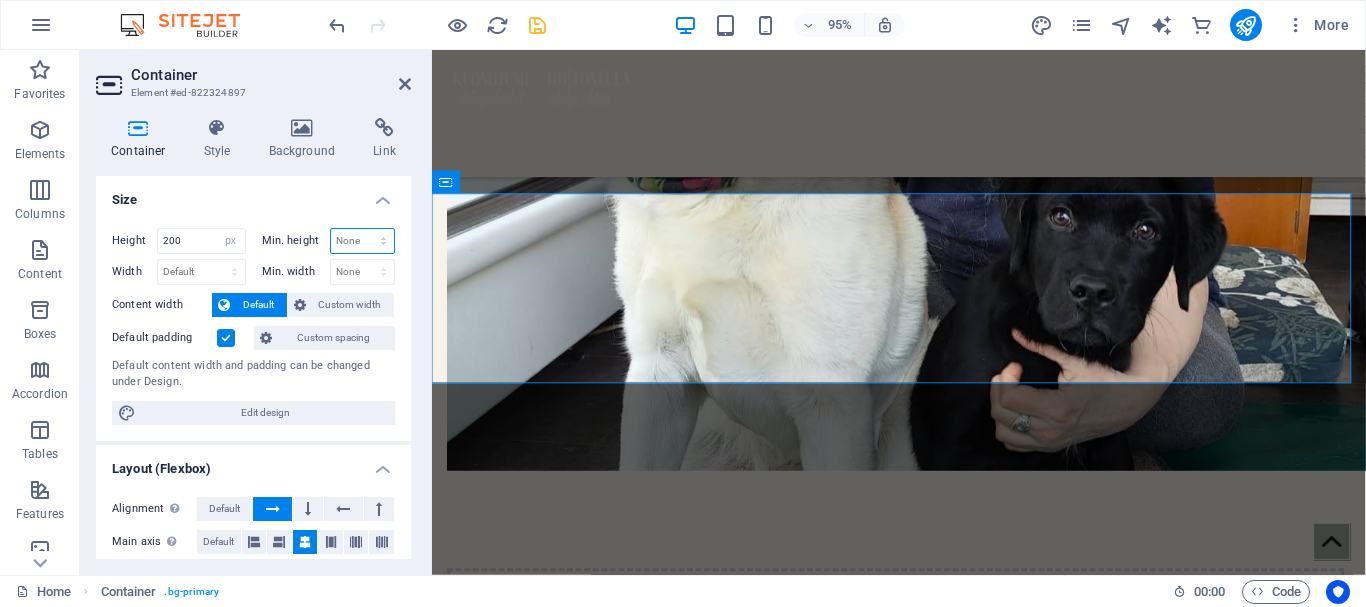 select on "px" 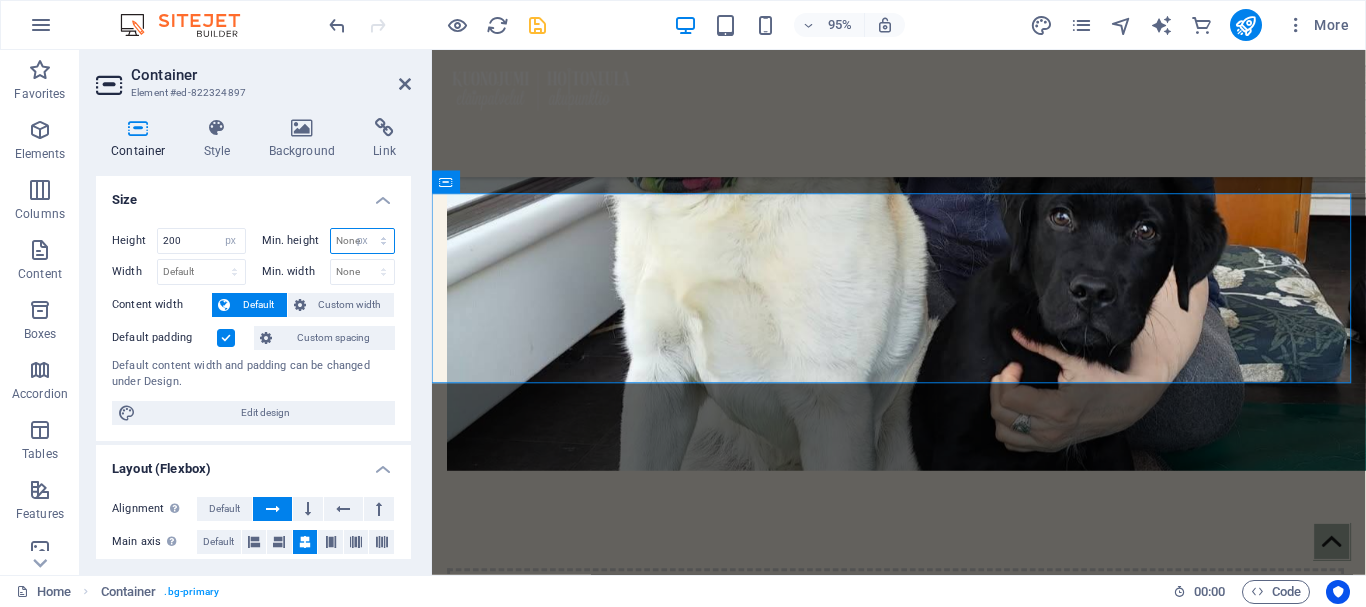 click on "None px rem % vh vw" at bounding box center (363, 241) 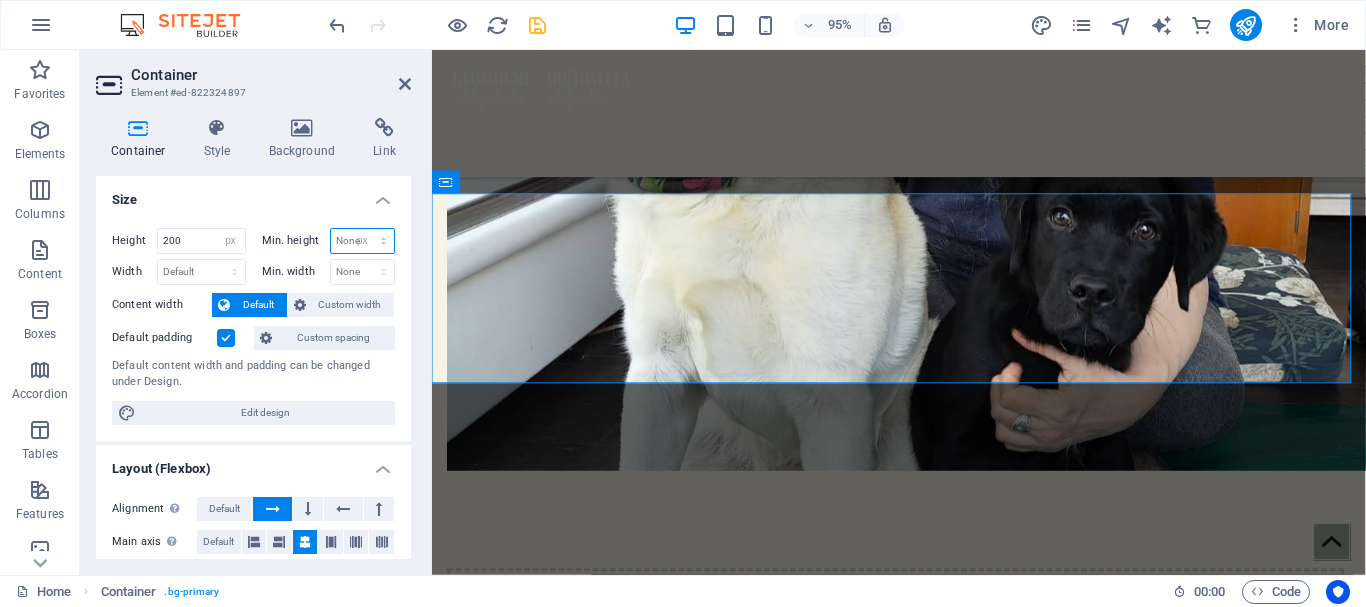 type on "0" 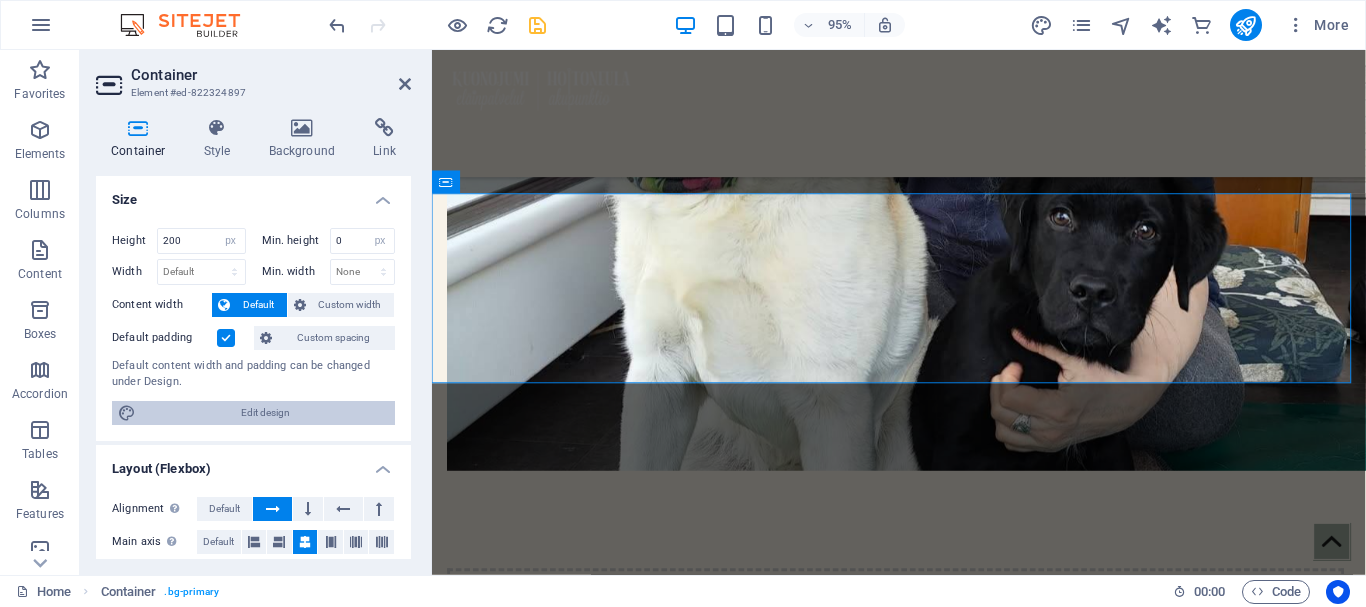 click on "Edit design" at bounding box center [265, 413] 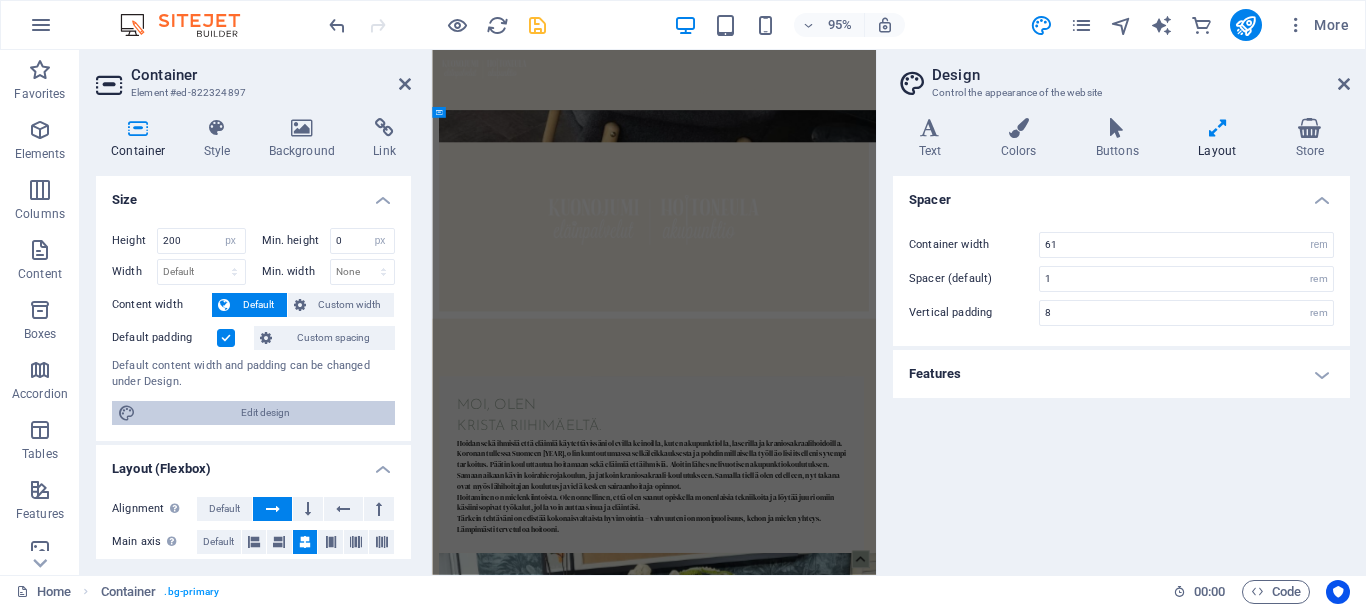 scroll, scrollTop: 2842, scrollLeft: 0, axis: vertical 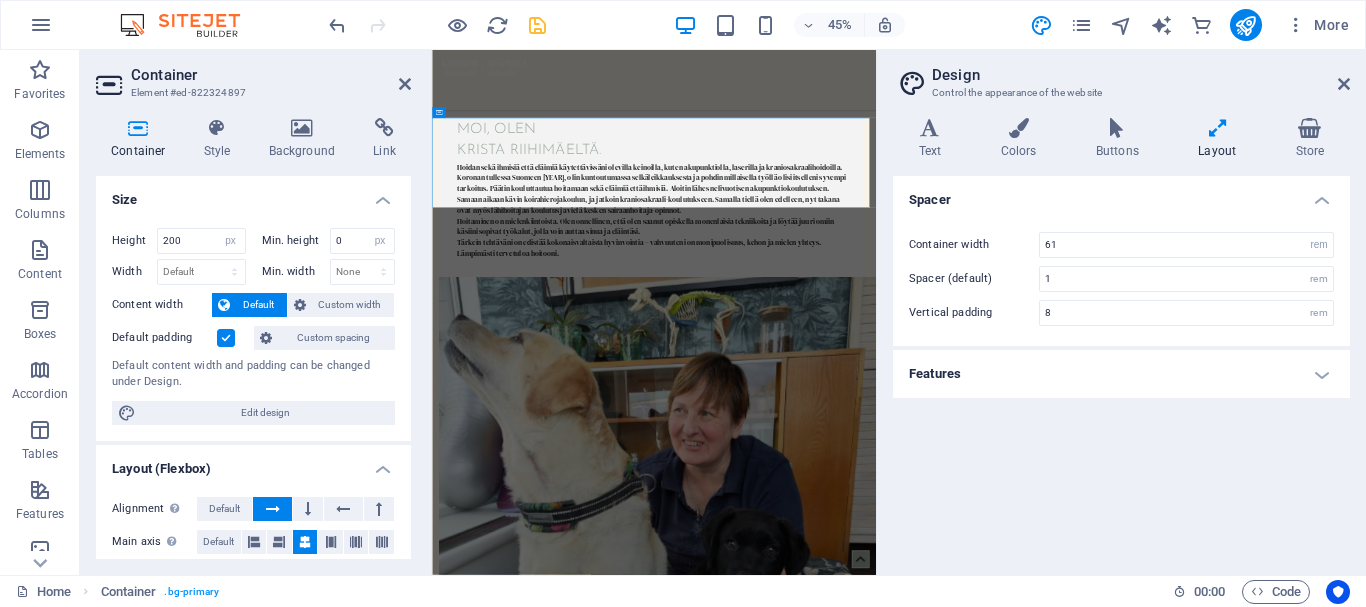 click on "Features" at bounding box center (1121, 374) 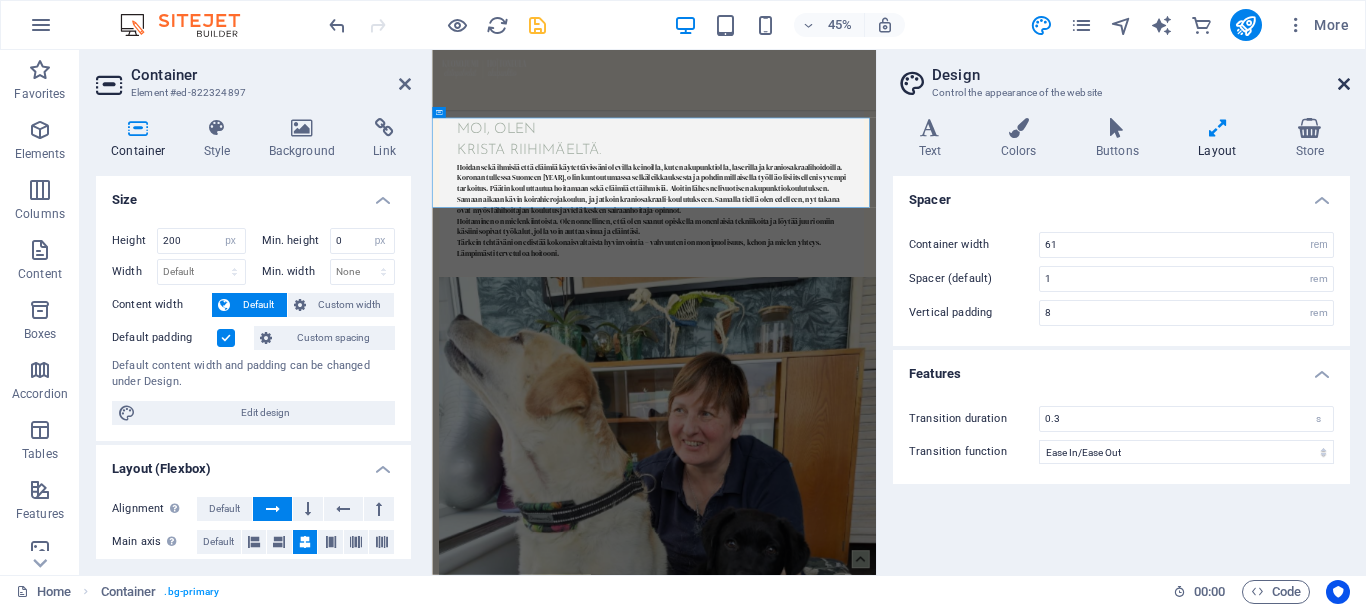click at bounding box center (1344, 84) 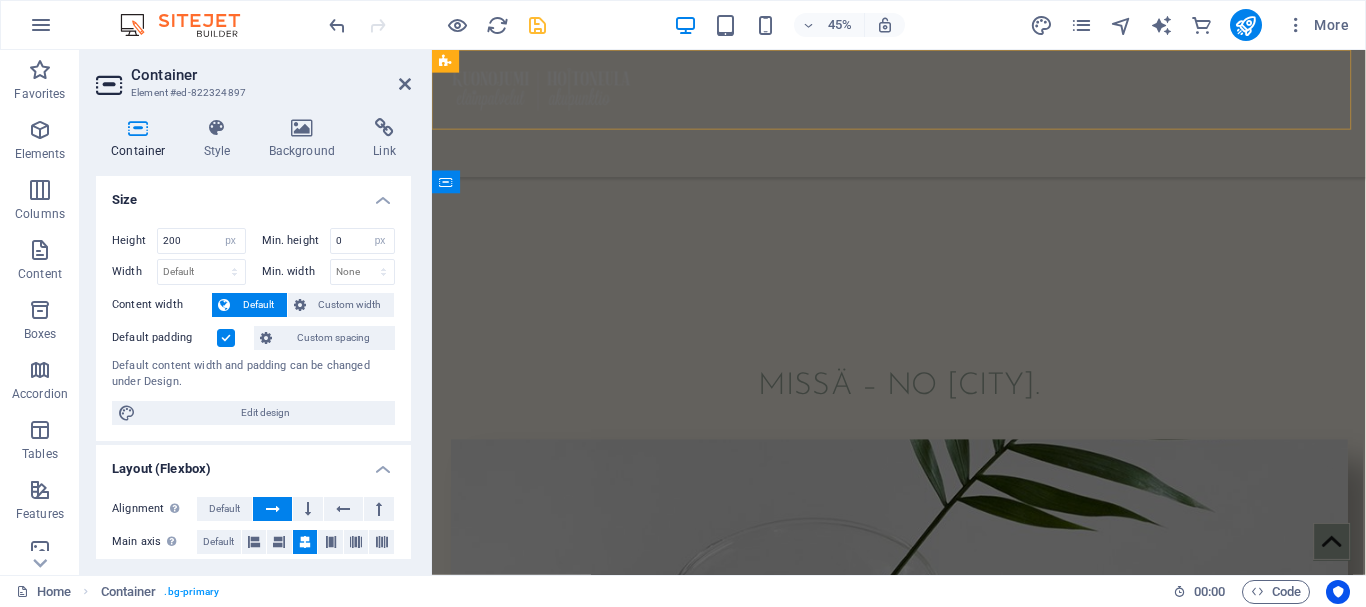 scroll, scrollTop: 2228, scrollLeft: 0, axis: vertical 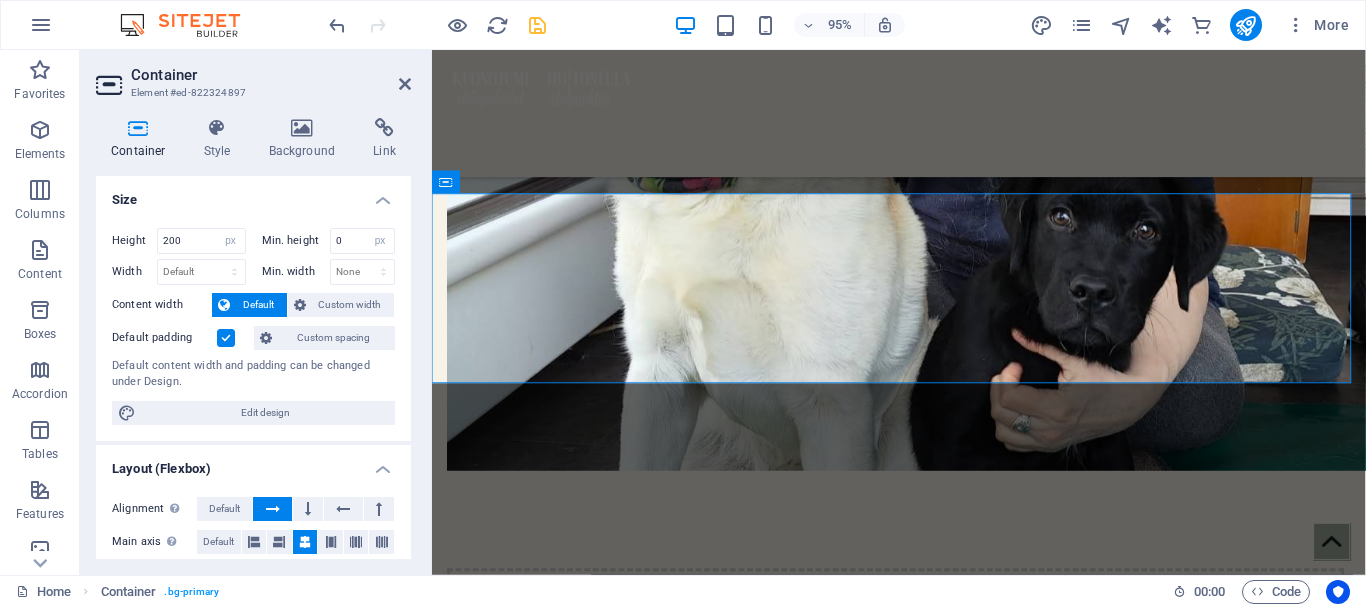 click on "Container" at bounding box center [271, 75] 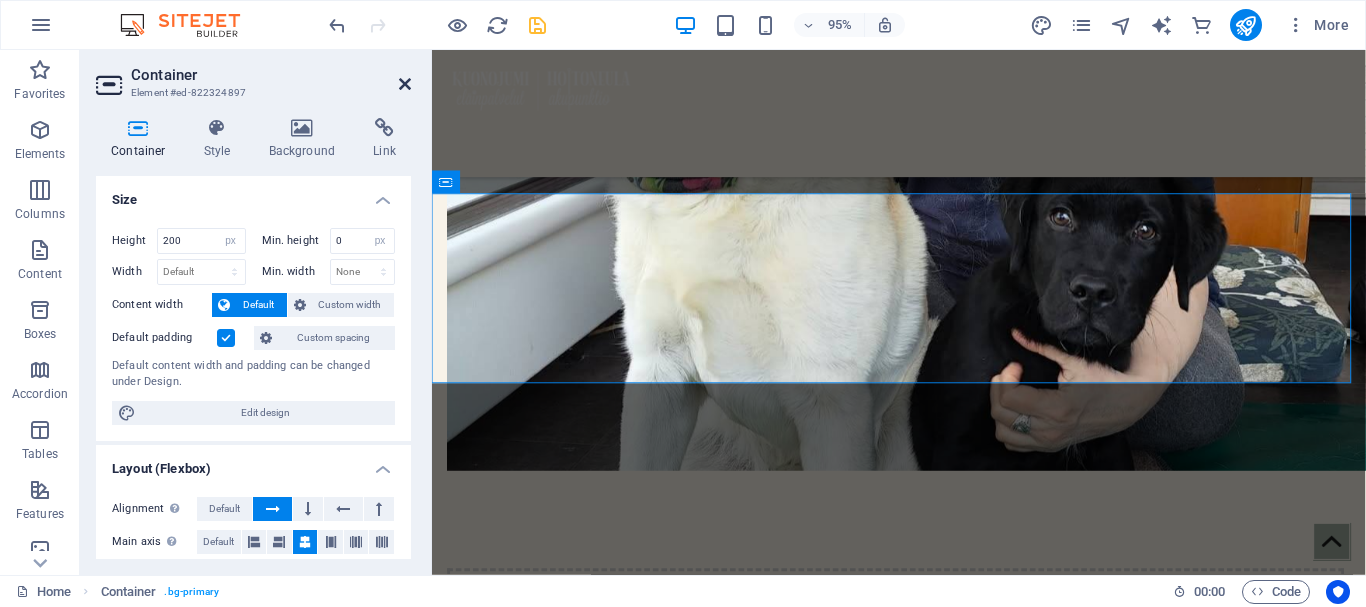 drag, startPoint x: 404, startPoint y: 81, endPoint x: 325, endPoint y: 31, distance: 93.49332 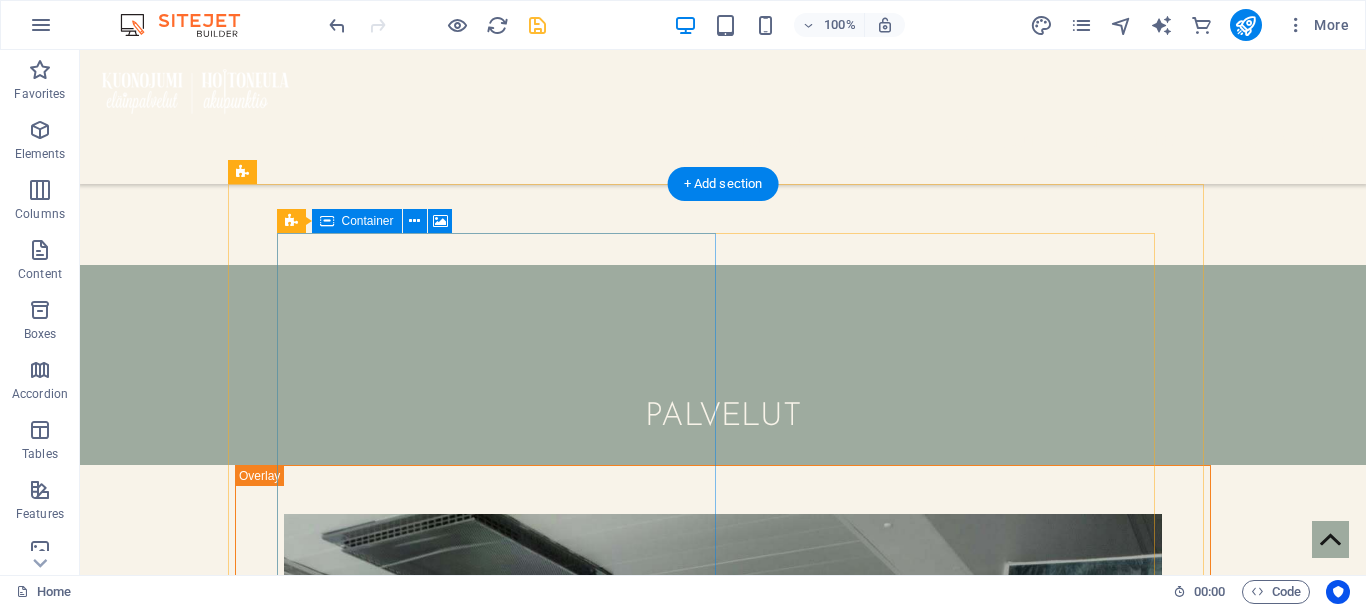 scroll, scrollTop: 4600, scrollLeft: 0, axis: vertical 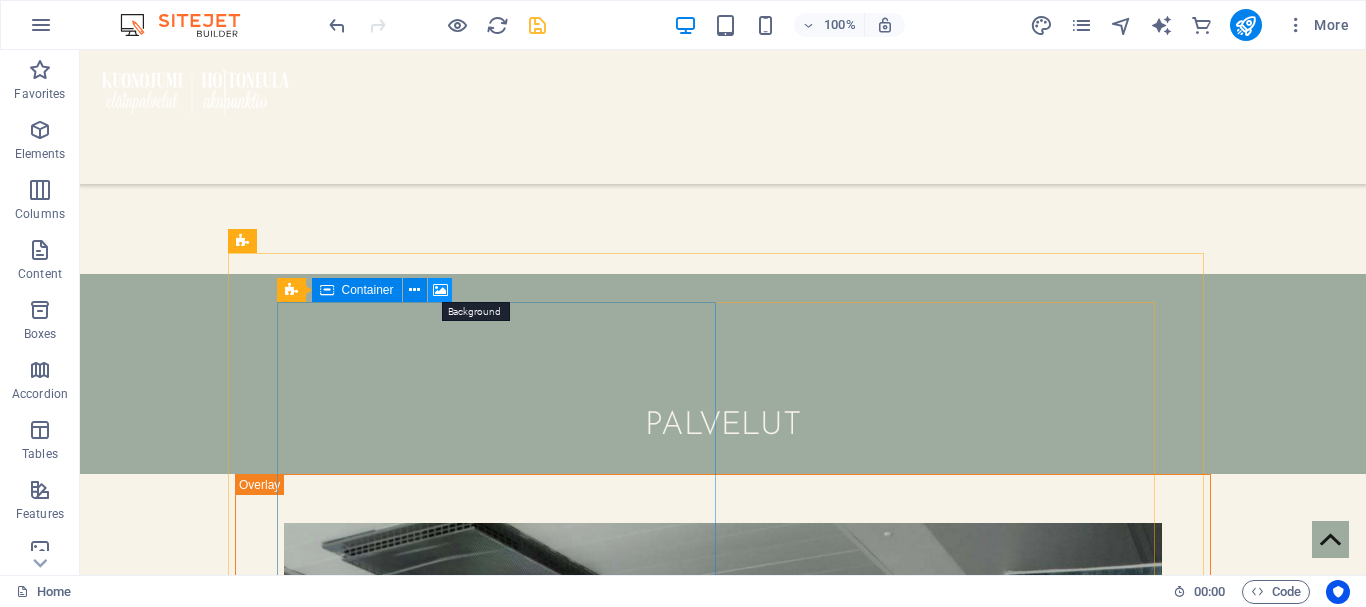 click at bounding box center (440, 290) 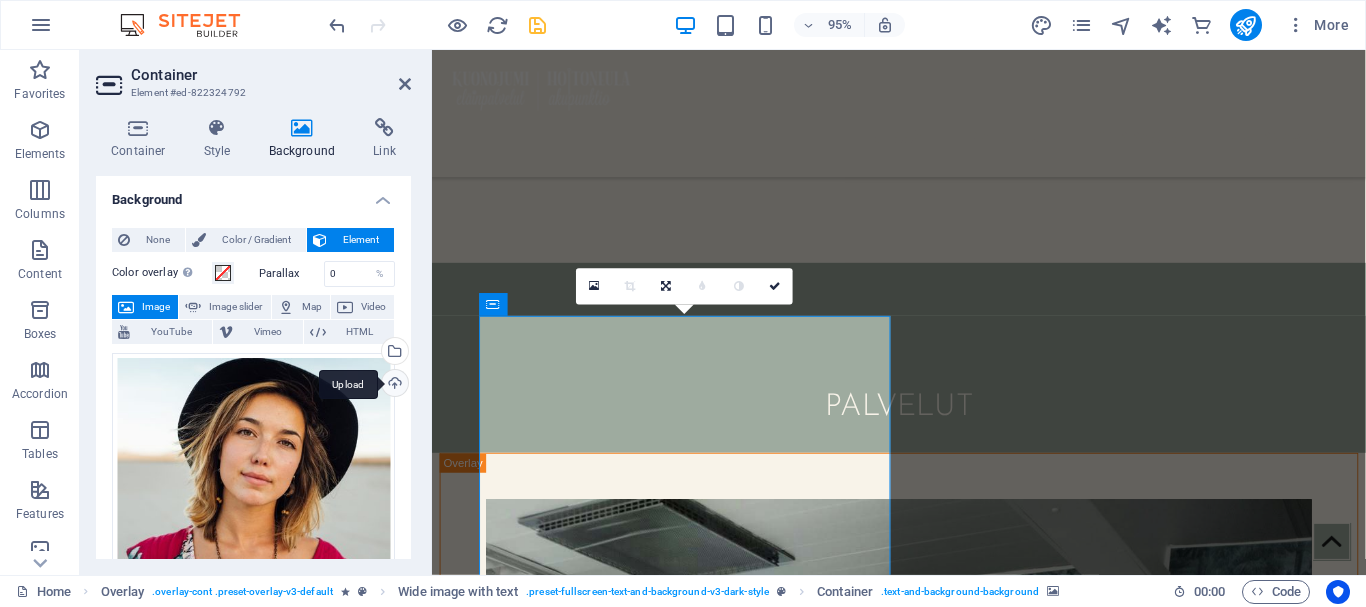 click on "Upload" at bounding box center [393, 385] 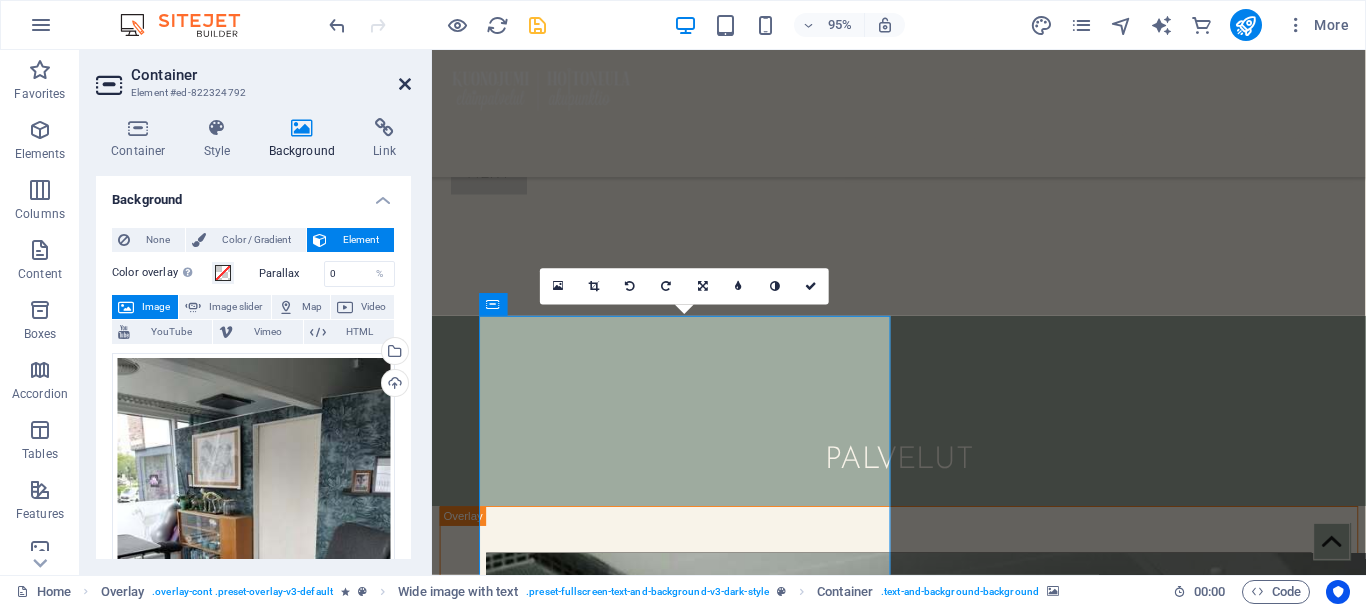 click at bounding box center (405, 84) 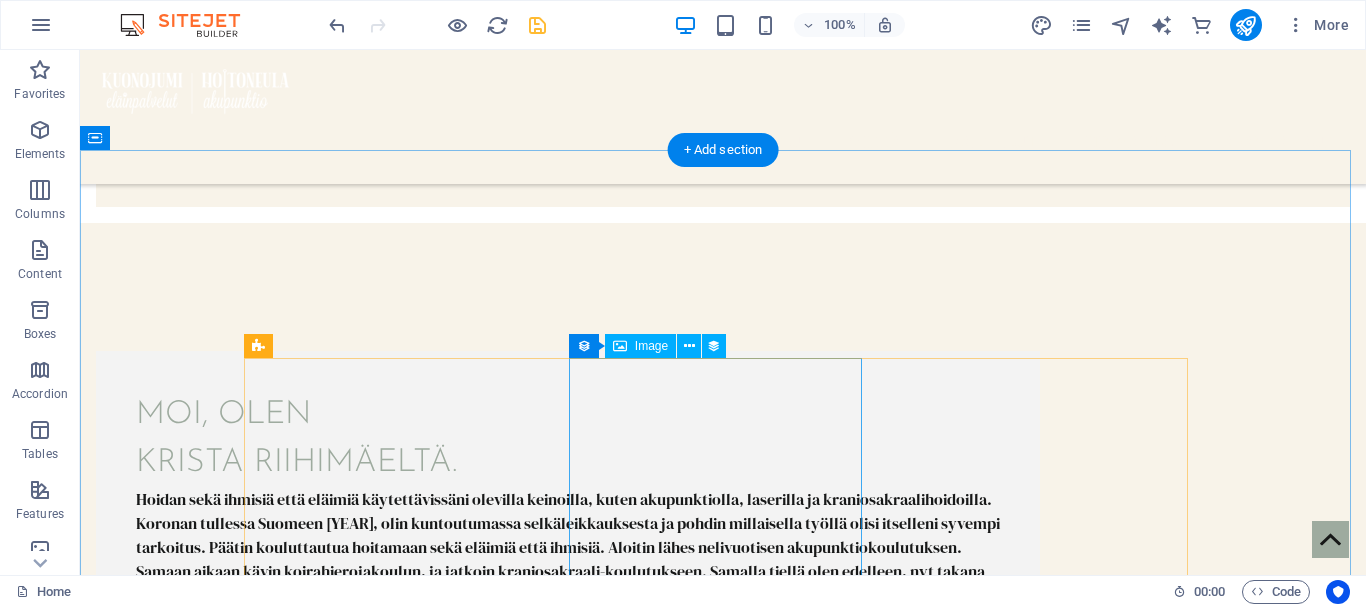 scroll, scrollTop: 1400, scrollLeft: 0, axis: vertical 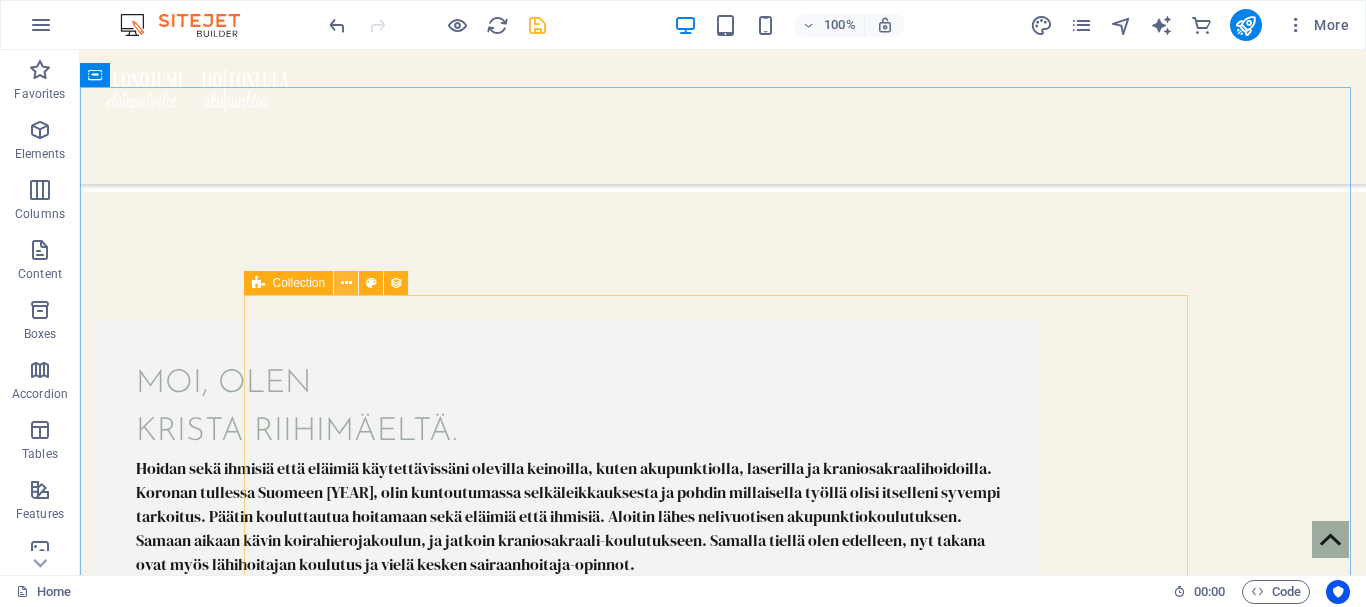 click at bounding box center (346, 283) 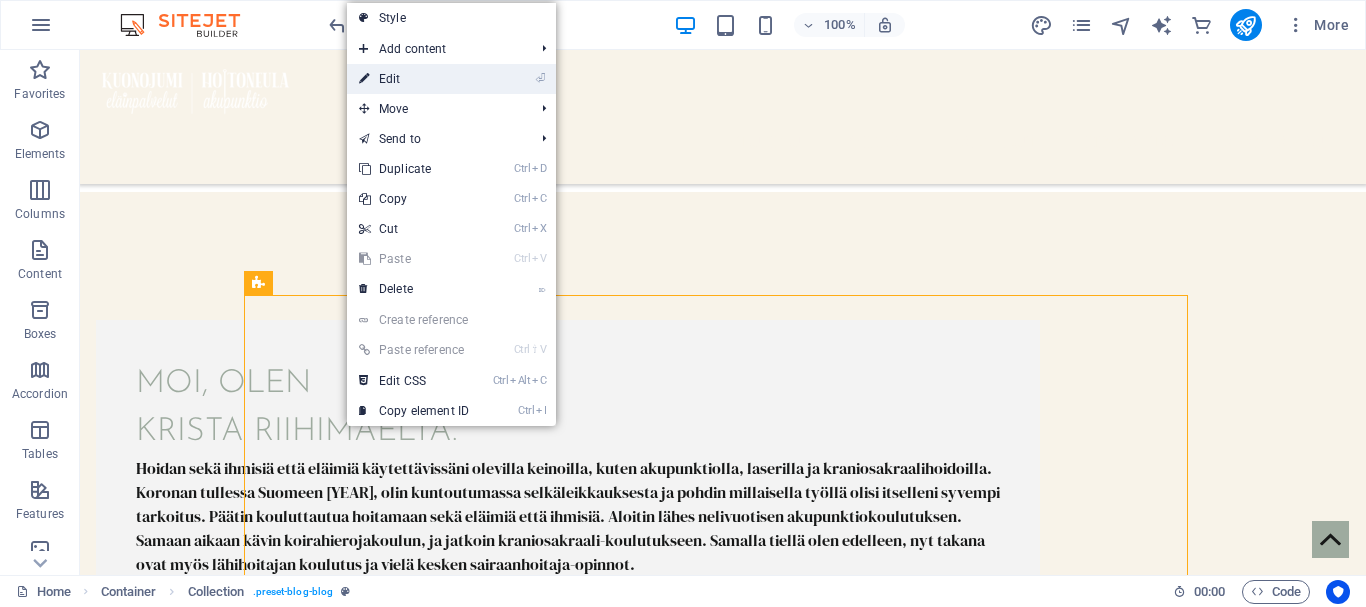 click on "⏎  Edit" at bounding box center (414, 79) 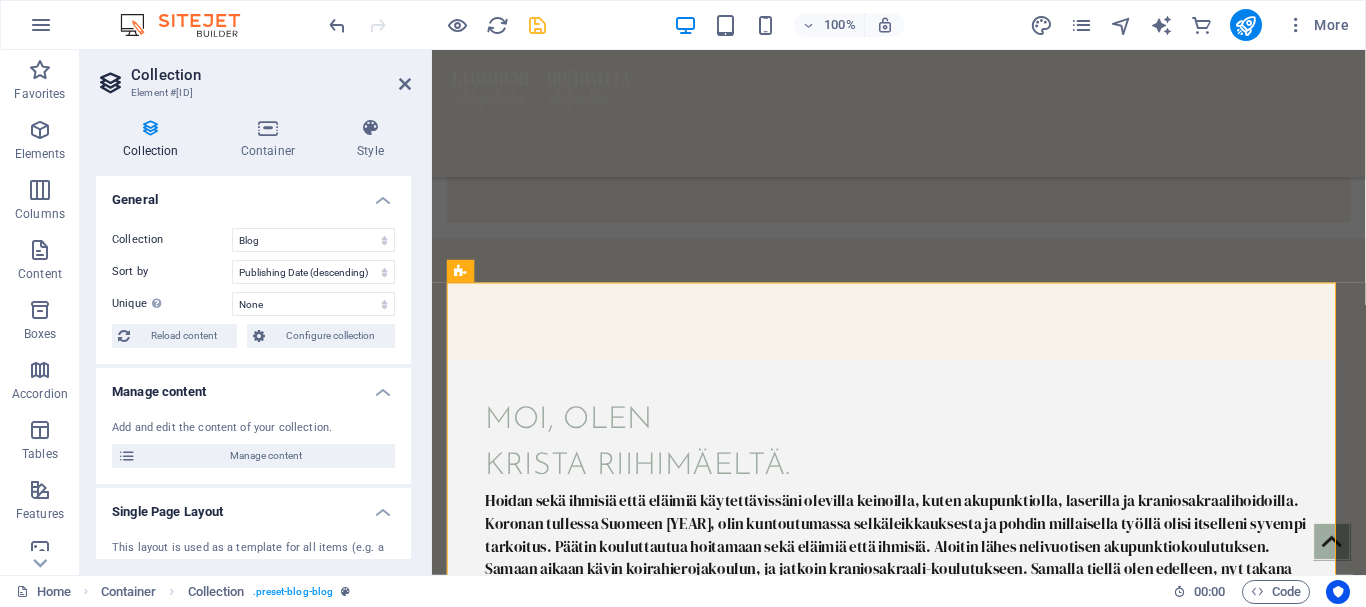 scroll, scrollTop: 1428, scrollLeft: 0, axis: vertical 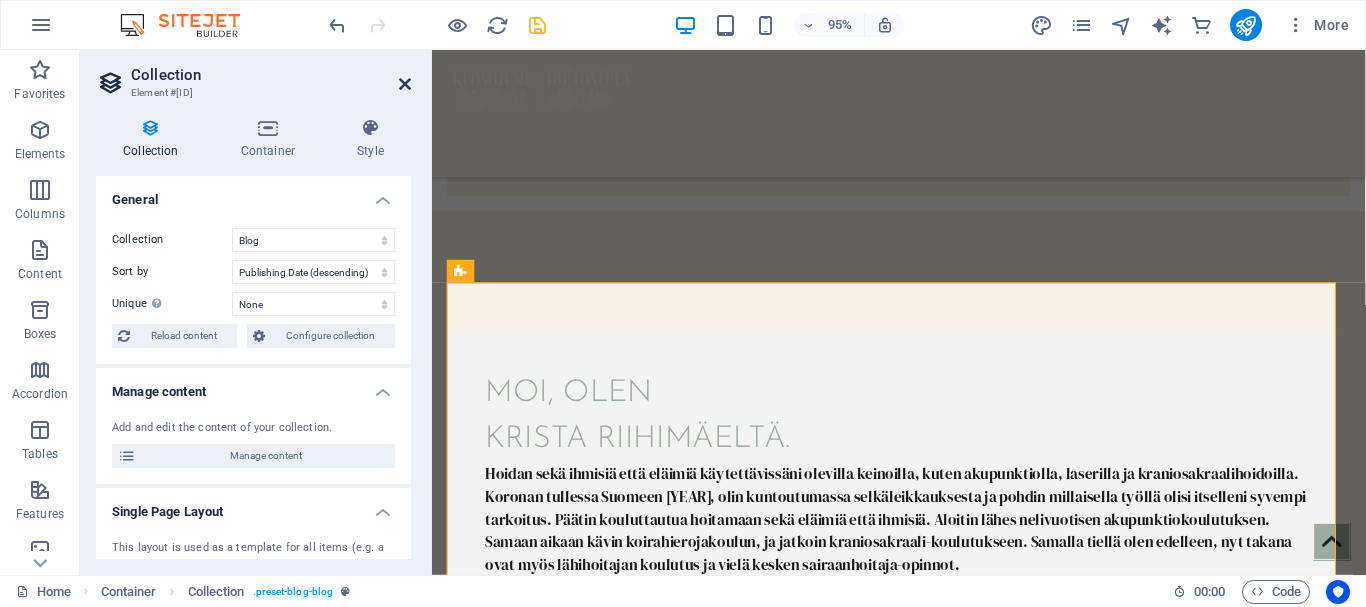 click at bounding box center [405, 84] 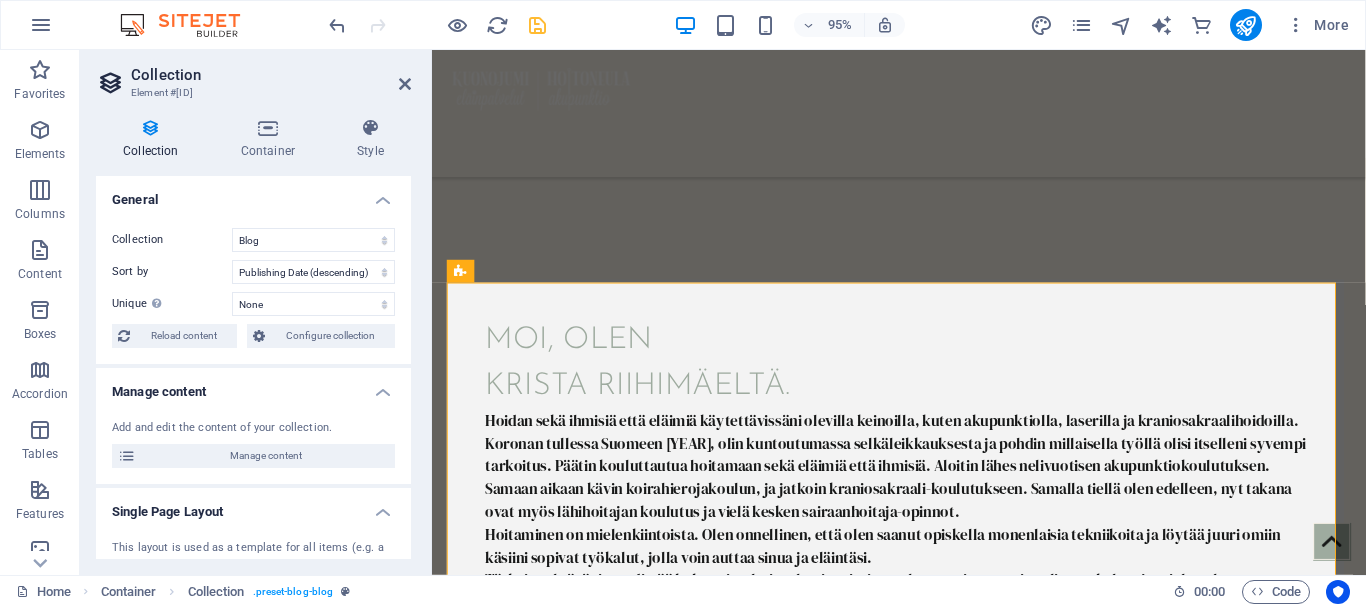 scroll, scrollTop: 1400, scrollLeft: 0, axis: vertical 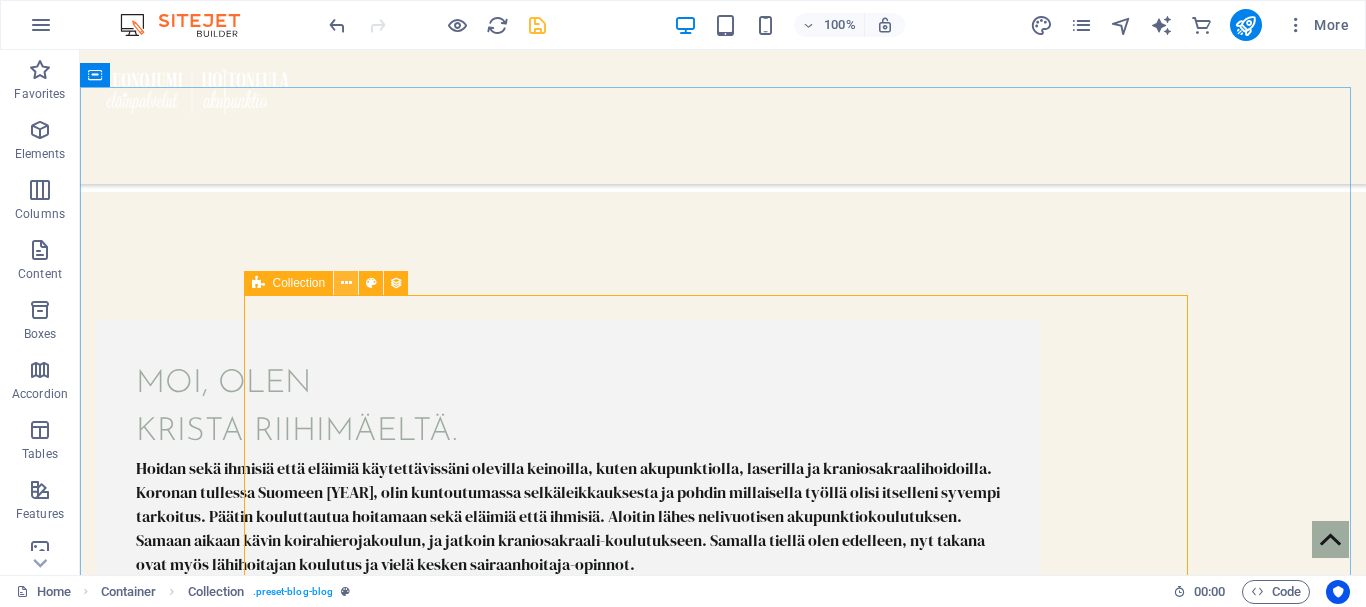 click at bounding box center (346, 283) 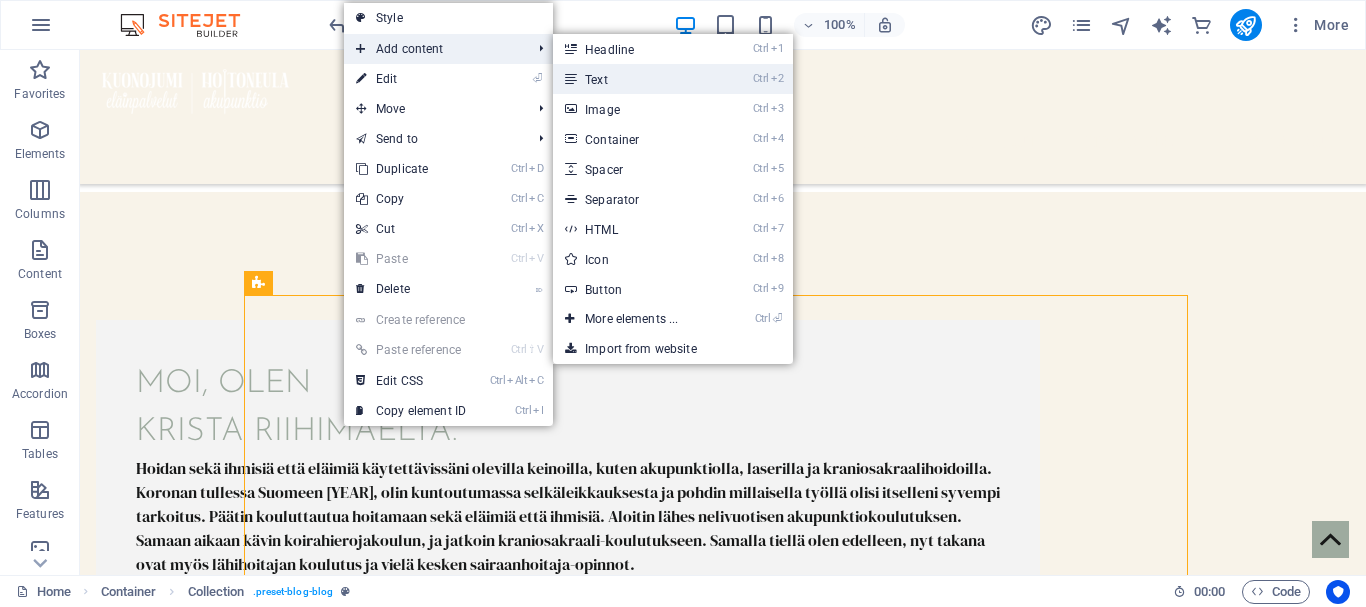 click on "Ctrl 2  Text" at bounding box center [635, 79] 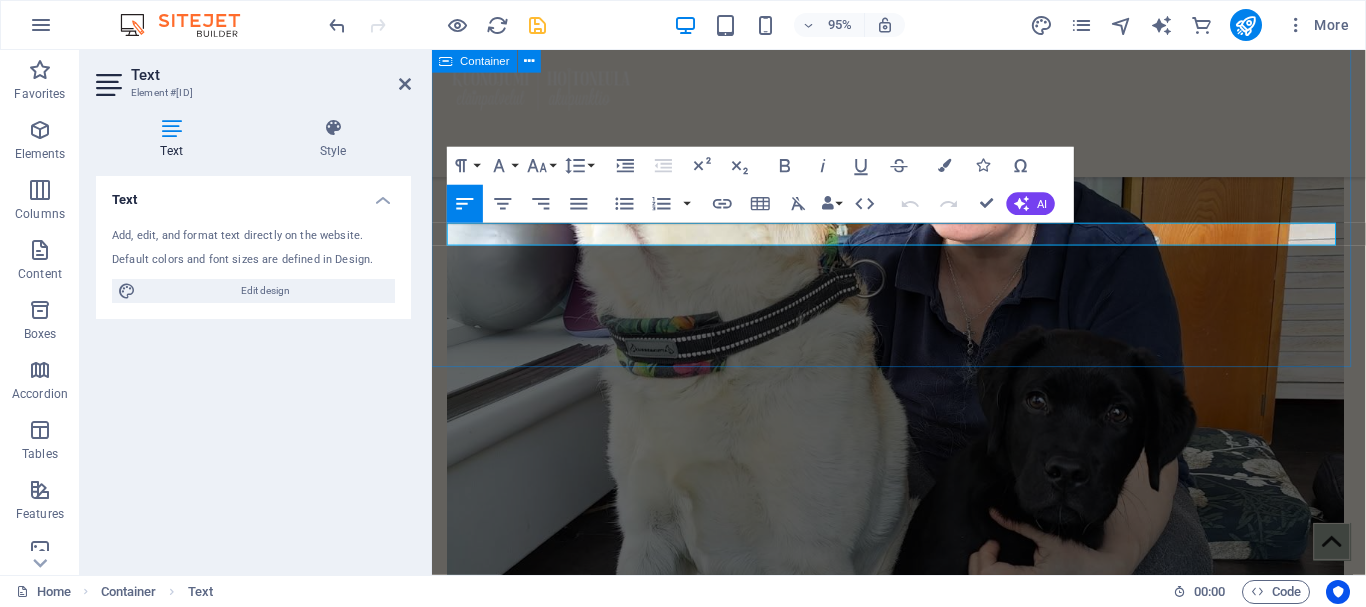 scroll, scrollTop: 2087, scrollLeft: 0, axis: vertical 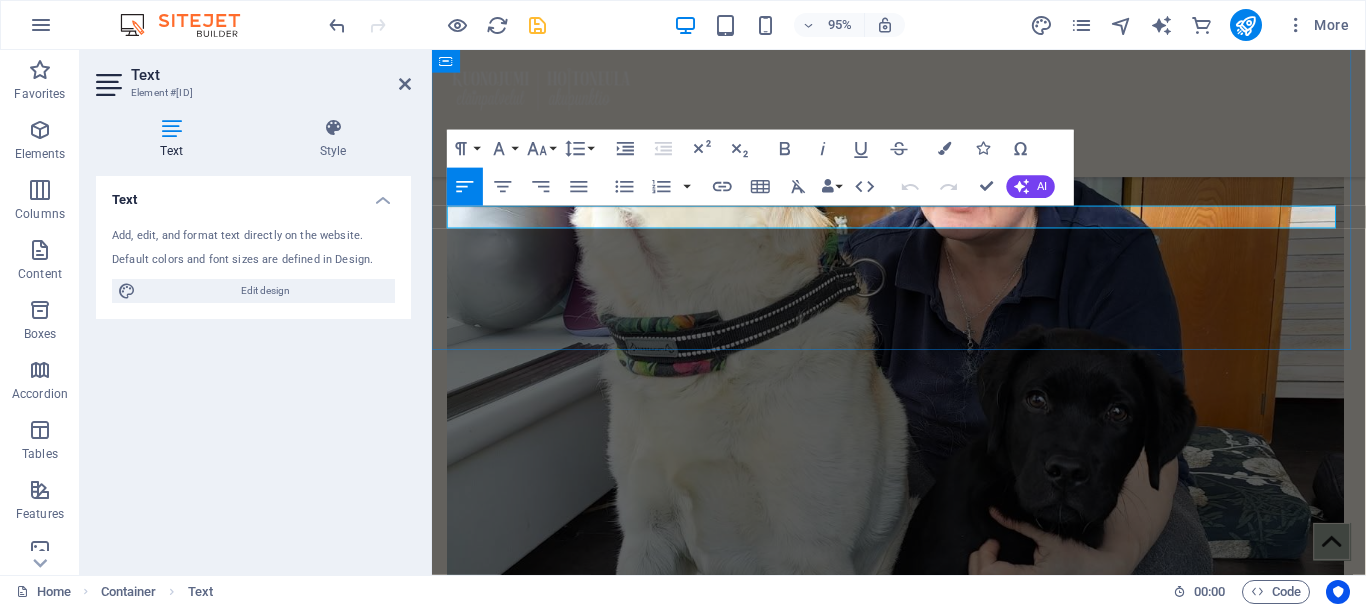 click on "New text element" at bounding box center (924, 2727) 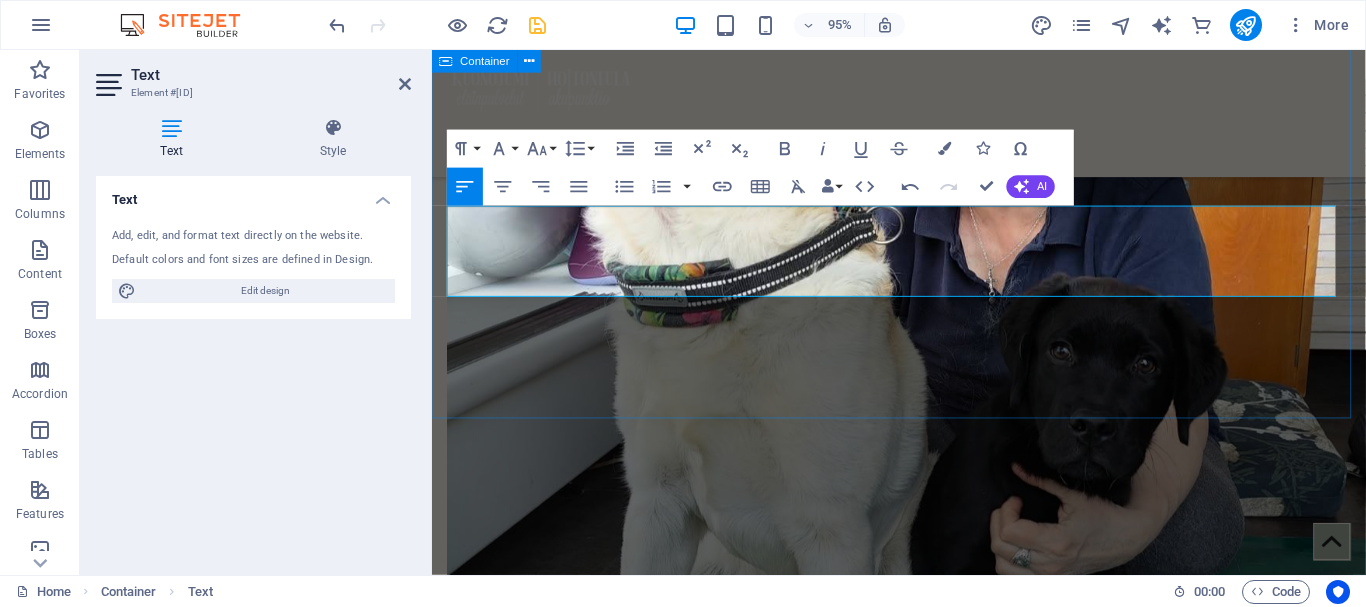 drag, startPoint x: 541, startPoint y: 251, endPoint x: 442, endPoint y: 227, distance: 101.86756 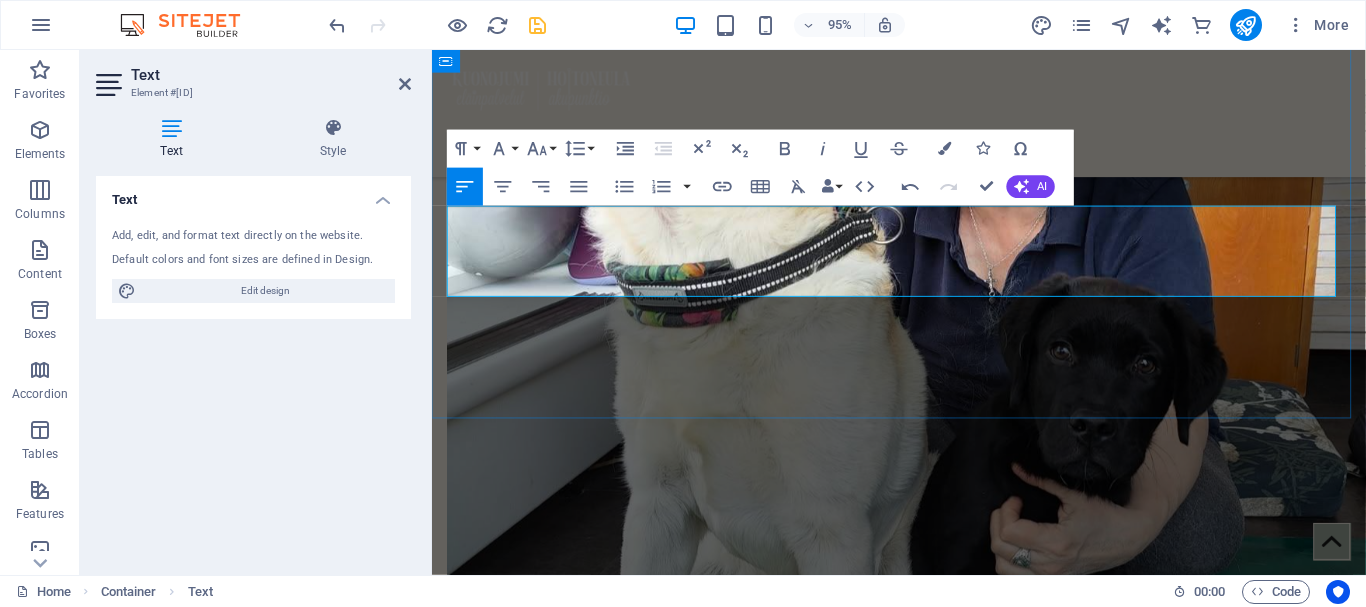 click on "Vastaanottoni Riihimäellä on Hämeenaukiolla,  aivan aukion laidalla, katutasossa, Hämeenaukio 2 päädyssä. Hoidan koirat tilan etuosassa, ja liukuoven takana on ihmisten hoitotila. Tiloissa on yhteinen ilmastointi, joten eläinpölyä on siivouksesta huolimatta aina jonkin verran ilmassa. Mikäli olet allerginen, pyydä minut kotikäynnille." at bounding box center [971, 2775] 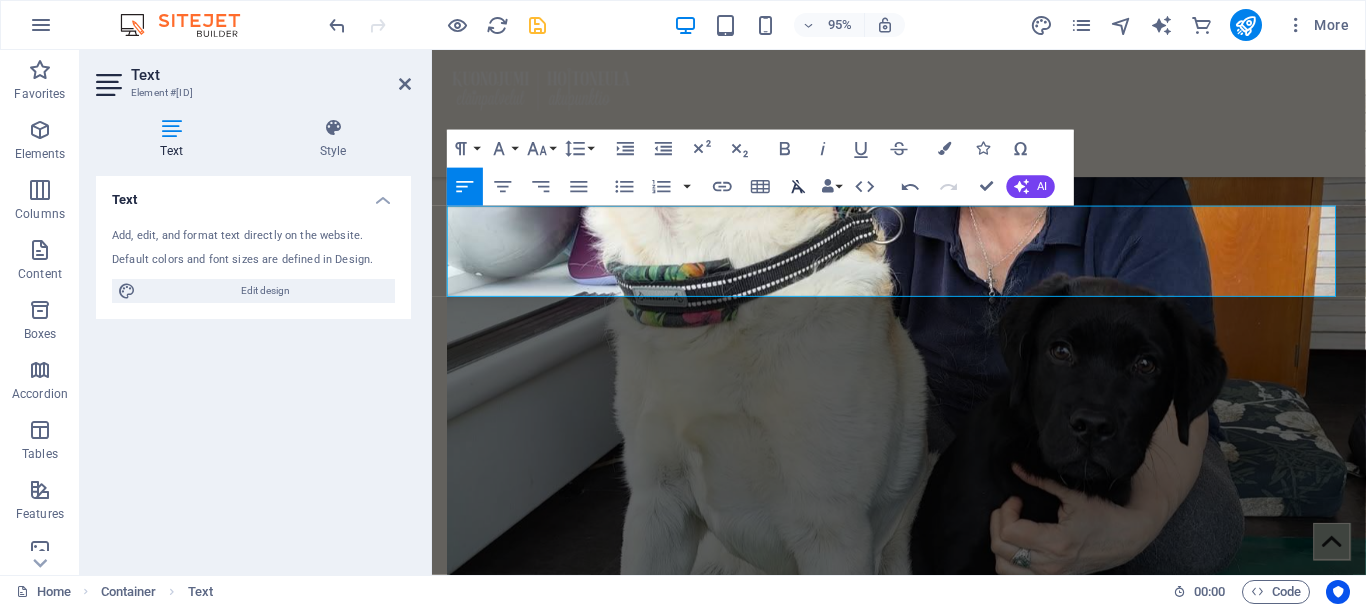 click 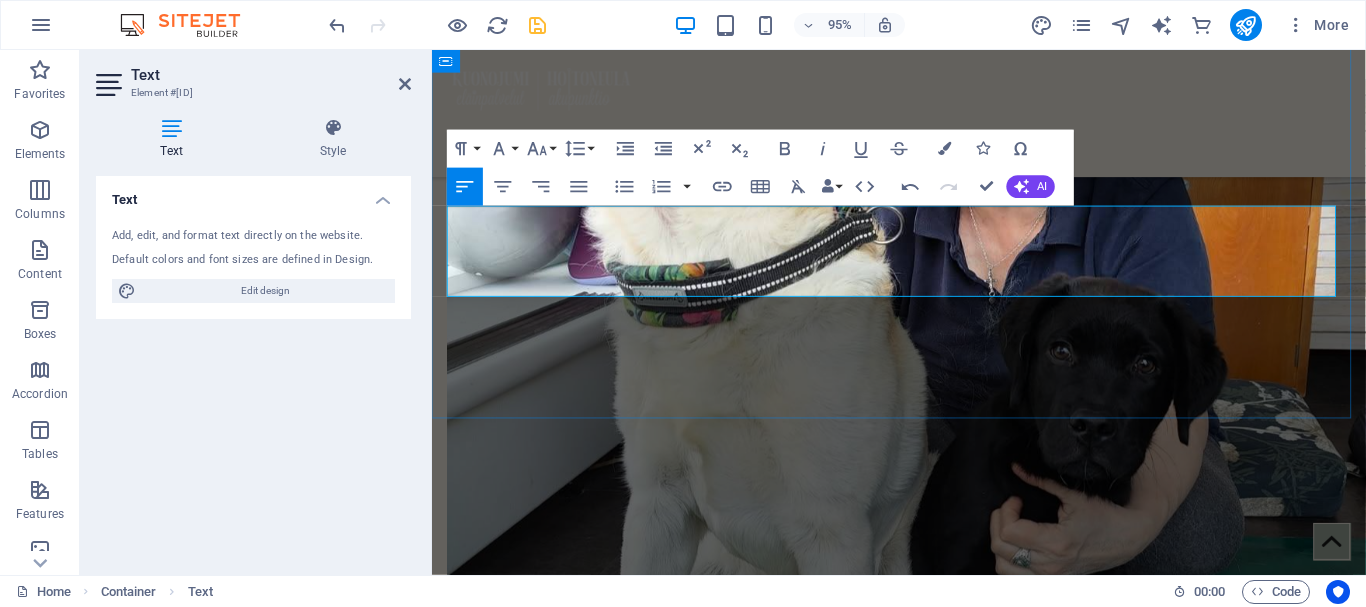 click on "Vastaanottoni Riihimäellä on Hämeenaukiolla,  aivan aukion laidalla, katutasossa, Hämeenaukio 2 päädyssä. Hoidan koirat tilan etuosassa, ja liukuoven takana on ihmisten hoitotila. Tiloissa on yhteinen ilmastointi, joten eläinpölyä on siivouksesta huolimatta aina jonkin verran ilmassa. Mikäli olet allerginen, pyydä minut kotikäynnille." at bounding box center (971, 2775) 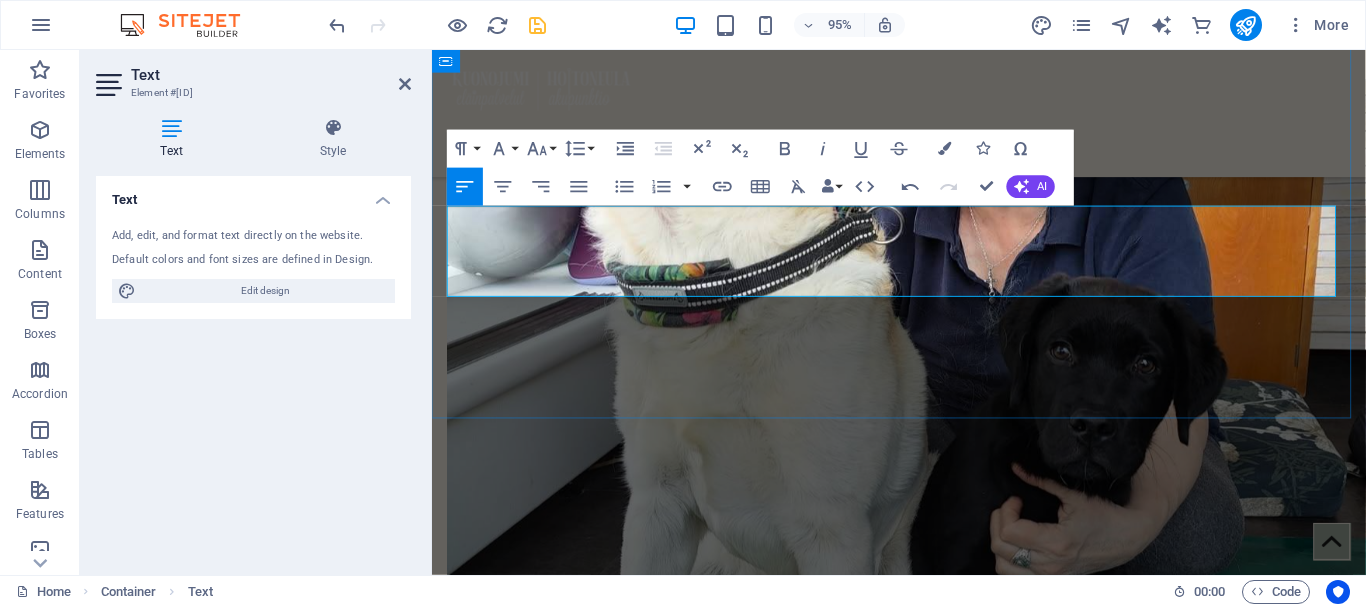 click on "Vastaanottoni Riihimäellä on Hämeenaukiolla,  aivan aukion laidalla, katutasossa, Hämeenaukio 2 päädyssä. Hoidan koirat tilan etuosassa, ja liukuoven takana on ihmisten hoitotila. Tiloissa on yhteinen ilmastointi, joten eläinpölyä on siivouksesta huolimatta aina jonkin verran ilmassa. Mikäli olet allerginen, pyydä minut kotikäynnille." at bounding box center (924, 2763) 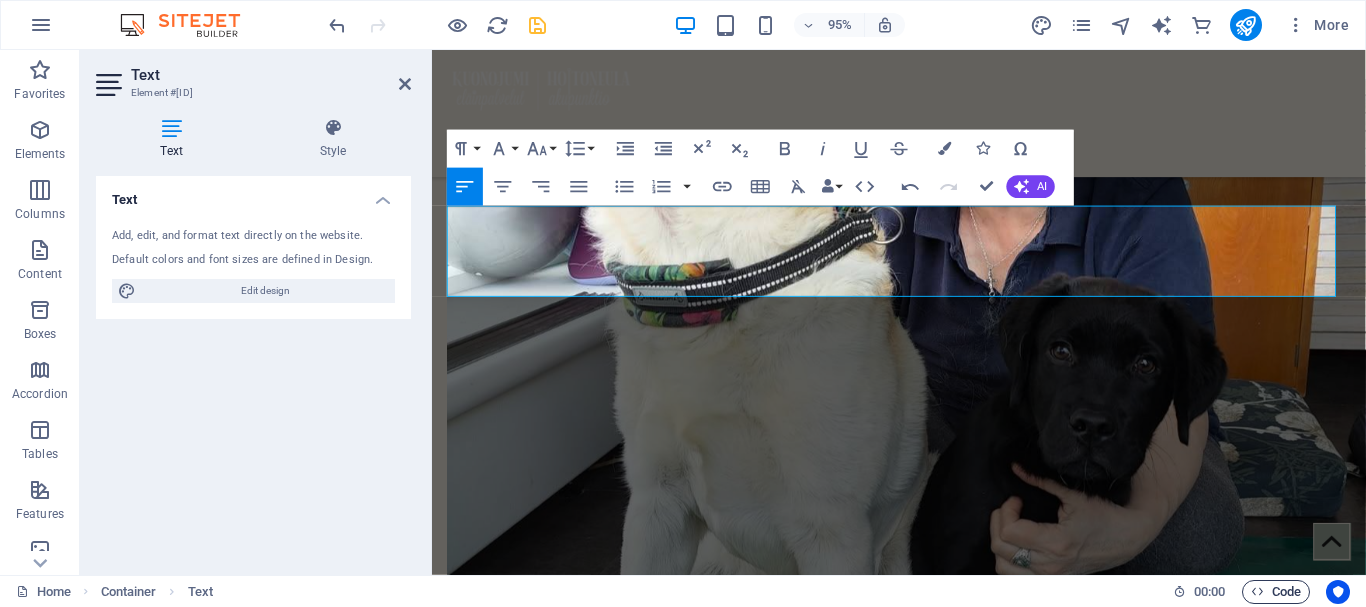 click on "Code" at bounding box center (1276, 592) 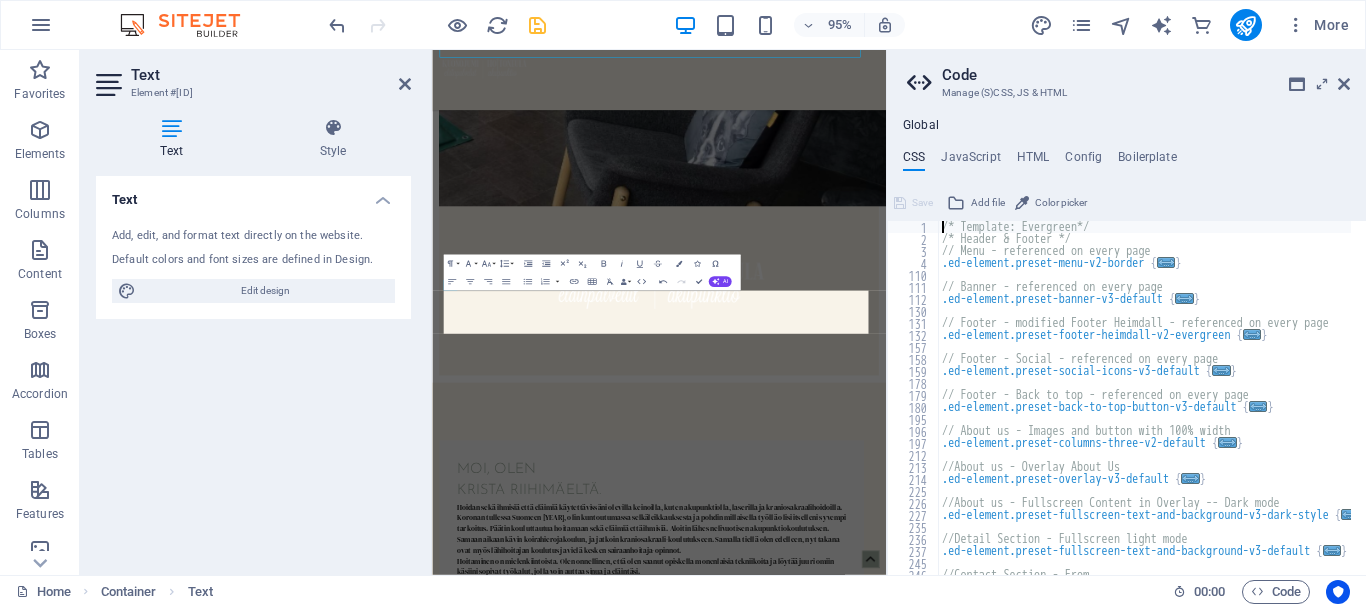 scroll, scrollTop: 2330, scrollLeft: 0, axis: vertical 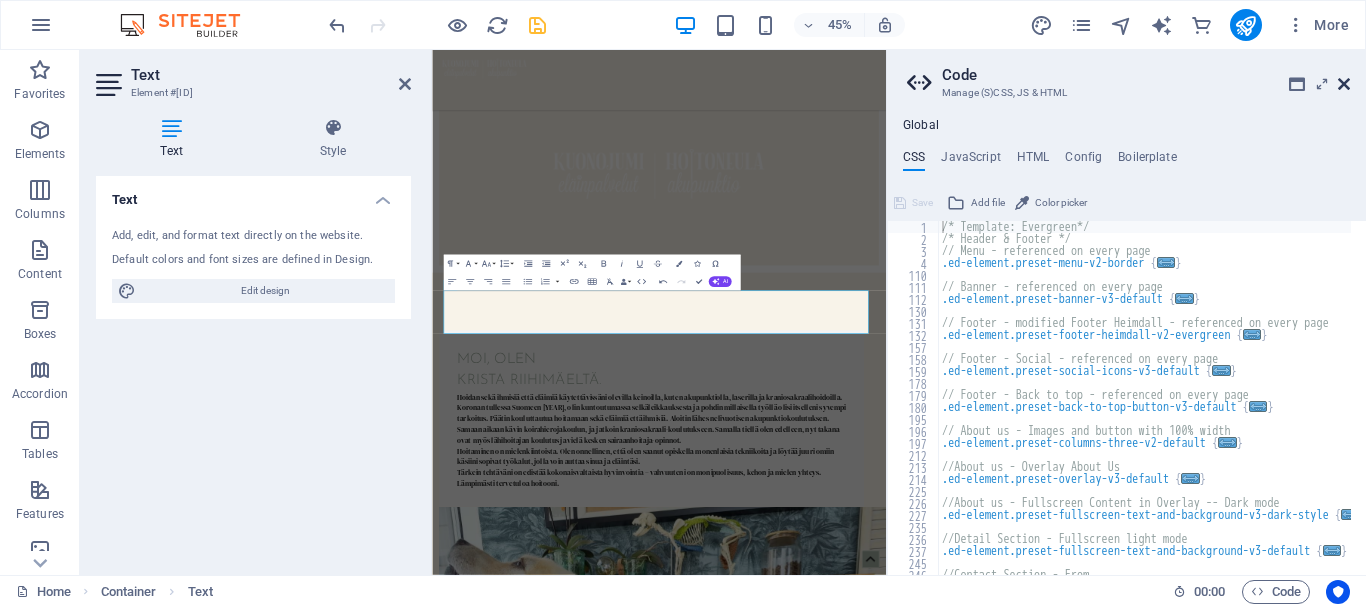 click at bounding box center [1344, 84] 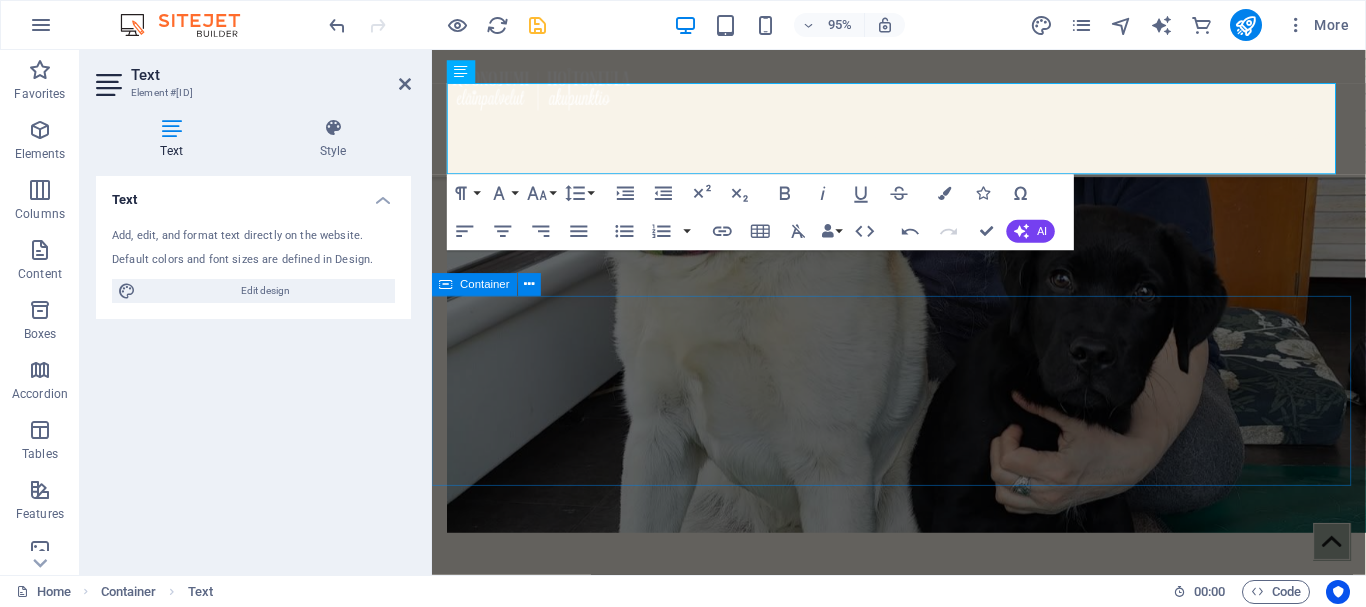 scroll, scrollTop: 2216, scrollLeft: 0, axis: vertical 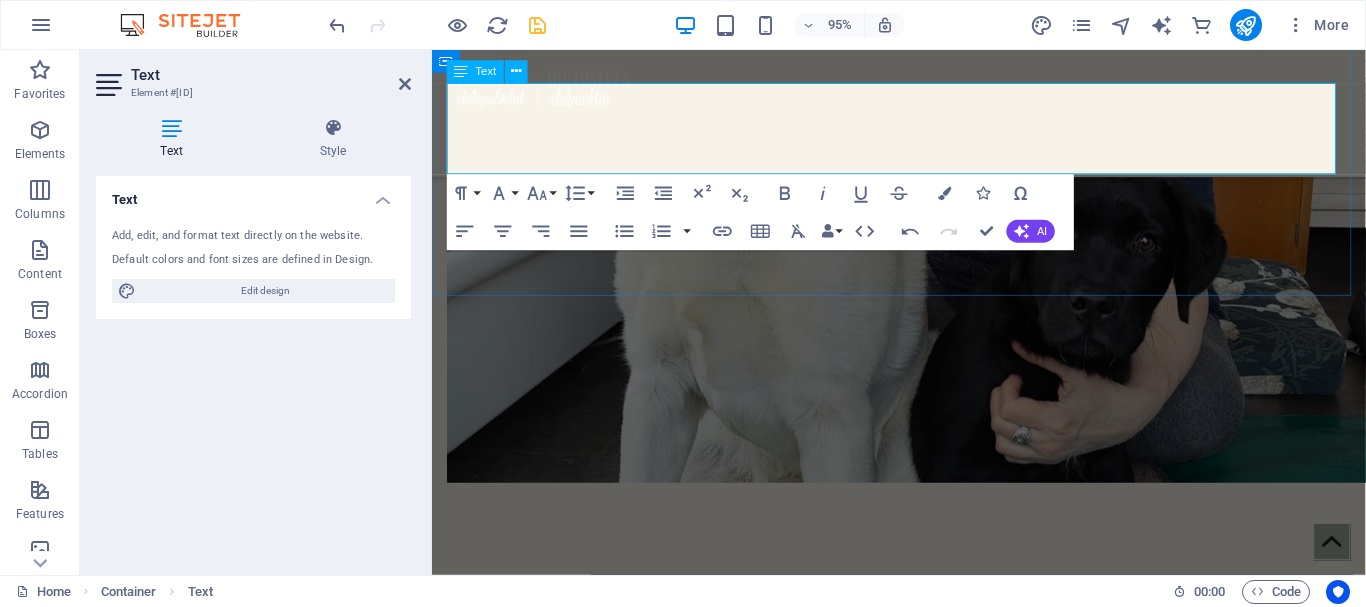 click on "Vastaanottoni Riihimäellä on Hämeenaukiolla,  aivan aukion laidalla, katutasossa, Hämeenaukio 2 päädyssä. Hoidan koirat tilan etuosassa, ja liukuoven takana on ihmisten hoitotila. Tiloissa on yhteinen ilmastointi, joten eläinpölyä on siivouksesta huolimatta aina jonkin verran ilmassa. Mikäli olet allerginen, pyydä minut kotikäynnille." at bounding box center [971, 2646] 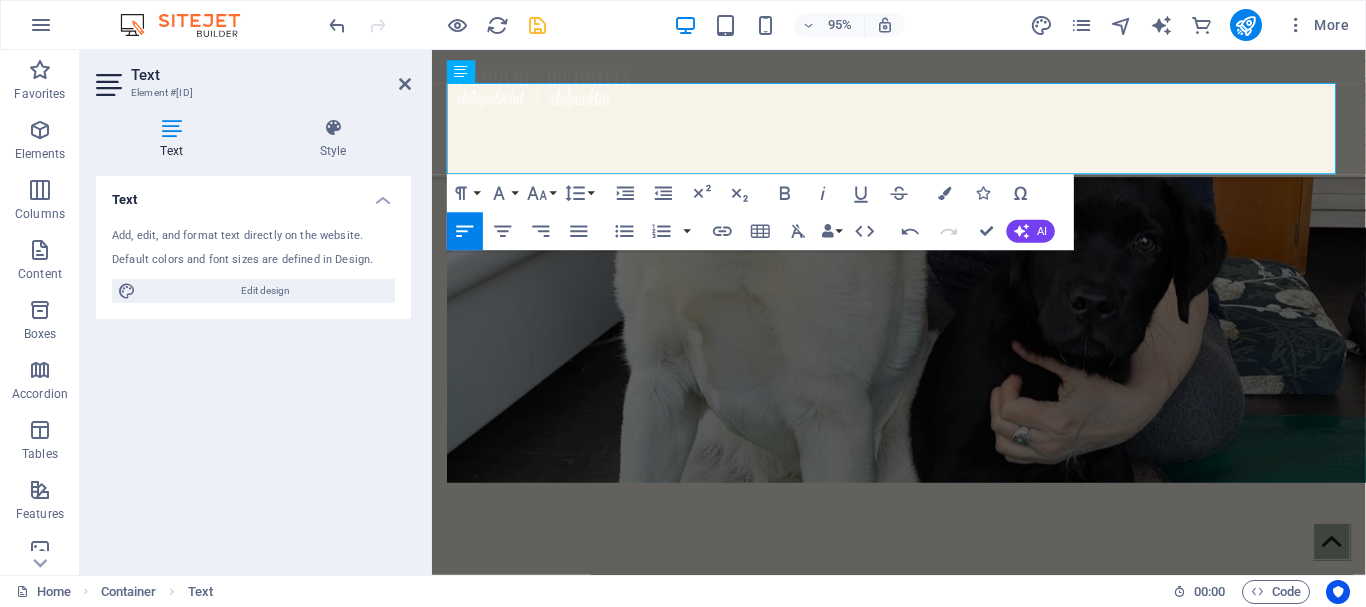click on "Text" at bounding box center (271, 75) 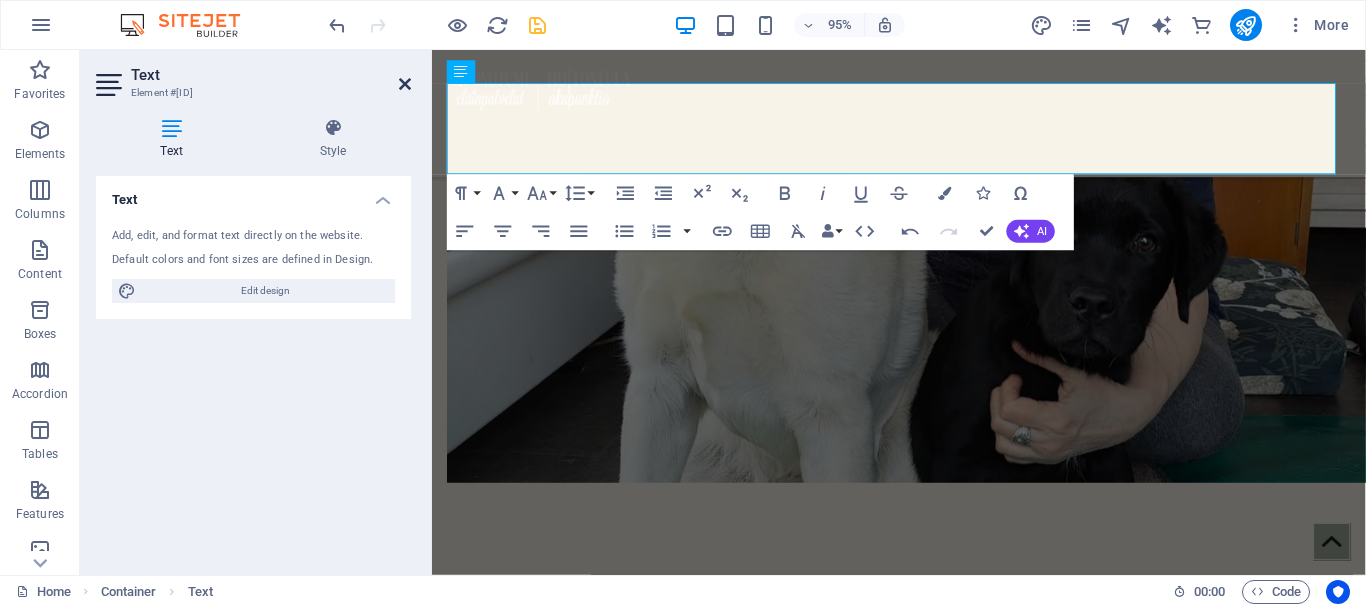 click at bounding box center [405, 84] 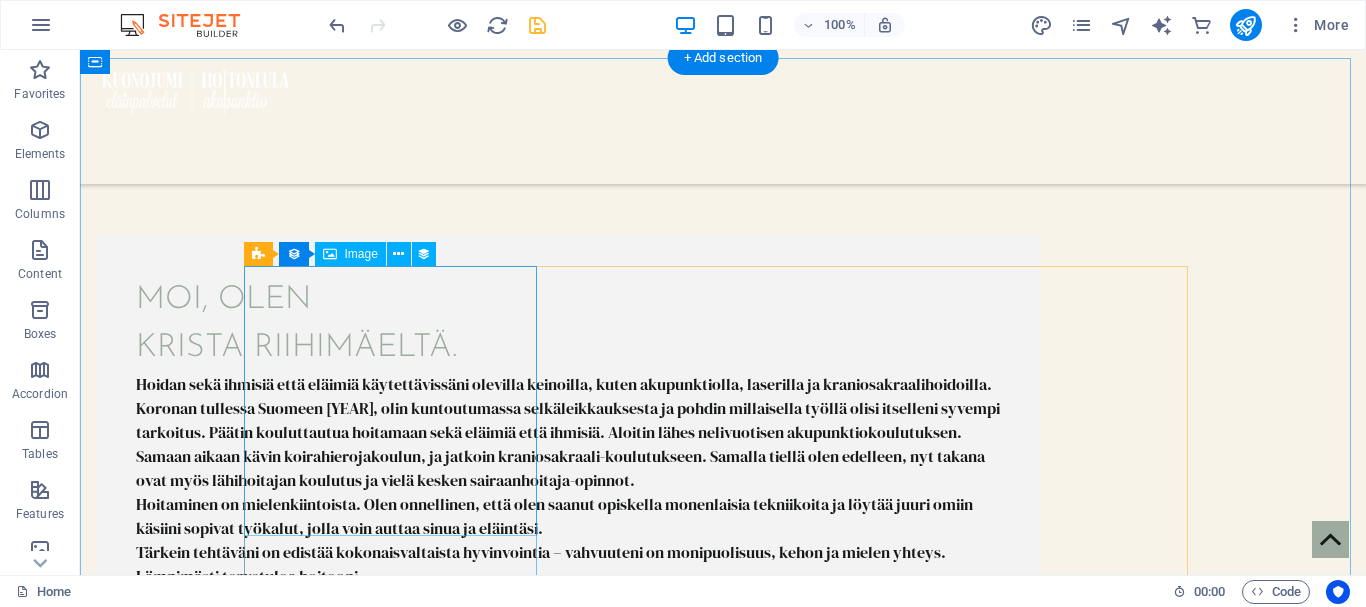 scroll, scrollTop: 1388, scrollLeft: 0, axis: vertical 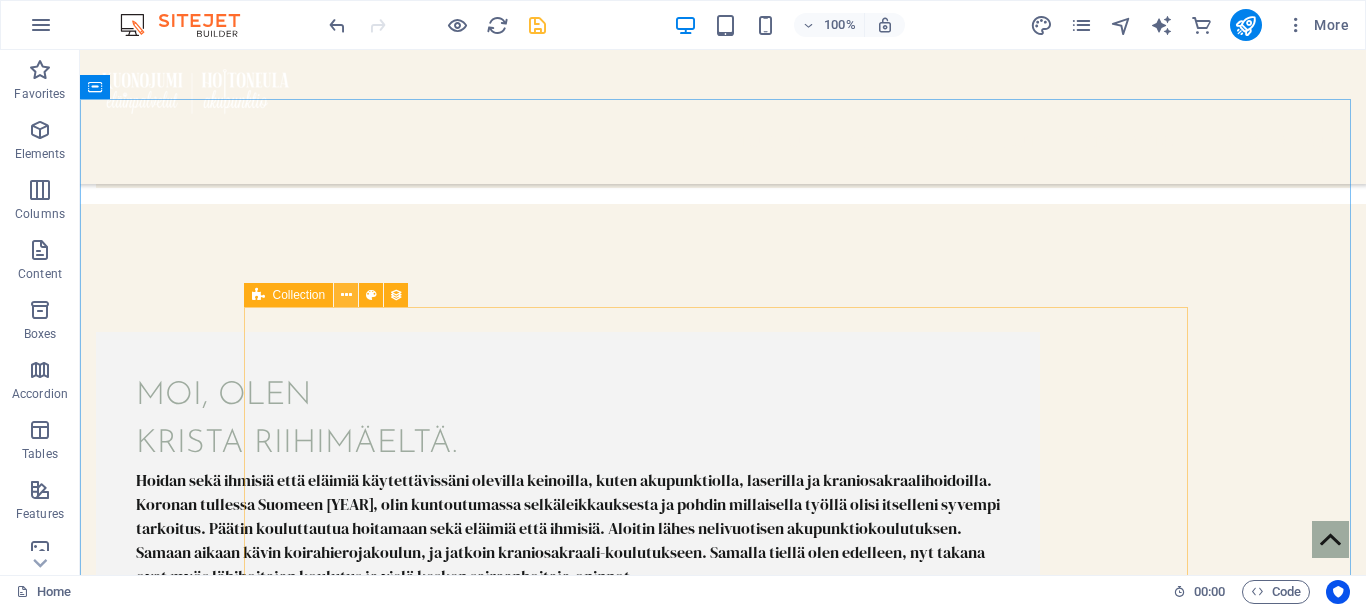 click at bounding box center [346, 295] 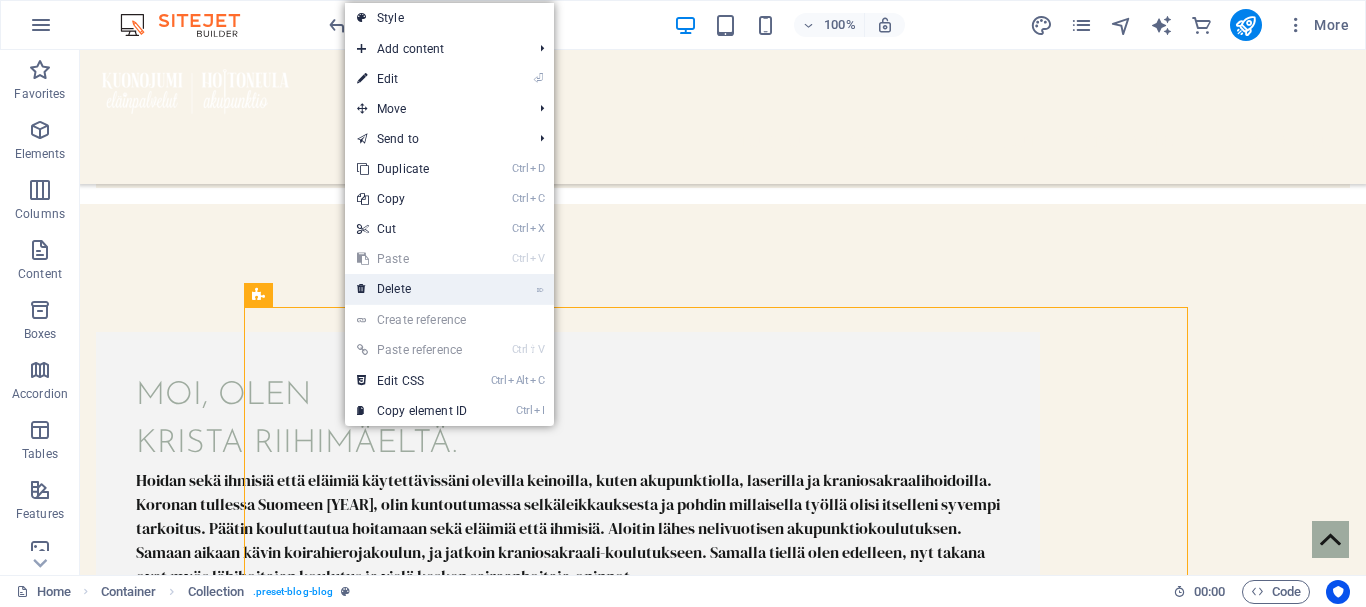 click on "⌦  Delete" at bounding box center [412, 289] 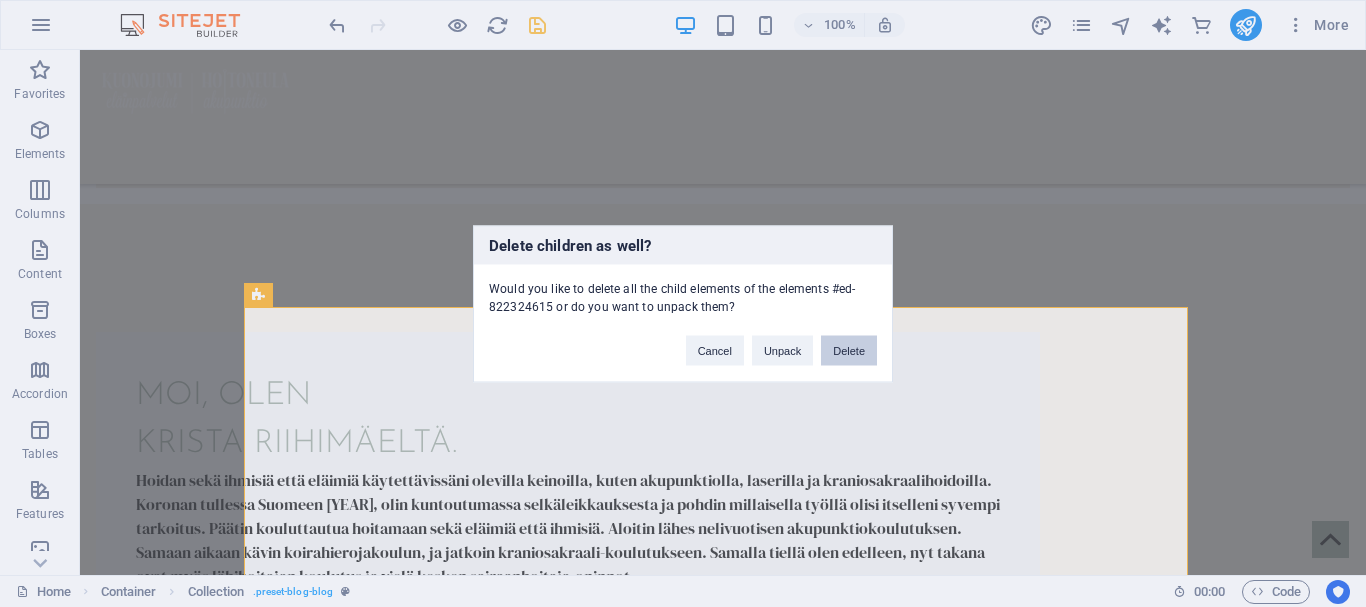 click on "Delete" at bounding box center [849, 350] 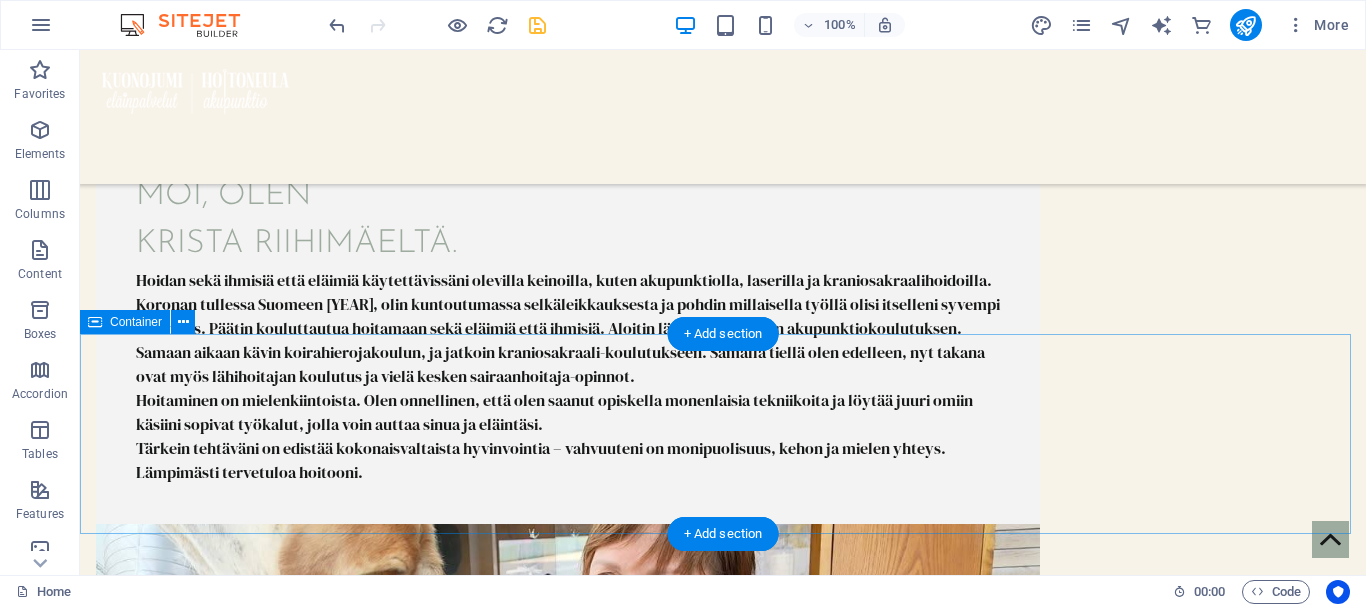 scroll, scrollTop: 1488, scrollLeft: 0, axis: vertical 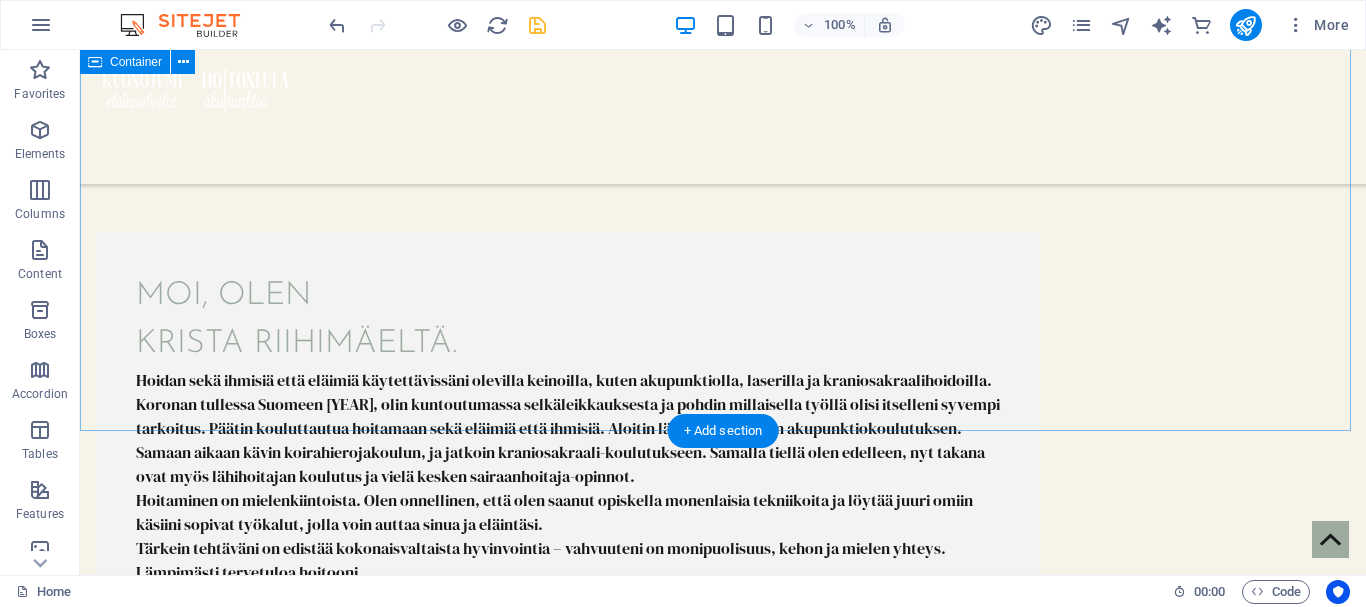 click on "Missä – no Kuonojumissa. Vastaanottoni Riihimäellä on Hämeenaukiolla,  aivan aukion laidalla, katutasossa, Hämeenaukio 2 päädyssä. Hoidan koirat tilan etuosassa, ja liukuoven takana on ihmisten hoitotila. Tiloissa on yhteinen ilmastointi, joten eläinpölyä on siivouksesta huolimatta aina jonkin verran ilmassa. Mikäli olet allerginen, pyydä minut kotikäynnille." at bounding box center [723, 1766] 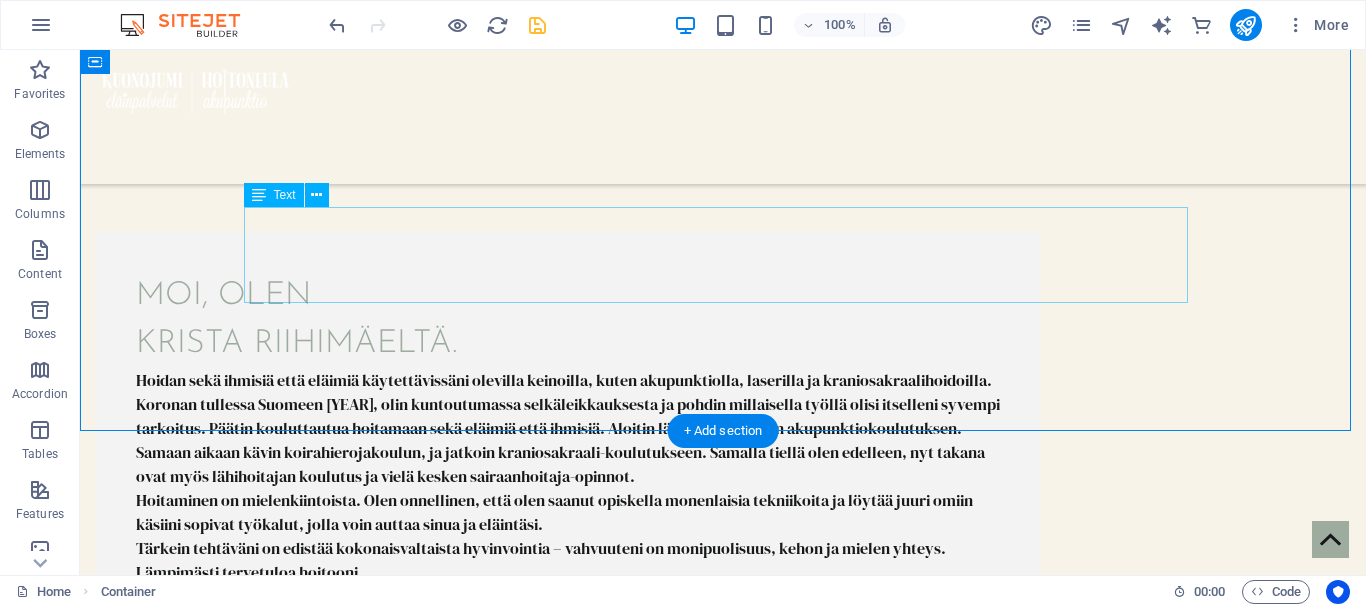 click on "Vastaanottoni Riihimäellä on Hämeenaukiolla,  aivan aukion laidalla, katutasossa, Hämeenaukio 2 päädyssä. Hoidan koirat tilan etuosassa, ja liukuoven takana on ihmisten hoitotila. Tiloissa on yhteinen ilmastointi, joten eläinpölyä on siivouksesta huolimatta aina jonkin verran ilmassa. Mikäli olet allerginen, pyydä minut kotikäynnille." at bounding box center (723, 1806) 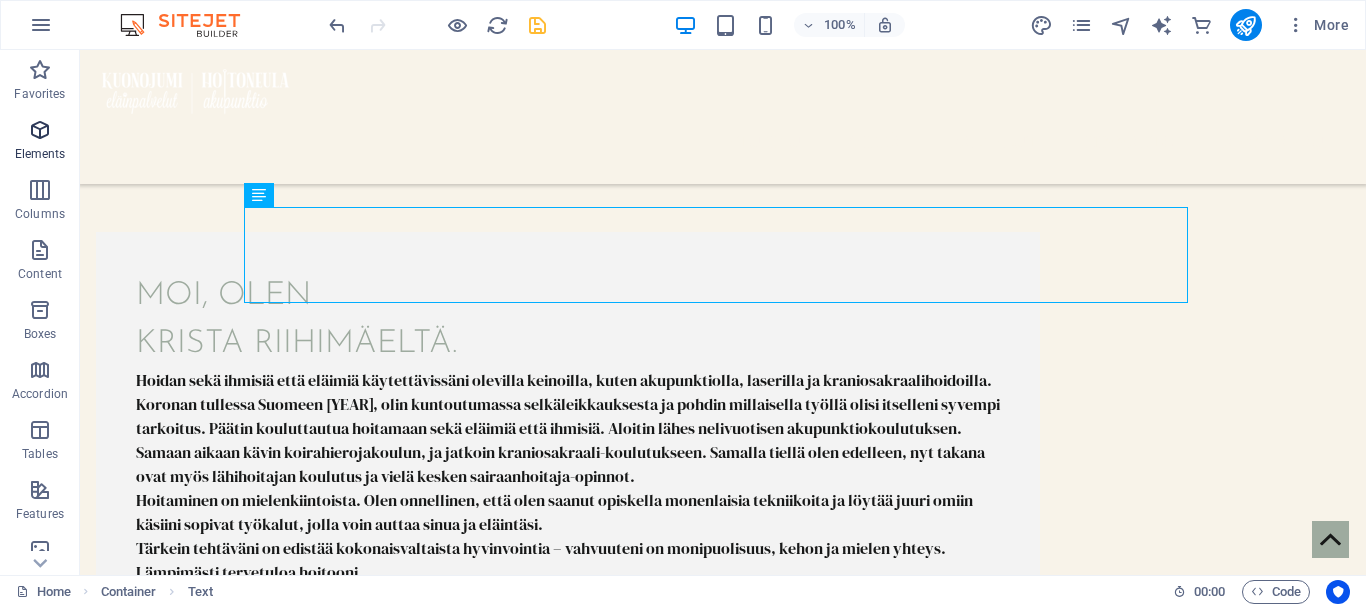click at bounding box center (40, 130) 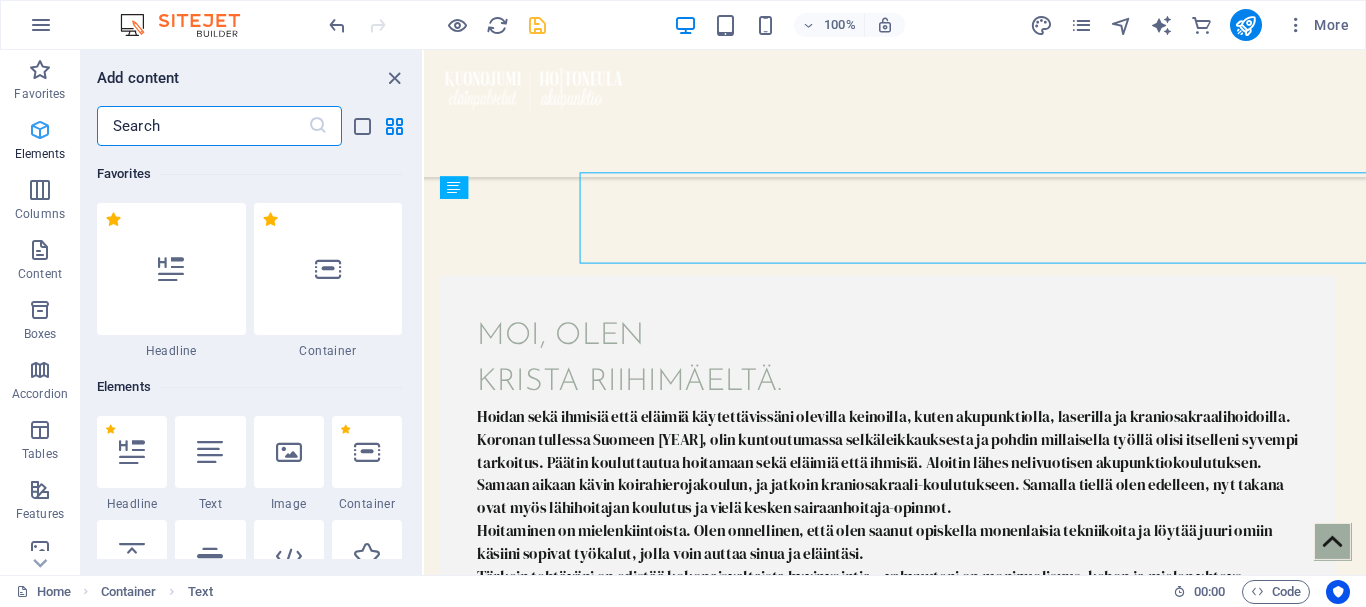 scroll, scrollTop: 1516, scrollLeft: 0, axis: vertical 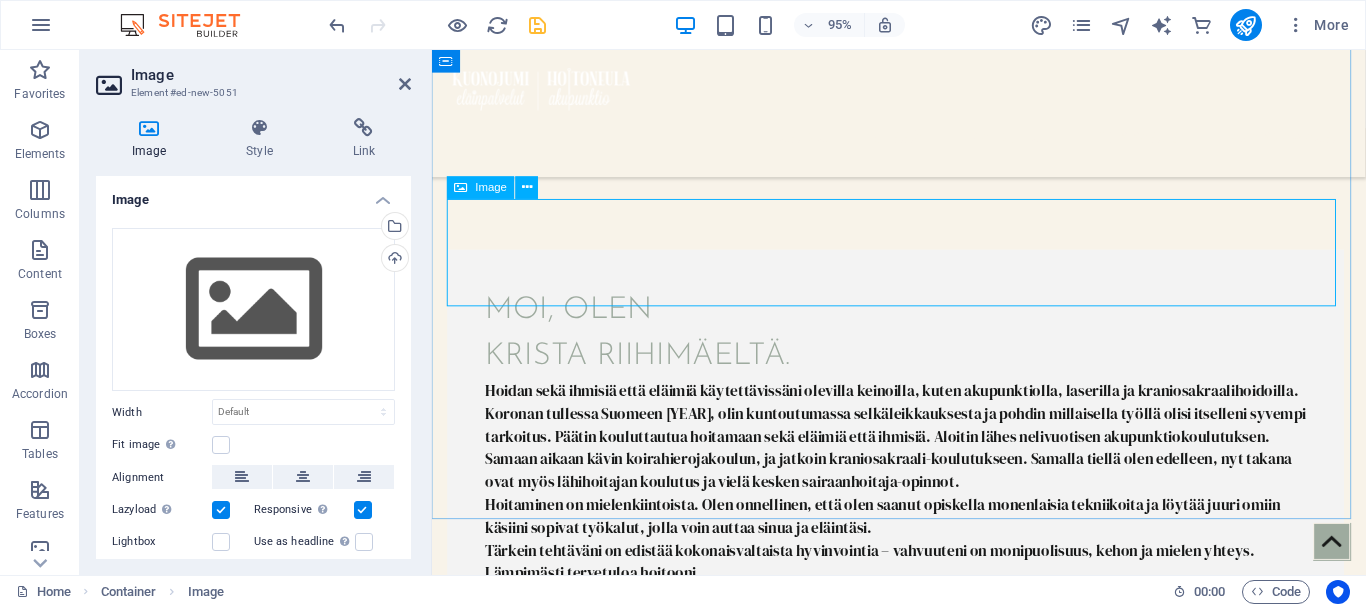 click at bounding box center [924, 1842] 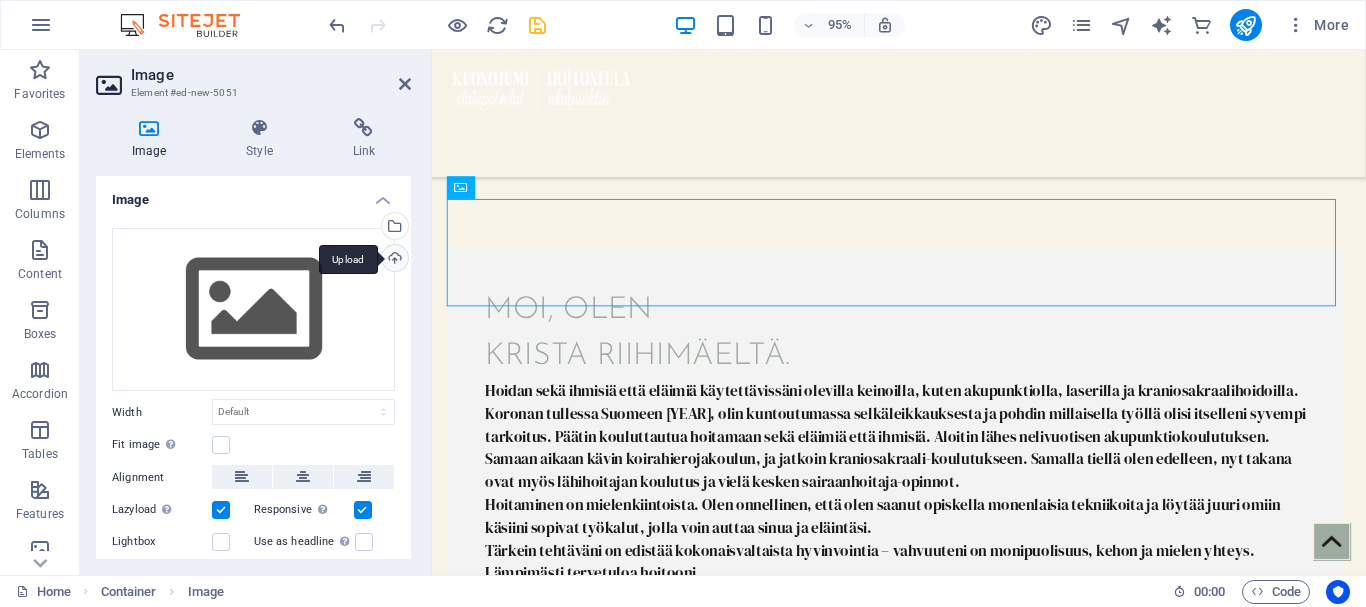click on "Upload" at bounding box center (393, 260) 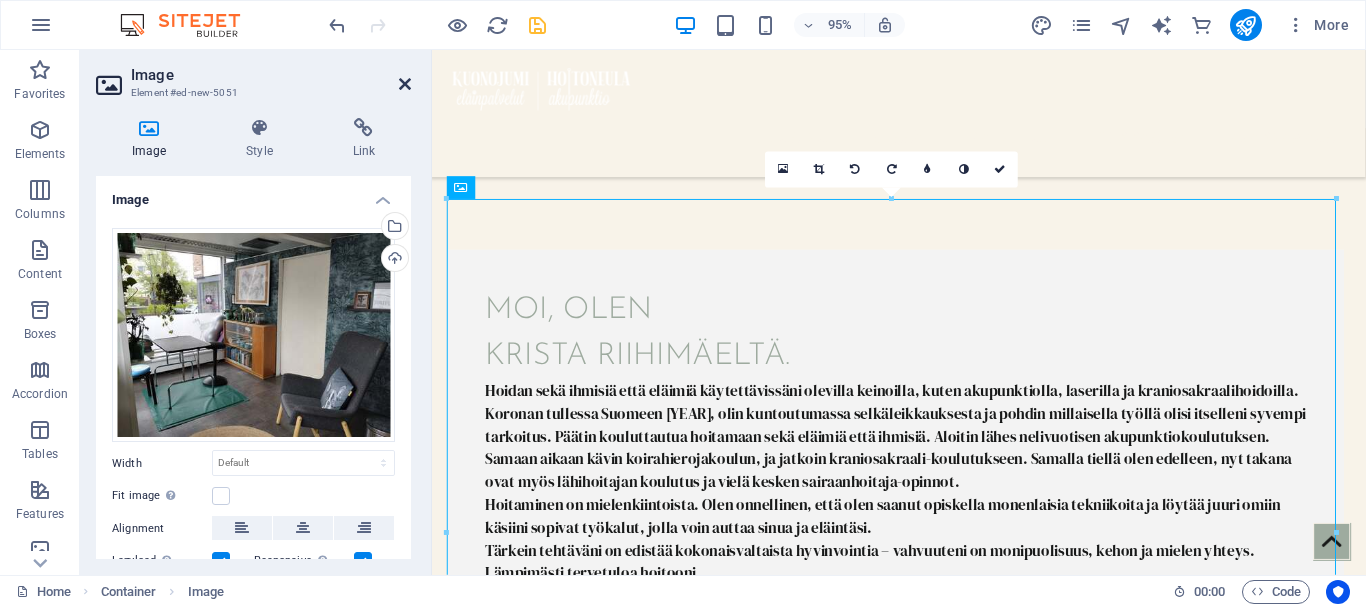 click at bounding box center [405, 84] 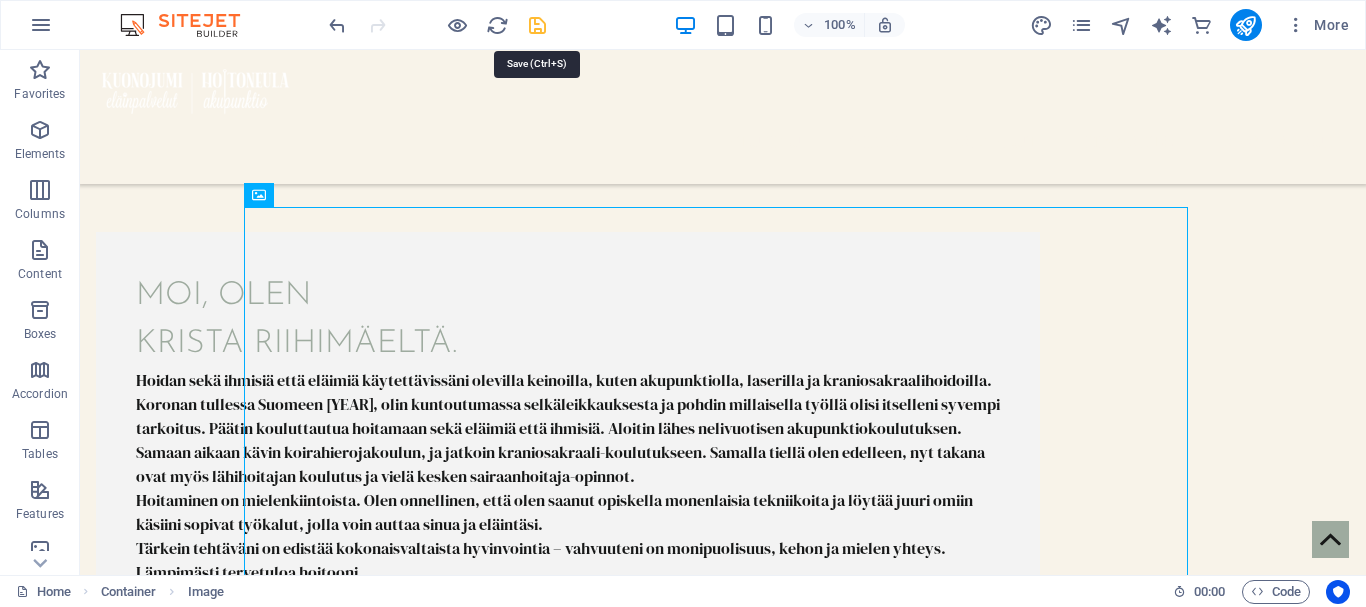click at bounding box center (537, 25) 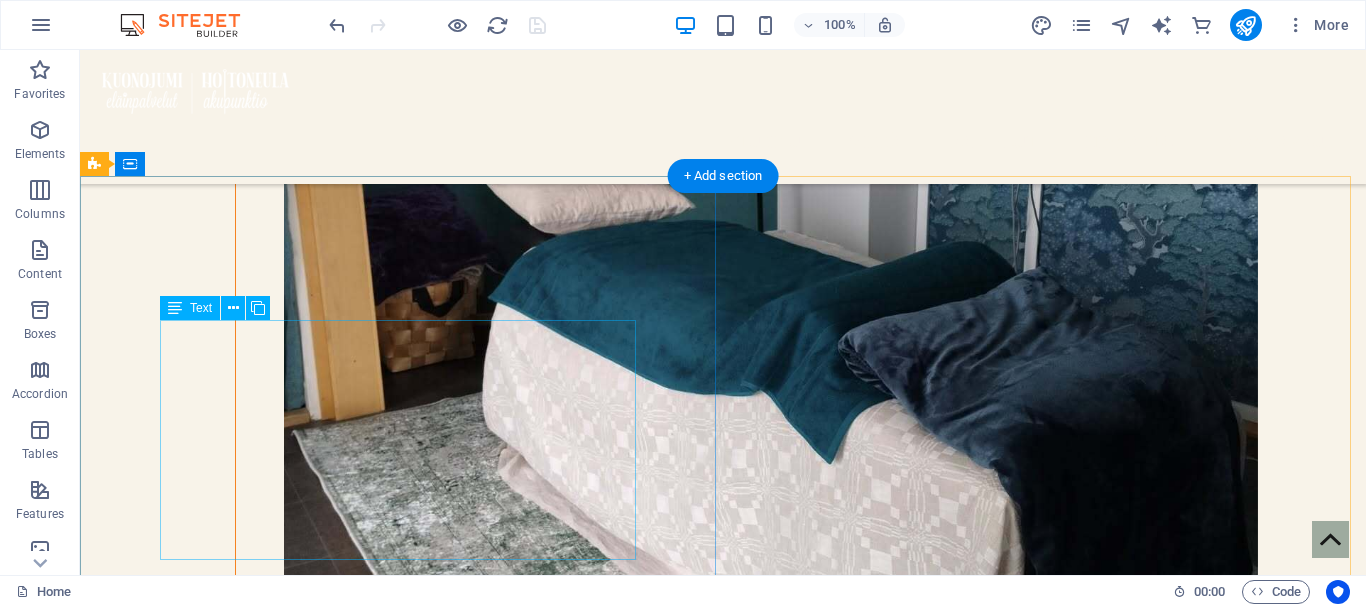 scroll, scrollTop: 7188, scrollLeft: 0, axis: vertical 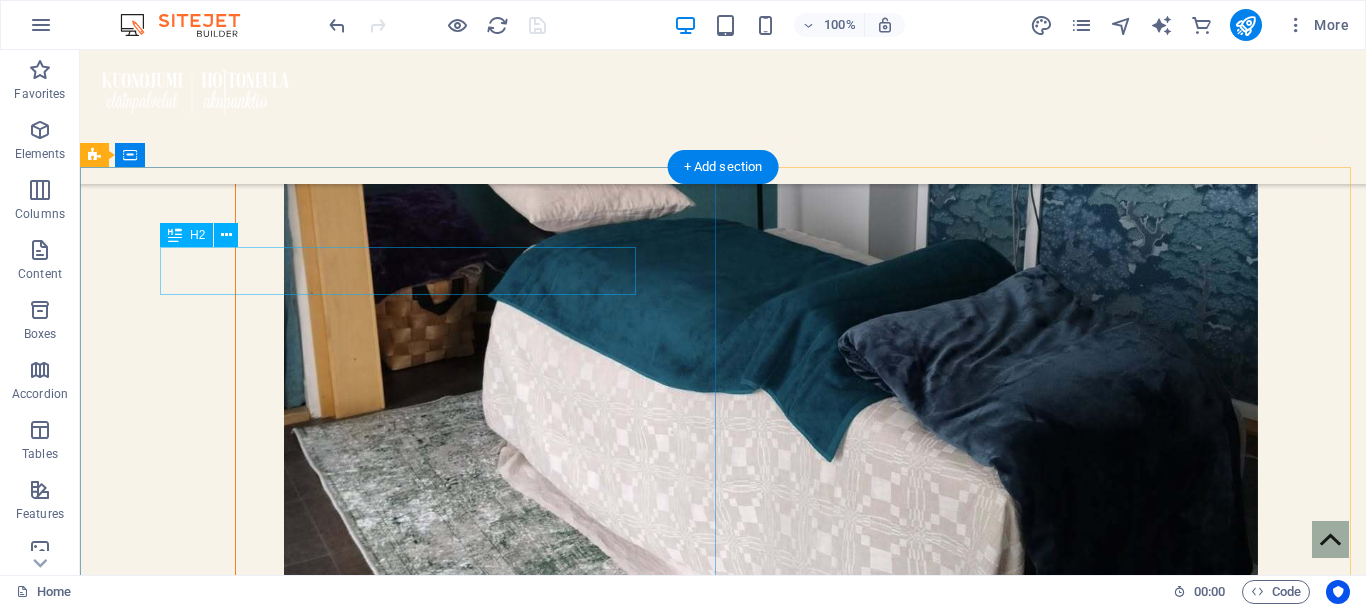 click on "DISCOVERY OF THE WEEK" at bounding box center [723, 5694] 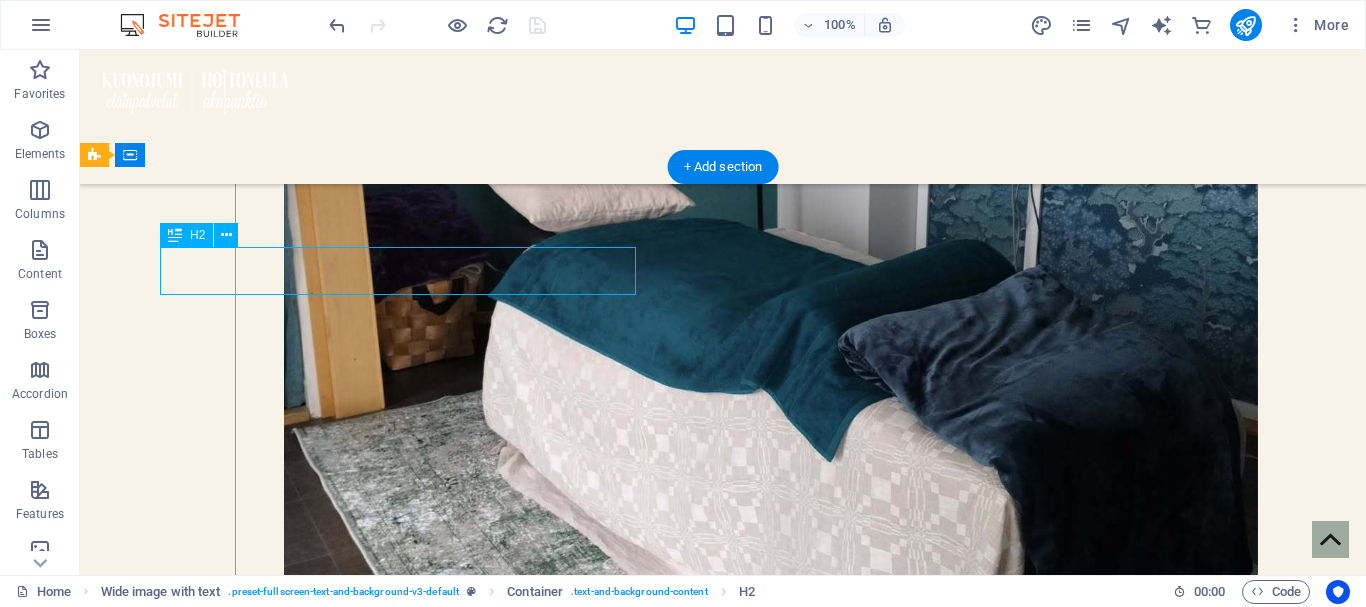 click on "DISCOVERY OF THE WEEK" at bounding box center (723, 5694) 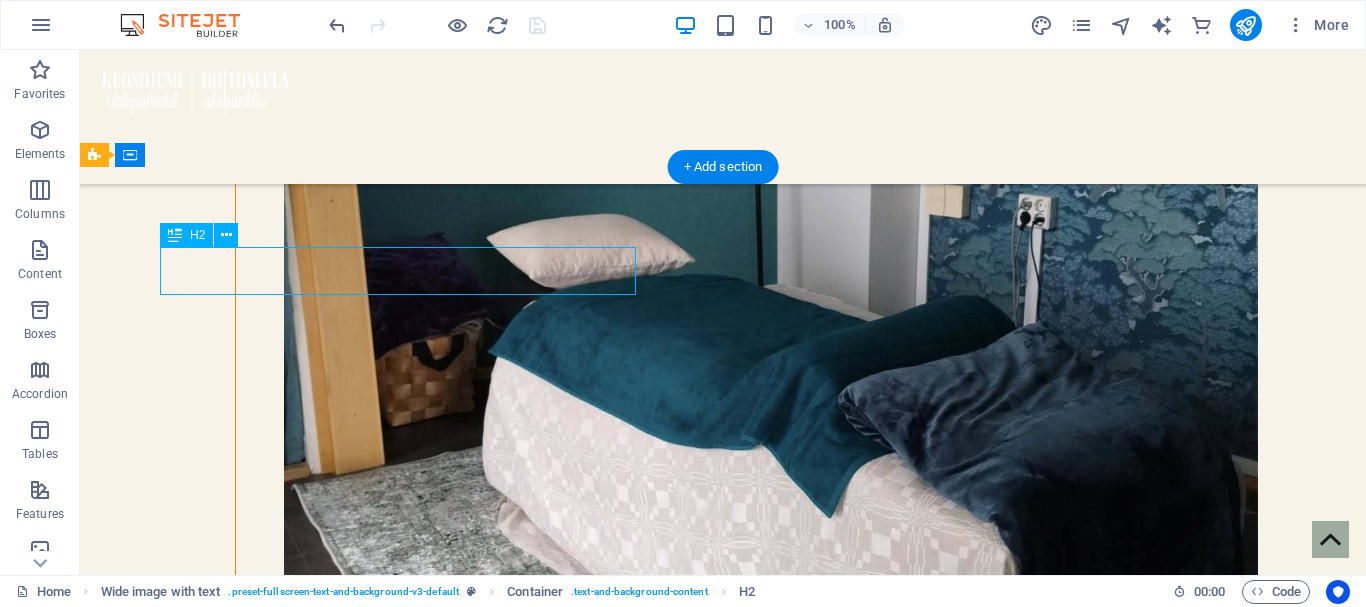 scroll, scrollTop: 7210, scrollLeft: 0, axis: vertical 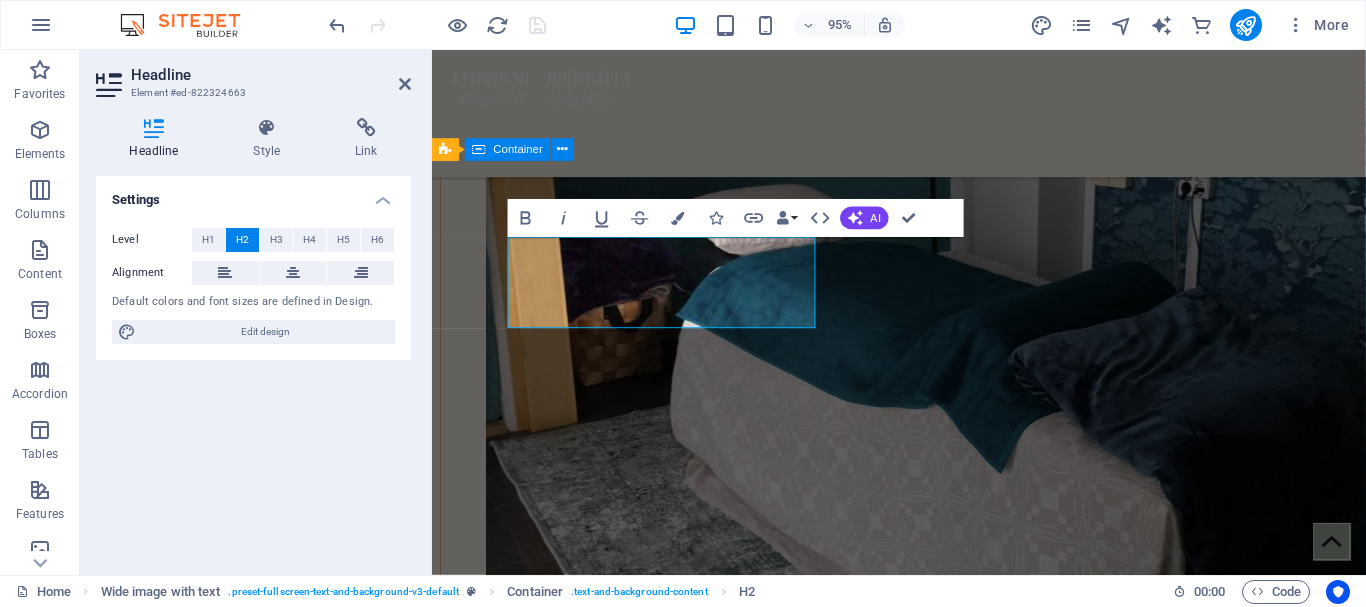 type 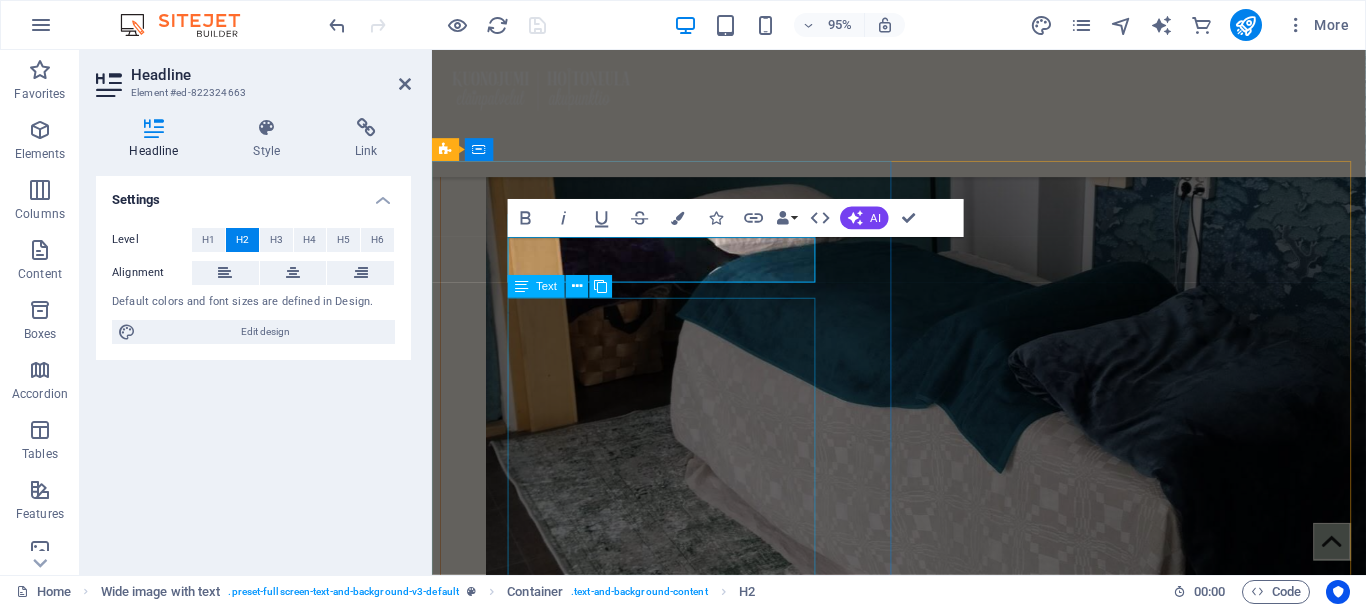click on "Lorem ipsum dolor sit amet, consetetur sadipscing elitr, sed diam nonumy eirmod tempor invidunt ut labore et dolore magna aliquyam erat, sed diam voluptua. At vero eos et accusam et justo duo dolores et ea rebum. Stet clita kasd gubergren, no sea takimata sanctus est Lorem ipsum dolor sit amet. Lorem ipsum dolor sit amet, consetetur sadipscing elitr, sed diam nonumy eirmod tempor invidunt ut labore et dolore magna aliquyam erat, sed diam voluptua. At vero eos et accusam et justo duo dolores et ea rebum. Stet clita kasd gubergren, no sea takimata sanctus est Lorem ipsum dolor sit amet." at bounding box center [924, 5840] 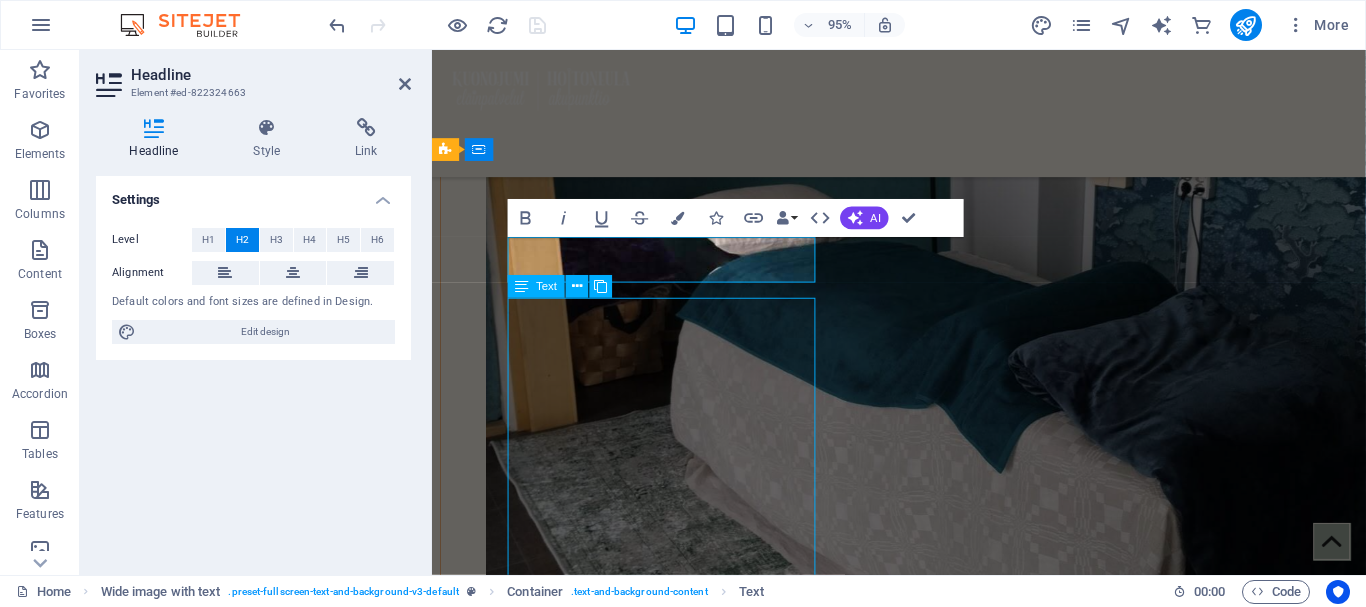 scroll, scrollTop: 7188, scrollLeft: 0, axis: vertical 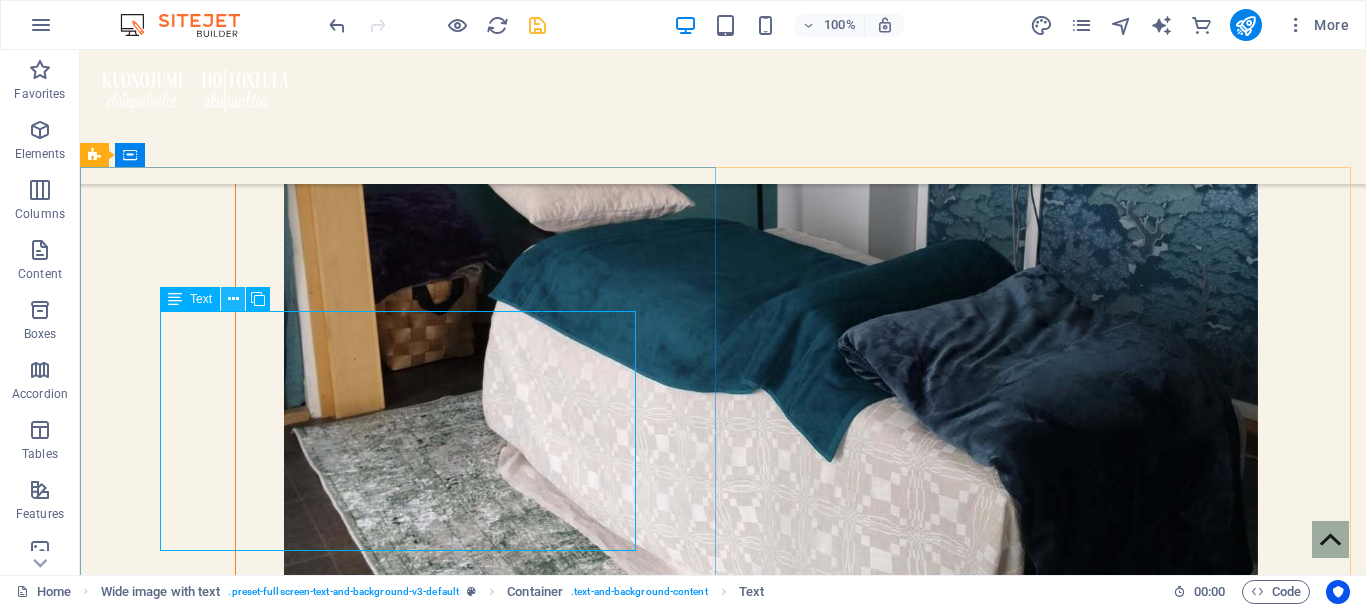 click at bounding box center [233, 299] 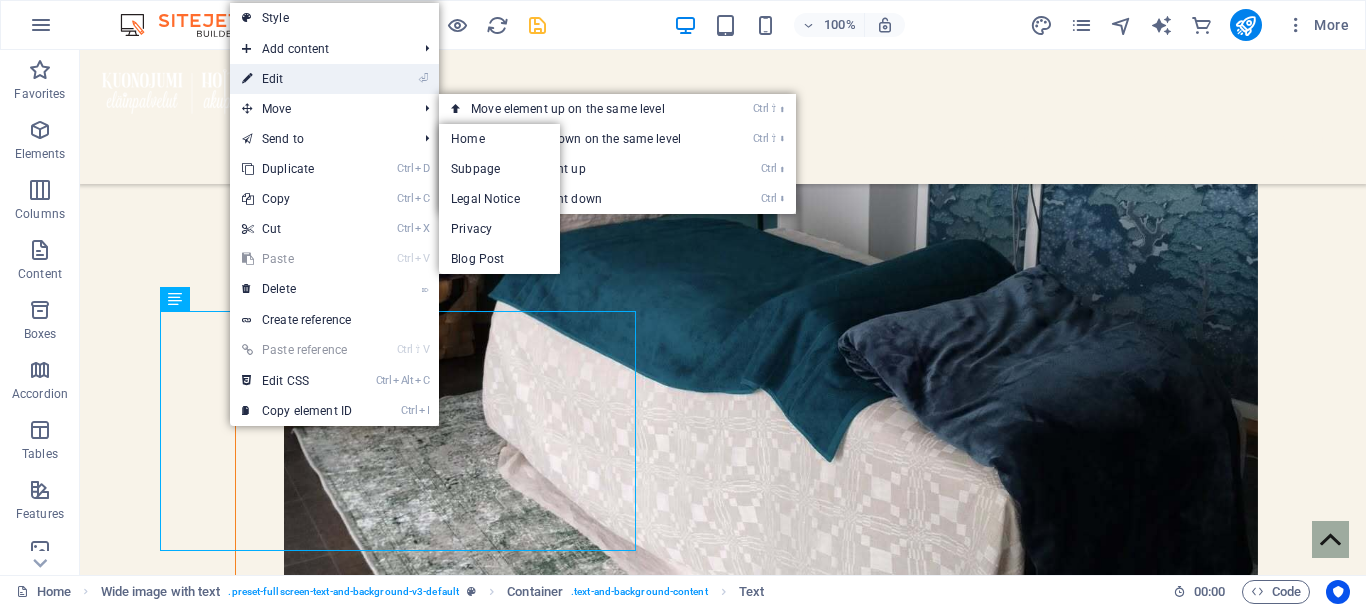 click on "⏎  Edit" at bounding box center [297, 79] 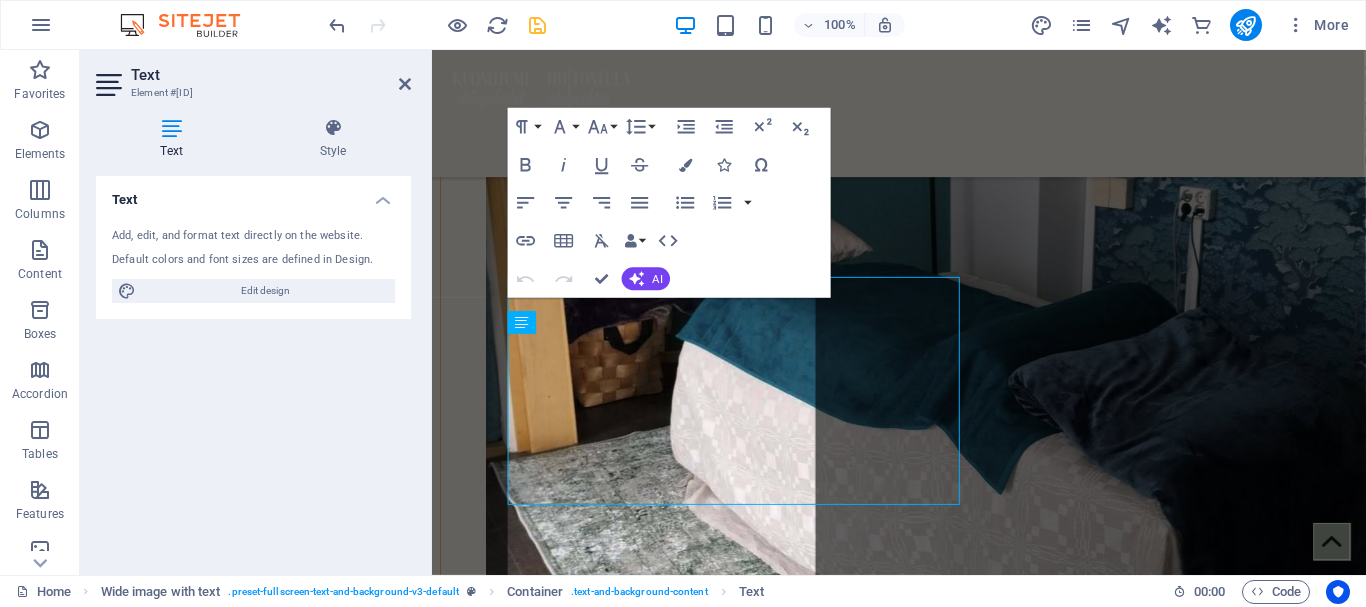 scroll, scrollTop: 7210, scrollLeft: 0, axis: vertical 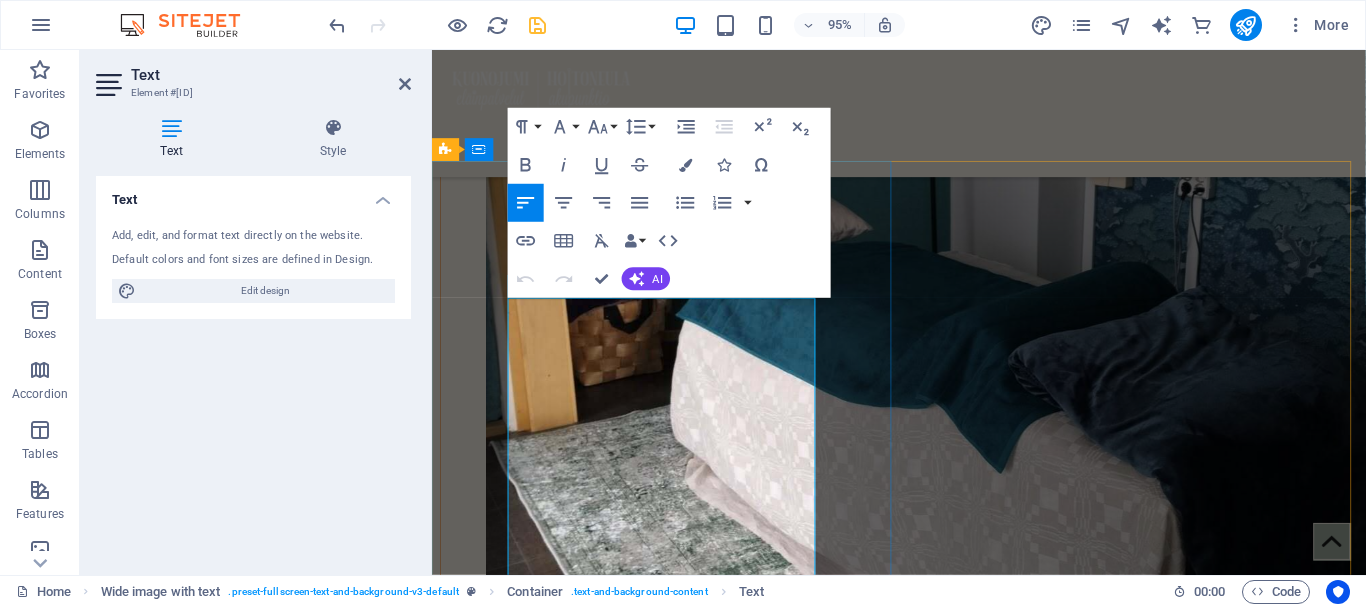 click on "Lorem ipsum dolor sit amet, consetetur sadipscing elitr, sed diam nonumy eirmod tempor invidunt ut labore et dolore magna aliquyam erat, sed diam voluptua. At vero eos et accusam et justo duo dolores et ea rebum. Stet clita kasd gubergren, no sea takimata sanctus est Lorem ipsum dolor sit amet. Lorem ipsum dolor sit amet, consetetur sadipscing elitr, sed diam nonumy eirmod tempor invidunt ut labore et dolore magna aliquyam erat, sed diam voluptua. At vero eos et accusam et justo duo dolores et ea rebum. Stet clita kasd gubergren, no sea takimata sanctus est Lorem ipsum dolor sit amet." at bounding box center (924, 5840) 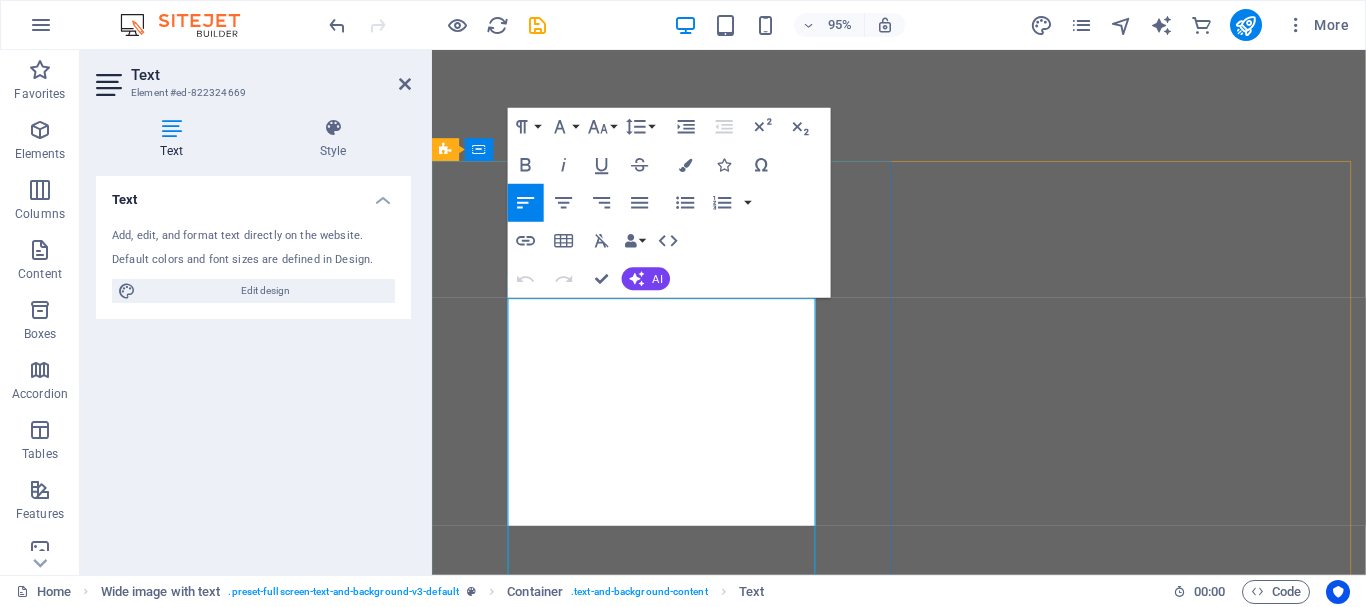 scroll, scrollTop: 0, scrollLeft: 0, axis: both 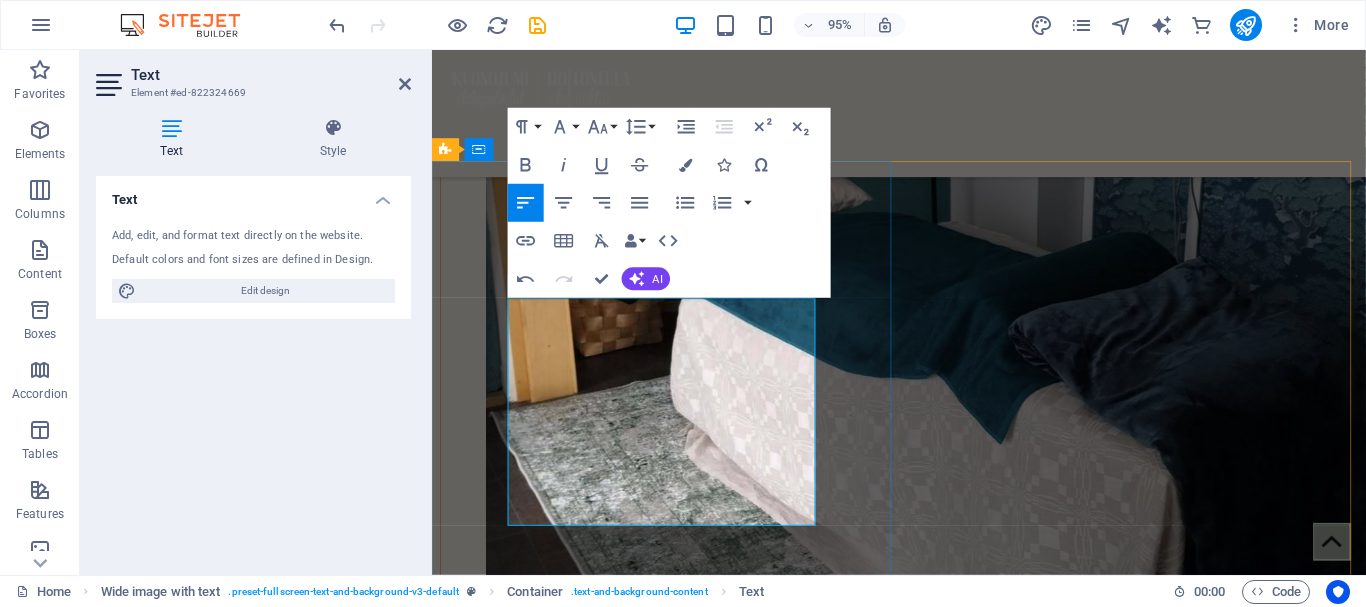 click on "Hinnasto" at bounding box center (924, 5749) 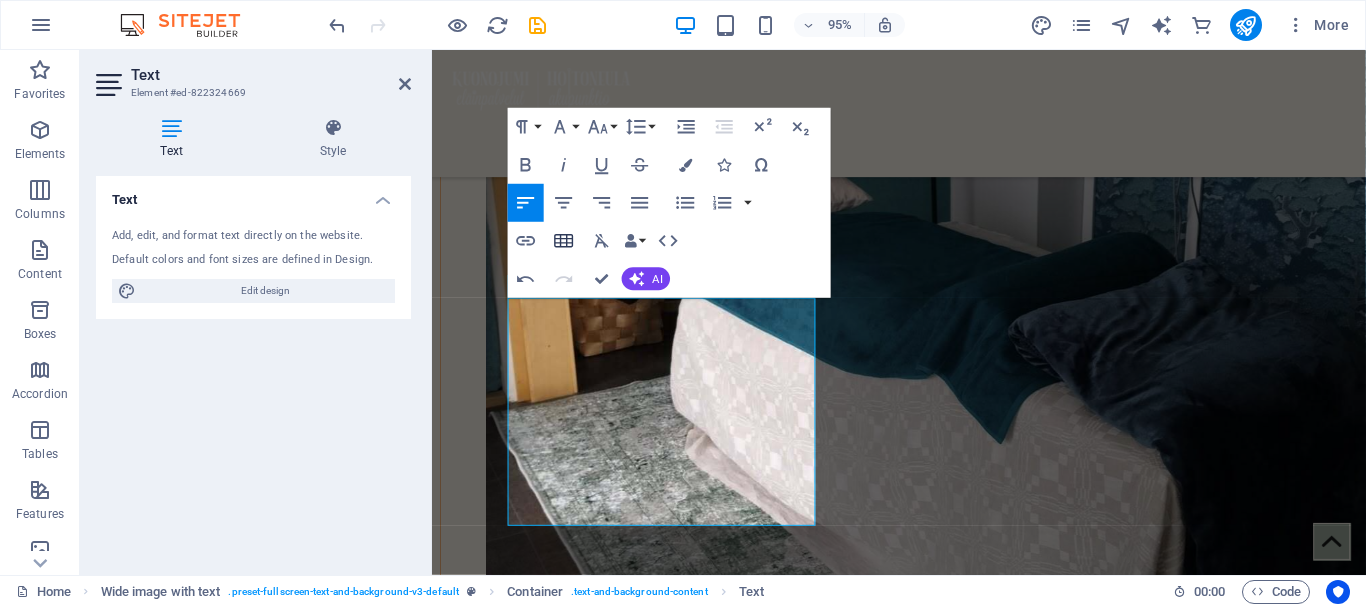 click 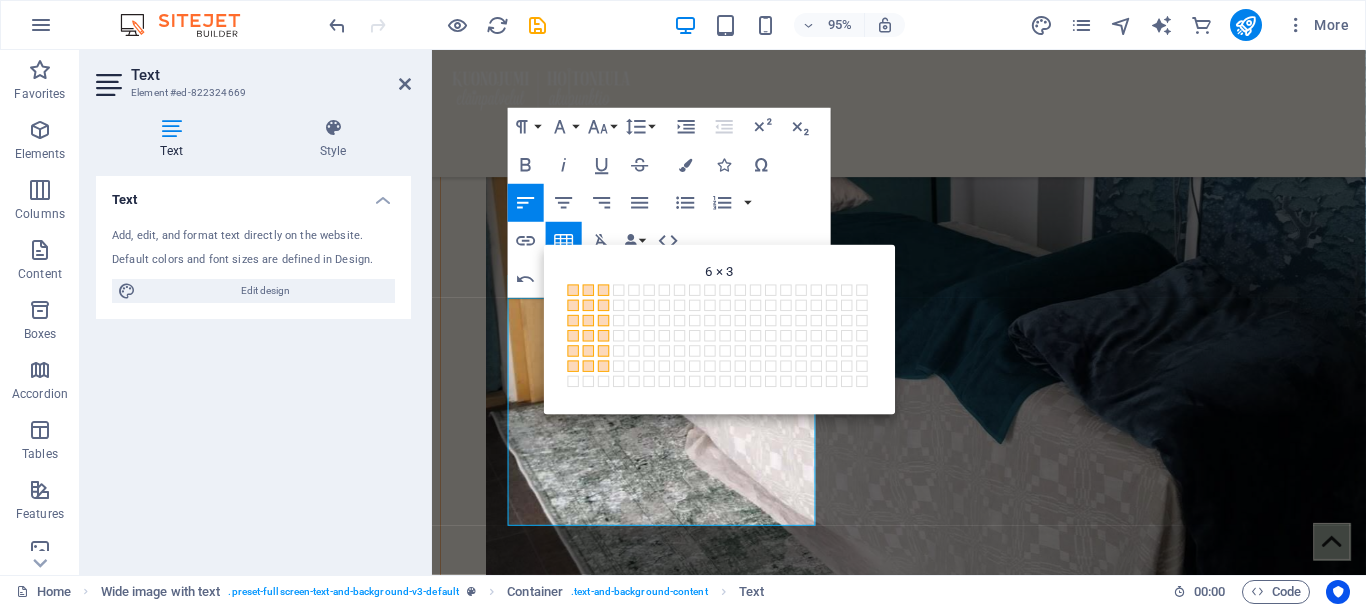click at bounding box center (603, 365) 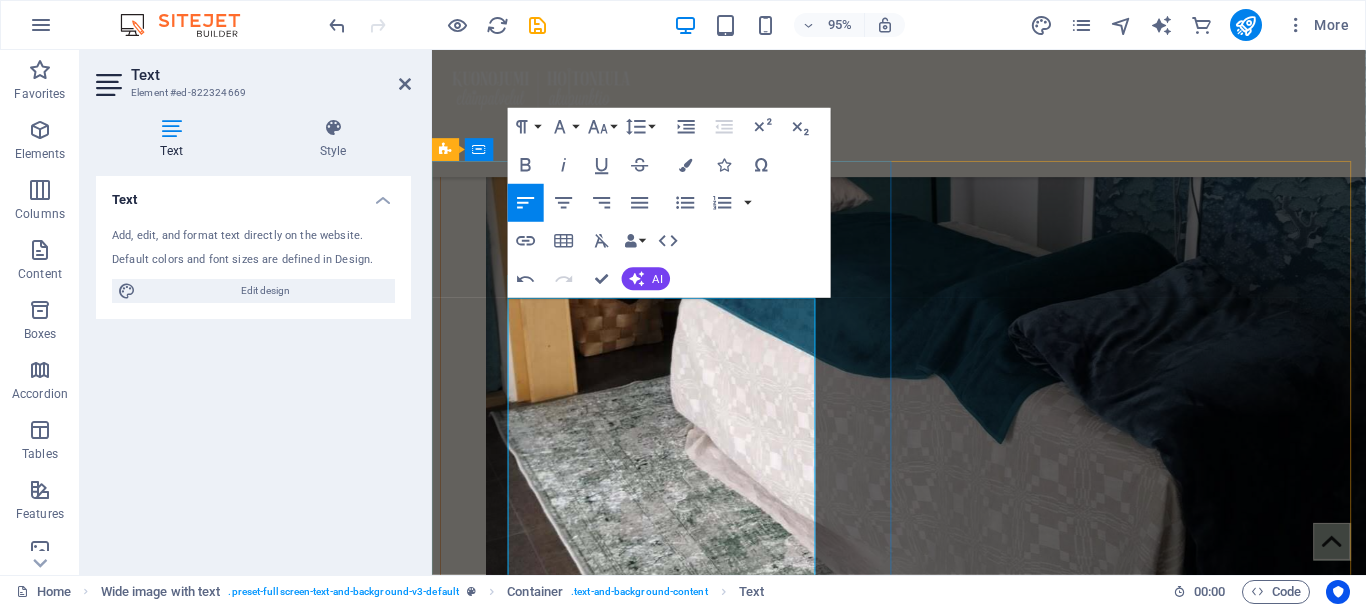 click on "Akupunktio        ihminen    60 €" at bounding box center (924, 5912) 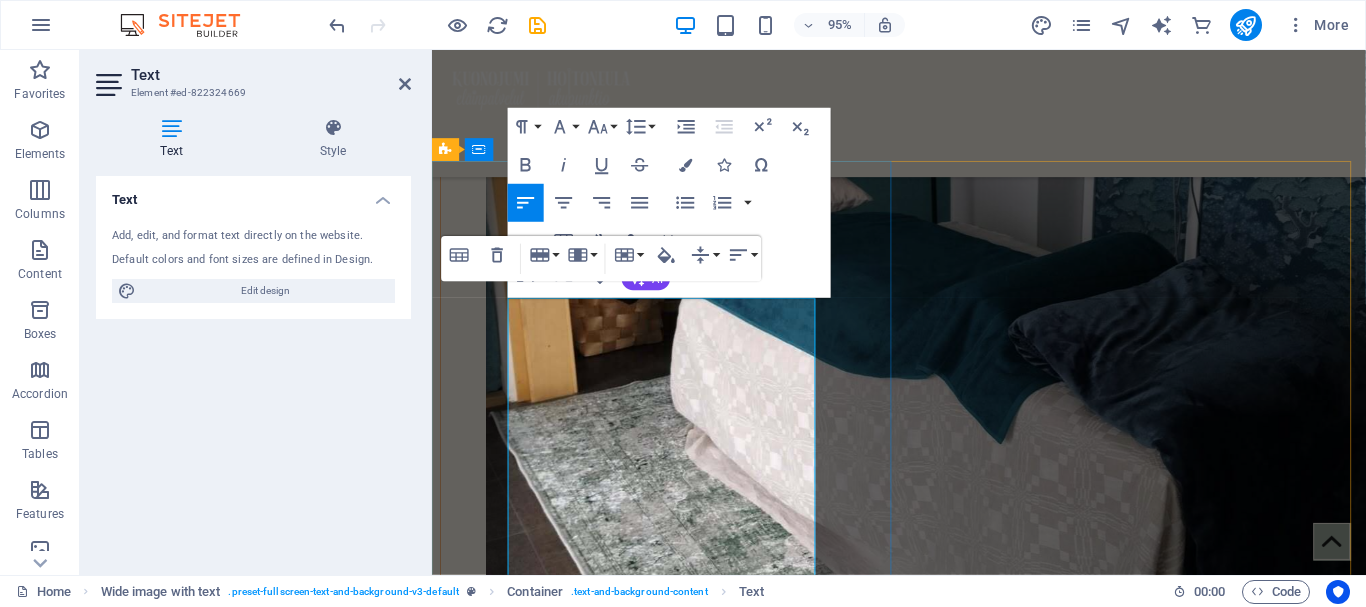 click on "ihminen    60 €" at bounding box center [924, 5912] 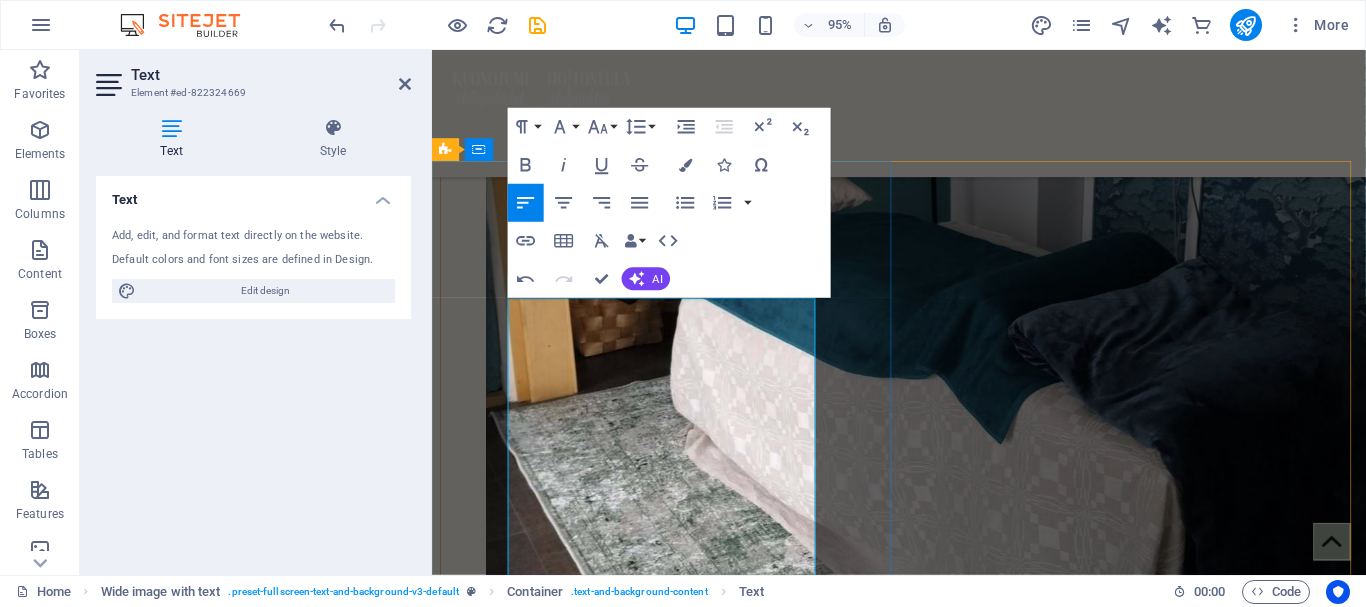 click on "ihminen    60 €" at bounding box center [924, 5912] 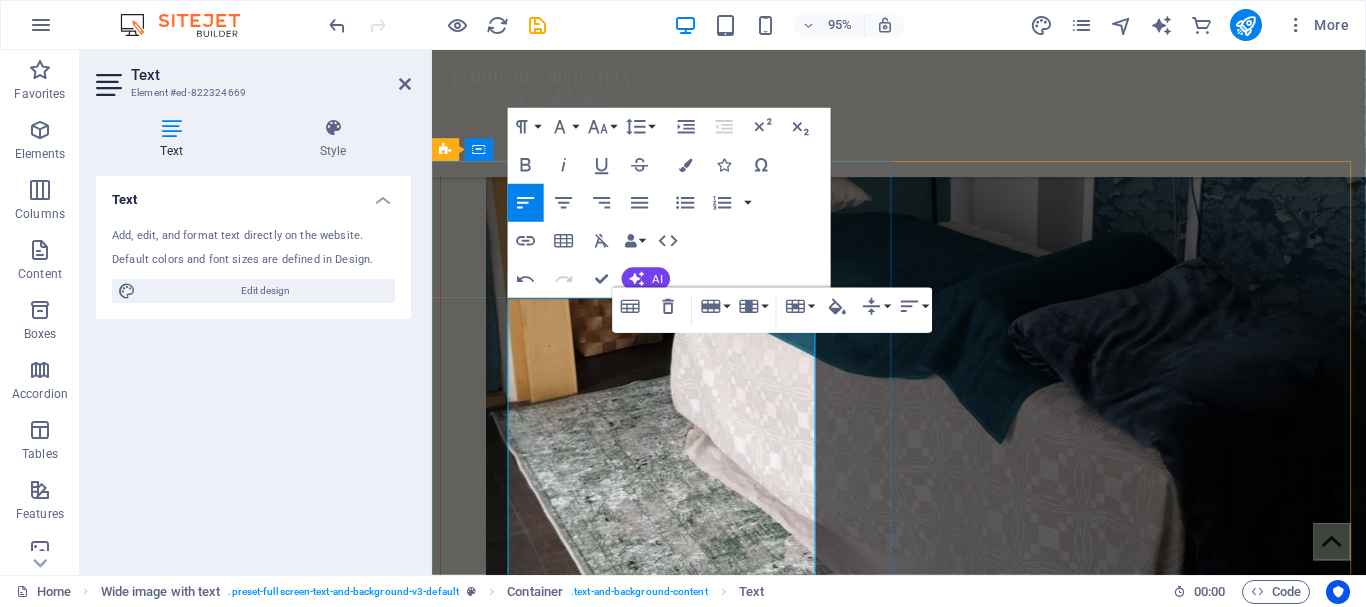 click on "Koirahieronta" at bounding box center (652, 5805) 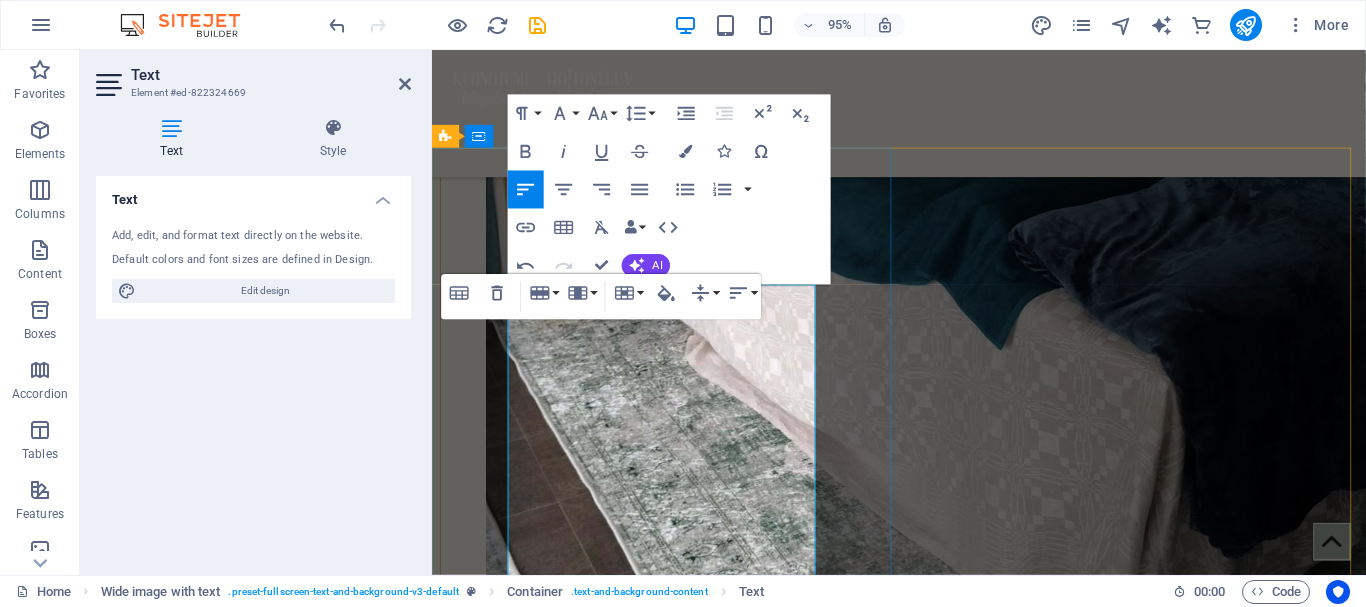 scroll, scrollTop: 7310, scrollLeft: 0, axis: vertical 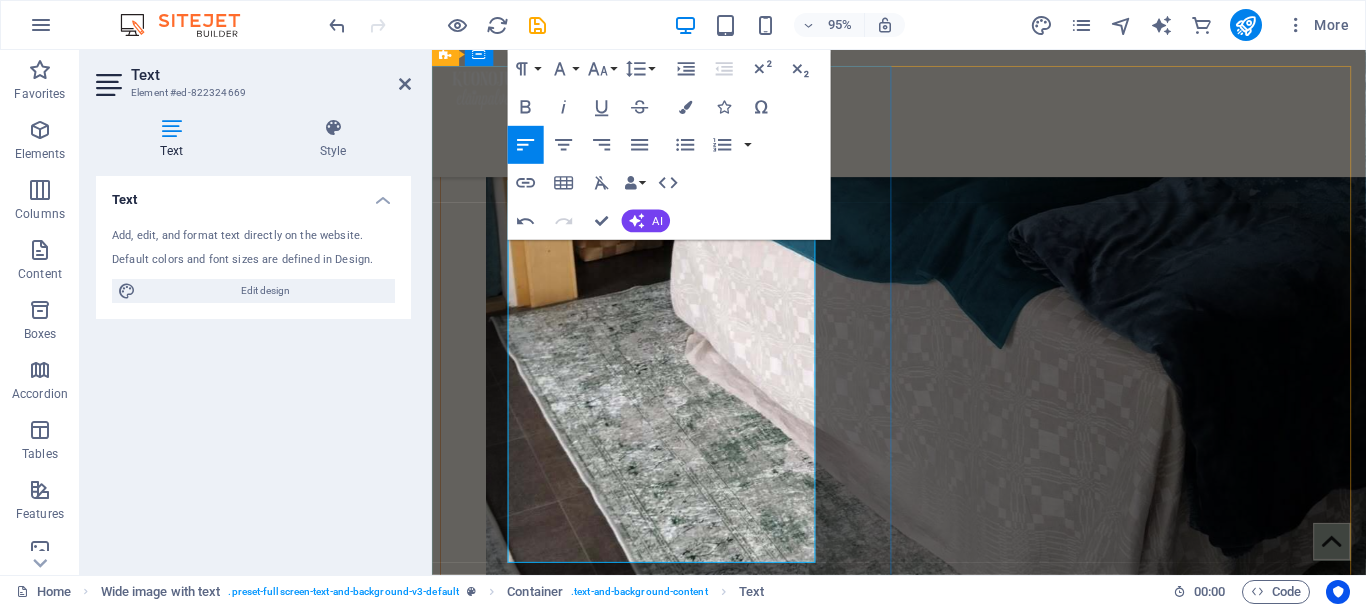 drag, startPoint x: 603, startPoint y: 457, endPoint x: 583, endPoint y: 458, distance: 20.024984 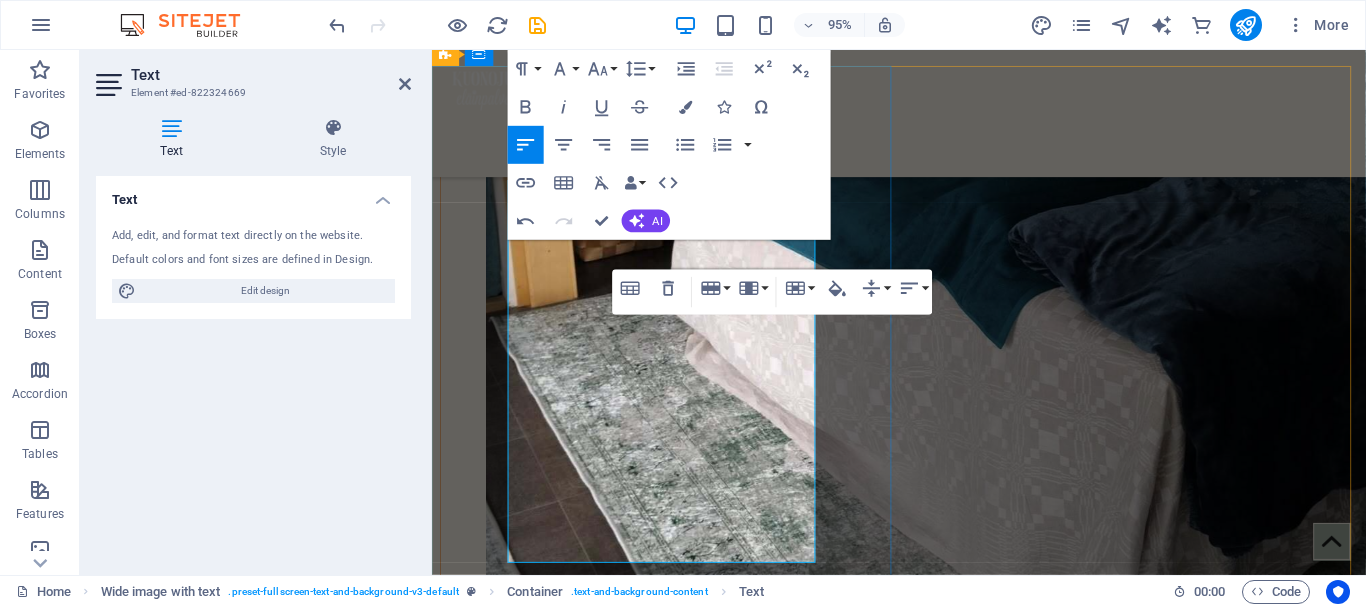 click on "Hinnat sisältävät arvonlisäveron 25,5 %" at bounding box center [924, 5980] 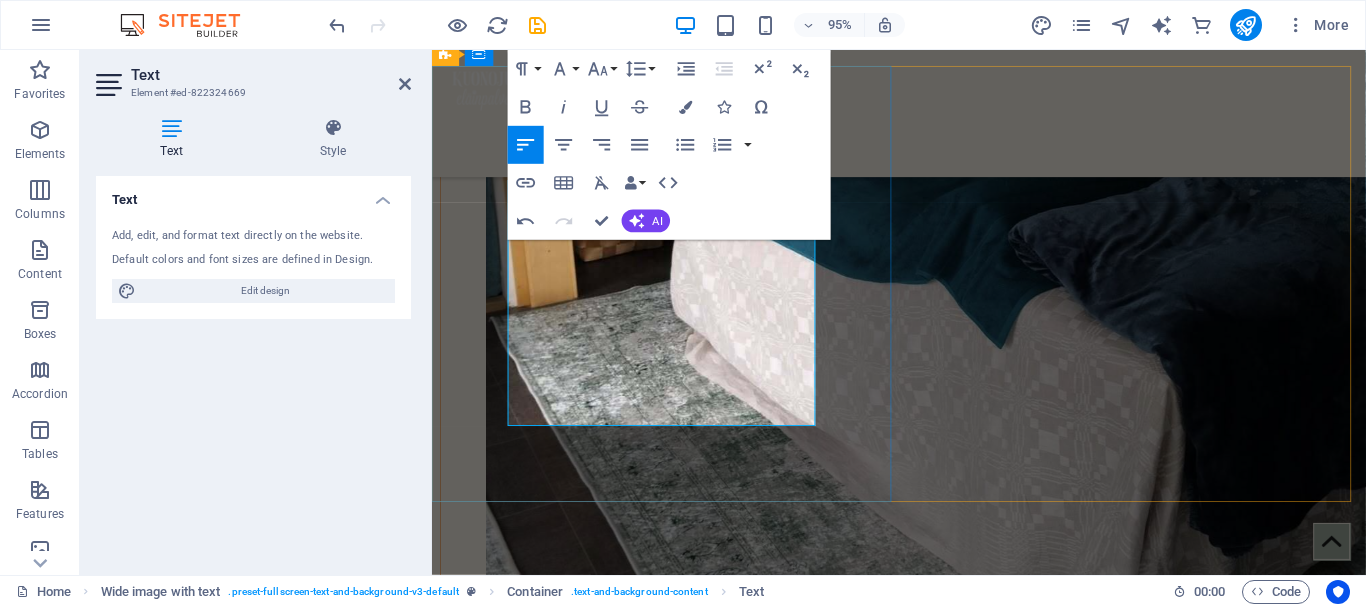 click on "Maksuvälineinä pankkikortti tai käteinen" at bounding box center (924, 5860) 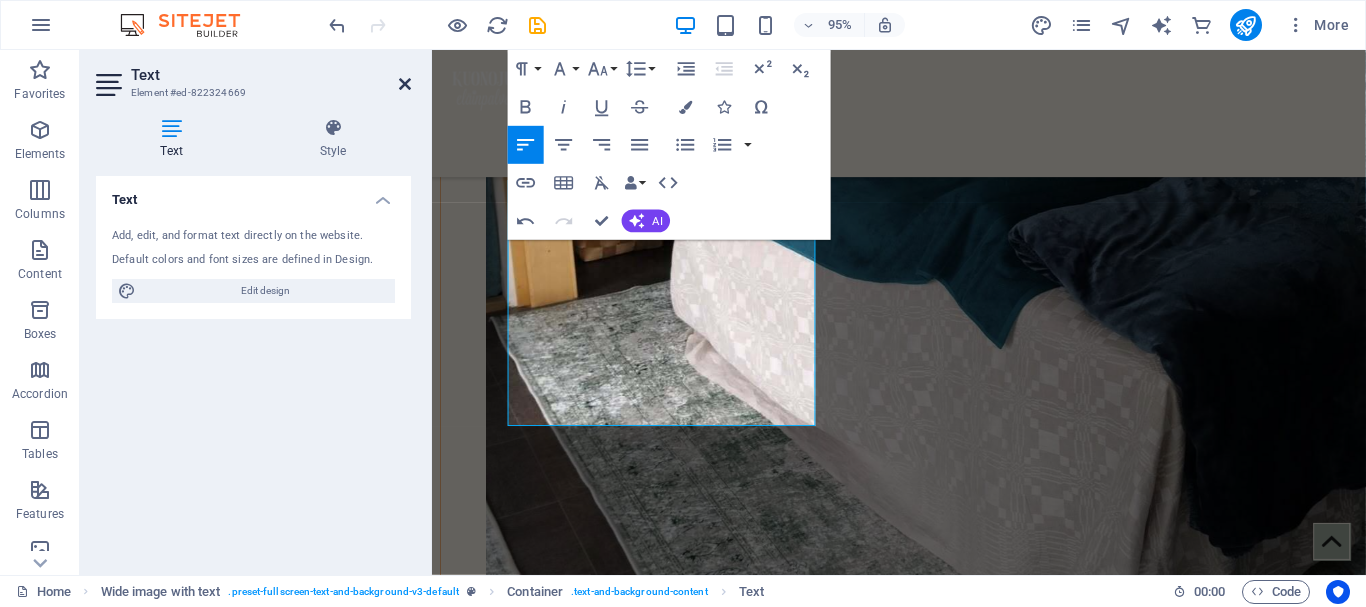 click at bounding box center [405, 84] 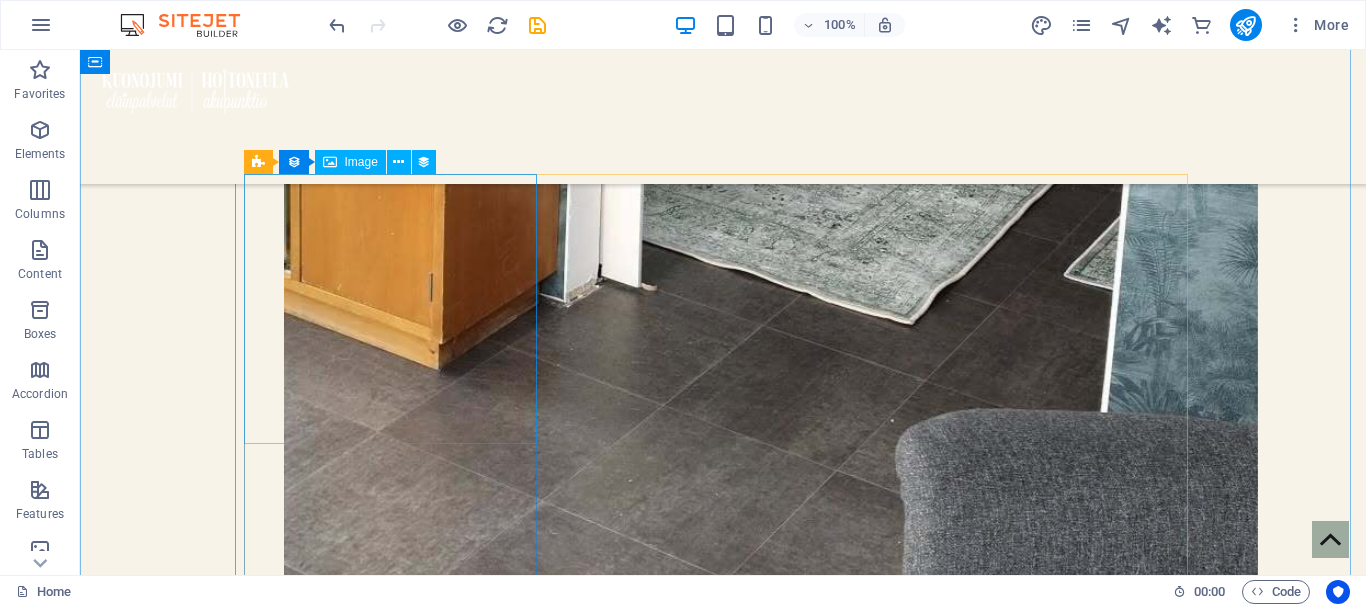 scroll, scrollTop: 5688, scrollLeft: 0, axis: vertical 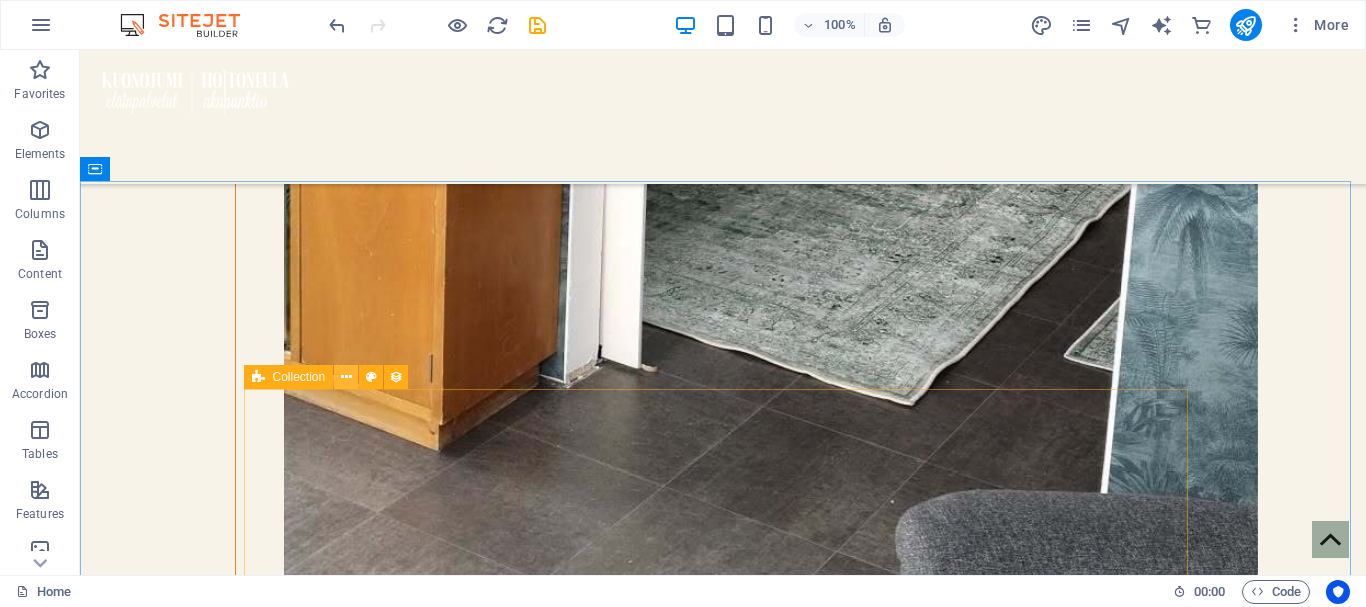 click at bounding box center (346, 377) 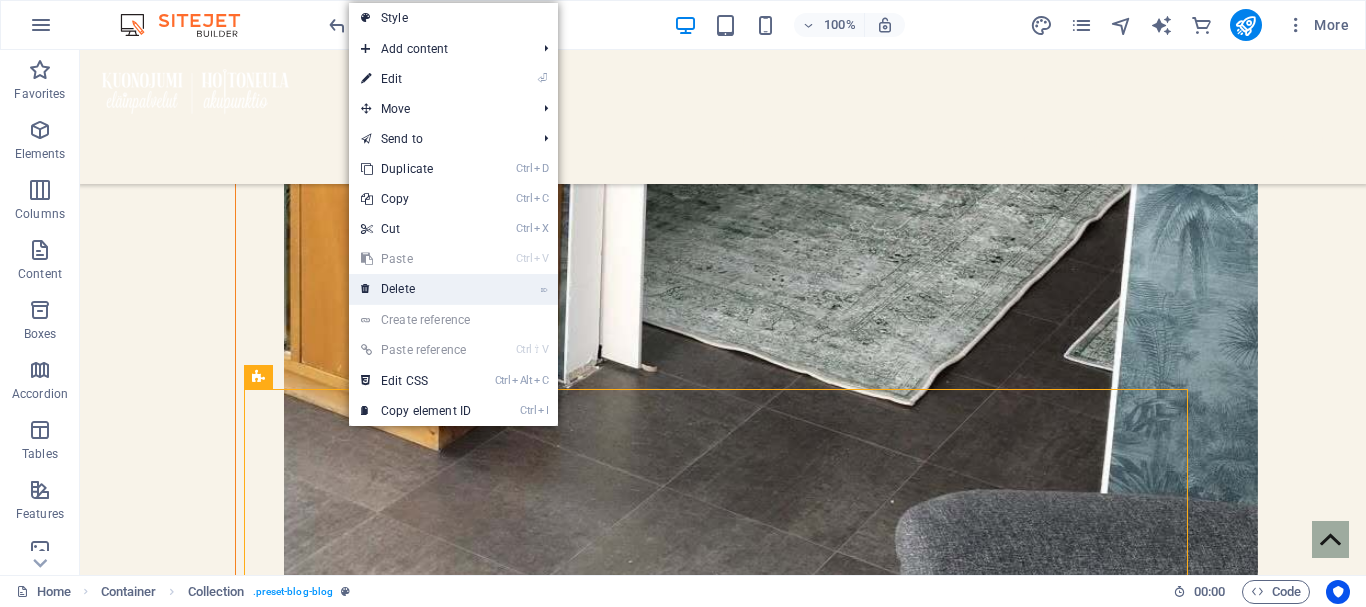 click on "⌦  Delete" at bounding box center (416, 289) 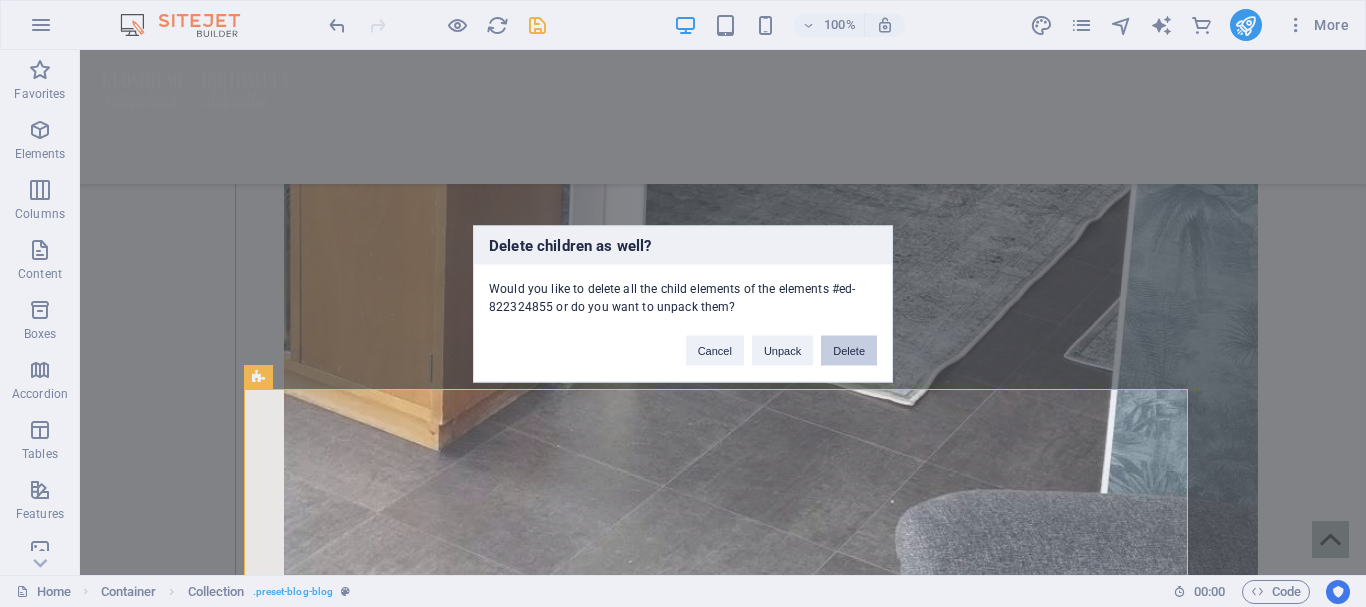 click on "Delete" at bounding box center [849, 350] 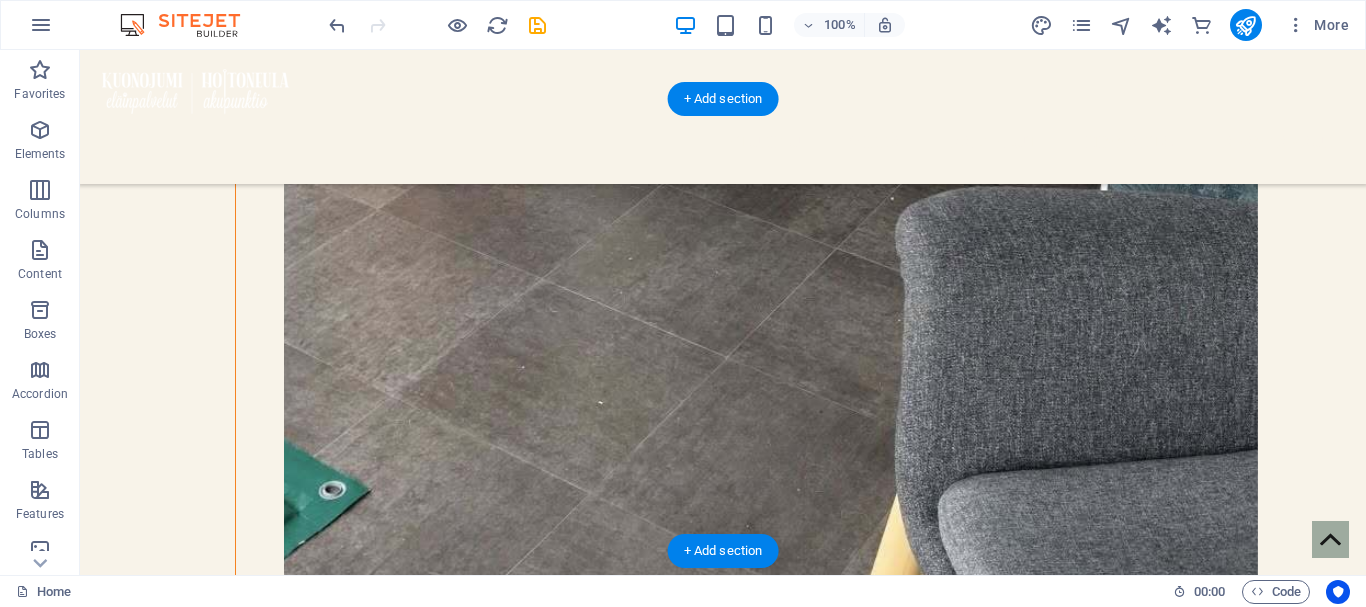 scroll, scrollTop: 5988, scrollLeft: 0, axis: vertical 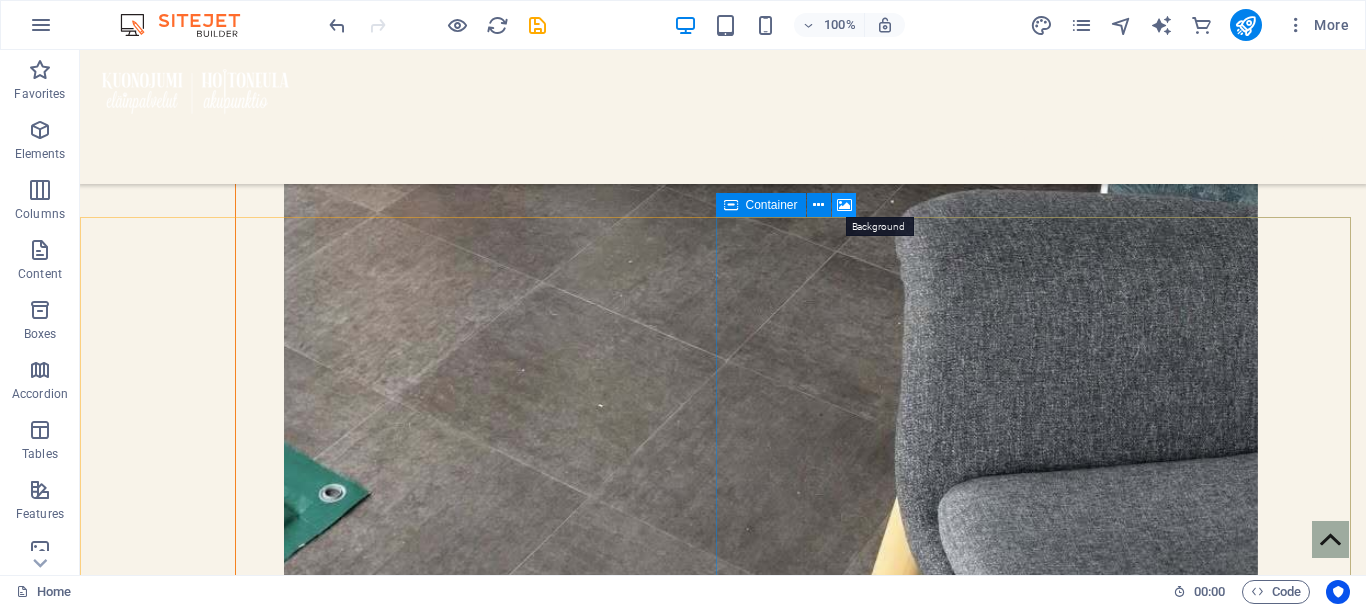 click at bounding box center (844, 205) 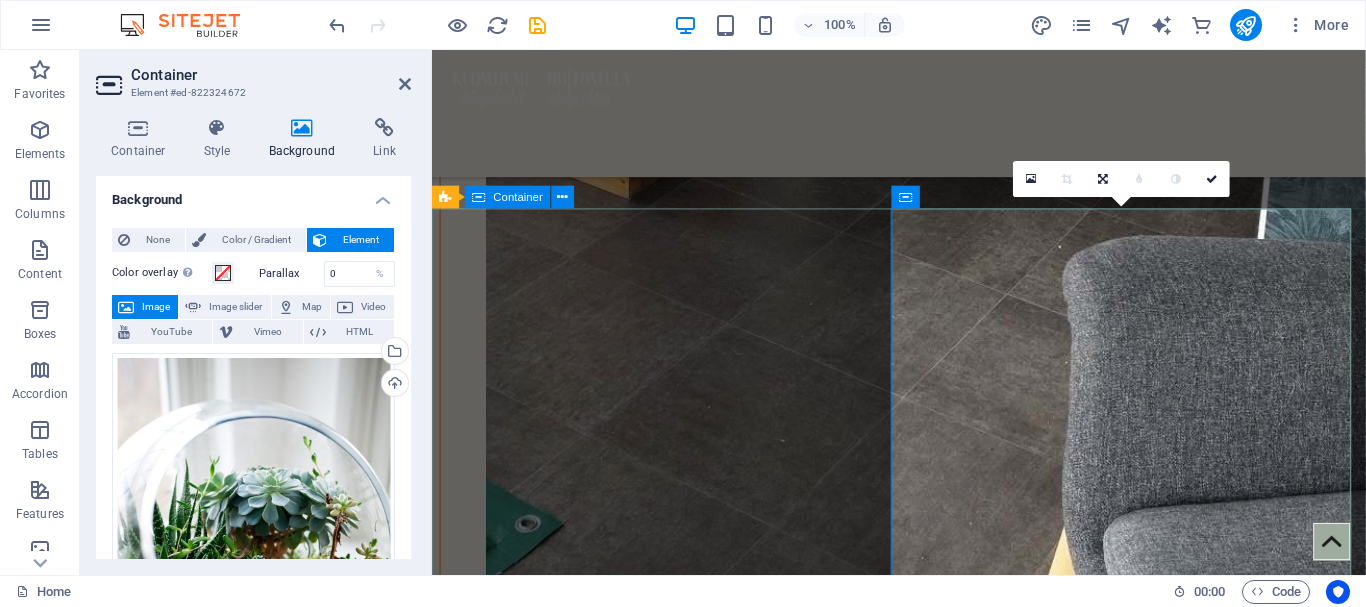 scroll, scrollTop: 6010, scrollLeft: 0, axis: vertical 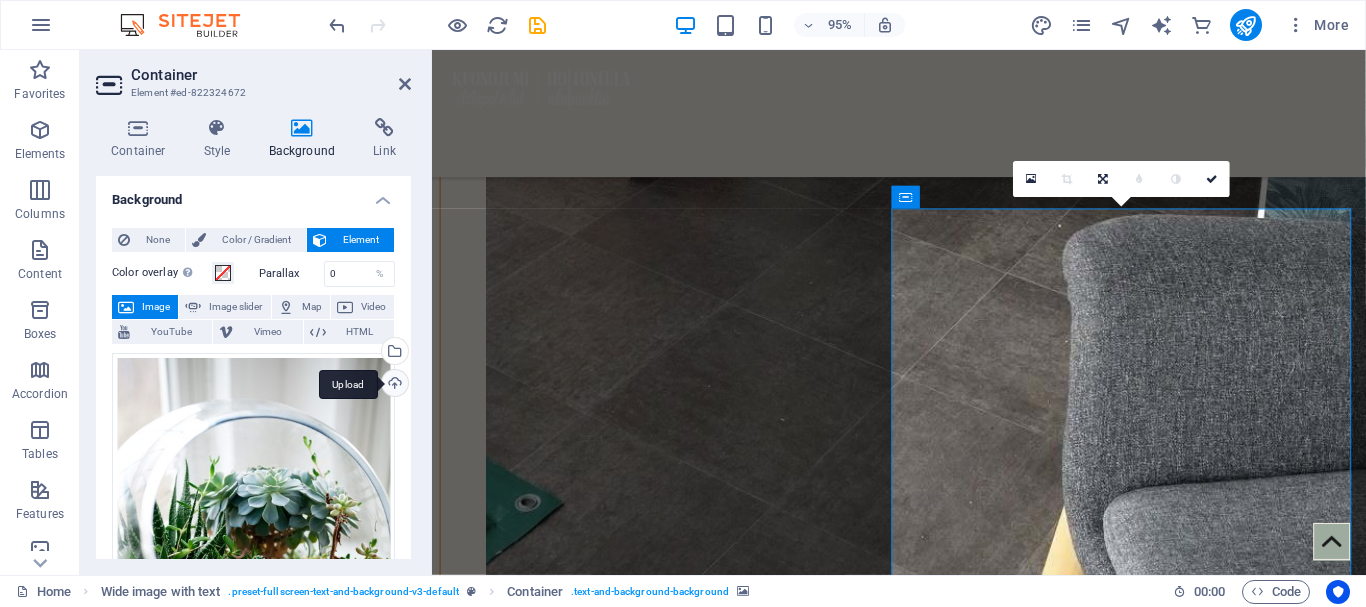 click on "Upload" at bounding box center [393, 385] 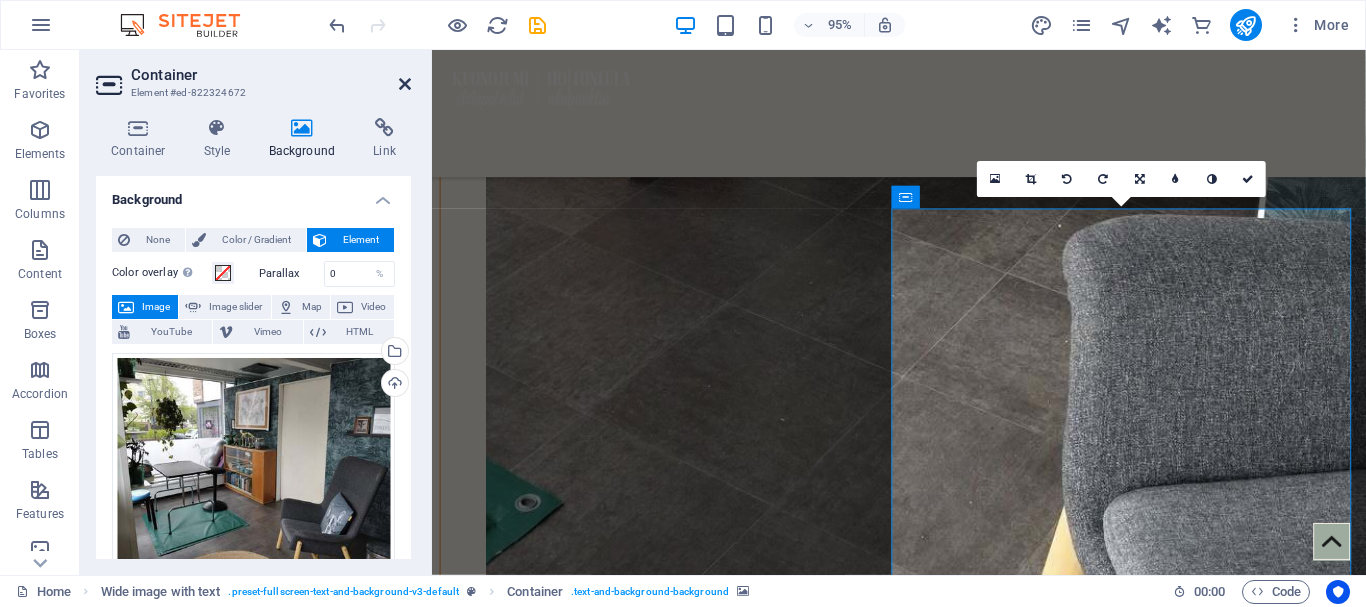 click at bounding box center [405, 84] 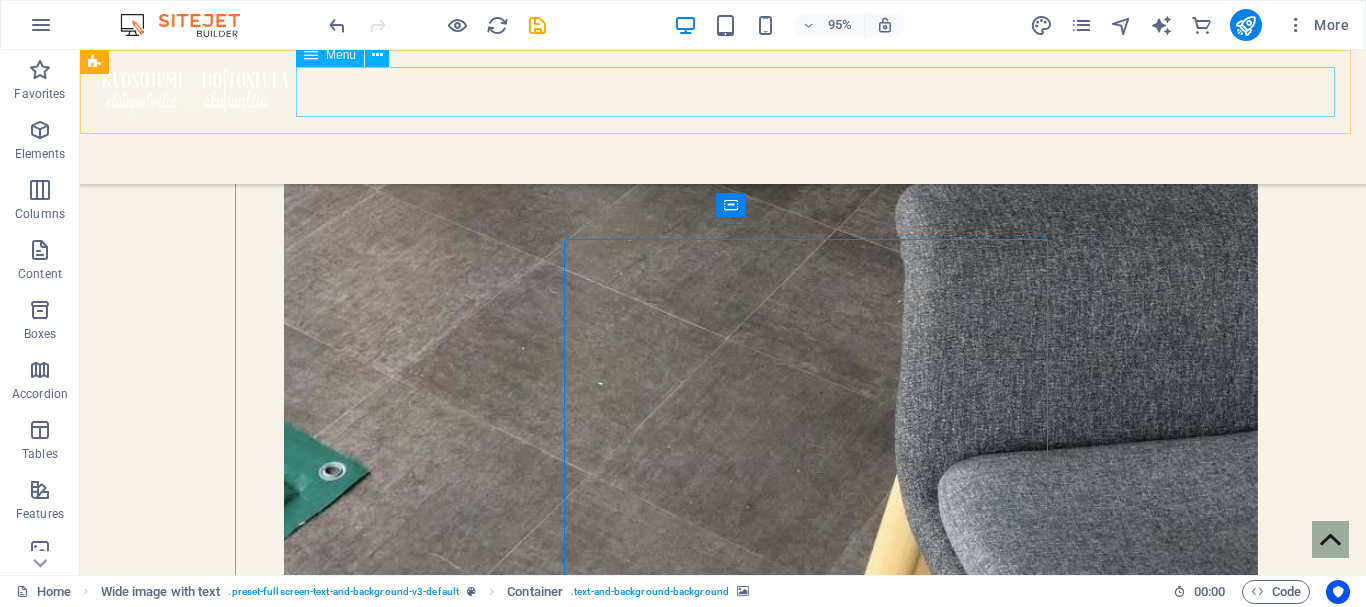 scroll, scrollTop: 5988, scrollLeft: 0, axis: vertical 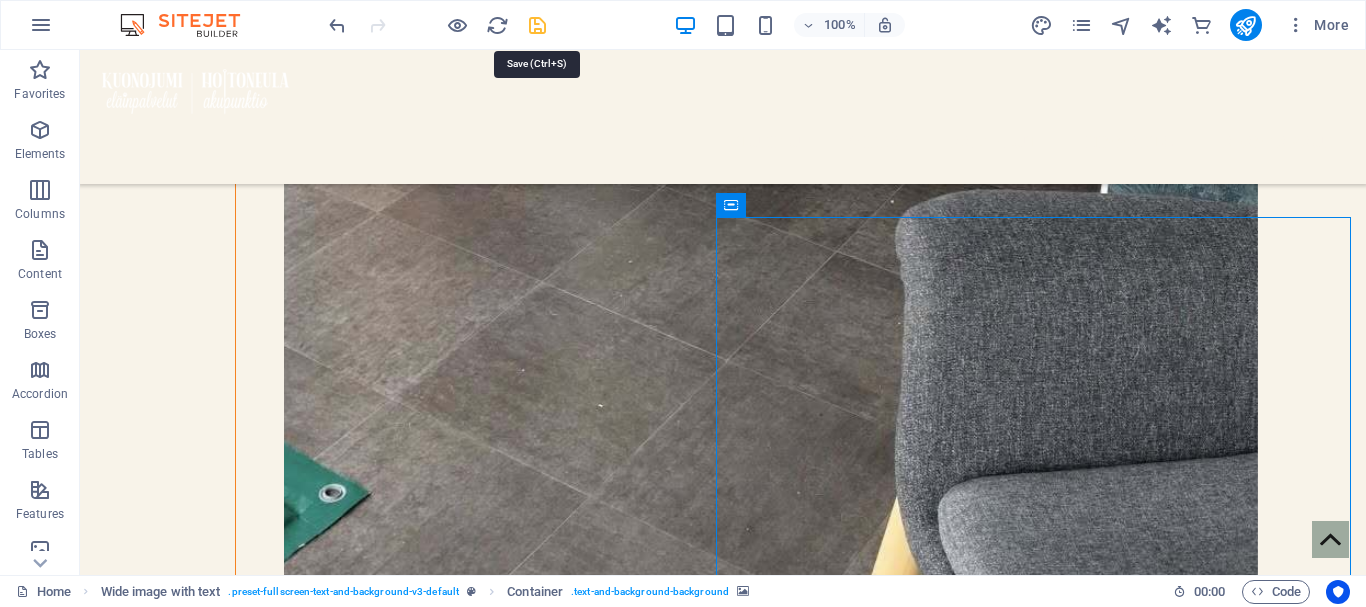 click at bounding box center (537, 25) 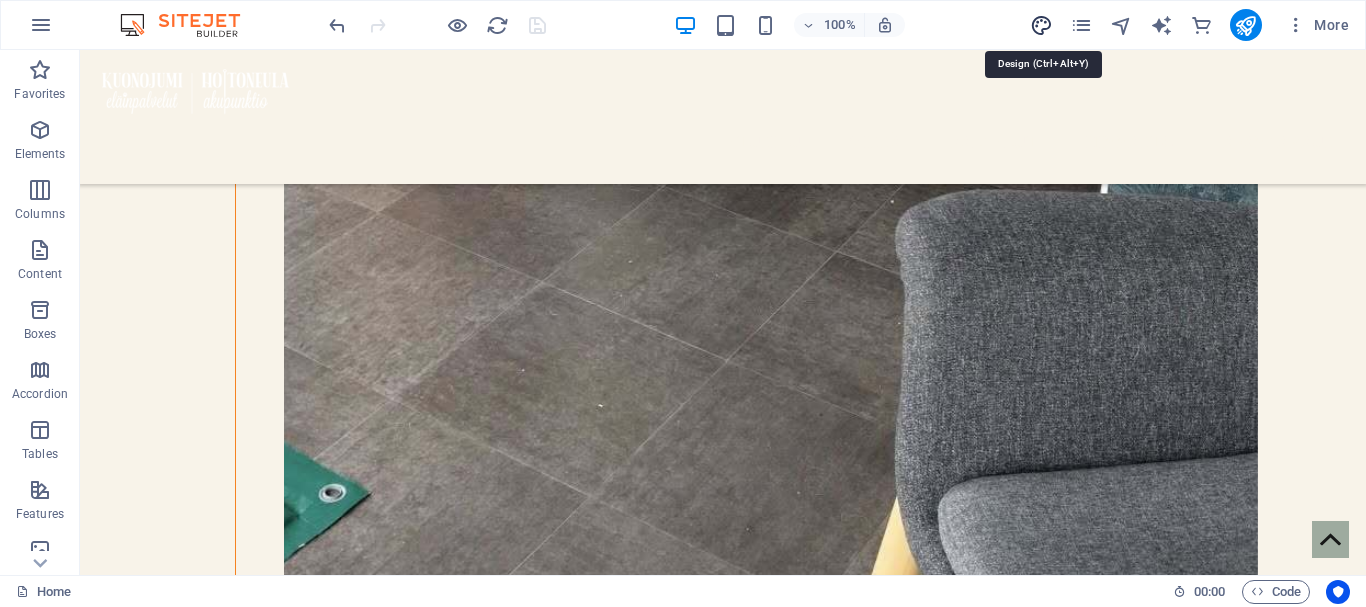 click at bounding box center (1041, 25) 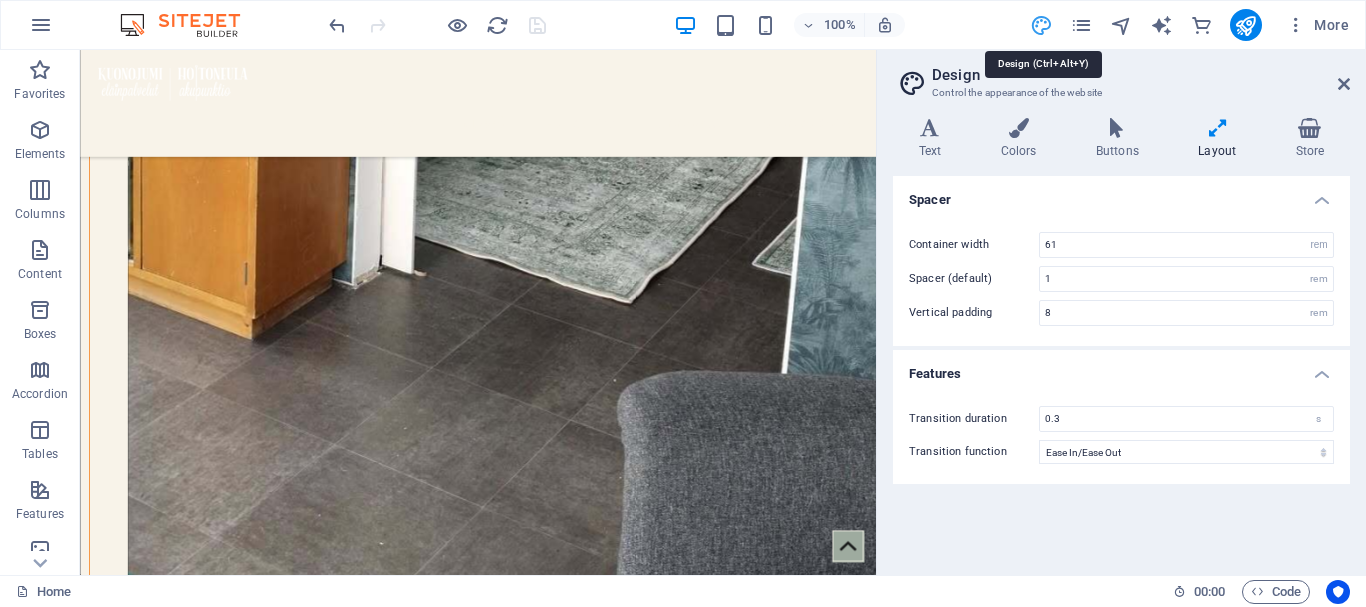 scroll, scrollTop: 6119, scrollLeft: 0, axis: vertical 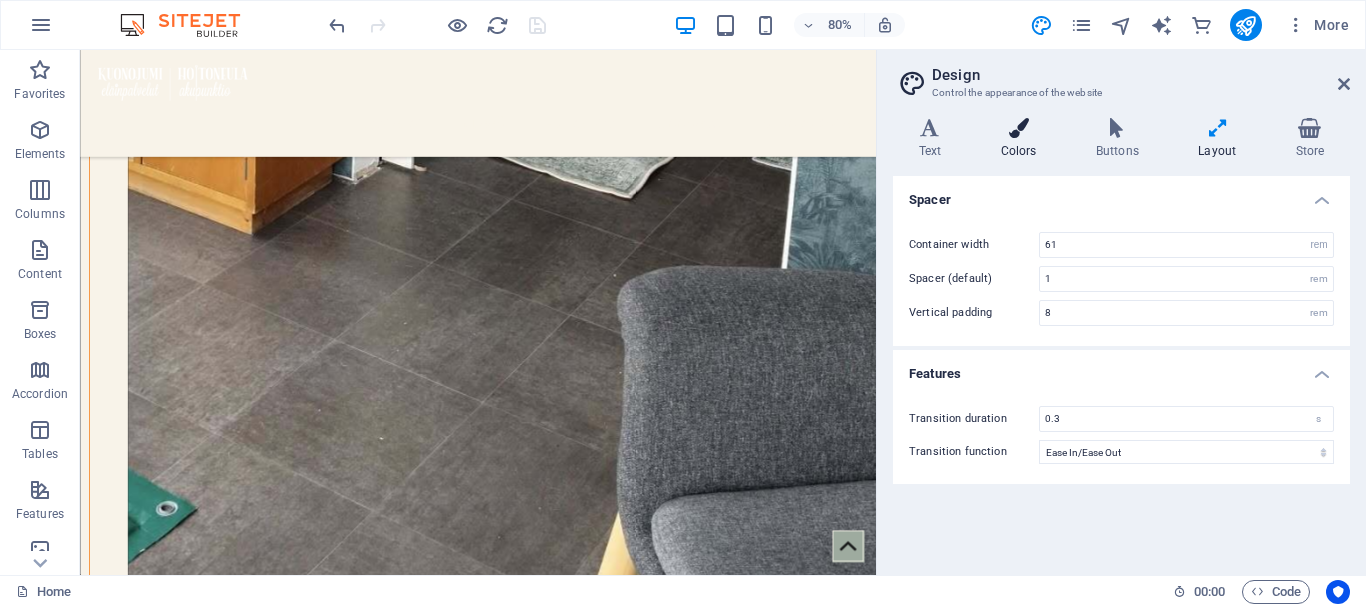 click on "Colors" at bounding box center (1022, 139) 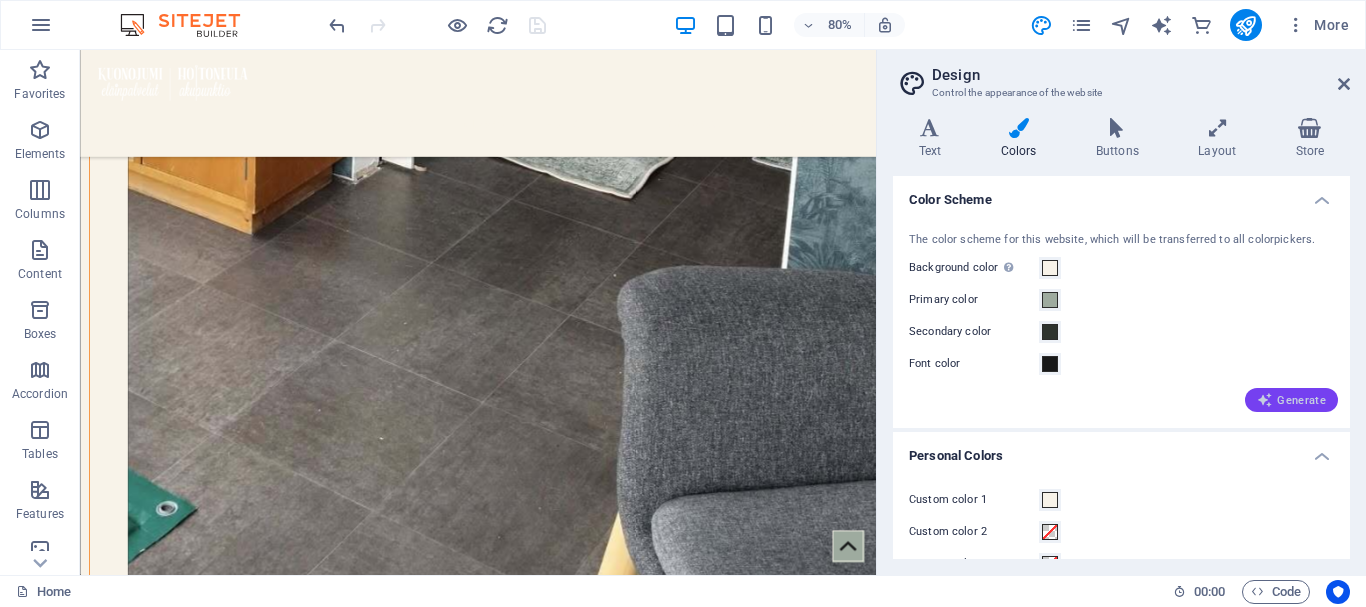 click at bounding box center [1265, 400] 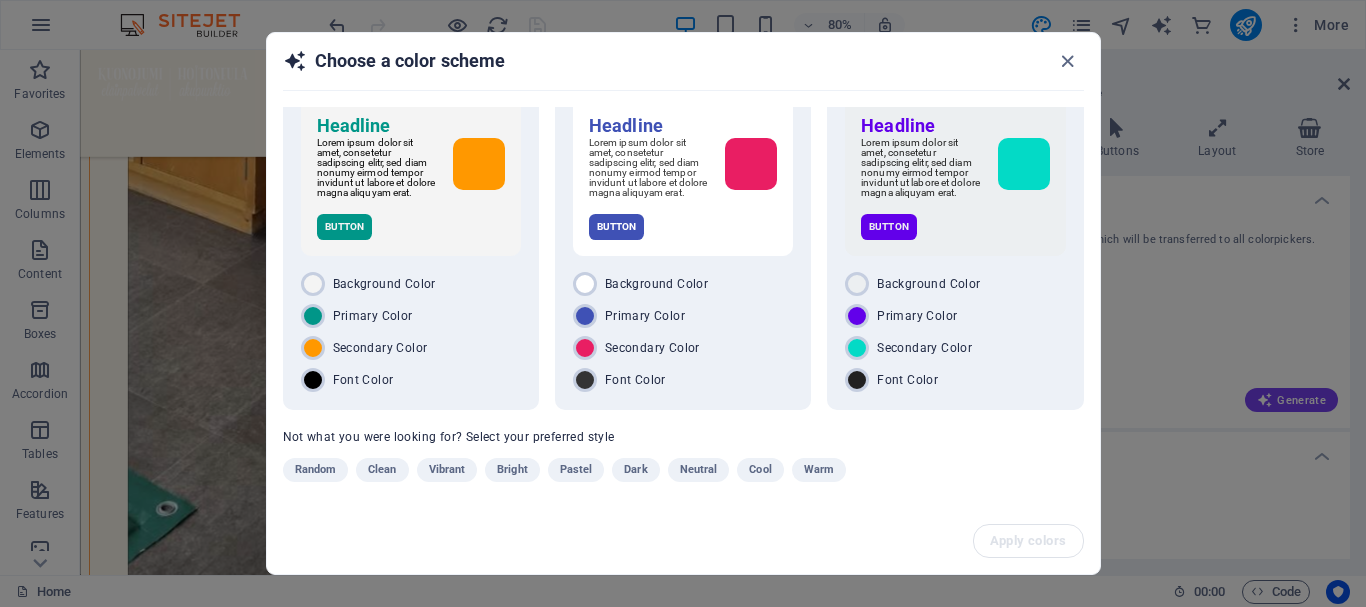 scroll, scrollTop: 55, scrollLeft: 0, axis: vertical 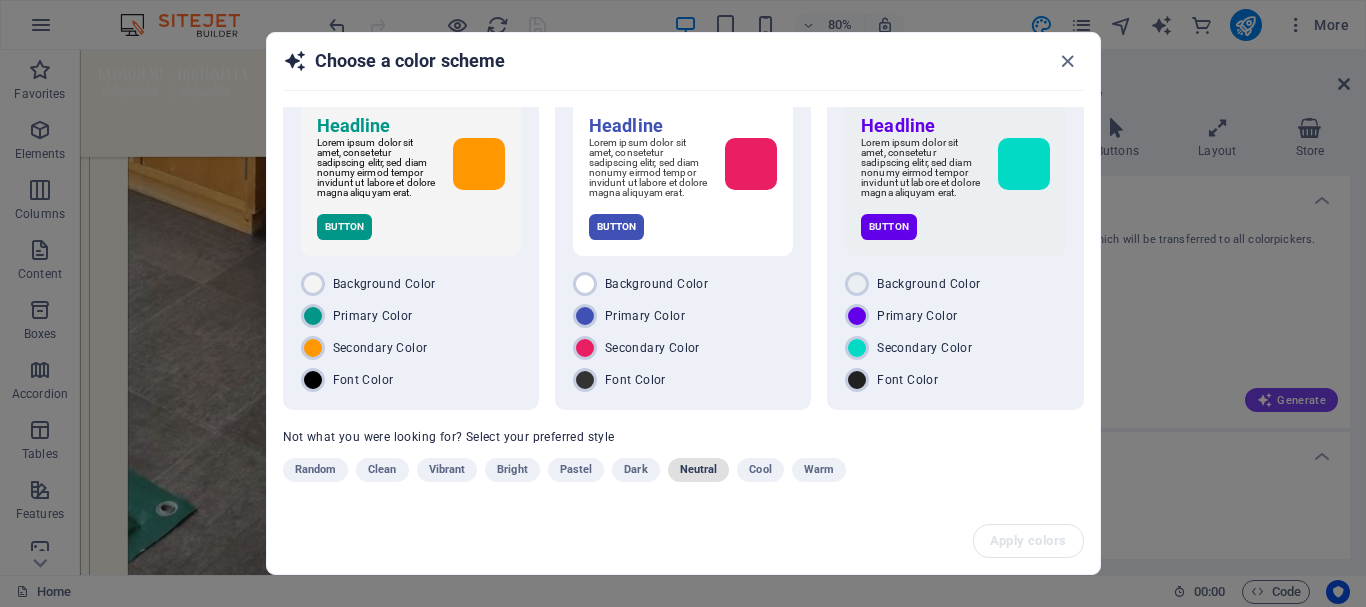 click on "Neutral" at bounding box center (699, 470) 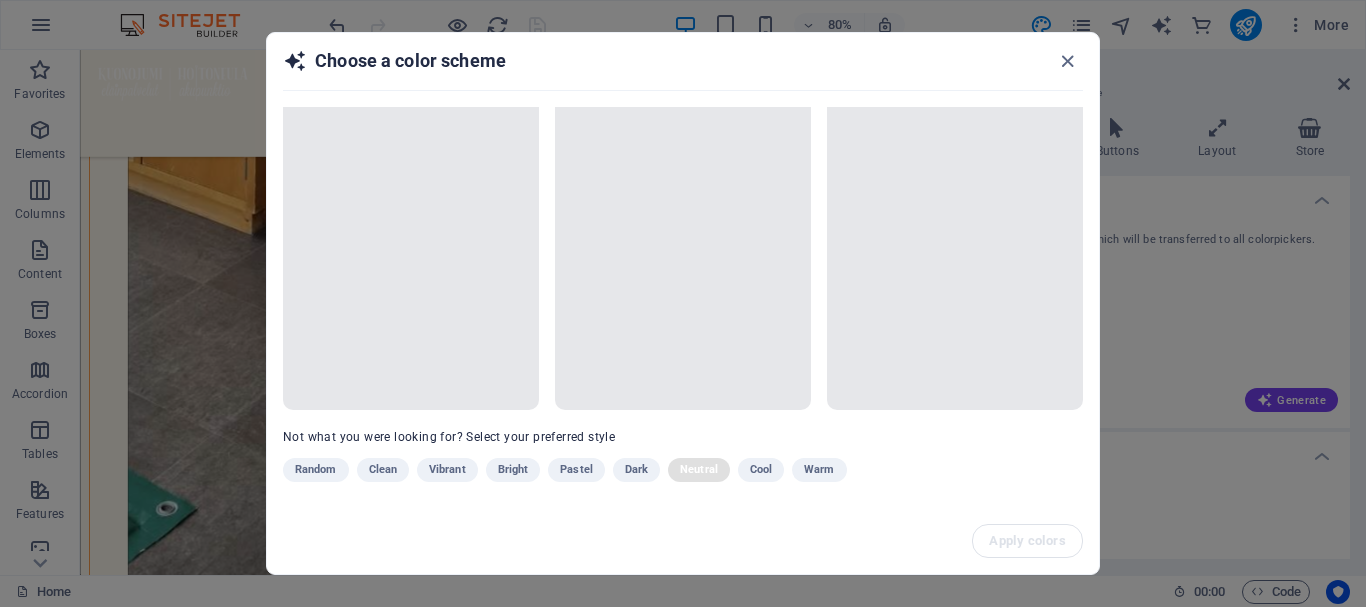 scroll, scrollTop: 55, scrollLeft: 0, axis: vertical 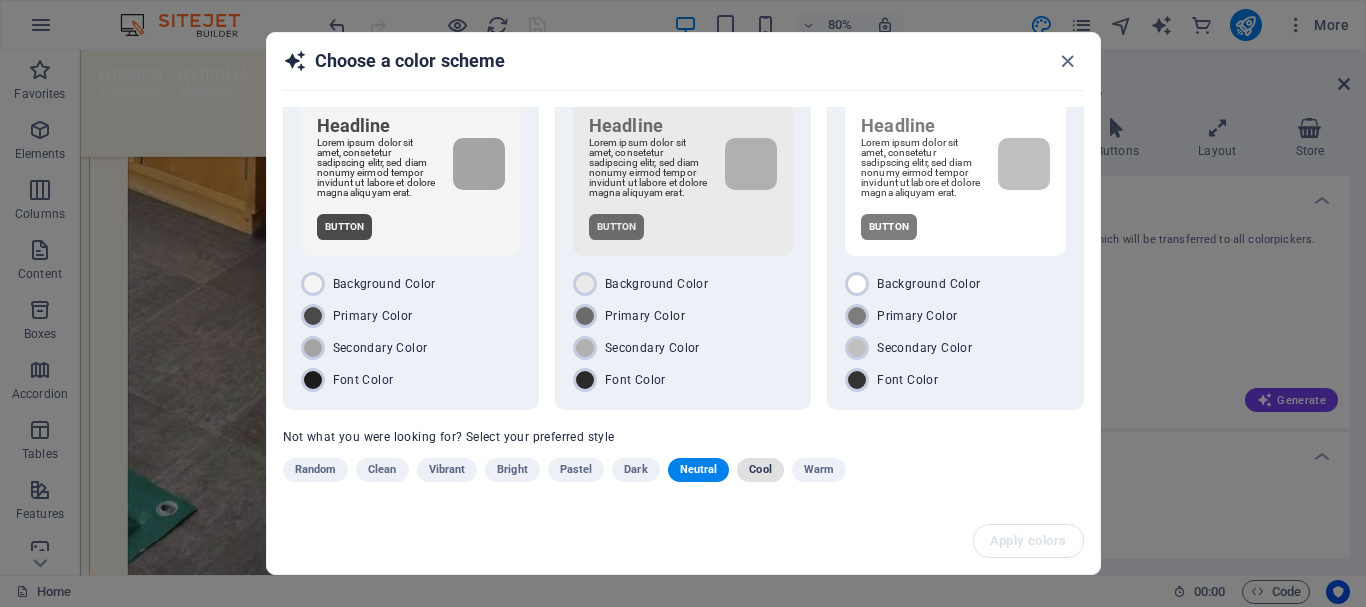 click on "Cool" at bounding box center (760, 470) 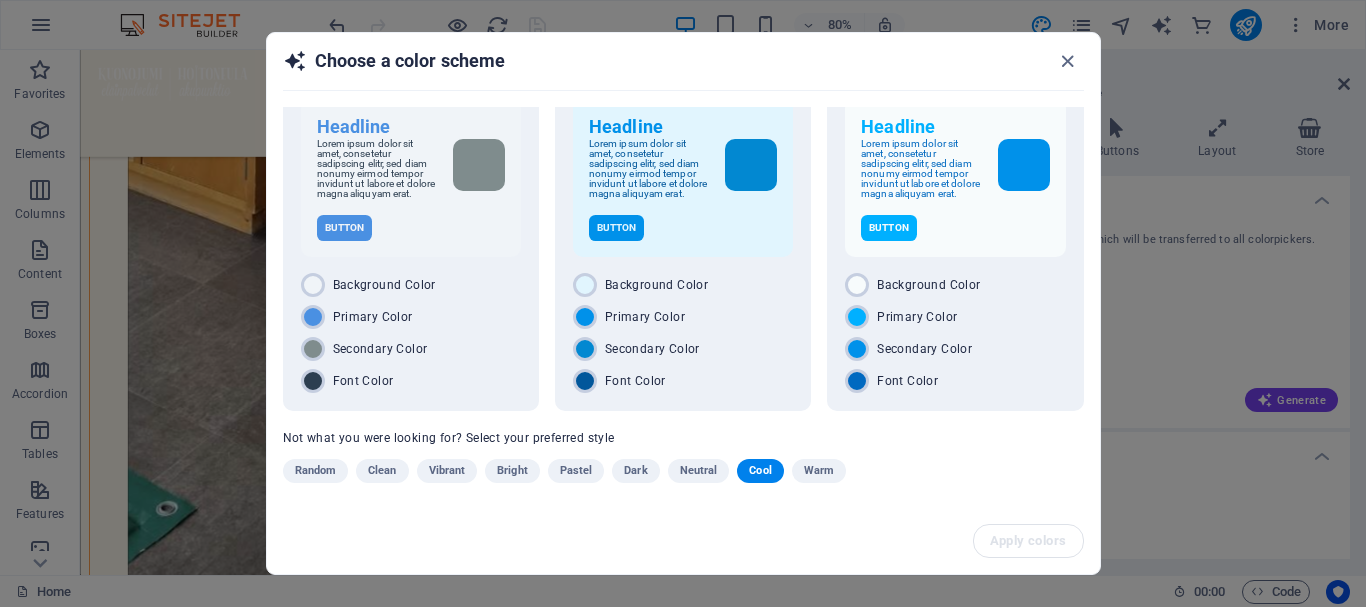 scroll, scrollTop: 55, scrollLeft: 0, axis: vertical 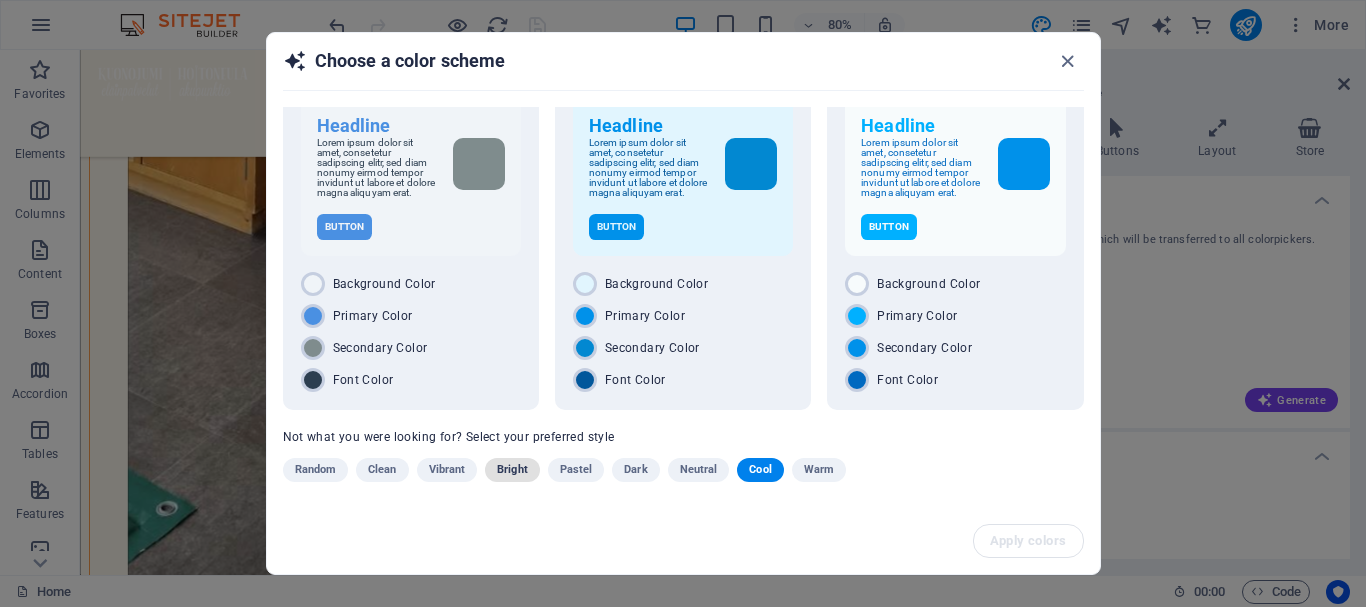 click on "Bright" at bounding box center [512, 470] 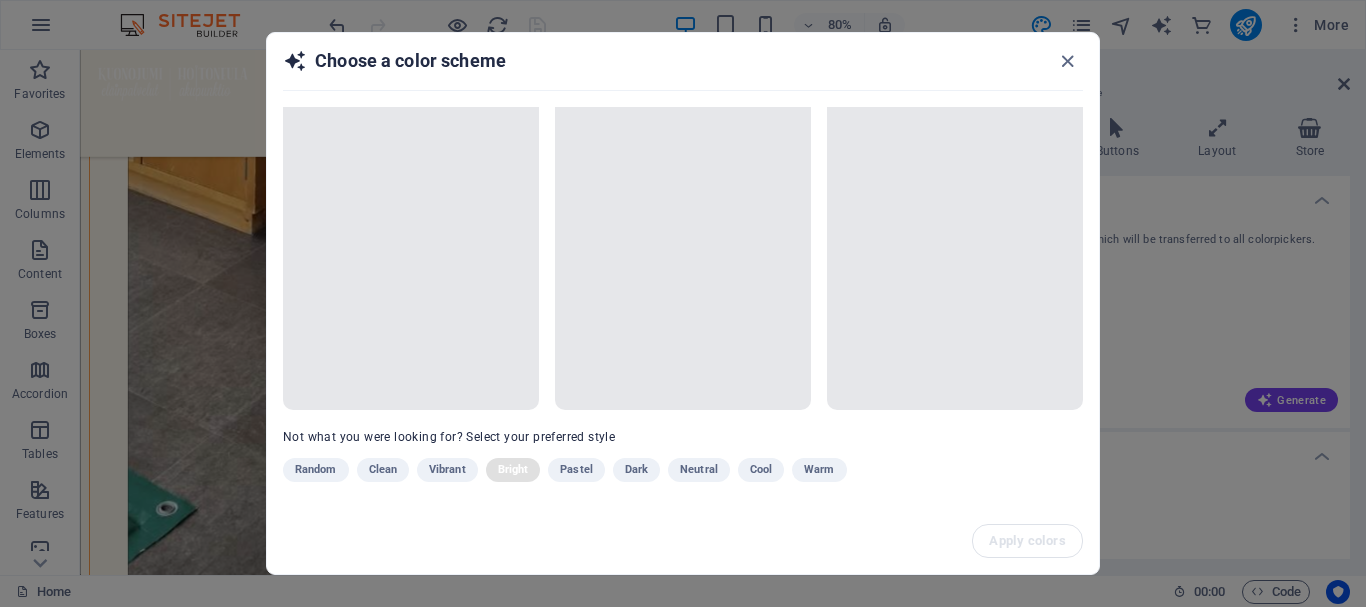 scroll, scrollTop: 44, scrollLeft: 0, axis: vertical 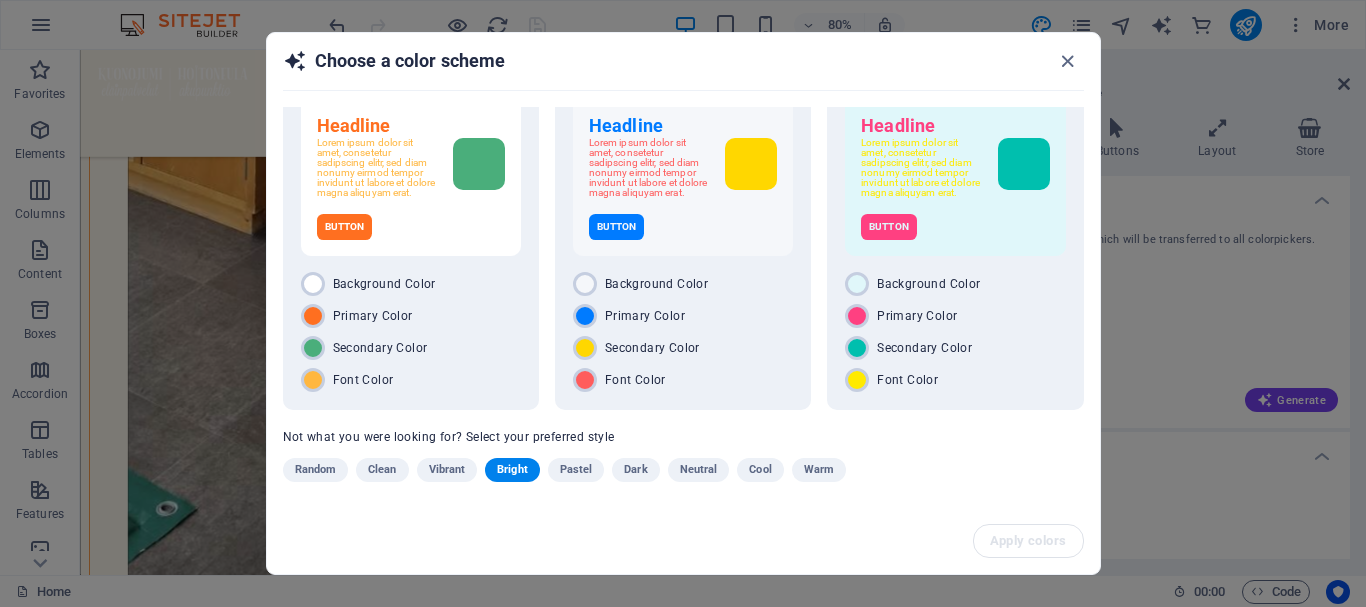 click on "Vibrant" at bounding box center [447, 470] 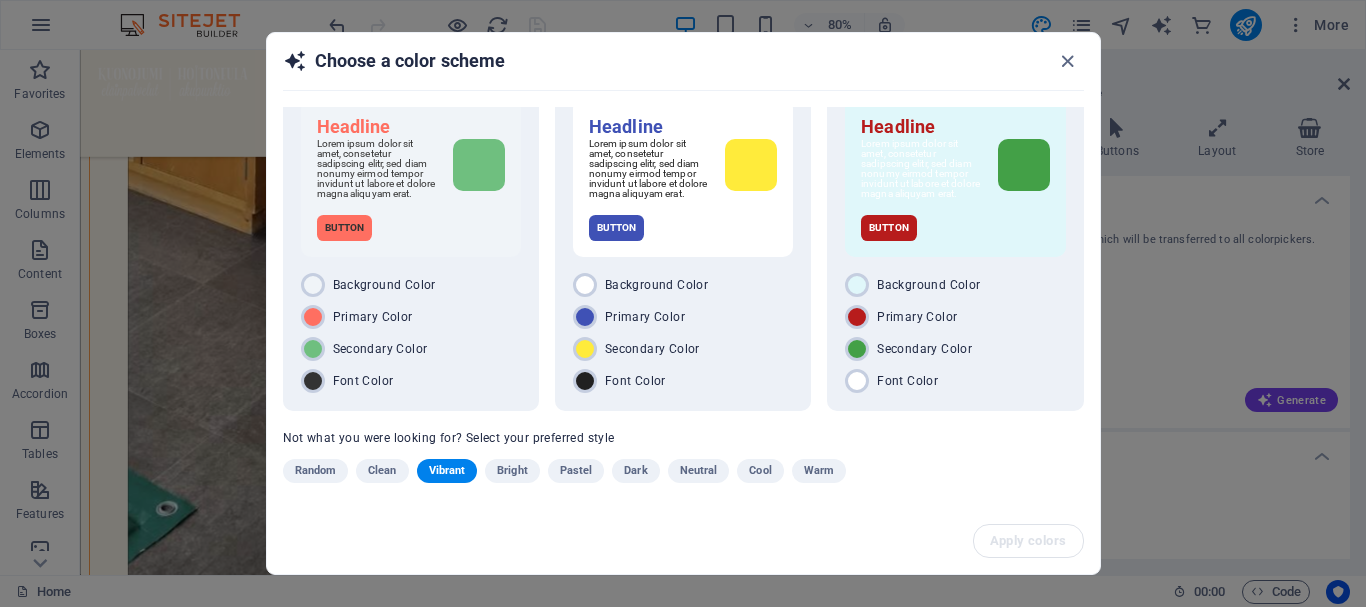 scroll, scrollTop: 55, scrollLeft: 0, axis: vertical 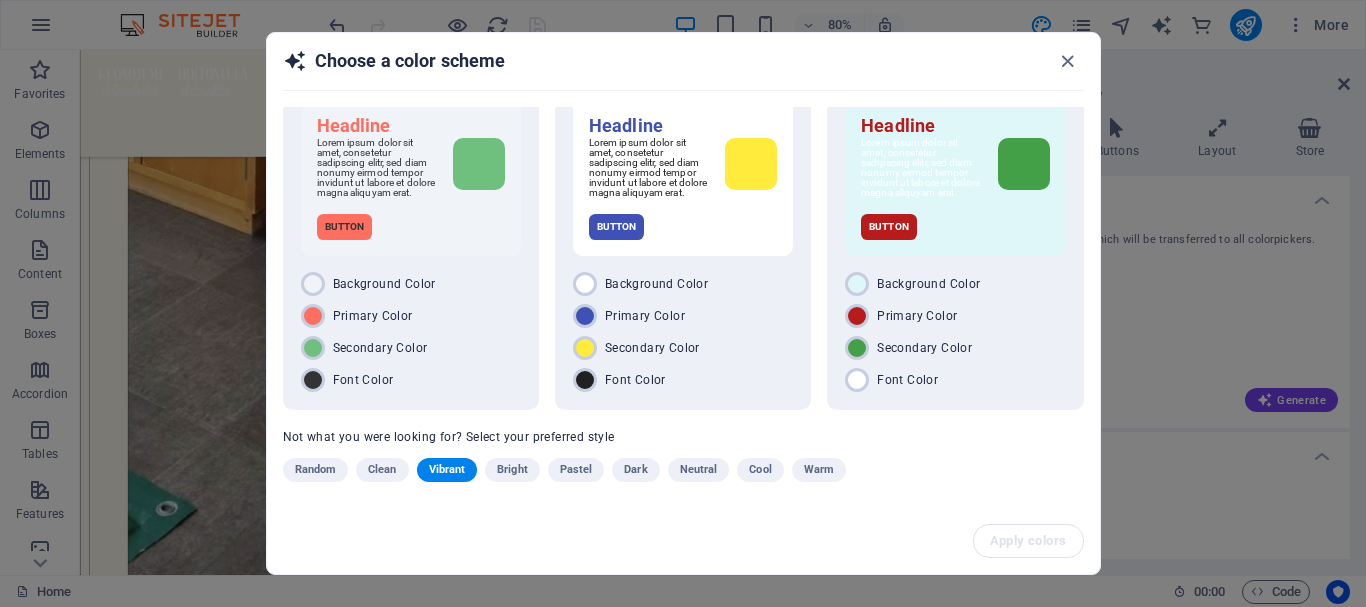 click on "Clean" at bounding box center [382, 470] 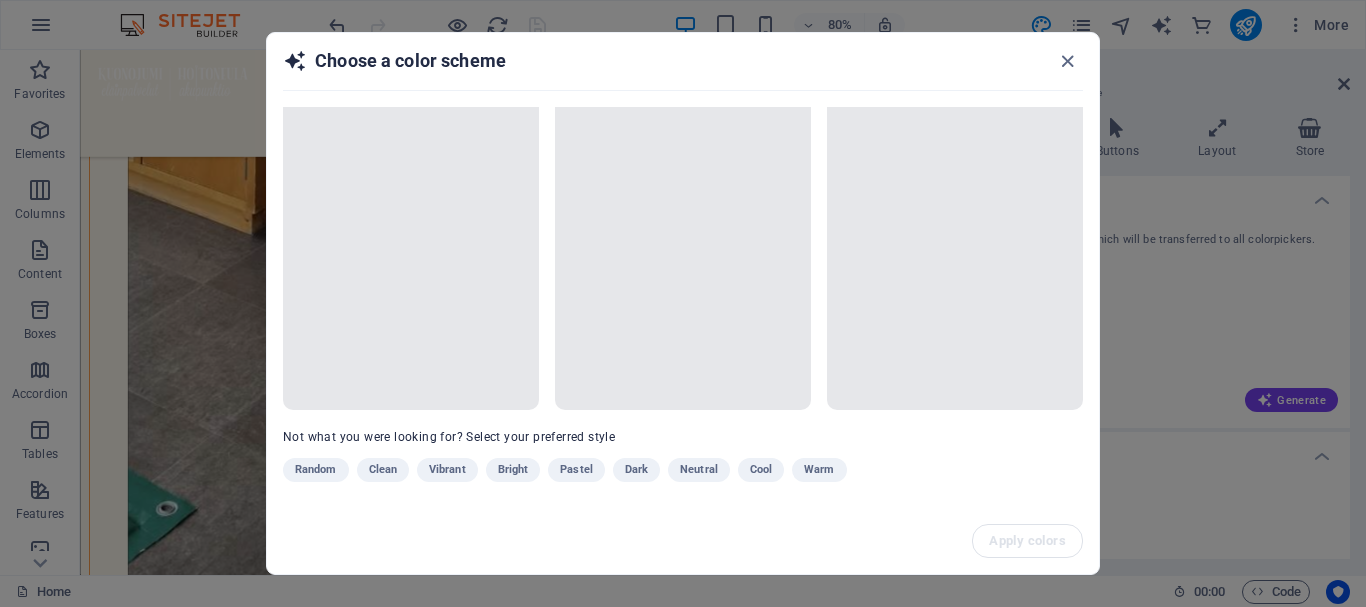 scroll, scrollTop: 44, scrollLeft: 0, axis: vertical 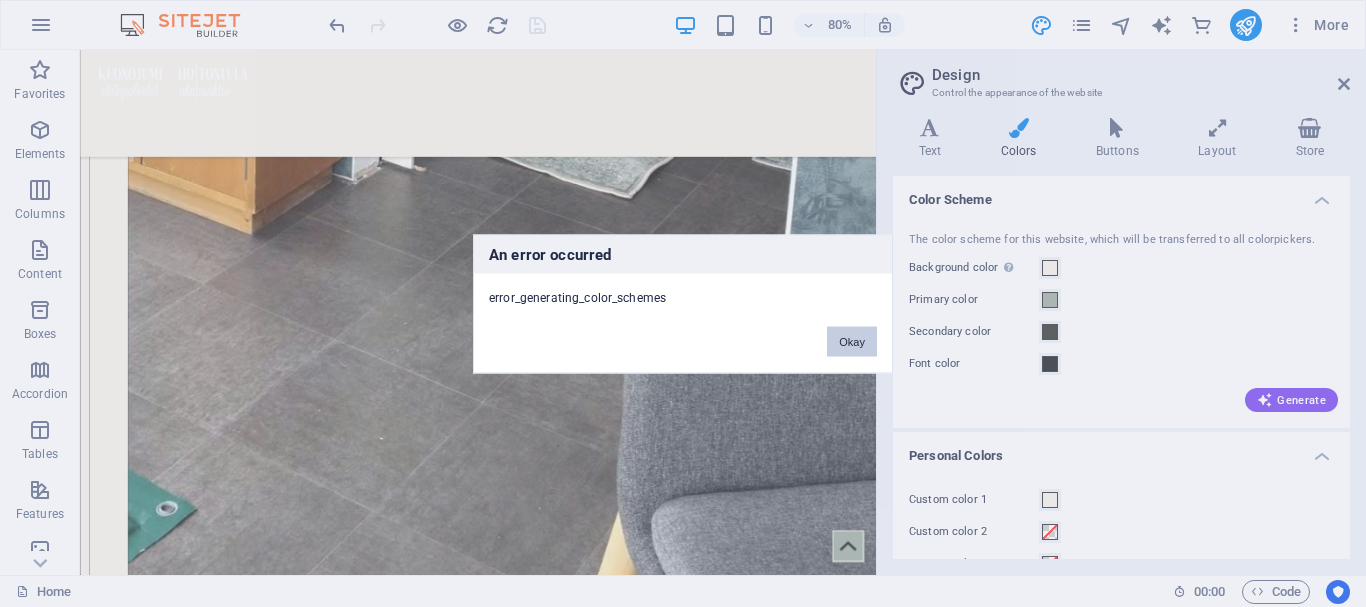 click on "Okay" at bounding box center [852, 341] 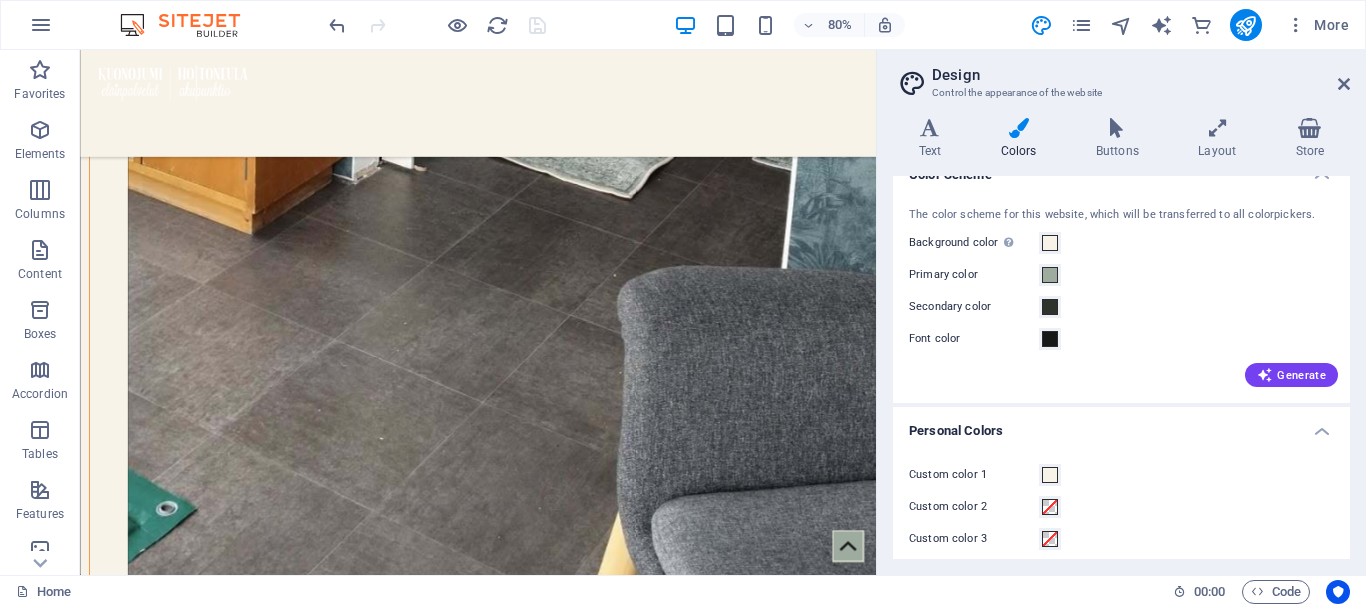 scroll, scrollTop: 0, scrollLeft: 0, axis: both 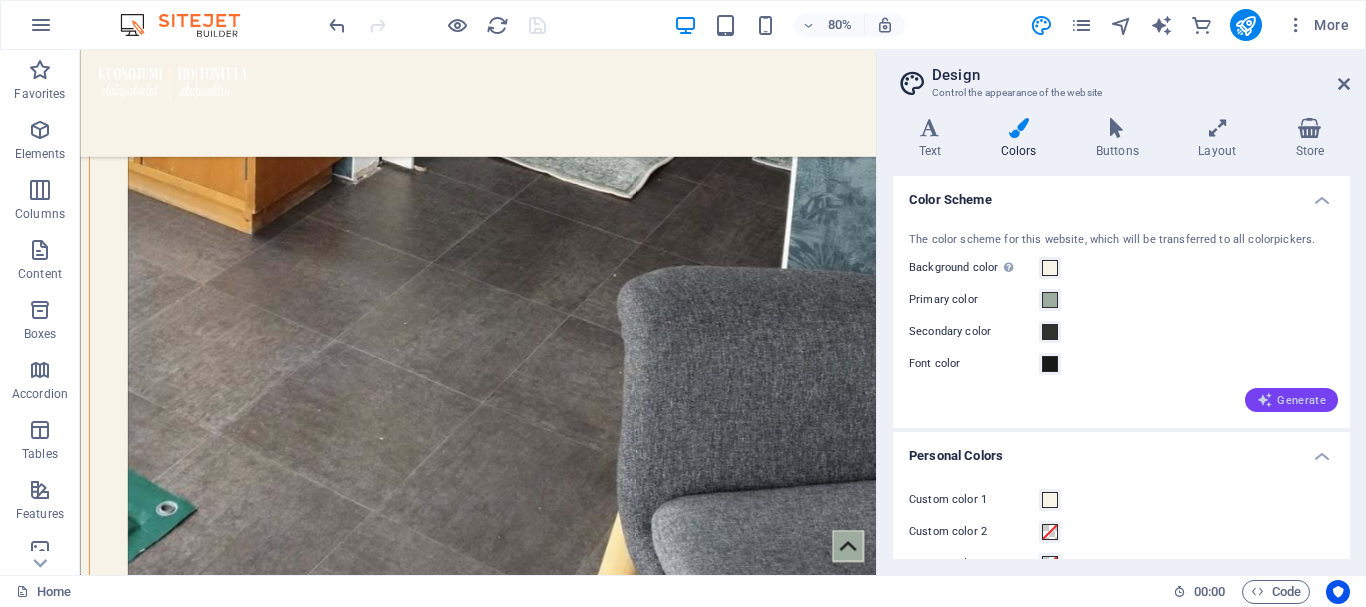 click on "Generate" at bounding box center [1291, 400] 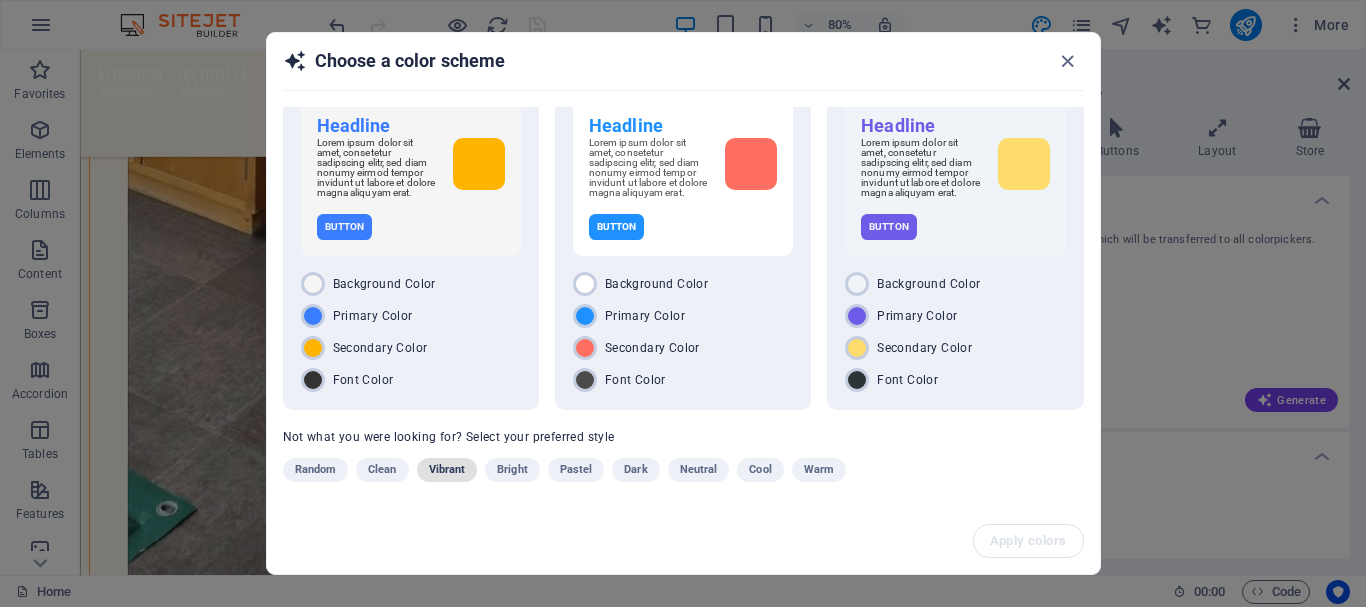 scroll, scrollTop: 55, scrollLeft: 0, axis: vertical 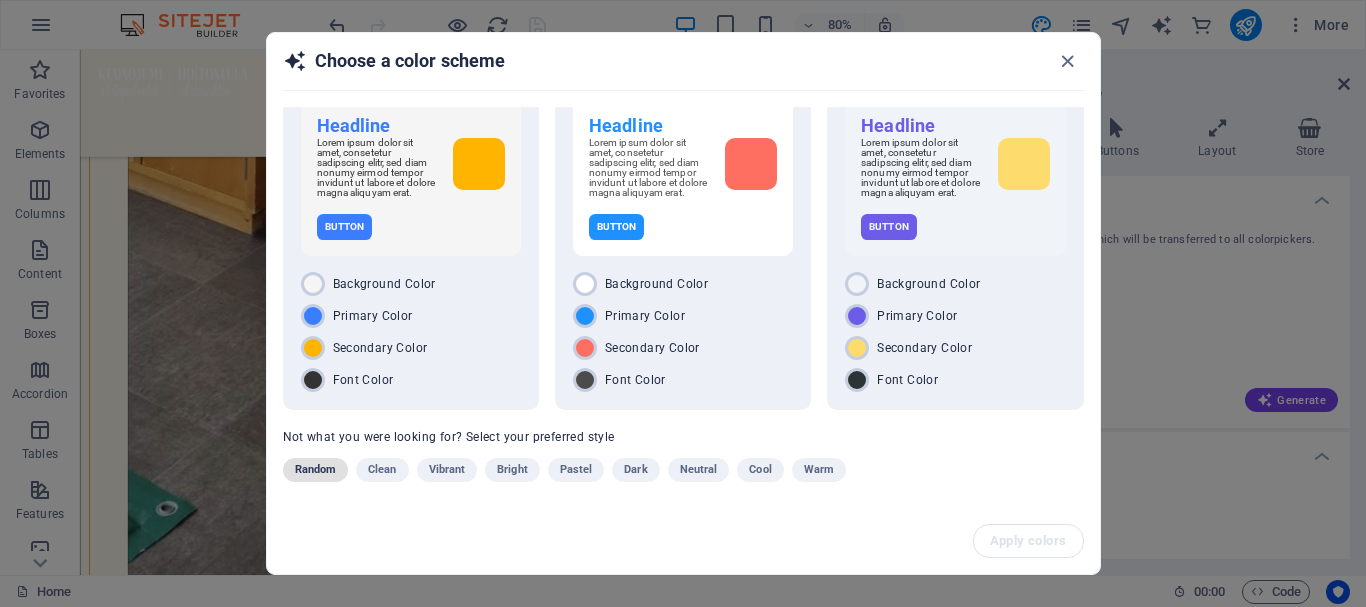 click on "Random" at bounding box center (316, 470) 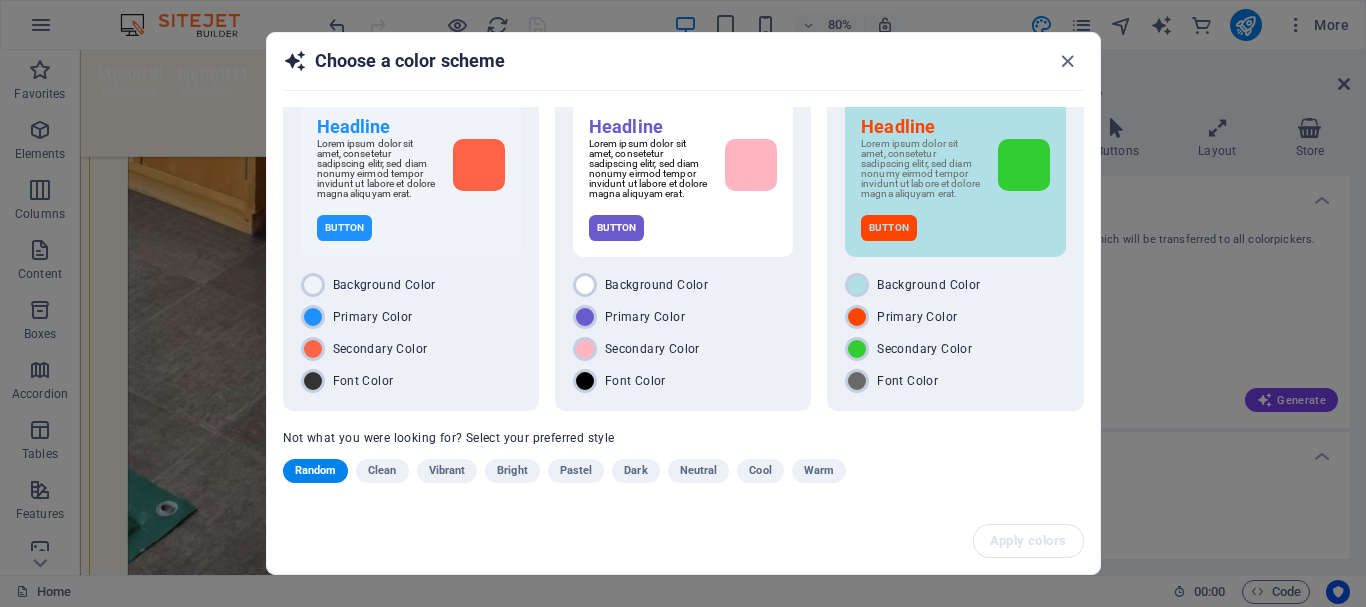 scroll, scrollTop: 55, scrollLeft: 0, axis: vertical 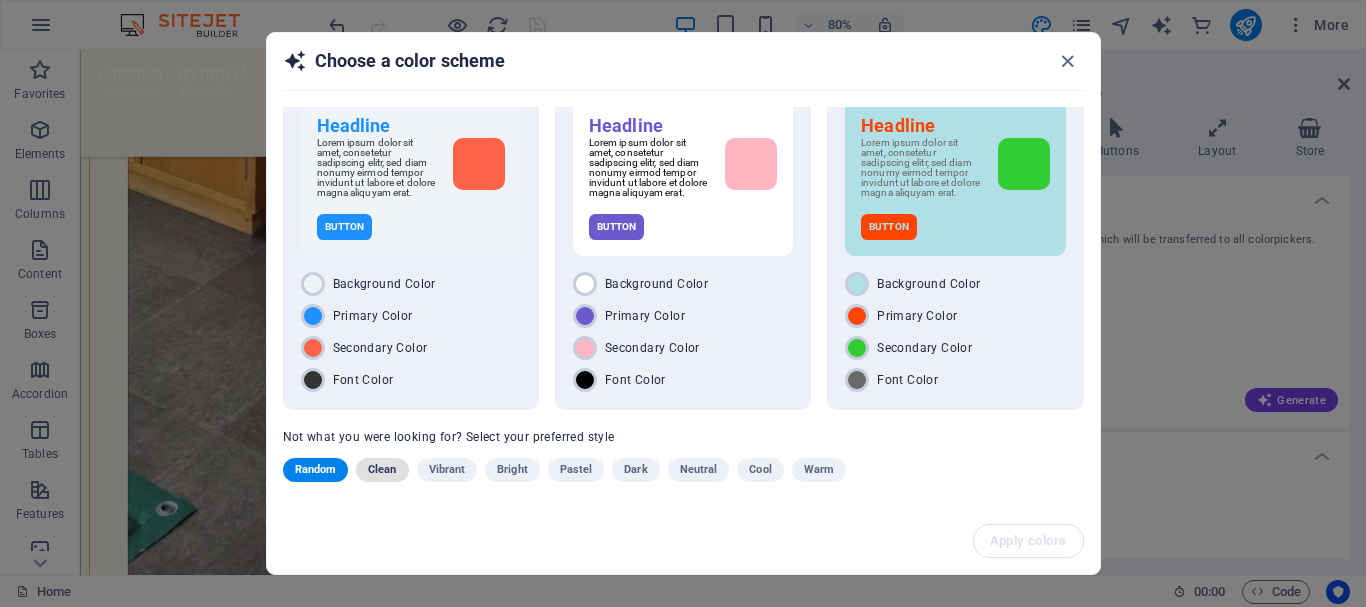 click on "Clean" at bounding box center [382, 470] 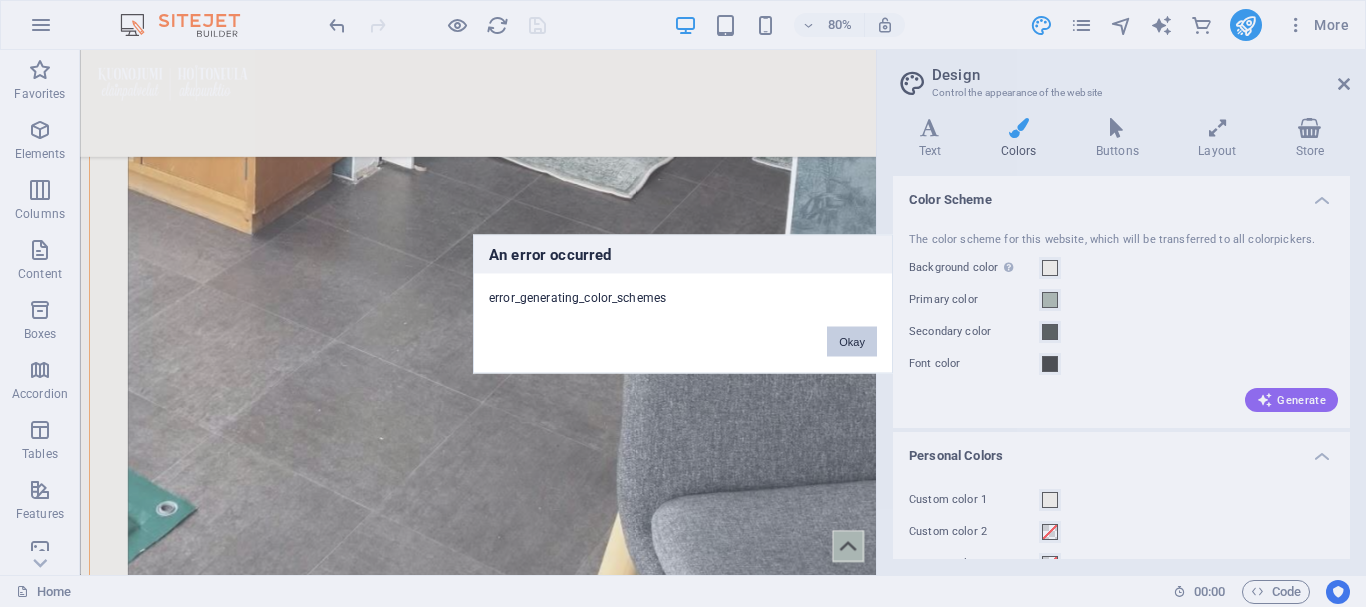 click on "Okay" at bounding box center (852, 341) 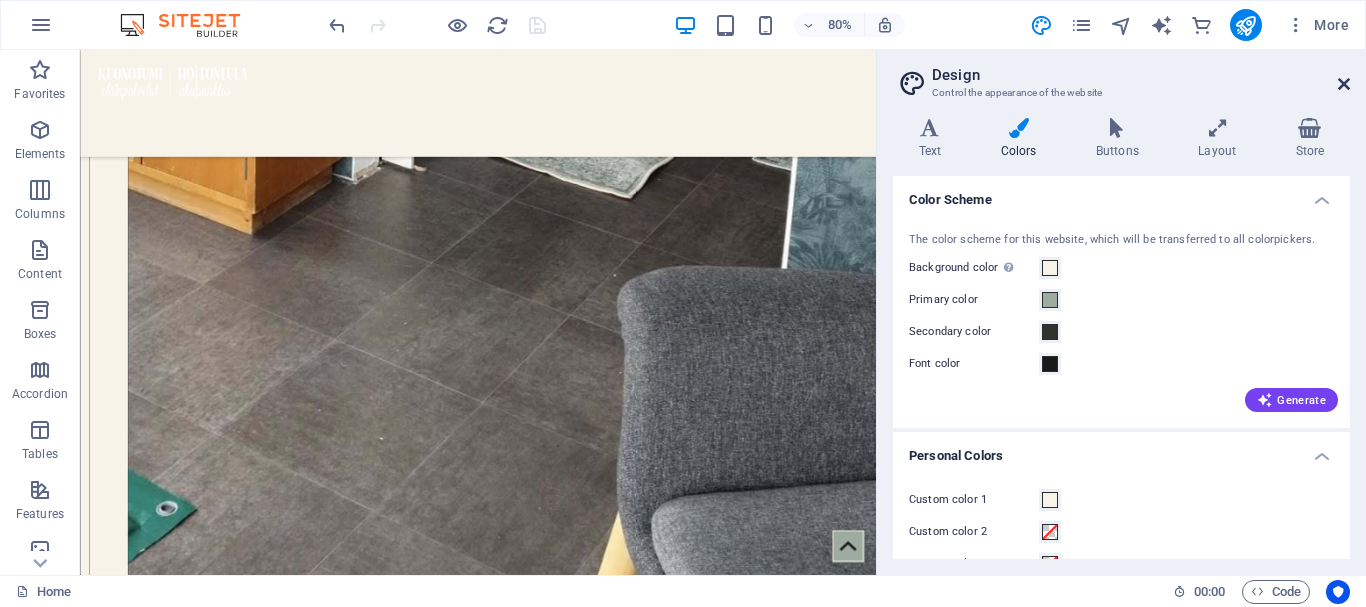 click at bounding box center [1344, 84] 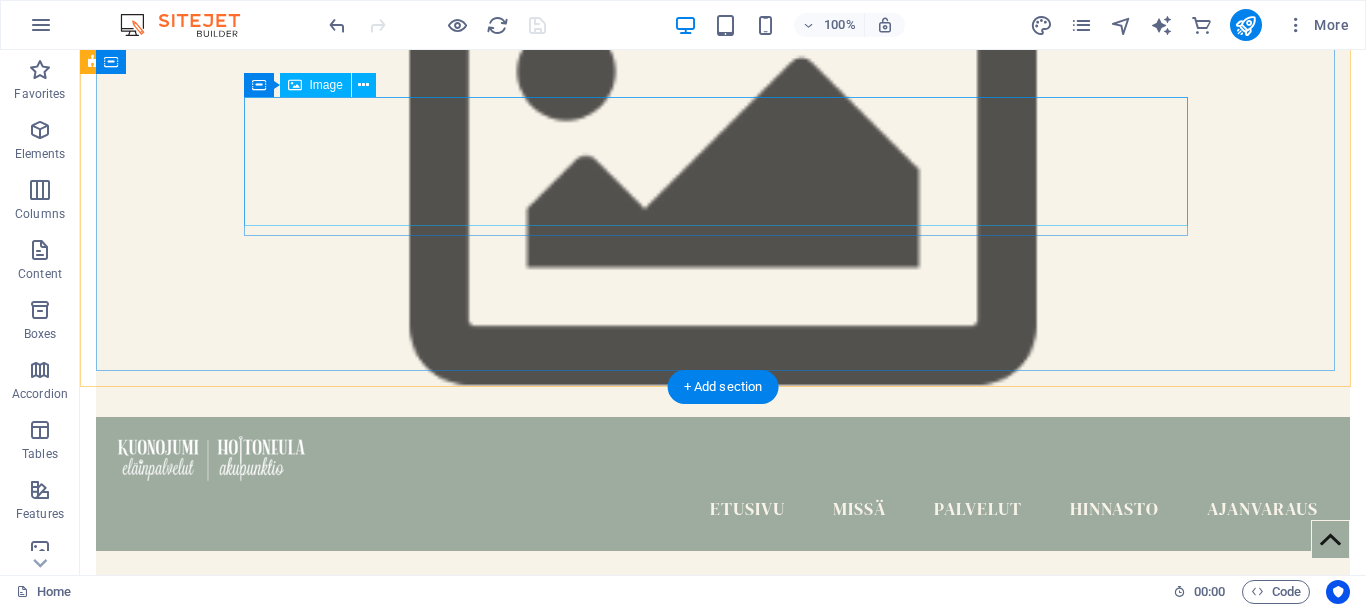 scroll, scrollTop: 0, scrollLeft: 0, axis: both 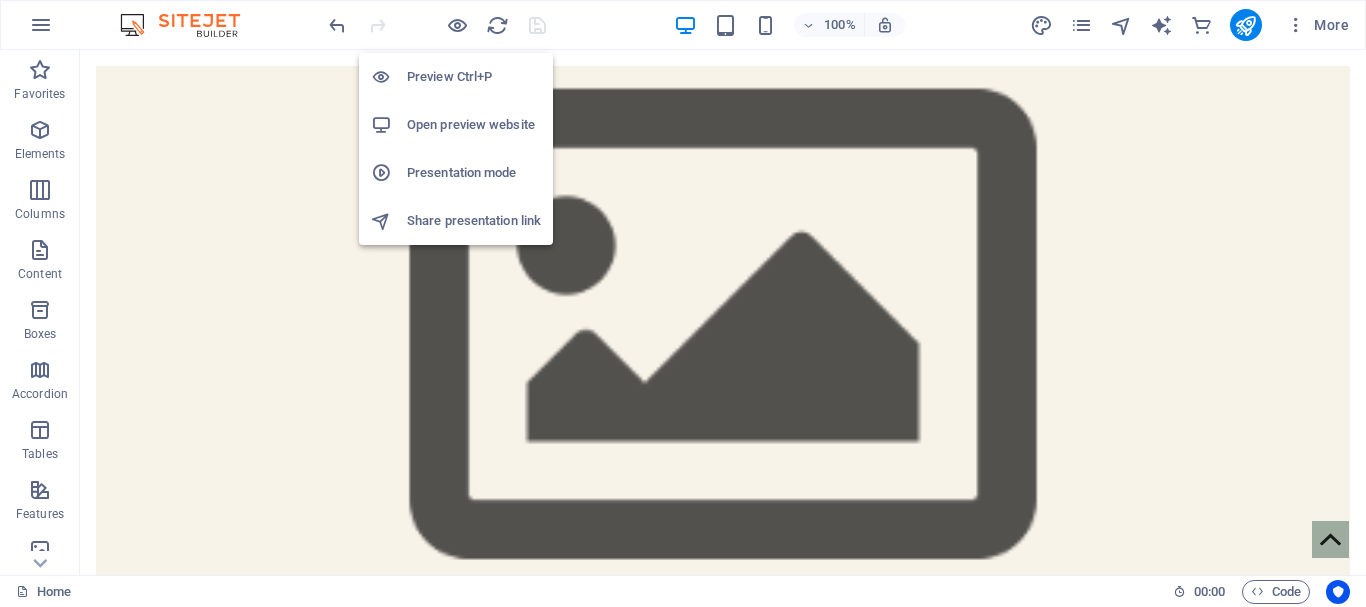 click on "Open preview website" at bounding box center (474, 125) 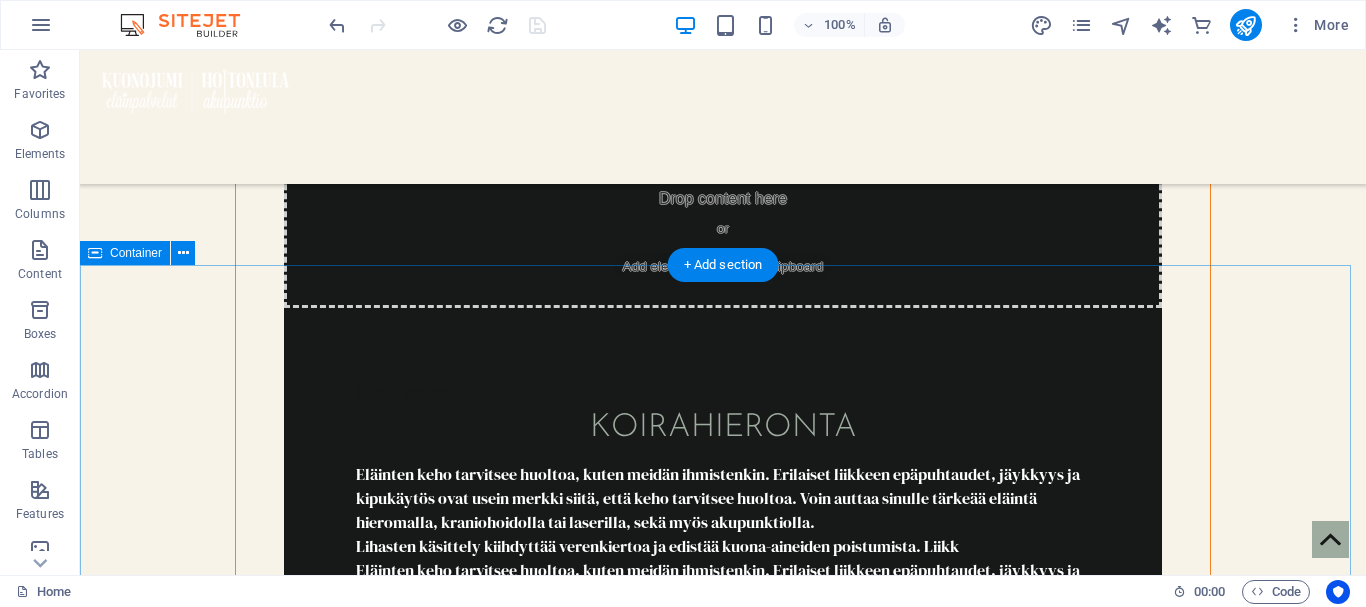 scroll, scrollTop: 5600, scrollLeft: 0, axis: vertical 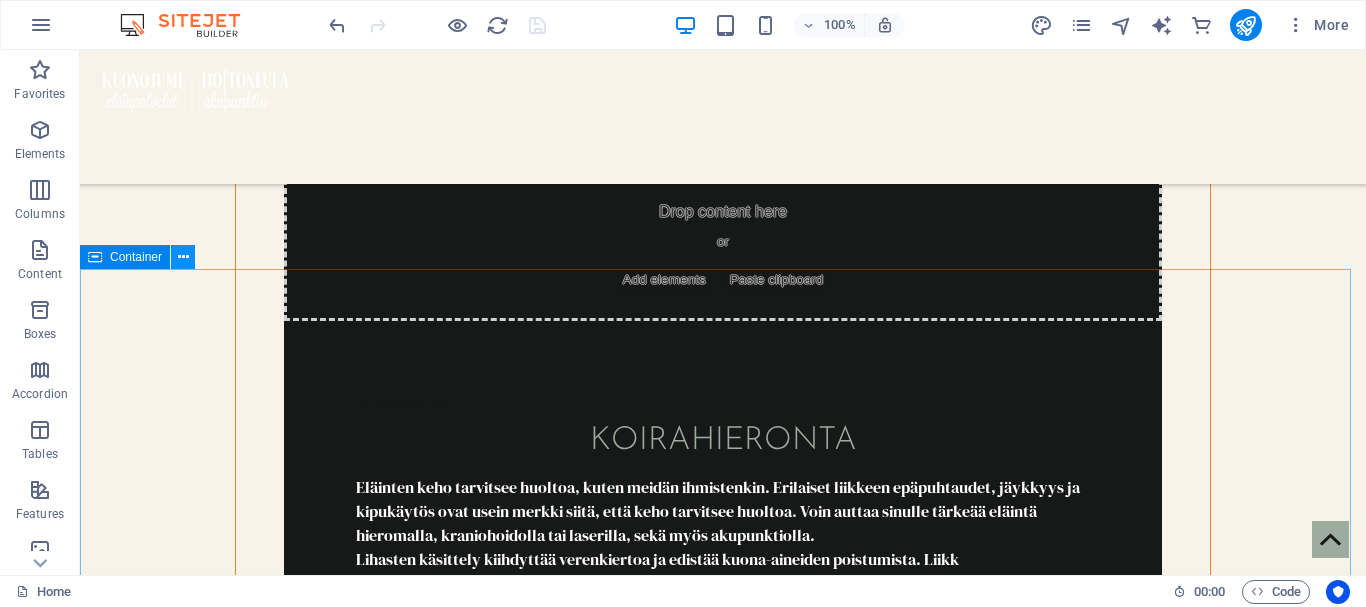 click at bounding box center (183, 257) 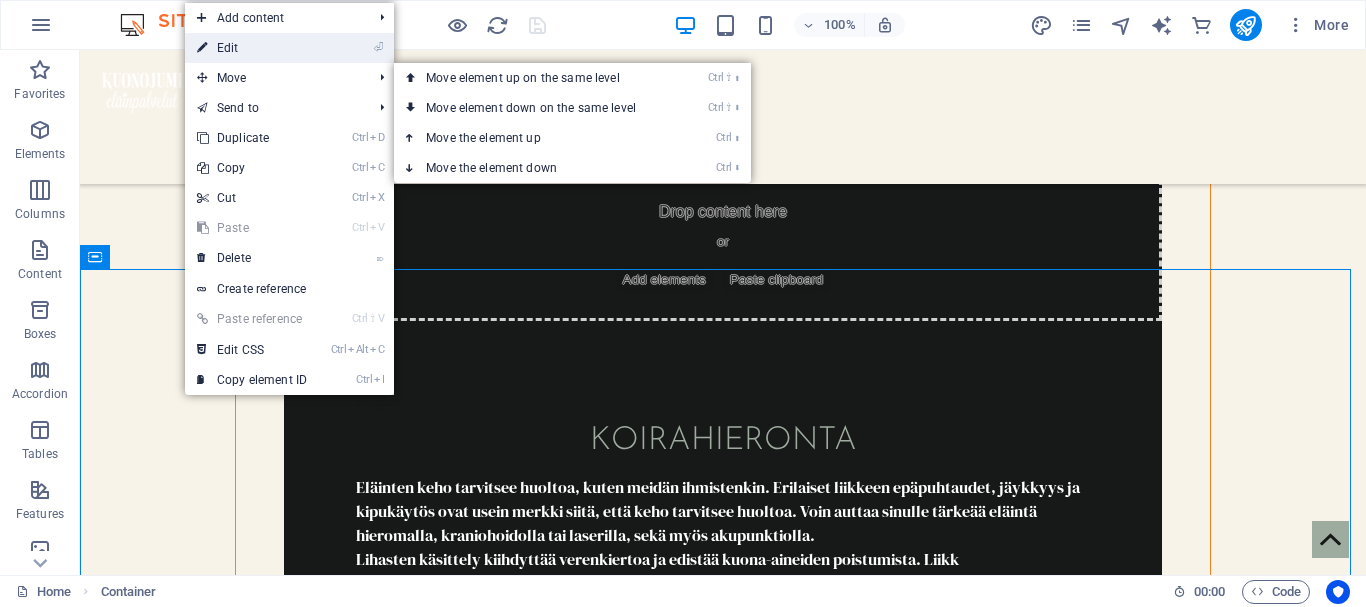 click on "⏎  Edit" at bounding box center (252, 48) 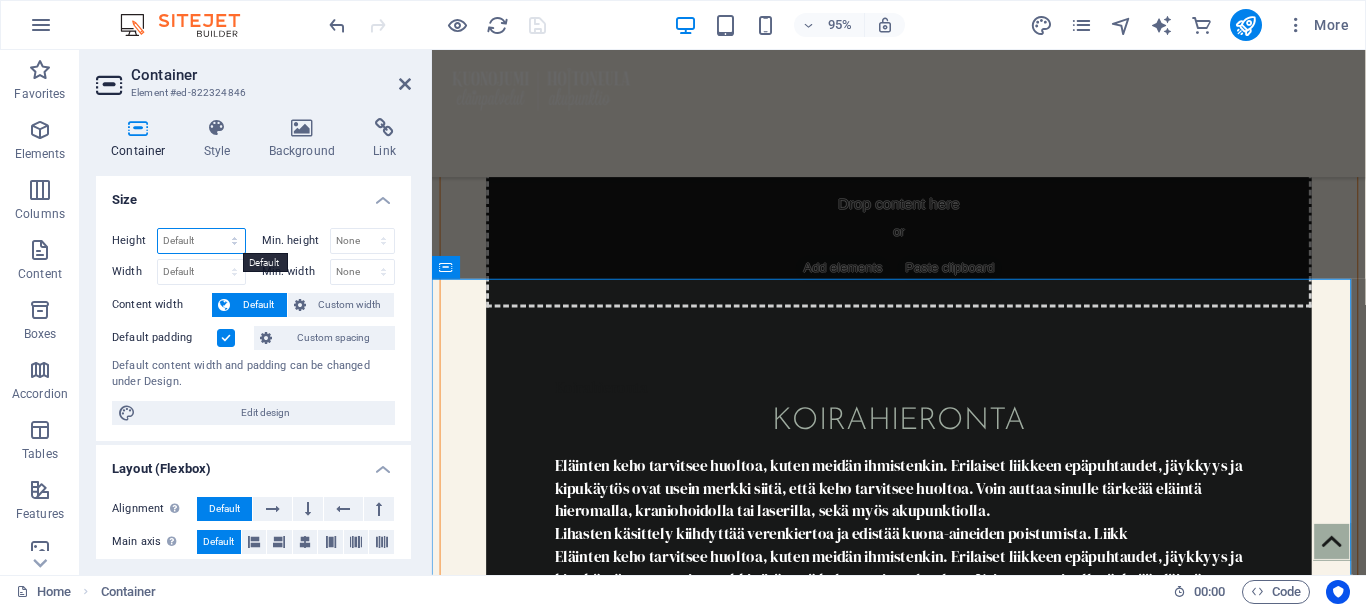click on "Default px rem % vh vw" at bounding box center (201, 241) 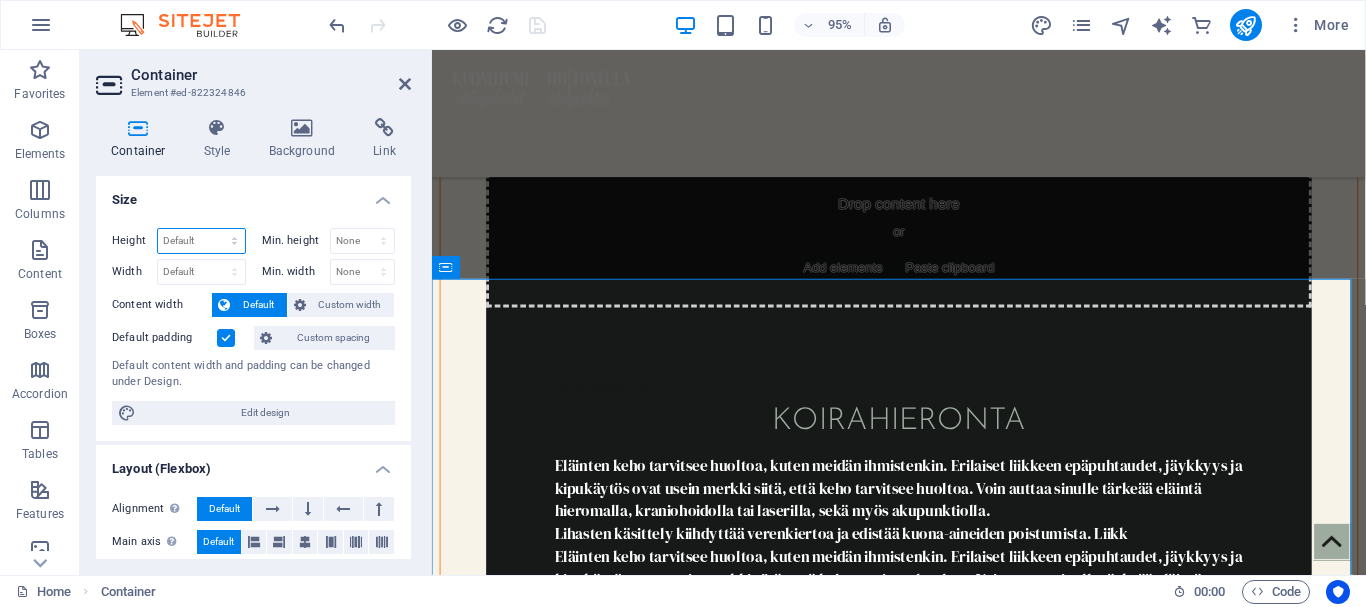 select on "px" 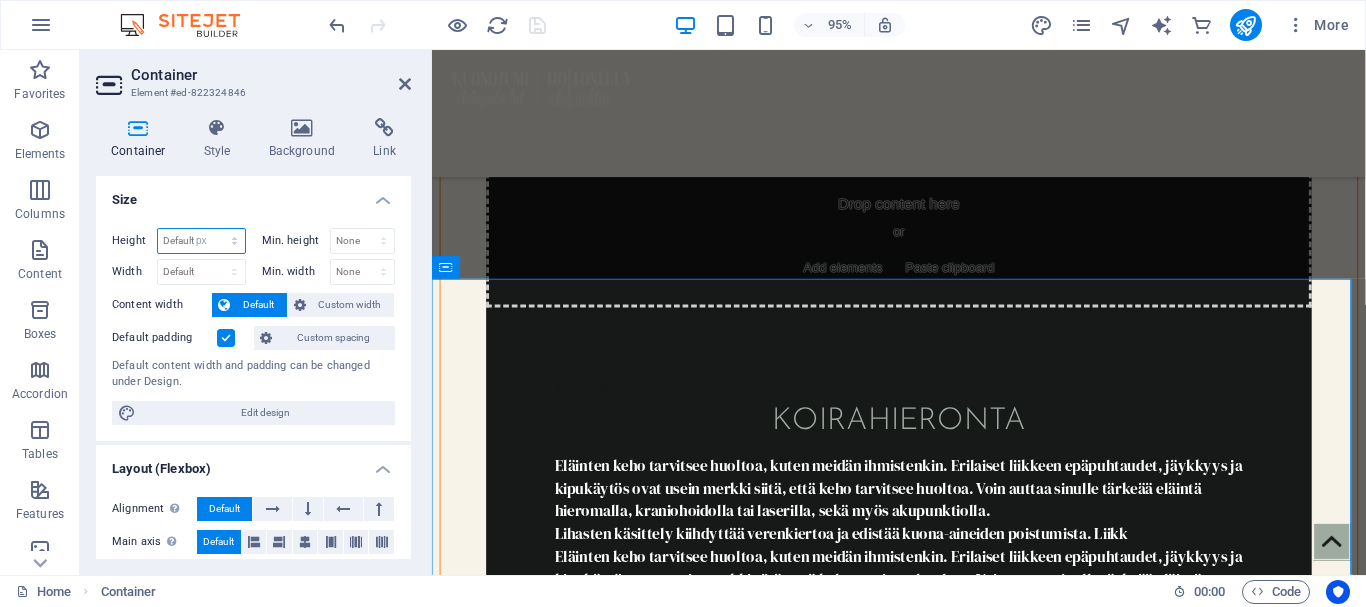 click on "Default px rem % vh vw" at bounding box center (201, 241) 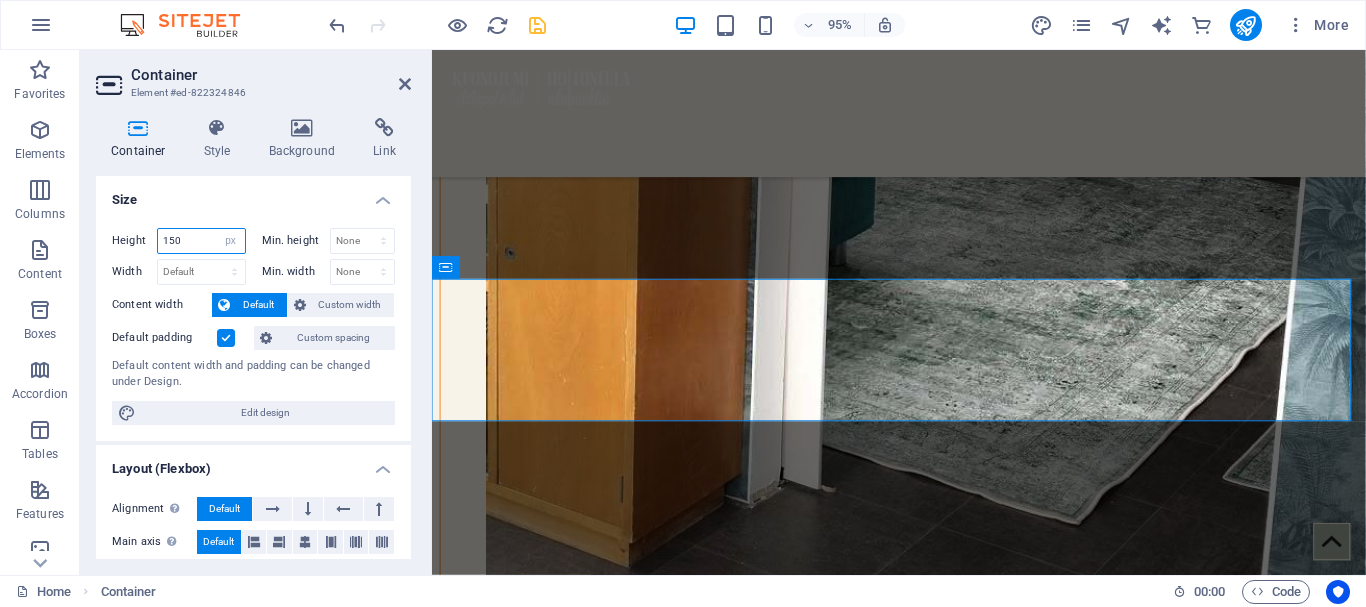 drag, startPoint x: 188, startPoint y: 238, endPoint x: 159, endPoint y: 237, distance: 29.017237 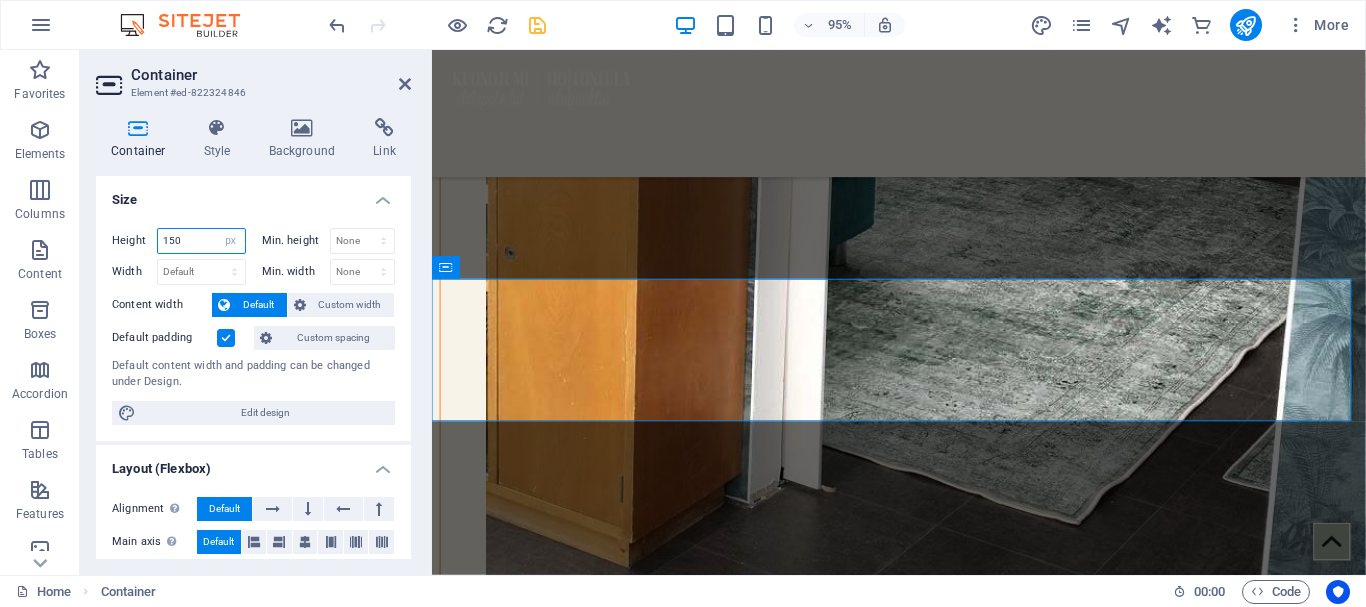 click on "150" at bounding box center [201, 241] 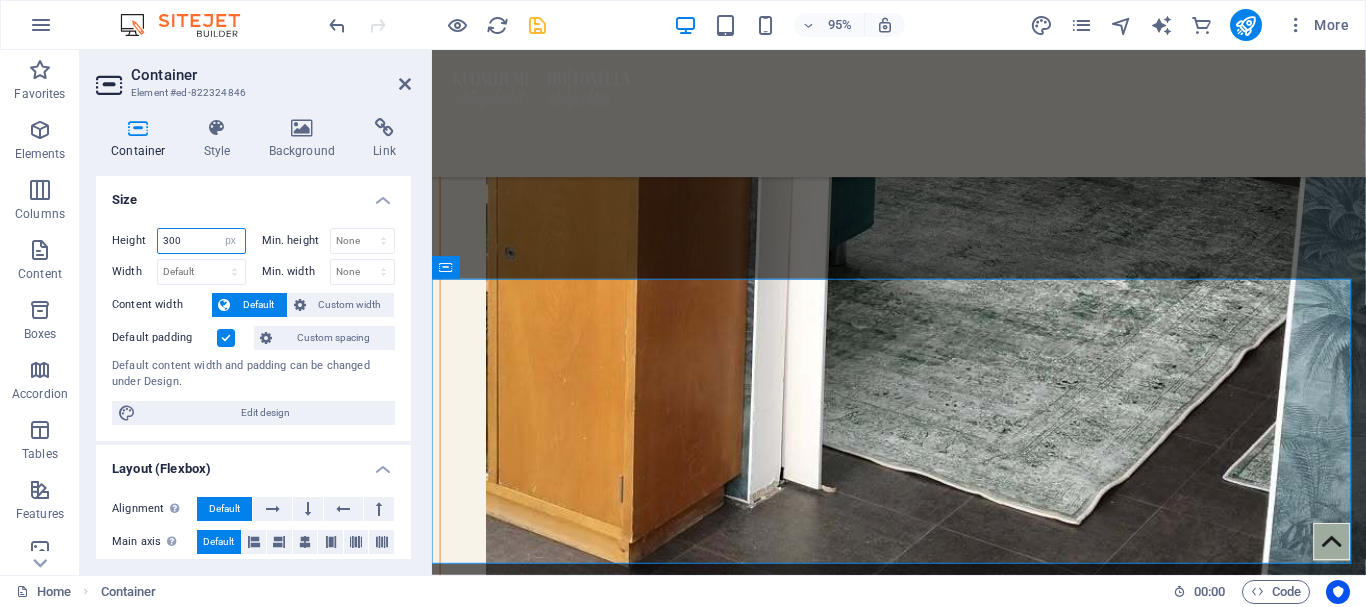 drag, startPoint x: 169, startPoint y: 233, endPoint x: 153, endPoint y: 233, distance: 16 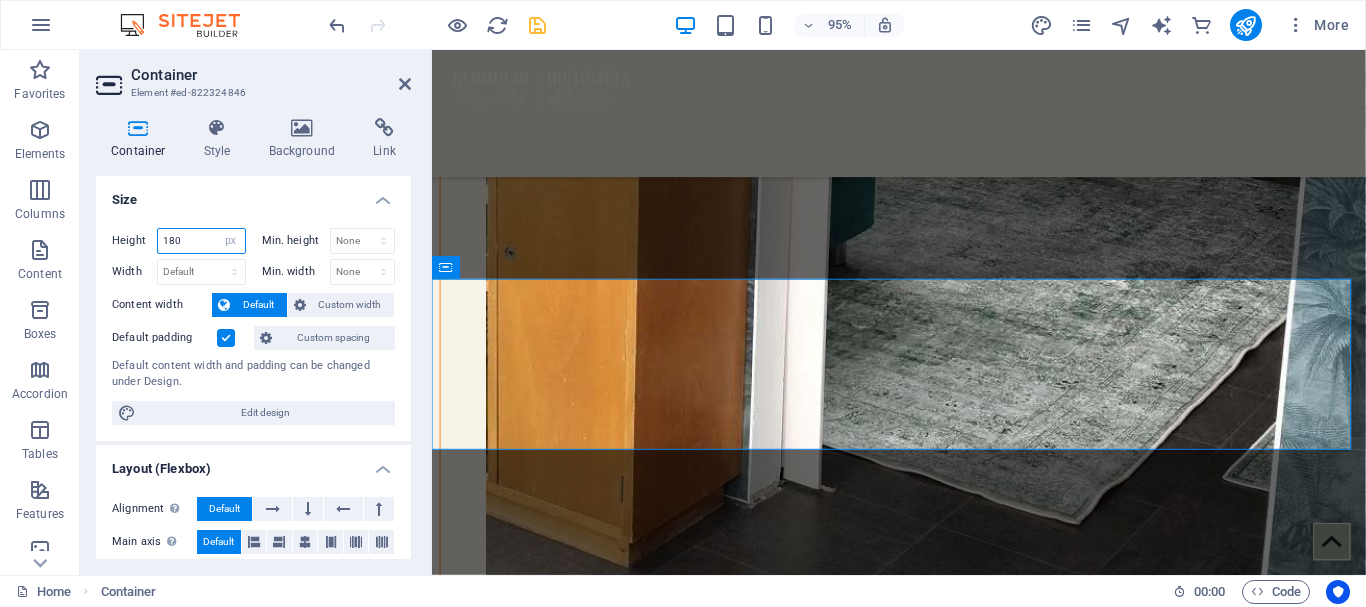 drag, startPoint x: 185, startPoint y: 233, endPoint x: 148, endPoint y: 234, distance: 37.01351 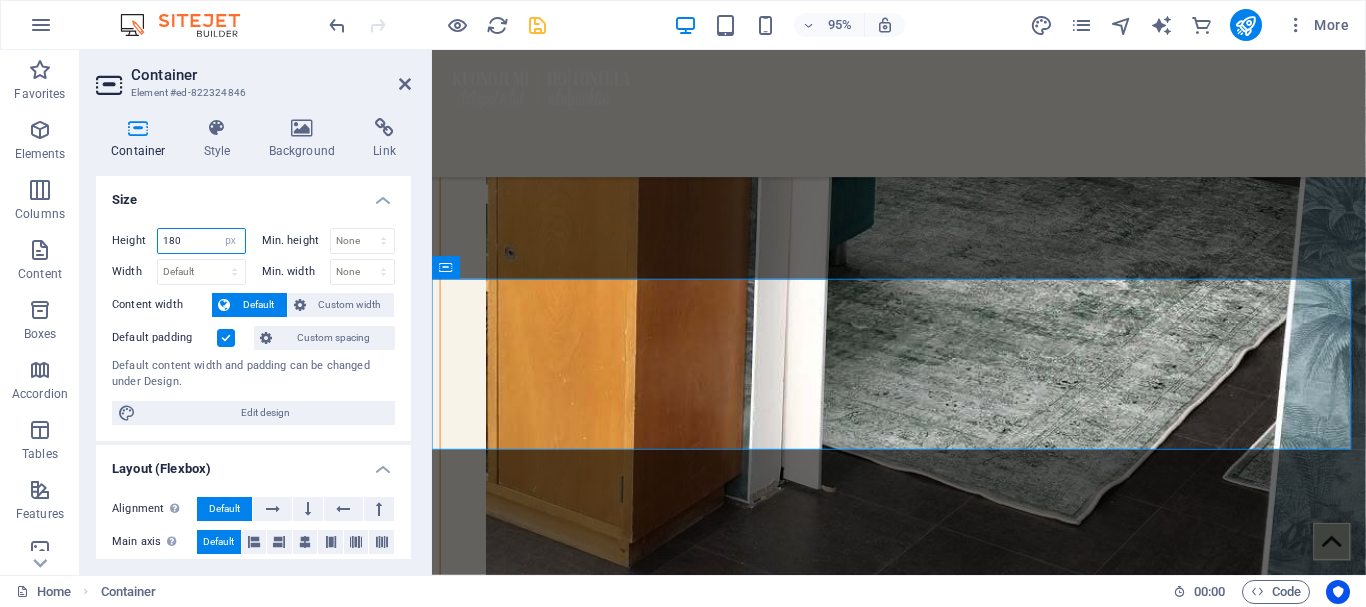 click on "Height 180 Default px rem % vh vw" at bounding box center (179, 241) 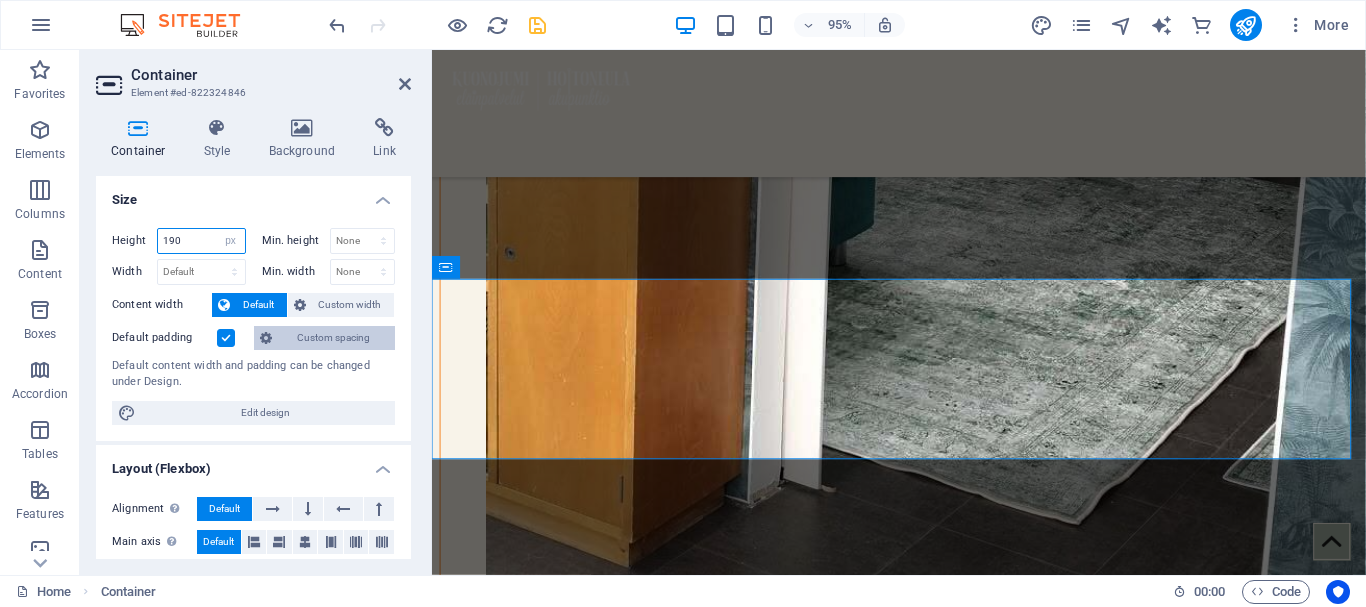 type on "190" 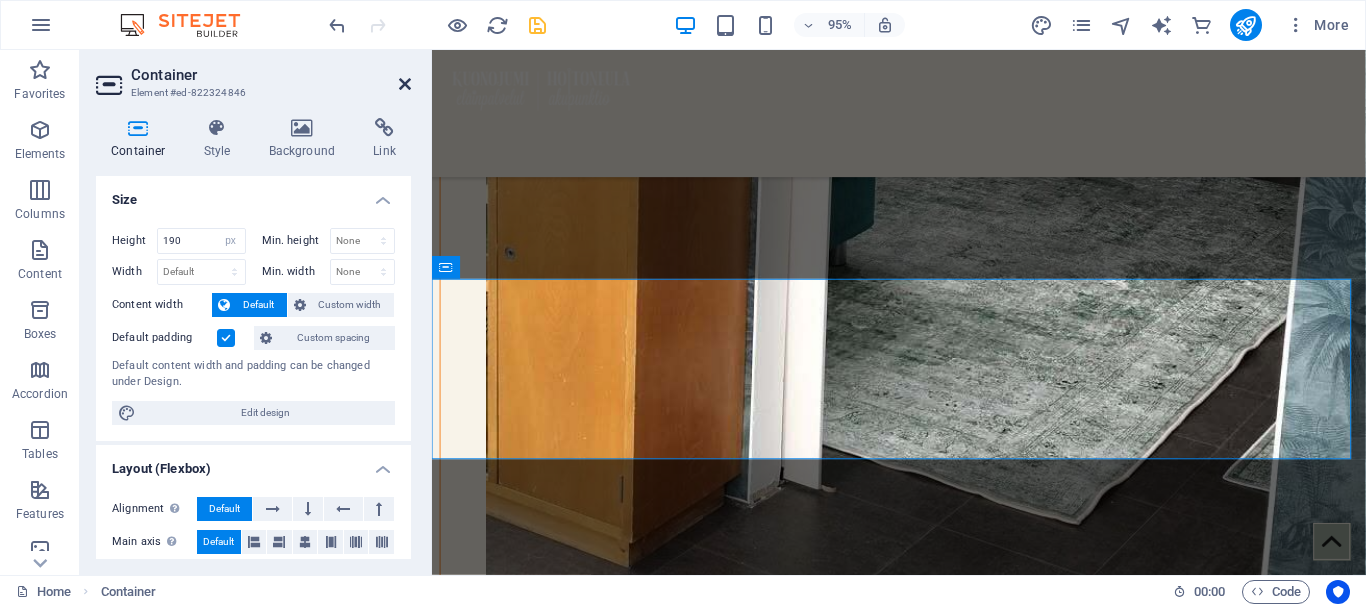 click at bounding box center [405, 84] 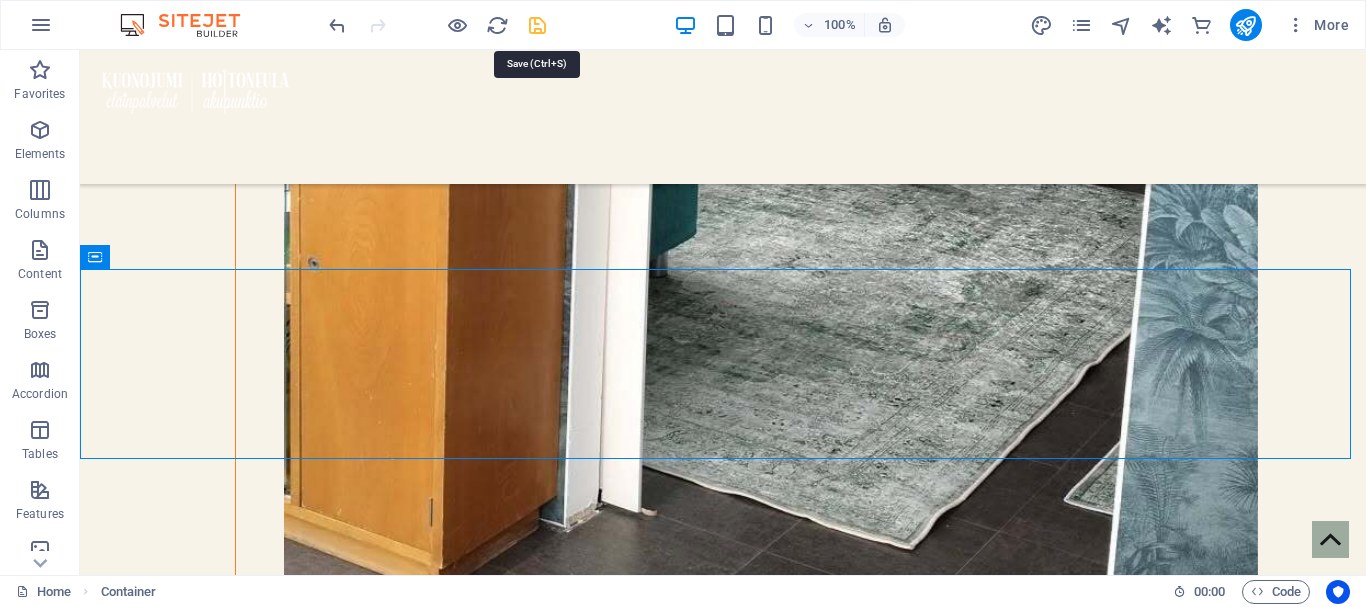 click at bounding box center [537, 25] 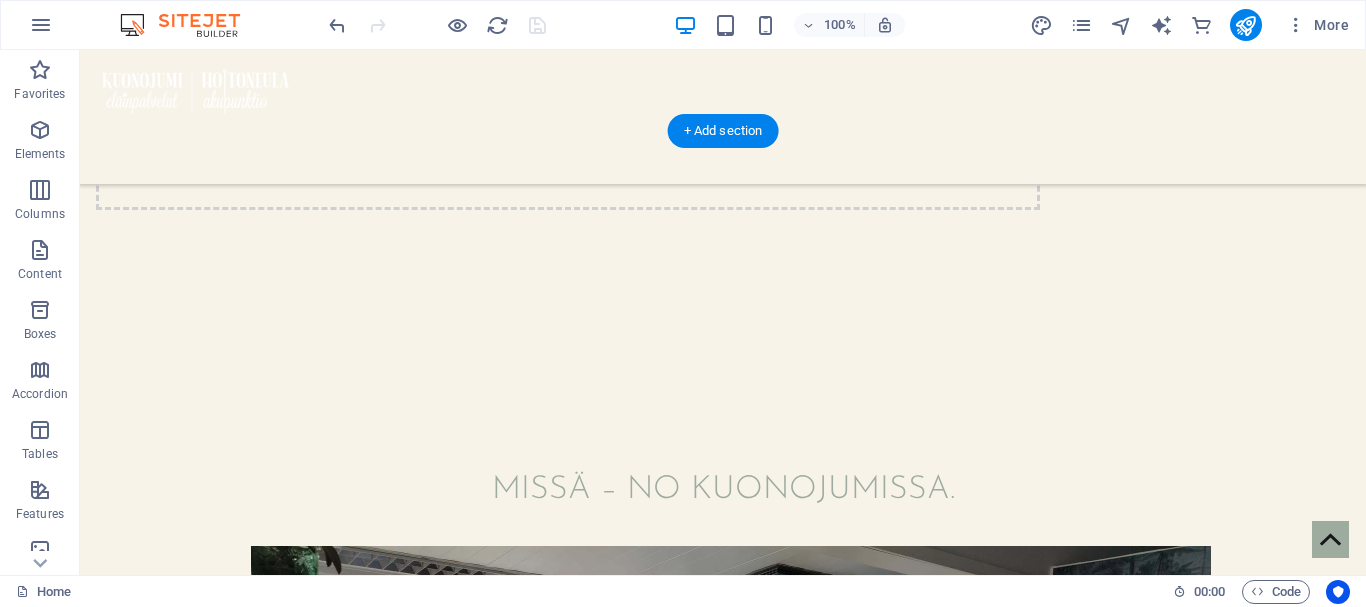 scroll, scrollTop: 2600, scrollLeft: 0, axis: vertical 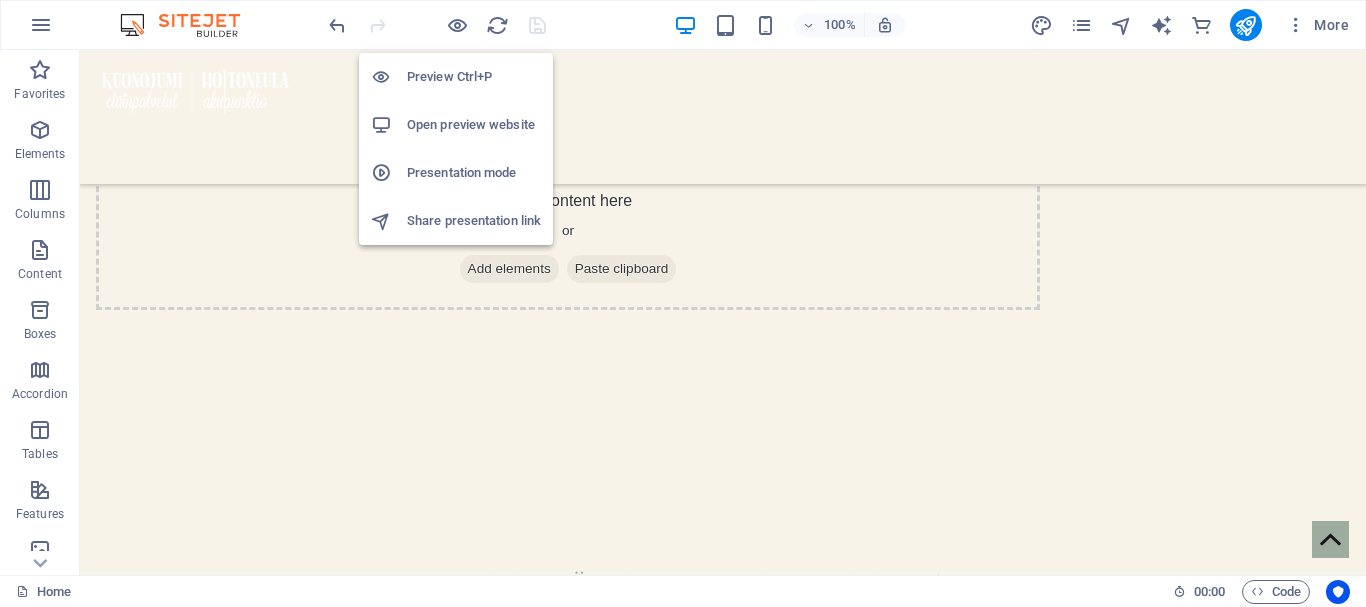 click on "Presentation mode" at bounding box center (474, 173) 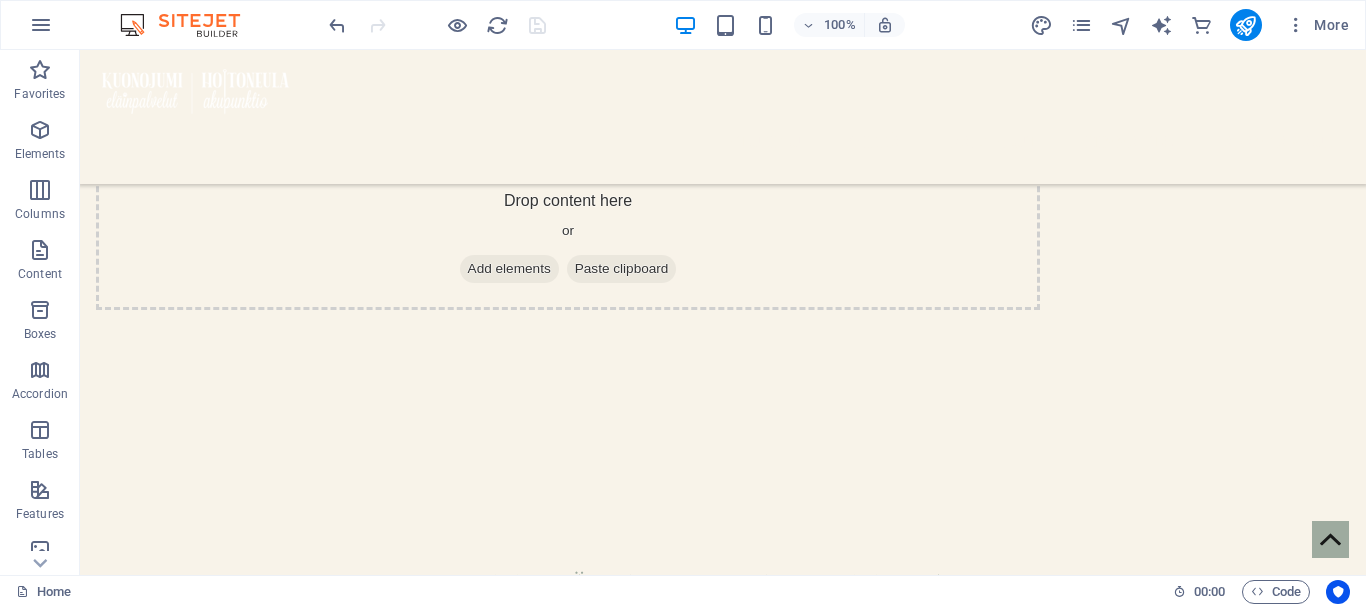 click at bounding box center (437, 25) 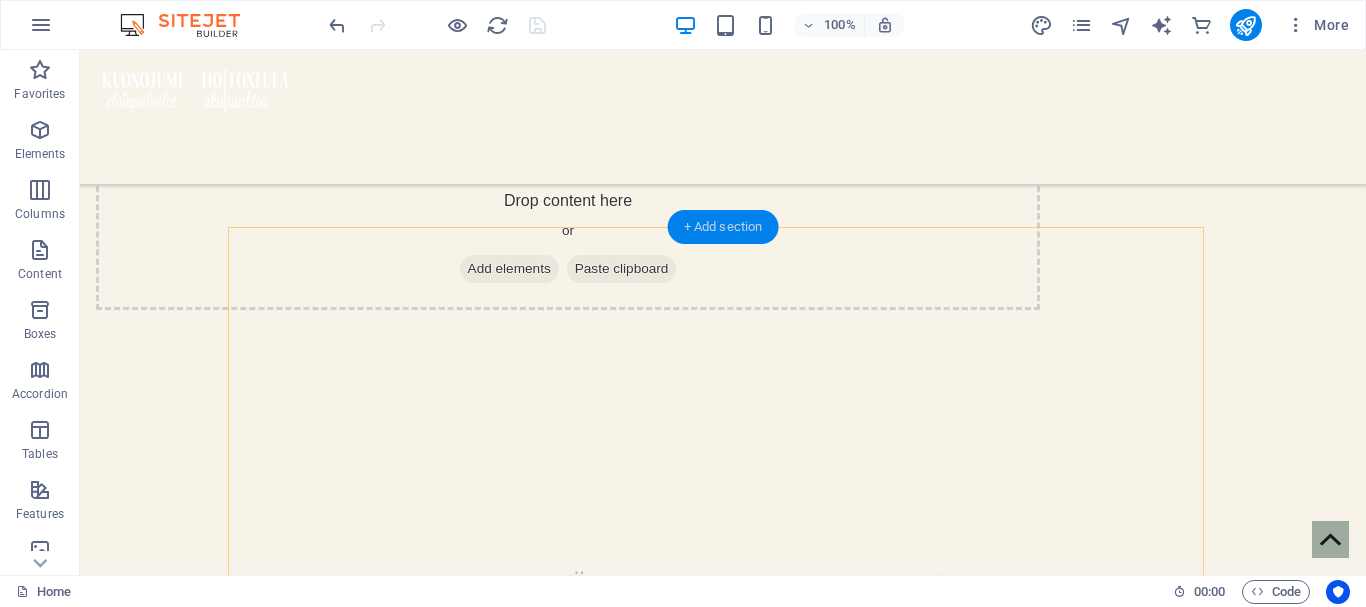 click on "+ Add section" at bounding box center [723, 227] 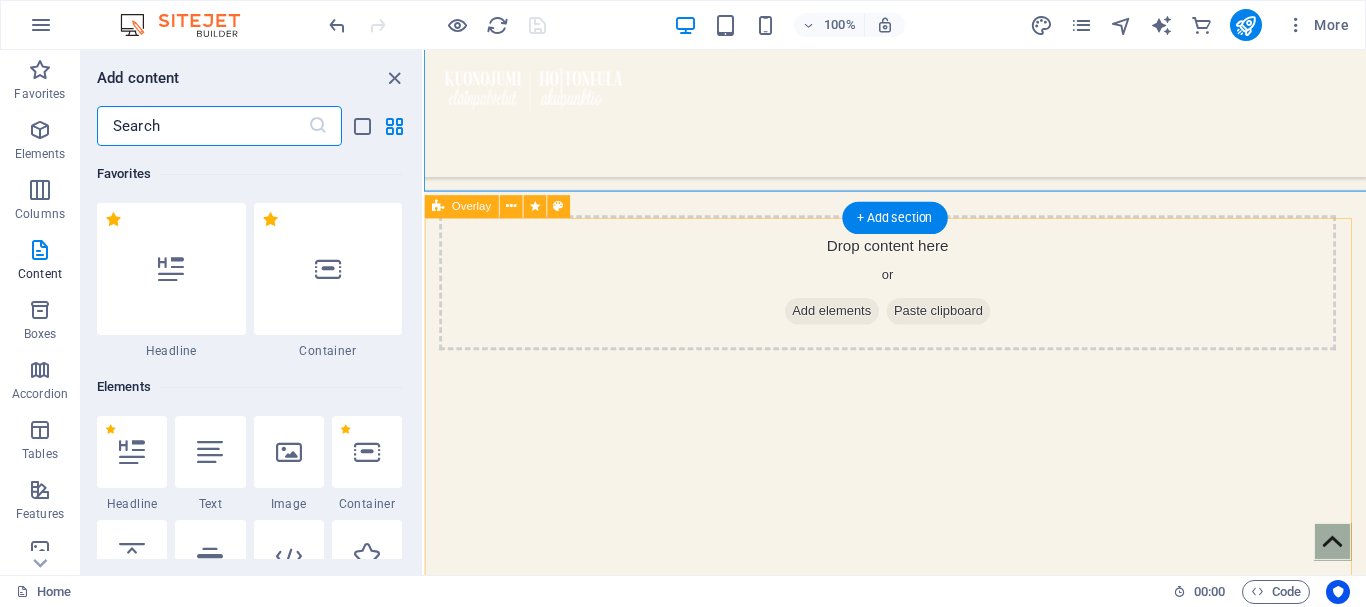 scroll, scrollTop: 2628, scrollLeft: 0, axis: vertical 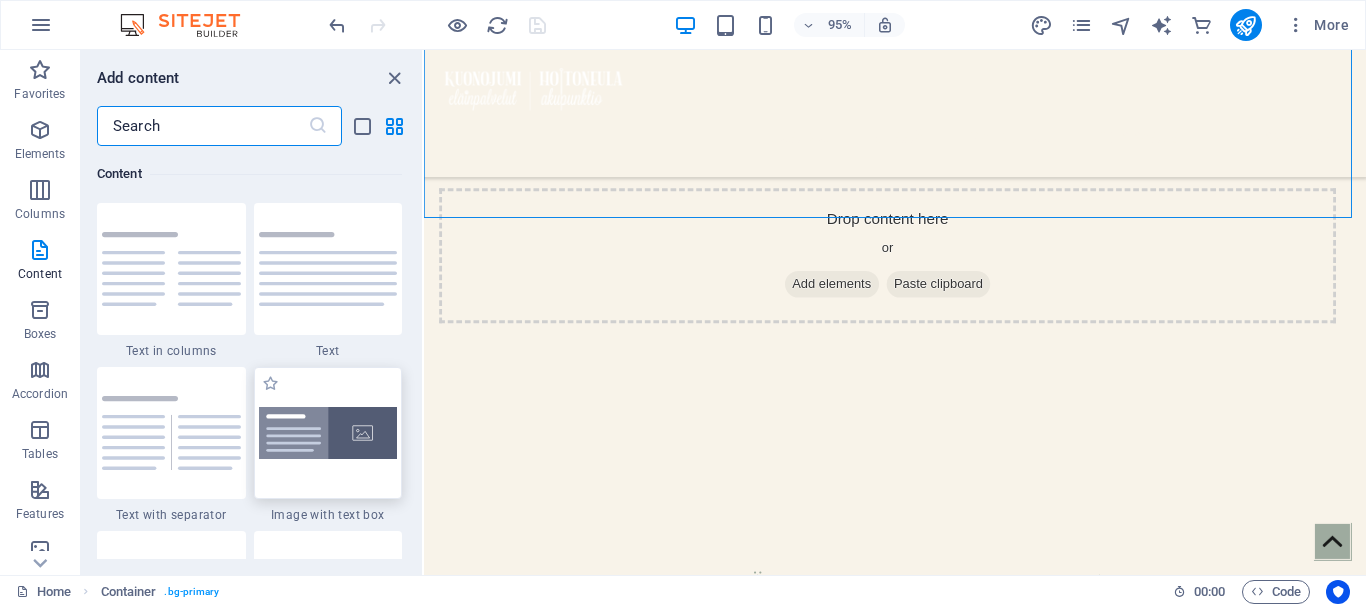 click at bounding box center (328, 433) 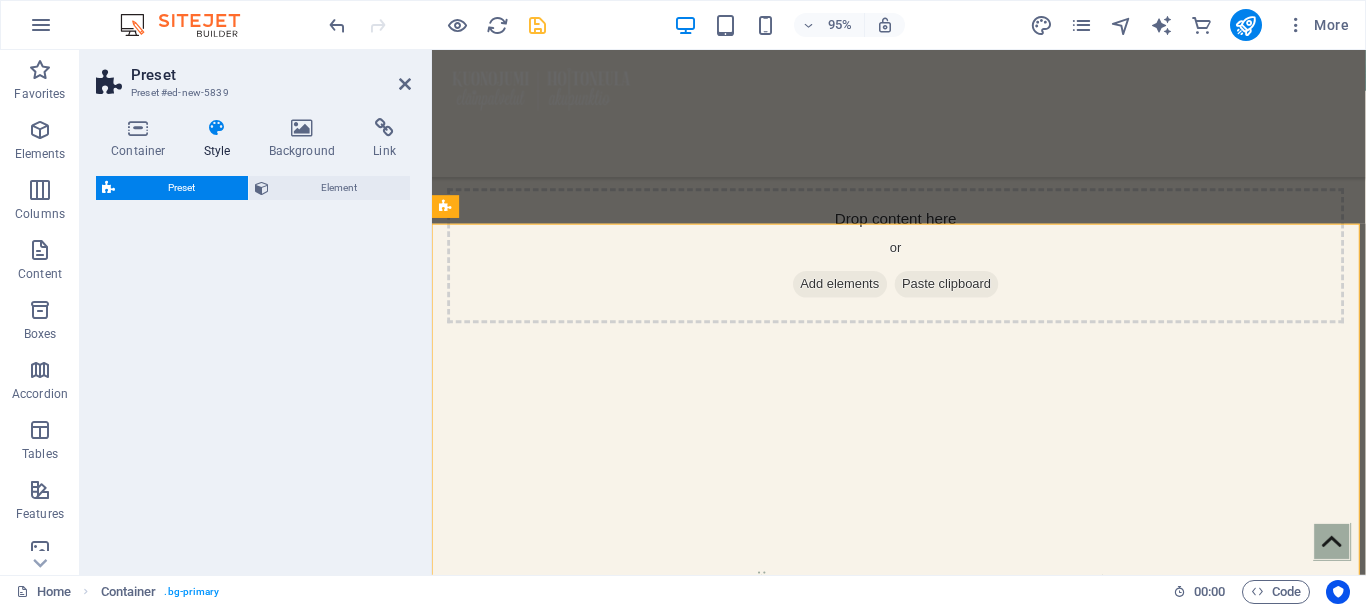 scroll, scrollTop: 2622, scrollLeft: 0, axis: vertical 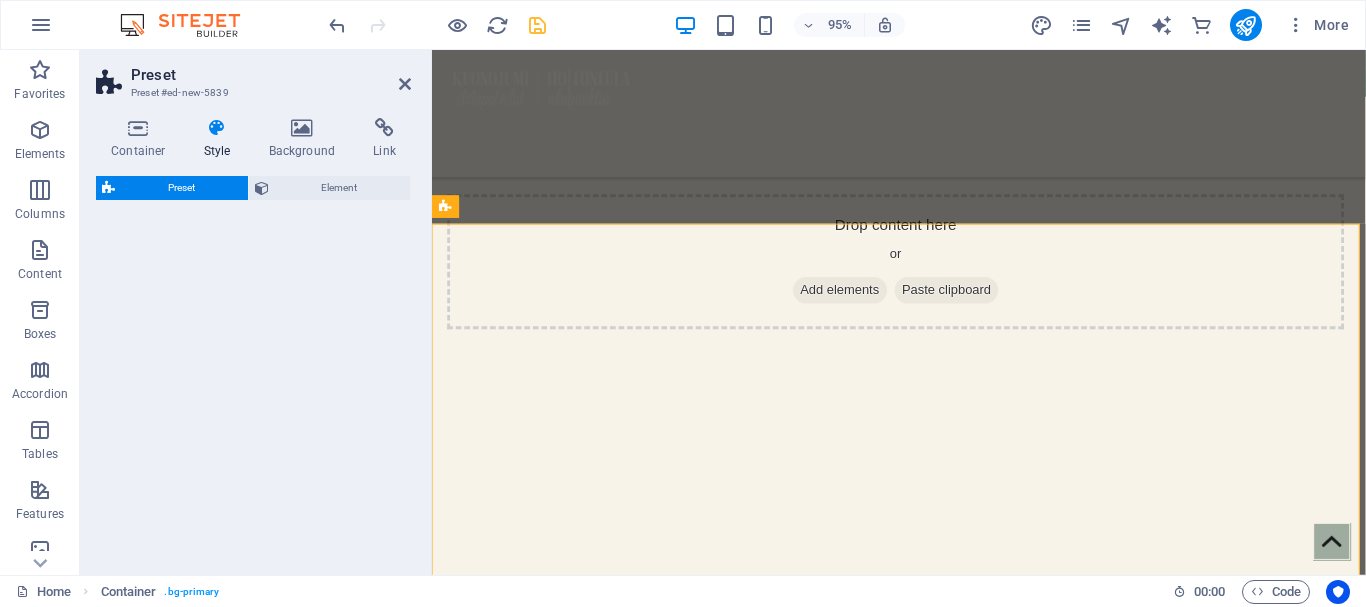 select on "rem" 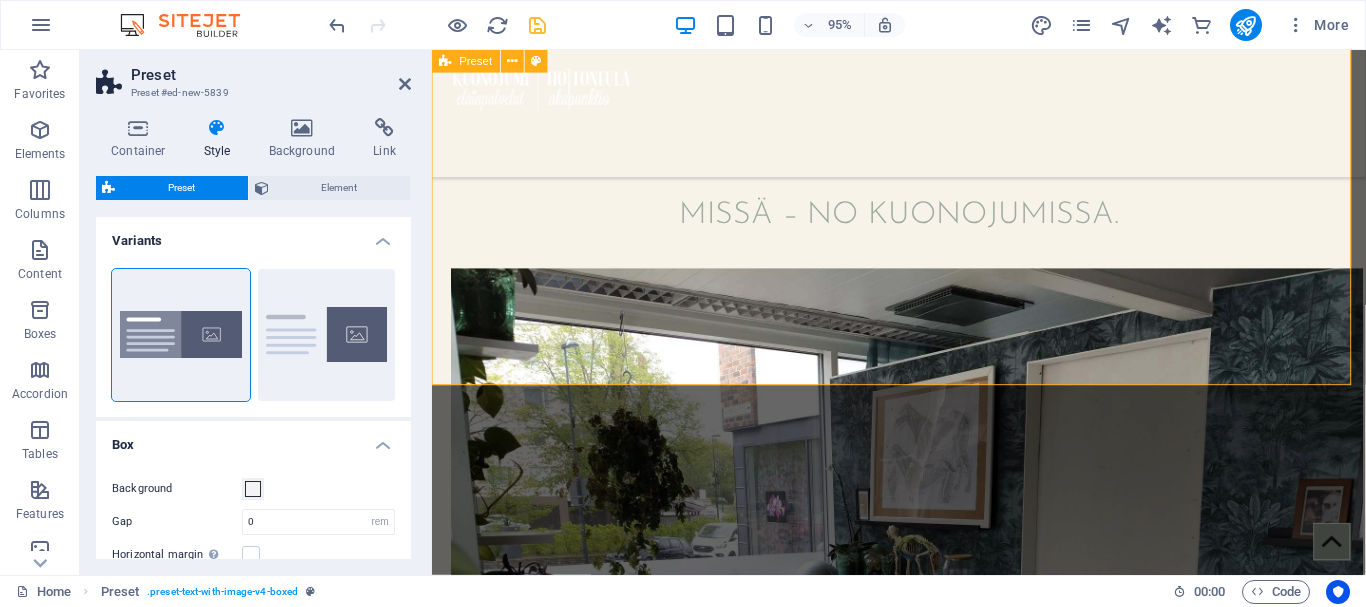 scroll, scrollTop: 2822, scrollLeft: 0, axis: vertical 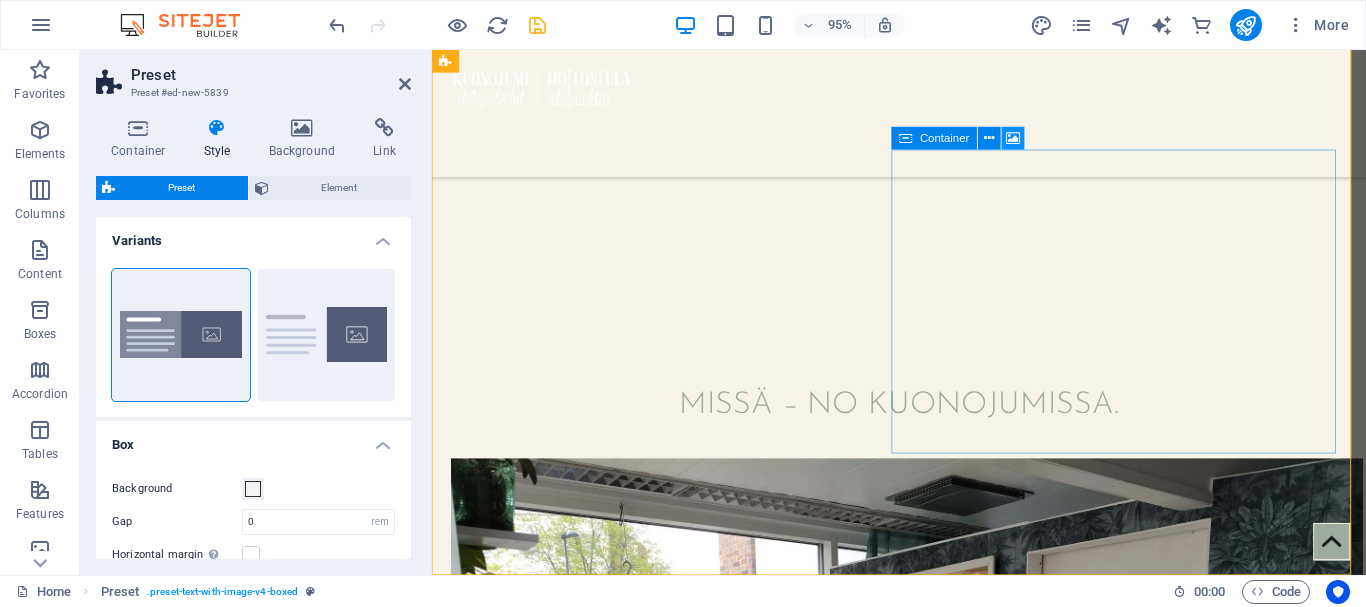 click at bounding box center [1014, 138] 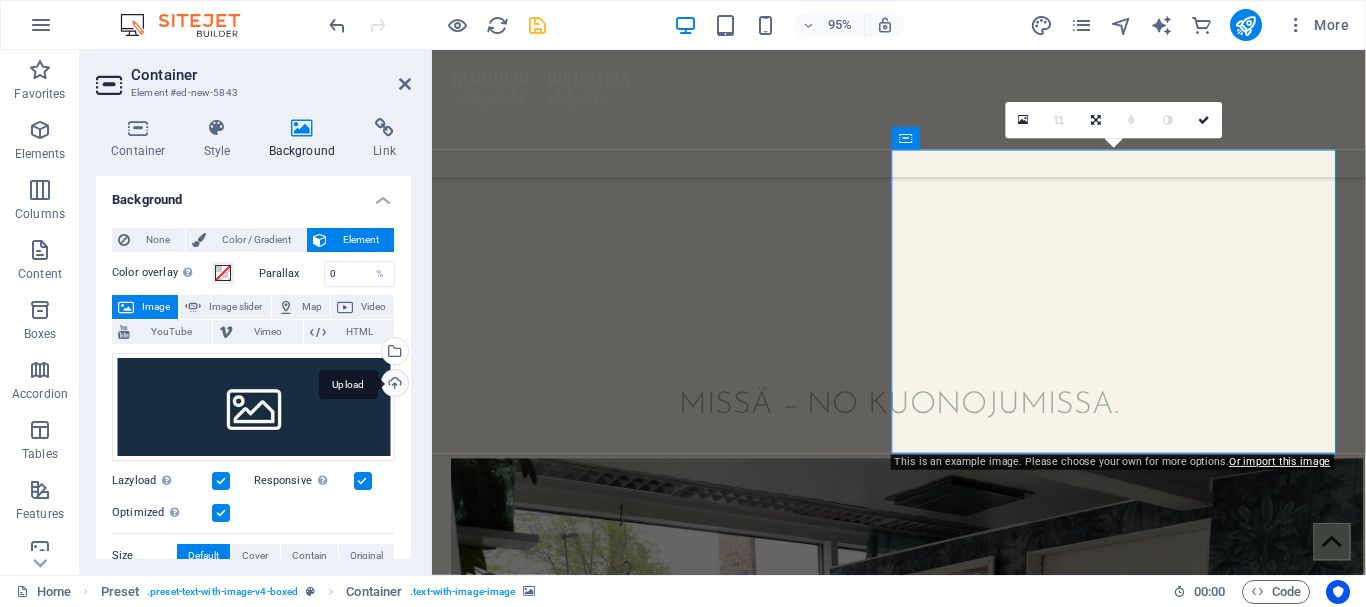 click on "Upload" at bounding box center (393, 385) 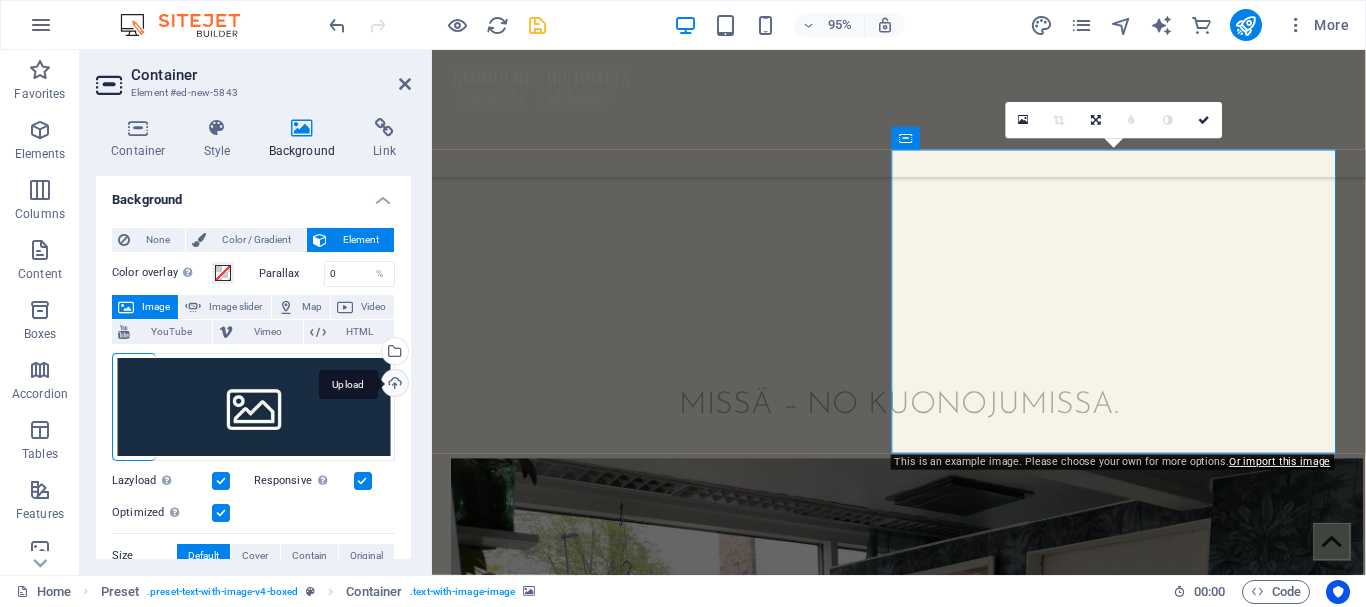 click on "Upload" at bounding box center [393, 385] 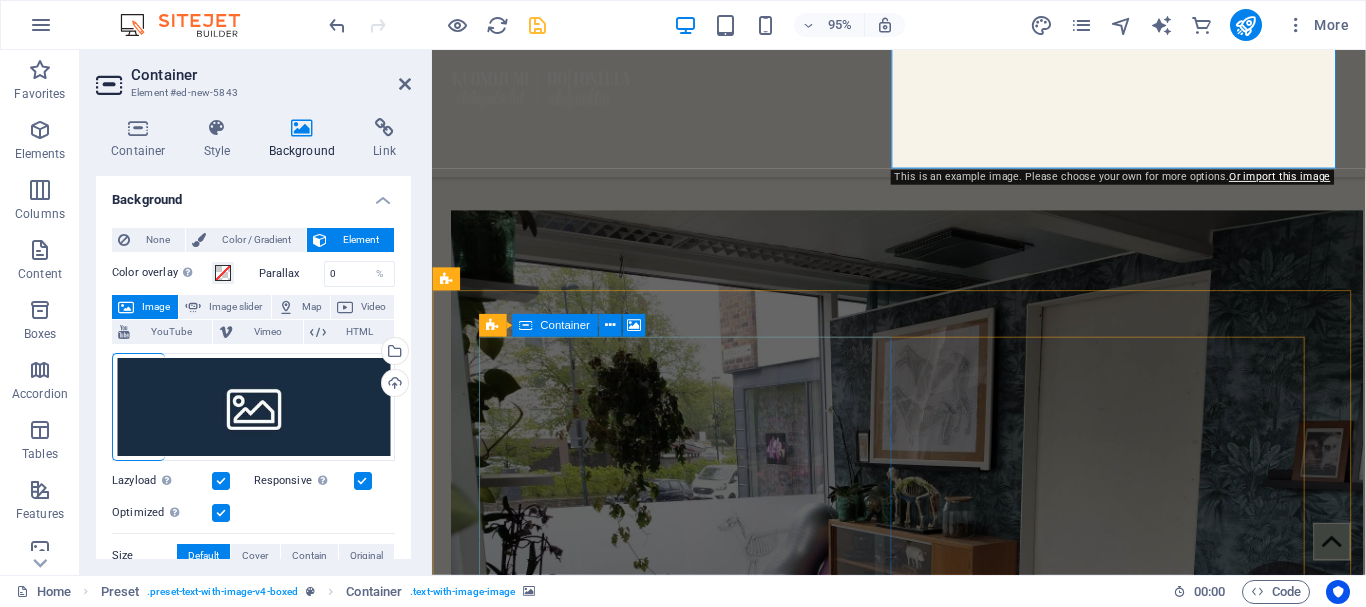 scroll, scrollTop: 3122, scrollLeft: 0, axis: vertical 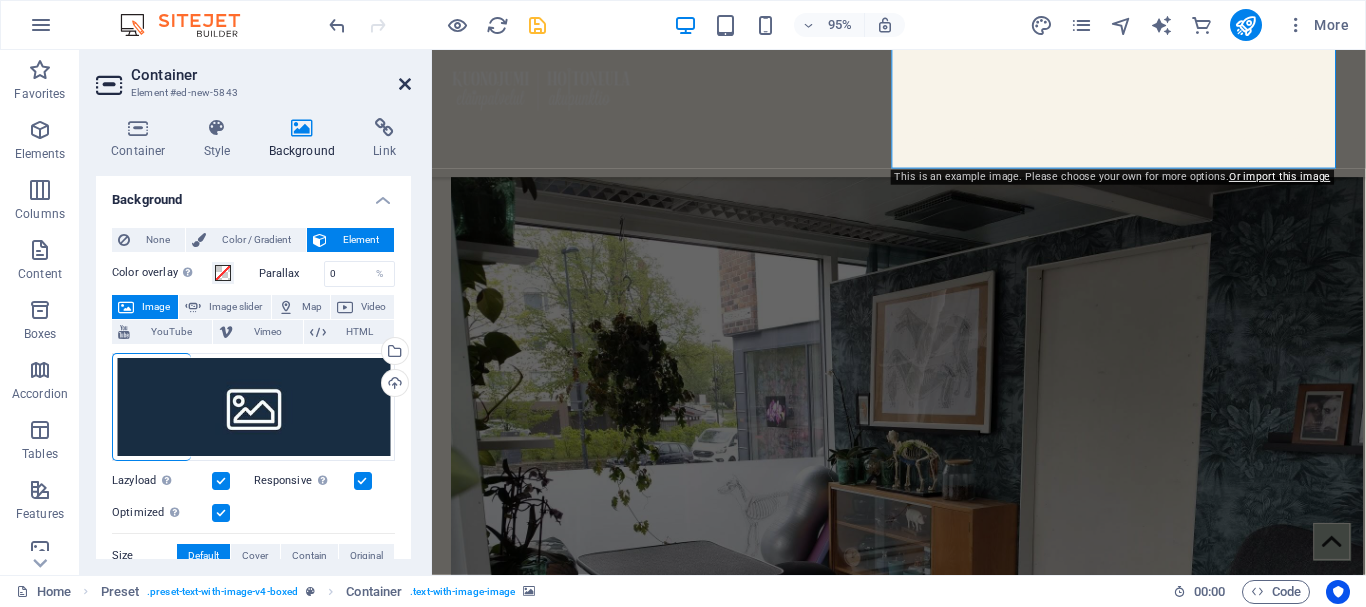 click at bounding box center (405, 84) 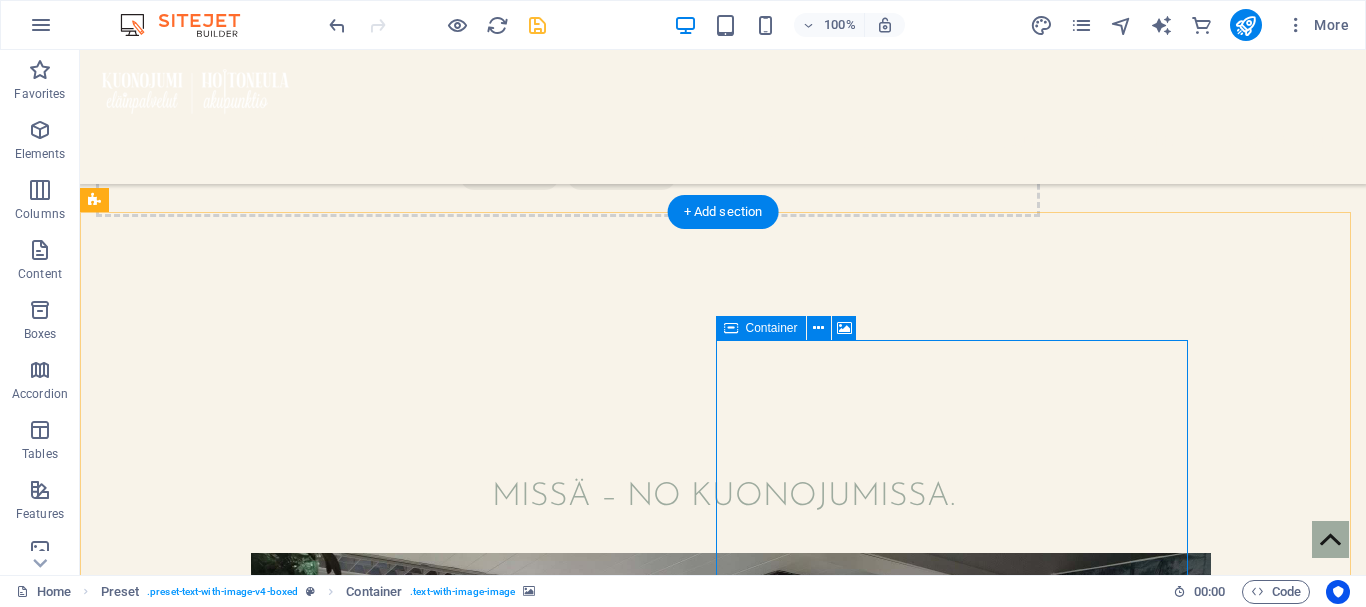 scroll, scrollTop: 2700, scrollLeft: 0, axis: vertical 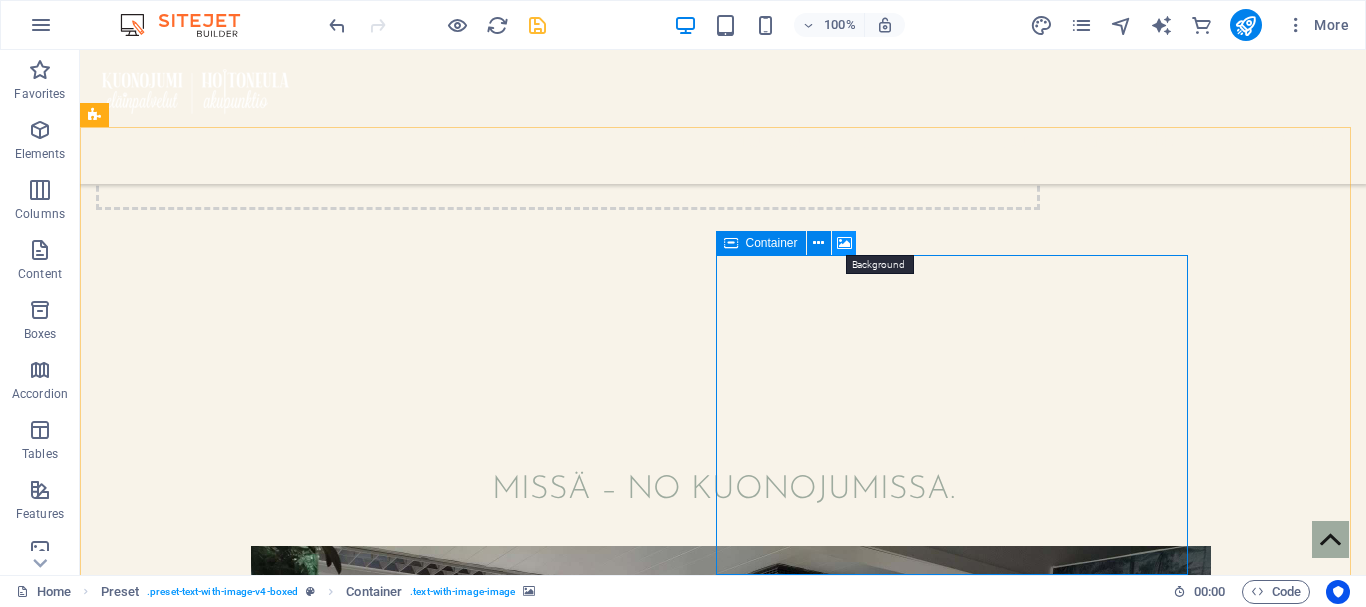 click at bounding box center (844, 243) 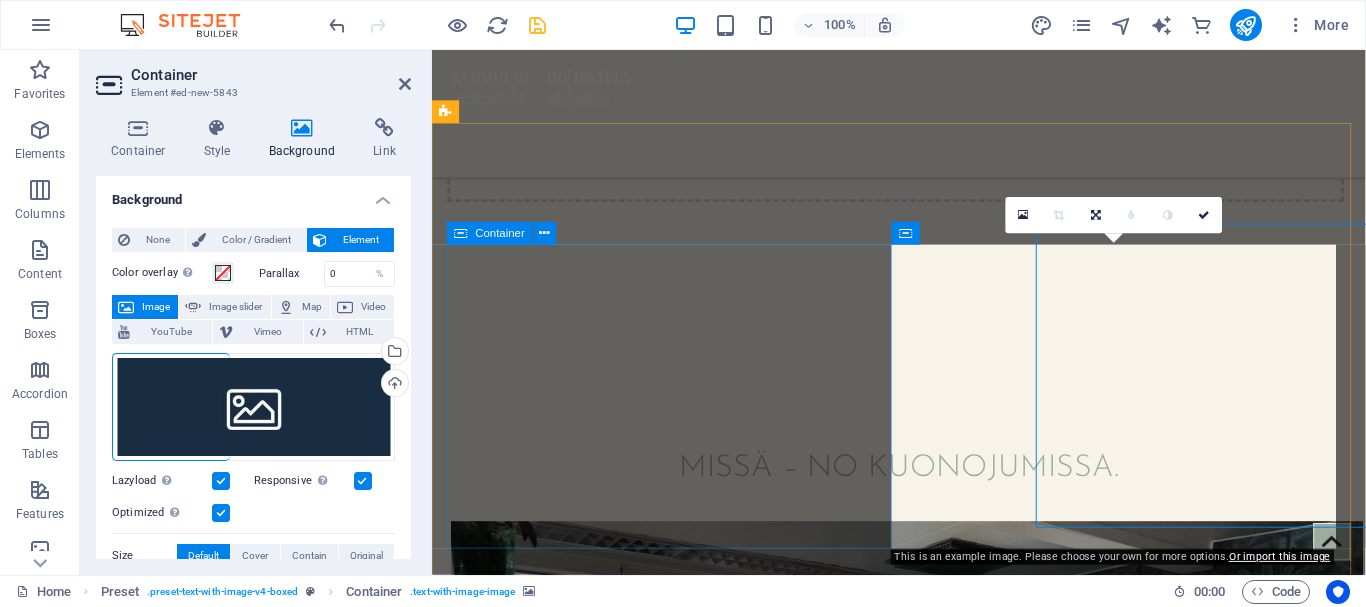 scroll, scrollTop: 2722, scrollLeft: 0, axis: vertical 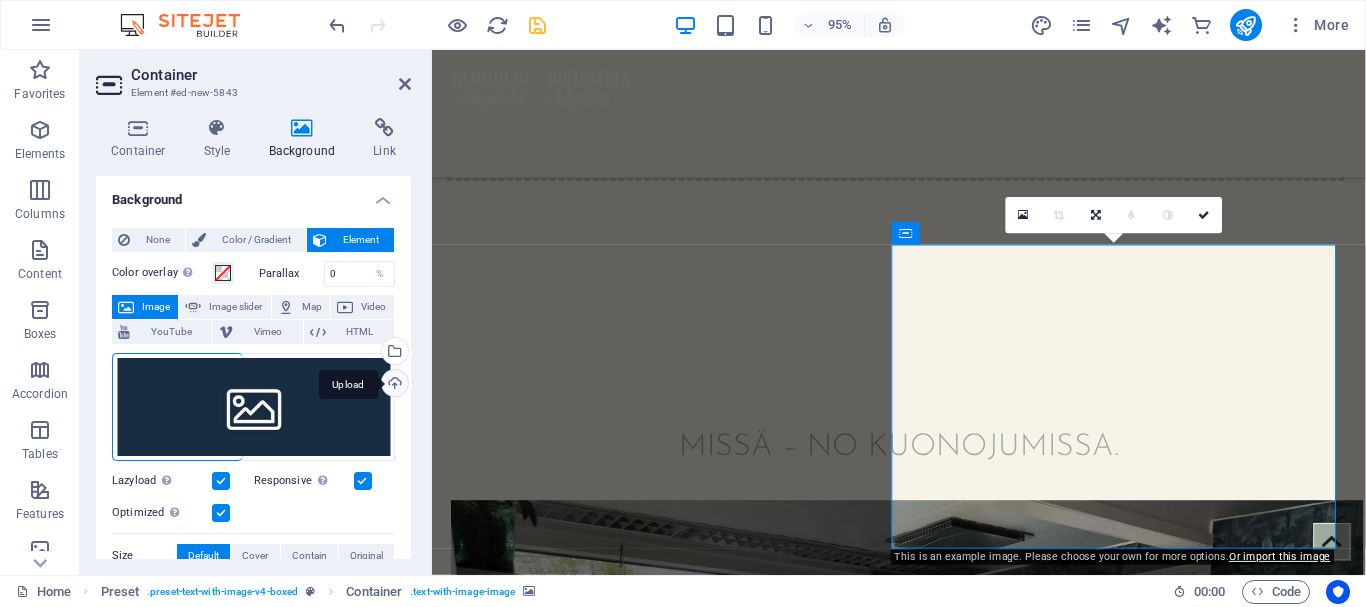 click on "Upload" at bounding box center [393, 385] 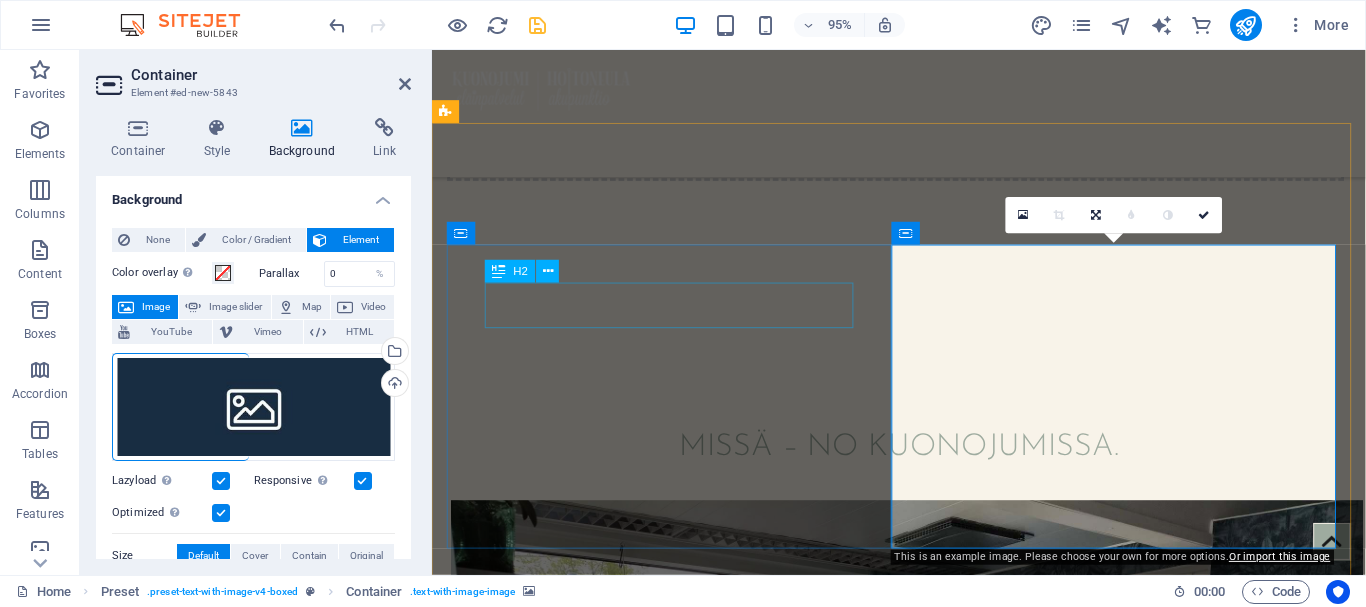 click on "New headline" at bounding box center (920, 1908) 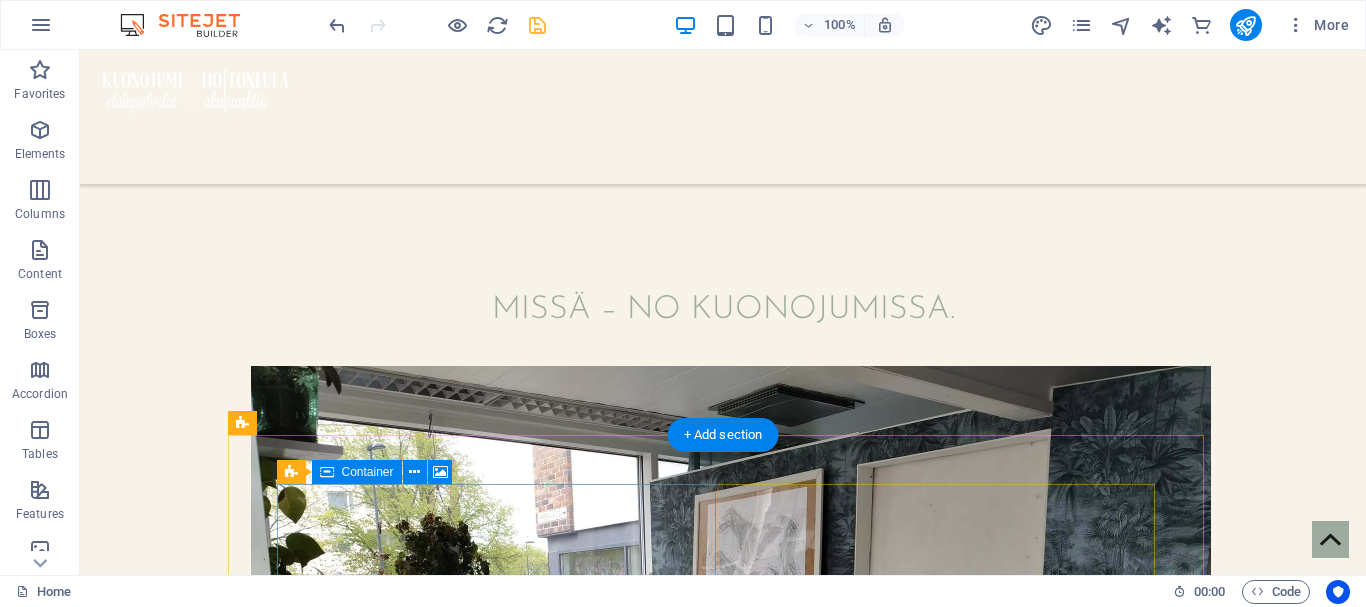 scroll, scrollTop: 2800, scrollLeft: 0, axis: vertical 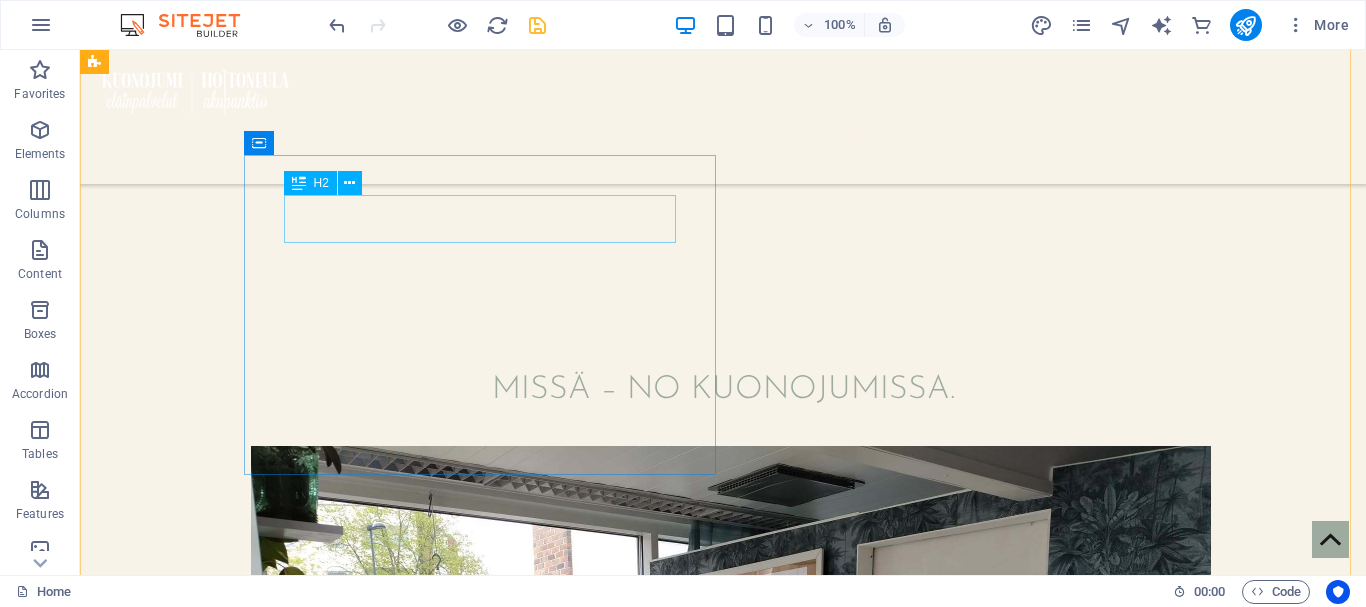click on "New headline" at bounding box center (568, 1830) 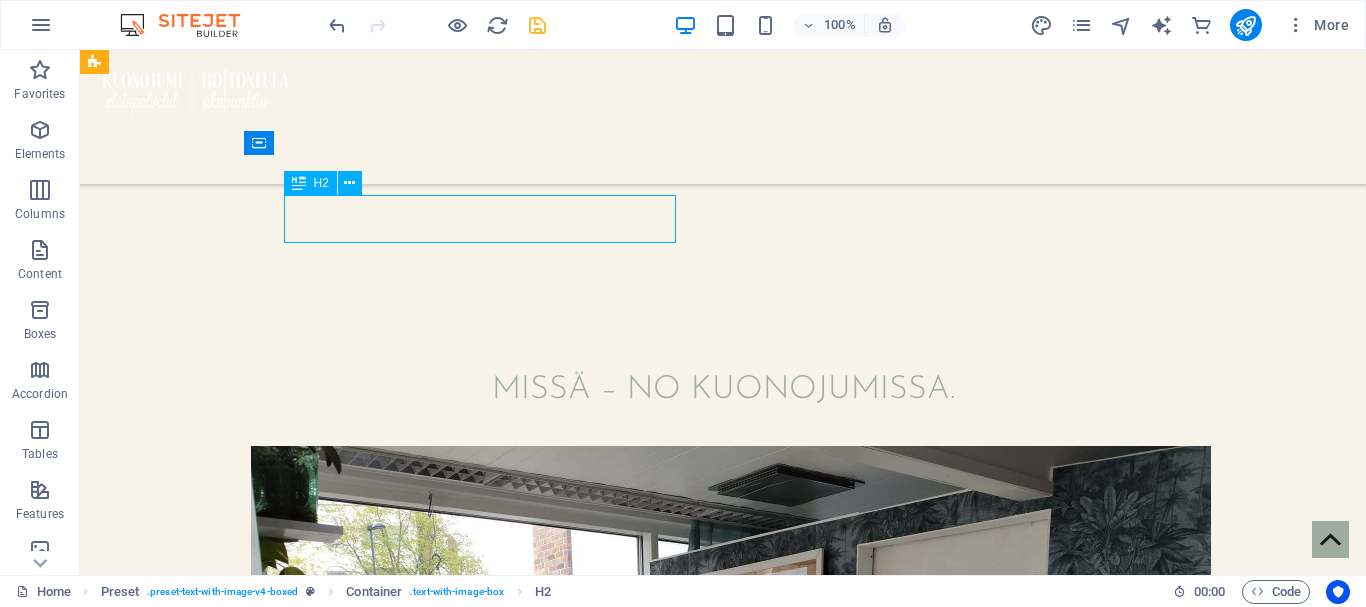 click on "New headline" at bounding box center [568, 1830] 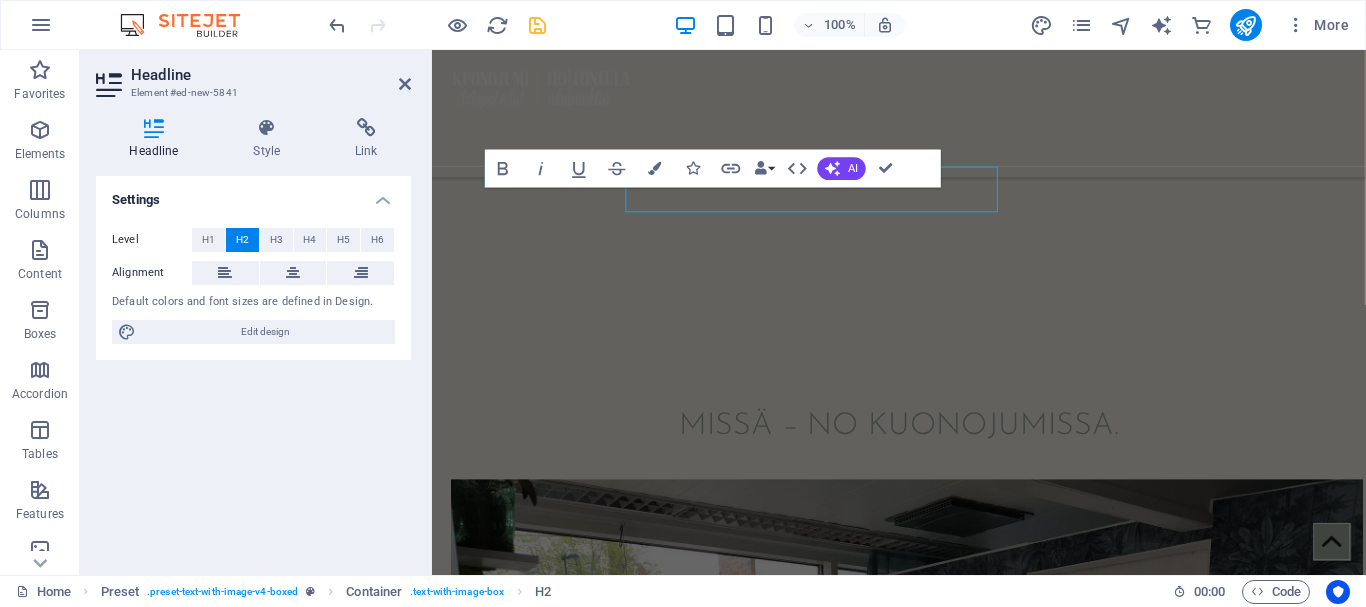 scroll, scrollTop: 2822, scrollLeft: 0, axis: vertical 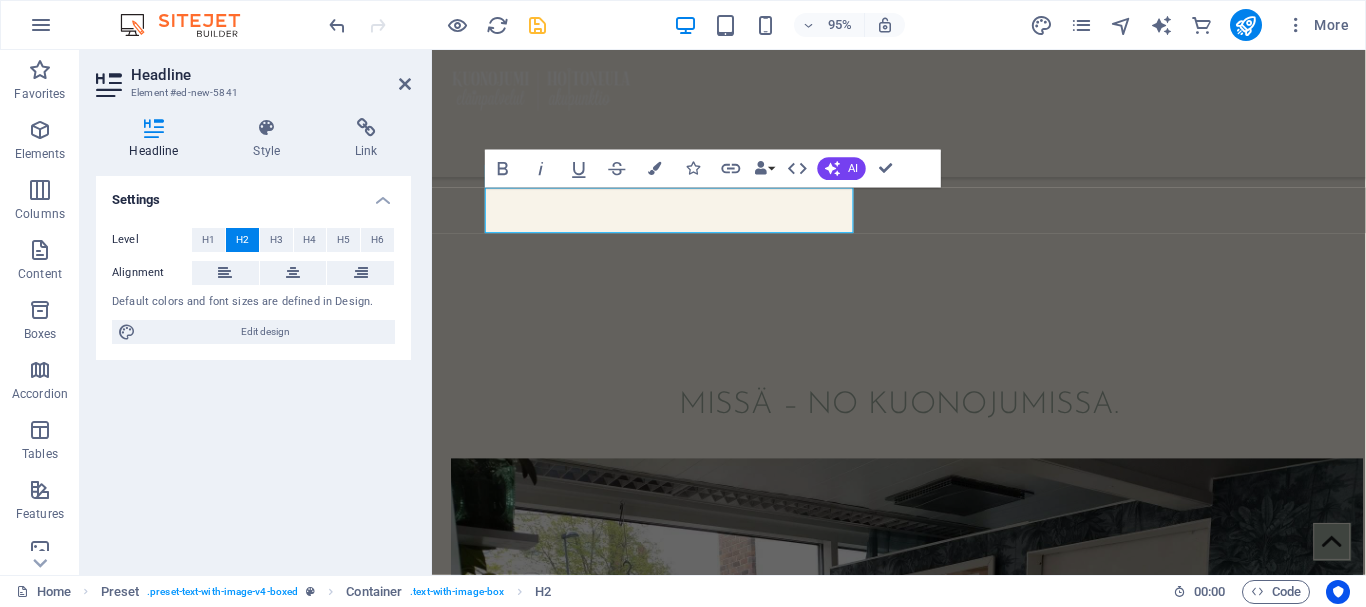 type 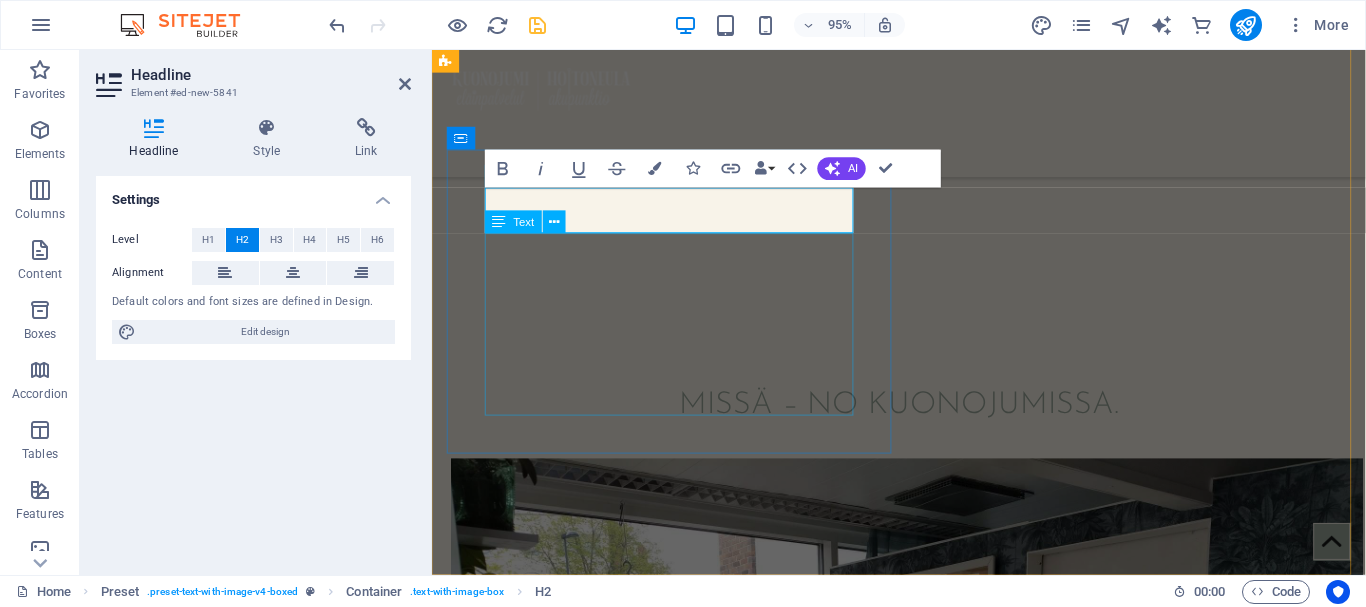 click on "Lorem ipsum dolor sit amet, consectetuer adipiscing elit. Aenean commodo ligula eget dolor. Lorem ipsum dolor sit amet, consectetuer adipiscing elit leget dolor. Lorem ipsum dolor sit amet, consectetuer adipiscing elit. Aenean commodo ligula eget dolor. Lorem ipsum dolor sit amet, consectetuer adipiscing elit dolor consectetuer adipiscing elit leget dolor. Lorem elit saget ipsum dolor sit amet, consectetuer." at bounding box center [920, 1936] 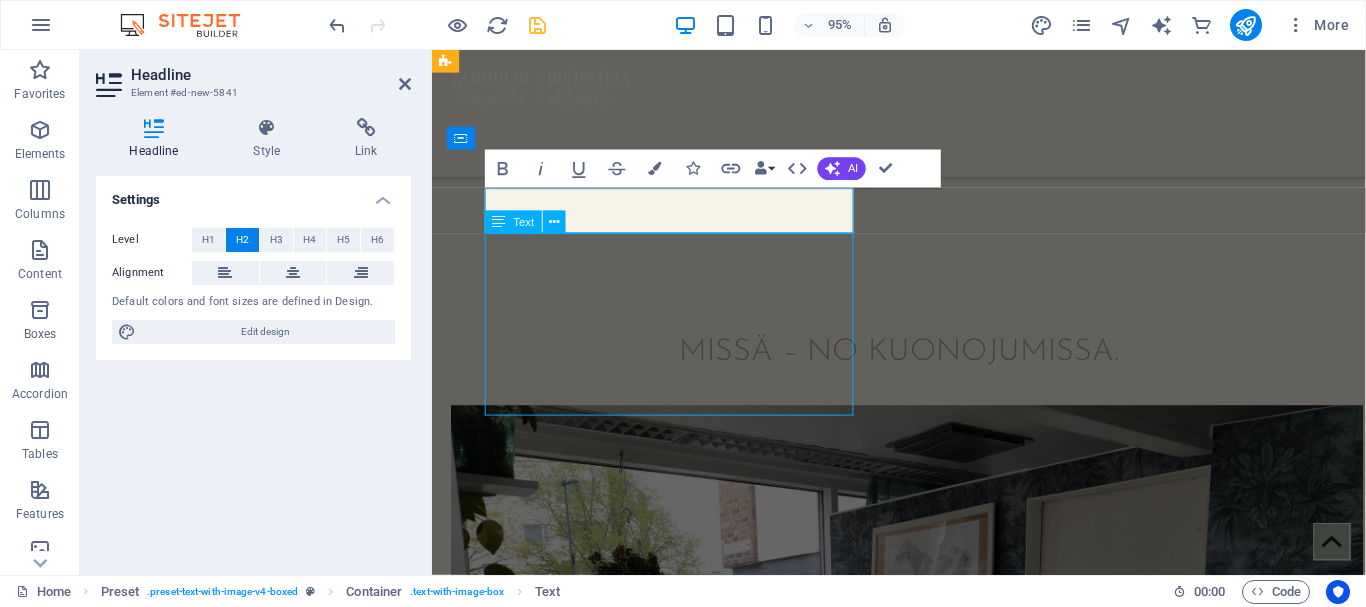 scroll, scrollTop: 2800, scrollLeft: 0, axis: vertical 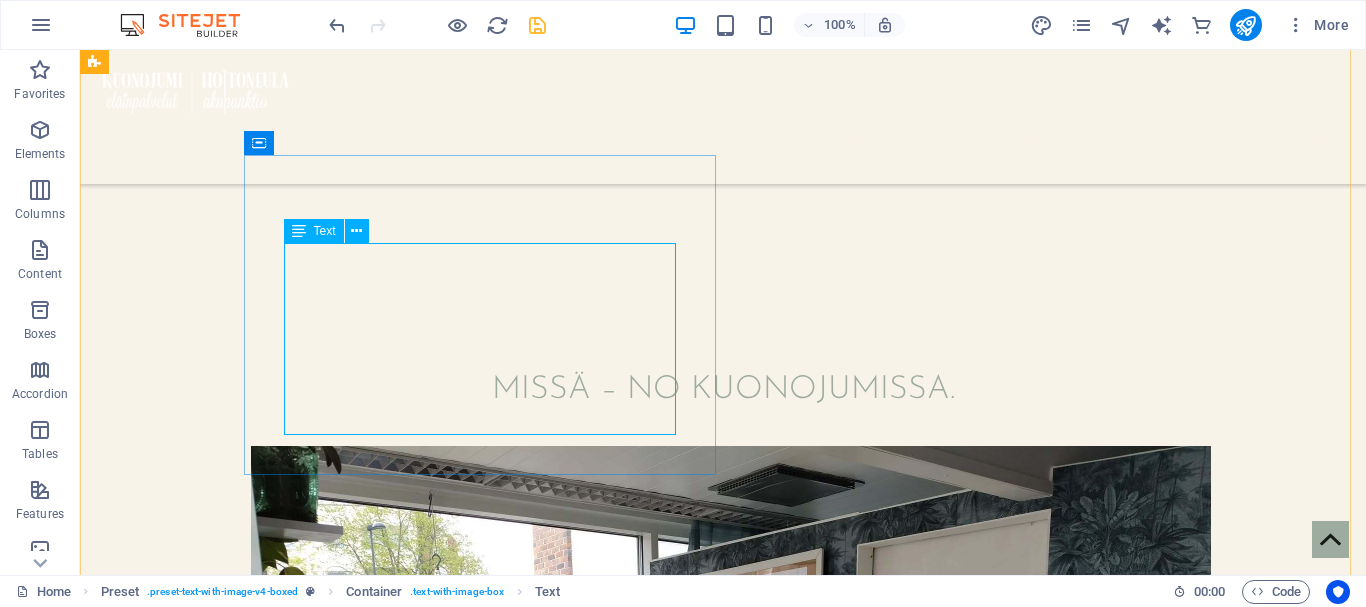 click on "Lorem ipsum dolor sit amet, consectetuer adipiscing elit. Aenean commodo ligula eget dolor. Lorem ipsum dolor sit amet, consectetuer adipiscing elit leget dolor. Lorem ipsum dolor sit amet, consectetuer adipiscing elit. Aenean commodo ligula eget dolor. Lorem ipsum dolor sit amet, consectetuer adipiscing elit dolor consectetuer adipiscing elit leget dolor. Lorem elit saget ipsum dolor sit amet, consectetuer." at bounding box center [568, 1902] 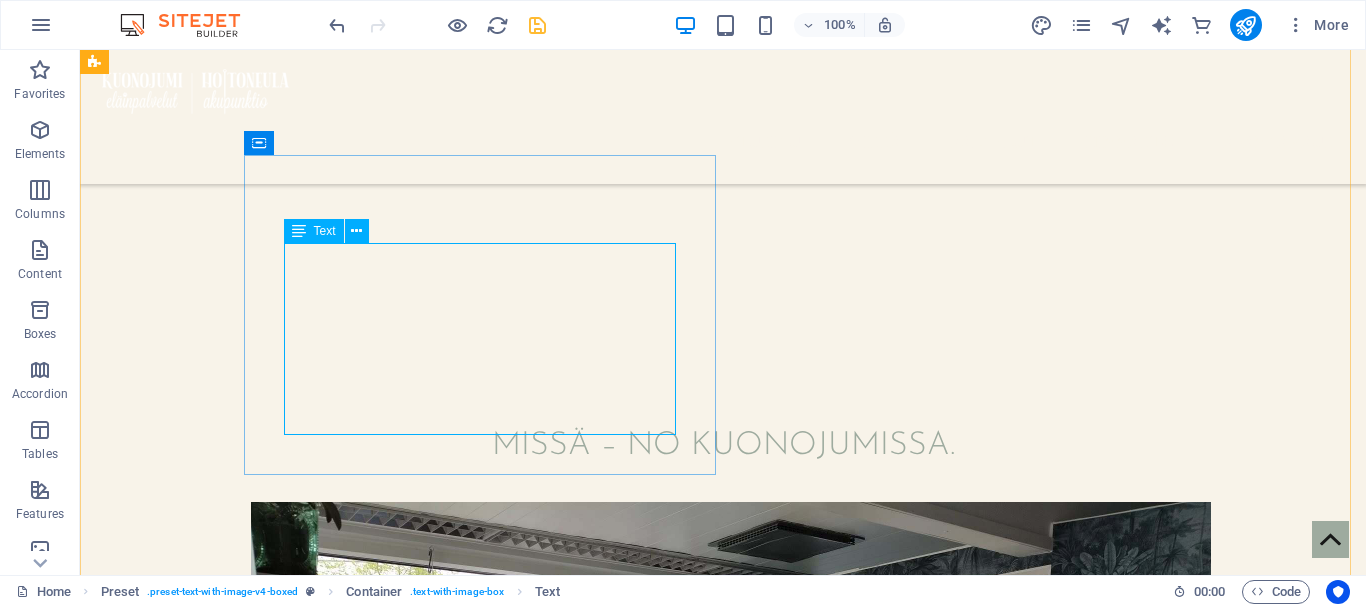 scroll, scrollTop: 2822, scrollLeft: 0, axis: vertical 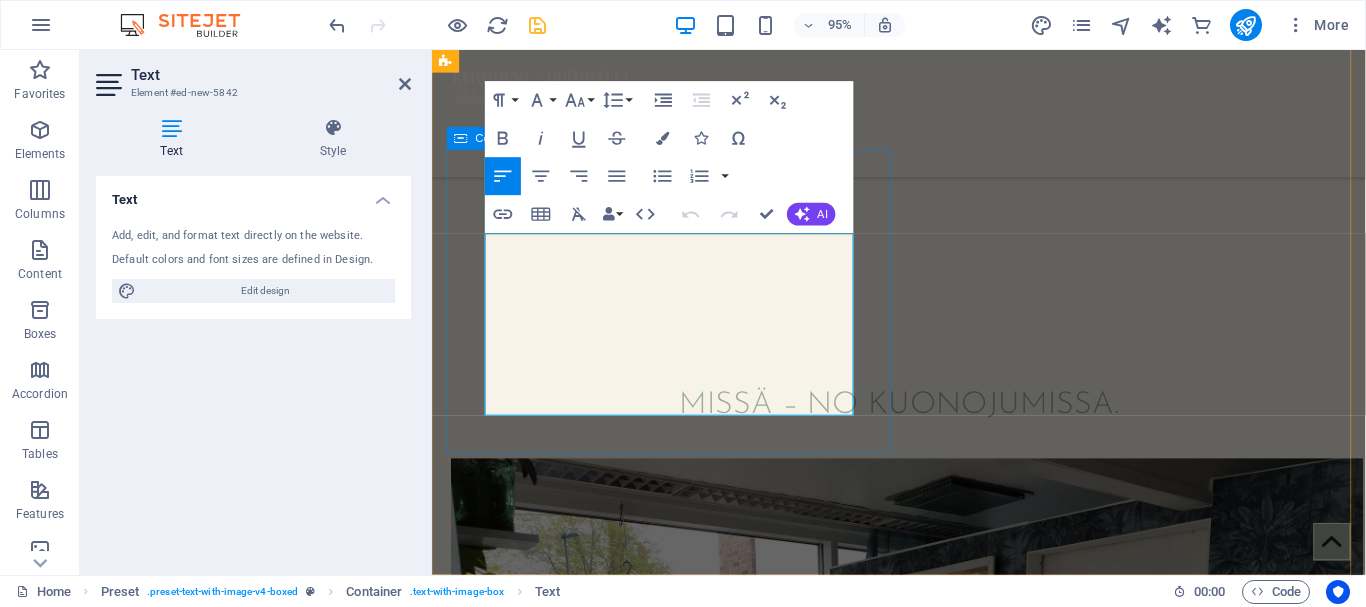 drag, startPoint x: 790, startPoint y: 419, endPoint x: 483, endPoint y: 260, distance: 345.7311 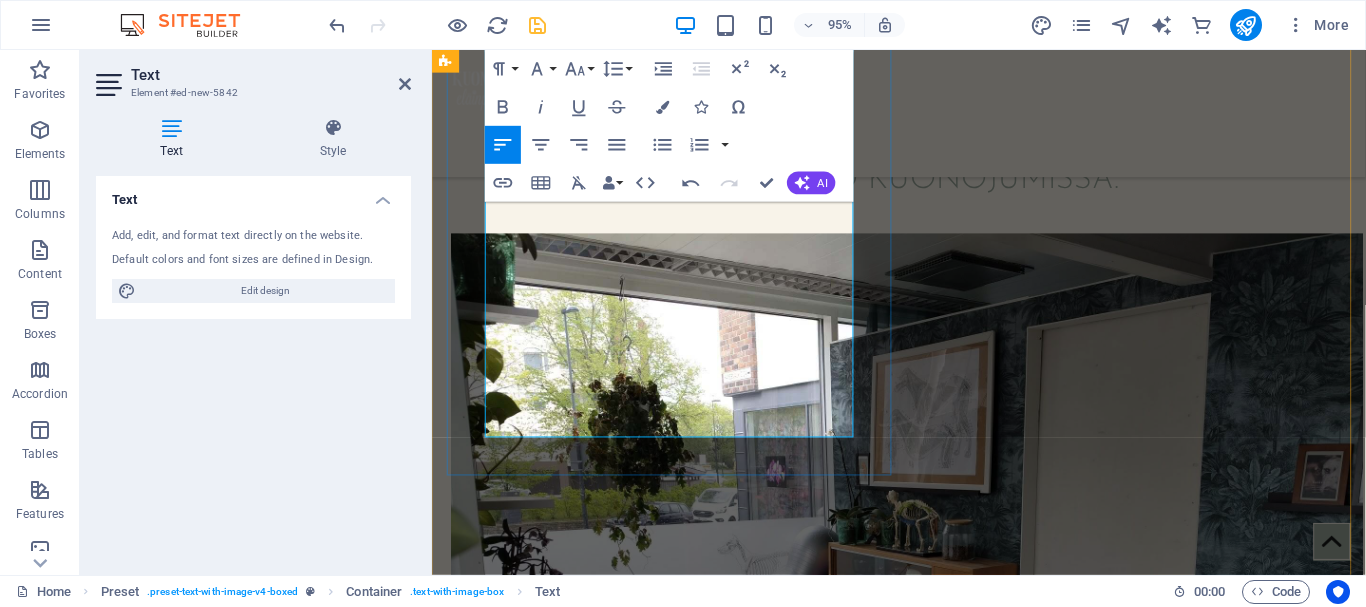 scroll, scrollTop: 3122, scrollLeft: 0, axis: vertical 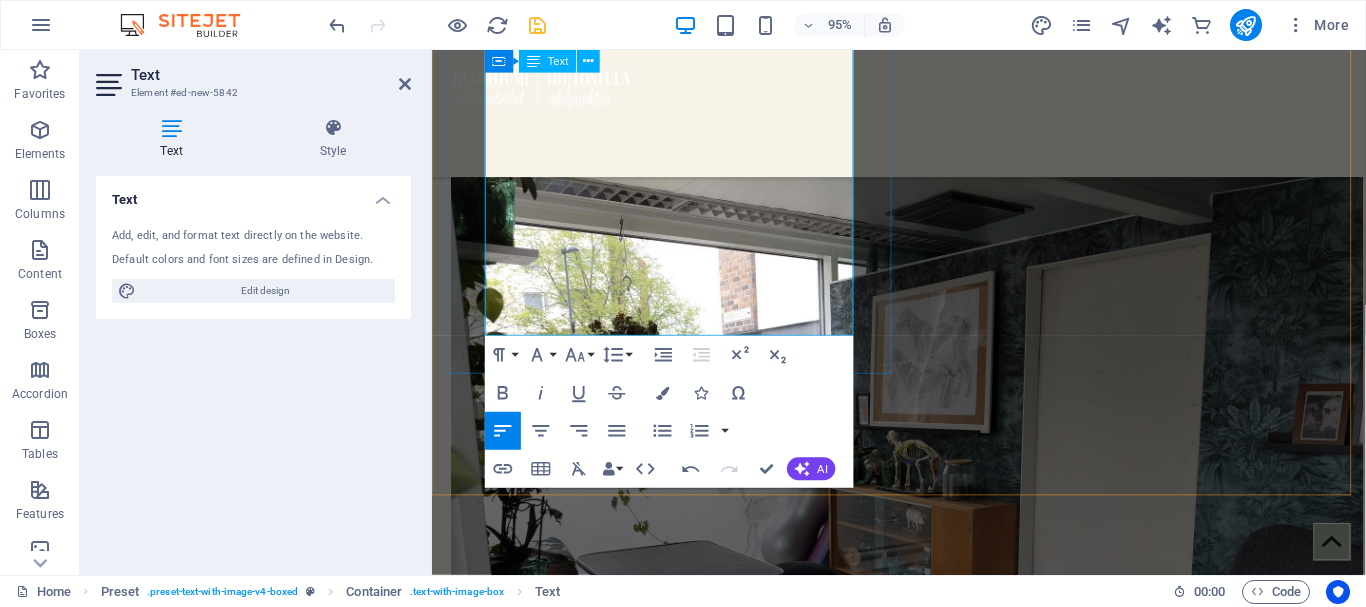 type 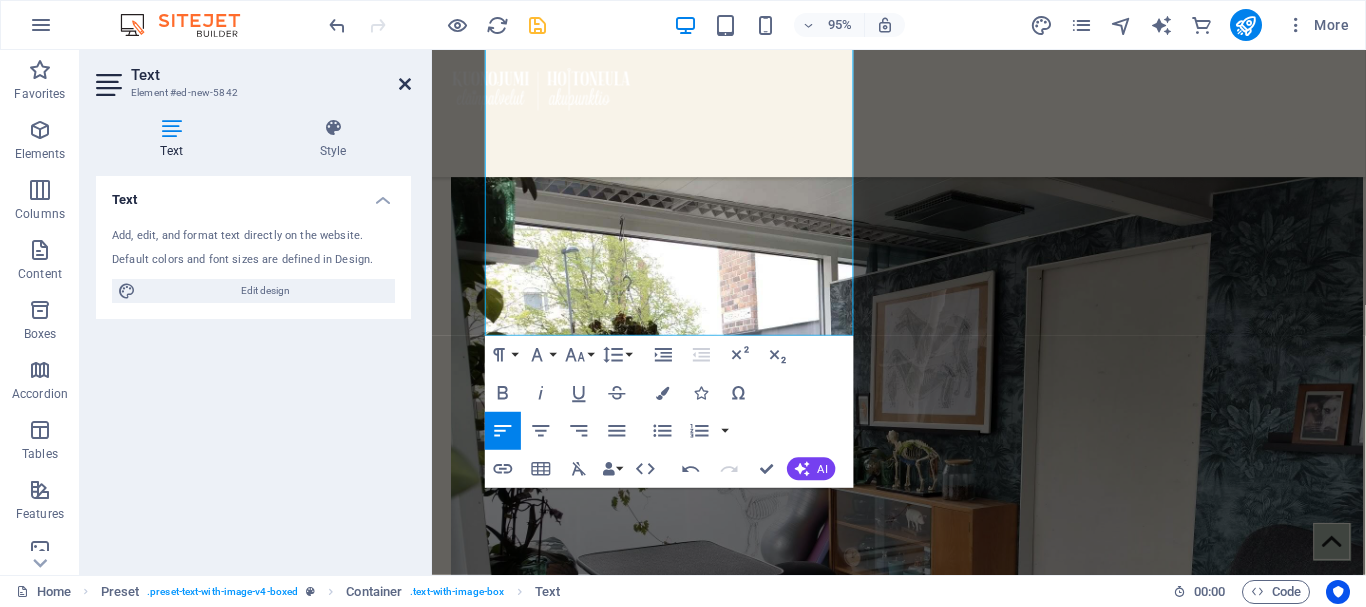 click at bounding box center [405, 84] 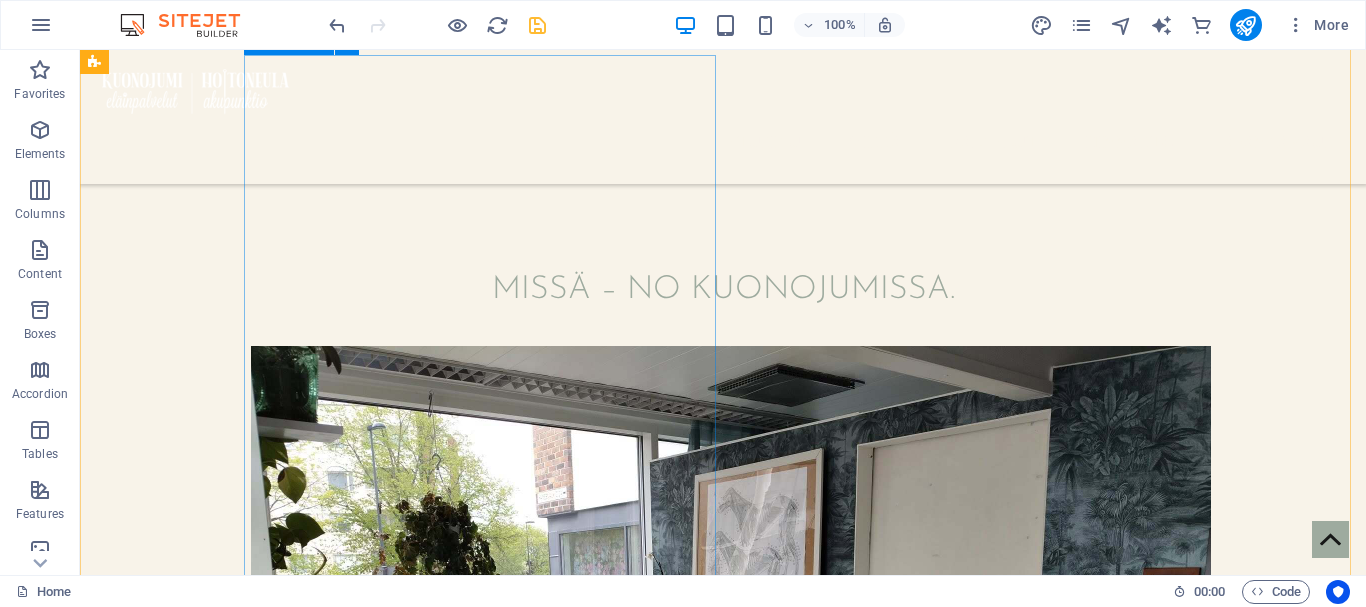 scroll, scrollTop: 2600, scrollLeft: 0, axis: vertical 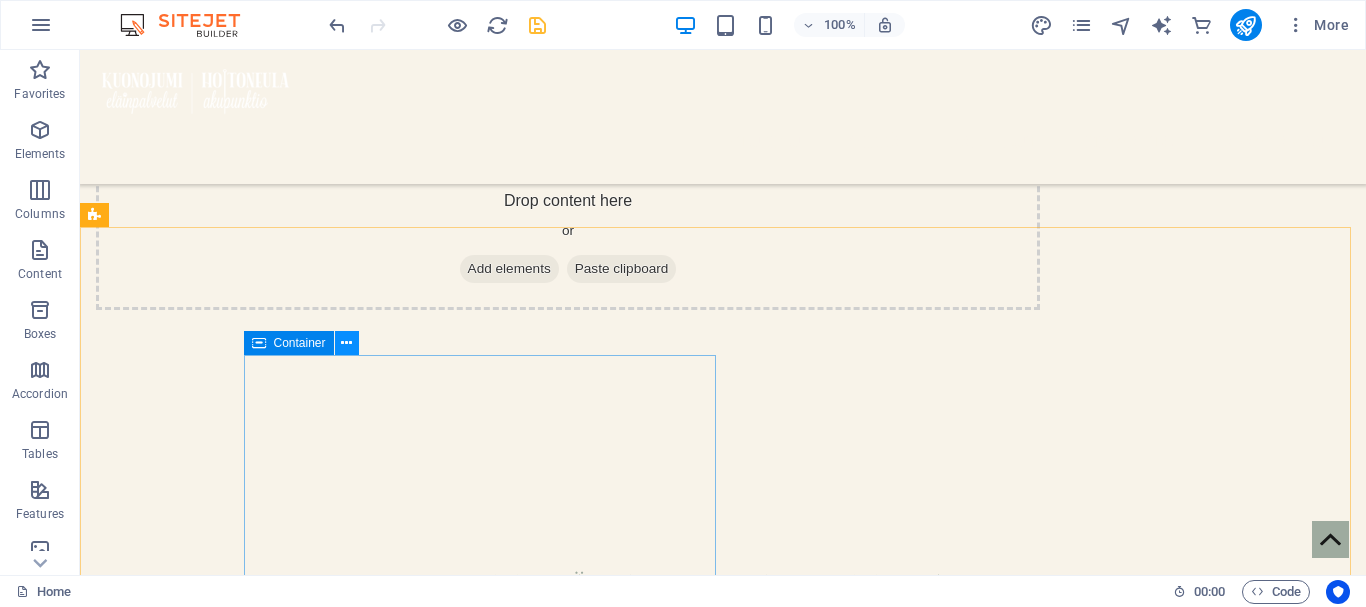 click at bounding box center (346, 343) 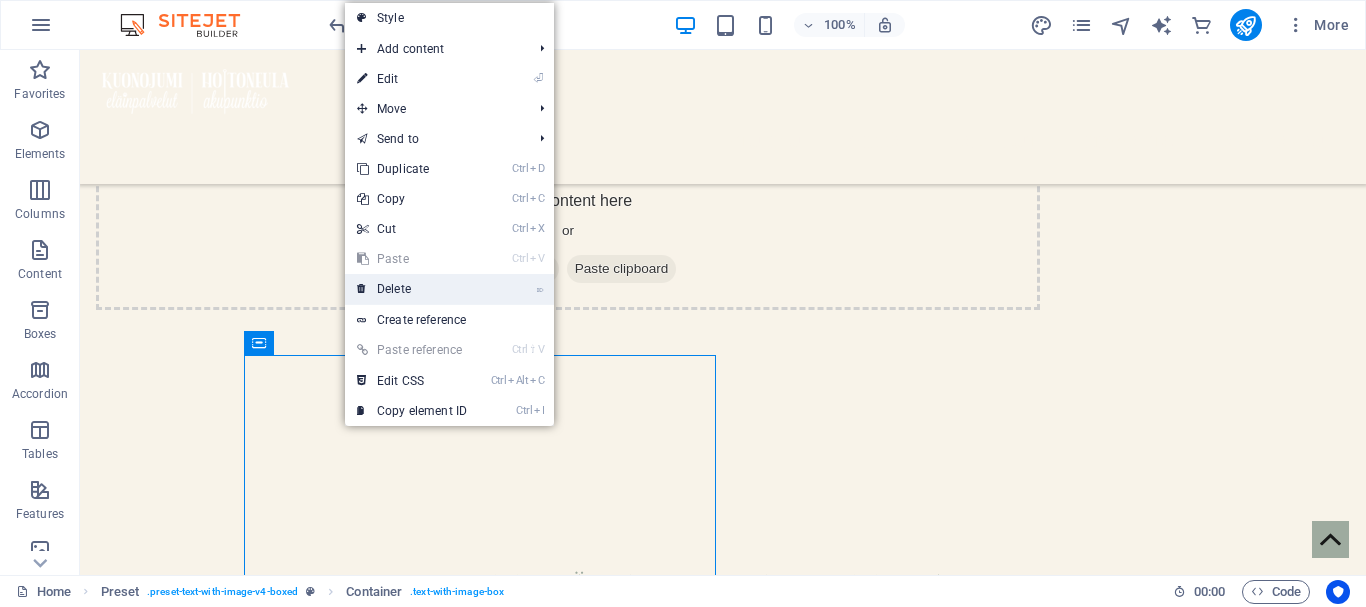 click on "⌦  Delete" at bounding box center (412, 289) 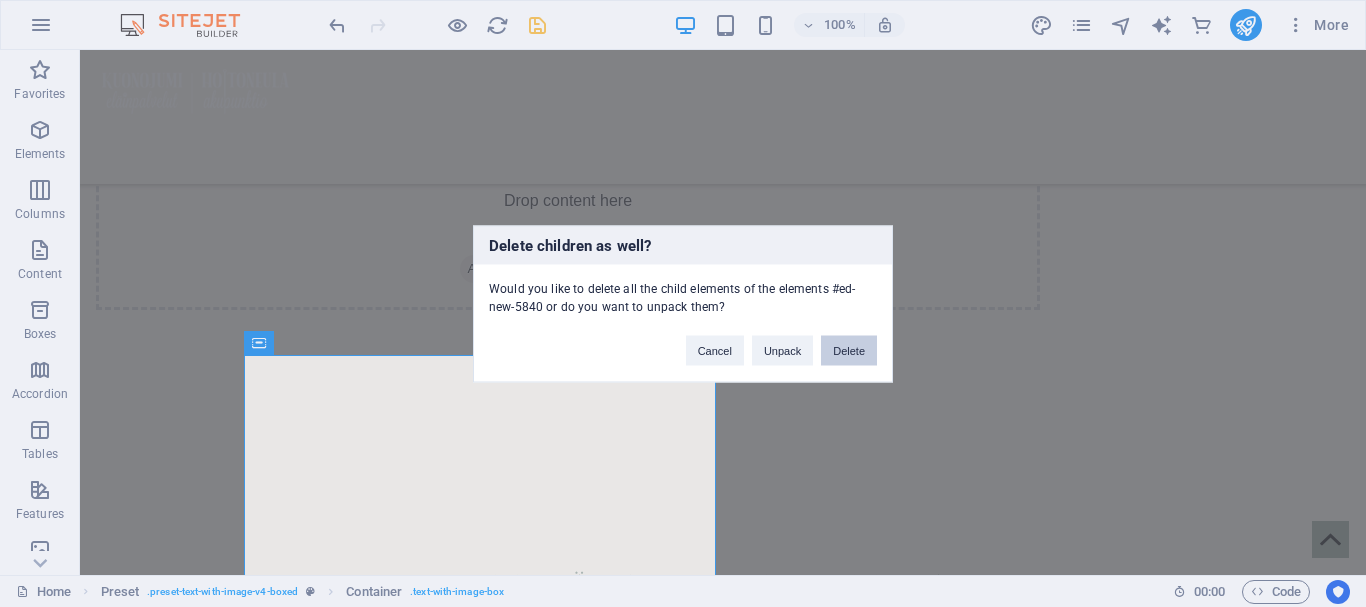 click on "Delete" at bounding box center [849, 350] 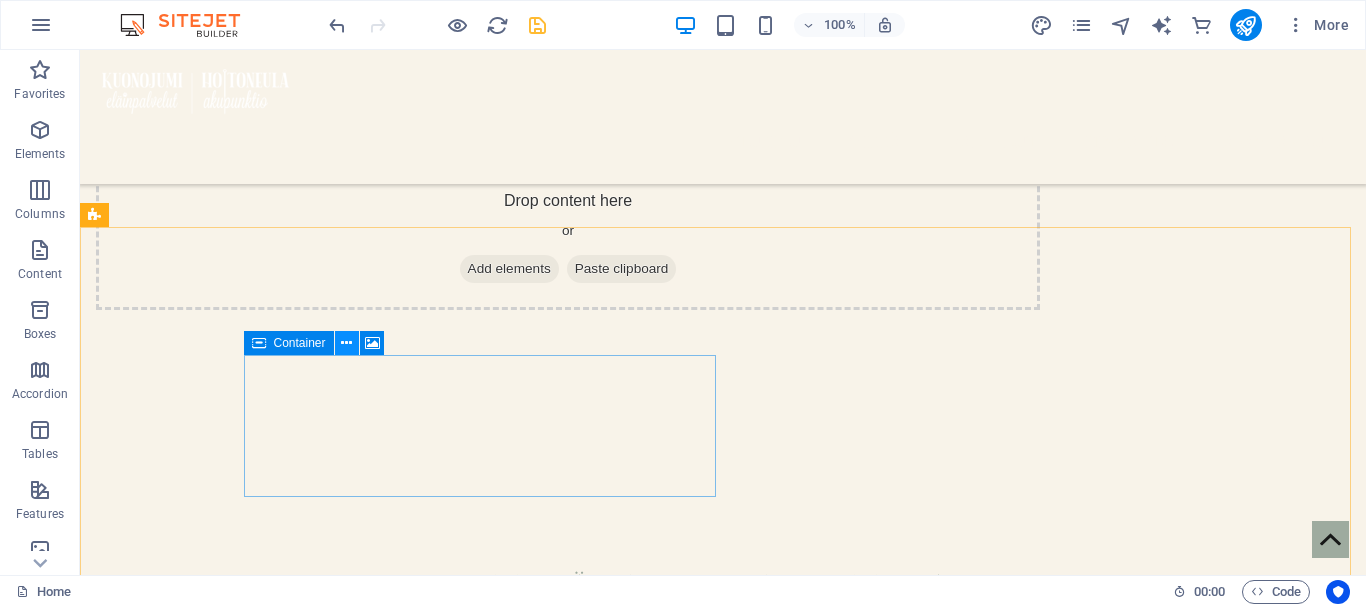 click at bounding box center (346, 343) 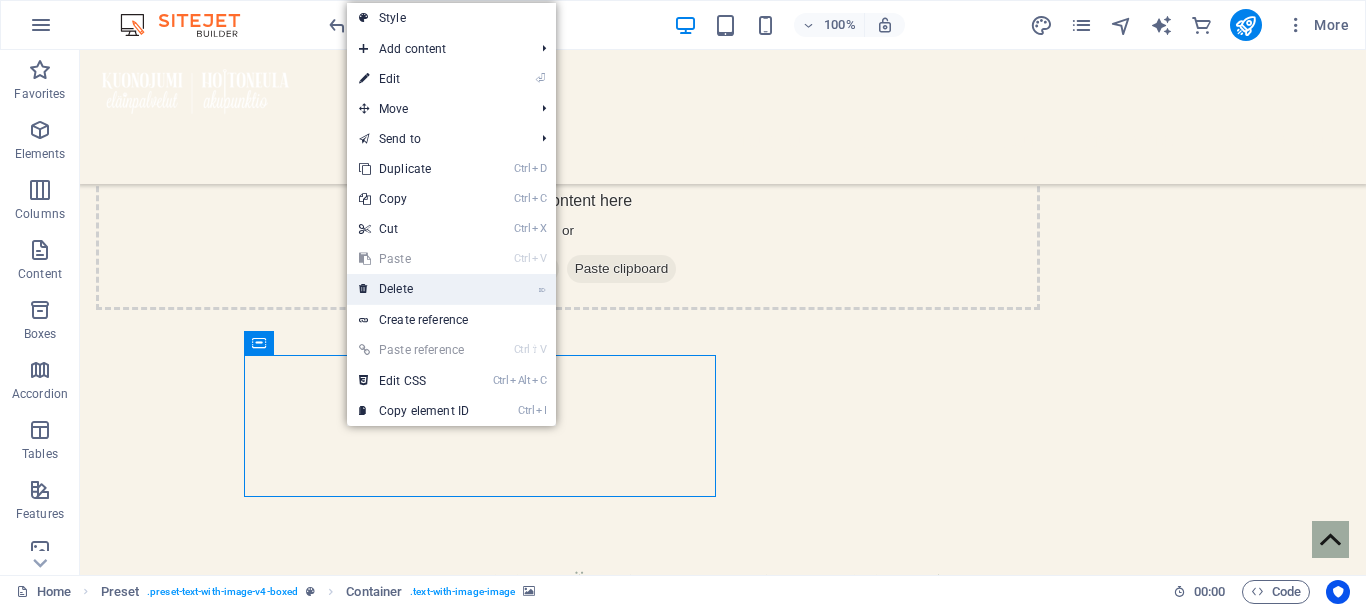 click on "⌦  Delete" at bounding box center [414, 289] 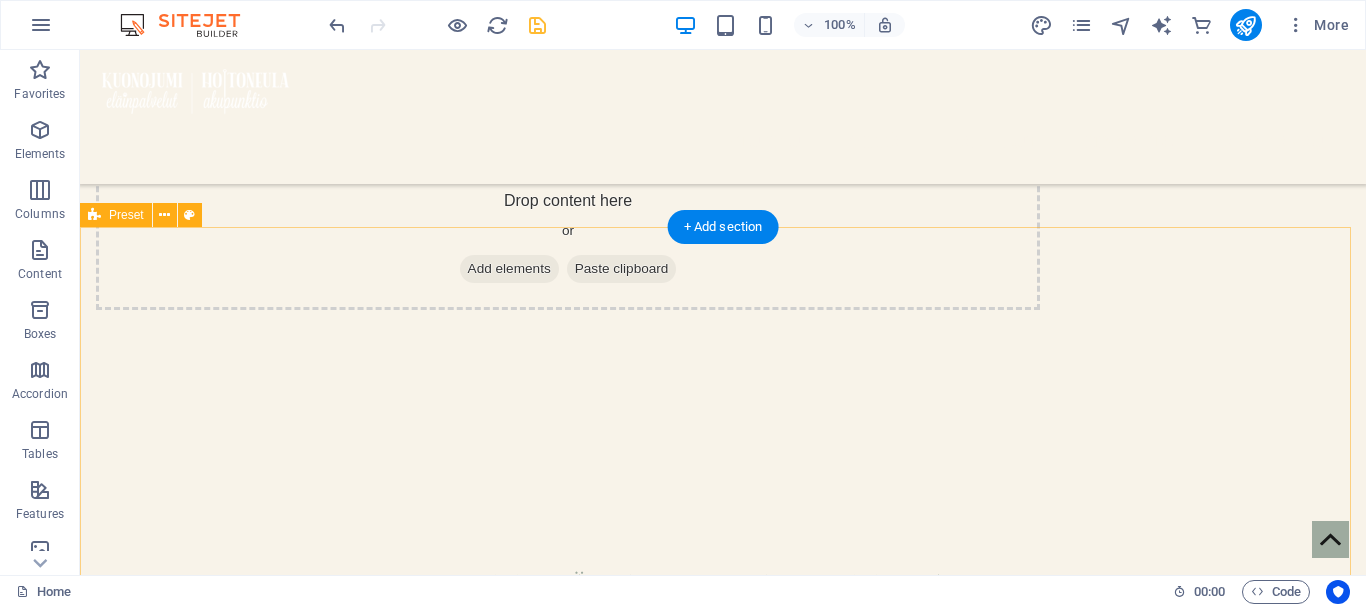 click on "Drop content here or  Add elements  Paste clipboard" at bounding box center (723, 2037) 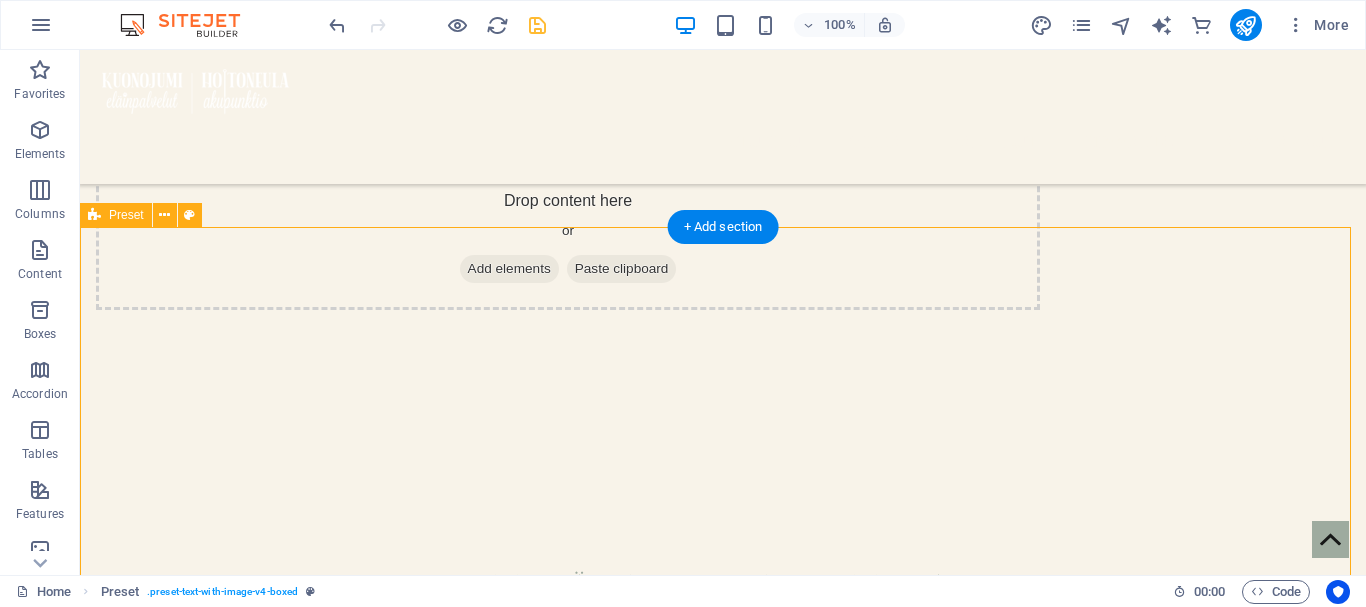 click on "Drop content here or  Add elements  Paste clipboard" at bounding box center [568, 2037] 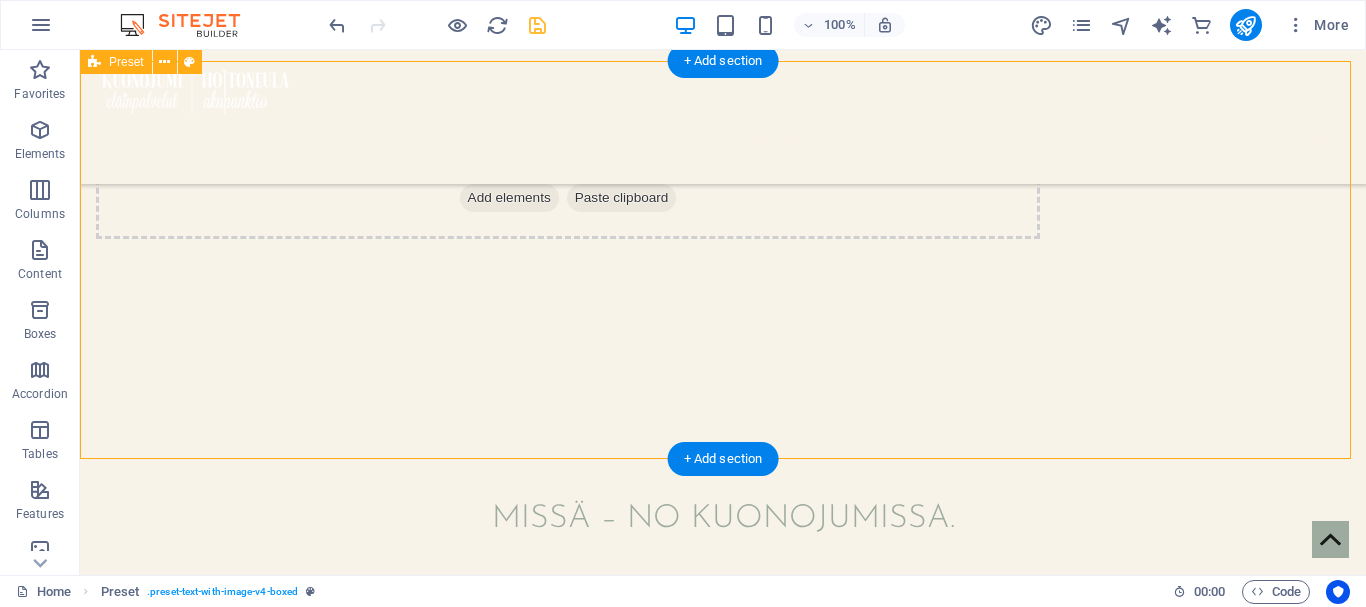 scroll, scrollTop: 2600, scrollLeft: 0, axis: vertical 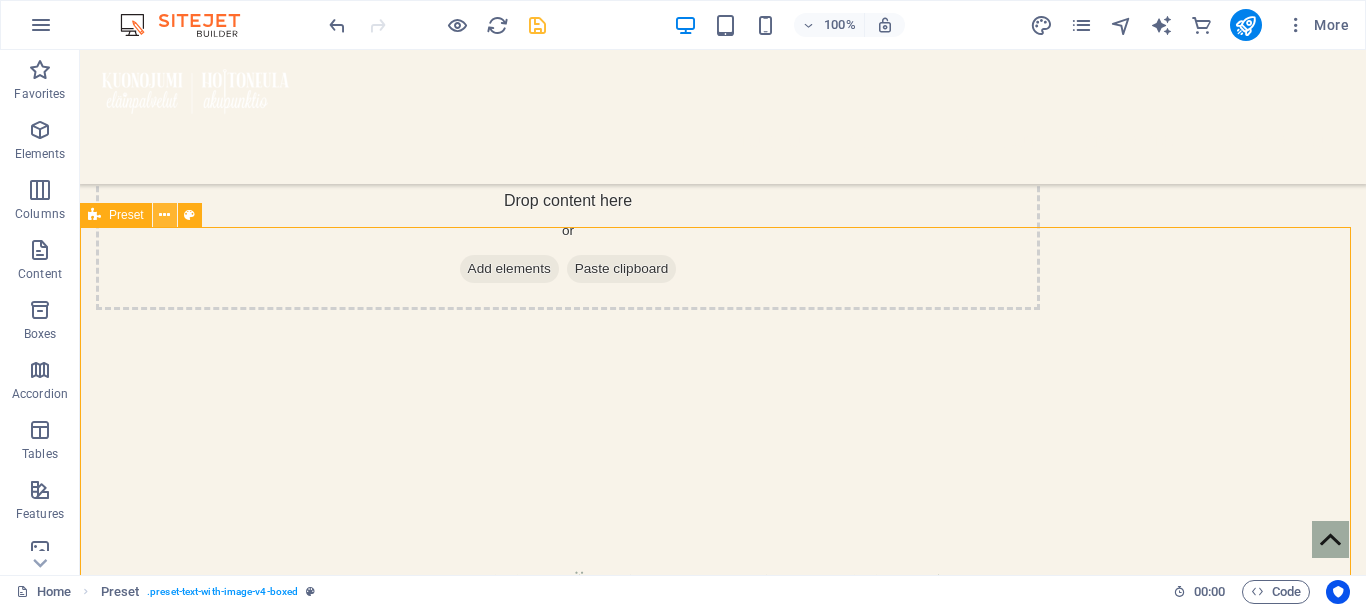 click at bounding box center (164, 215) 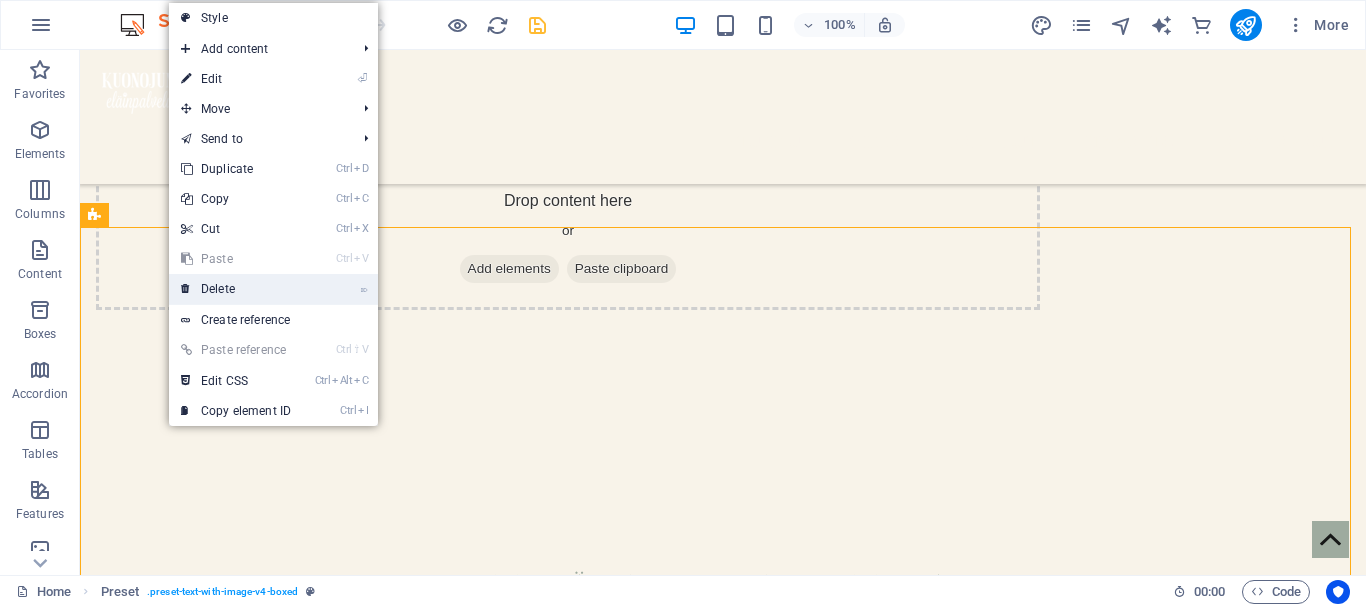 click on "⌦  Delete" at bounding box center [236, 289] 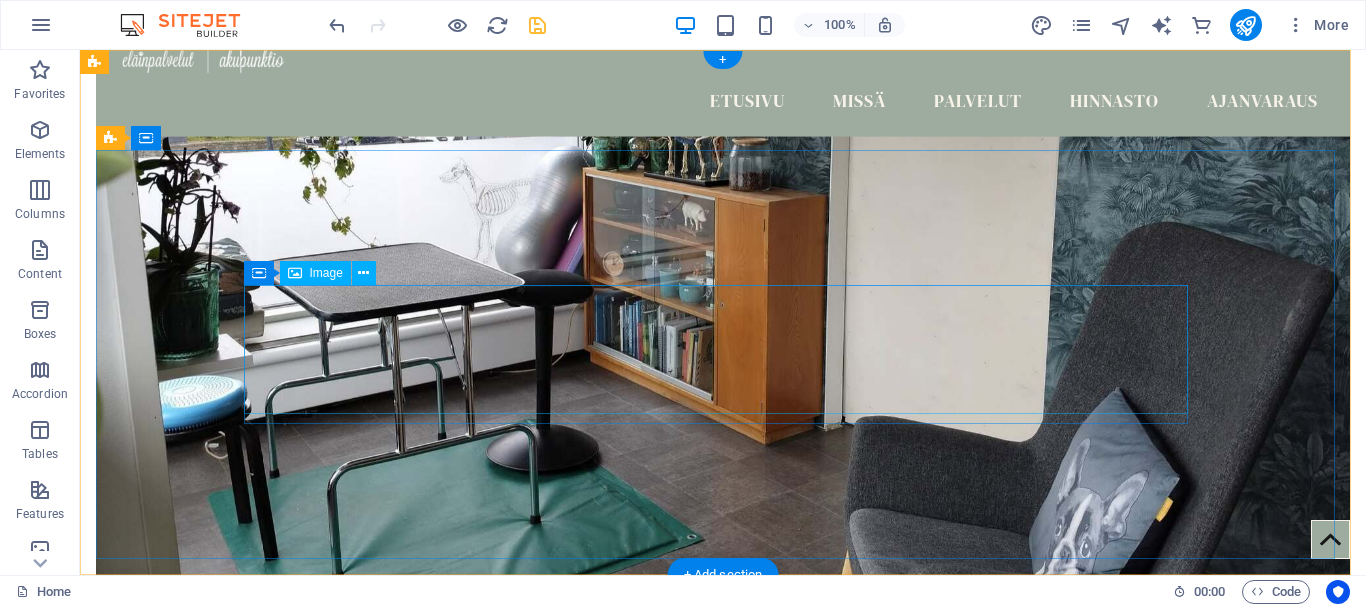 scroll, scrollTop: 0, scrollLeft: 0, axis: both 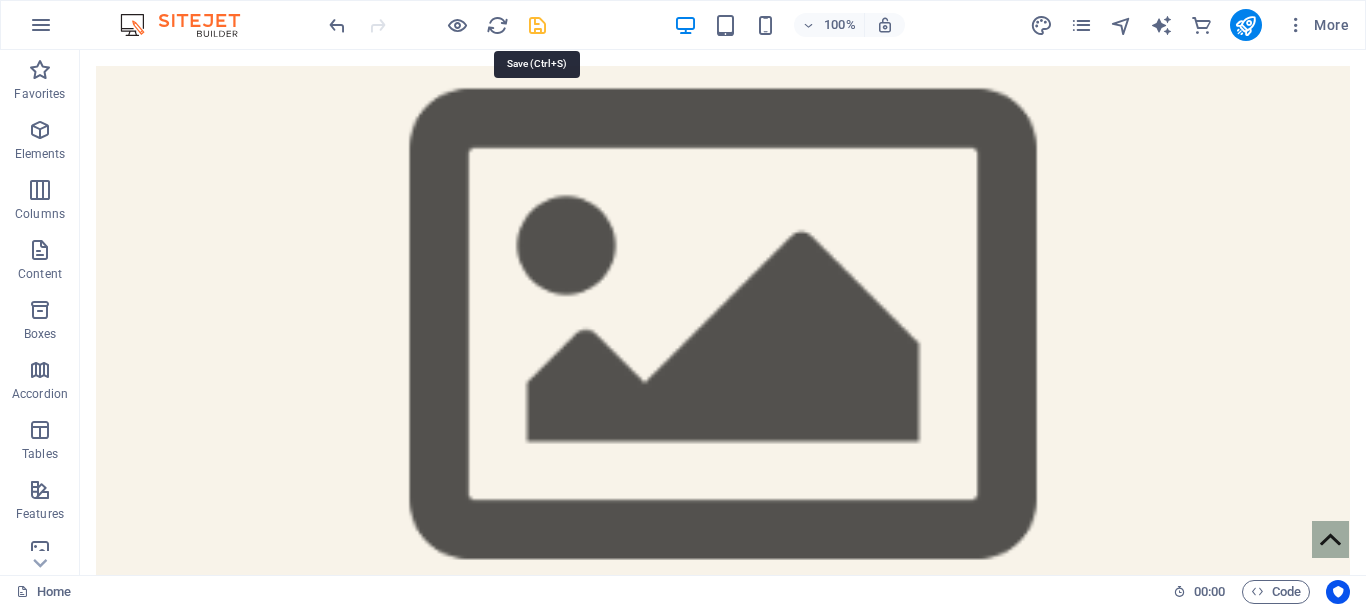 click at bounding box center [537, 25] 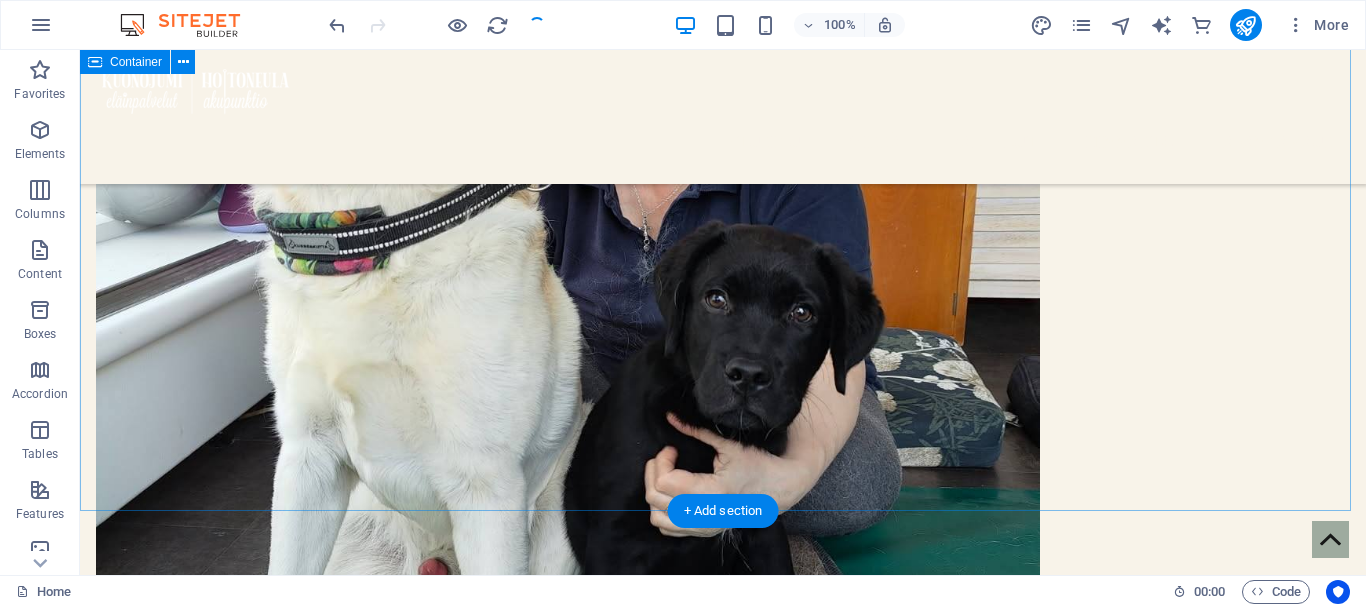scroll, scrollTop: 2400, scrollLeft: 0, axis: vertical 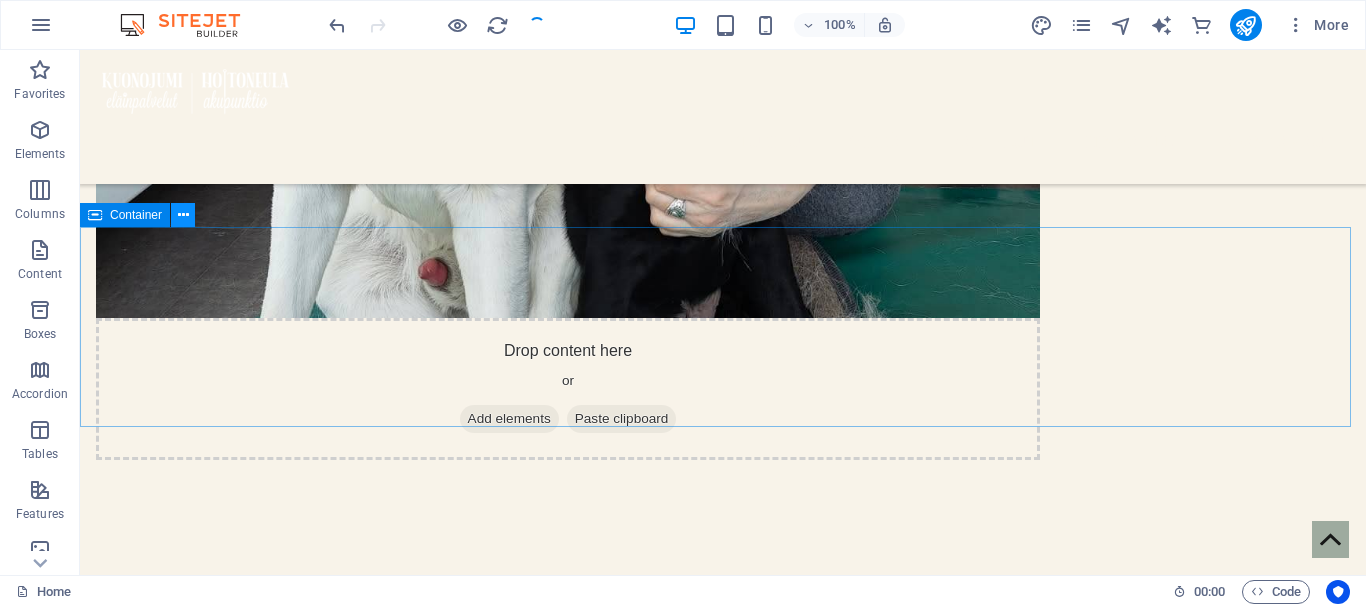 click at bounding box center [183, 215] 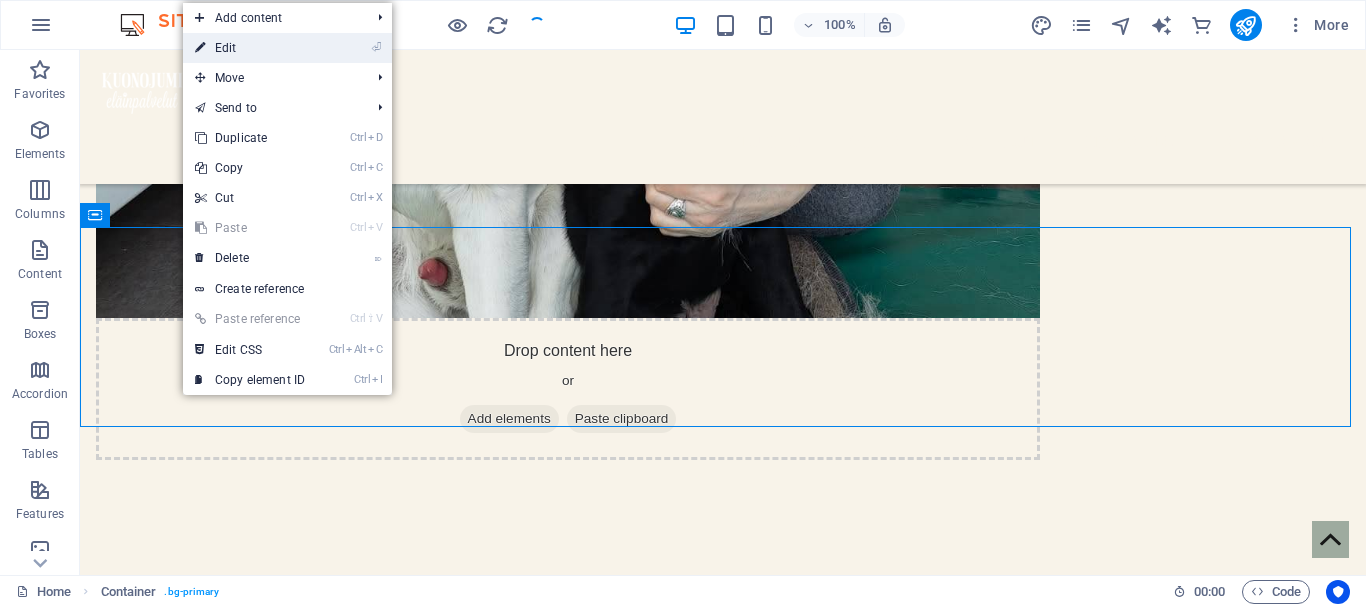 click on "⏎  Edit" at bounding box center [250, 48] 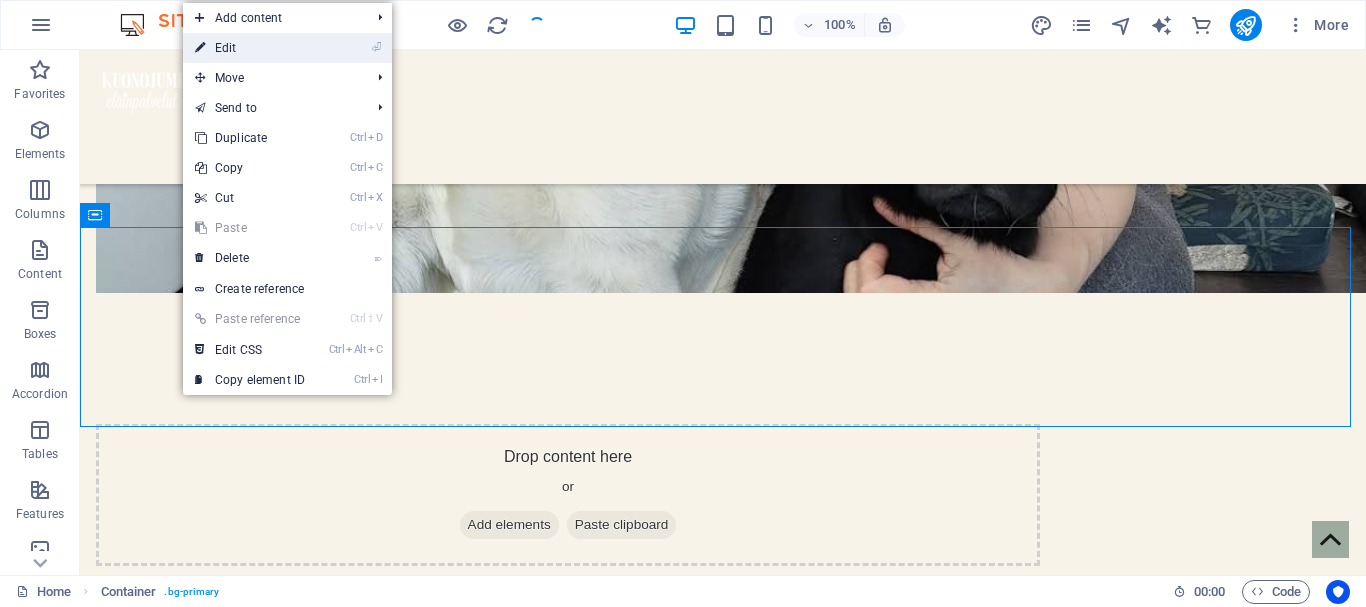 select on "px" 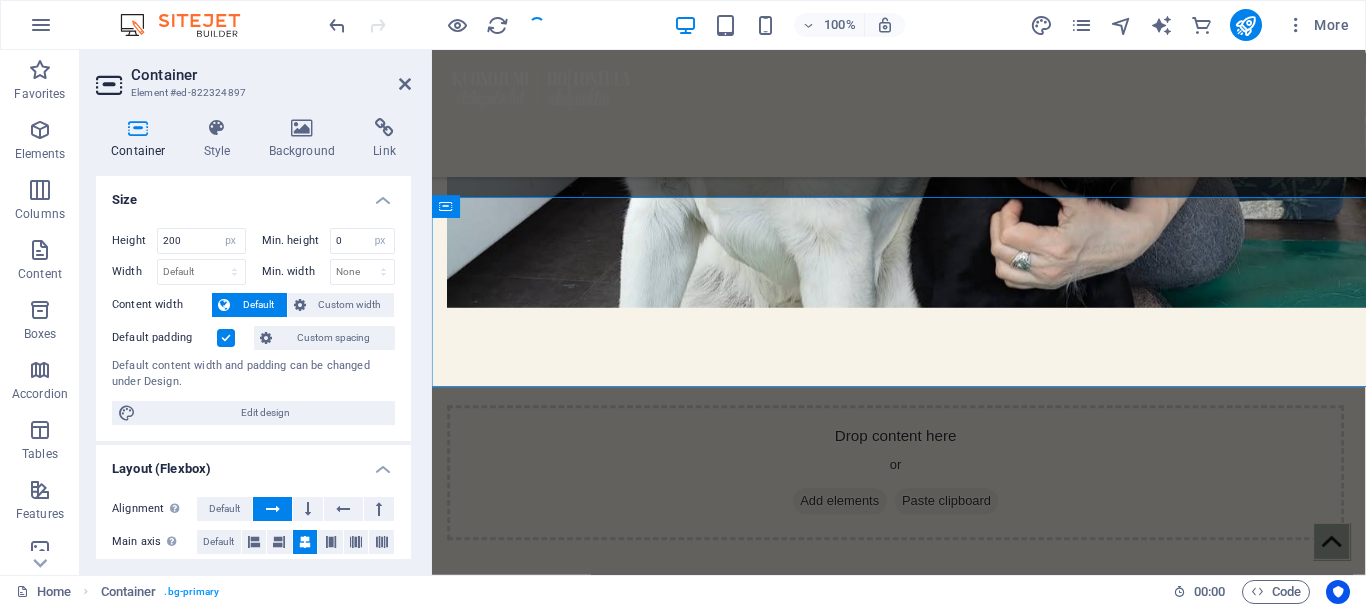 scroll, scrollTop: 2422, scrollLeft: 0, axis: vertical 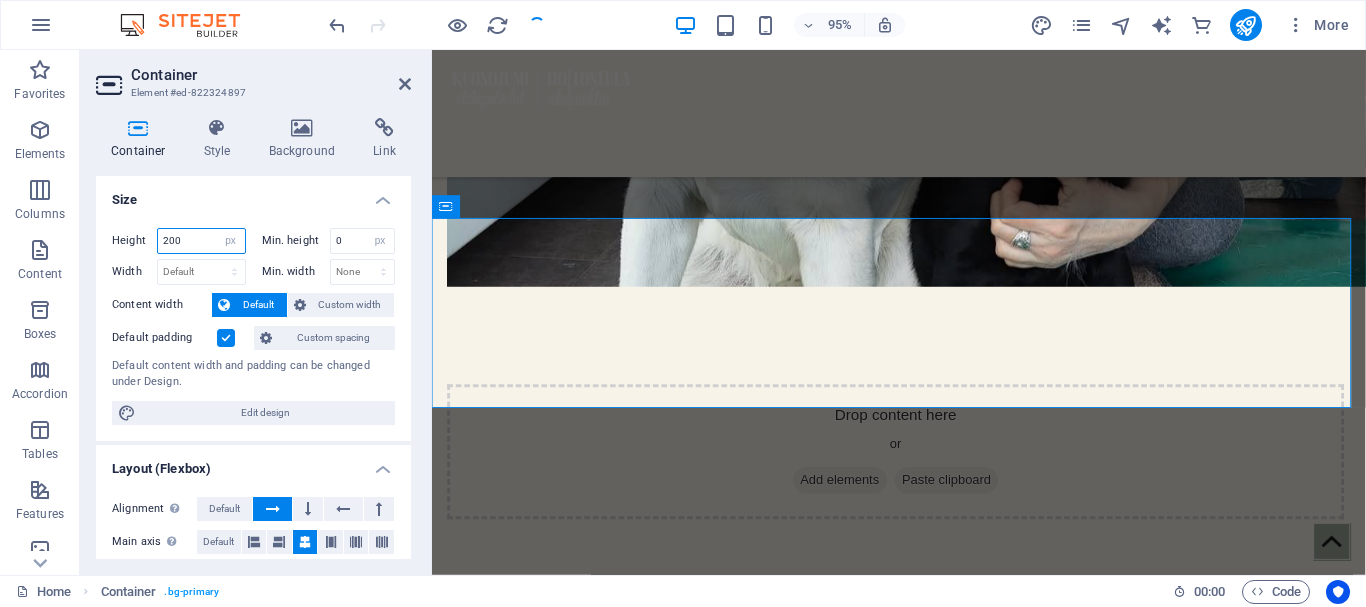 drag, startPoint x: 195, startPoint y: 243, endPoint x: 149, endPoint y: 238, distance: 46.270943 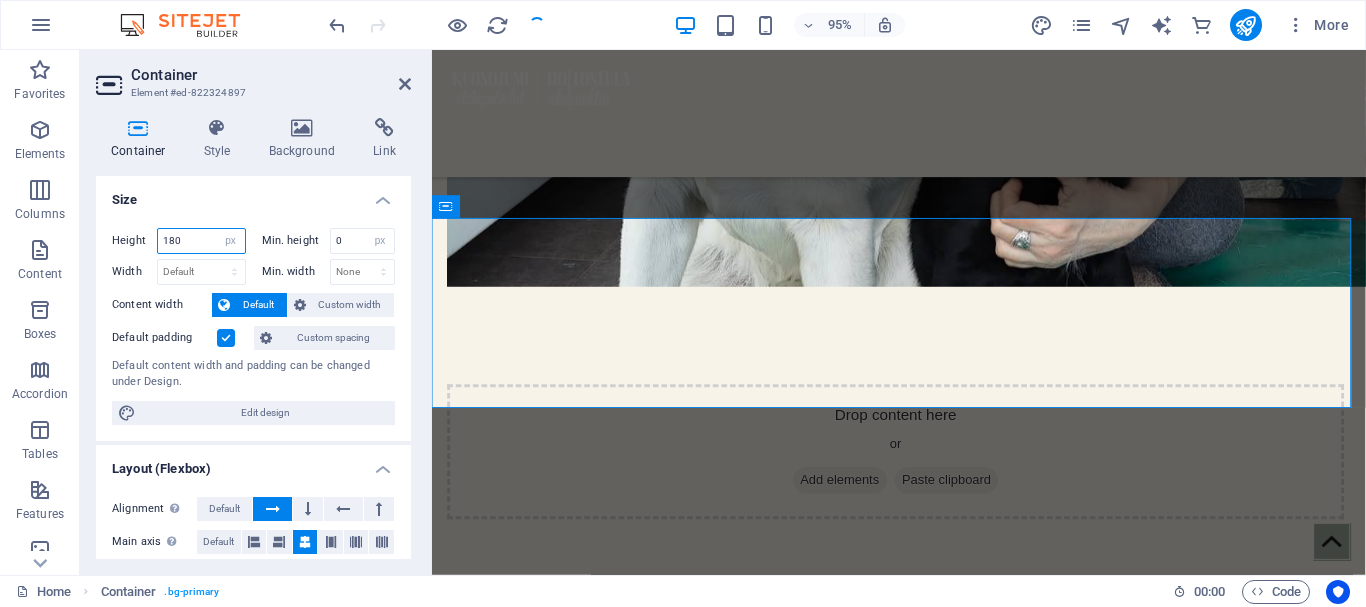 type on "180" 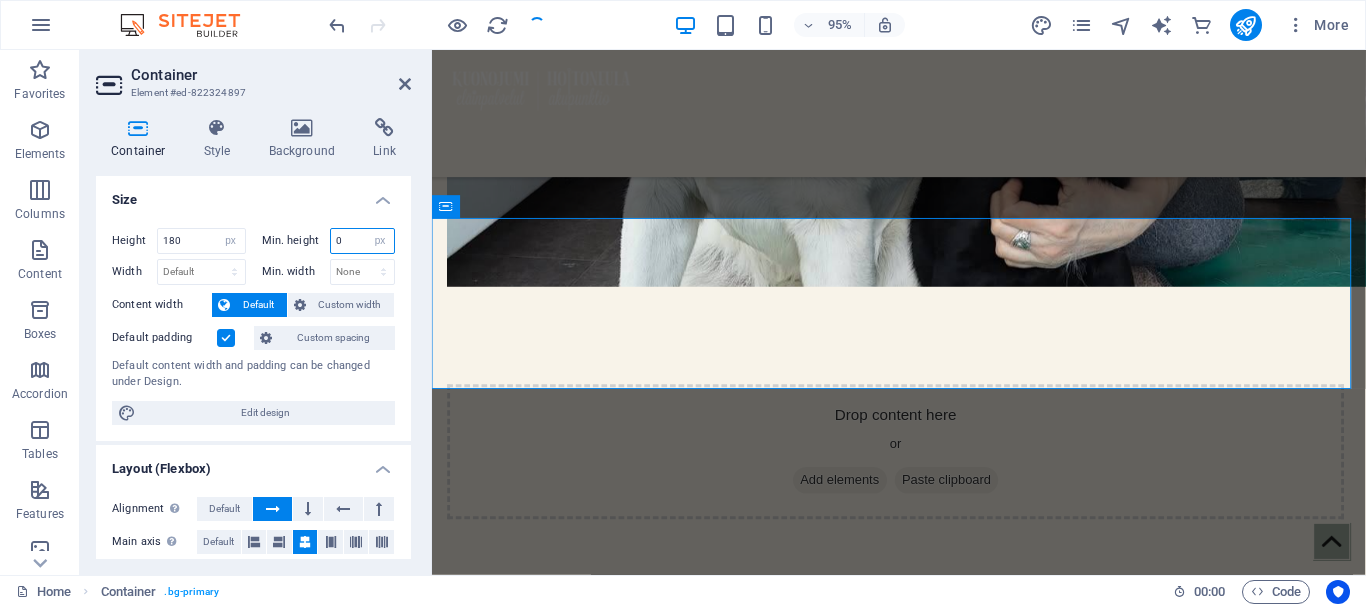 click on "0" at bounding box center (363, 241) 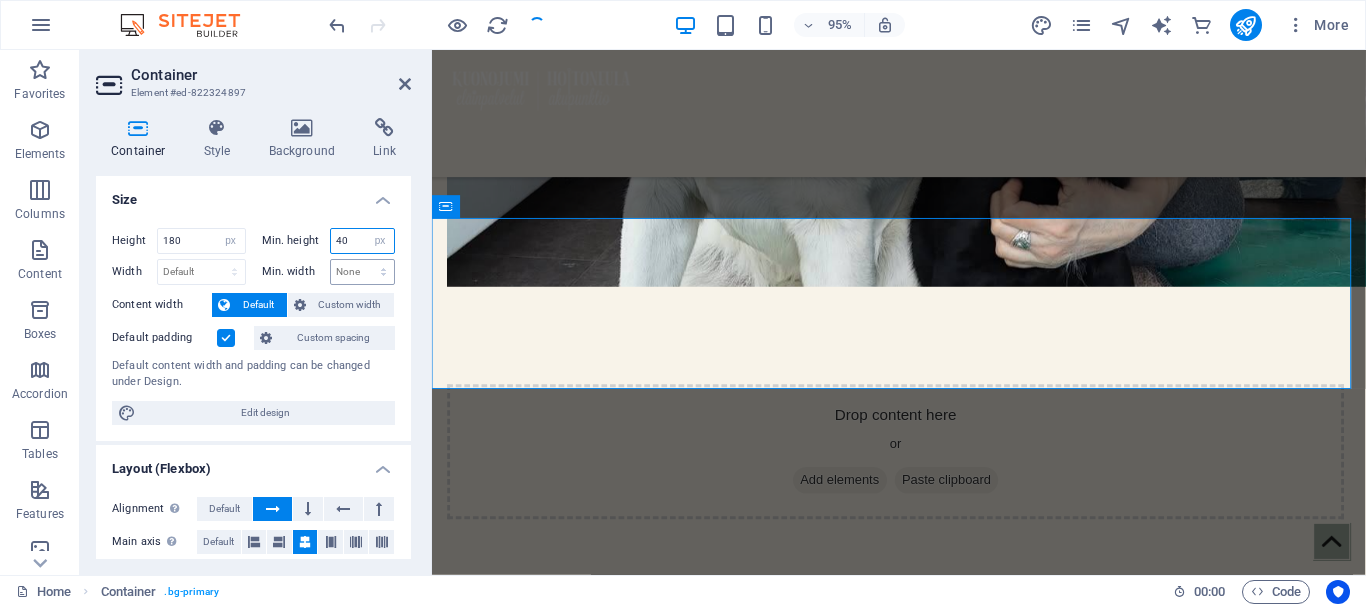 type on "40" 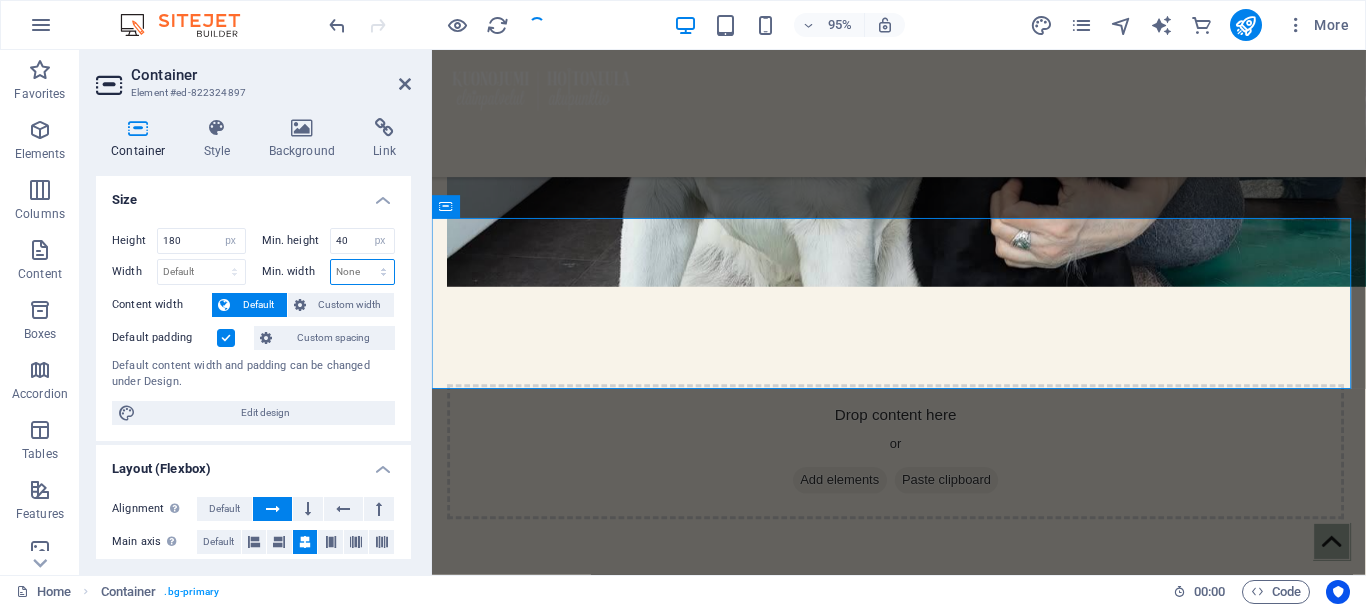 click on "None px rem % vh vw" at bounding box center (363, 272) 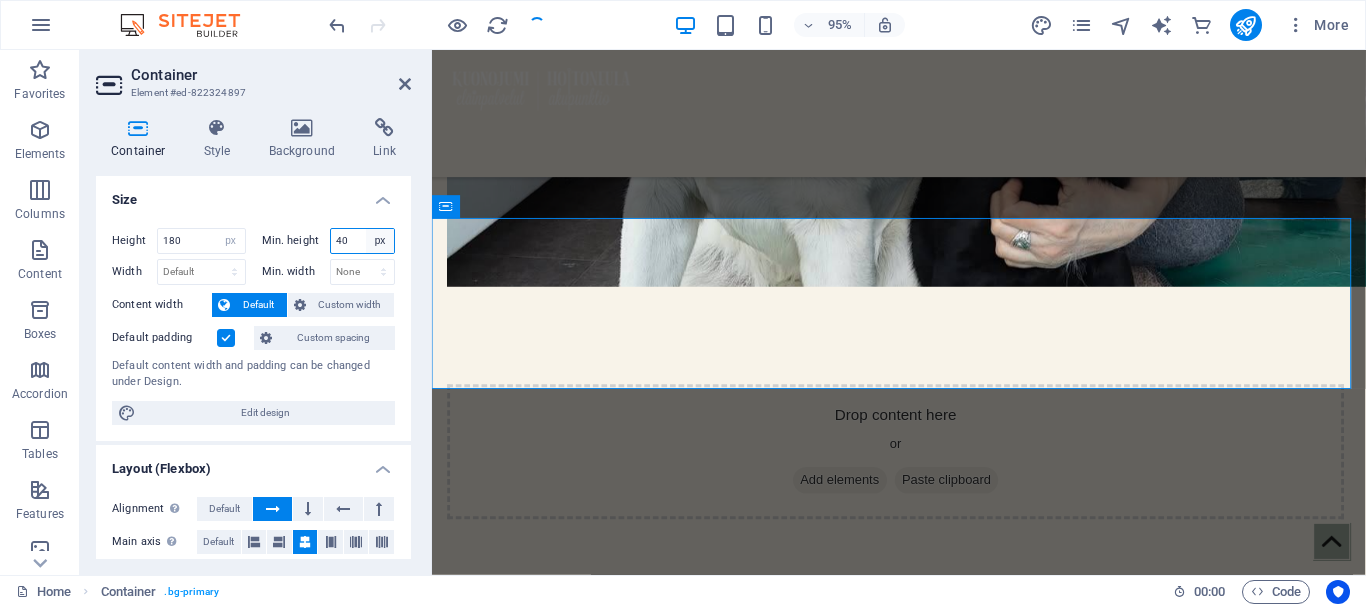 click on "None px rem % vh vw" at bounding box center [380, 241] 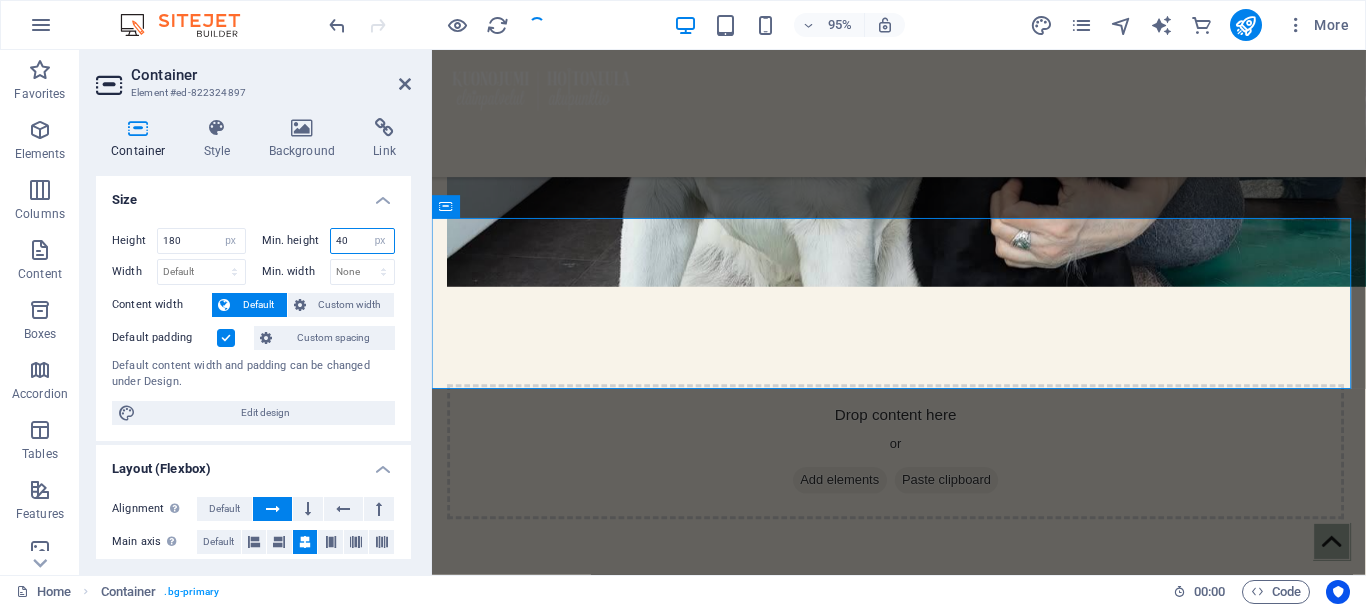 click on "40" at bounding box center [363, 241] 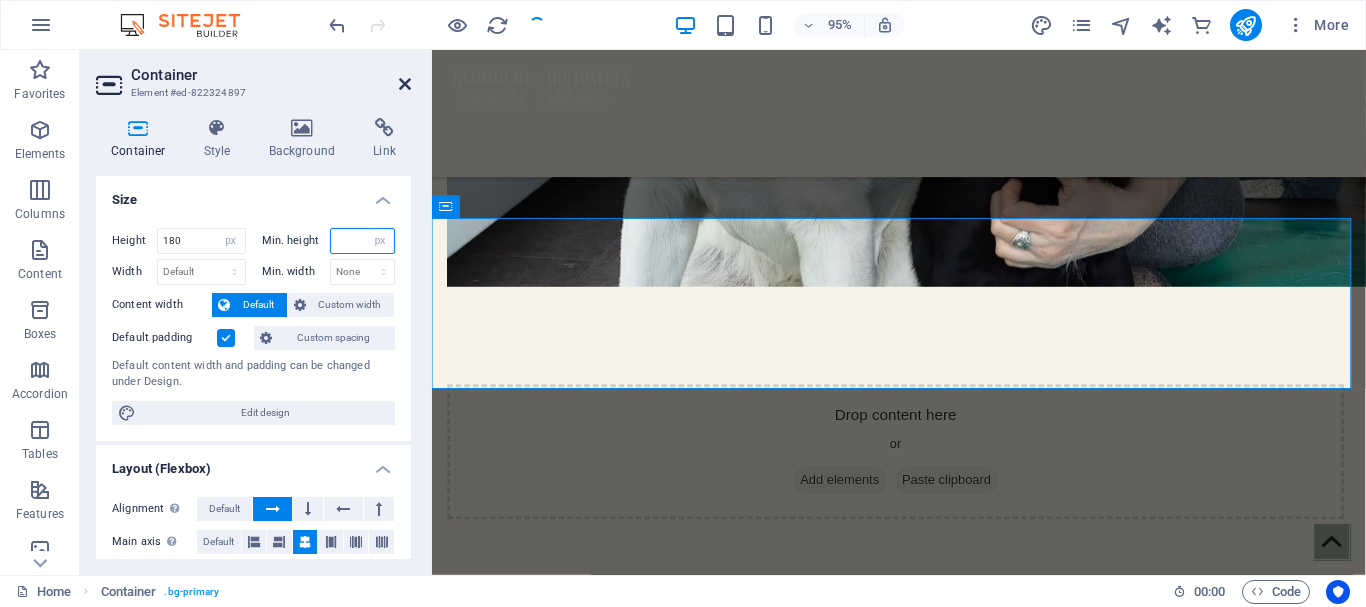 type 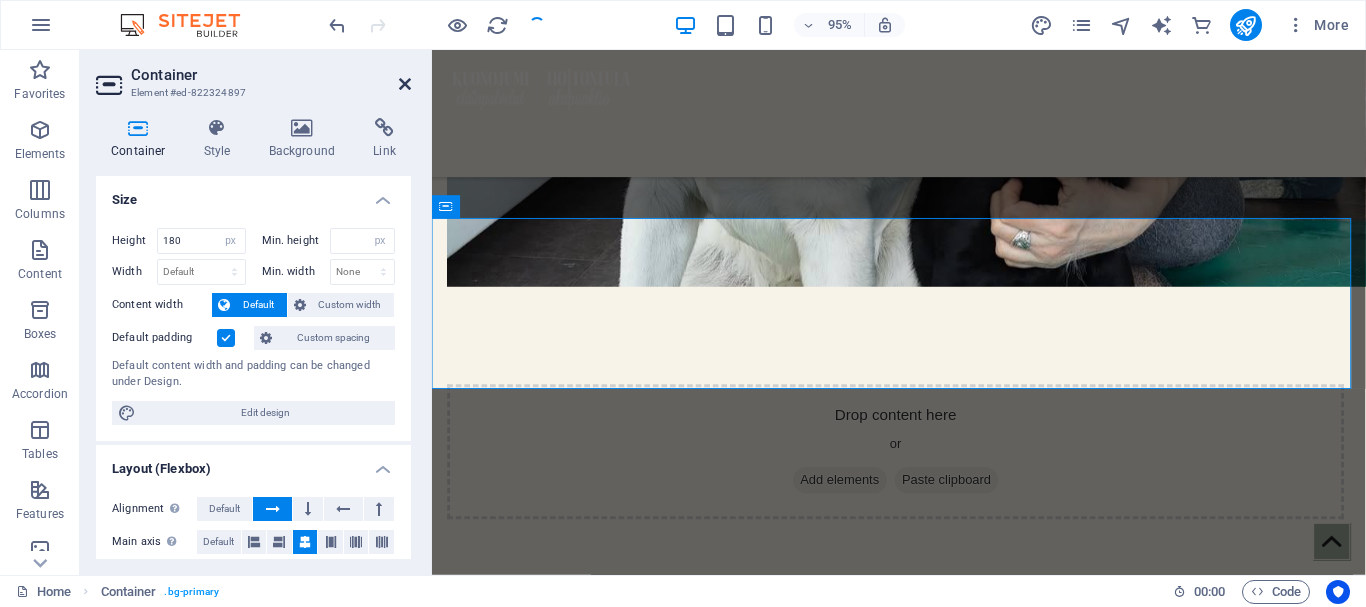 click at bounding box center [405, 84] 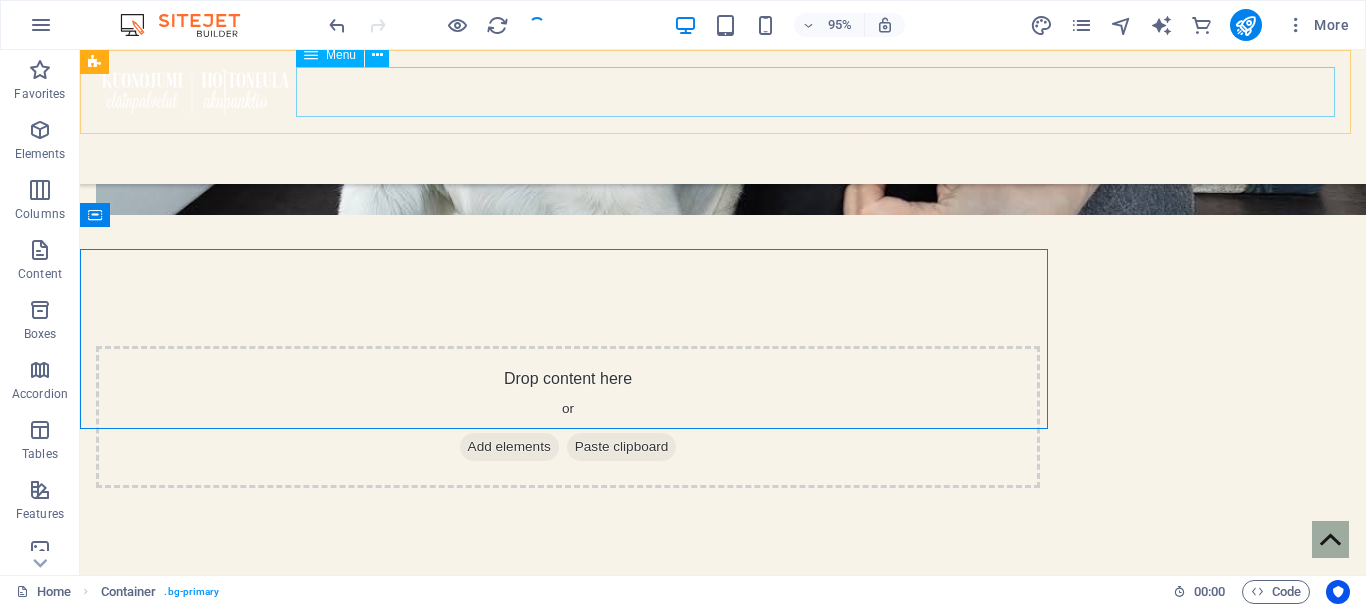 scroll, scrollTop: 2400, scrollLeft: 0, axis: vertical 